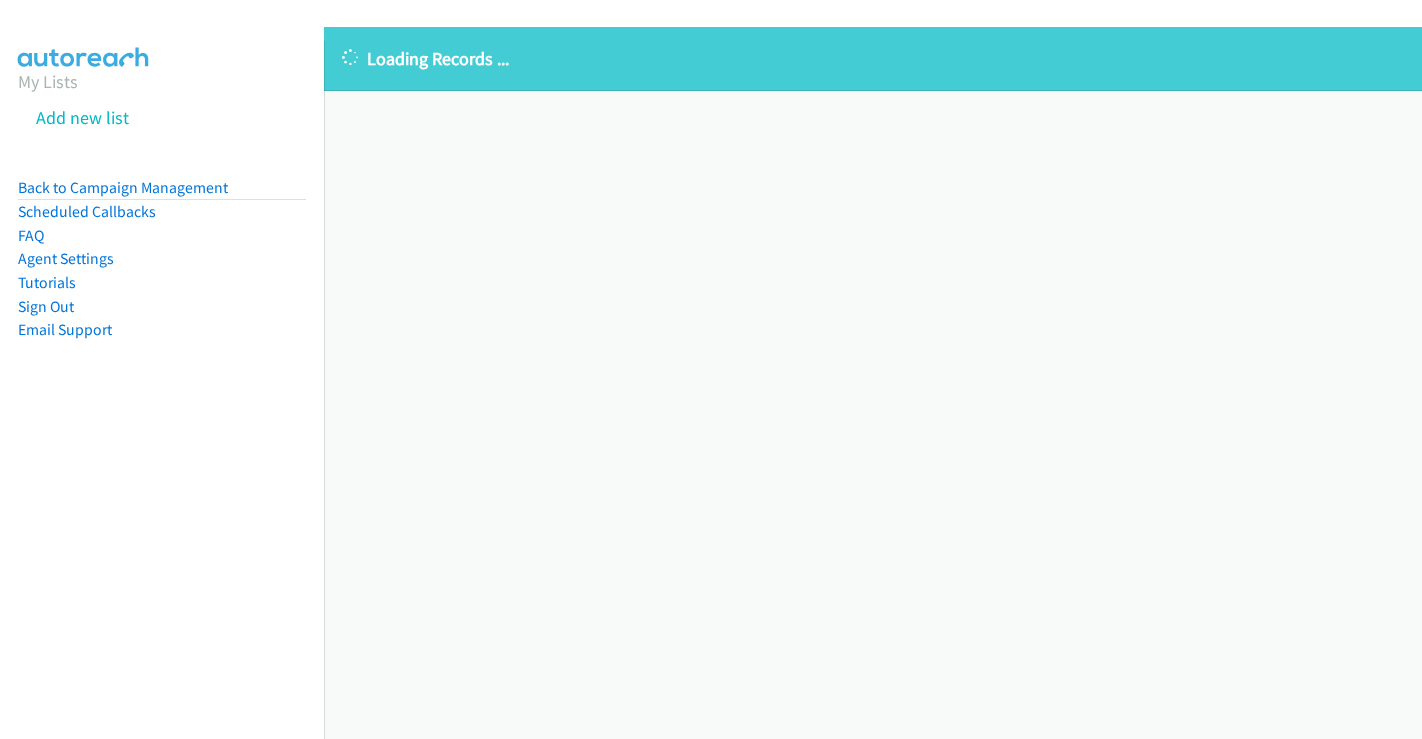 scroll, scrollTop: 0, scrollLeft: 0, axis: both 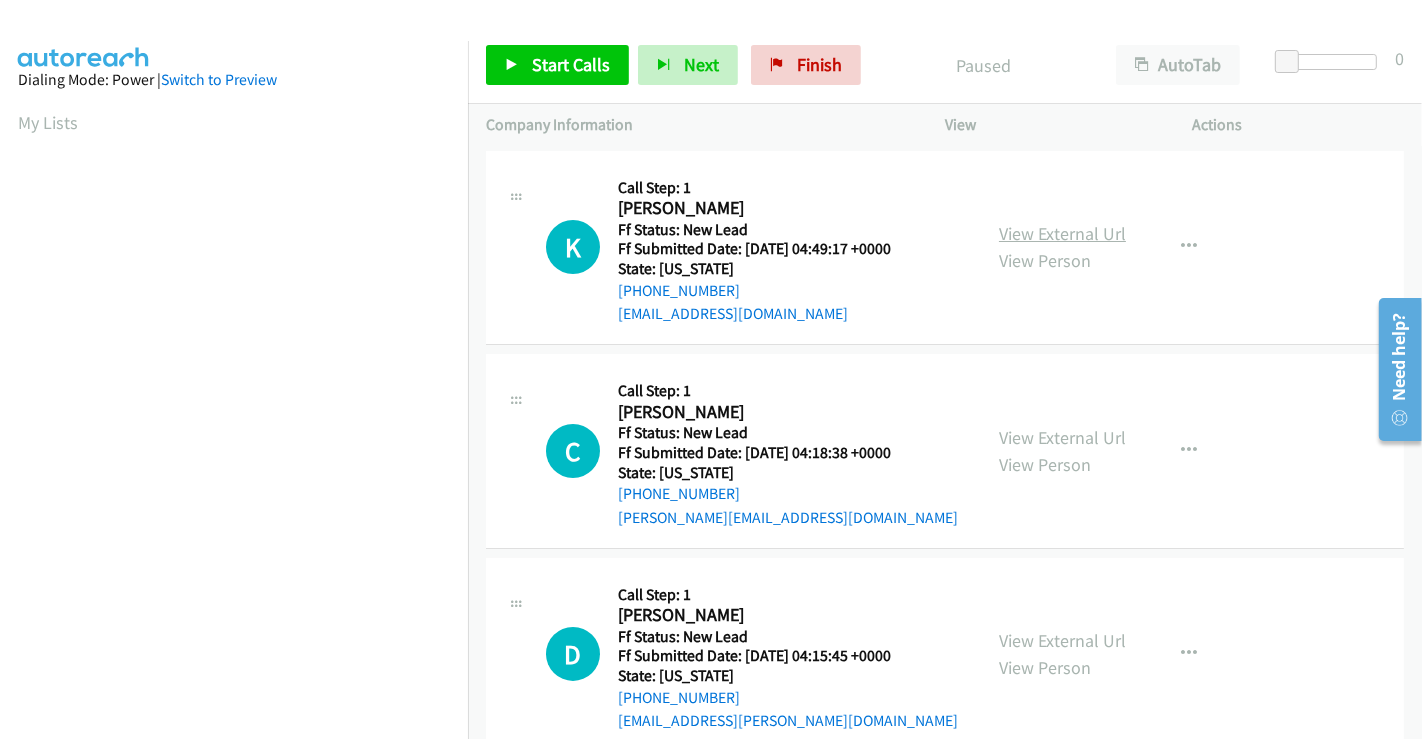 click on "View External Url" at bounding box center (1062, 233) 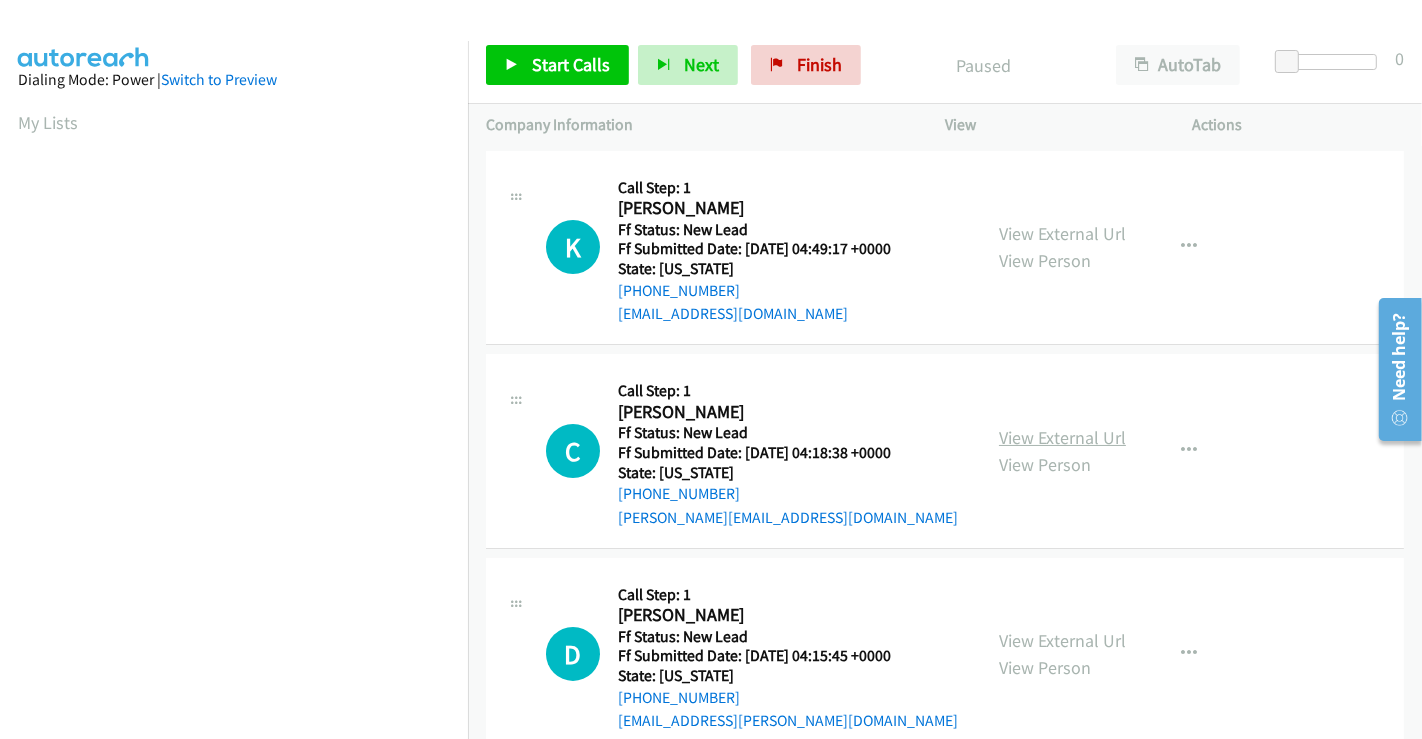 click on "View External Url" at bounding box center (1062, 437) 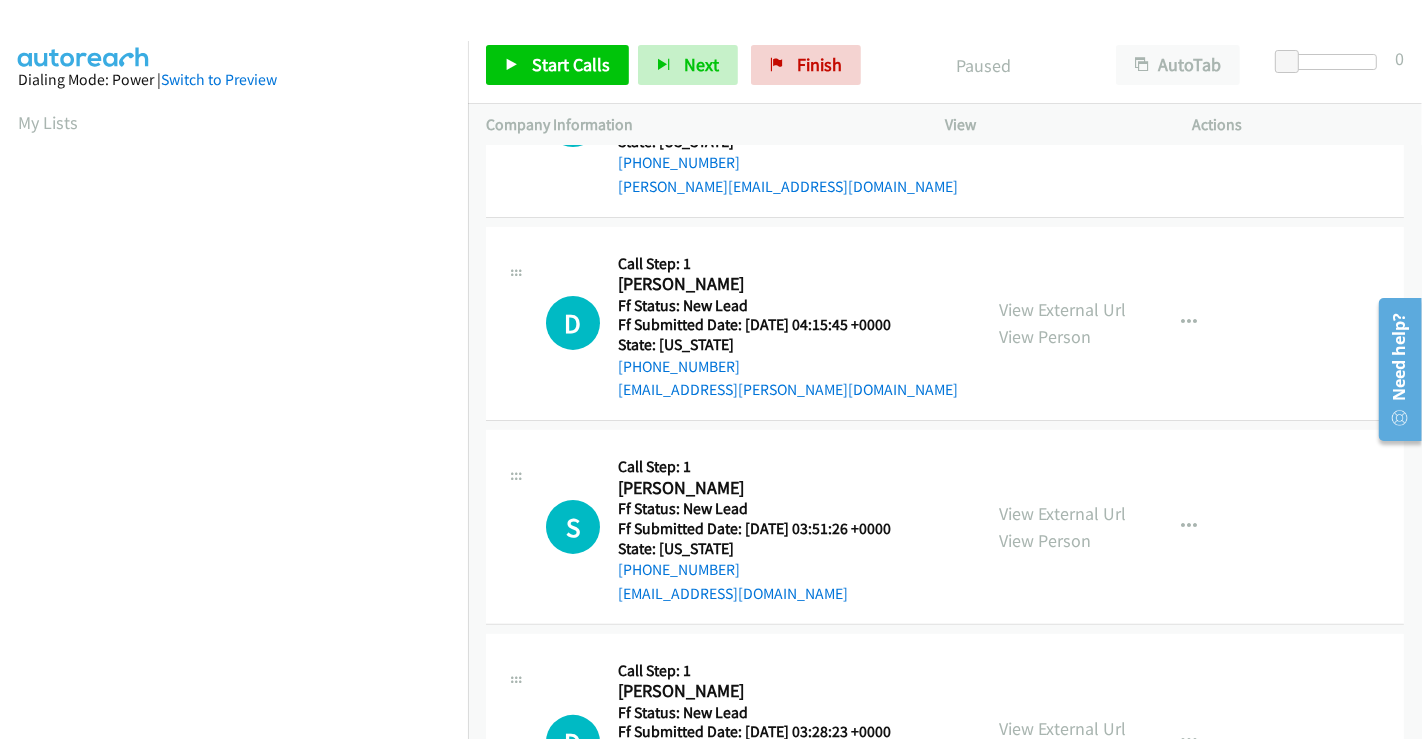 scroll, scrollTop: 333, scrollLeft: 0, axis: vertical 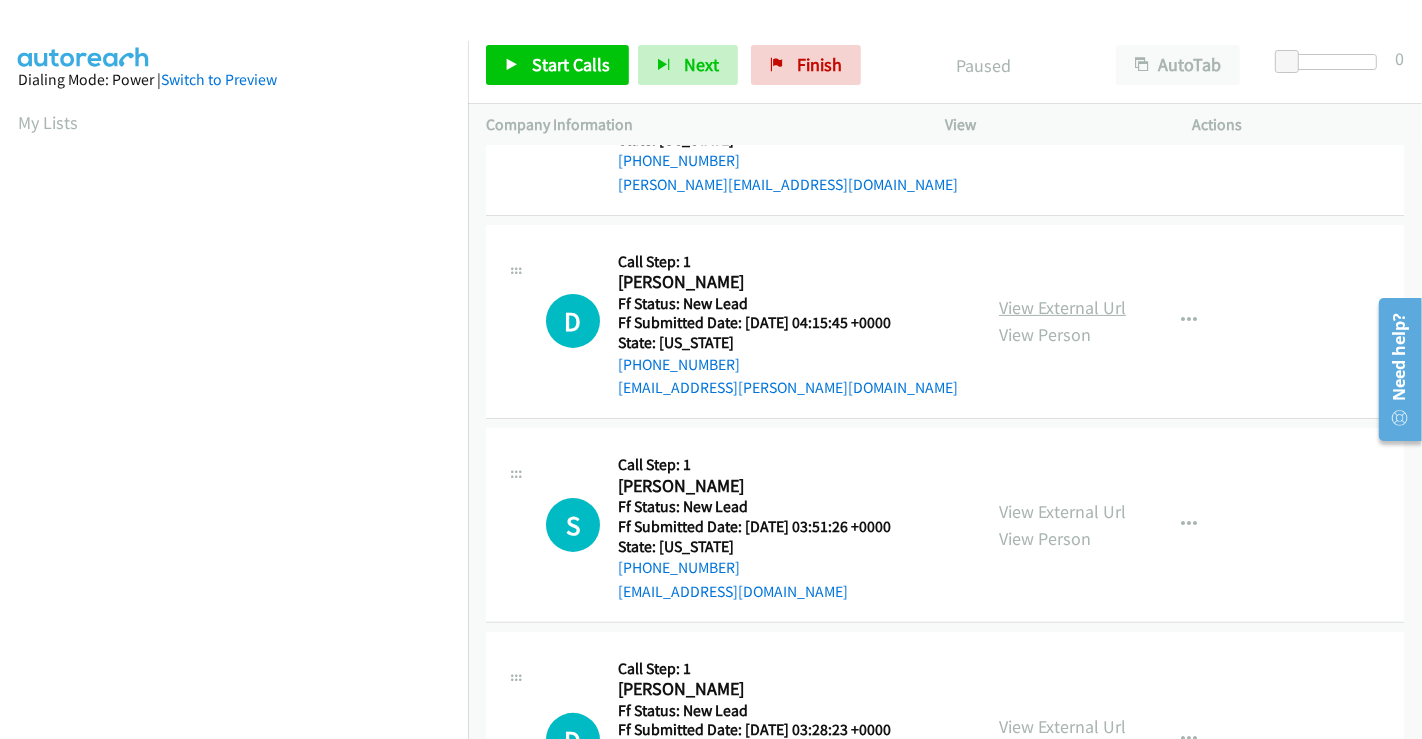 click on "View External Url" at bounding box center [1062, 307] 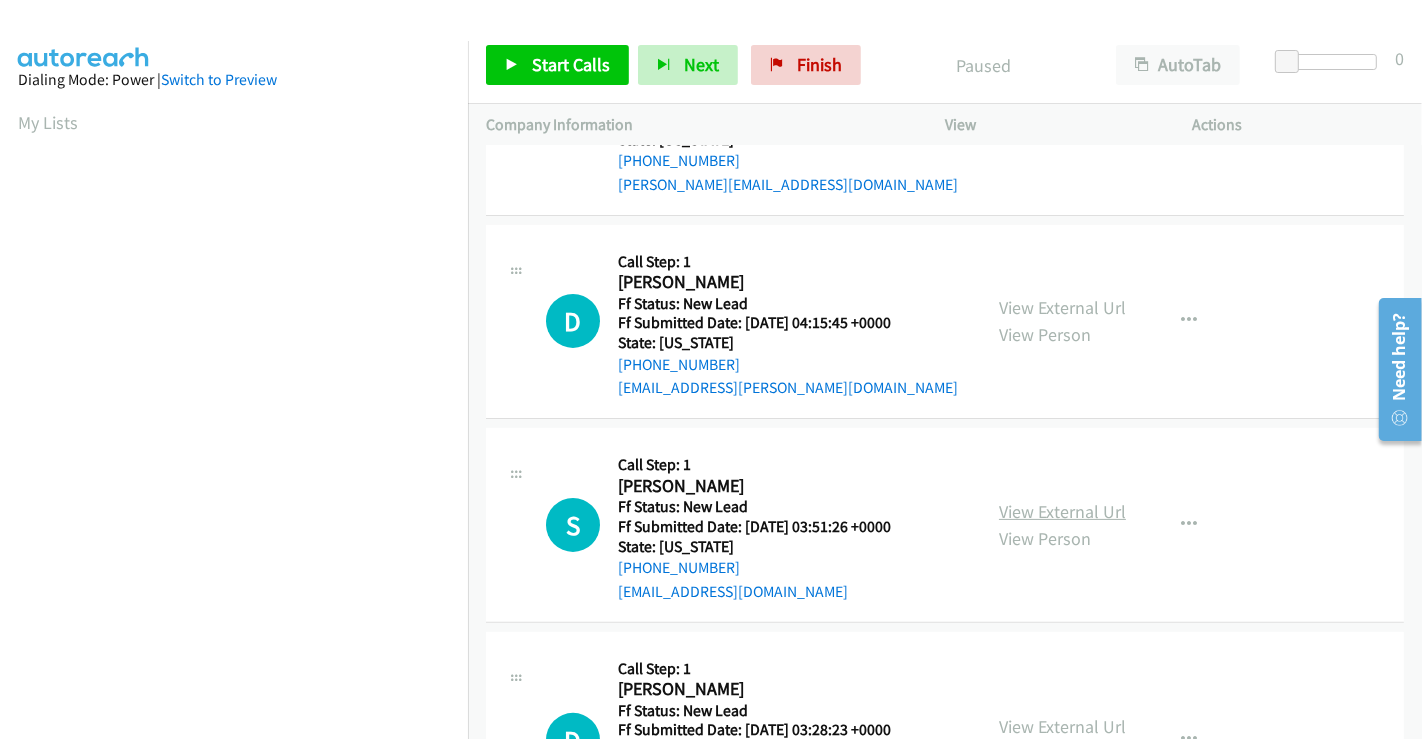 click on "View External Url" at bounding box center (1062, 511) 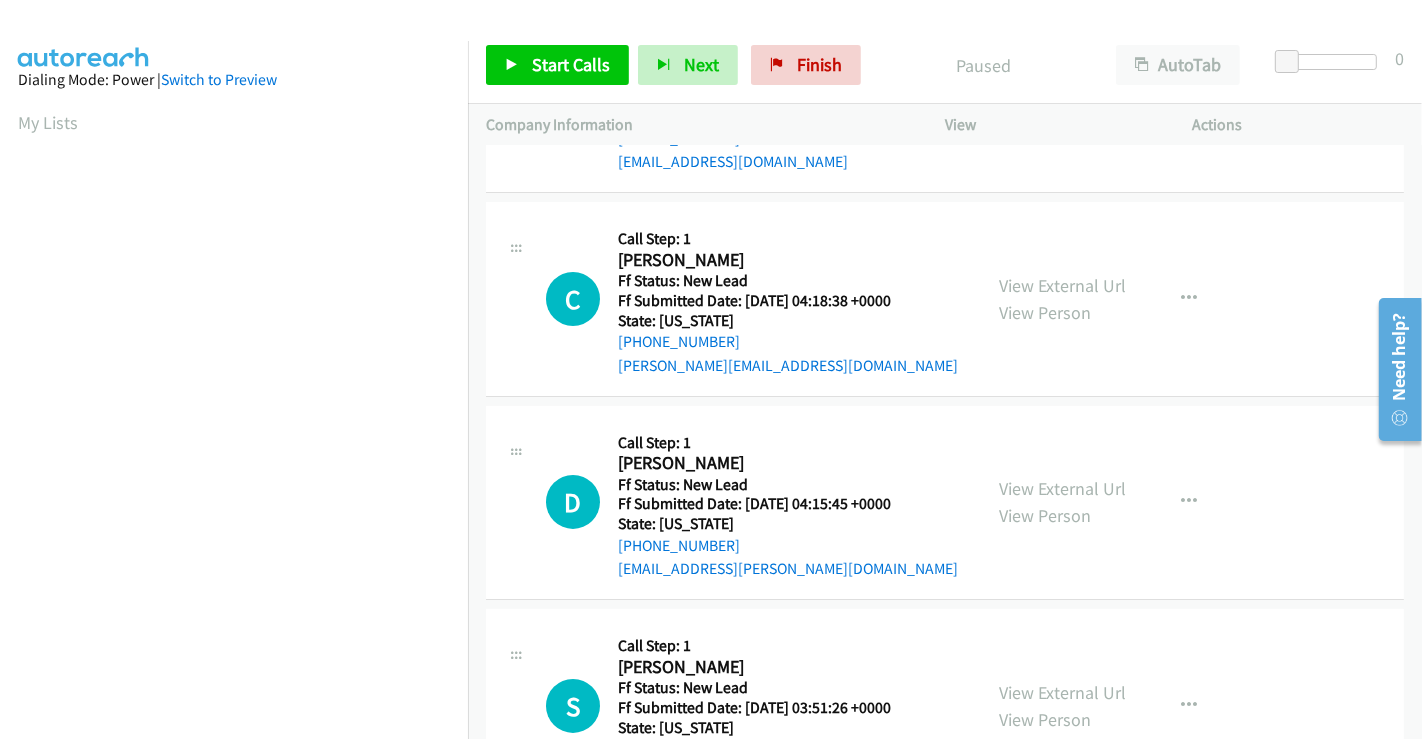 scroll, scrollTop: 0, scrollLeft: 0, axis: both 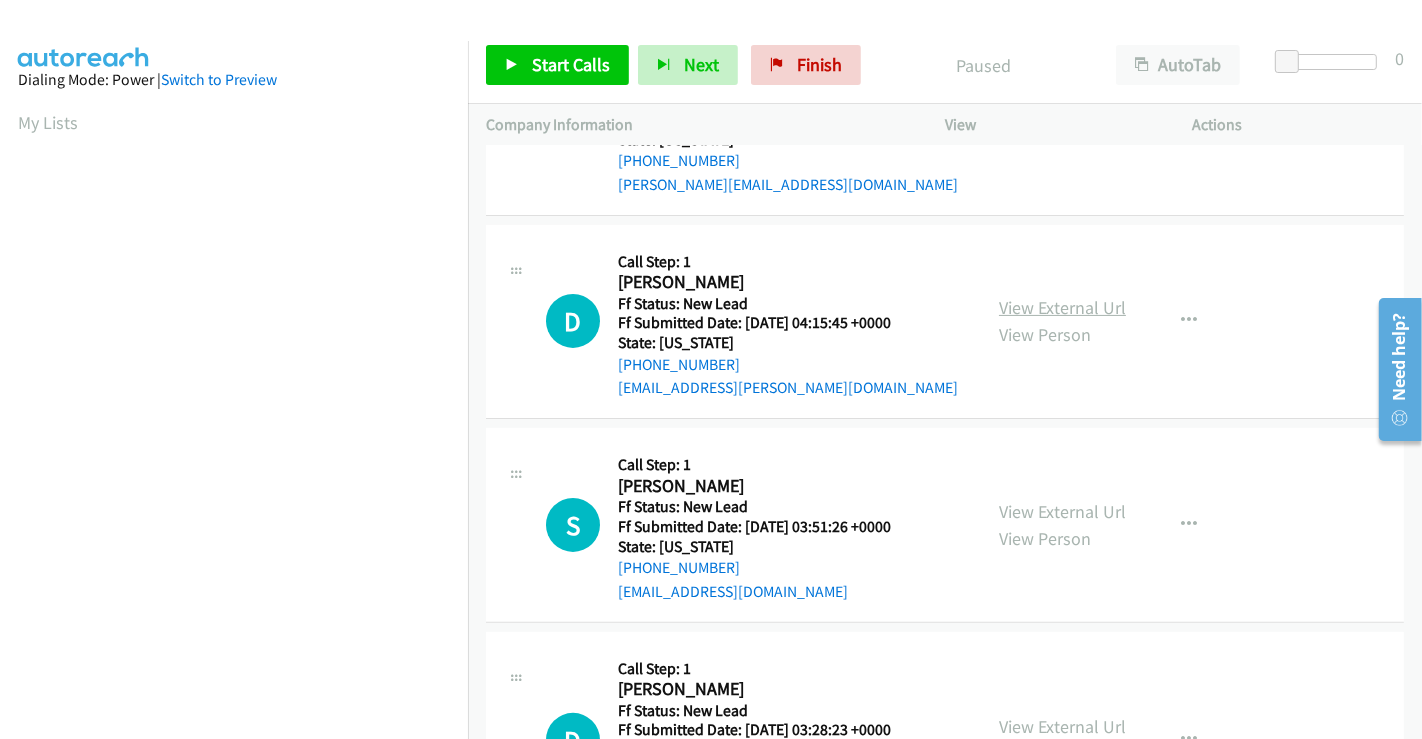 click on "View External Url" at bounding box center (1062, 307) 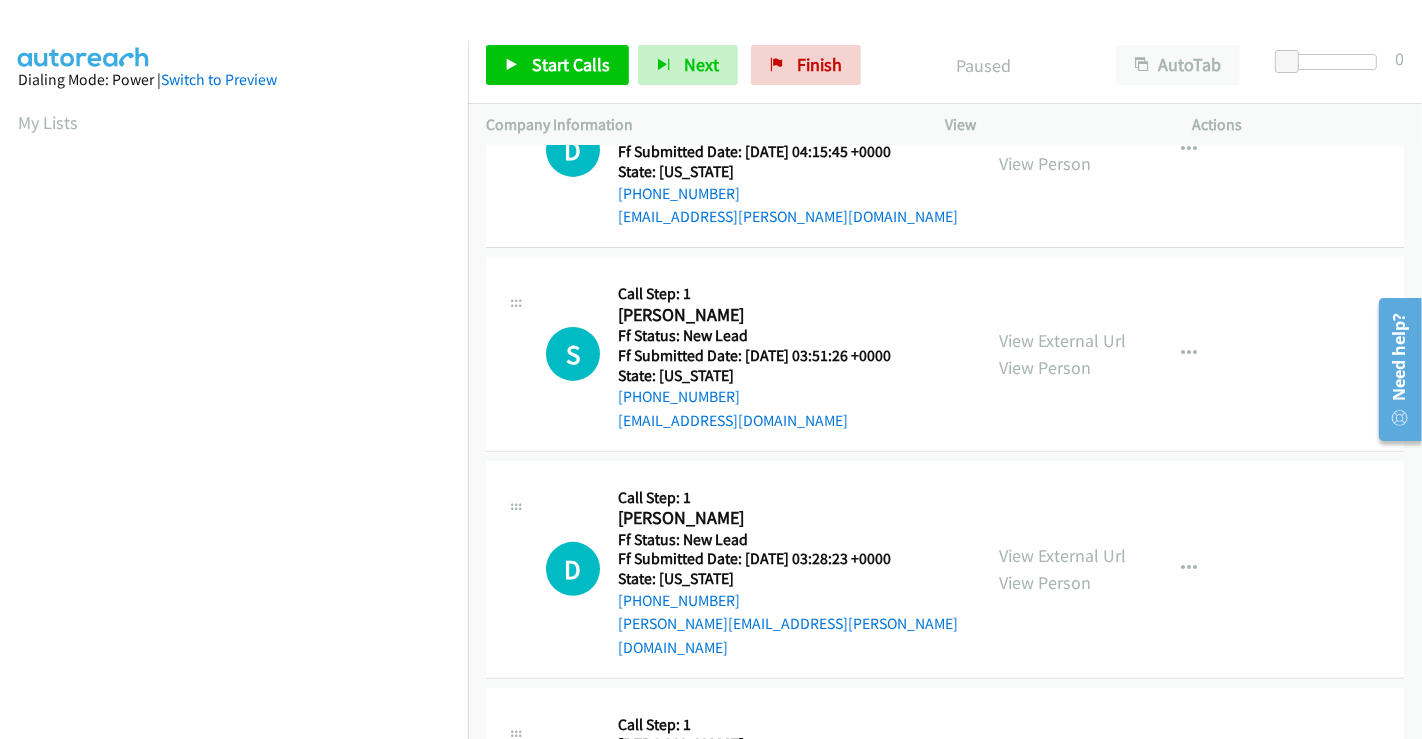 scroll, scrollTop: 555, scrollLeft: 0, axis: vertical 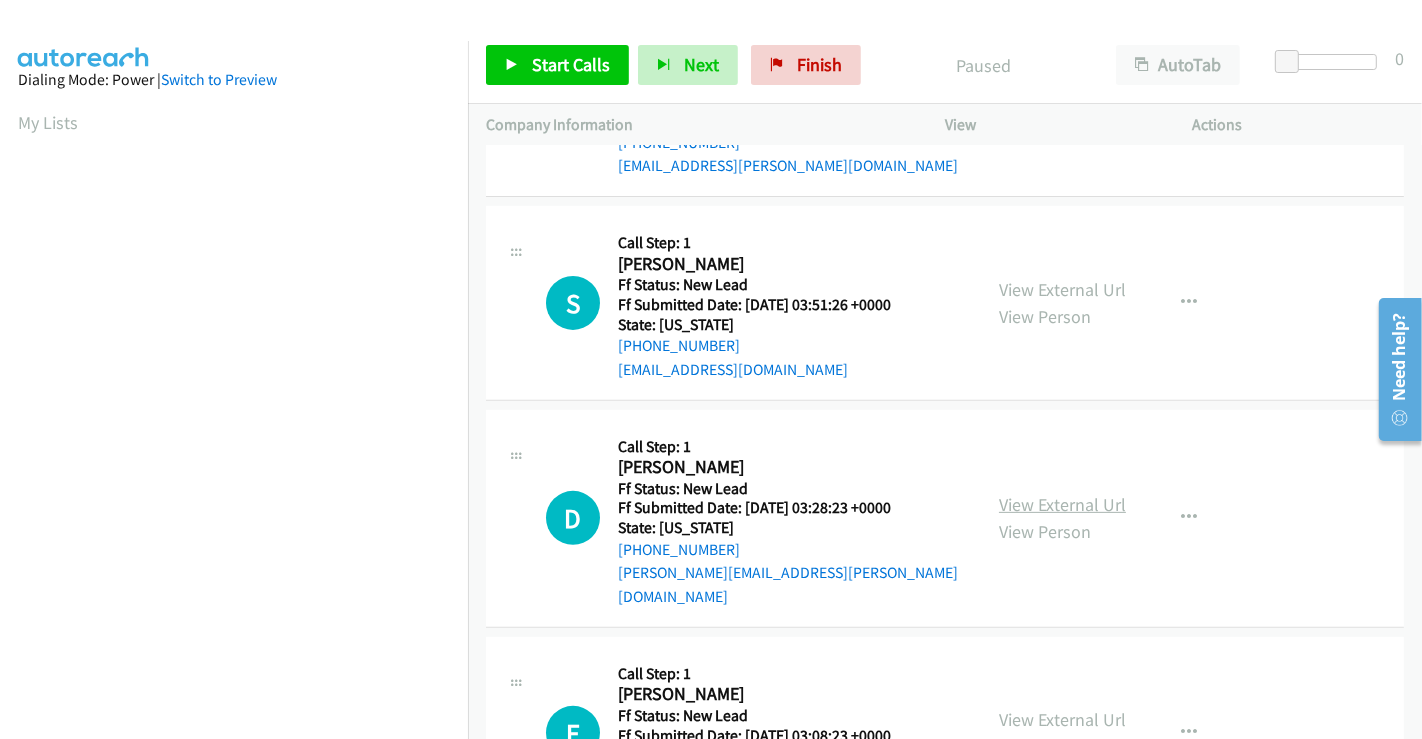 click on "View External Url" at bounding box center (1062, 504) 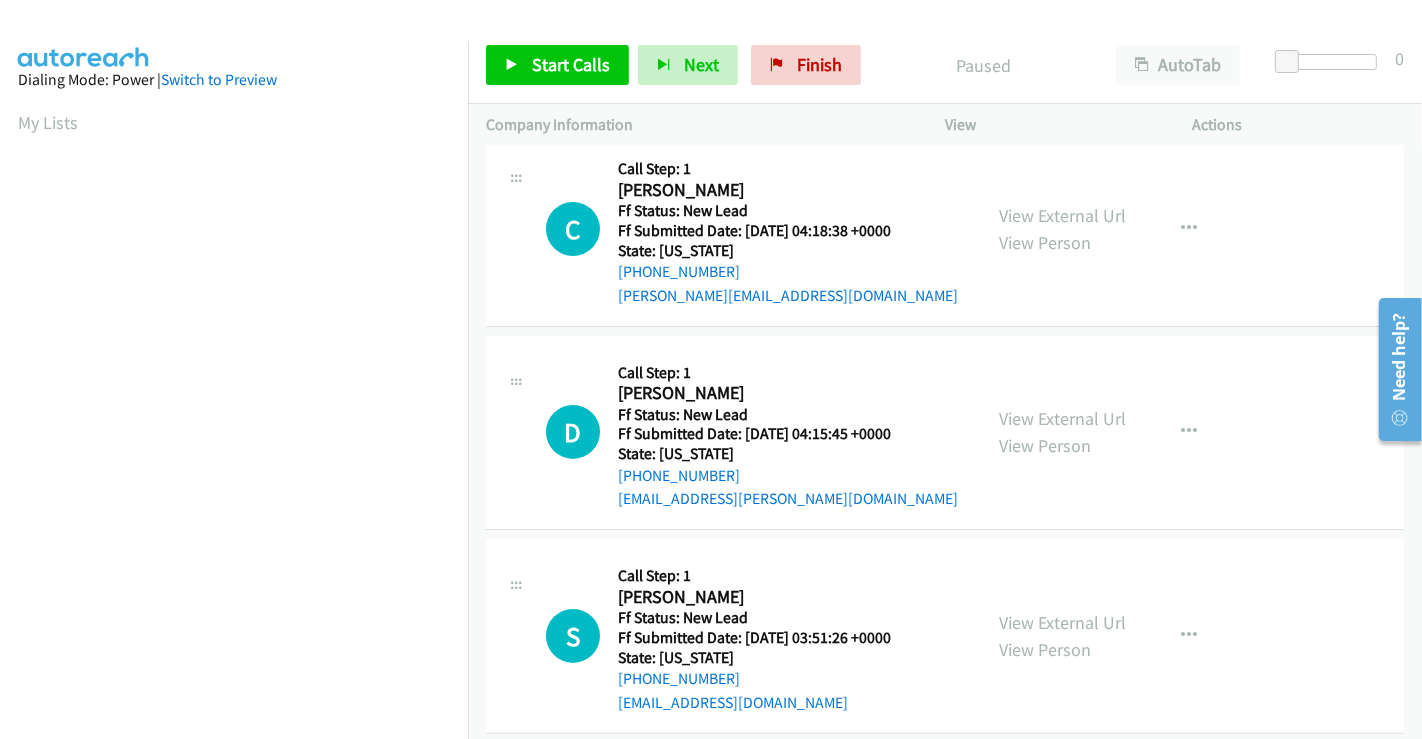 scroll, scrollTop: 0, scrollLeft: 0, axis: both 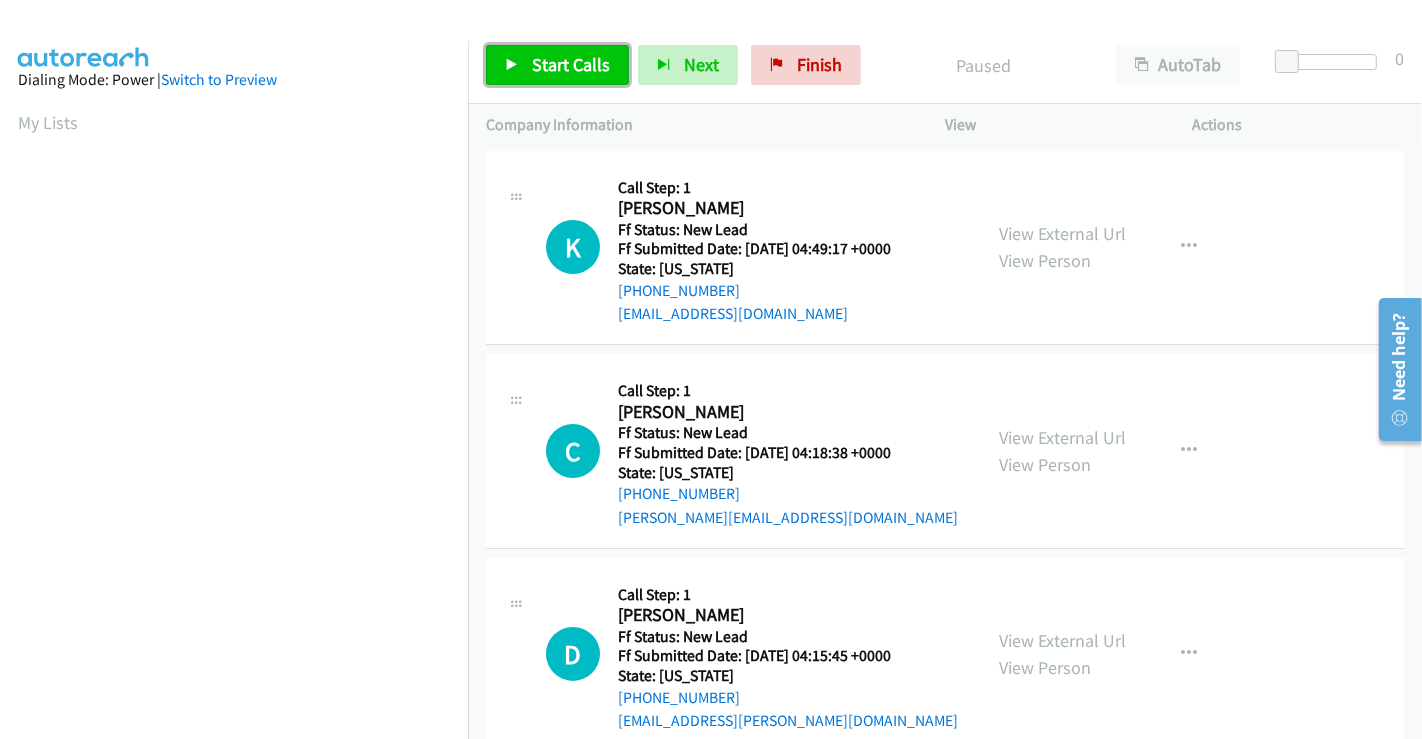 click on "Start Calls" at bounding box center (571, 64) 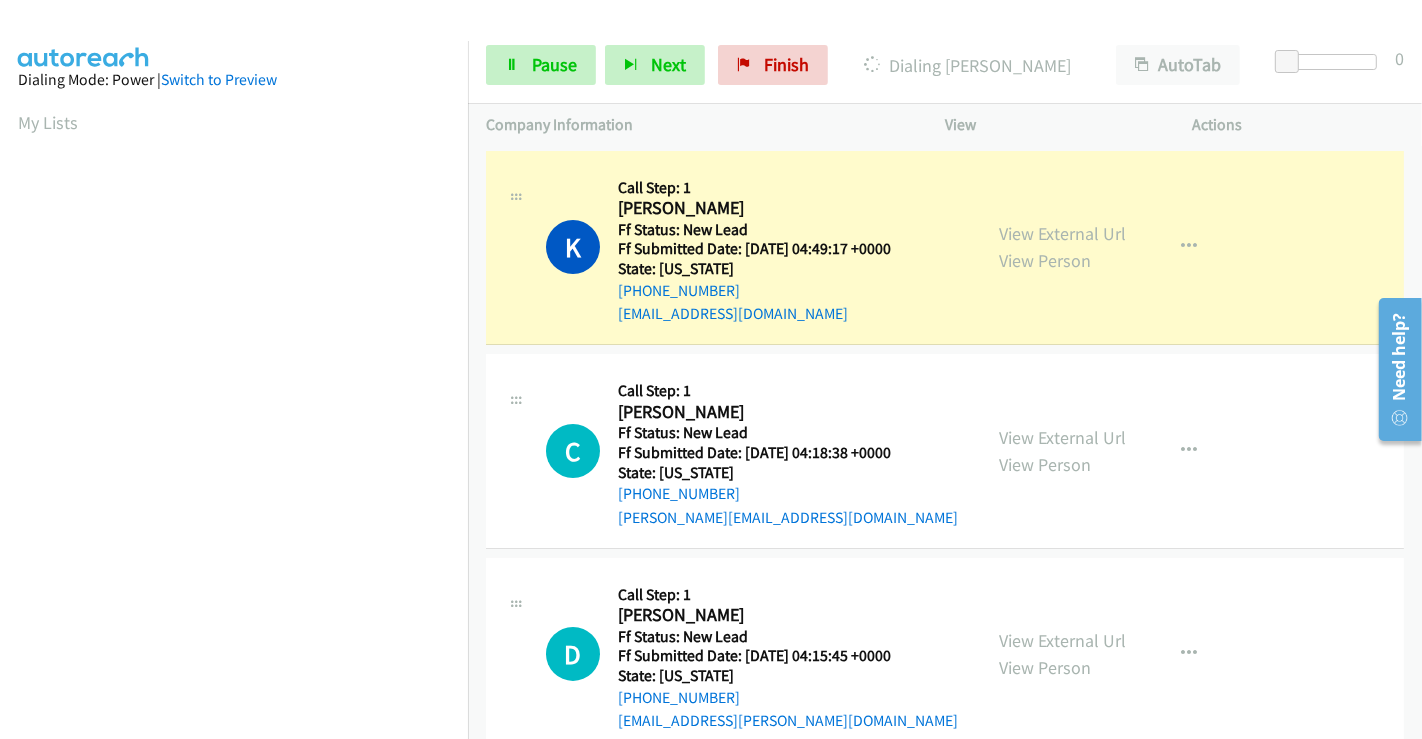 scroll, scrollTop: 385, scrollLeft: 0, axis: vertical 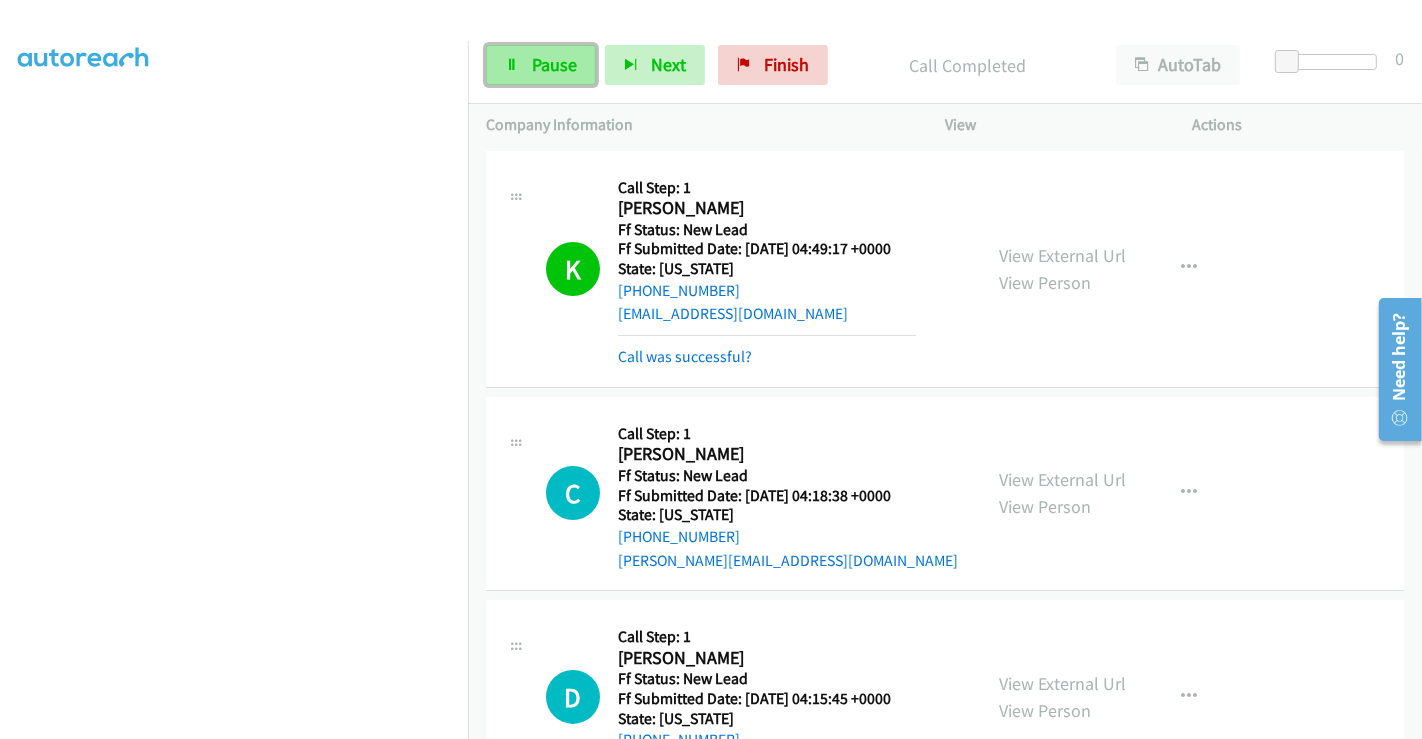 click on "Pause" at bounding box center [541, 65] 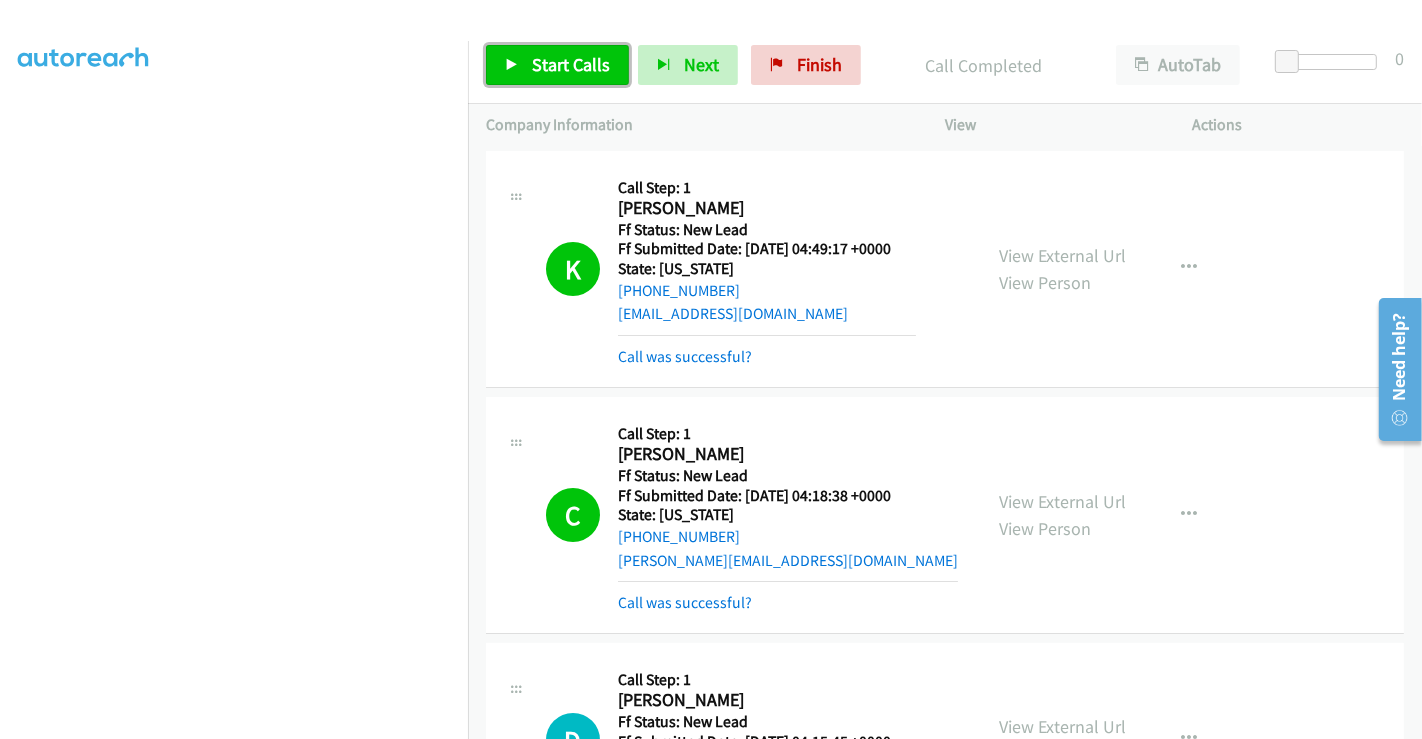 click on "Start Calls" at bounding box center (571, 64) 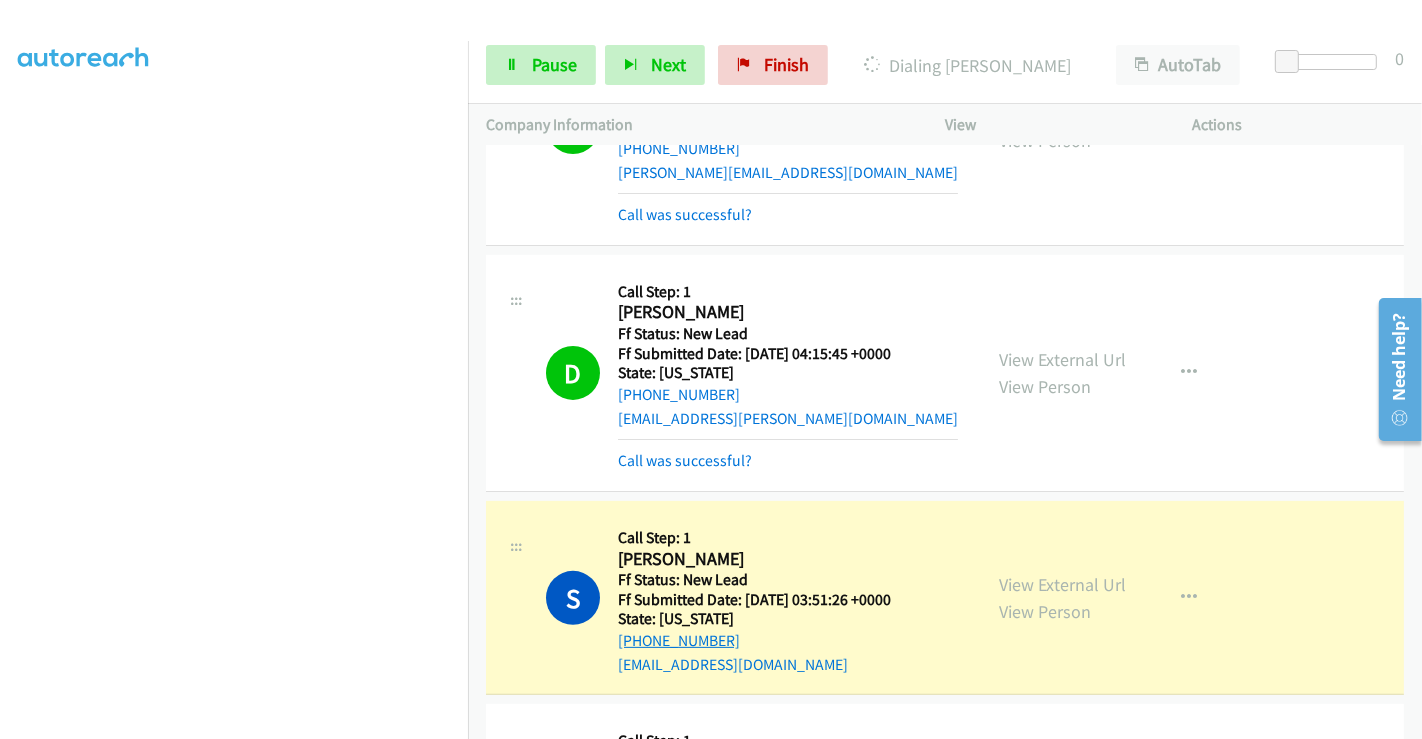 scroll, scrollTop: 666, scrollLeft: 0, axis: vertical 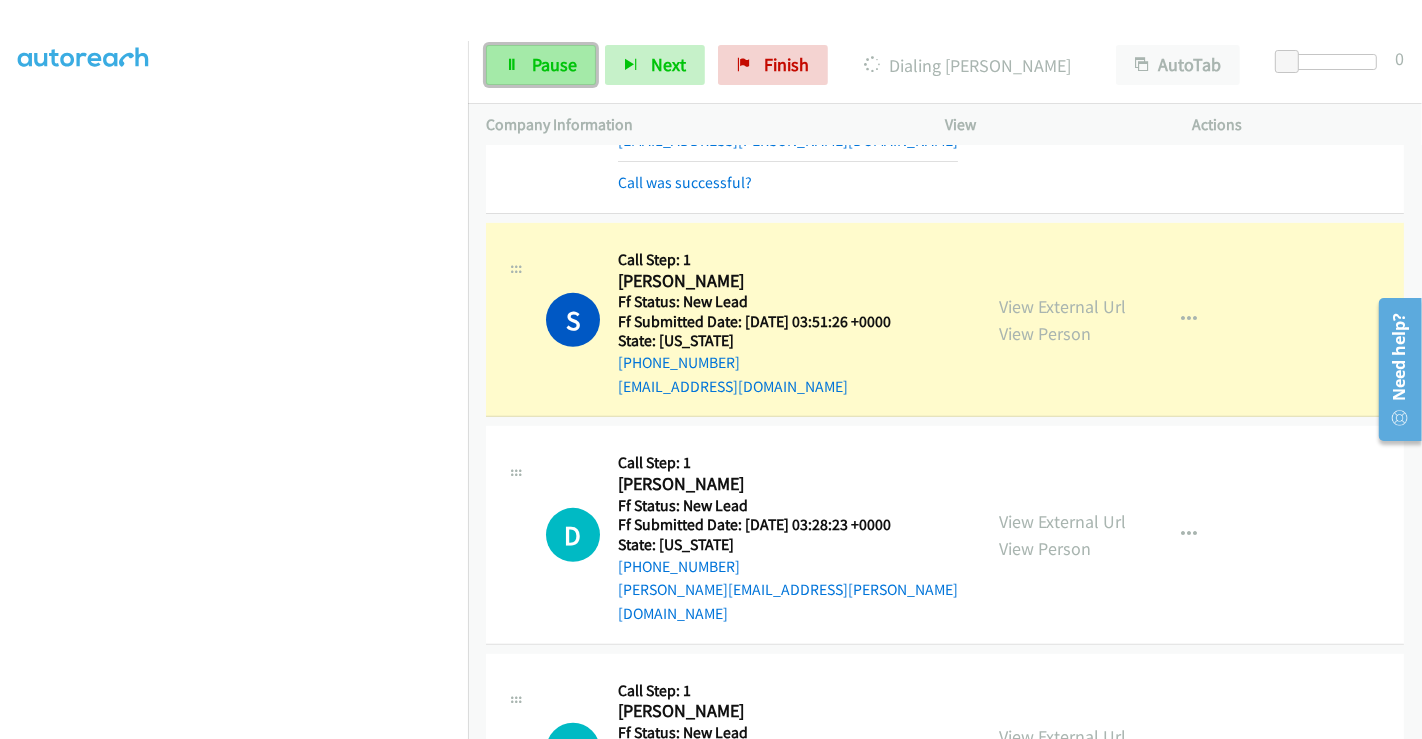 click on "Pause" at bounding box center (554, 64) 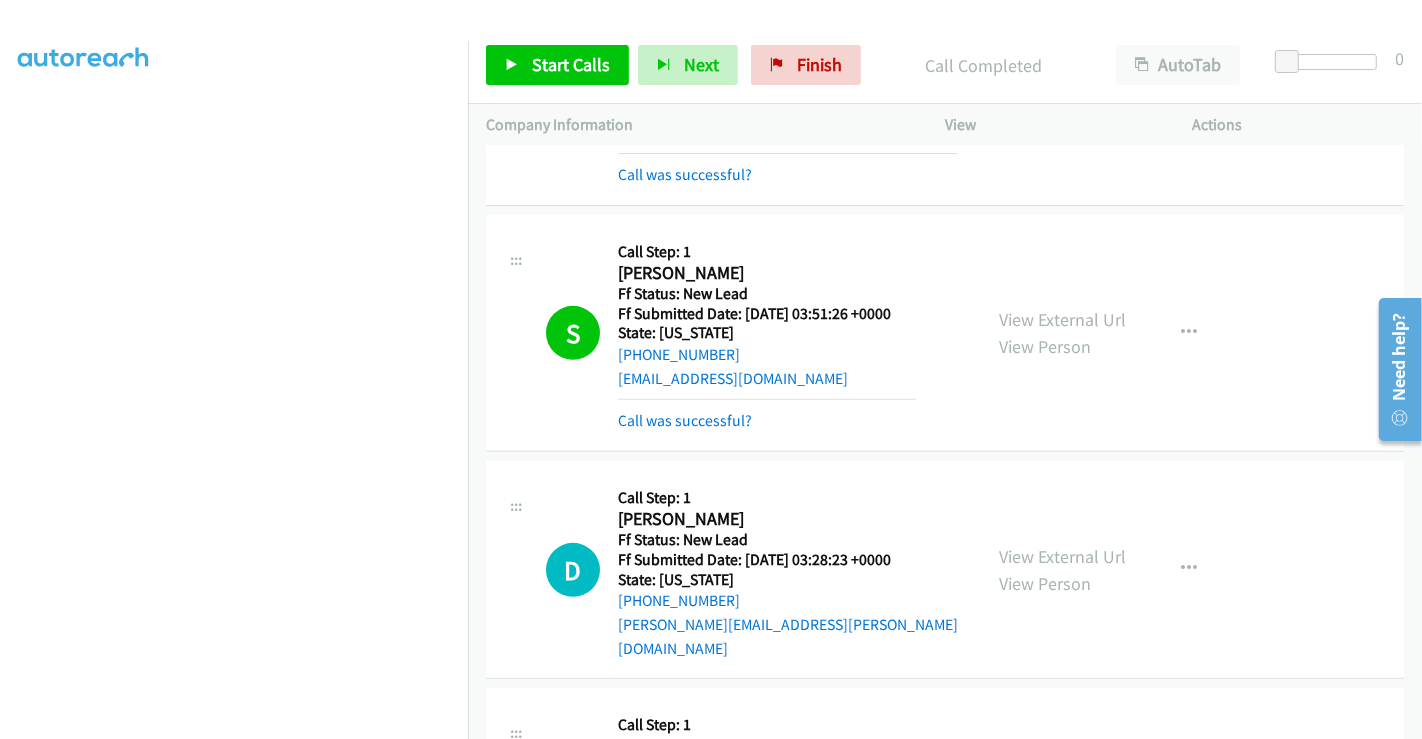 scroll, scrollTop: 666, scrollLeft: 0, axis: vertical 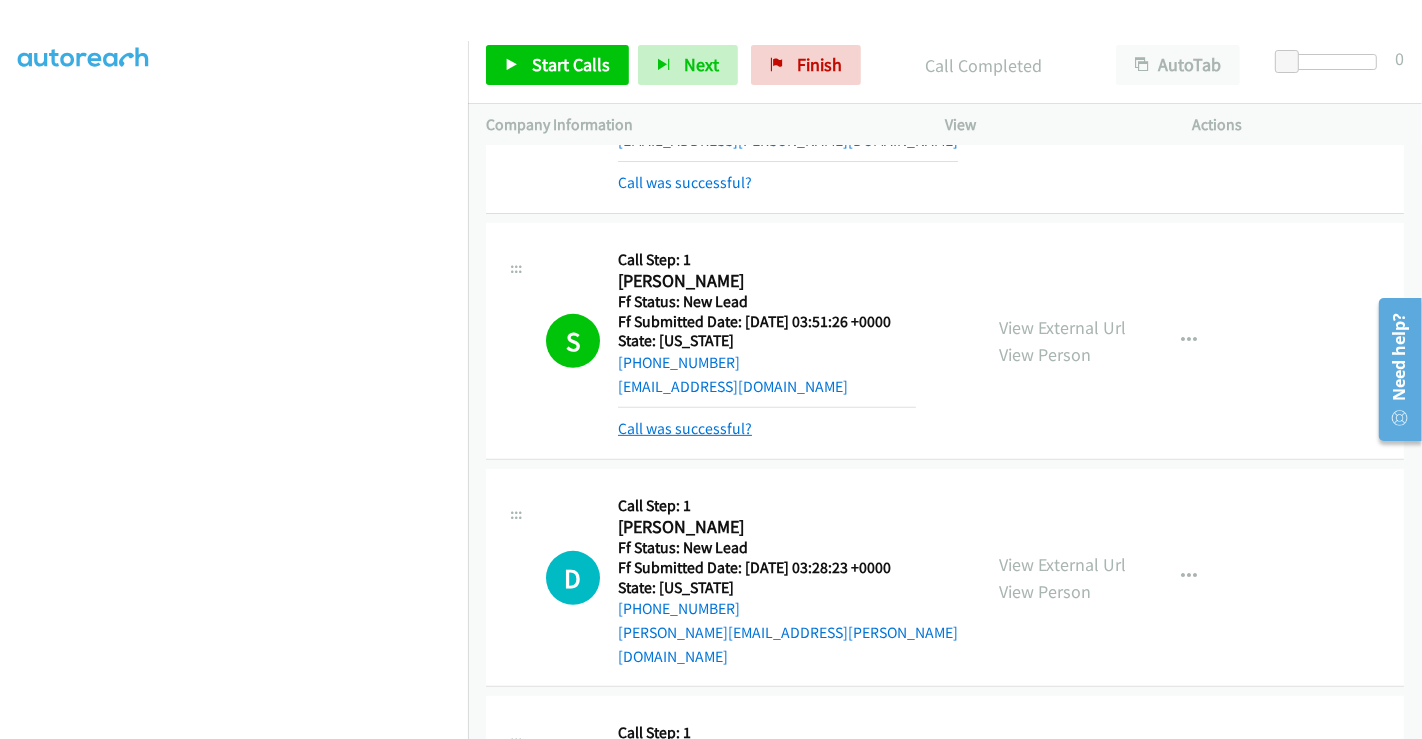 click on "Call was successful?" at bounding box center [685, 428] 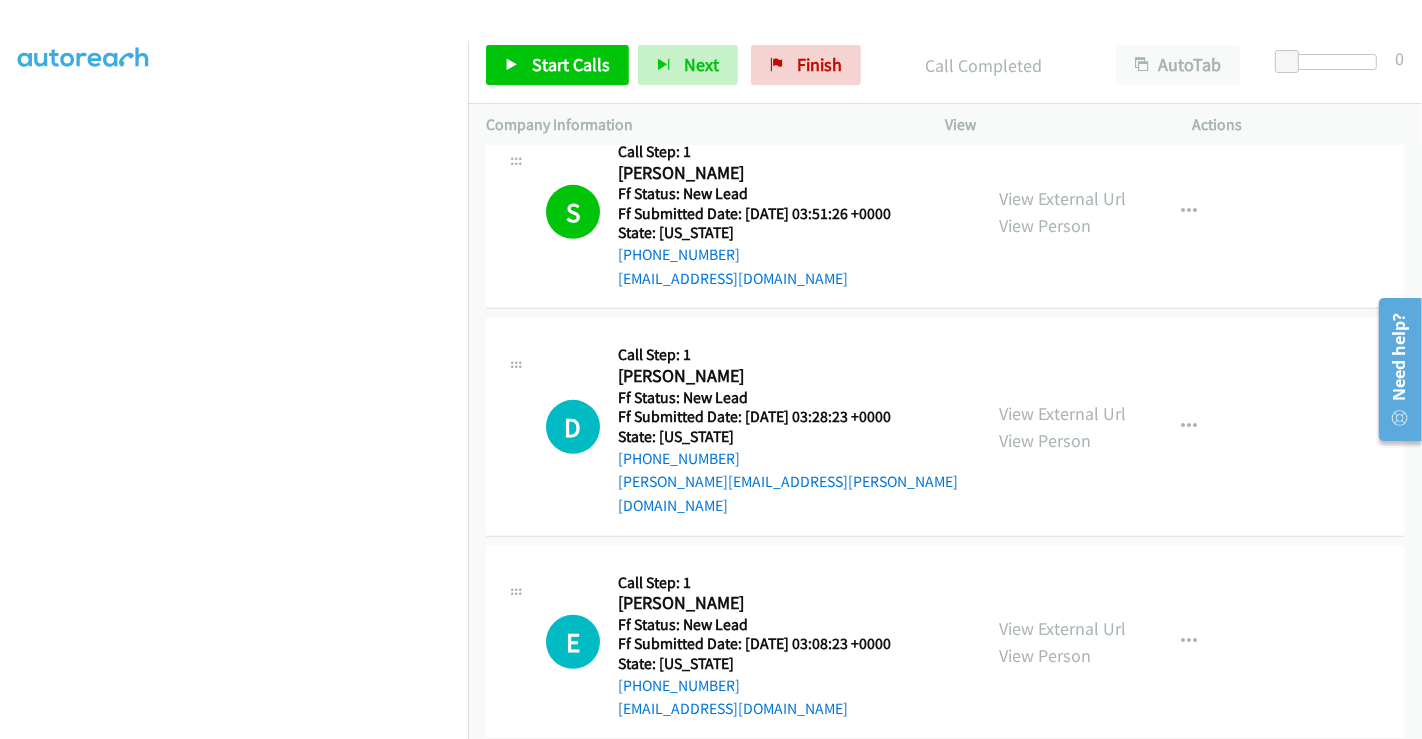 scroll, scrollTop: 777, scrollLeft: 0, axis: vertical 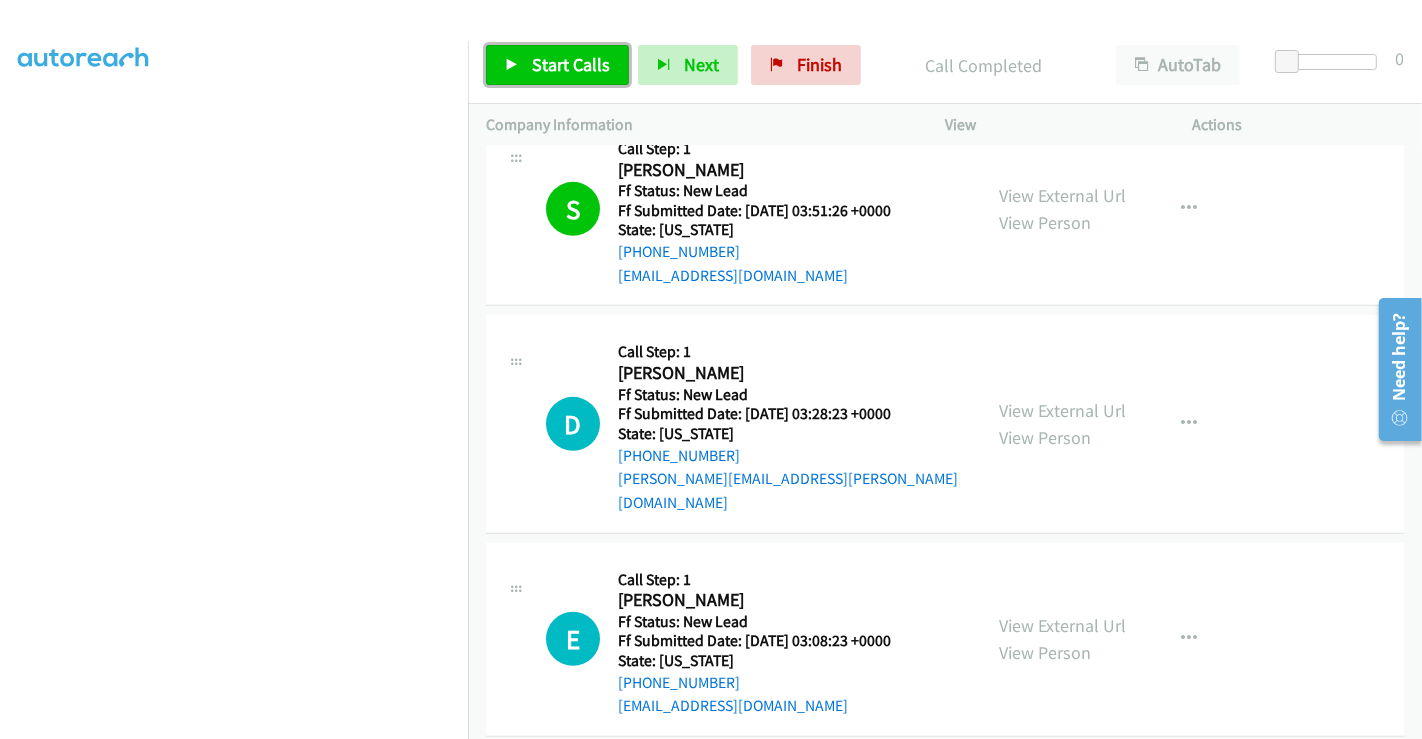 click on "Start Calls" at bounding box center [571, 64] 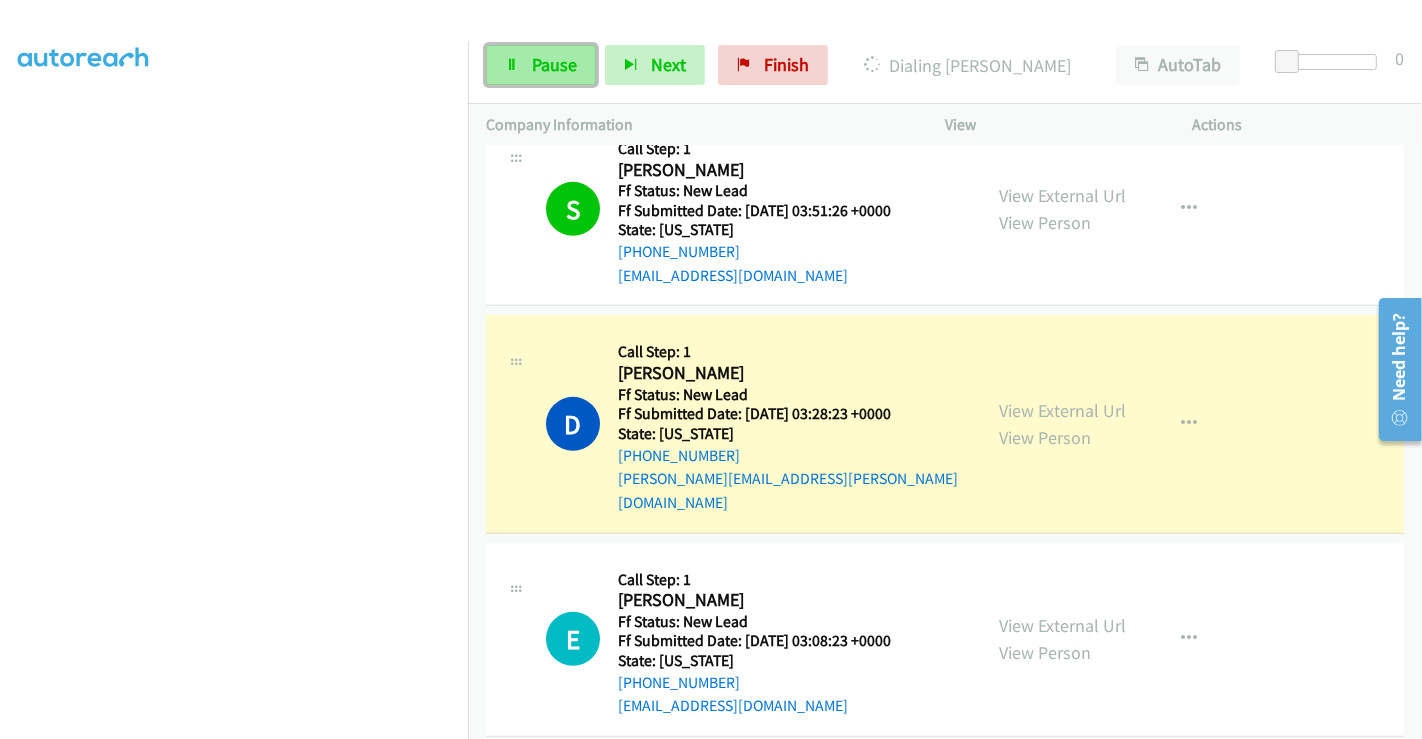 click on "Pause" at bounding box center (554, 64) 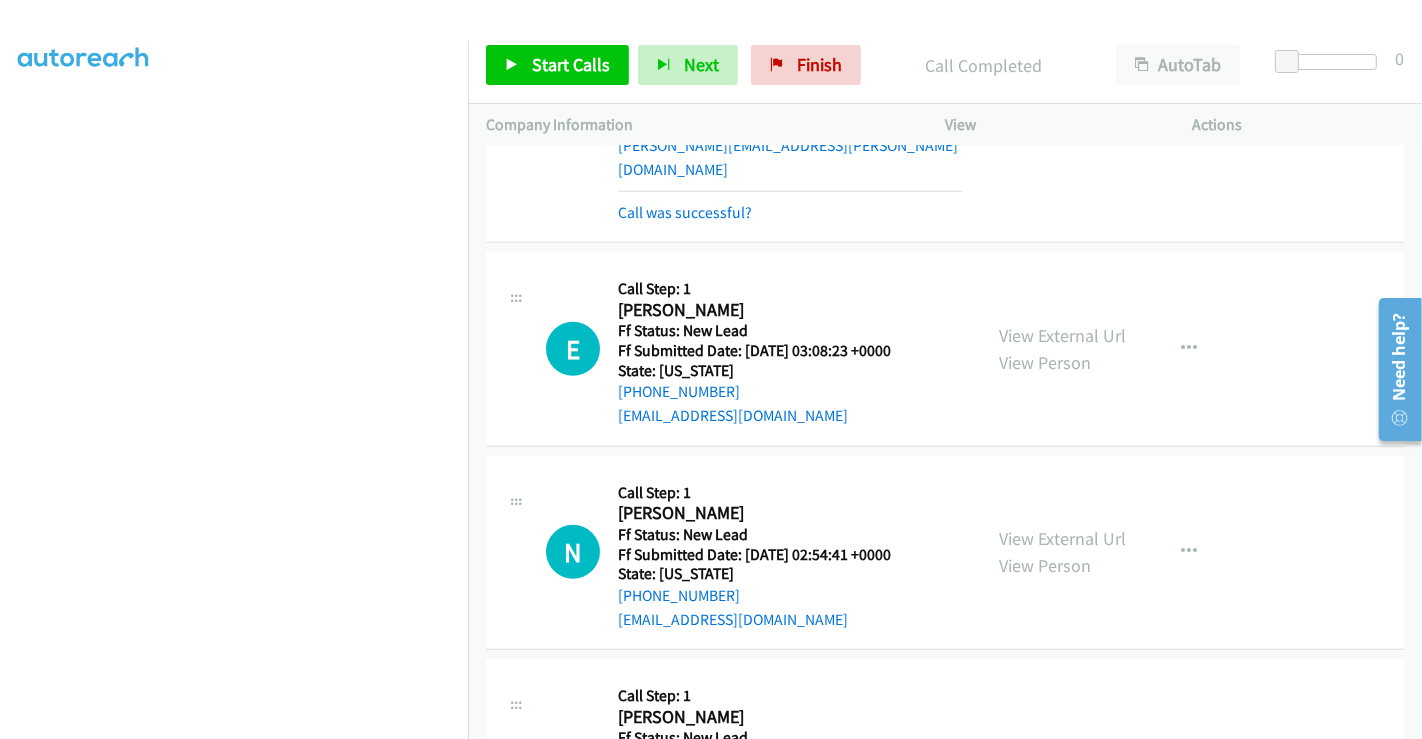 scroll, scrollTop: 1111, scrollLeft: 0, axis: vertical 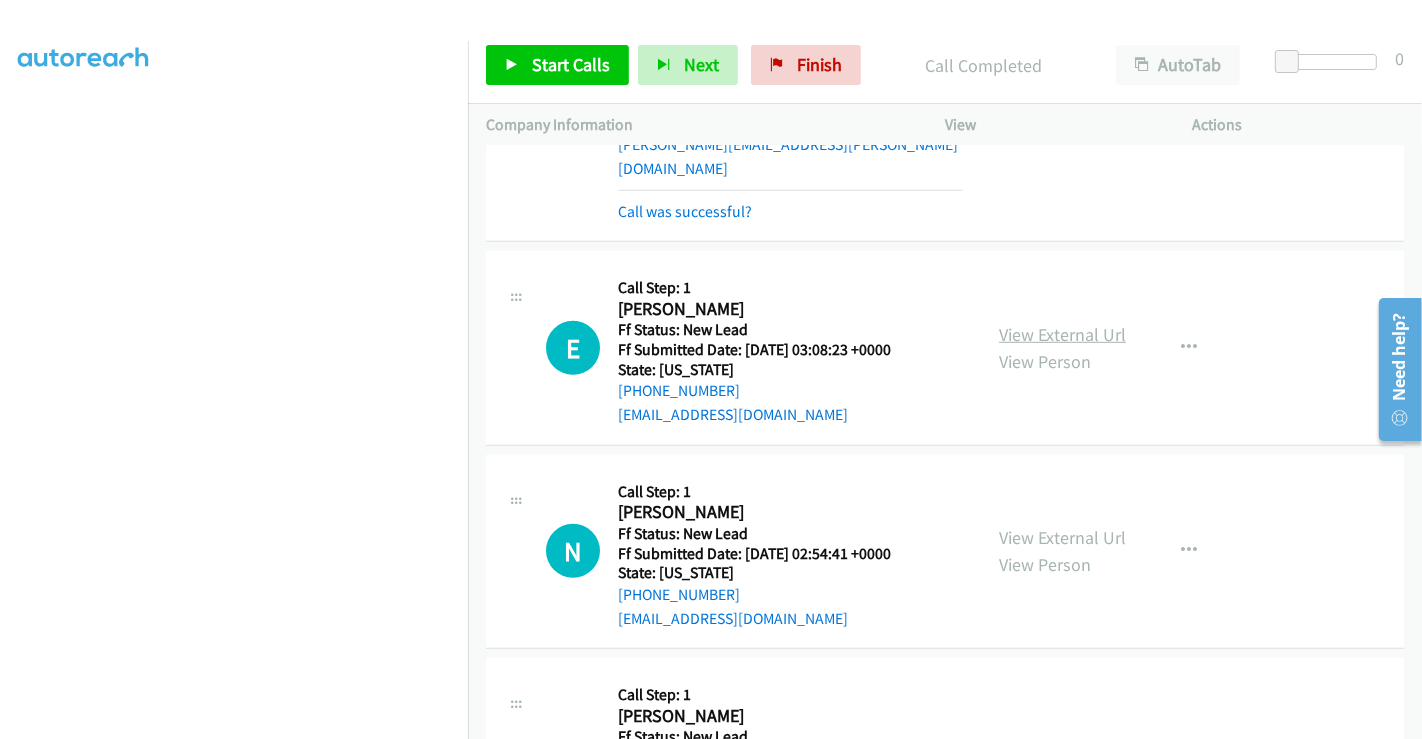 click on "View External Url" at bounding box center [1062, 334] 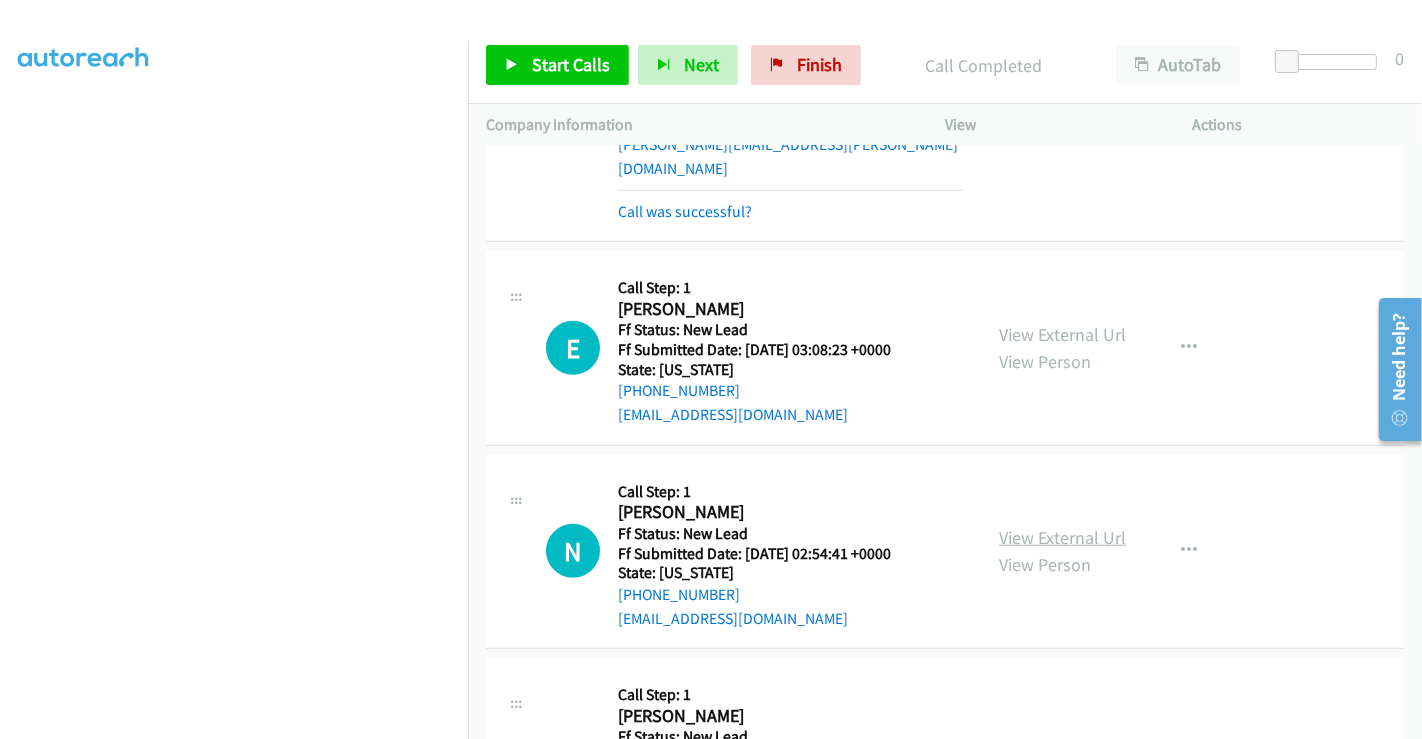 click on "View External Url" at bounding box center (1062, 537) 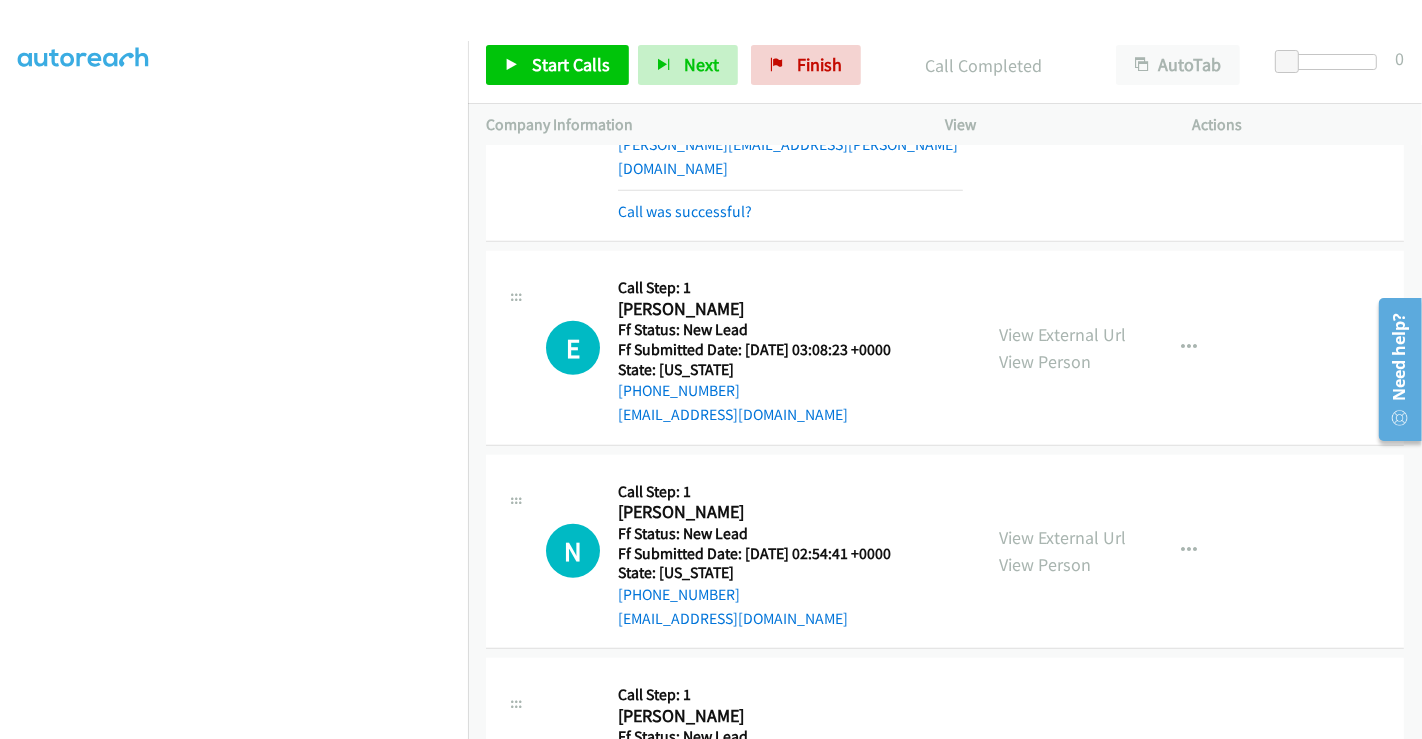 scroll, scrollTop: 1444, scrollLeft: 0, axis: vertical 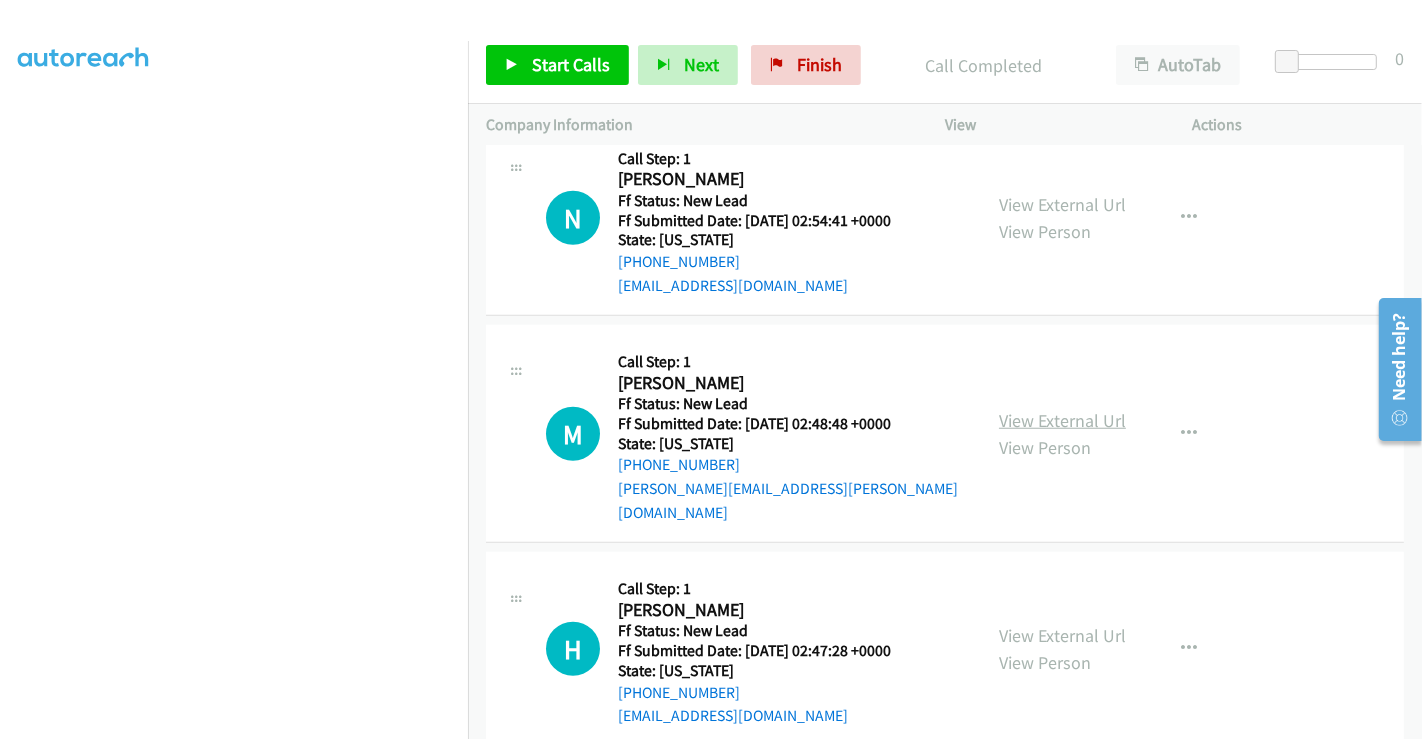 click on "View External Url" at bounding box center [1062, 420] 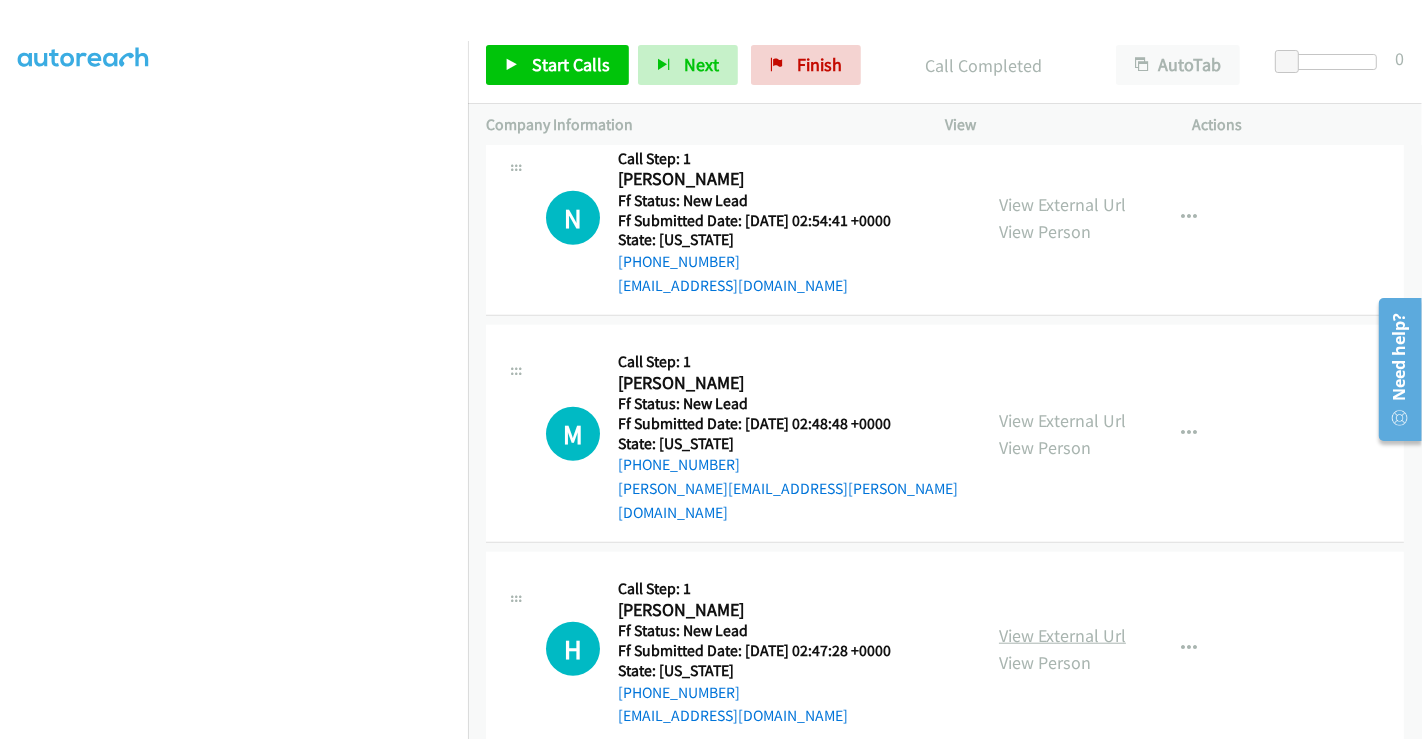 click on "View External Url" at bounding box center [1062, 635] 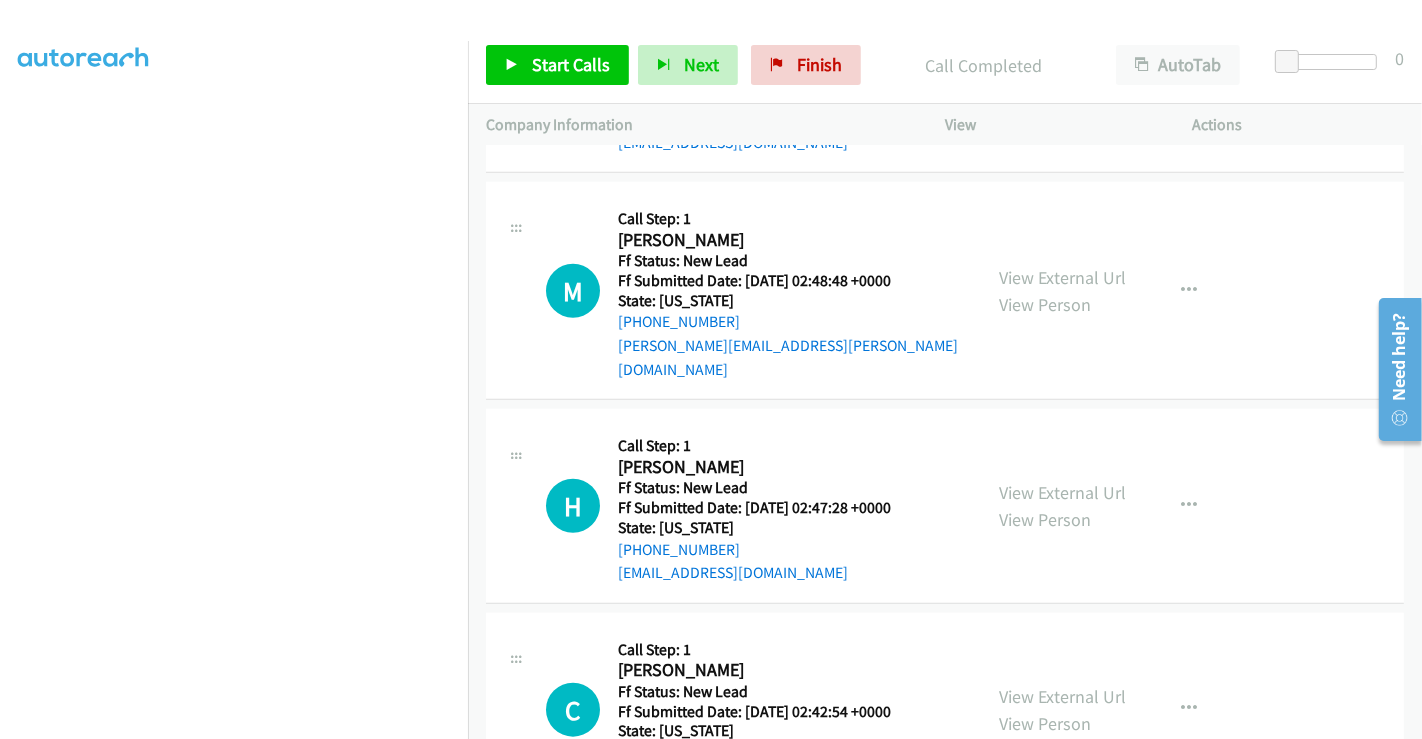 scroll, scrollTop: 1777, scrollLeft: 0, axis: vertical 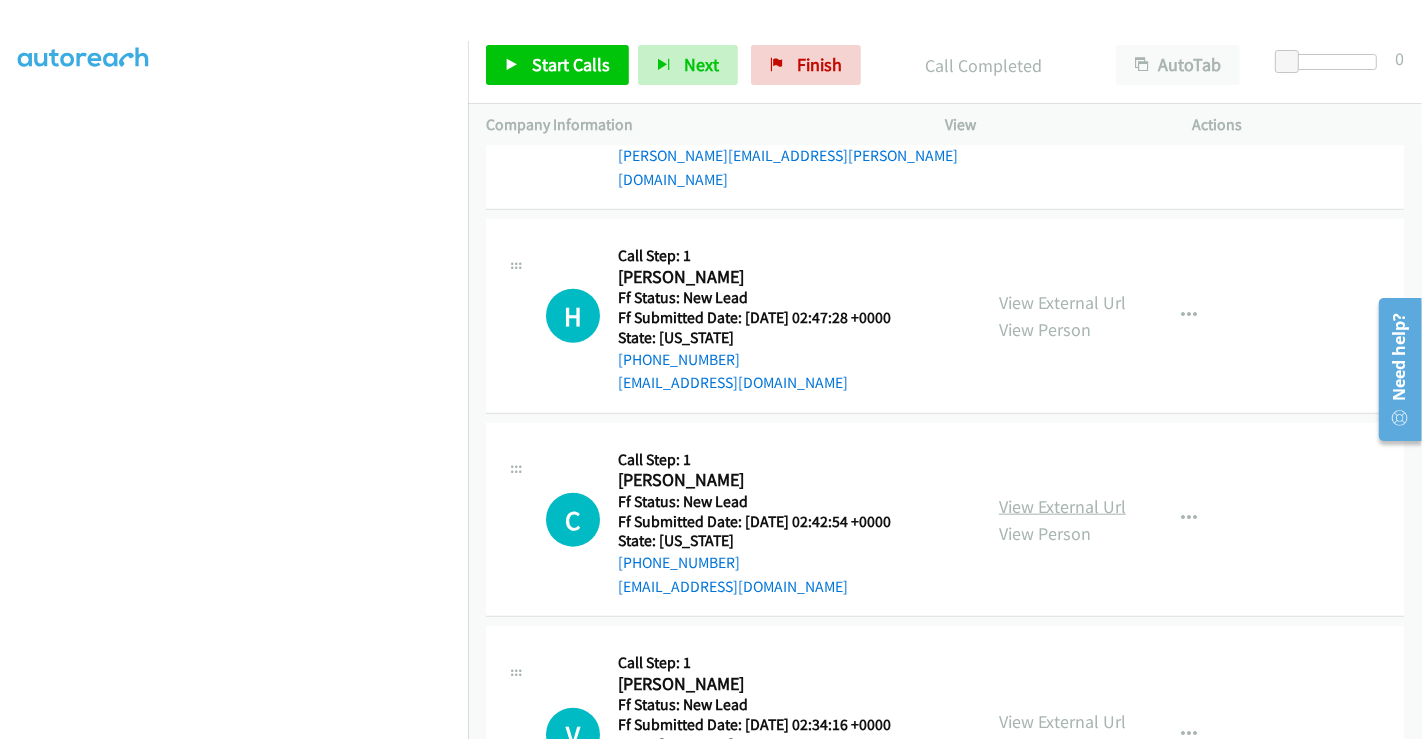 click on "View External Url" at bounding box center (1062, 506) 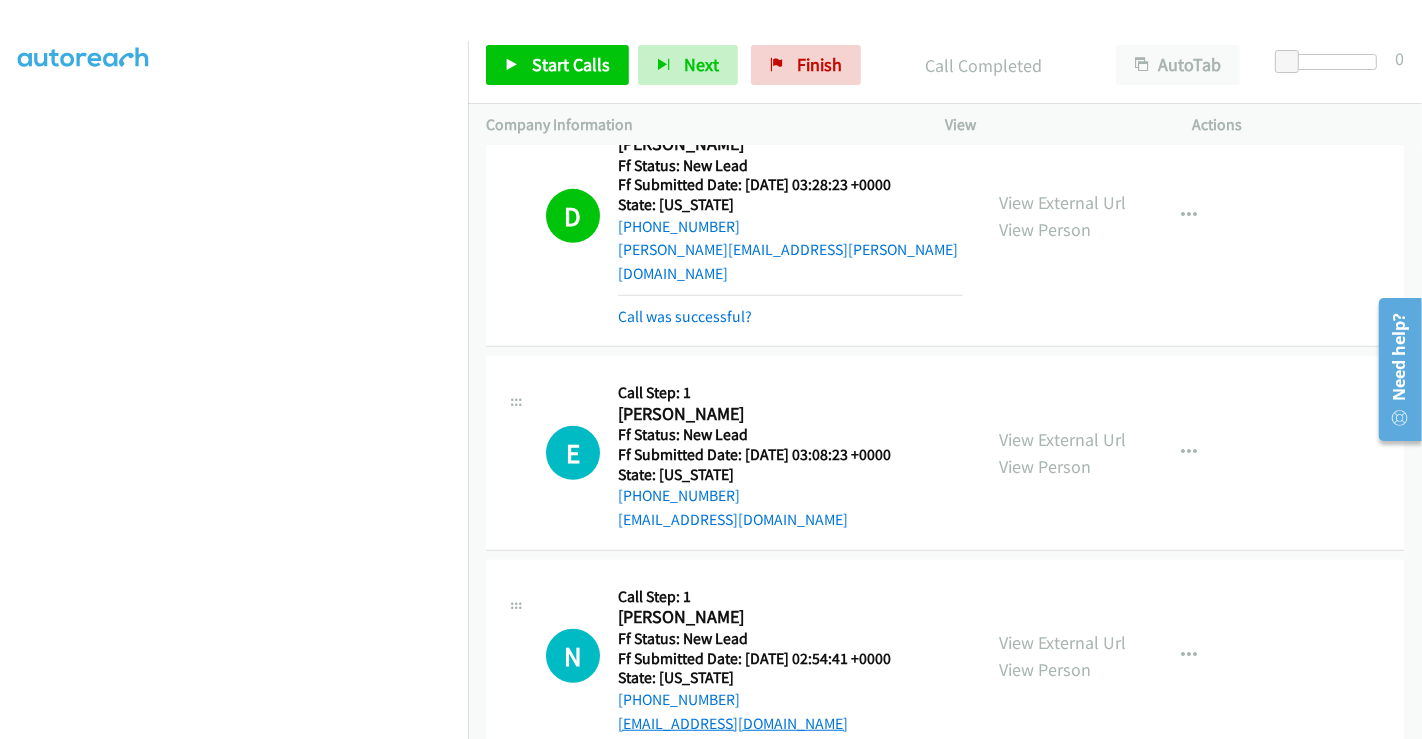 scroll, scrollTop: 1000, scrollLeft: 0, axis: vertical 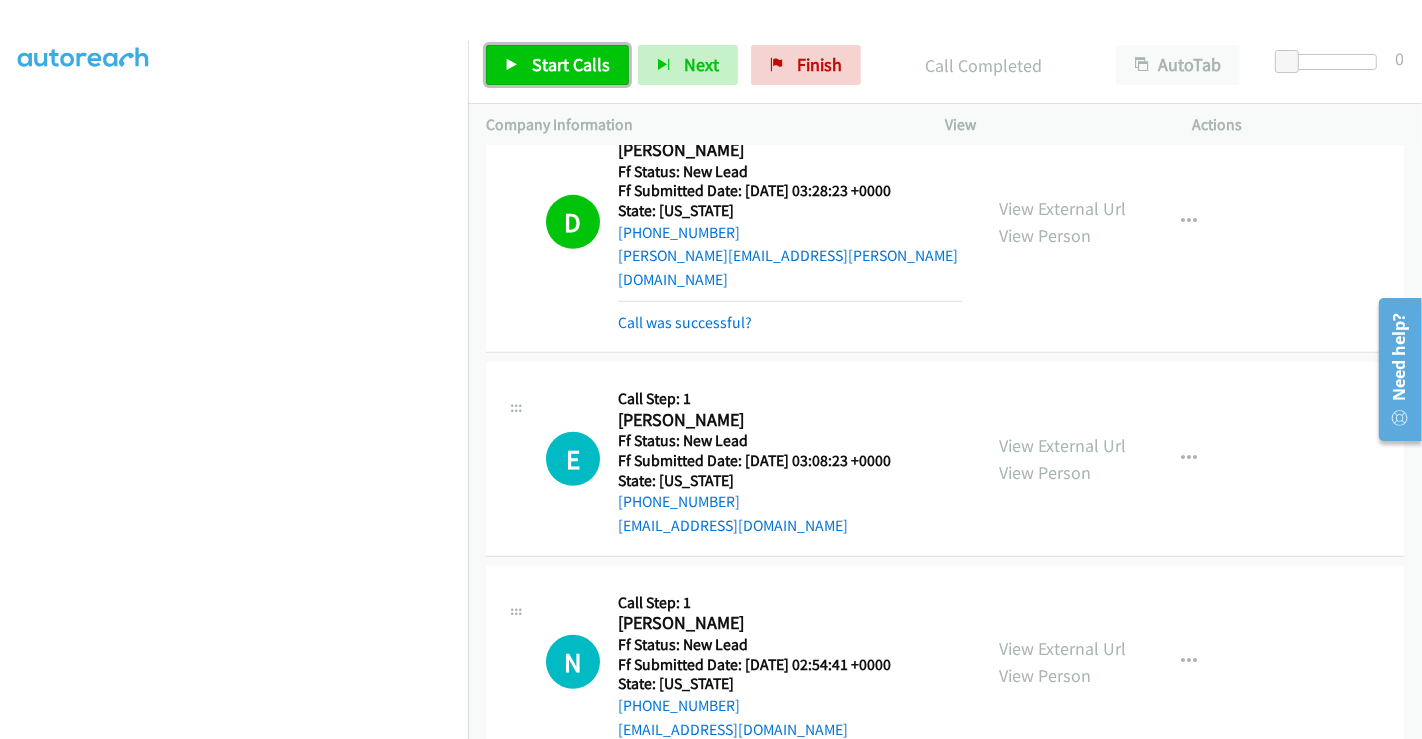 click on "Start Calls" at bounding box center (571, 64) 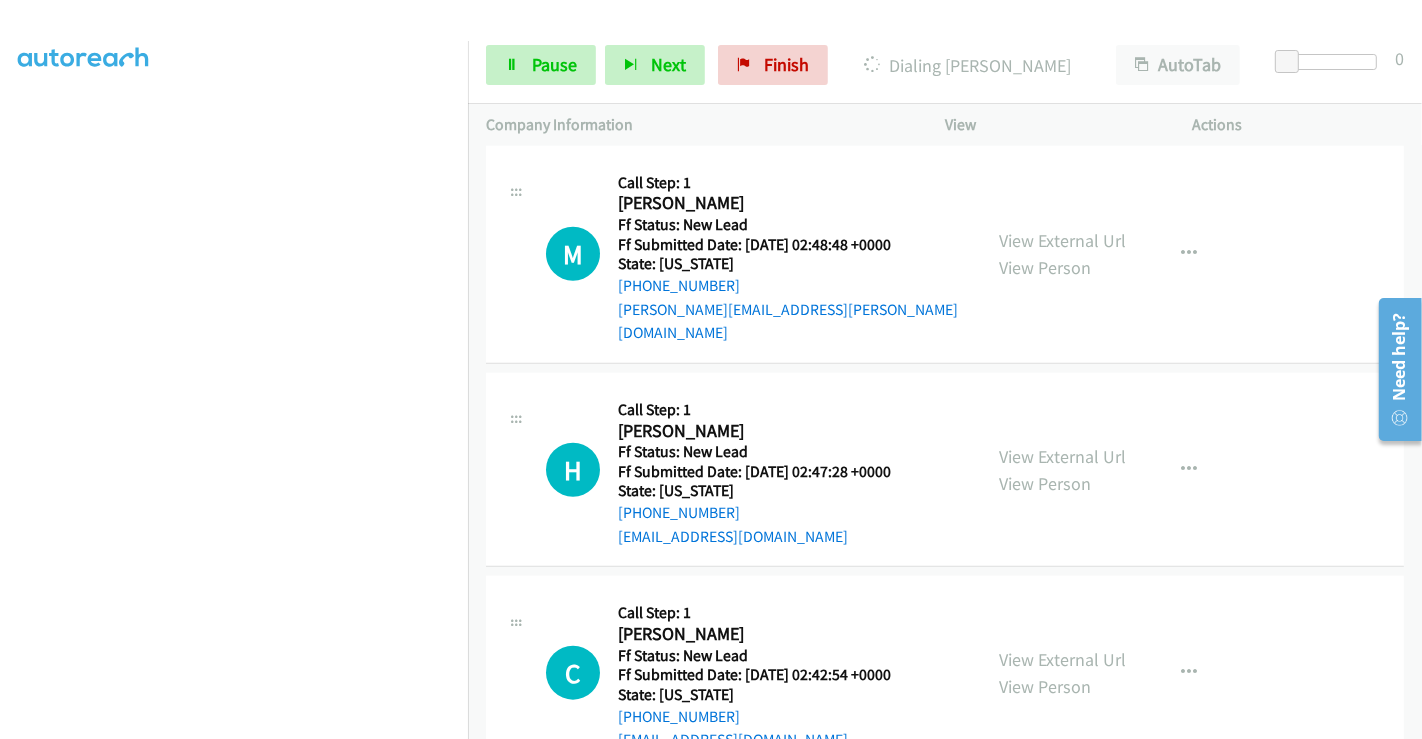 scroll, scrollTop: 1708, scrollLeft: 0, axis: vertical 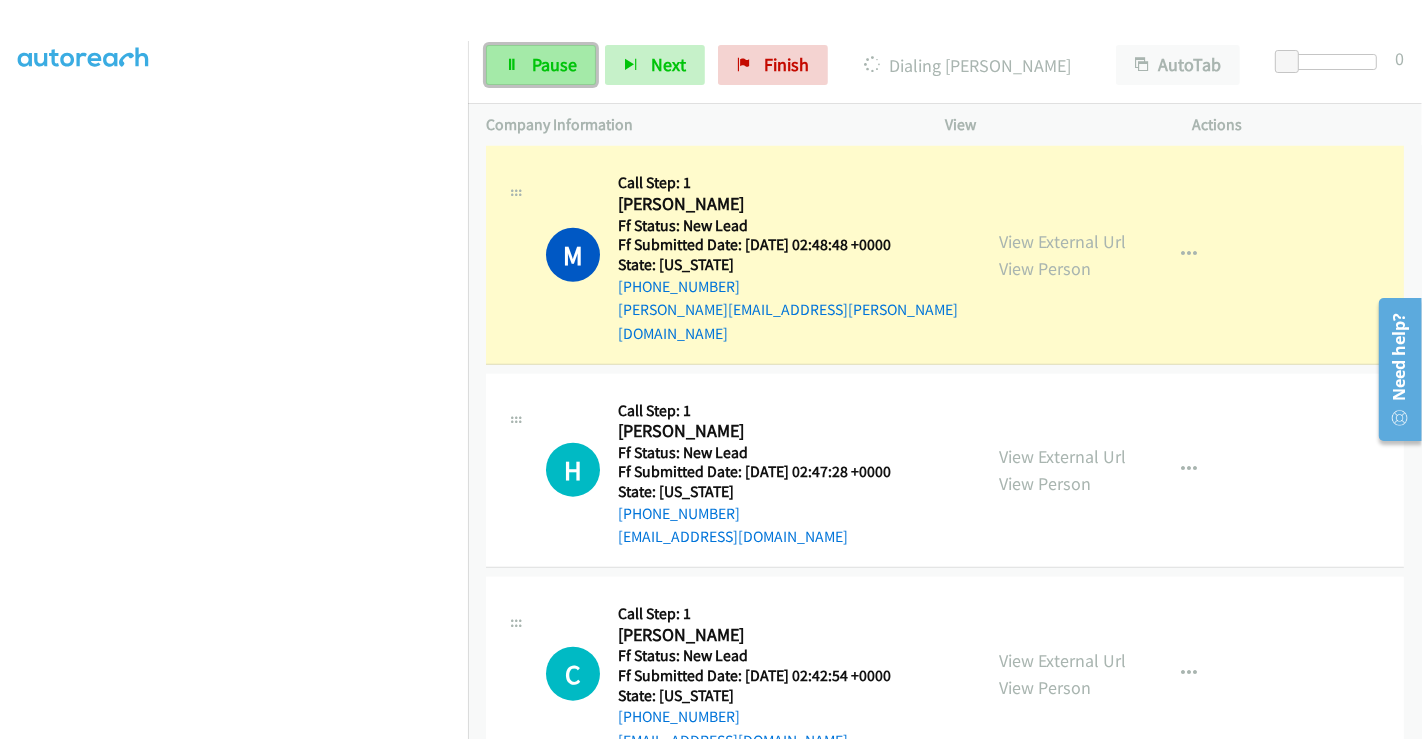 click on "Pause" at bounding box center [554, 64] 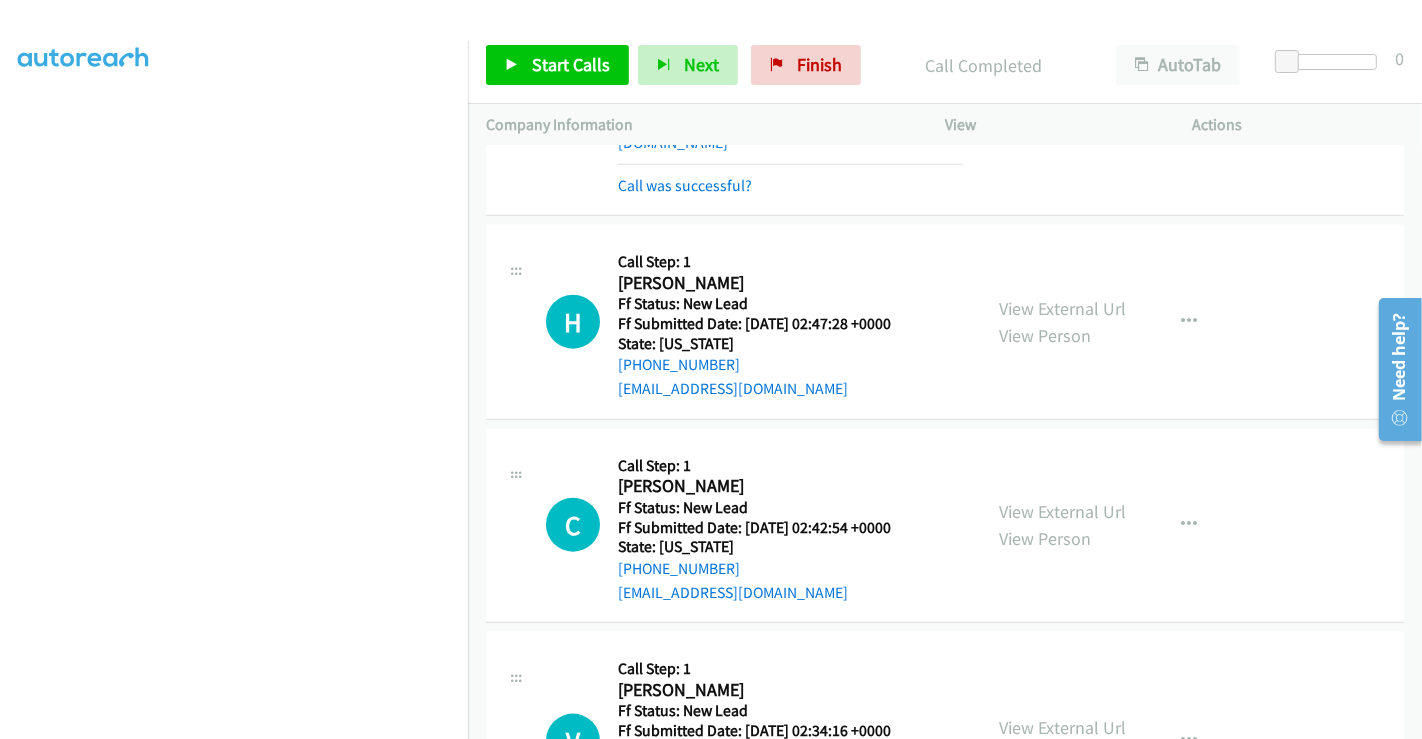scroll, scrollTop: 1820, scrollLeft: 0, axis: vertical 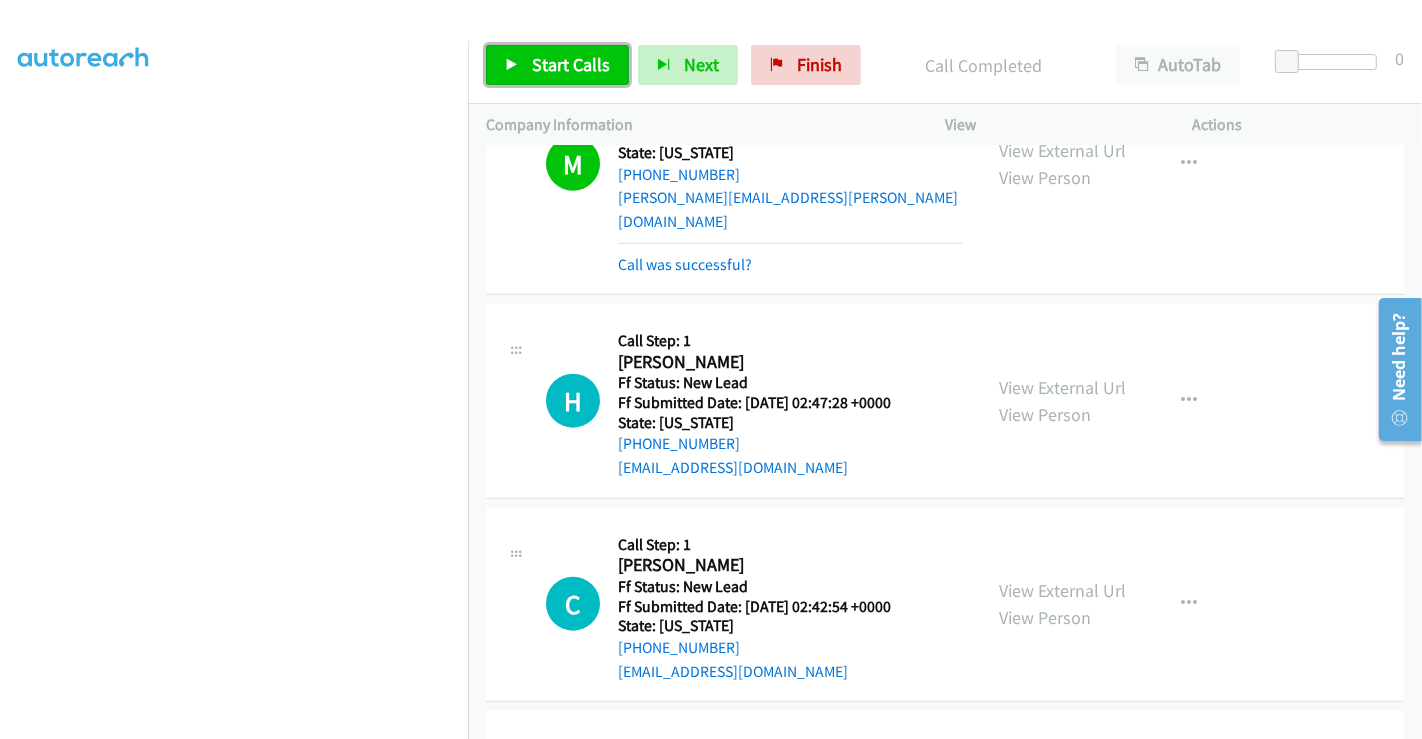 click on "Start Calls" at bounding box center [571, 64] 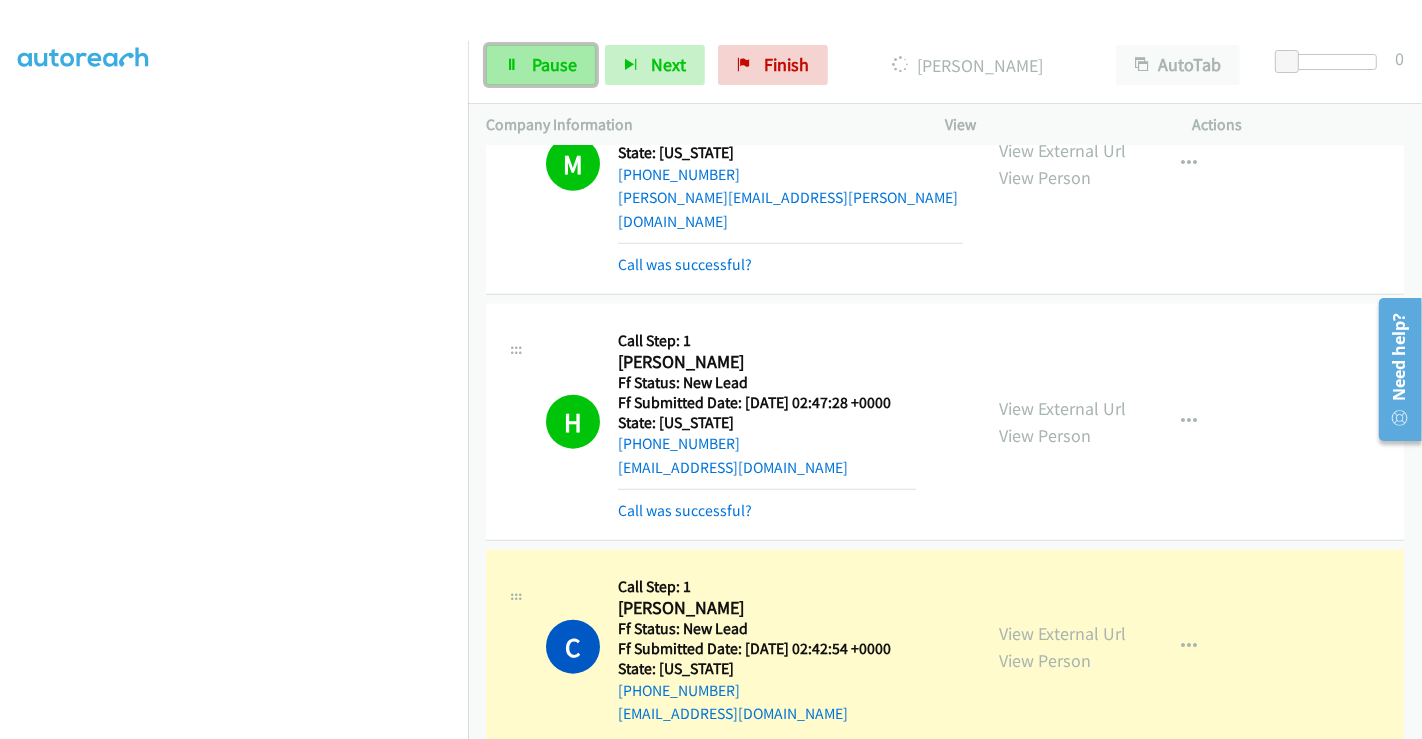 click on "Pause" at bounding box center (554, 64) 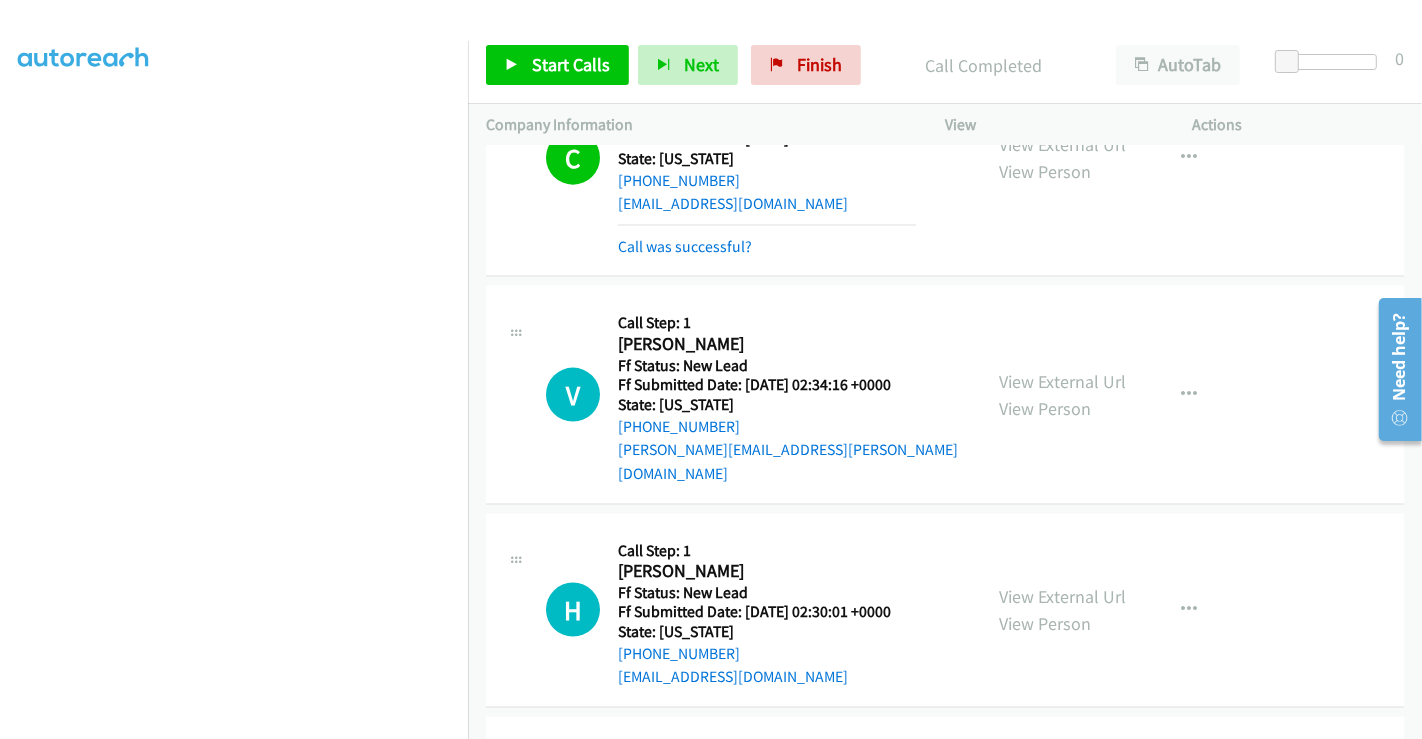 scroll, scrollTop: 2375, scrollLeft: 0, axis: vertical 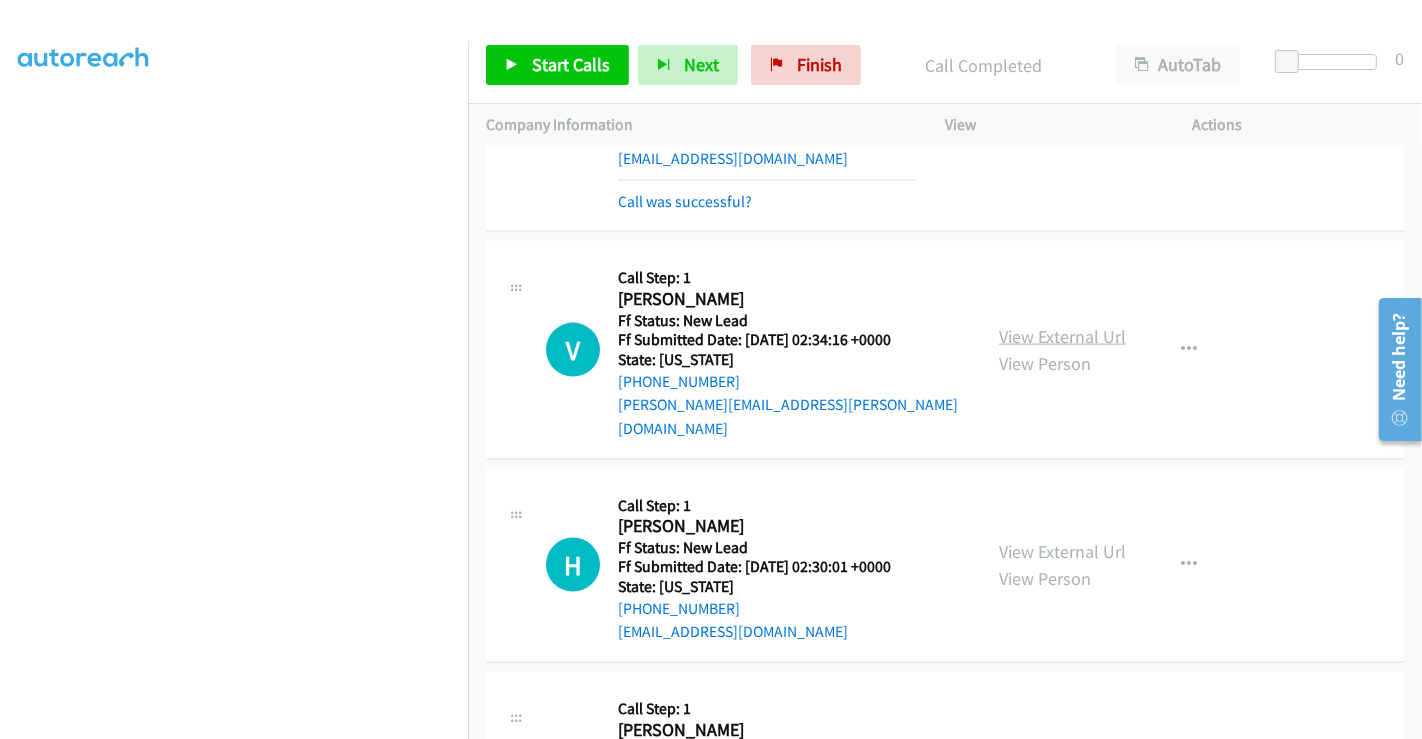 click on "View External Url" at bounding box center (1062, 336) 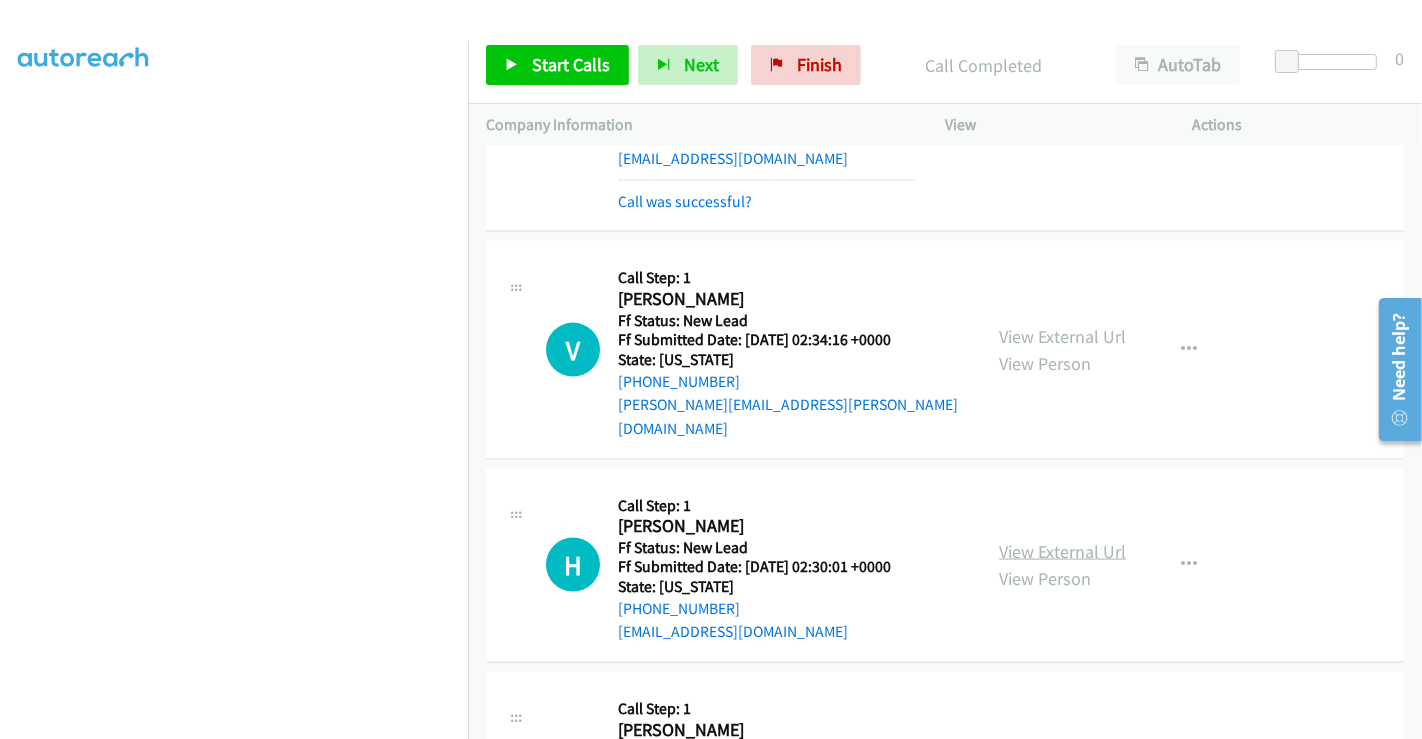 click on "View External Url" at bounding box center [1062, 551] 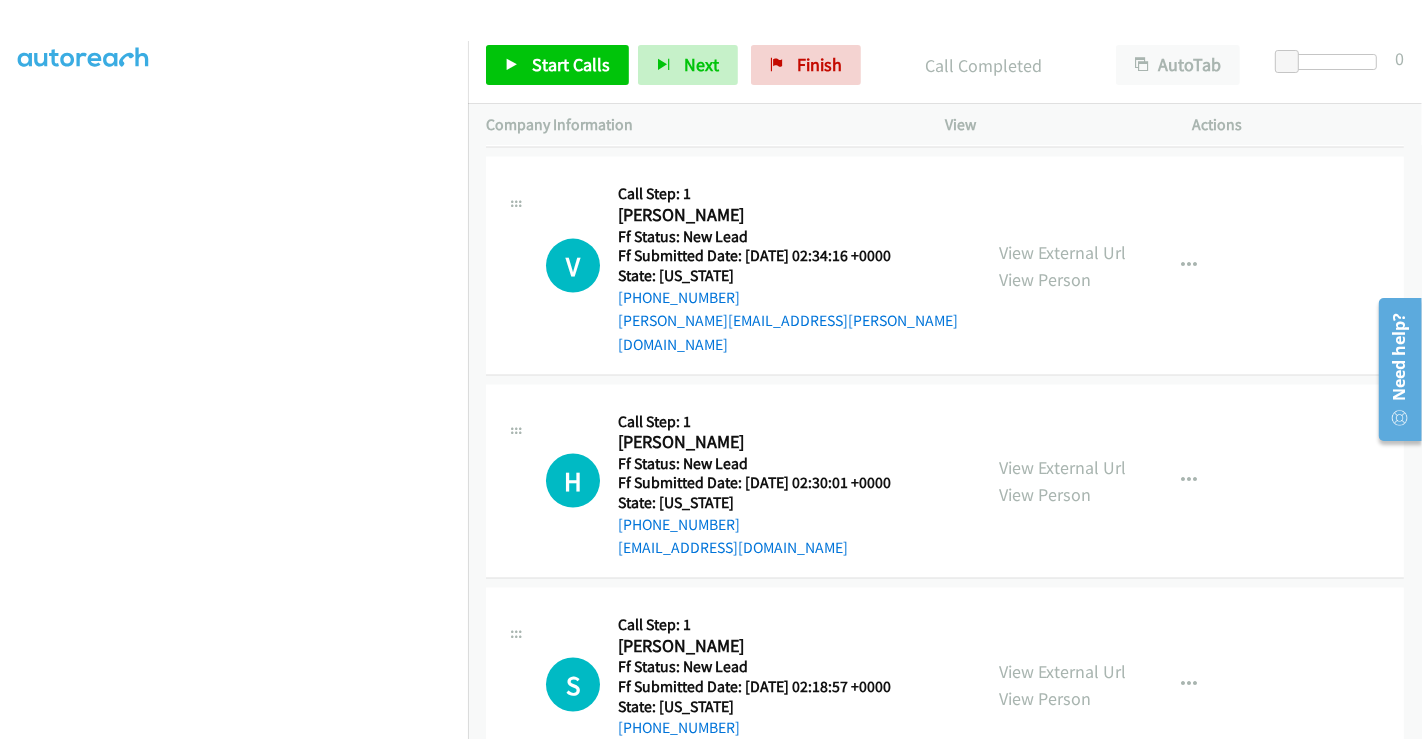 scroll, scrollTop: 2597, scrollLeft: 0, axis: vertical 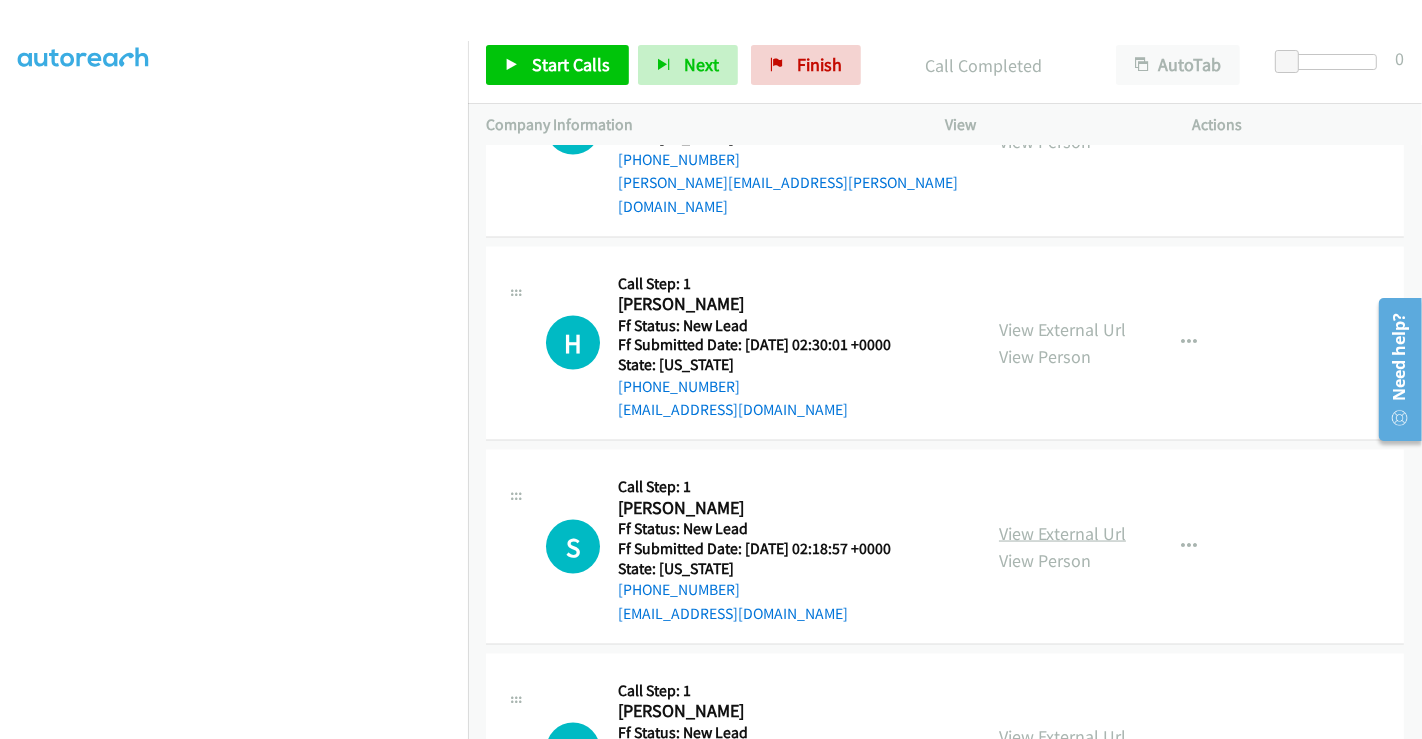 click on "View External Url" at bounding box center (1062, 533) 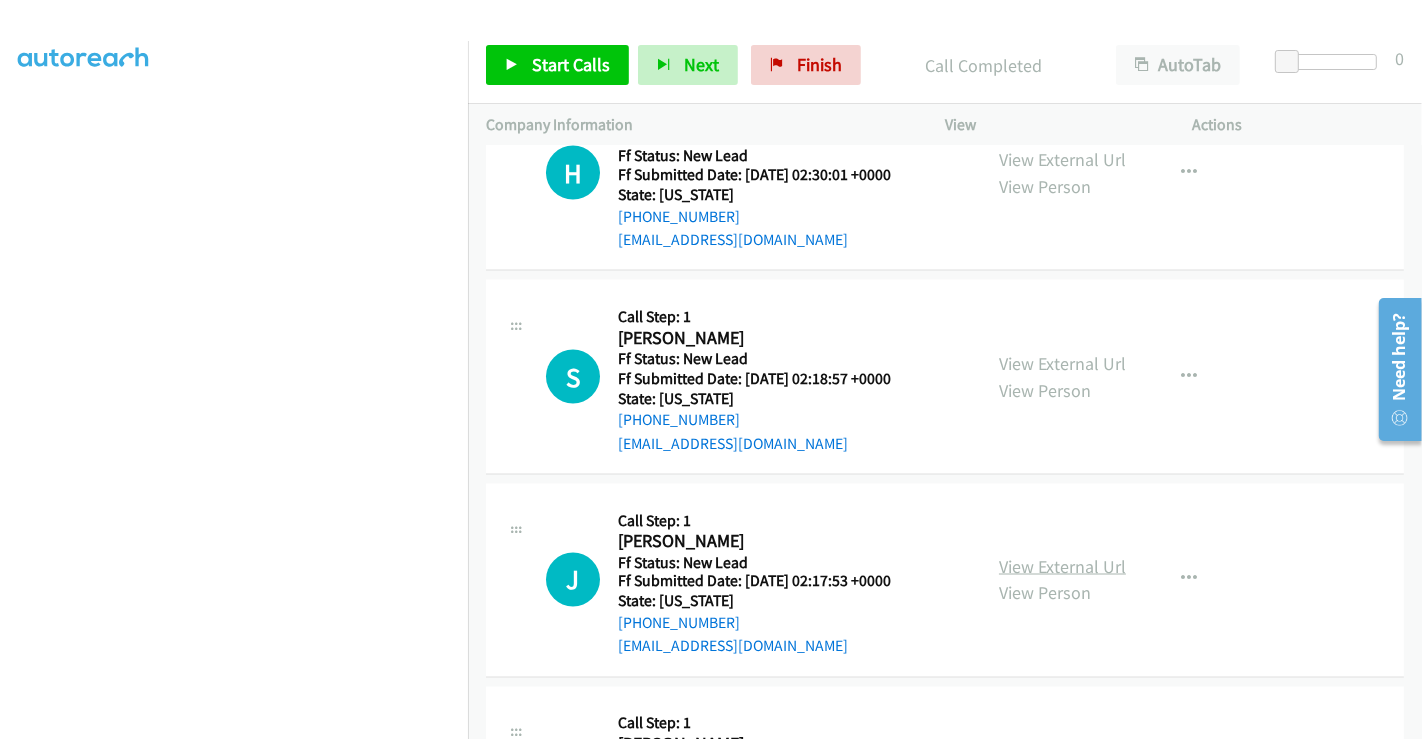 scroll, scrollTop: 2820, scrollLeft: 0, axis: vertical 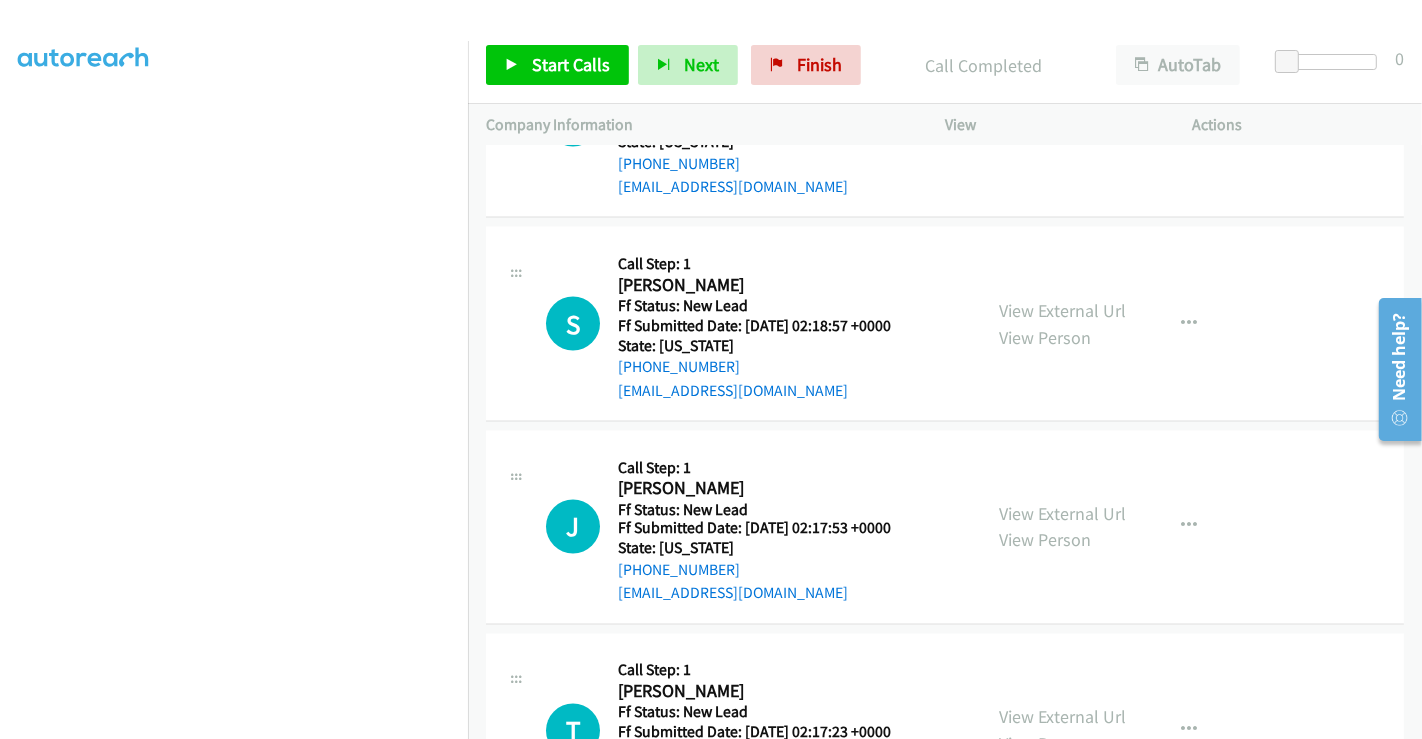 click on "View External Url
View Person" at bounding box center [1062, 527] 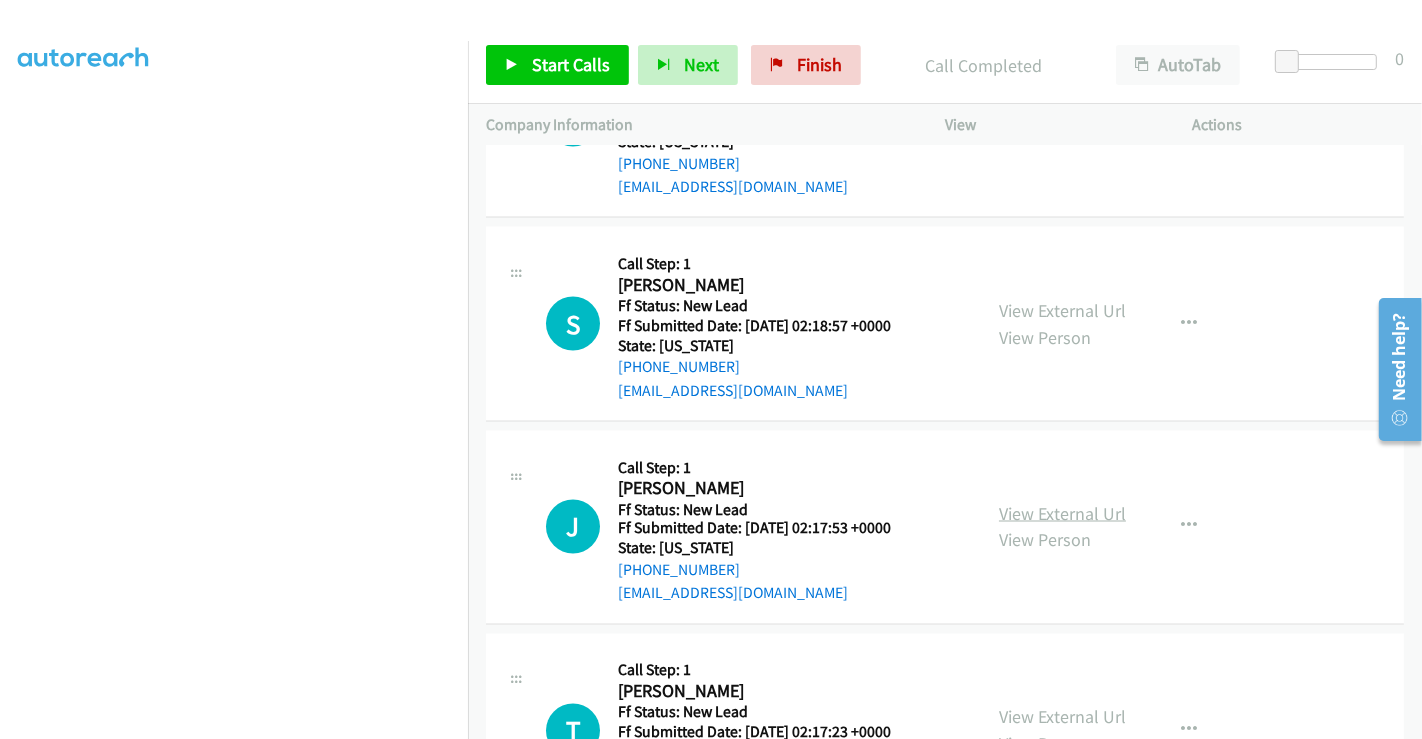 click on "View External Url" at bounding box center (1062, 513) 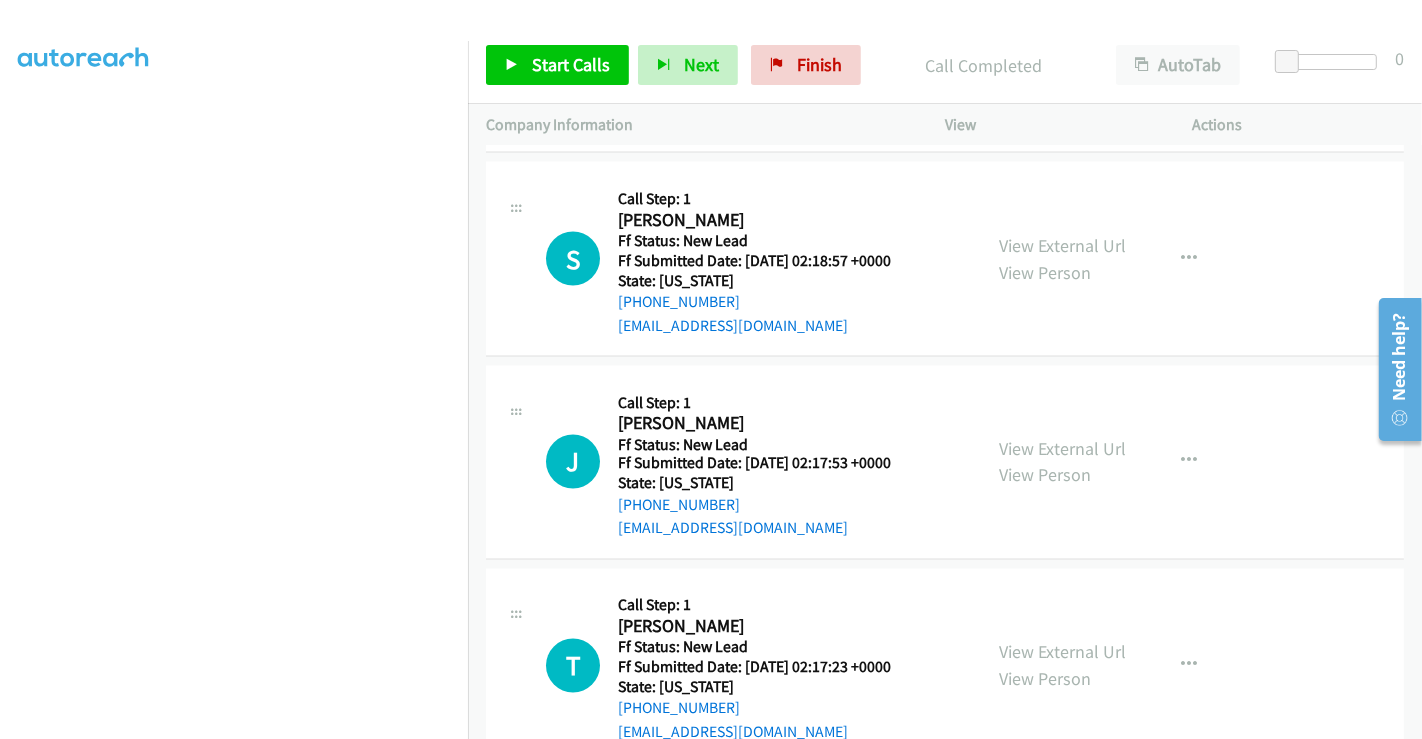 scroll, scrollTop: 3042, scrollLeft: 0, axis: vertical 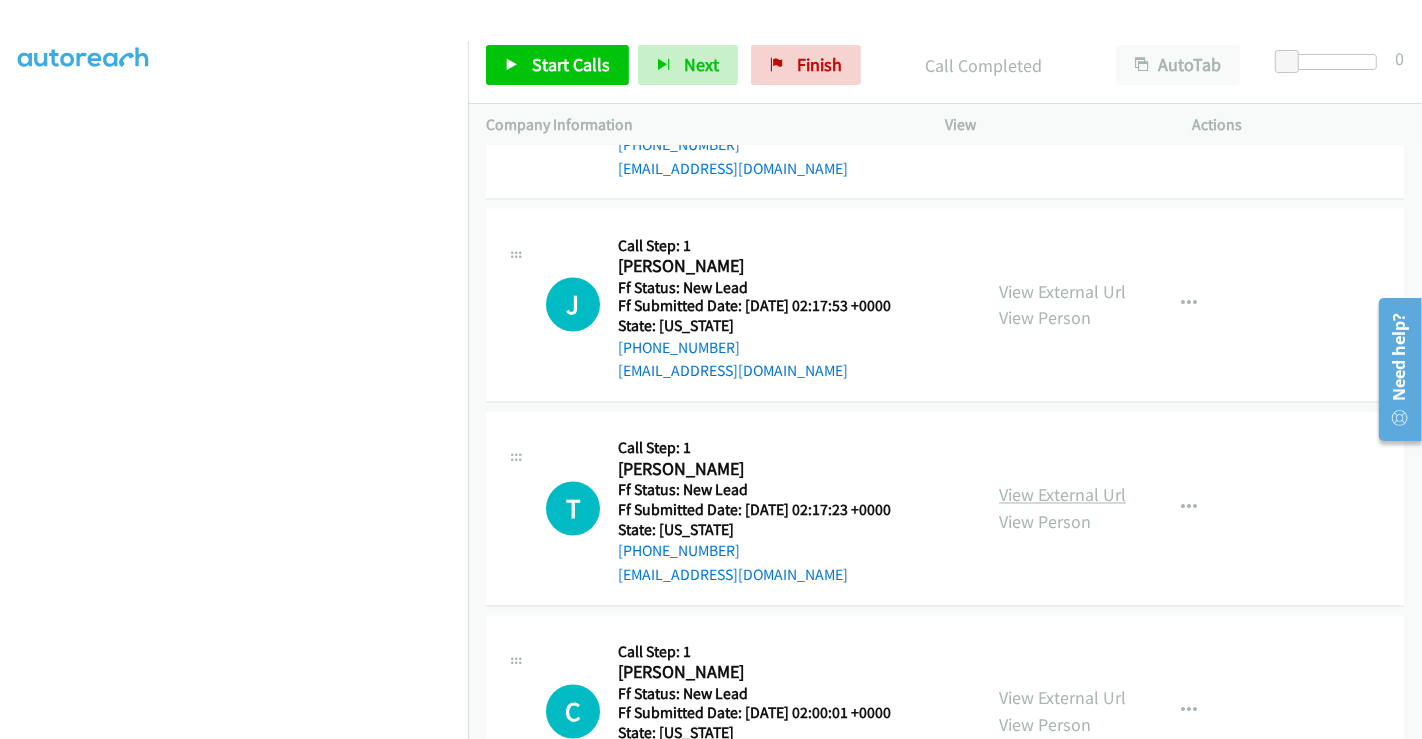 click on "View External Url" at bounding box center (1062, 495) 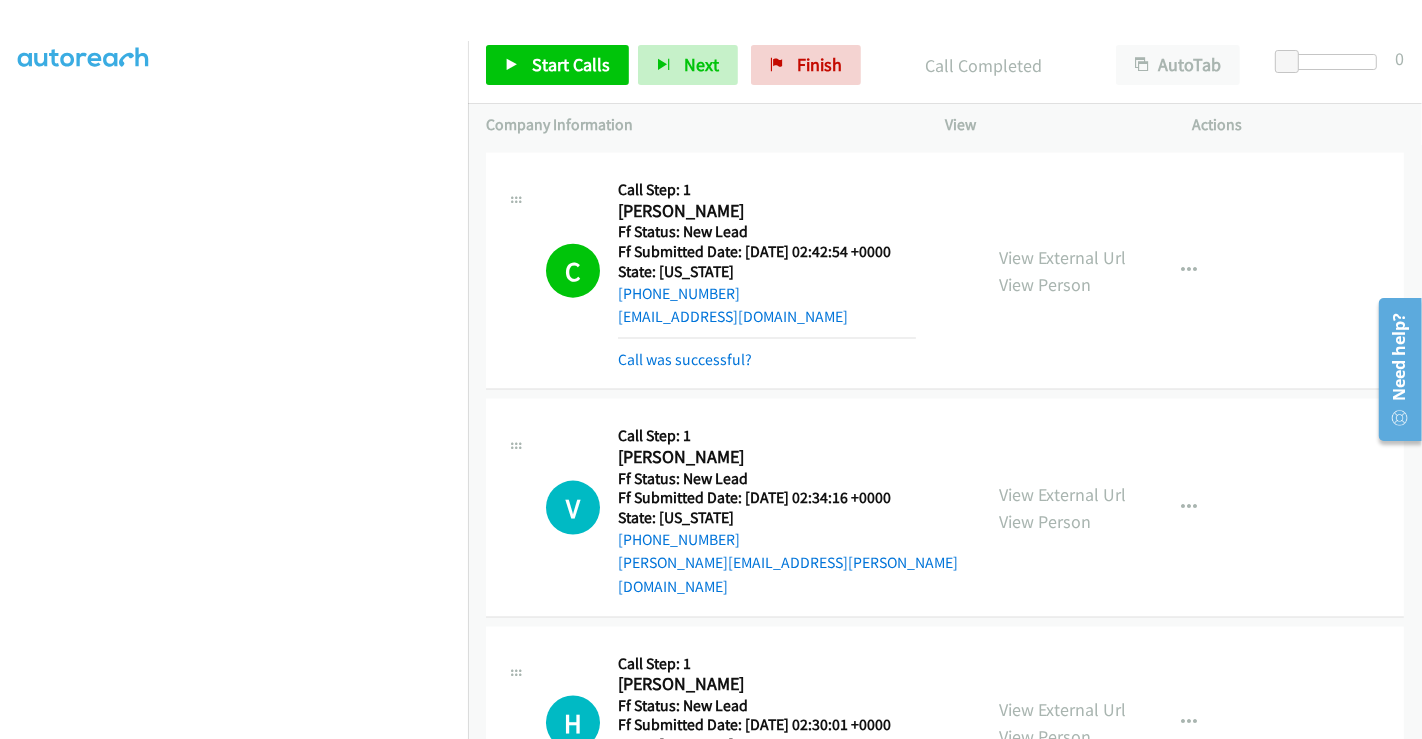 scroll, scrollTop: 2264, scrollLeft: 0, axis: vertical 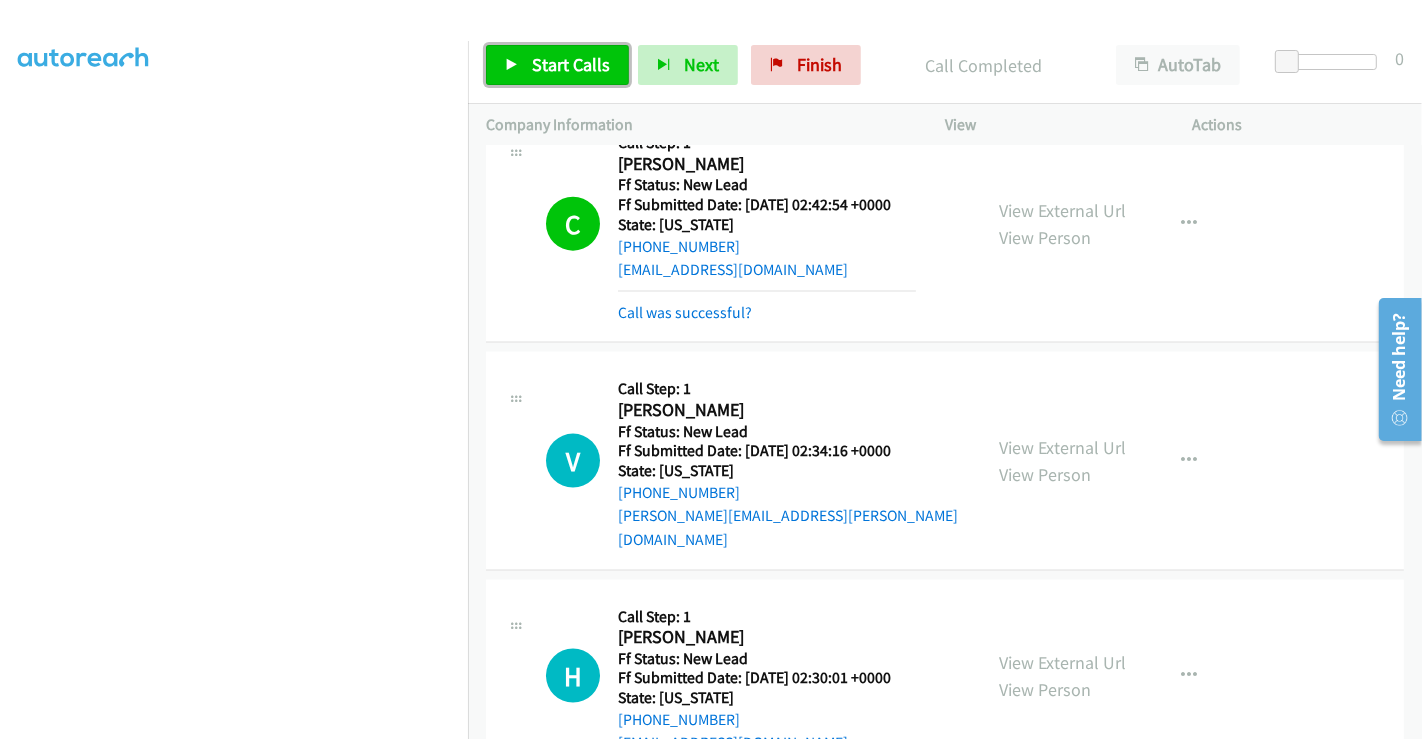 click on "Start Calls" at bounding box center [571, 64] 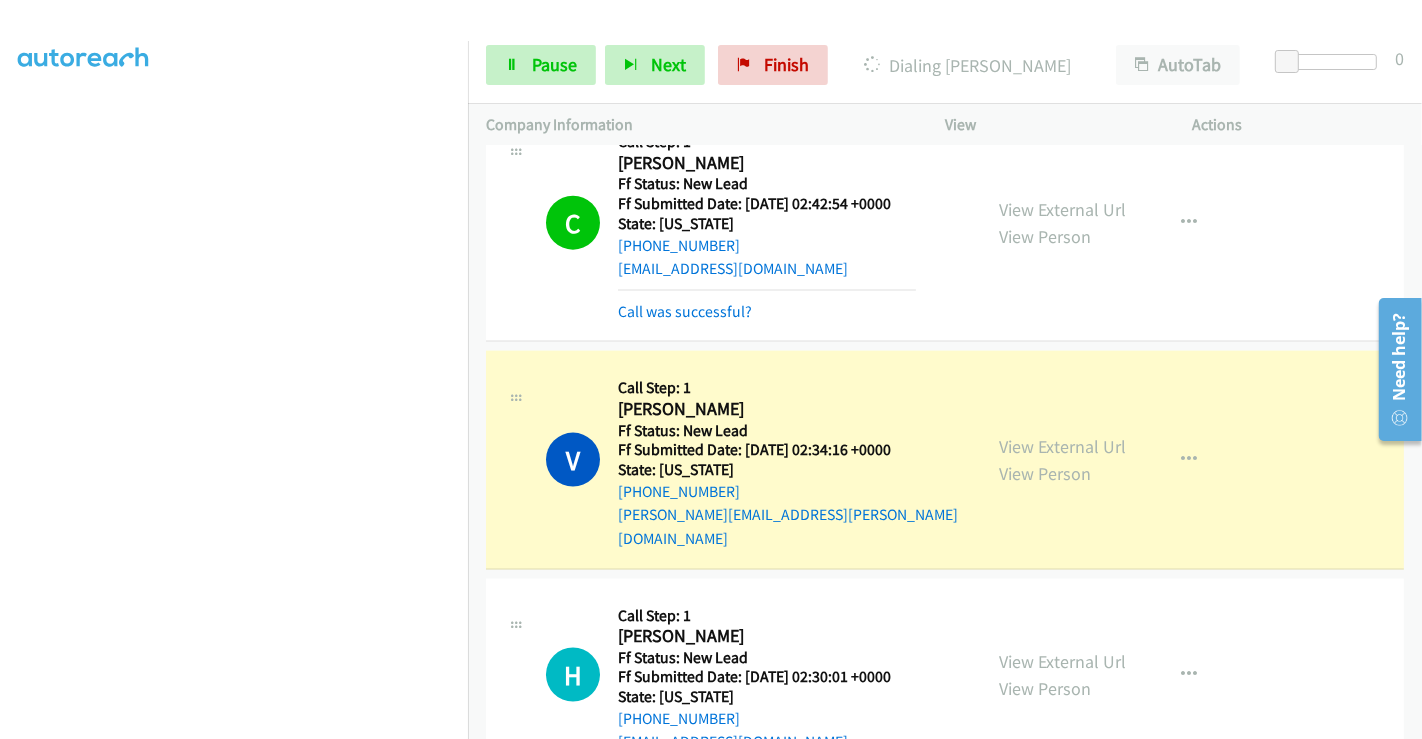 scroll, scrollTop: 2264, scrollLeft: 0, axis: vertical 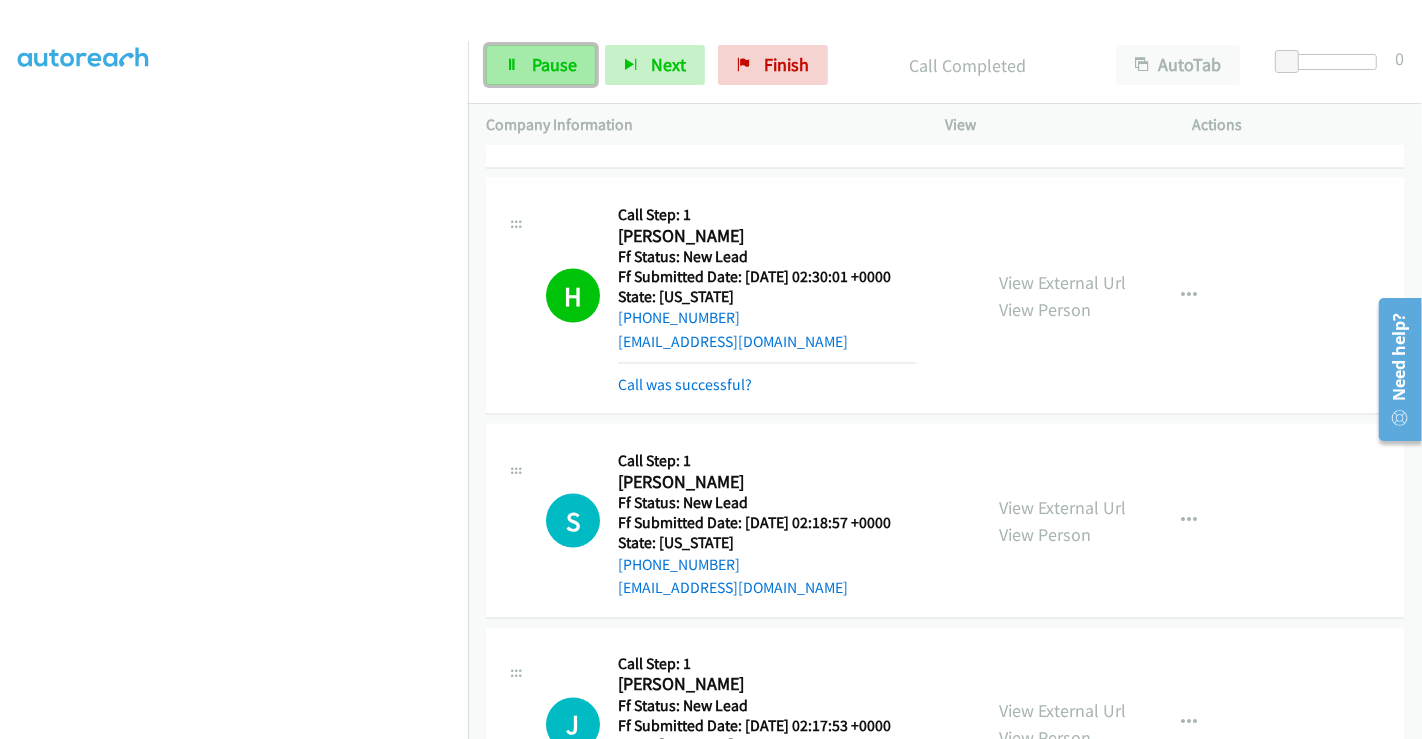 click on "Pause" at bounding box center (554, 64) 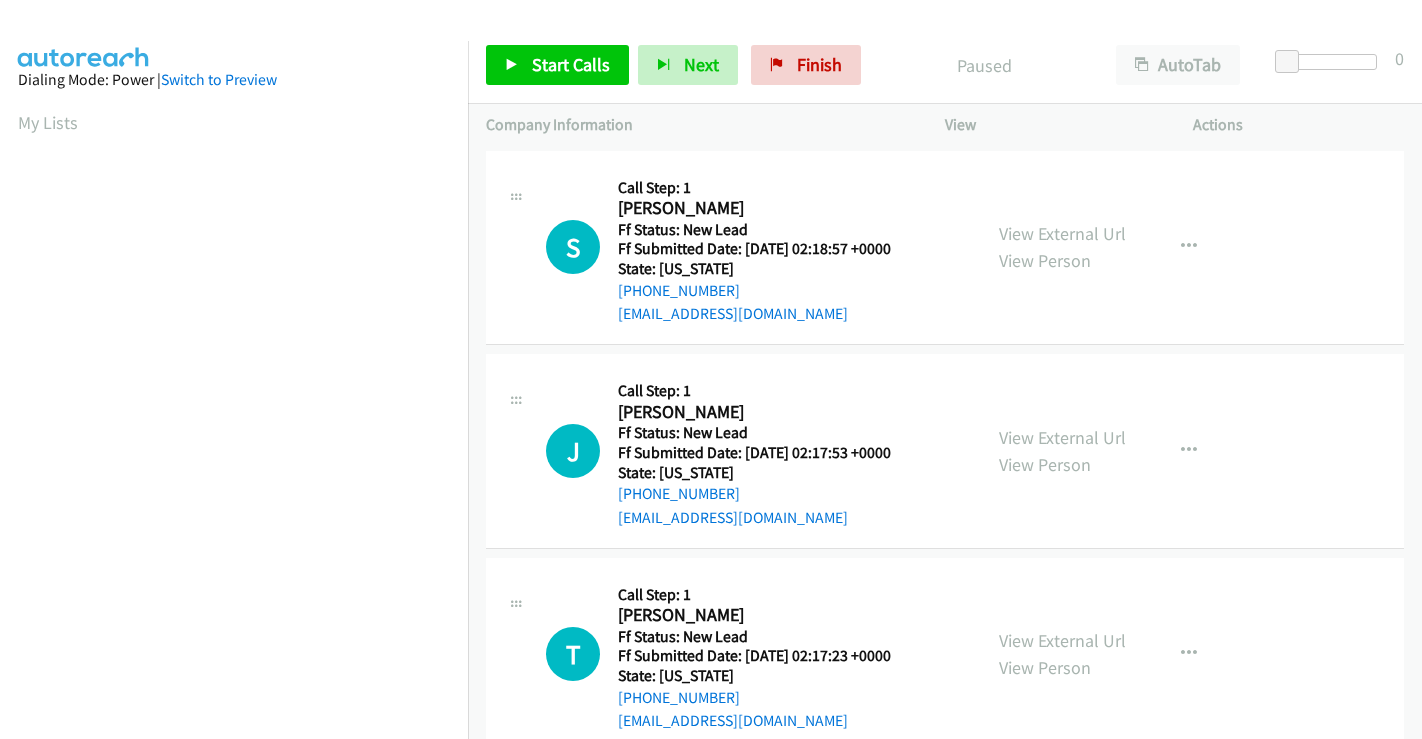 scroll, scrollTop: 0, scrollLeft: 0, axis: both 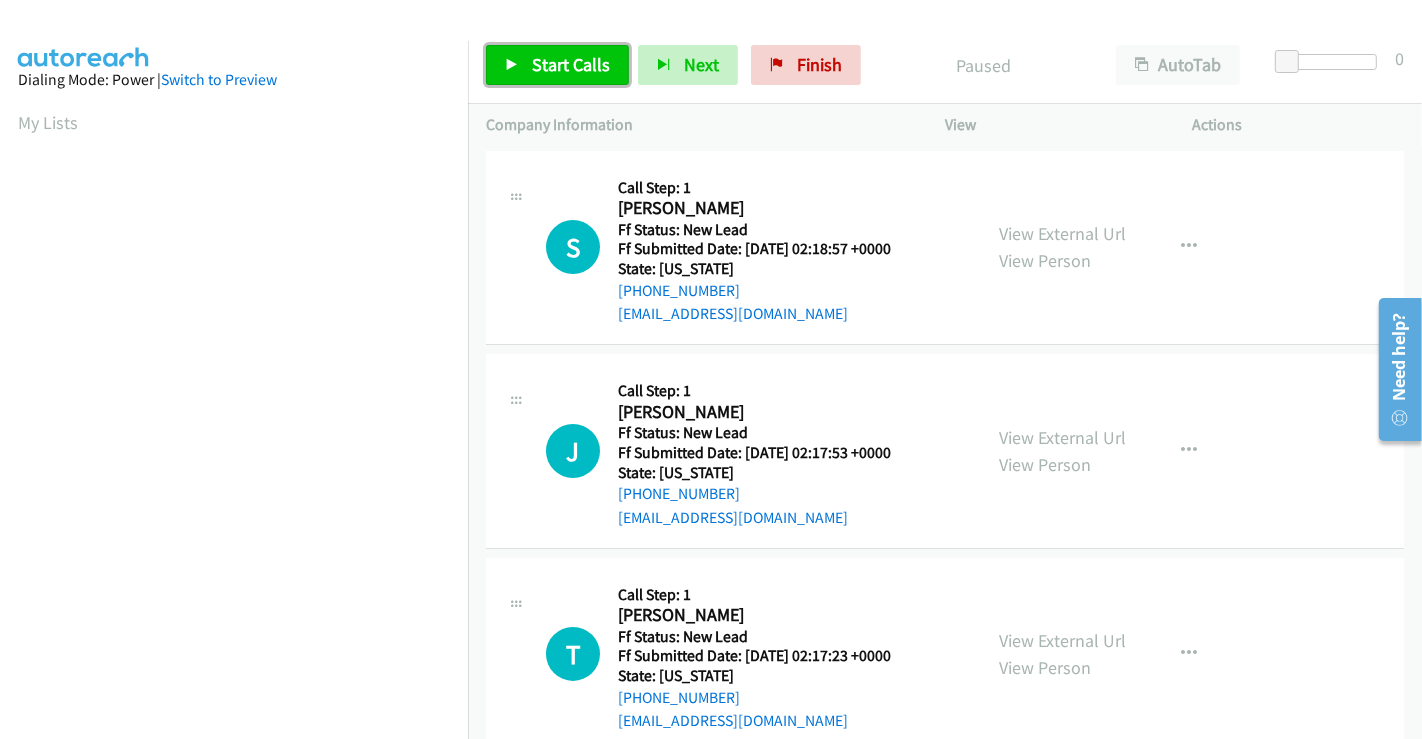 click on "Start Calls" at bounding box center [571, 64] 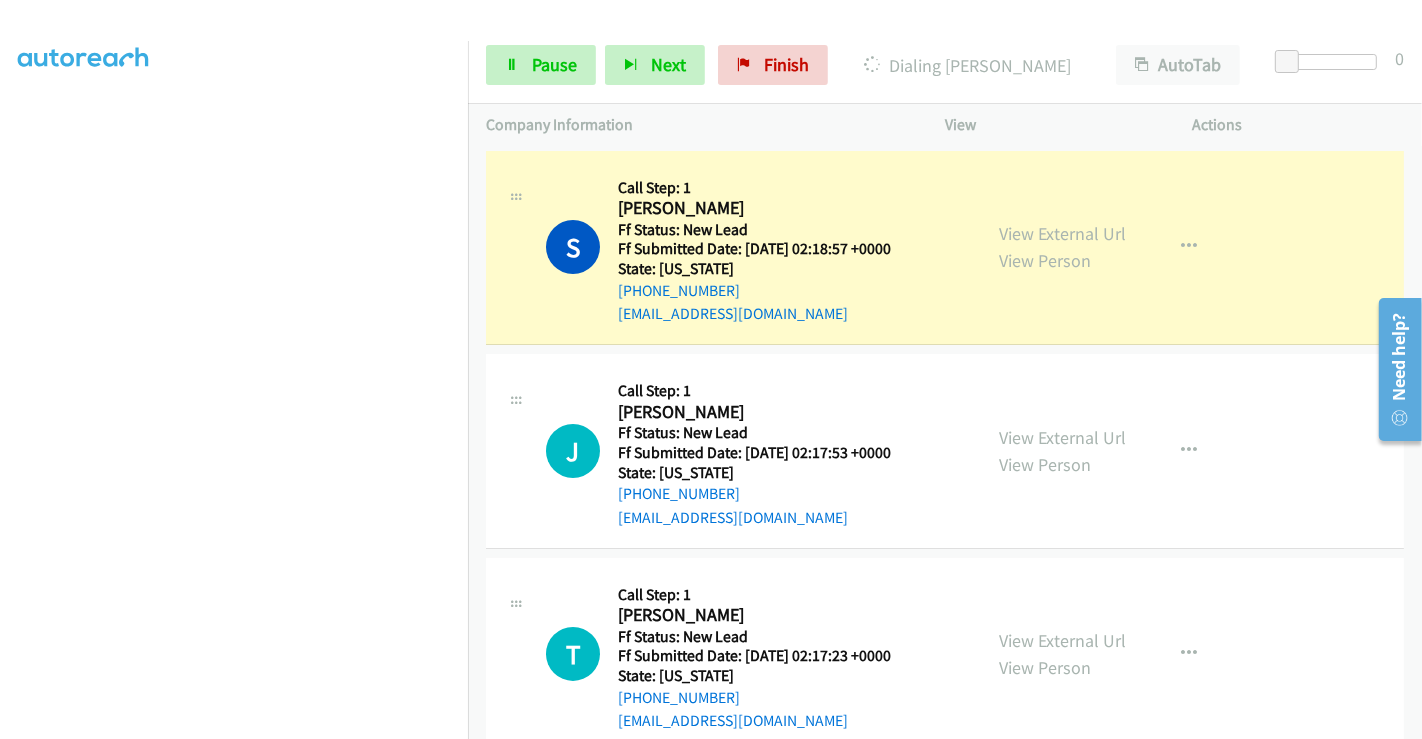 scroll, scrollTop: 0, scrollLeft: 0, axis: both 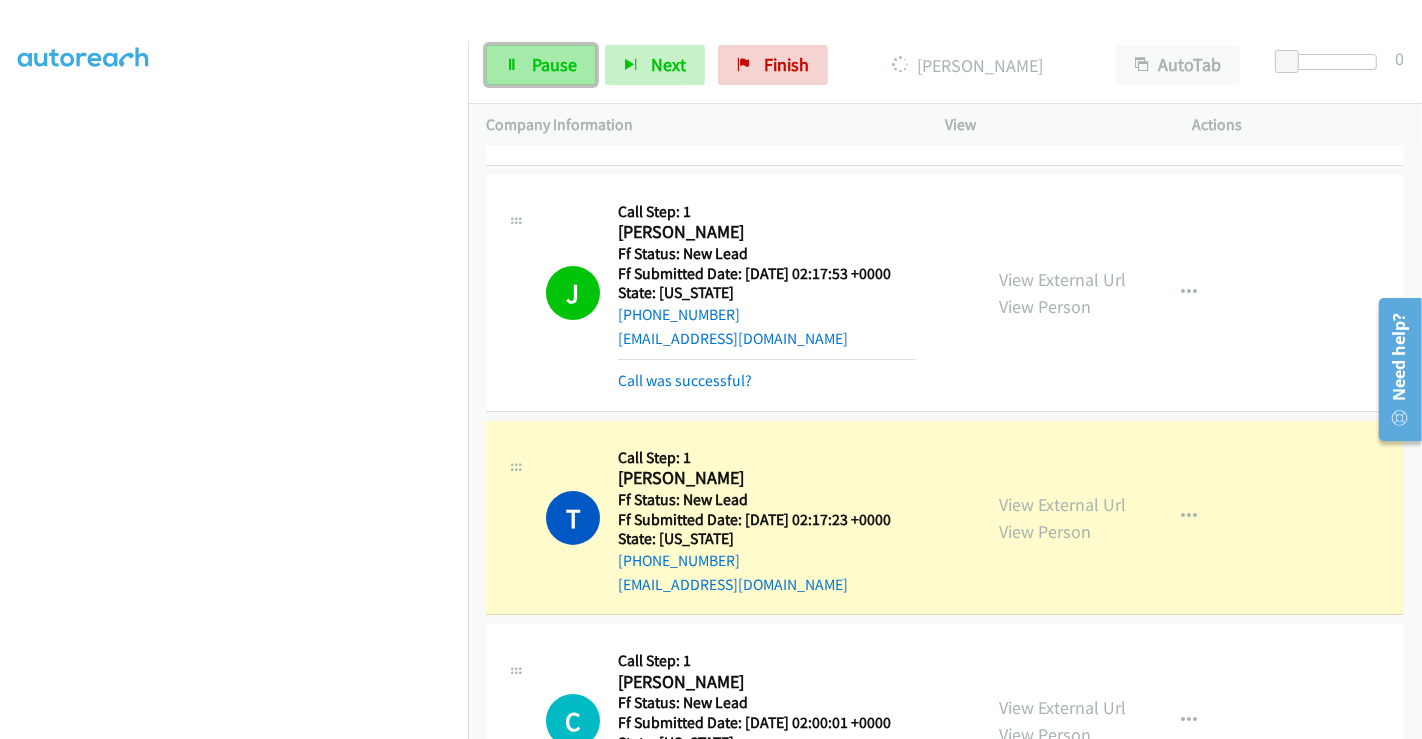 click on "Pause" at bounding box center [554, 64] 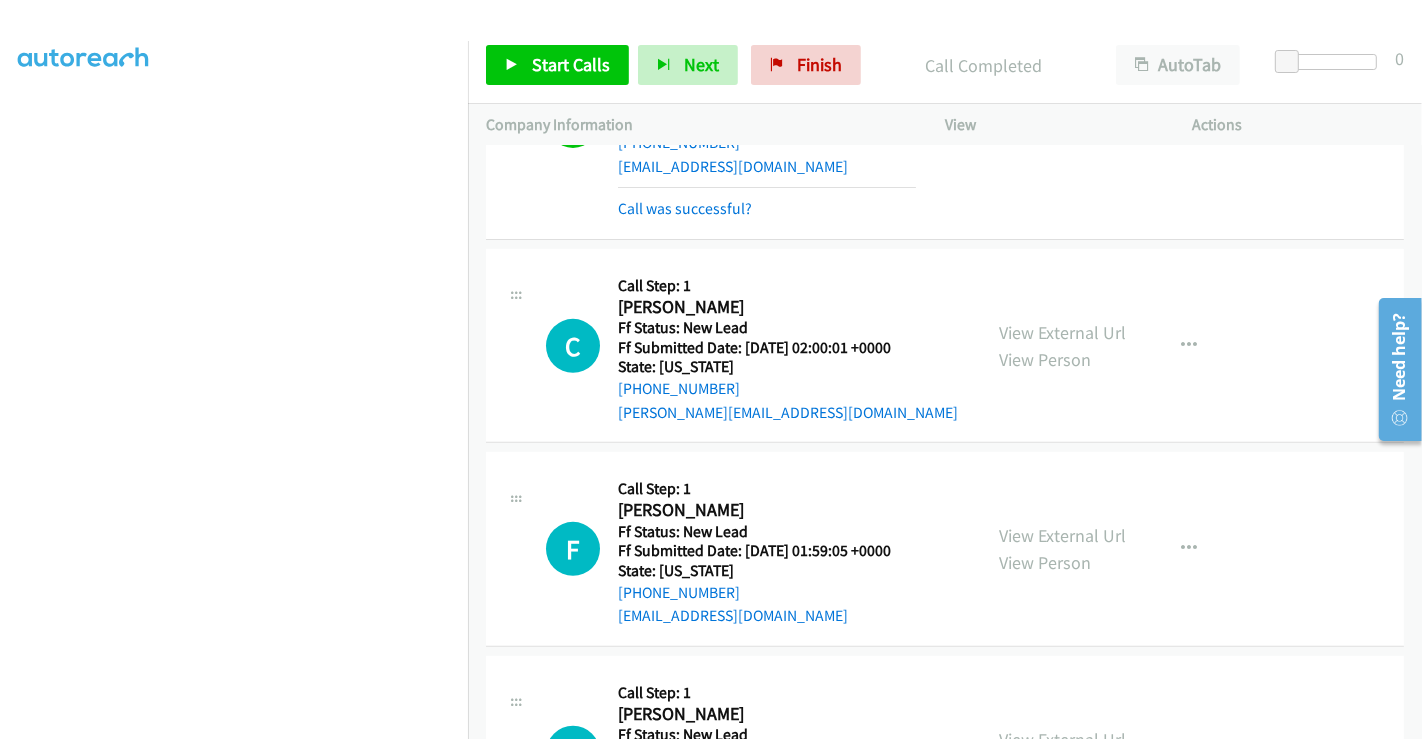 scroll, scrollTop: 777, scrollLeft: 0, axis: vertical 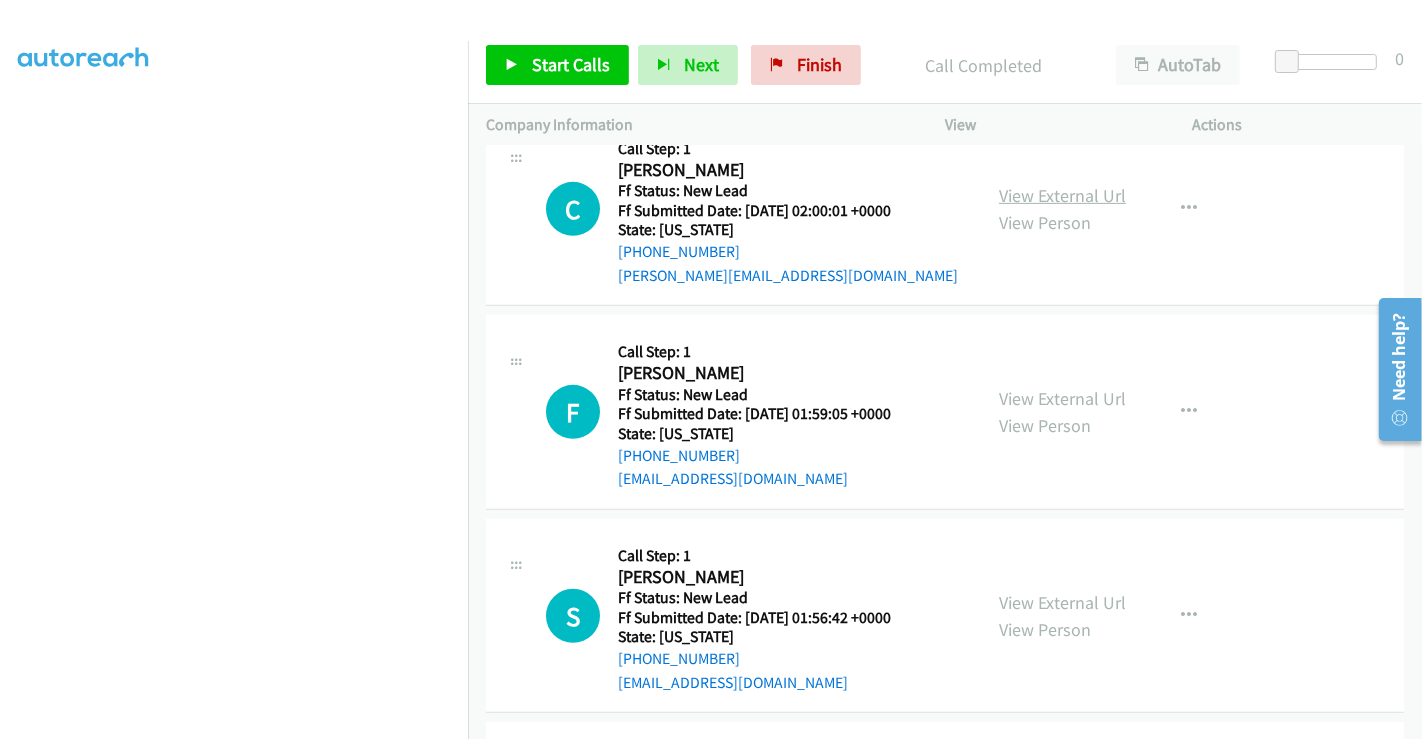 click on "View External Url" at bounding box center [1062, 195] 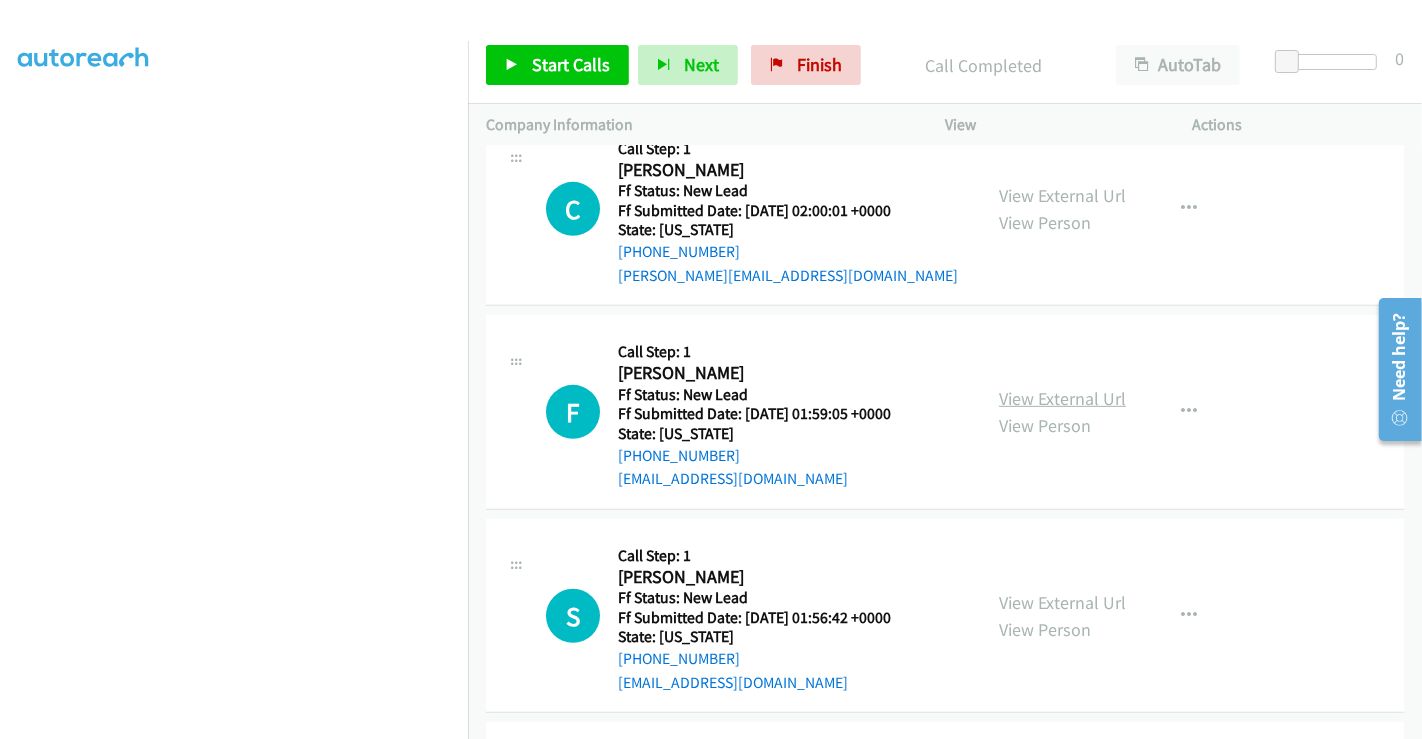 click on "View External Url" at bounding box center (1062, 398) 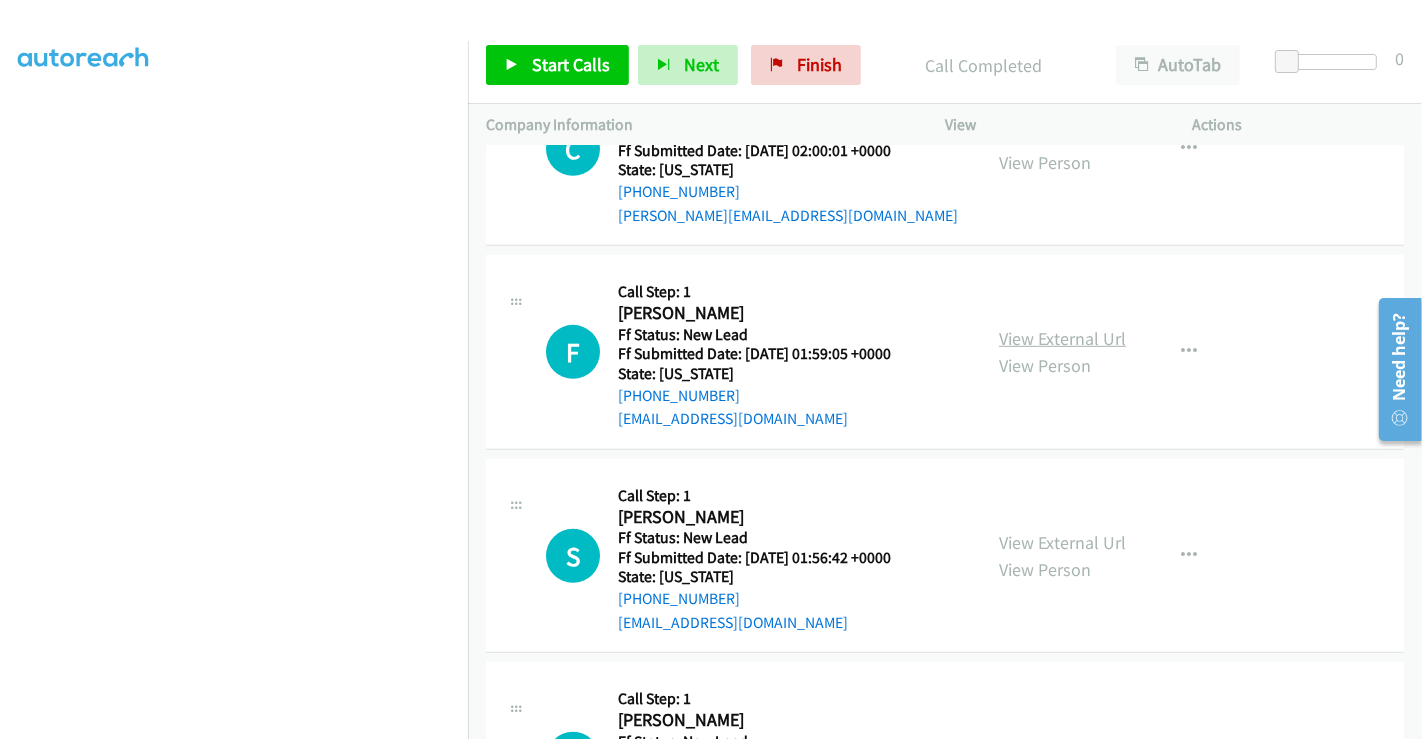 scroll, scrollTop: 888, scrollLeft: 0, axis: vertical 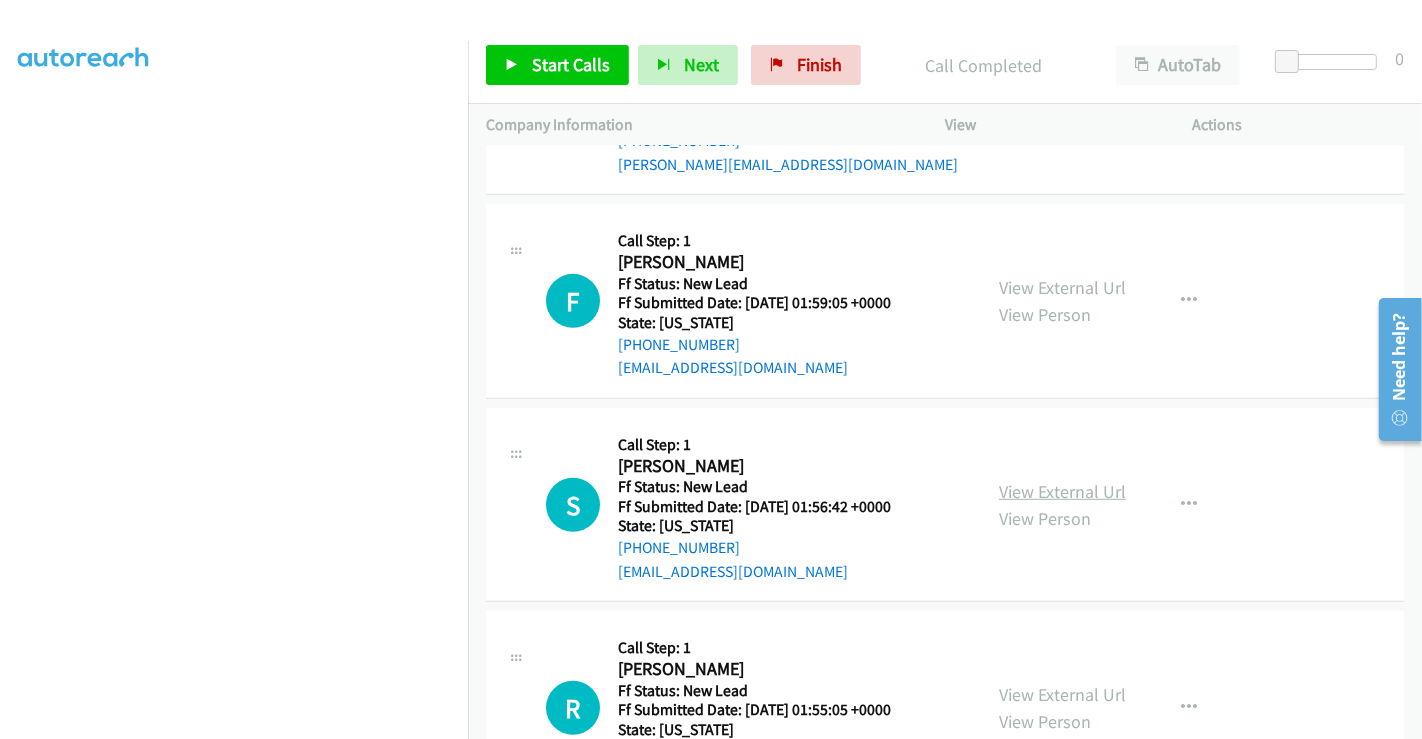 click on "View External Url" at bounding box center (1062, 491) 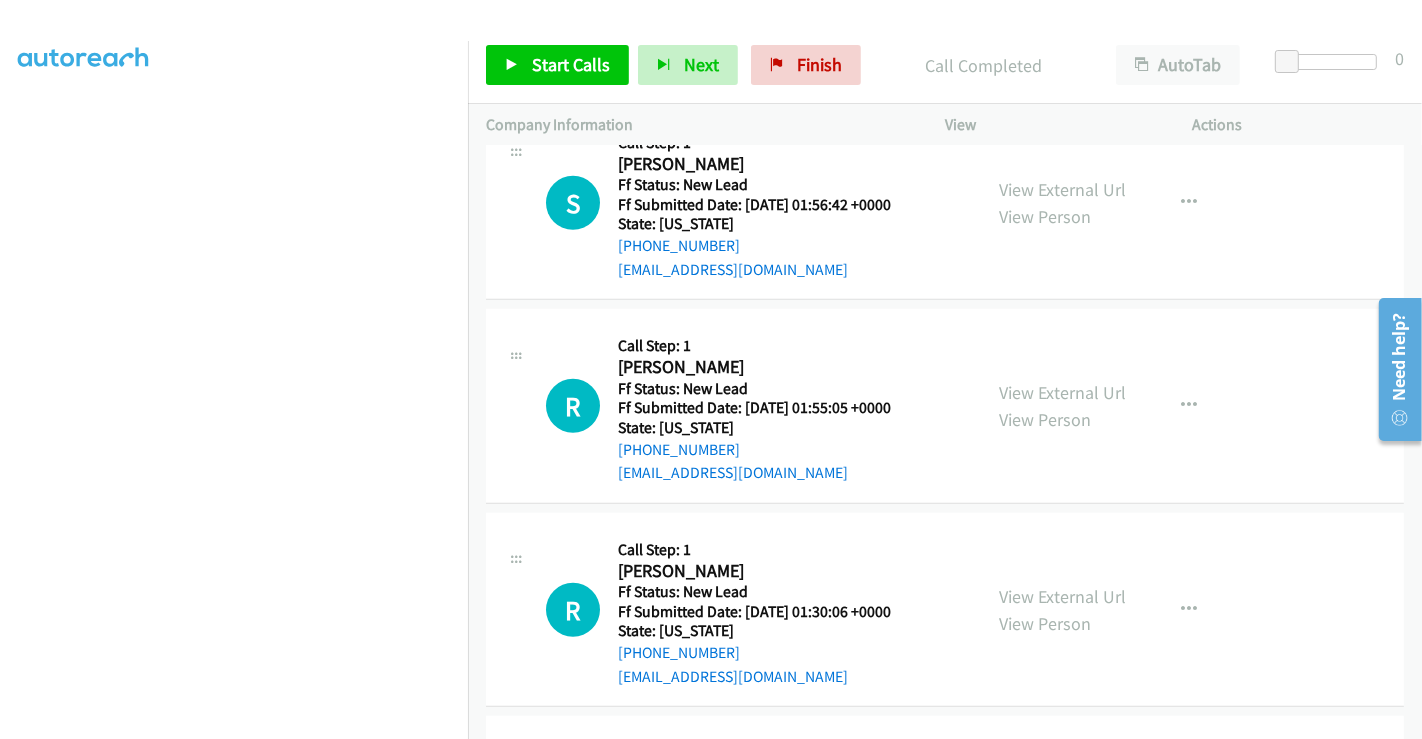 scroll, scrollTop: 1222, scrollLeft: 0, axis: vertical 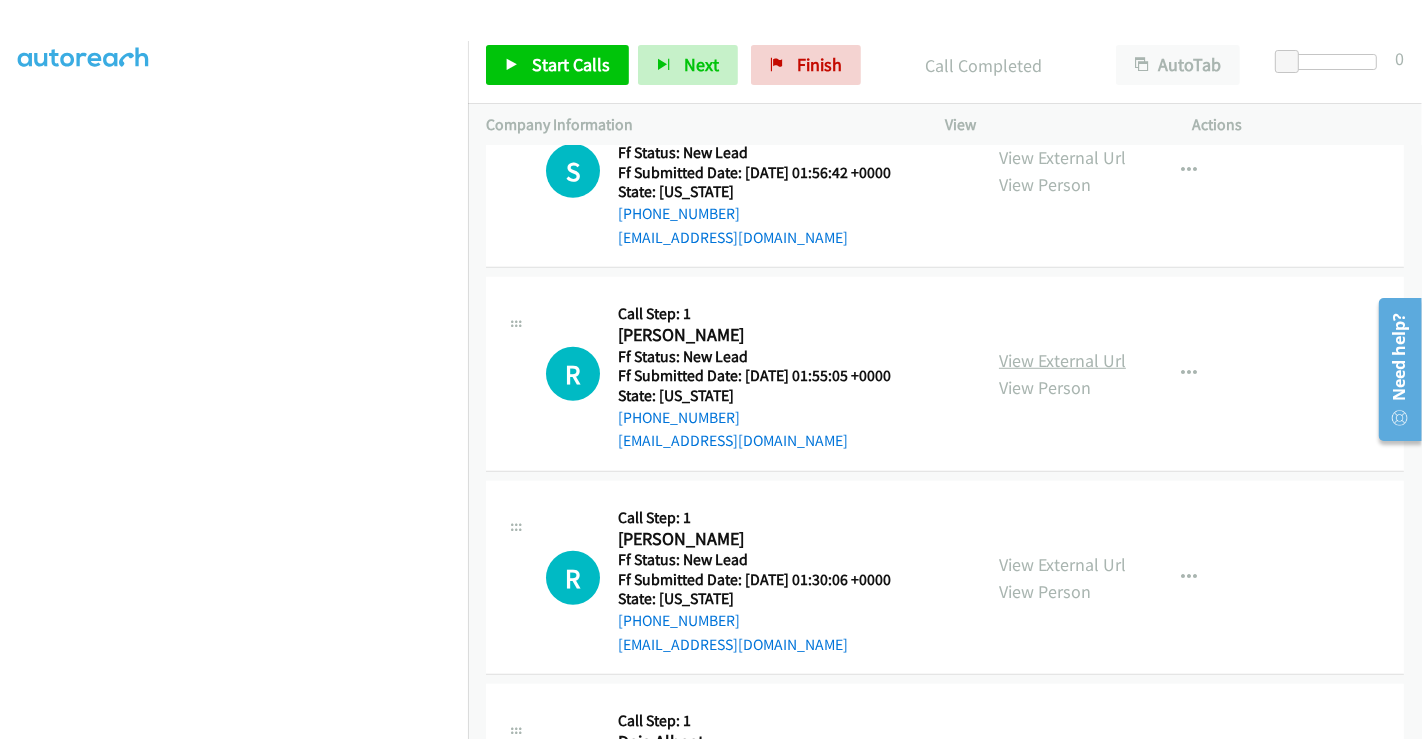 click on "View External Url" at bounding box center [1062, 360] 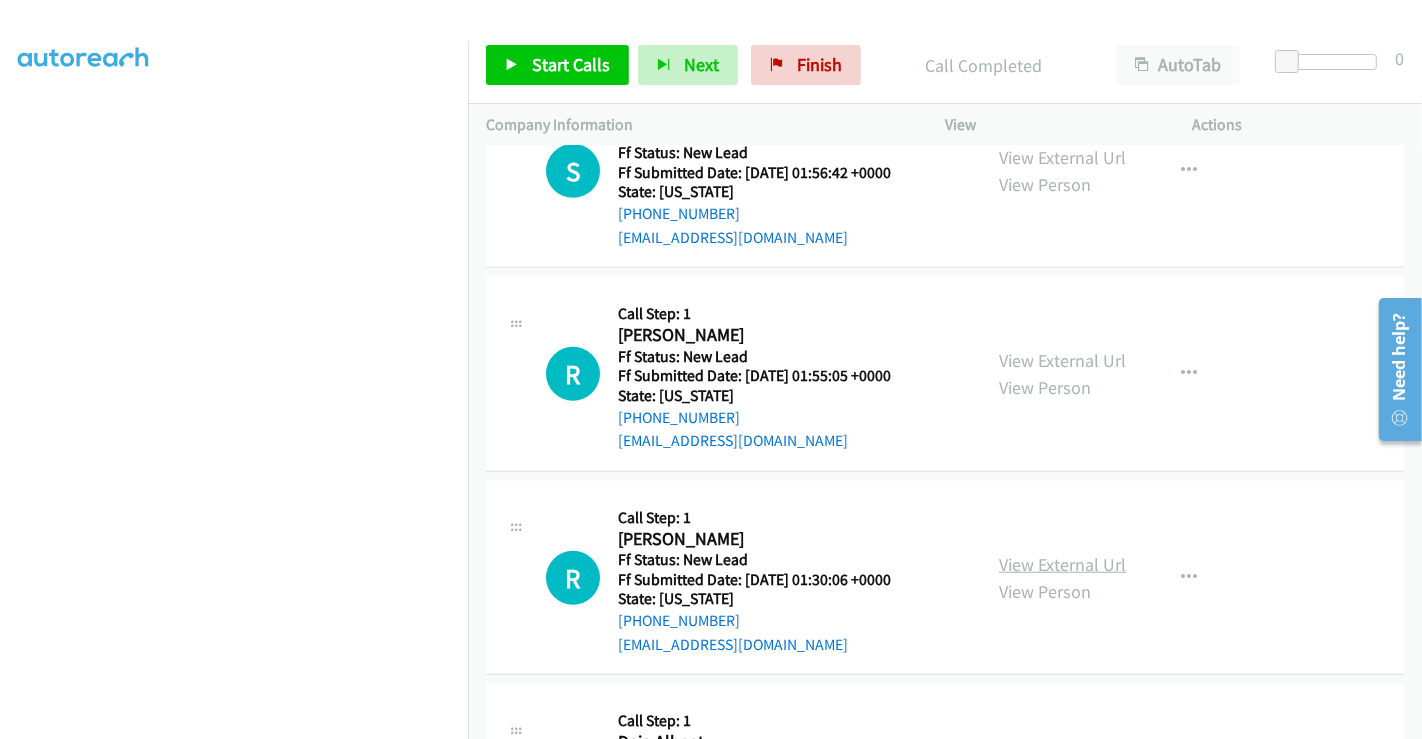 click on "View External Url" at bounding box center (1062, 564) 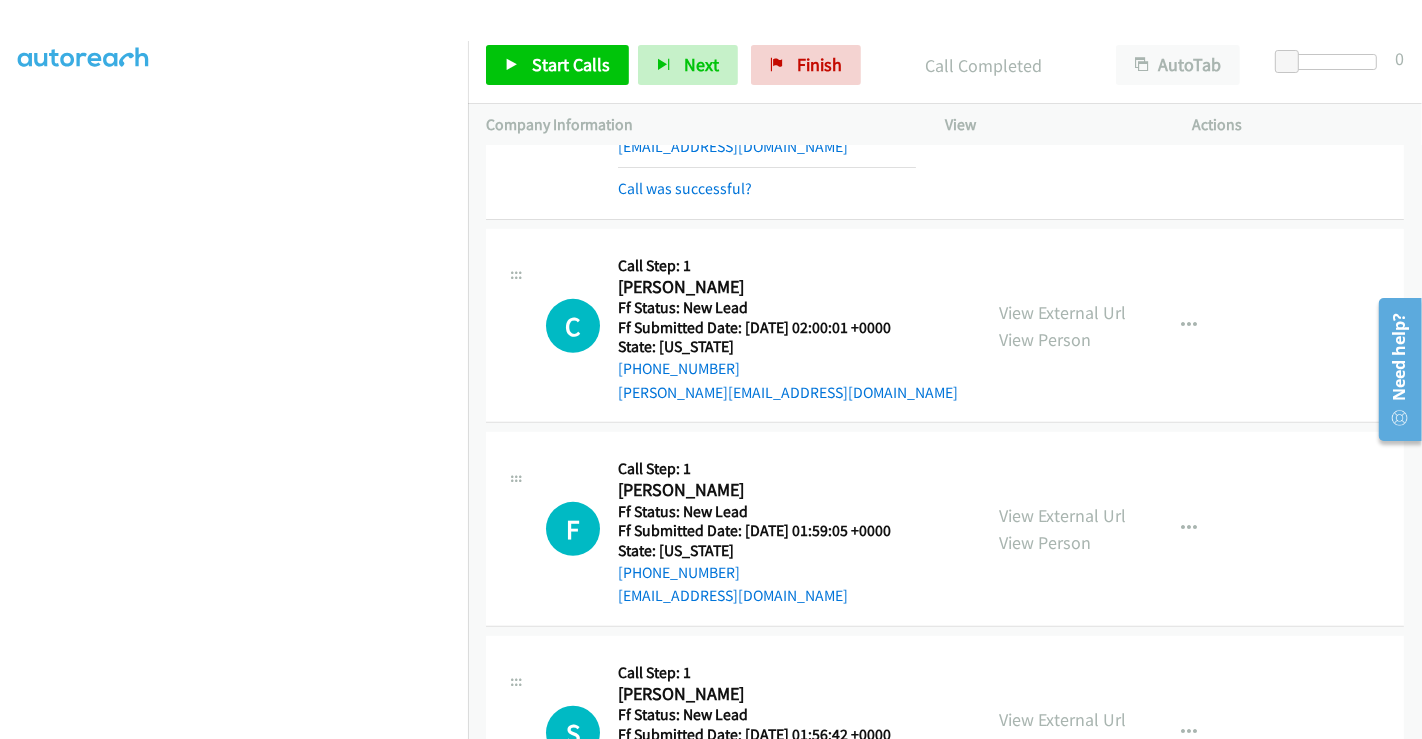 scroll, scrollTop: 777, scrollLeft: 0, axis: vertical 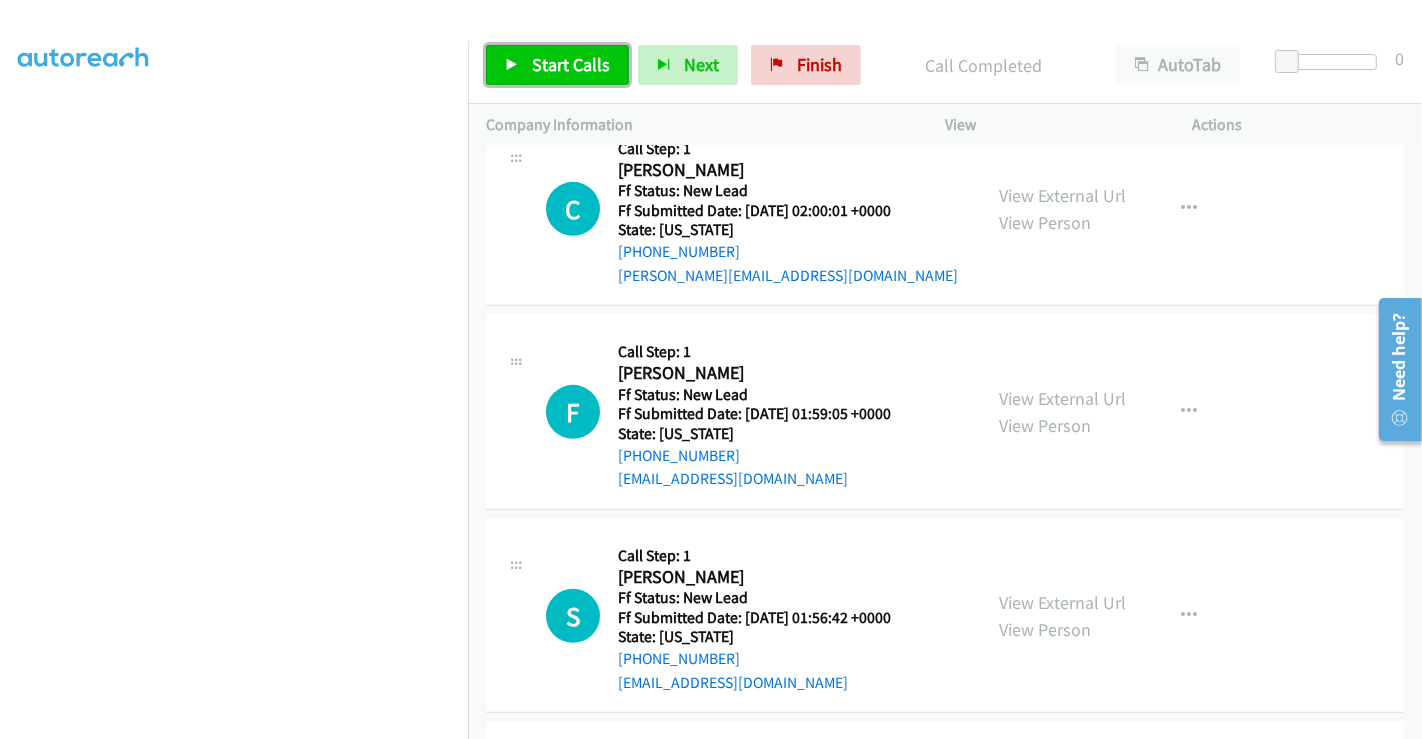 click on "Start Calls" at bounding box center (571, 64) 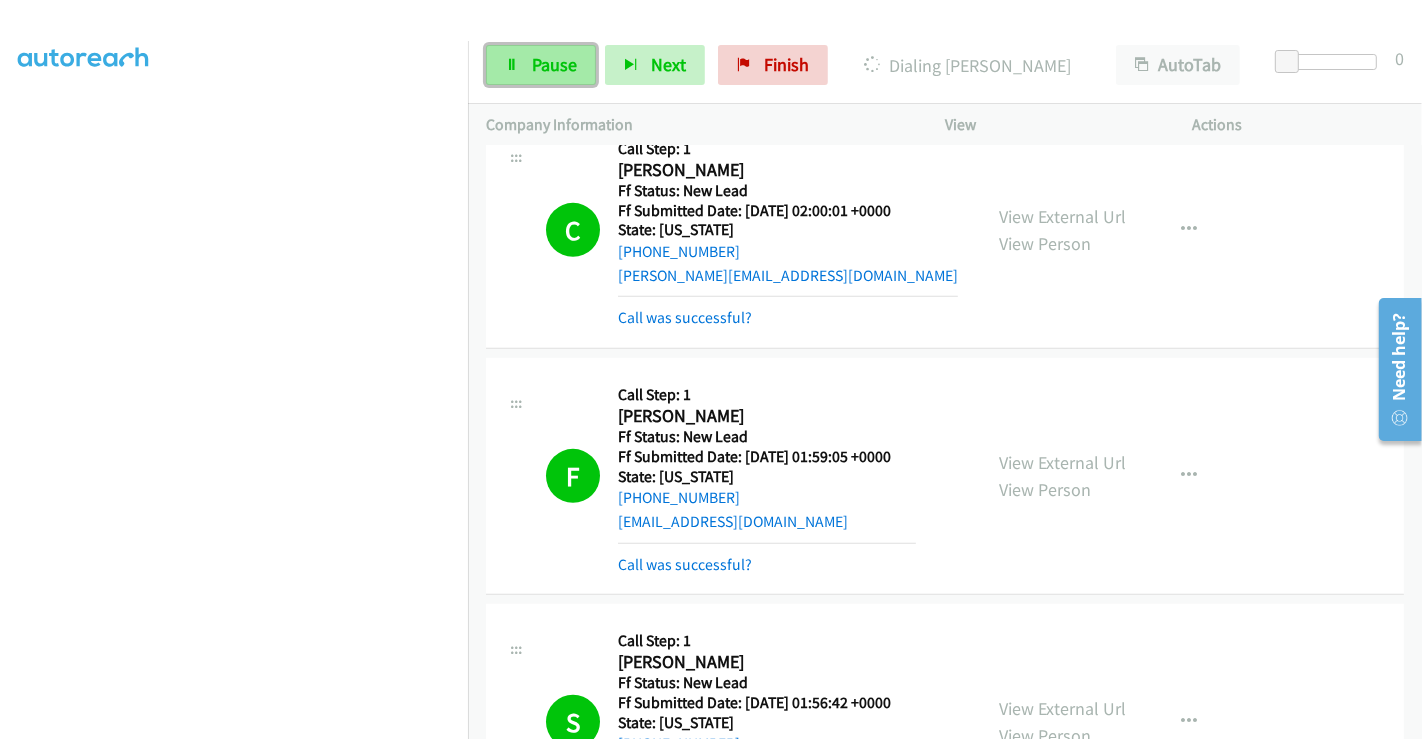 click on "Pause" at bounding box center (541, 65) 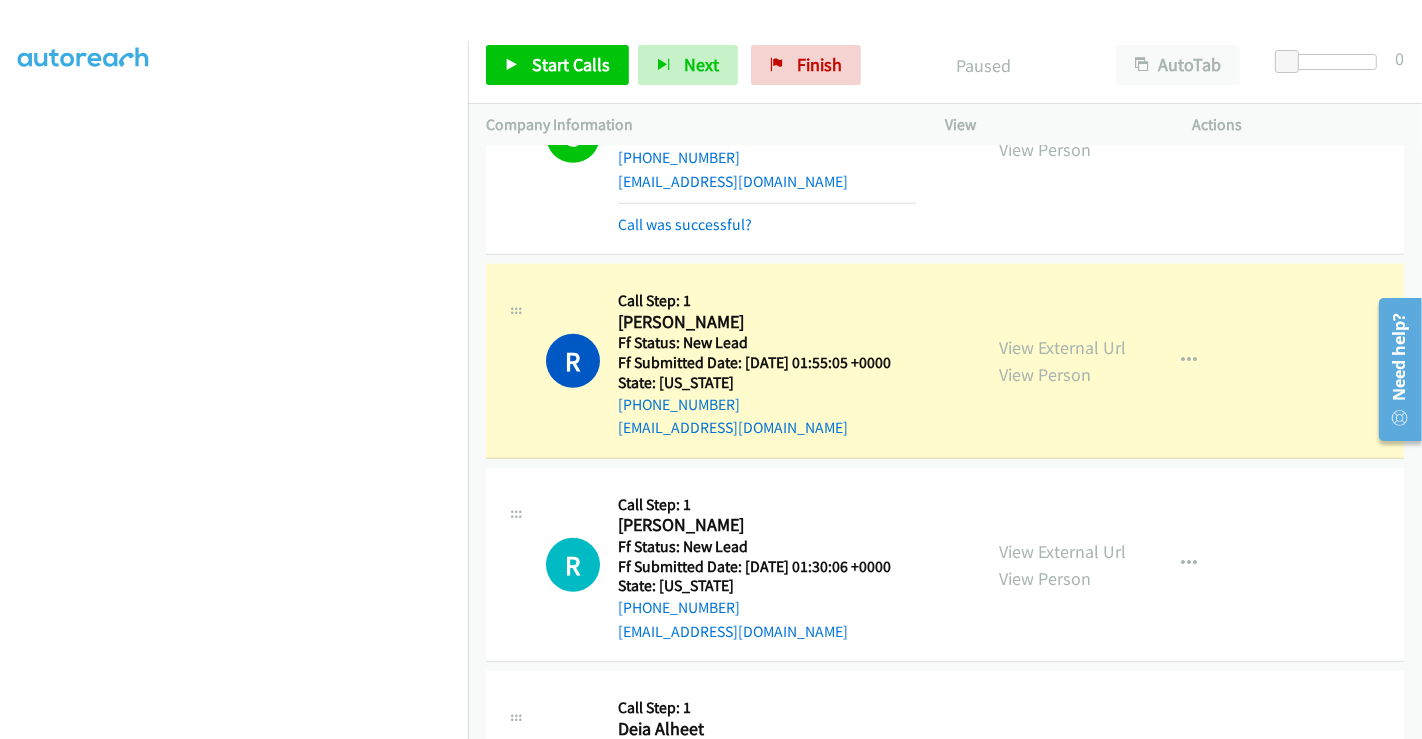 scroll, scrollTop: 1444, scrollLeft: 0, axis: vertical 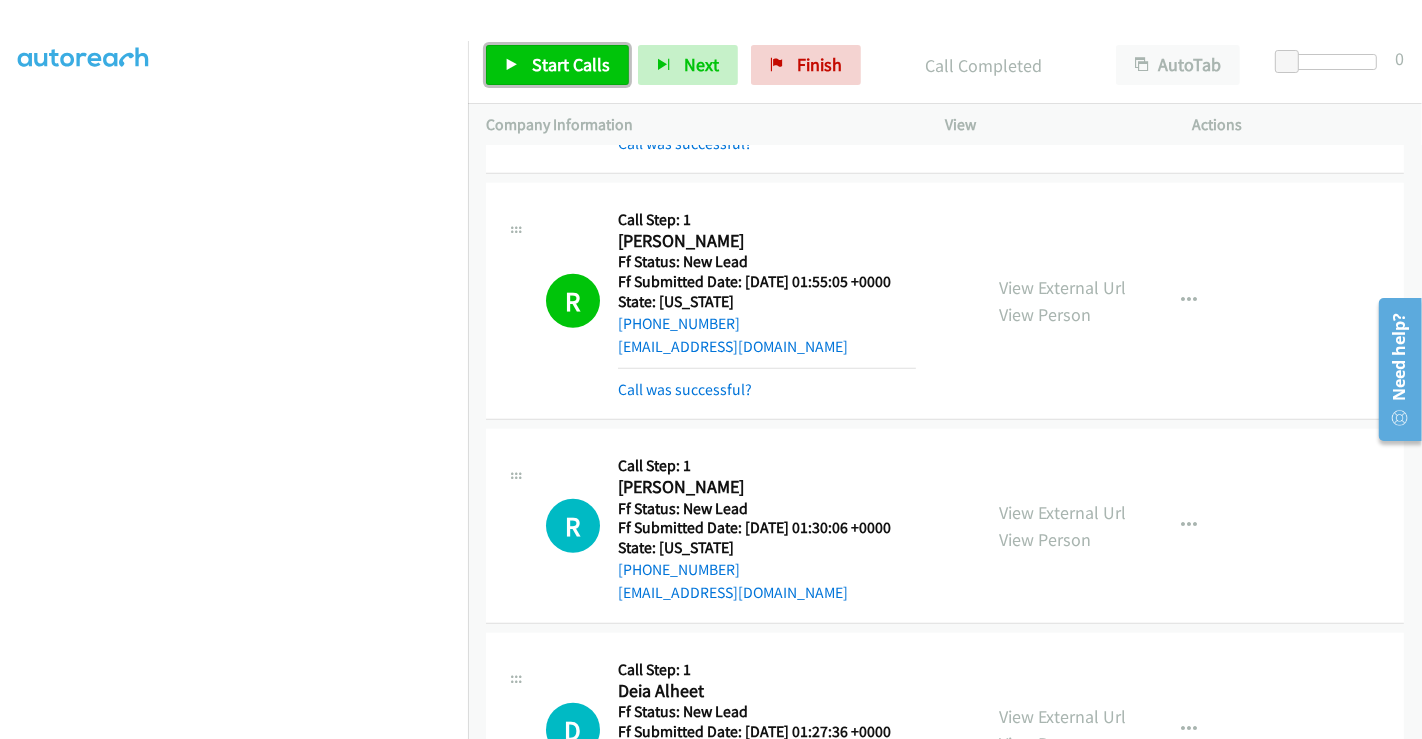 click on "Start Calls" at bounding box center [571, 64] 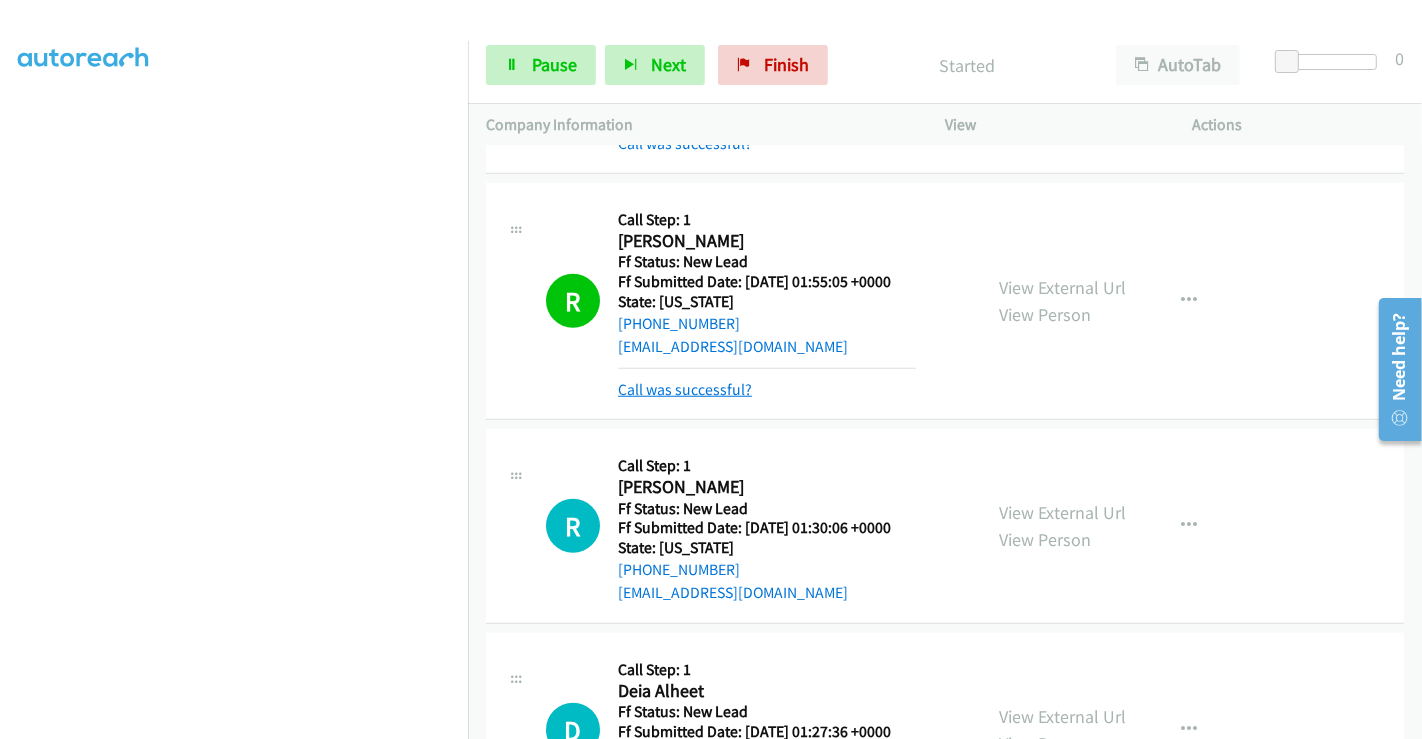 click on "Call was successful?" at bounding box center (685, 389) 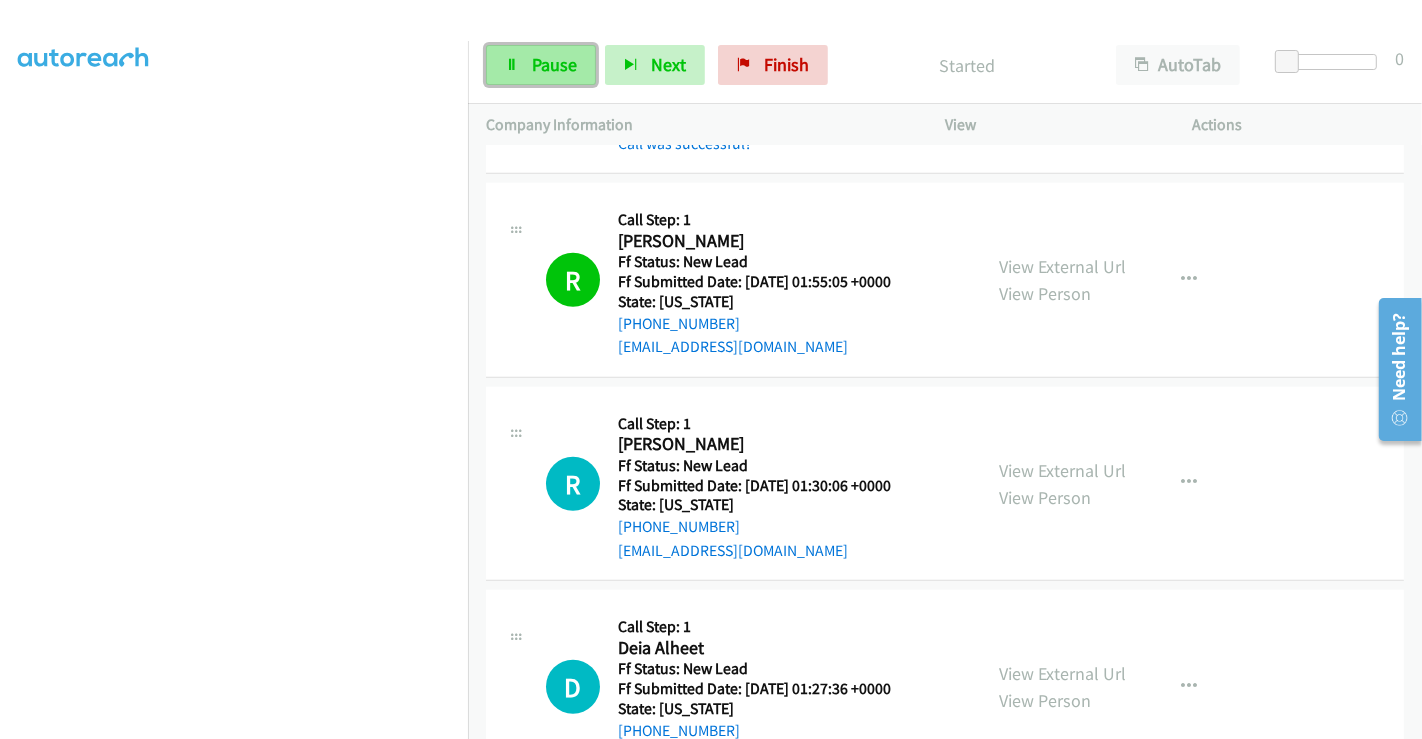 click on "Pause" at bounding box center (554, 64) 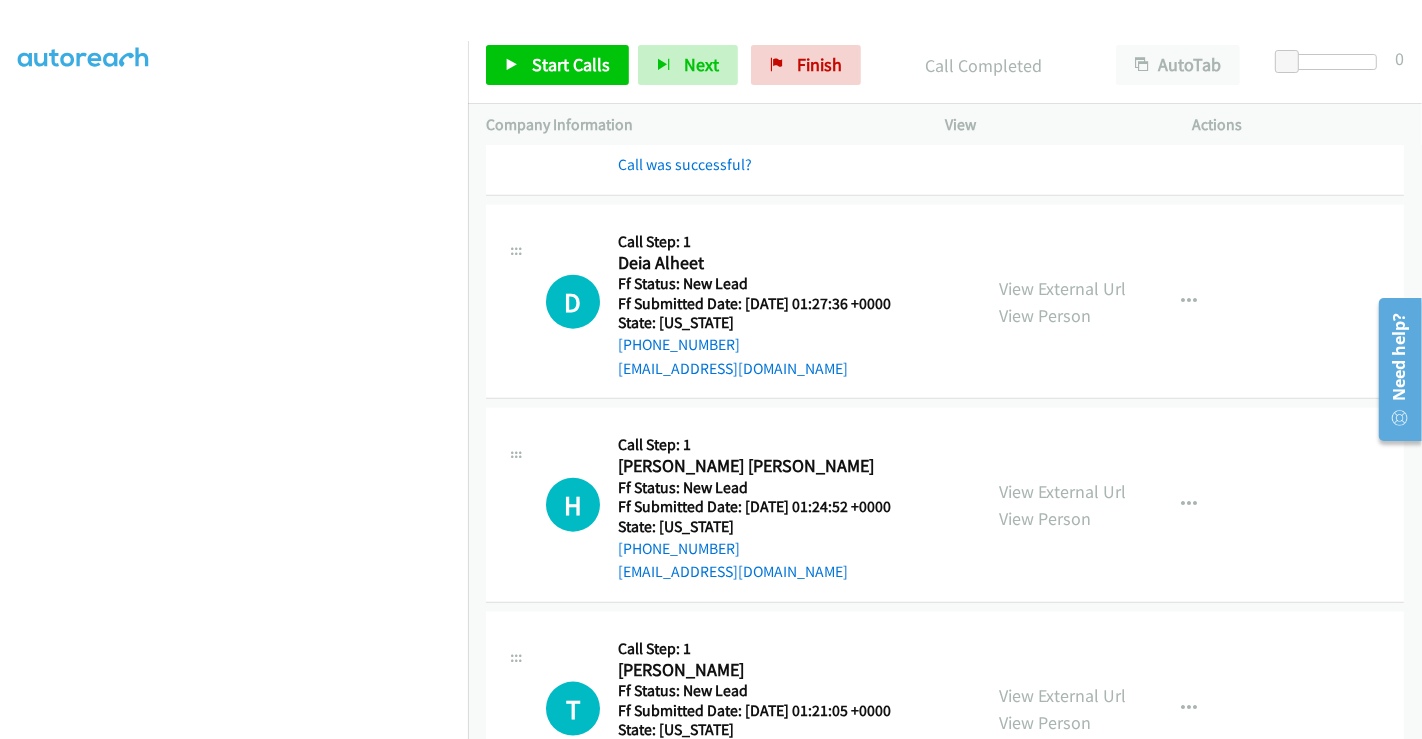 scroll, scrollTop: 1888, scrollLeft: 0, axis: vertical 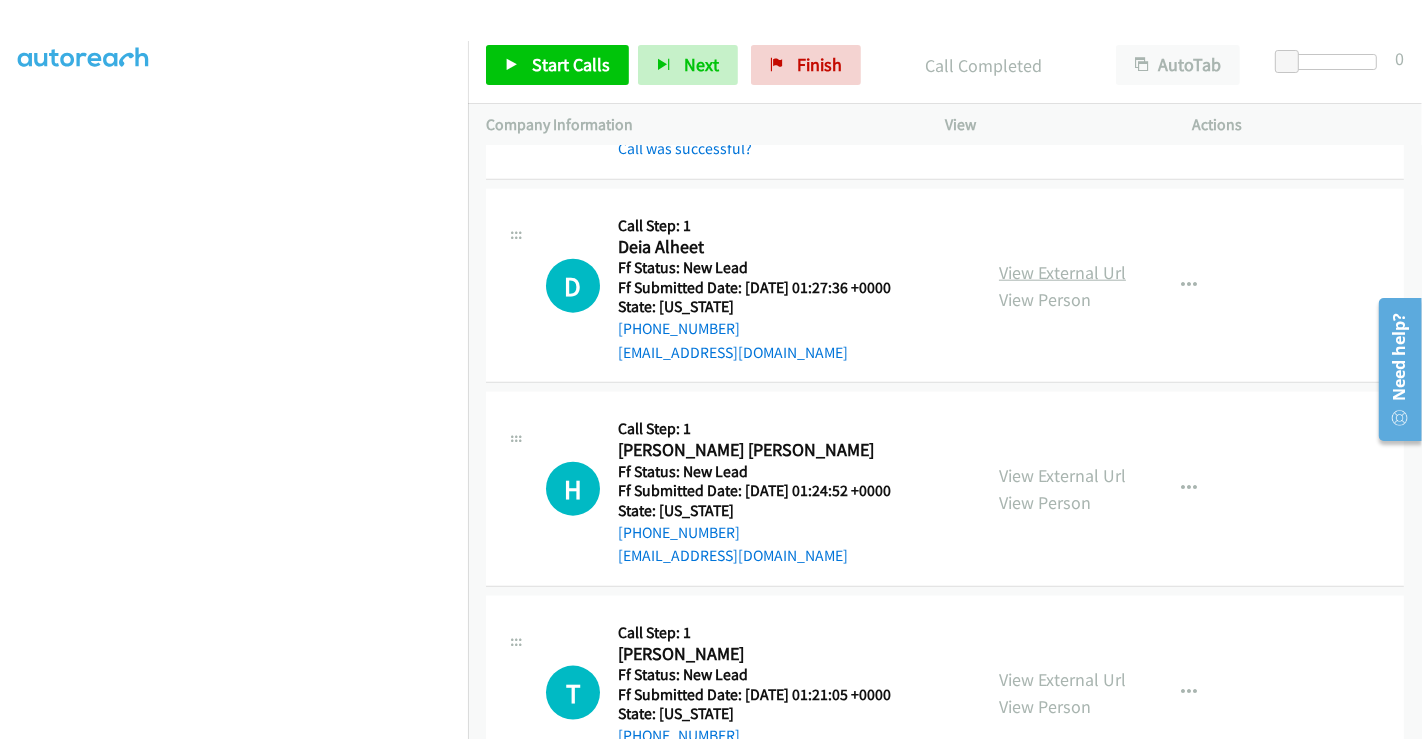 click on "View External Url" at bounding box center (1062, 272) 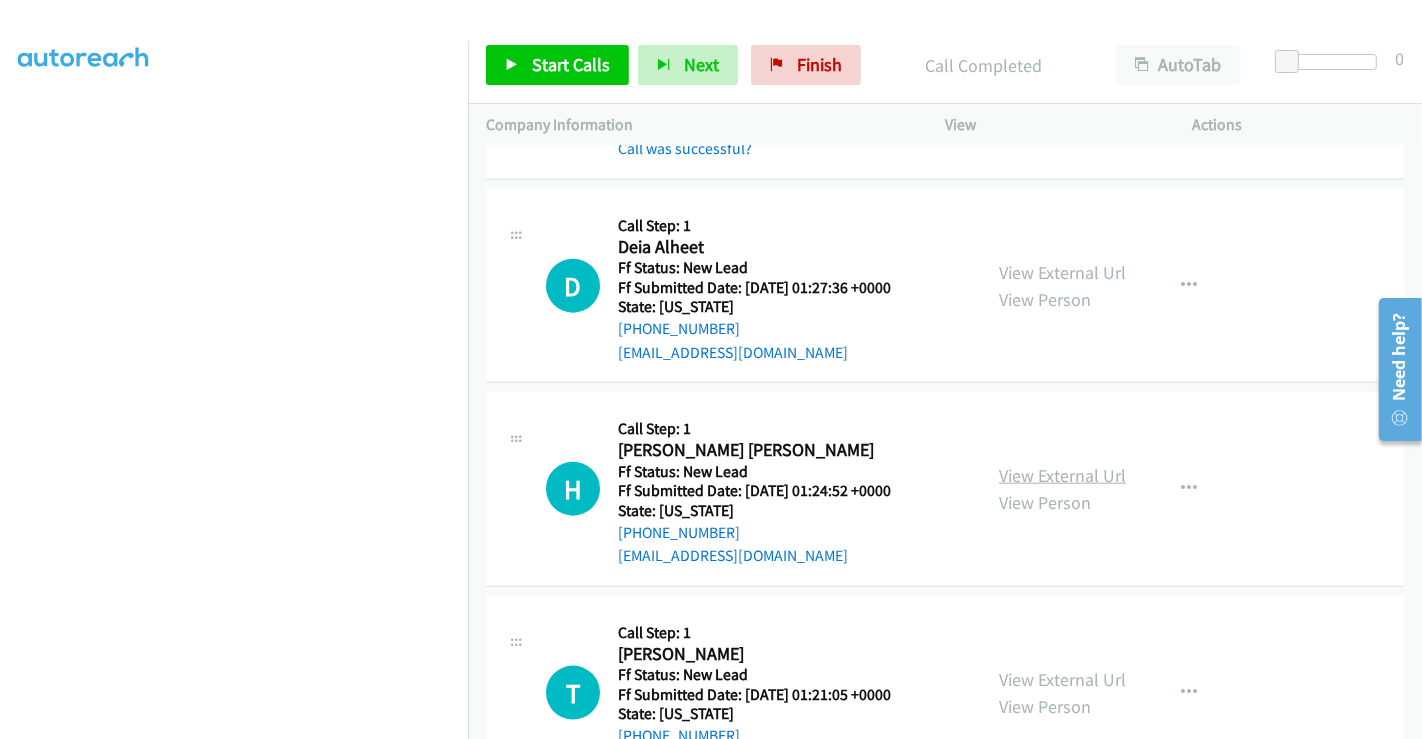 click on "View External Url" at bounding box center (1062, 475) 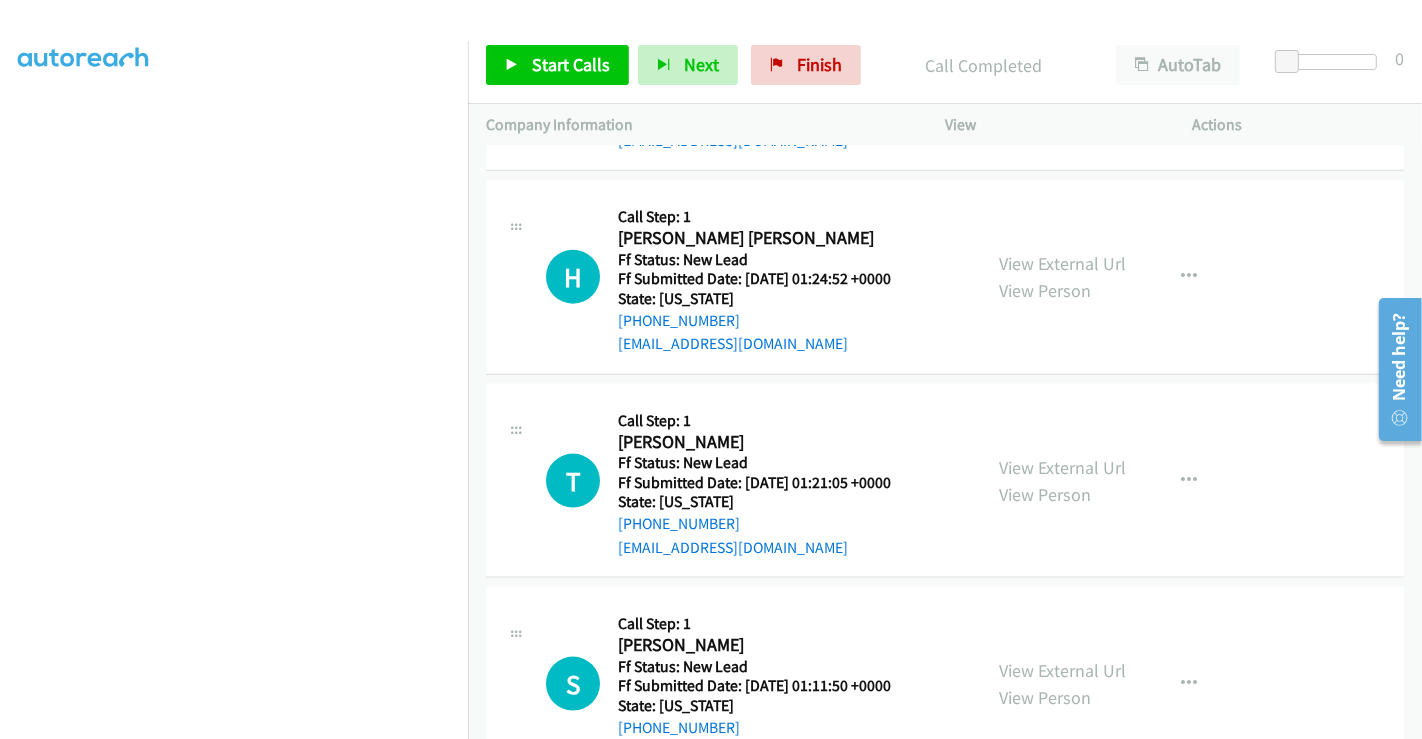 scroll, scrollTop: 2222, scrollLeft: 0, axis: vertical 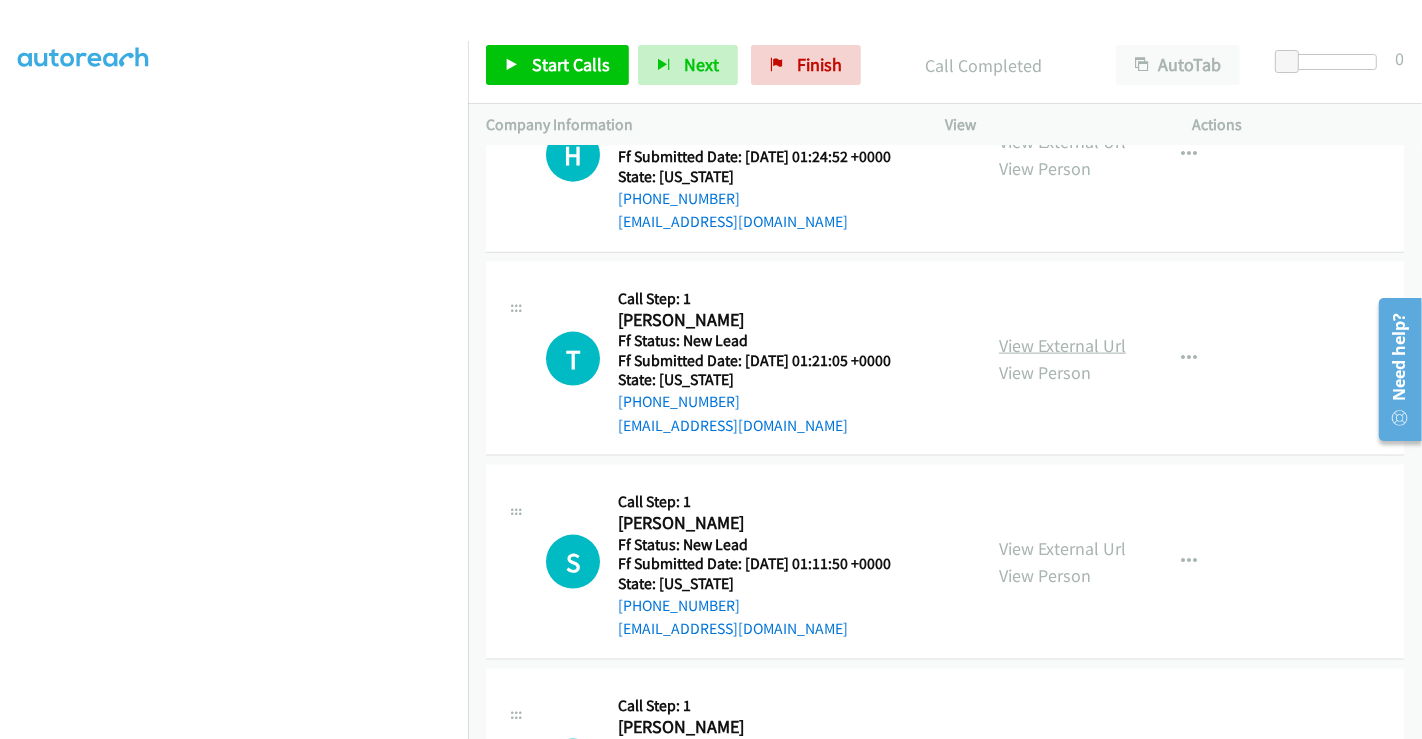 click on "View External Url" at bounding box center (1062, 345) 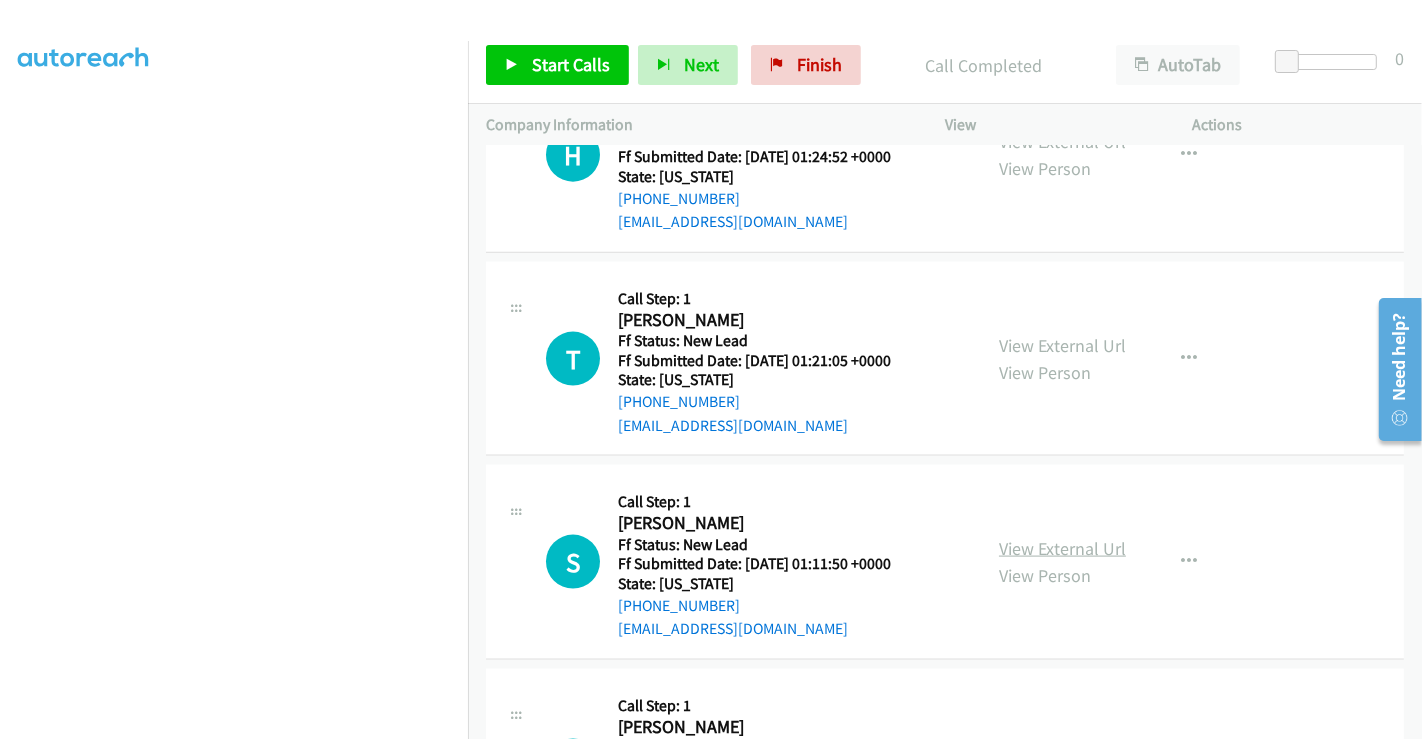click on "View External Url" at bounding box center (1062, 548) 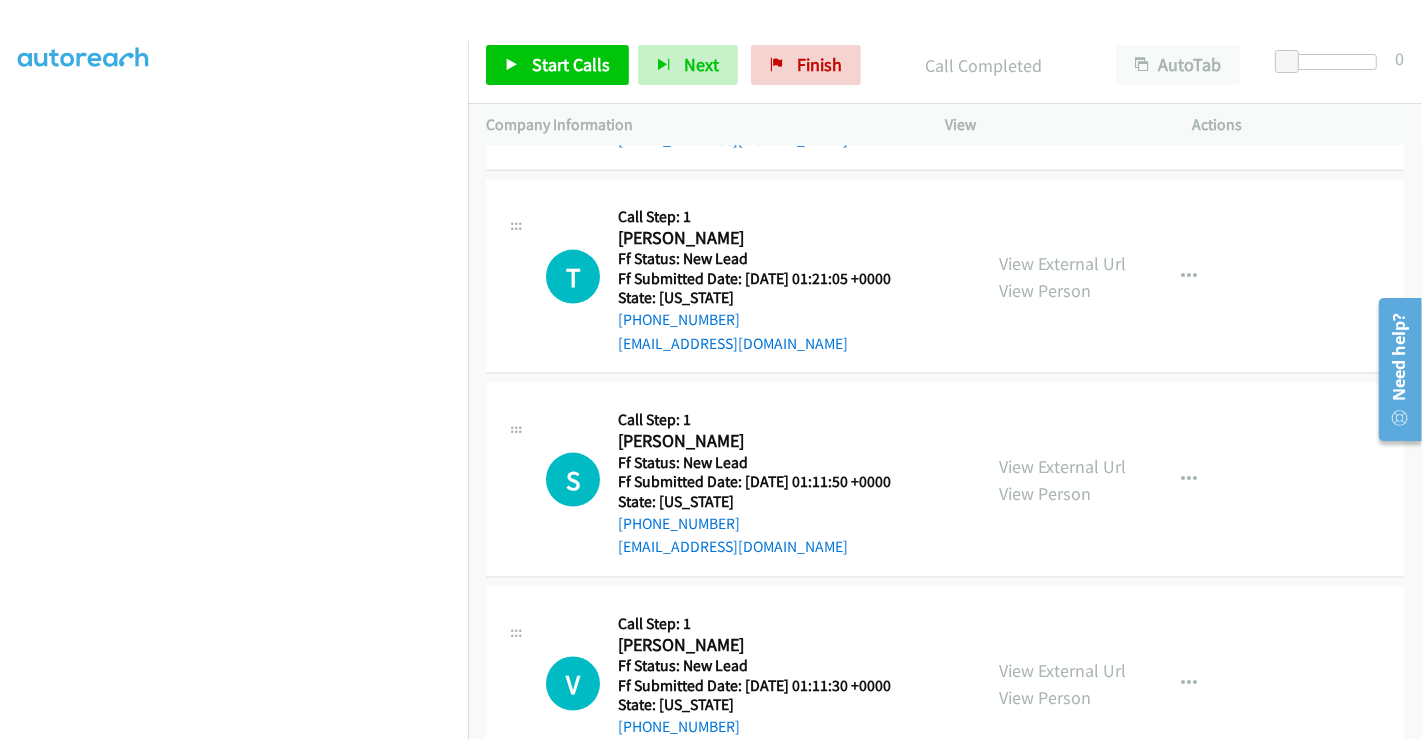 scroll, scrollTop: 2444, scrollLeft: 0, axis: vertical 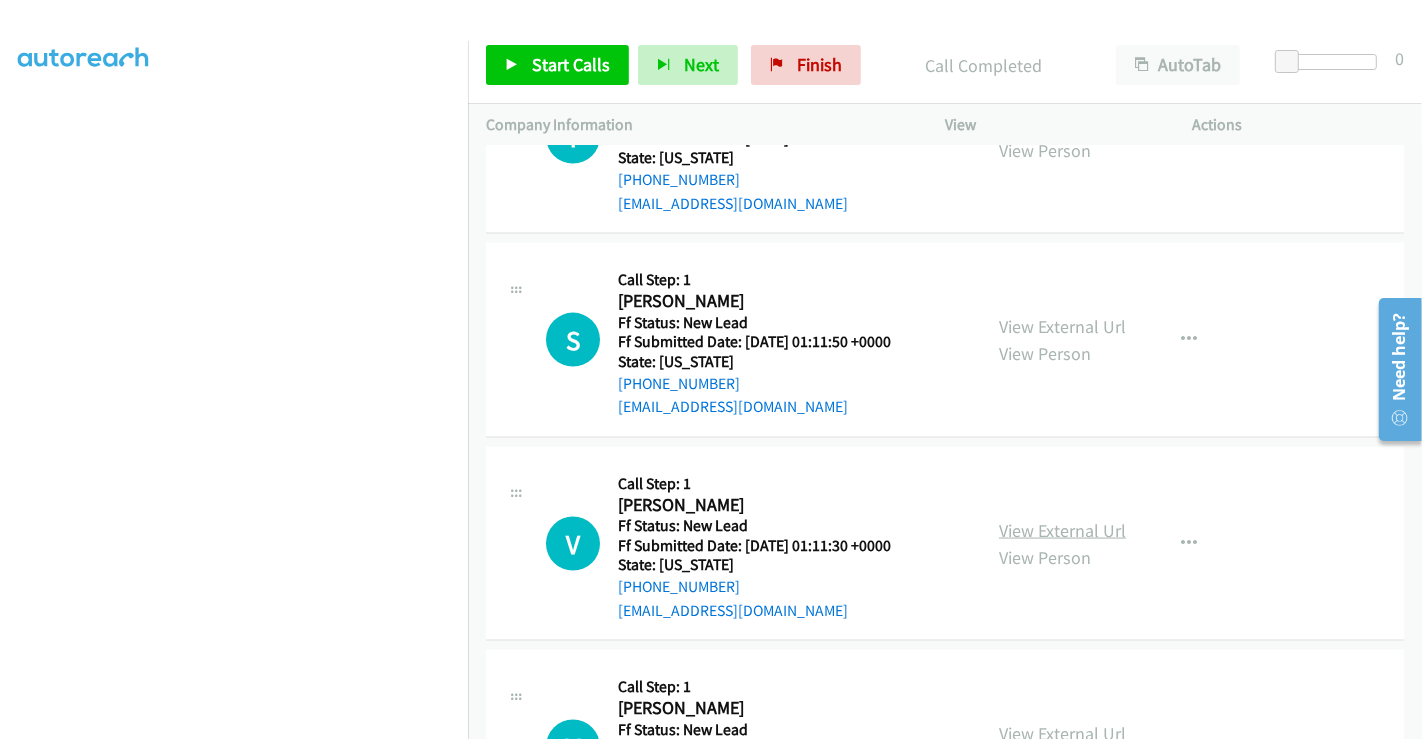 click on "View External Url" at bounding box center (1062, 530) 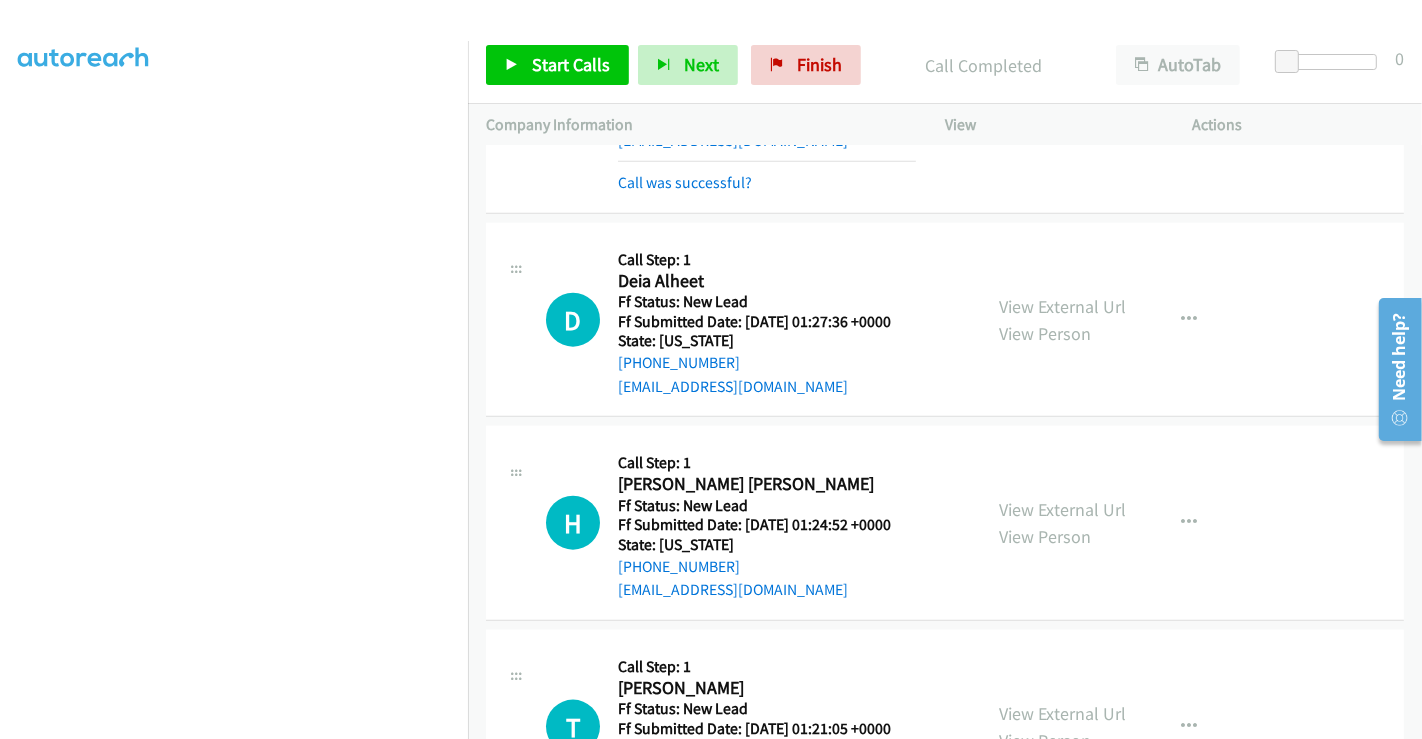 scroll, scrollTop: 1888, scrollLeft: 0, axis: vertical 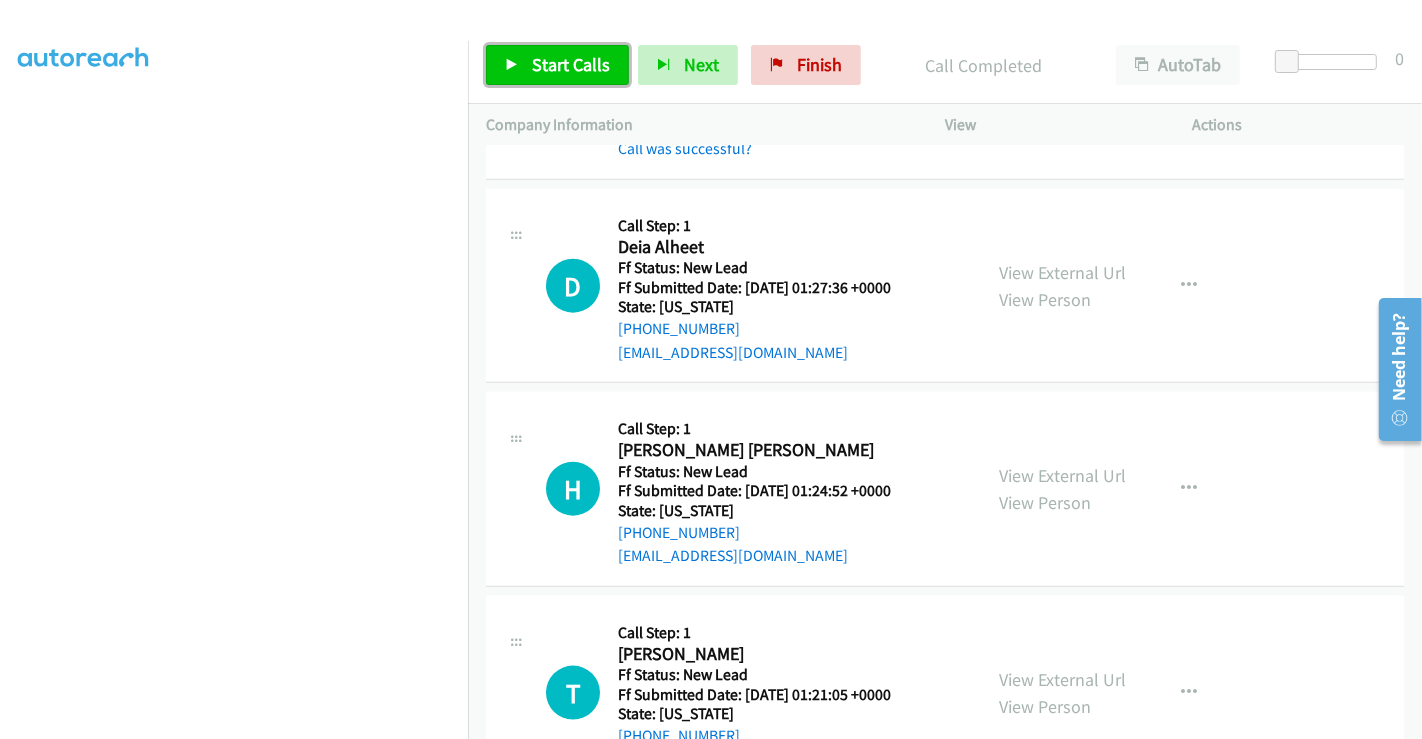 click on "Start Calls" at bounding box center [571, 64] 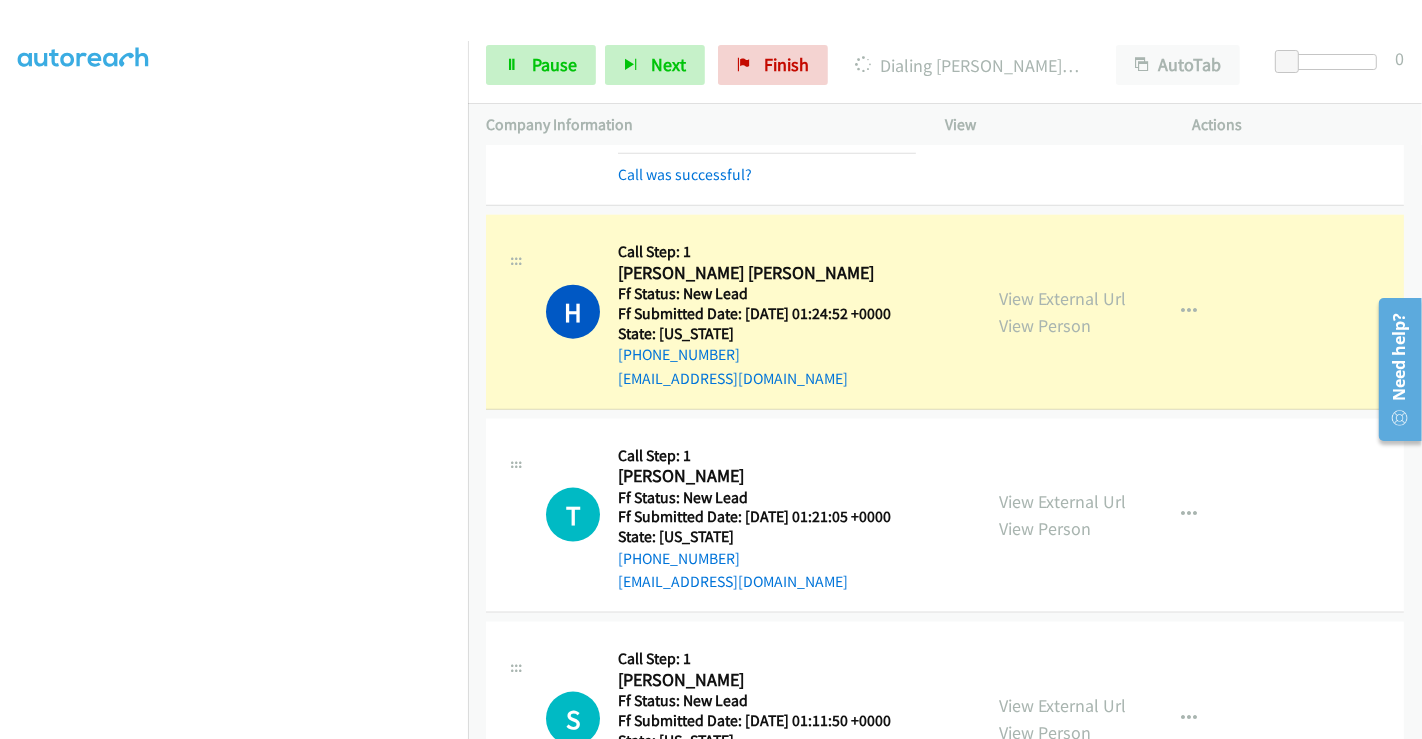 scroll, scrollTop: 2111, scrollLeft: 0, axis: vertical 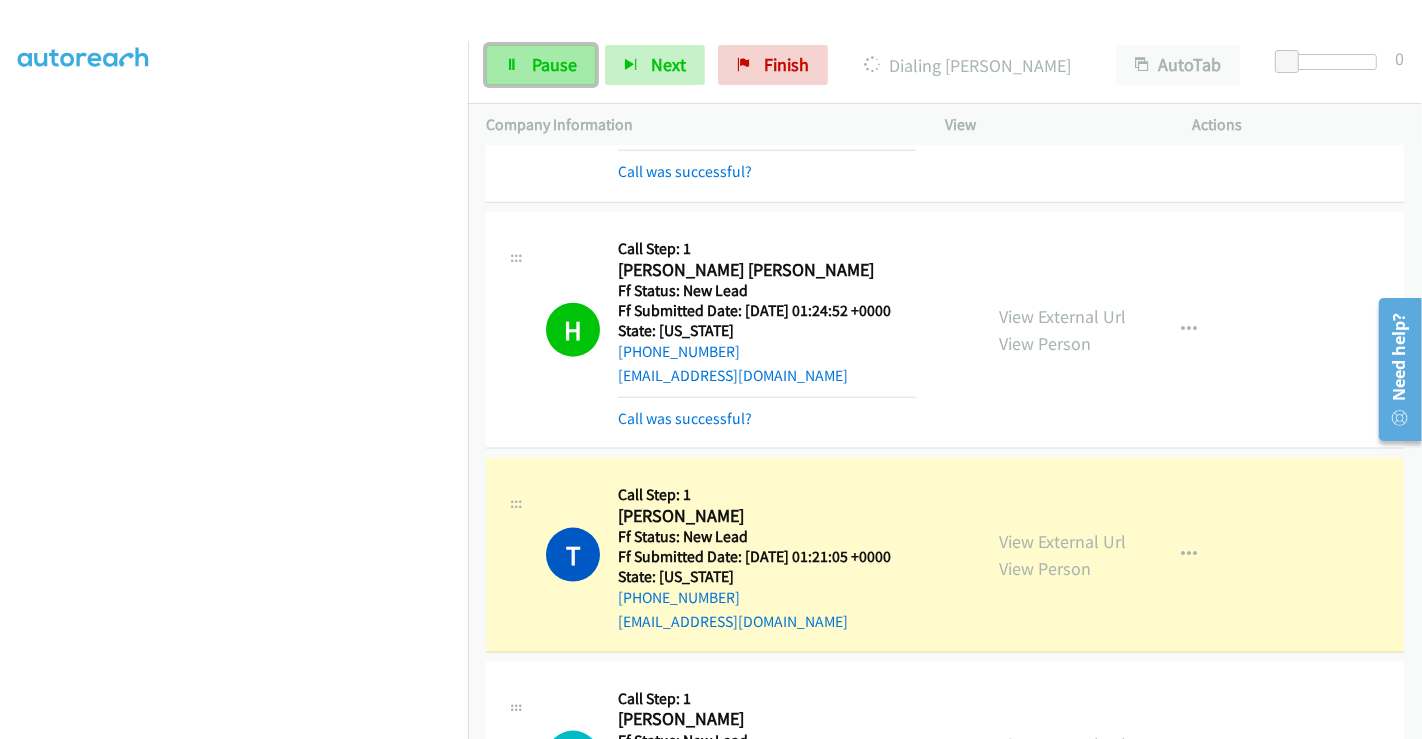 click on "Pause" at bounding box center [554, 64] 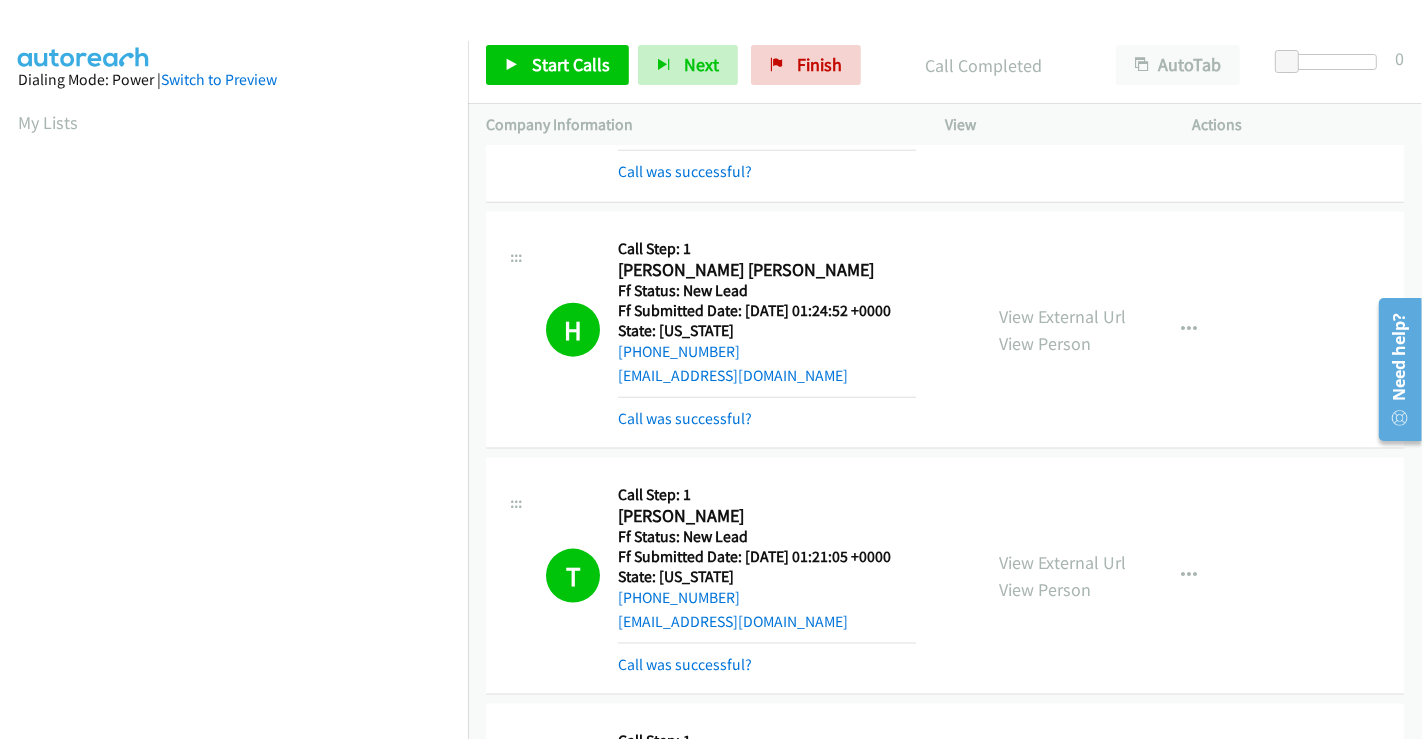 scroll, scrollTop: 385, scrollLeft: 0, axis: vertical 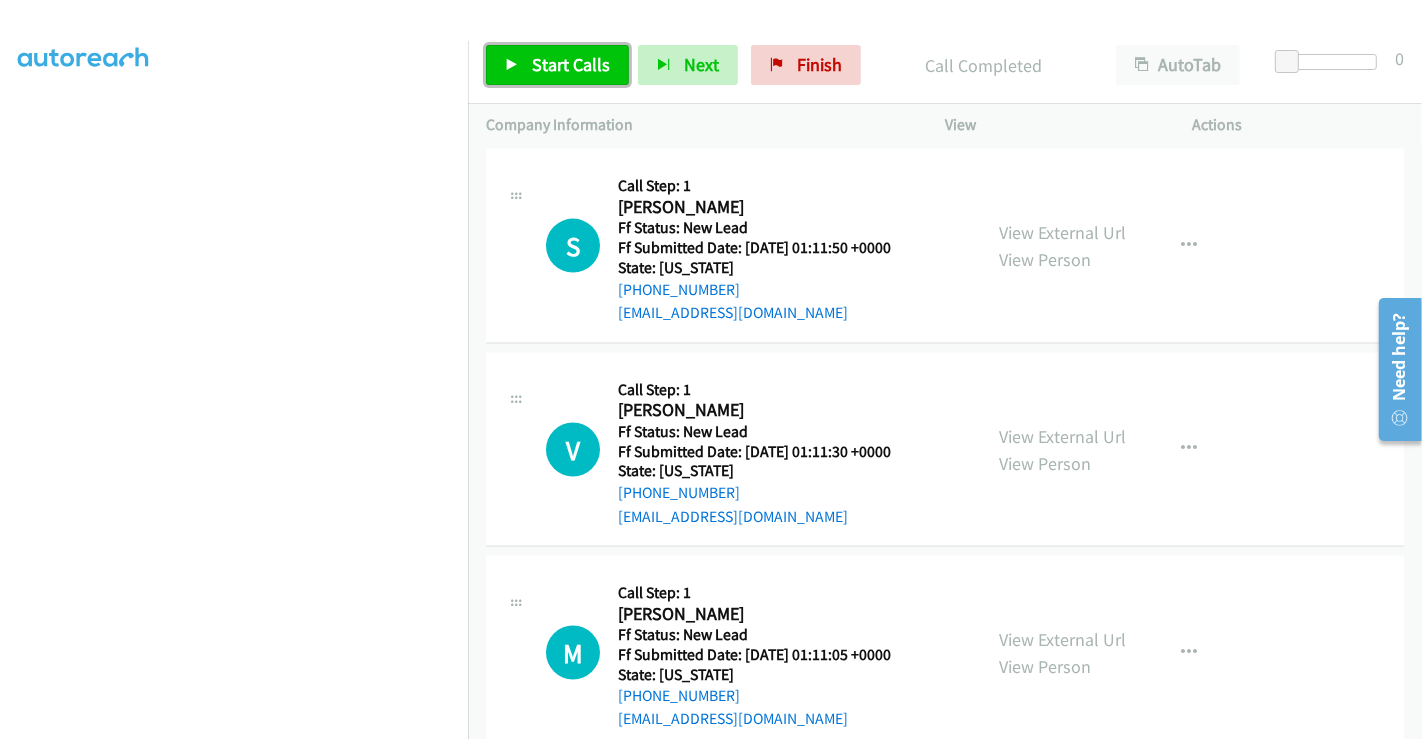 click on "Start Calls" at bounding box center [571, 64] 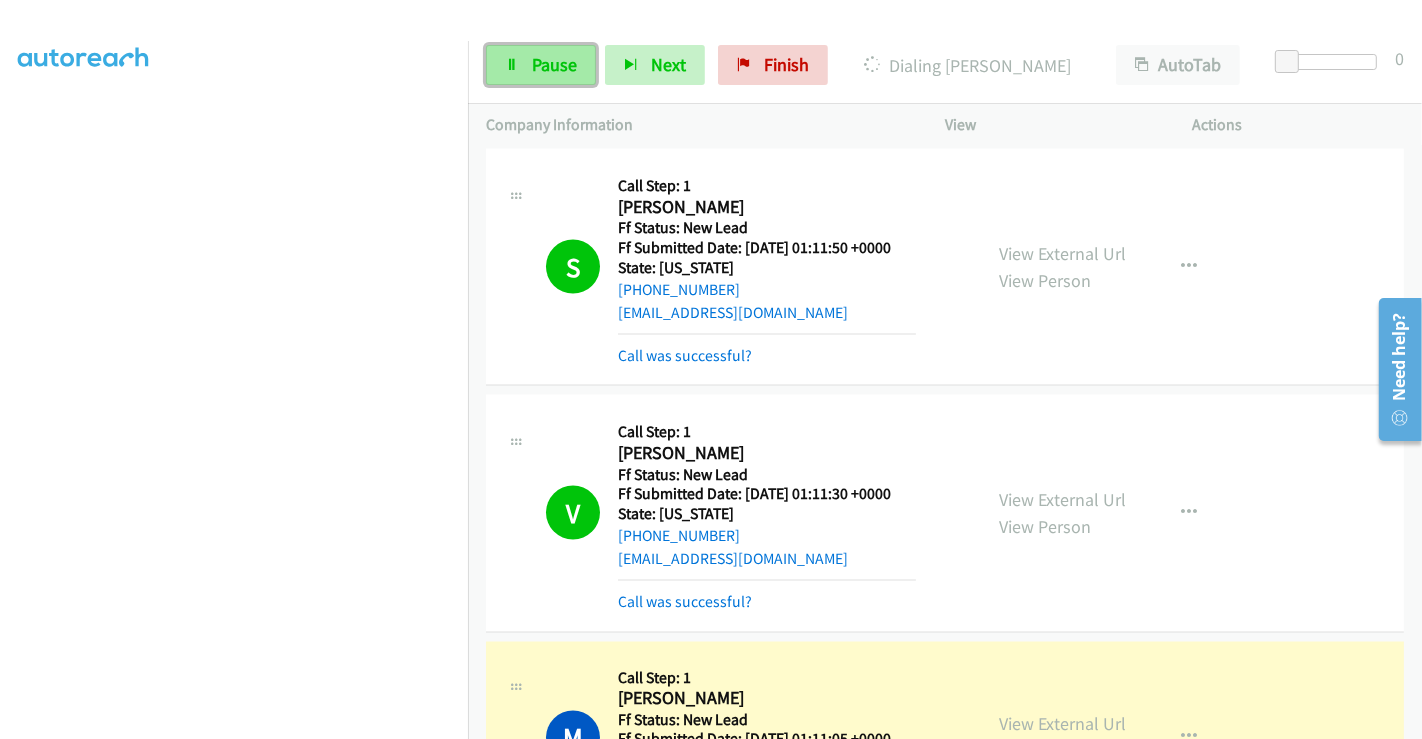 click on "Pause" at bounding box center [554, 64] 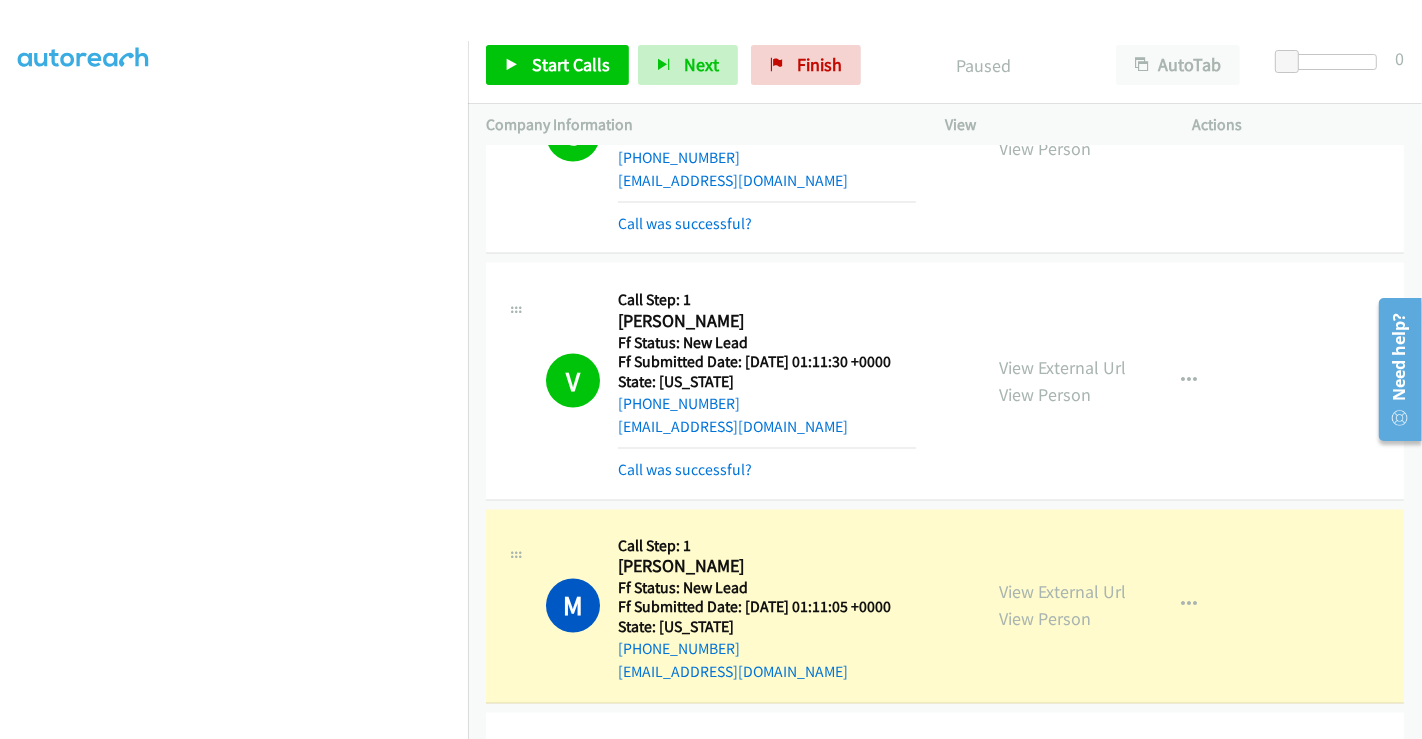 scroll, scrollTop: 3000, scrollLeft: 0, axis: vertical 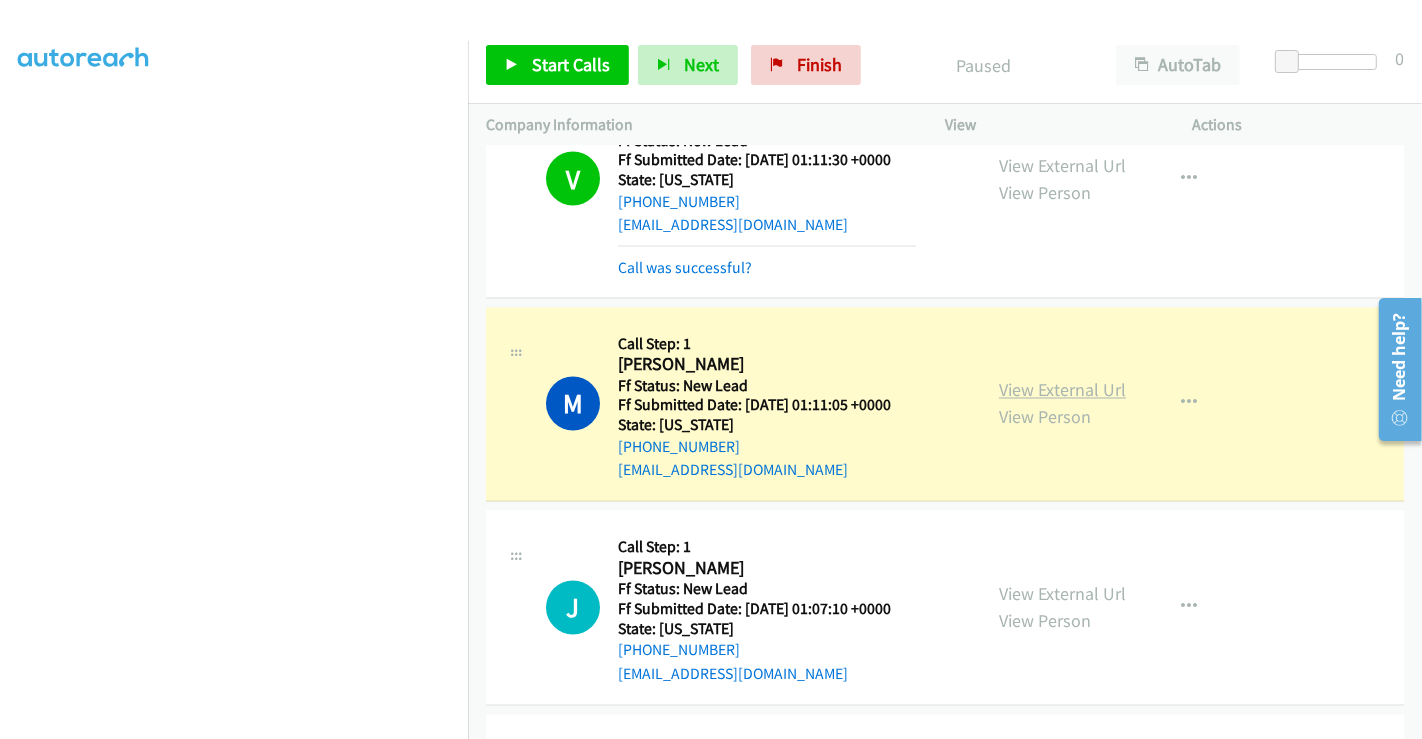 click on "View External Url" at bounding box center [1062, 390] 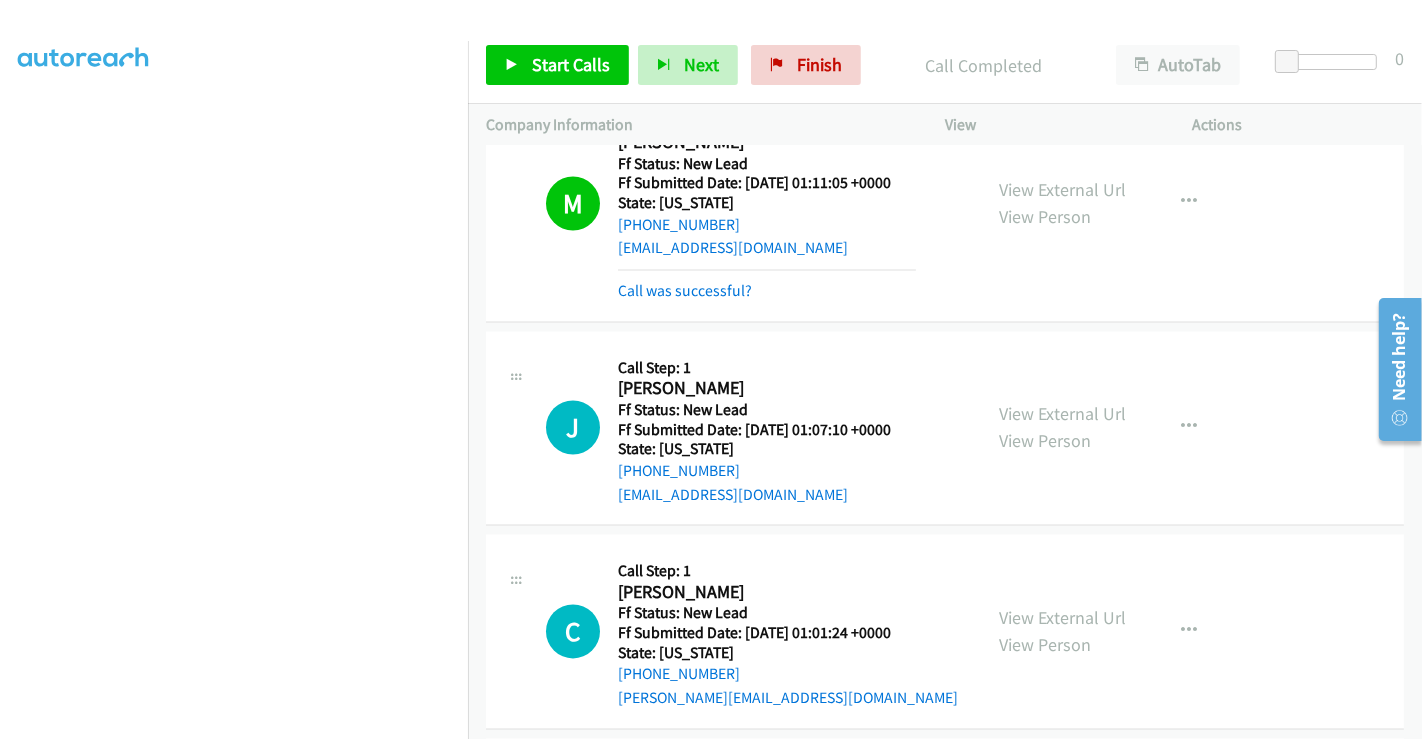scroll, scrollTop: 3333, scrollLeft: 0, axis: vertical 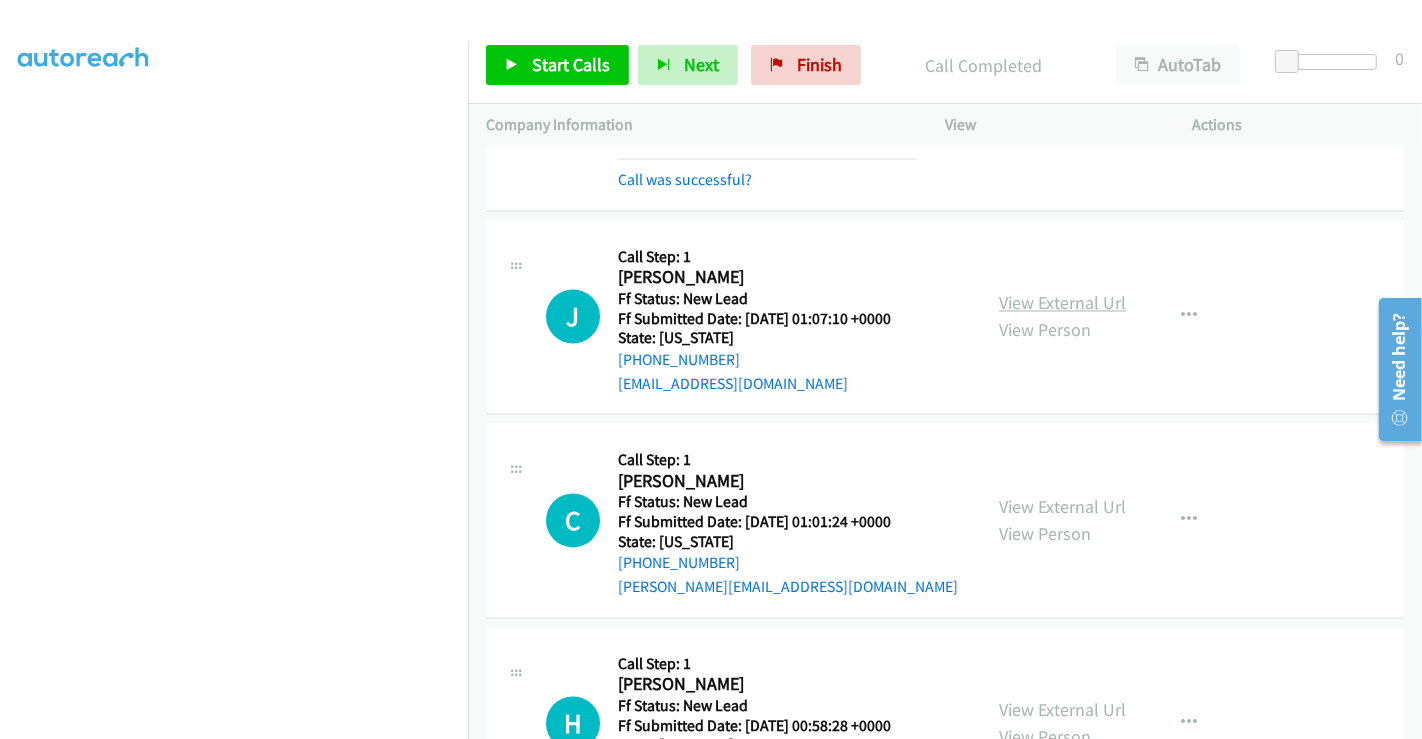click on "View External Url" at bounding box center [1062, 303] 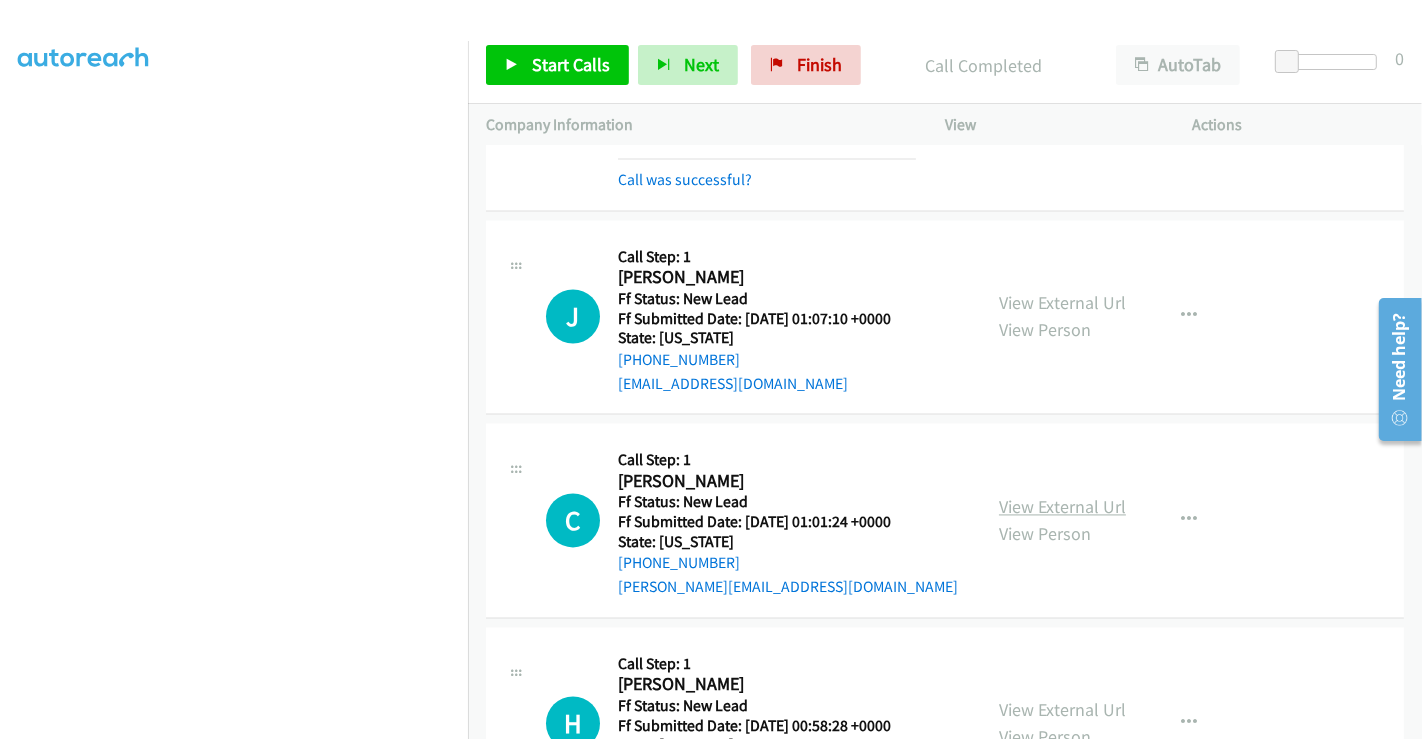 click on "View External Url" at bounding box center (1062, 507) 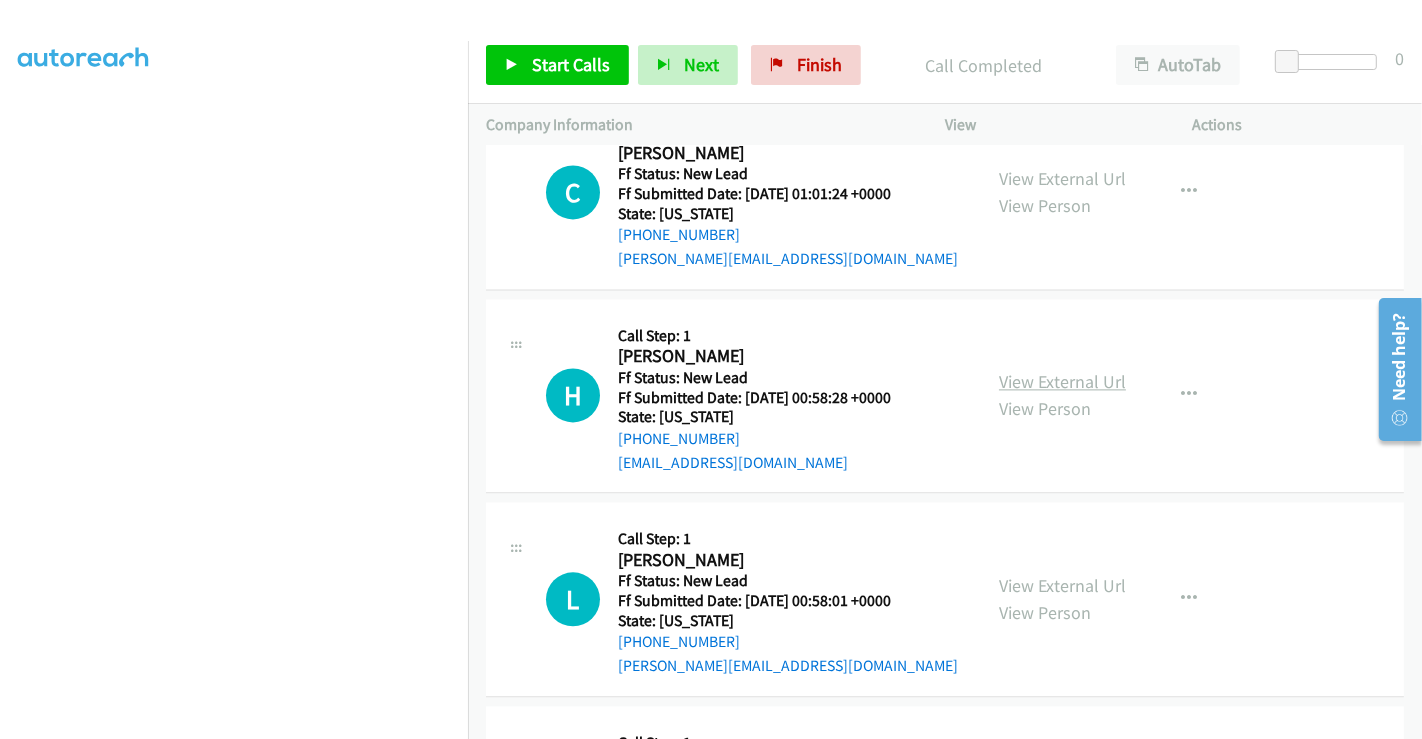scroll, scrollTop: 3666, scrollLeft: 0, axis: vertical 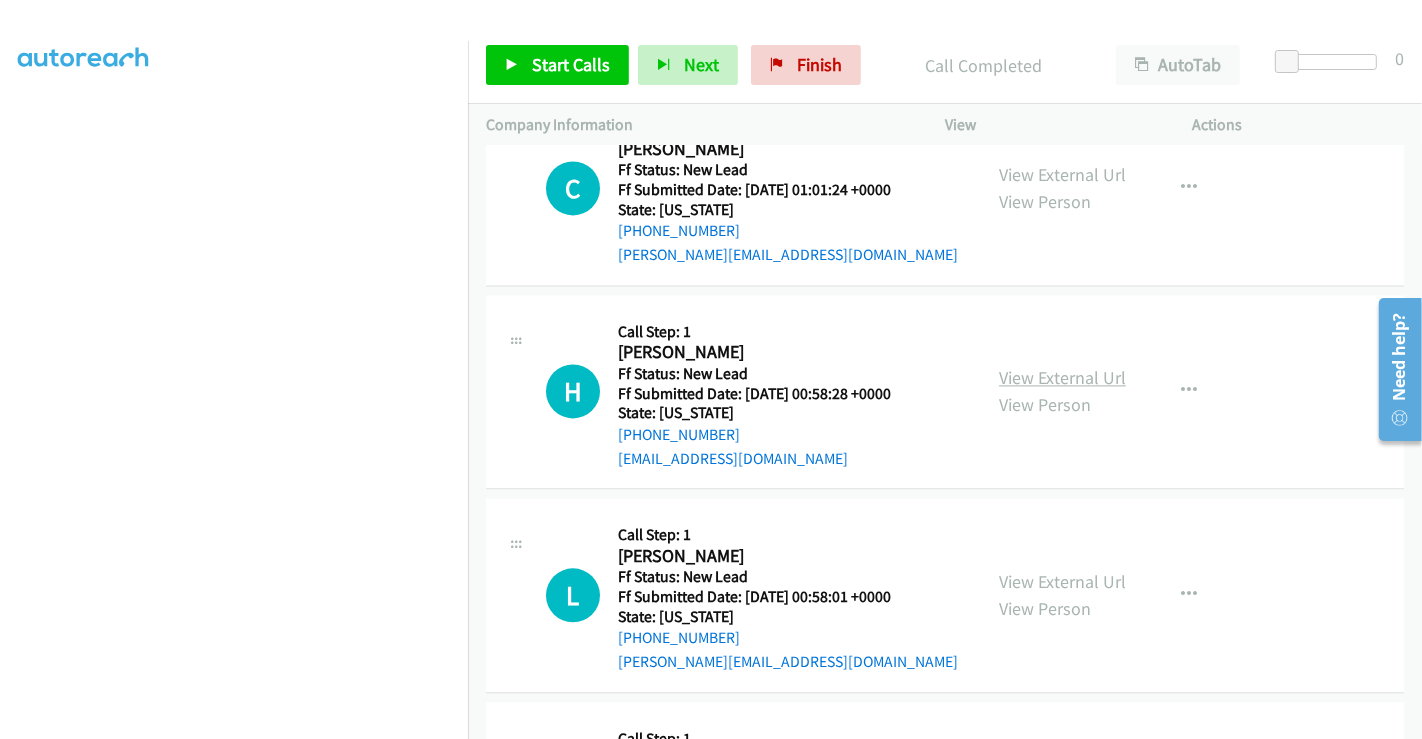 click on "View External Url" at bounding box center [1062, 377] 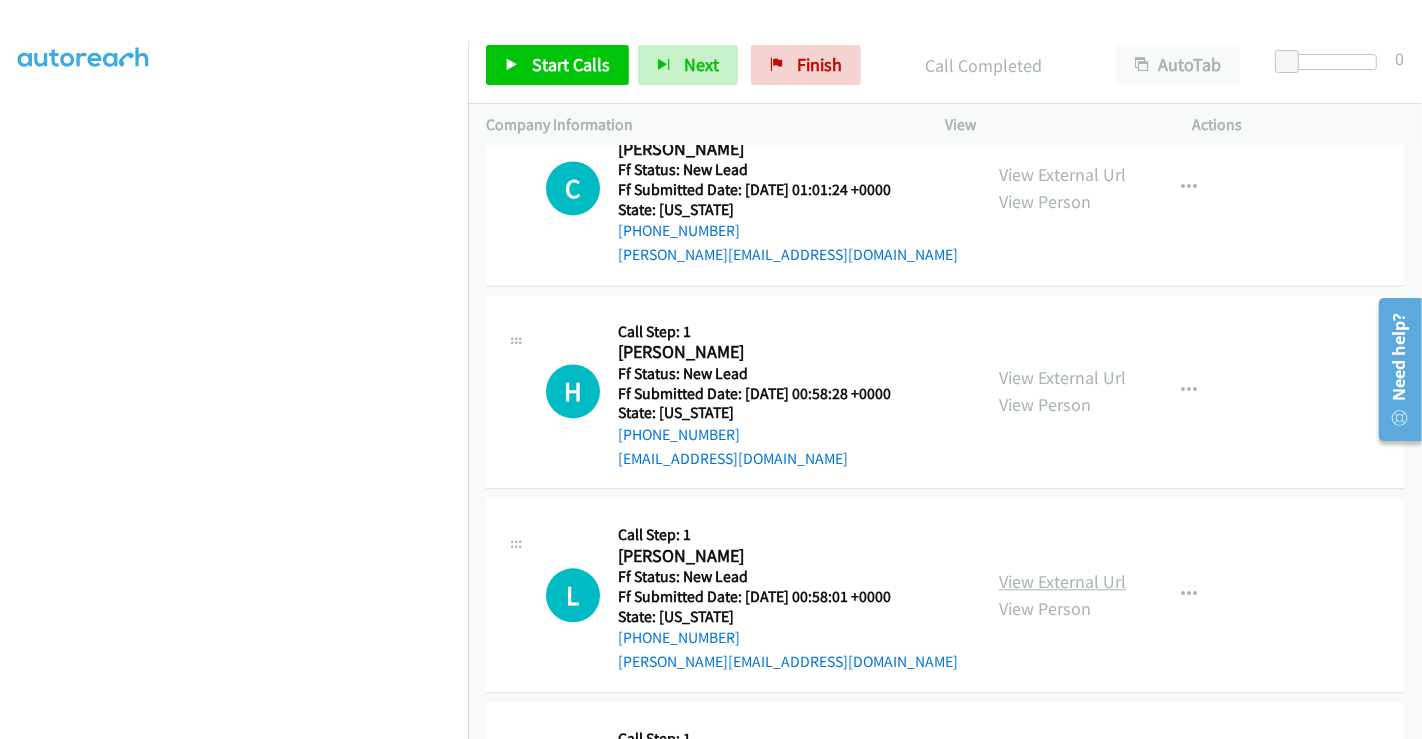 click on "View External Url" at bounding box center (1062, 581) 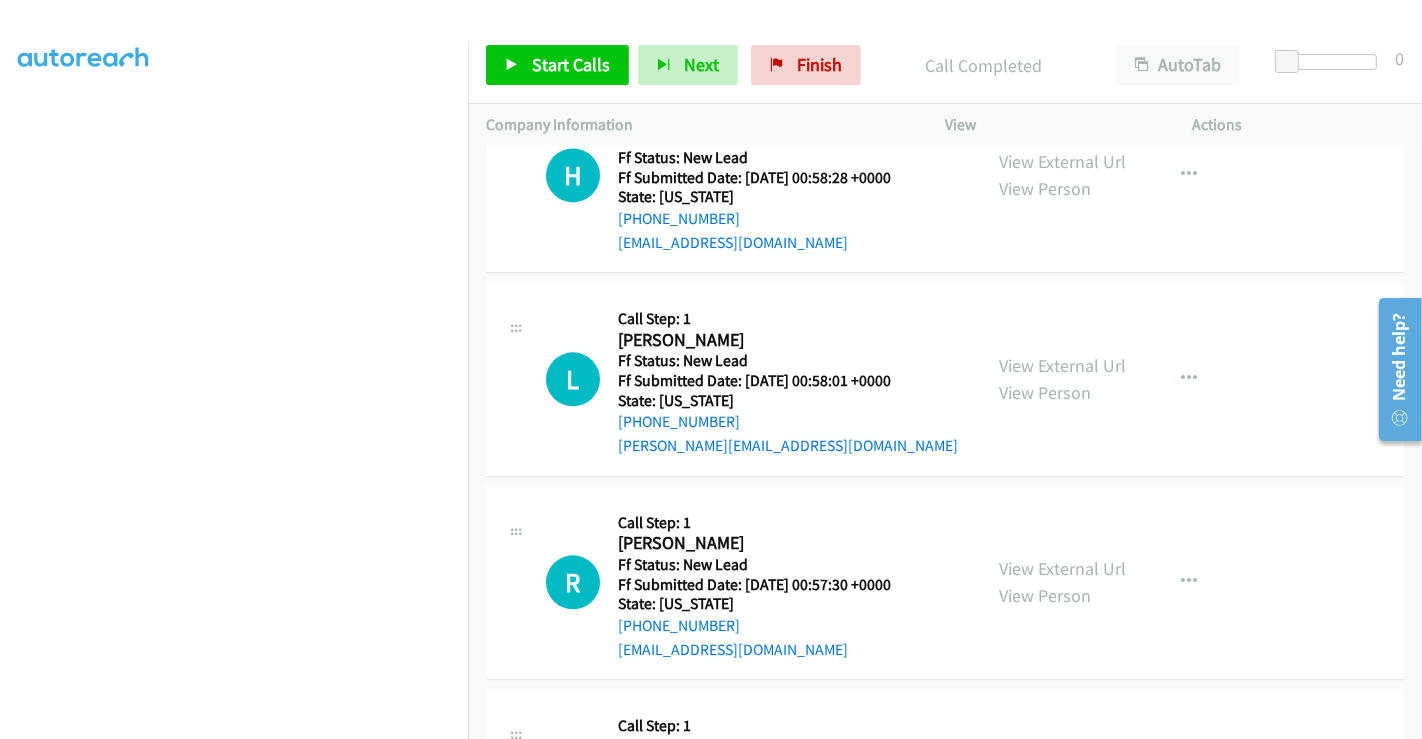 scroll, scrollTop: 3888, scrollLeft: 0, axis: vertical 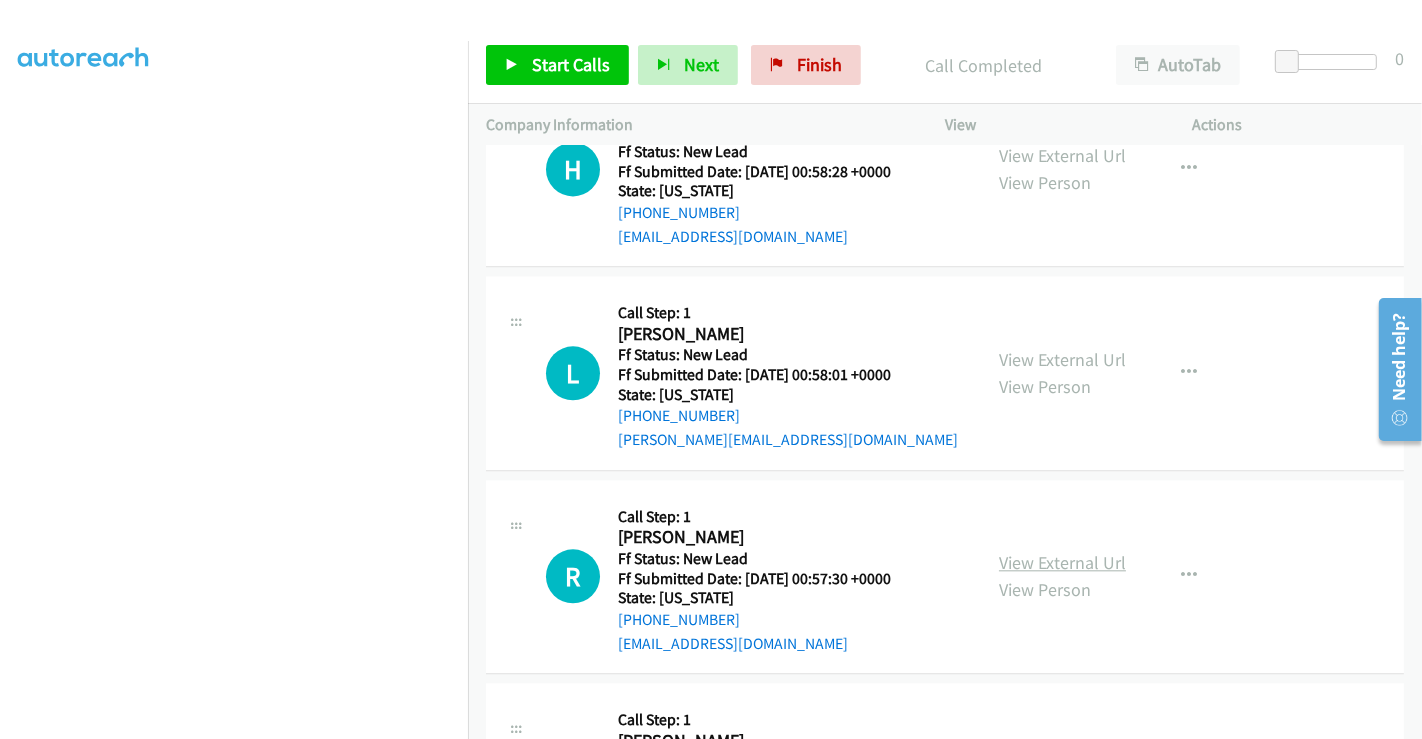 click on "View External Url" at bounding box center [1062, 562] 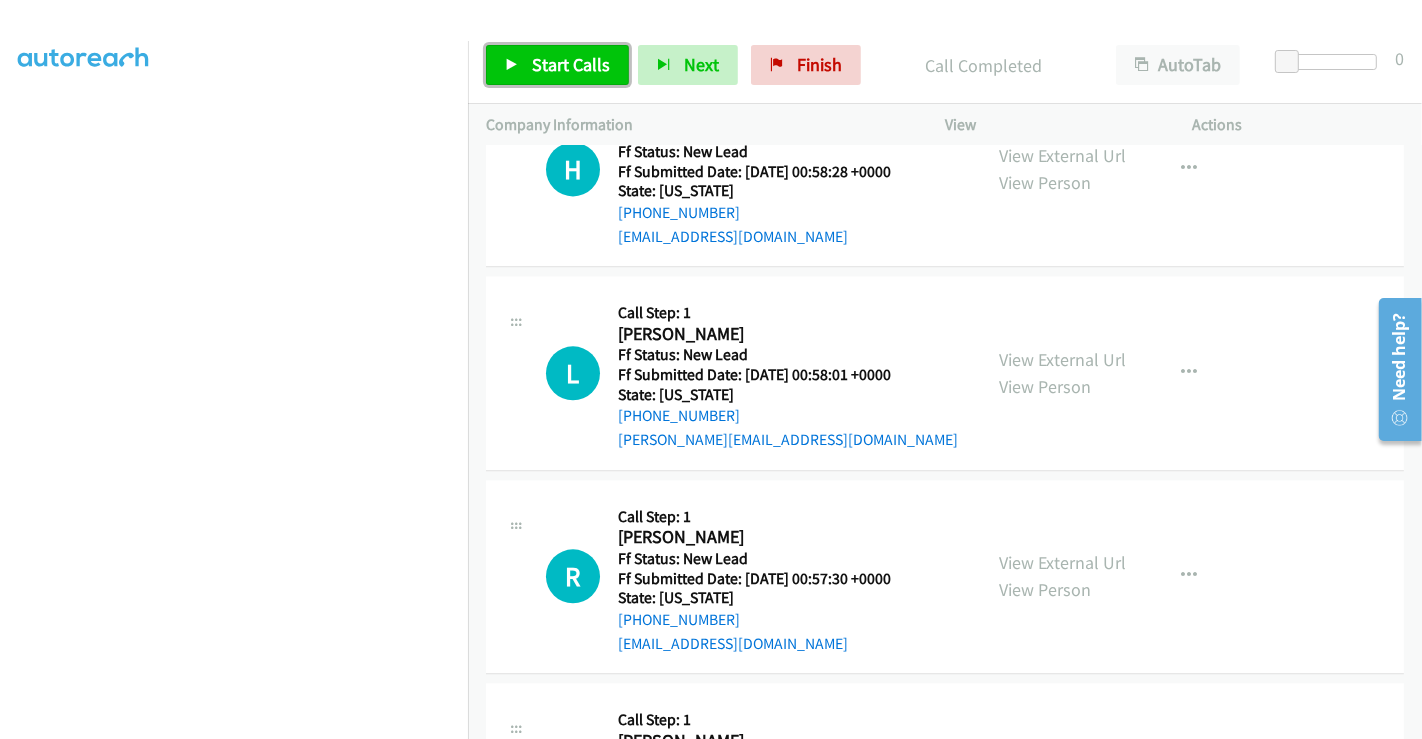 click on "Start Calls" at bounding box center [557, 65] 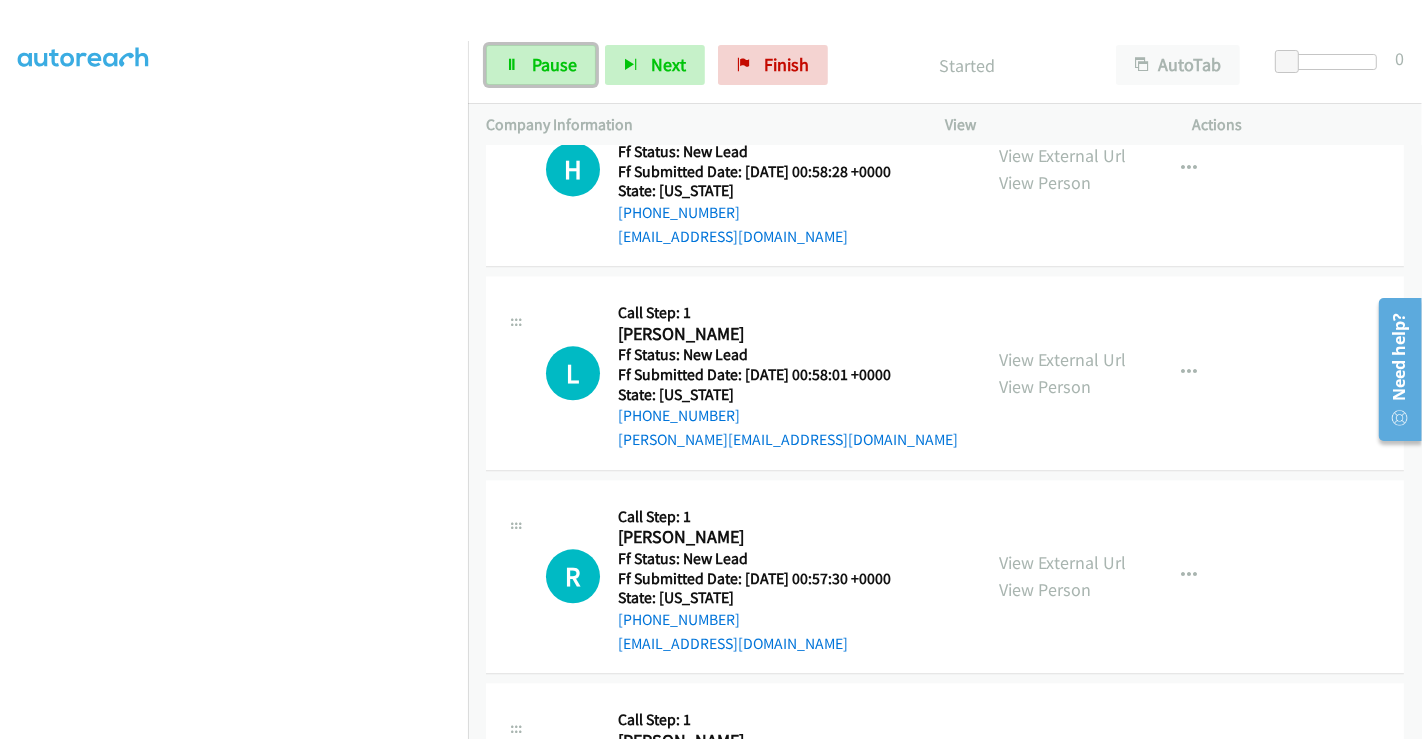 click on "Pause" at bounding box center (541, 65) 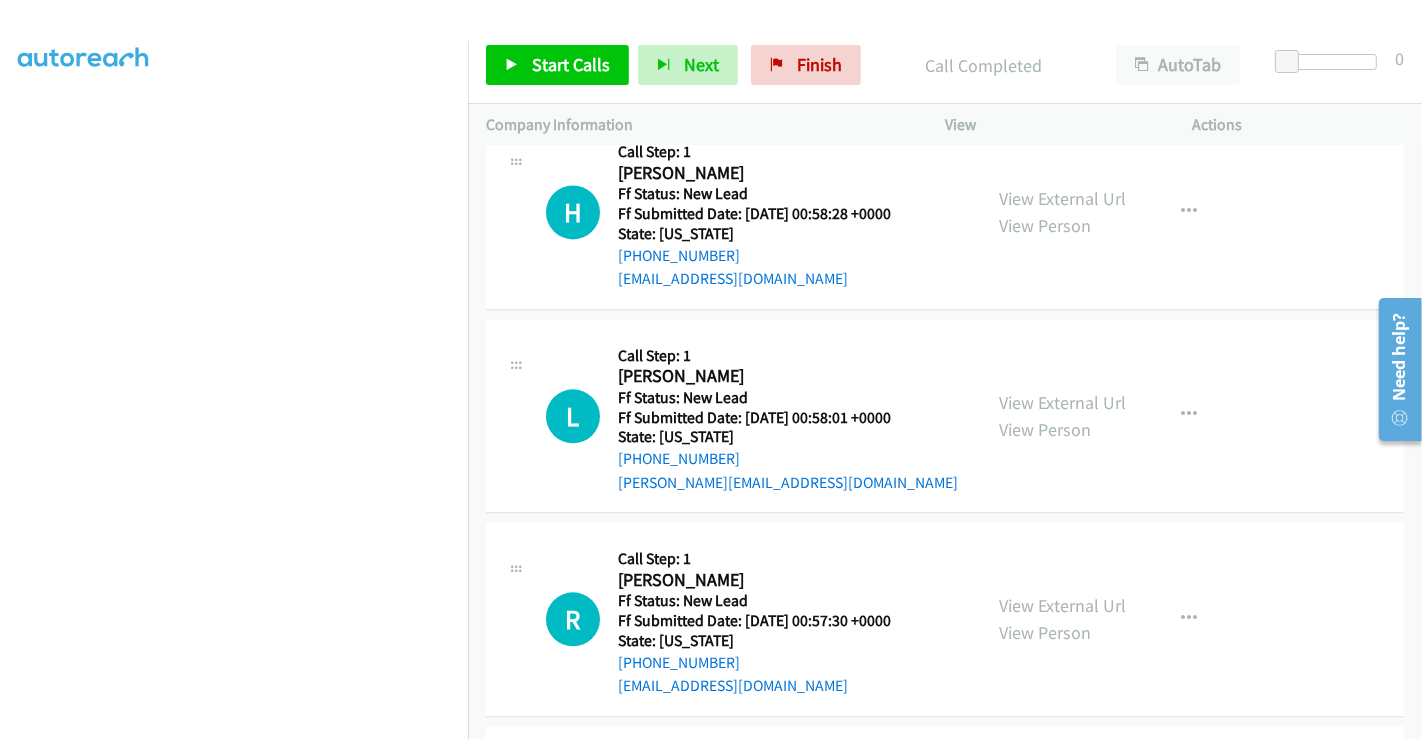 scroll, scrollTop: 3931, scrollLeft: 0, axis: vertical 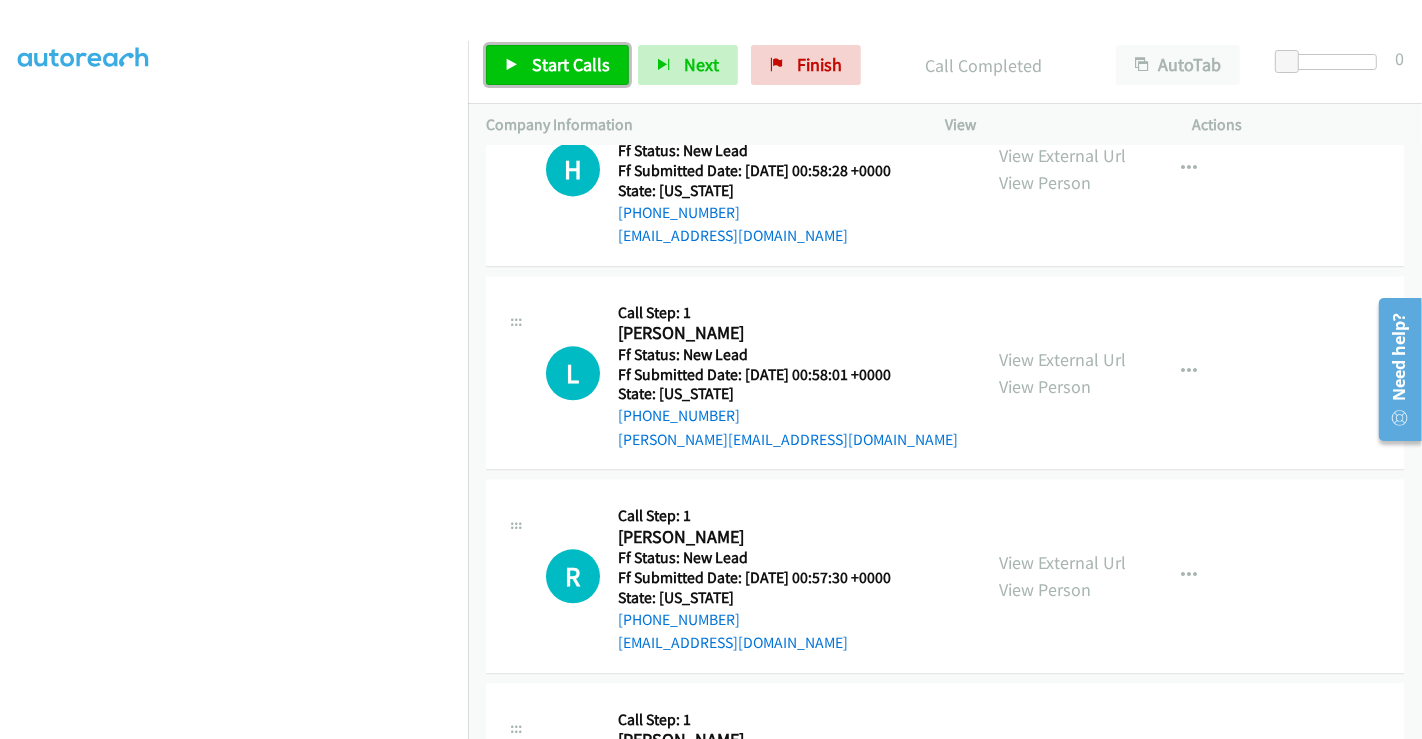 click on "Start Calls" at bounding box center [571, 64] 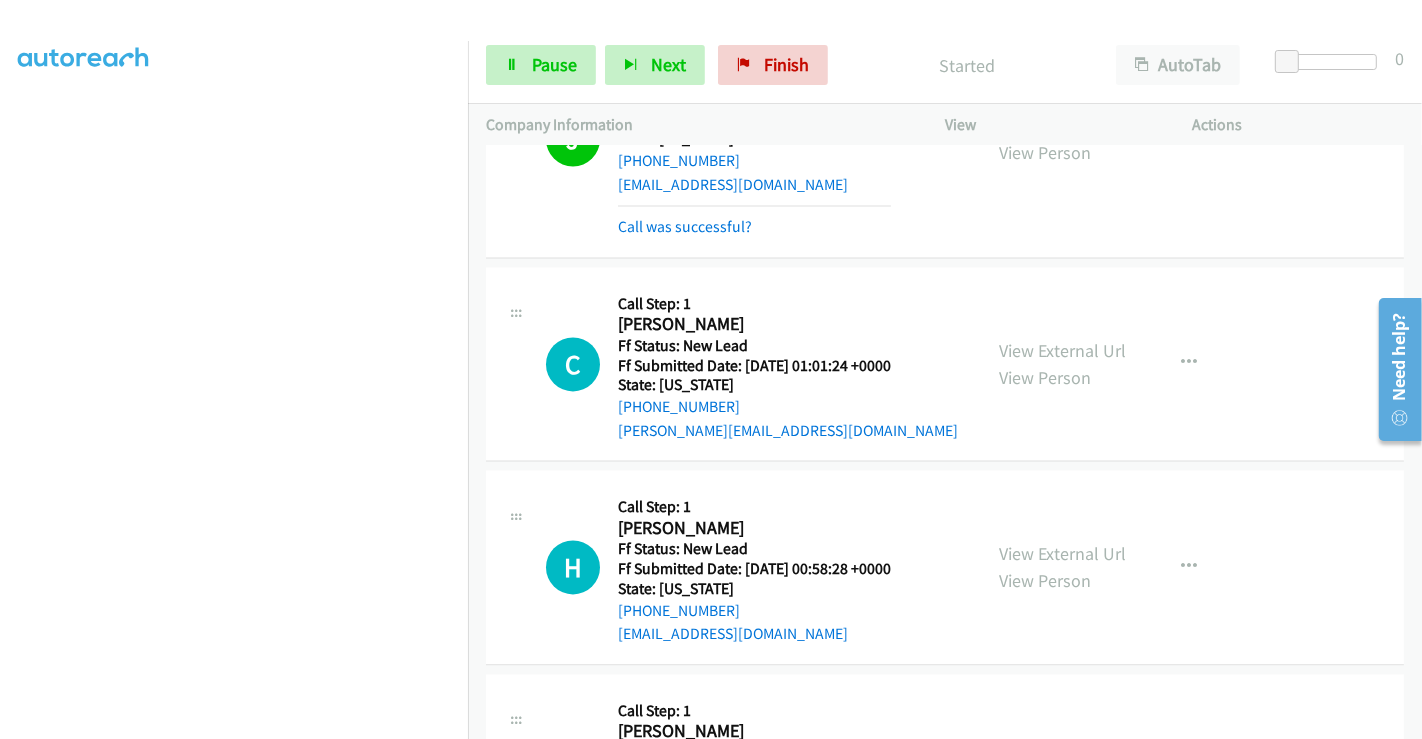scroll, scrollTop: 3487, scrollLeft: 0, axis: vertical 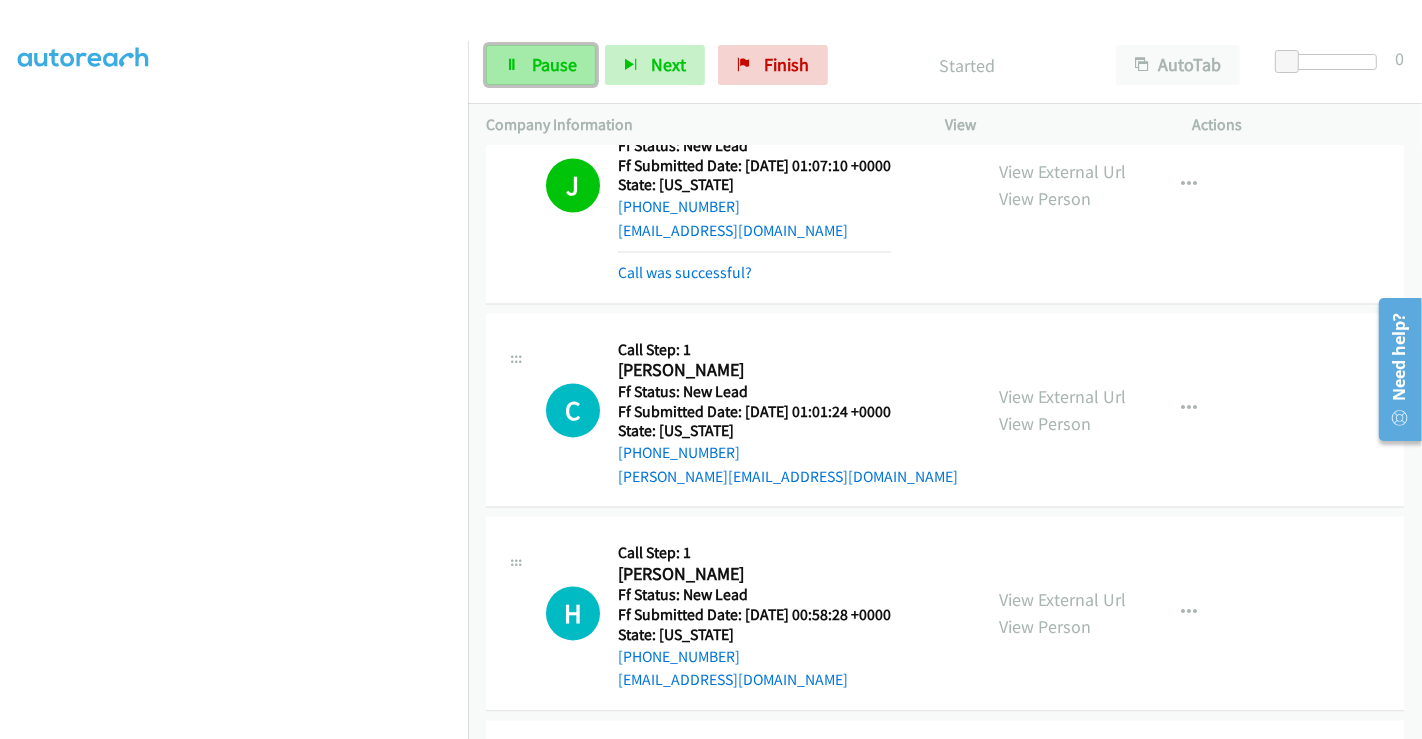 click on "Pause" at bounding box center [541, 65] 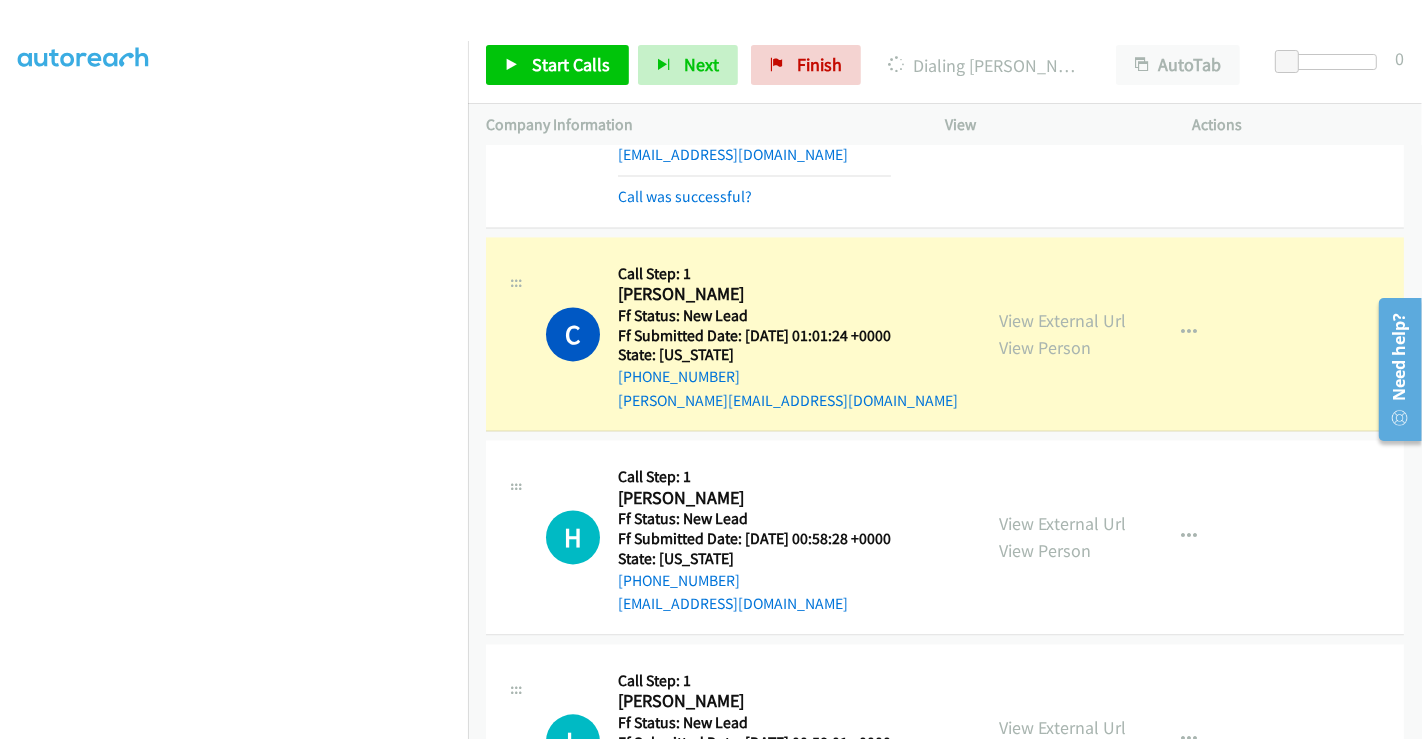 scroll, scrollTop: 3598, scrollLeft: 0, axis: vertical 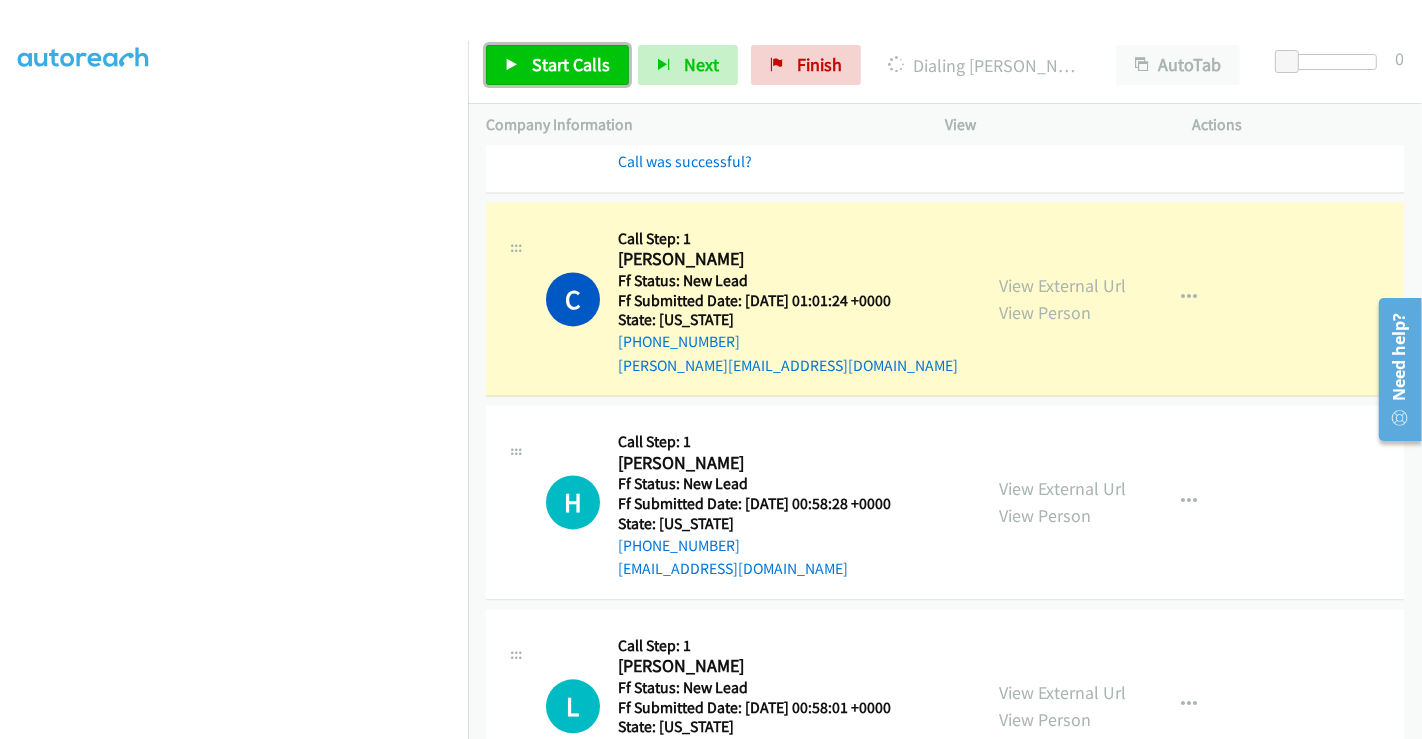 click on "Start Calls" at bounding box center (571, 64) 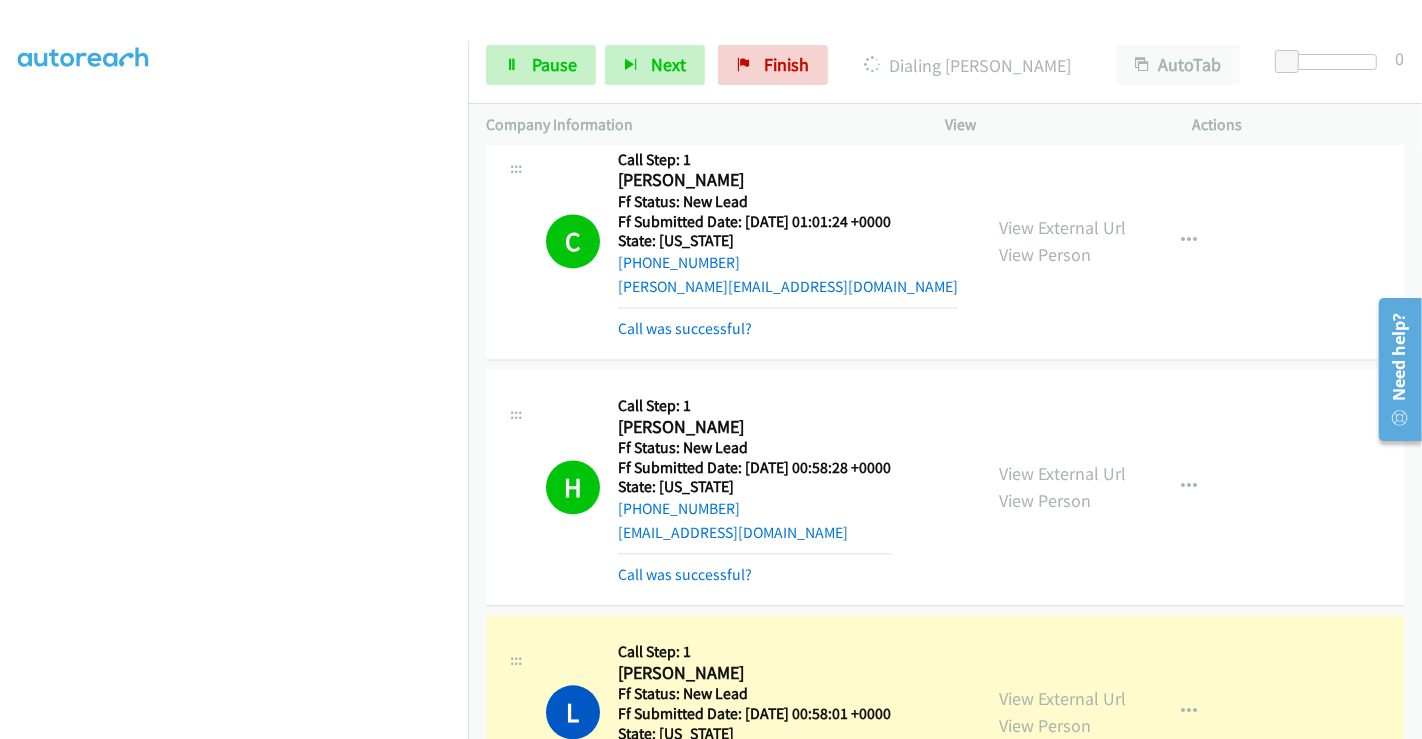 scroll, scrollTop: 3820, scrollLeft: 0, axis: vertical 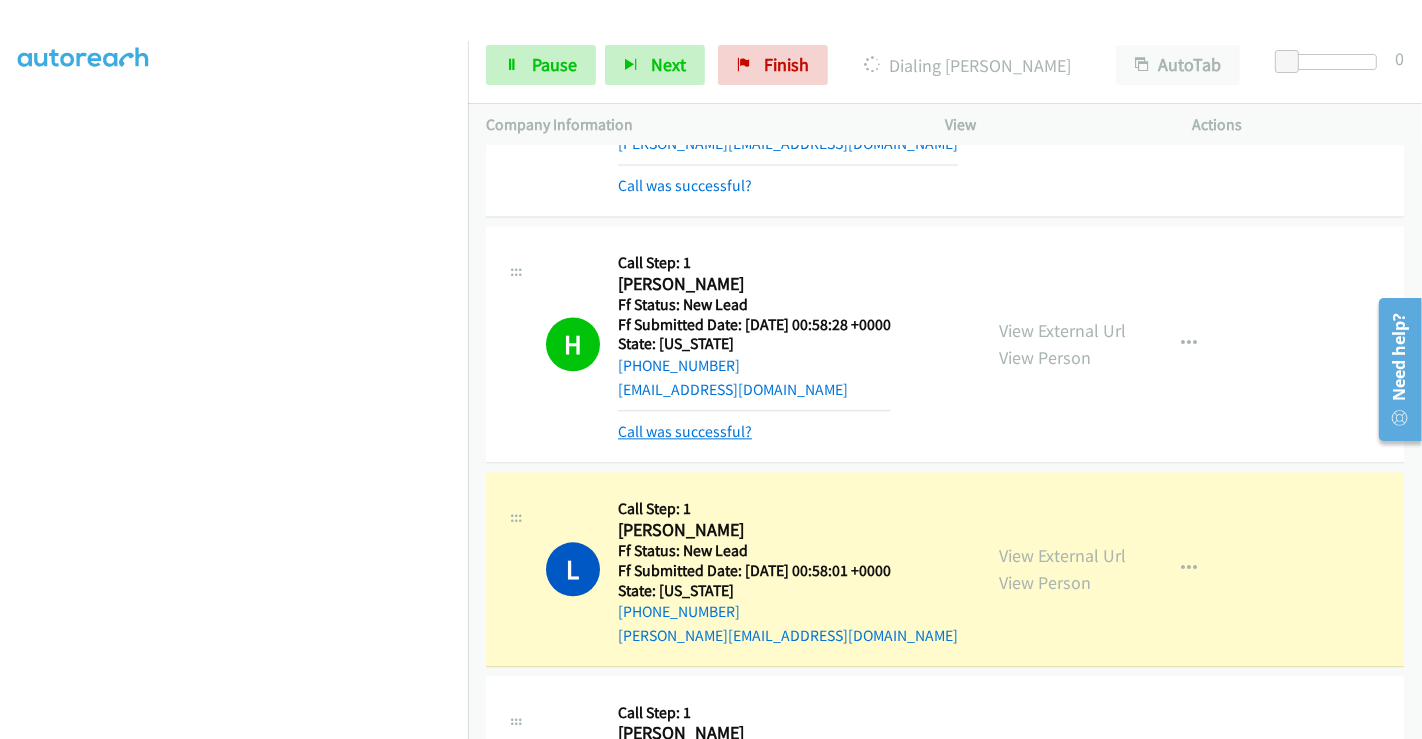 click on "Call was successful?" at bounding box center [685, 431] 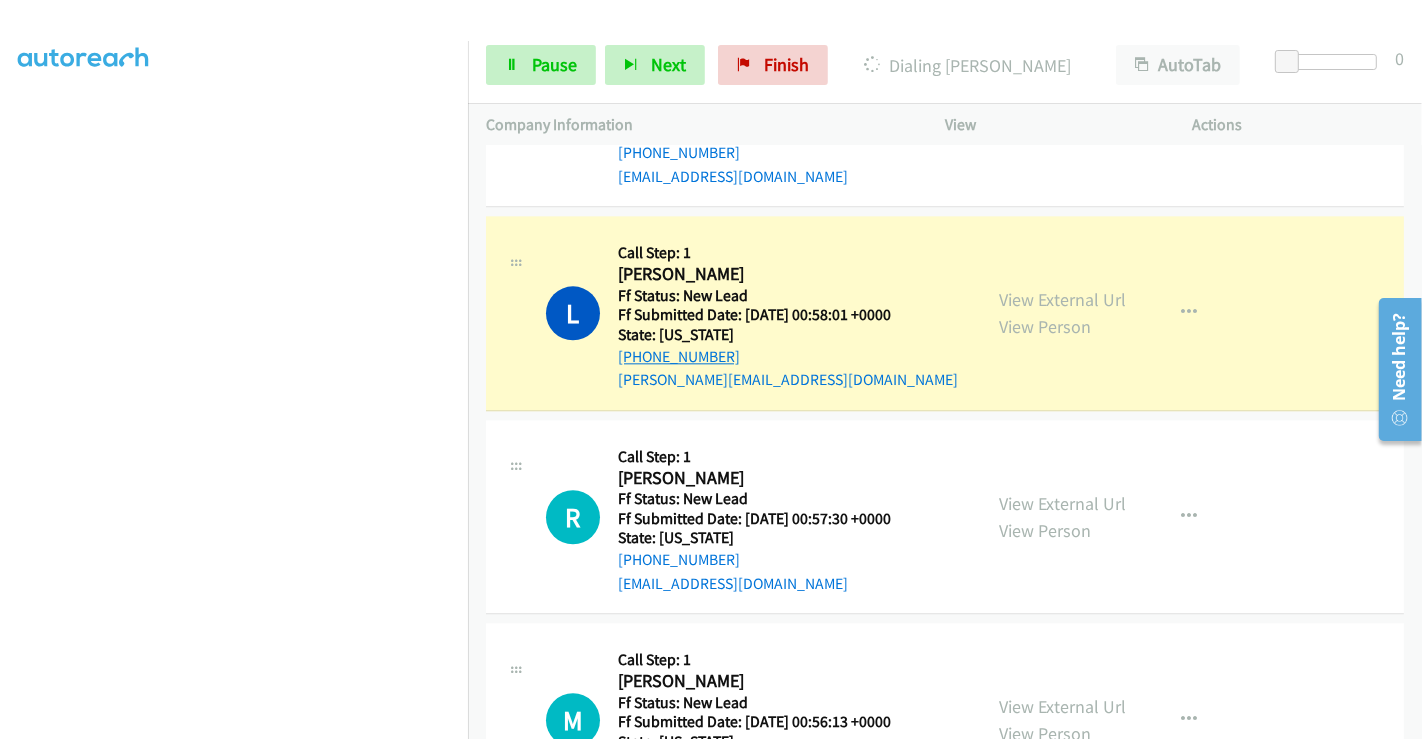 scroll, scrollTop: 4042, scrollLeft: 0, axis: vertical 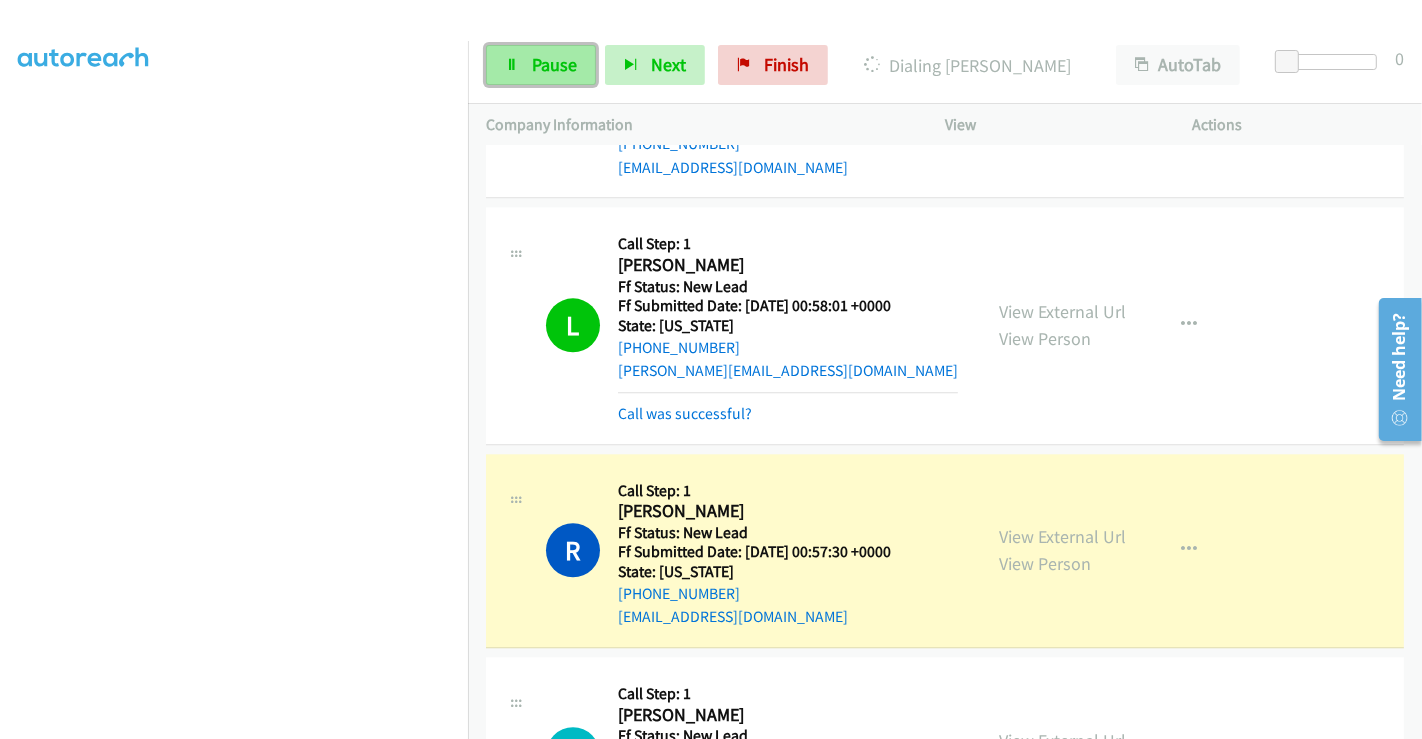 click on "Pause" at bounding box center [554, 64] 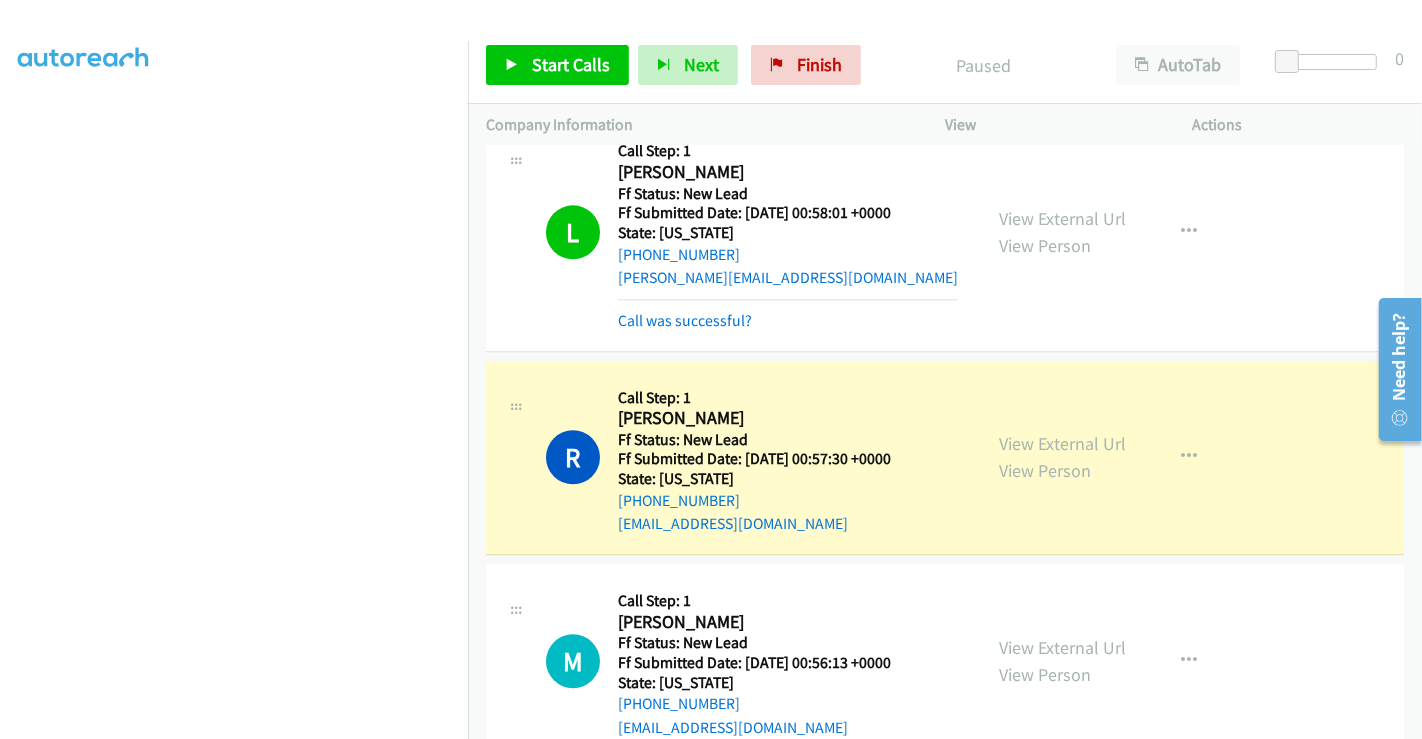 scroll, scrollTop: 4265, scrollLeft: 0, axis: vertical 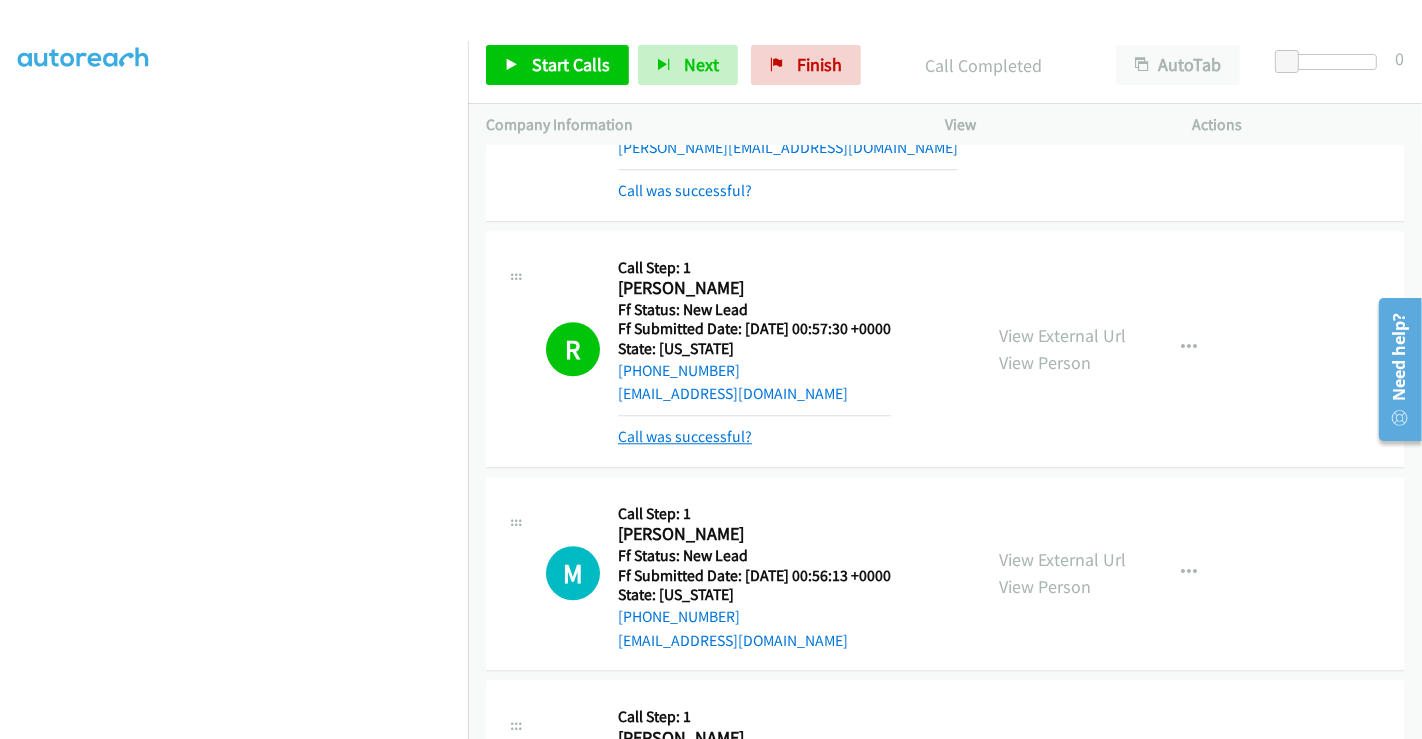 click on "Call was successful?" at bounding box center [685, 436] 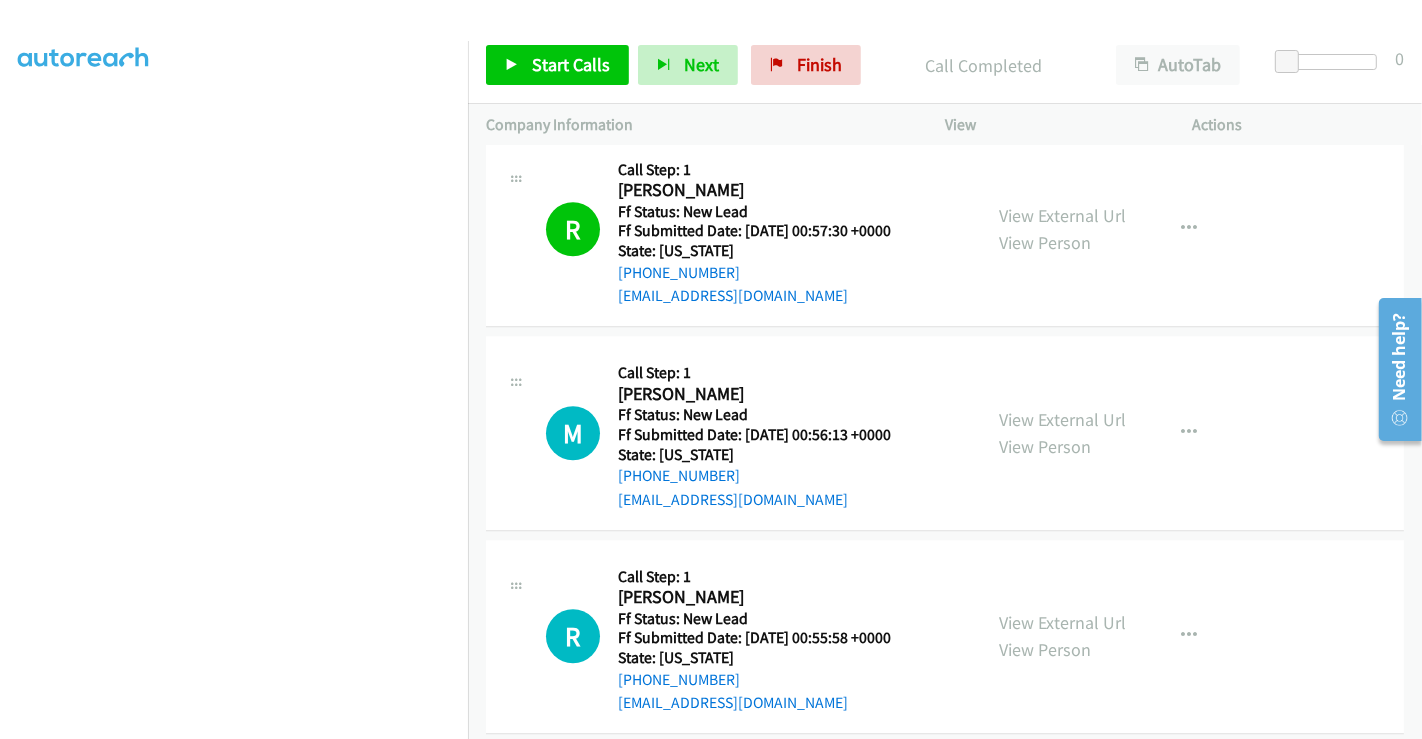 scroll, scrollTop: 4265, scrollLeft: 0, axis: vertical 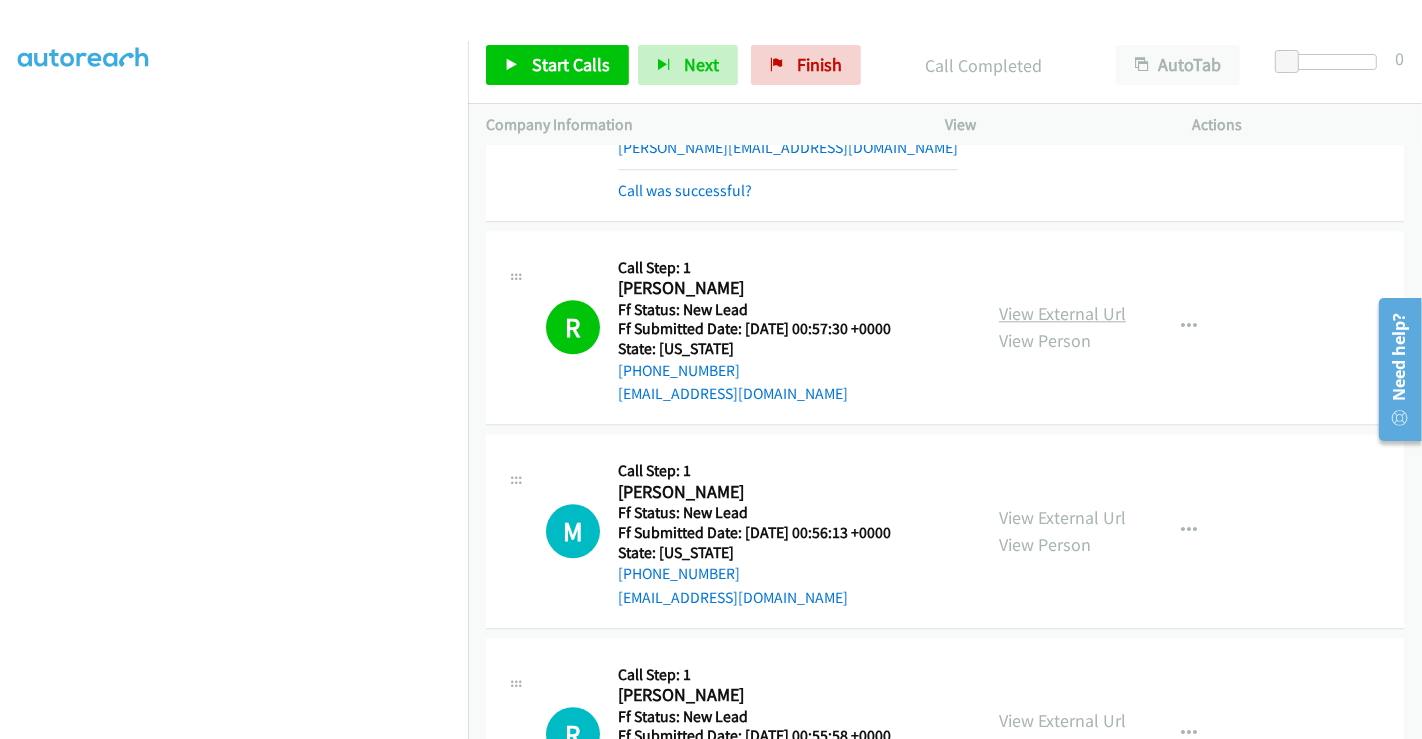 click on "View External Url" at bounding box center (1062, 313) 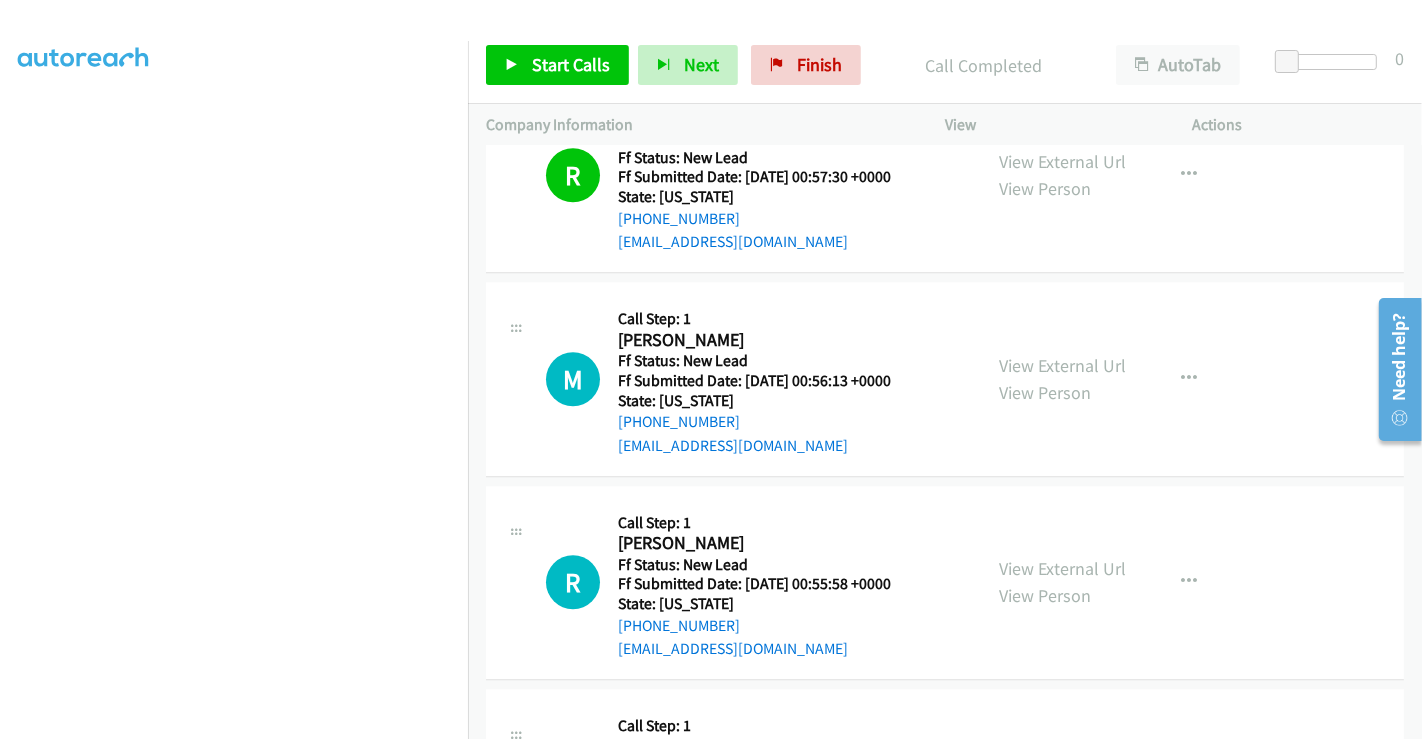 scroll, scrollTop: 4487, scrollLeft: 0, axis: vertical 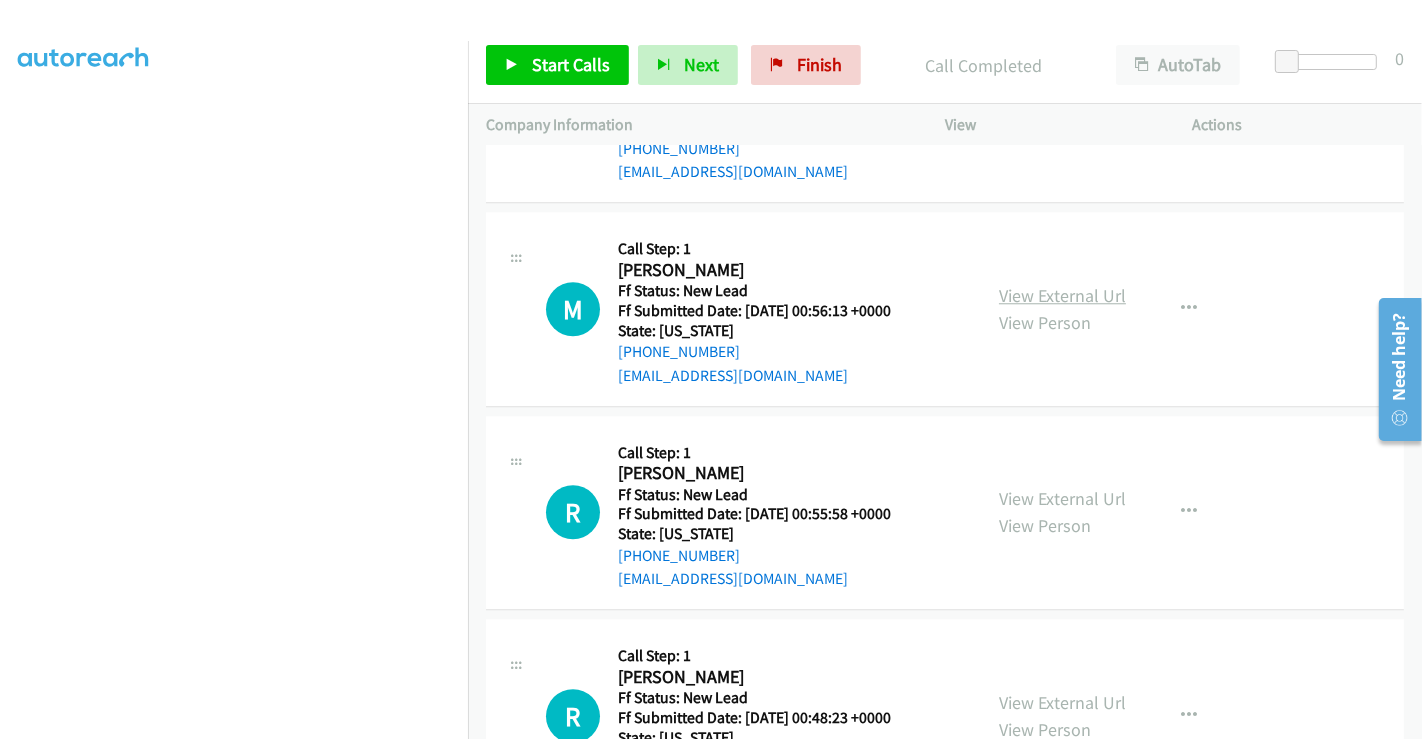 click on "View External Url" at bounding box center [1062, 295] 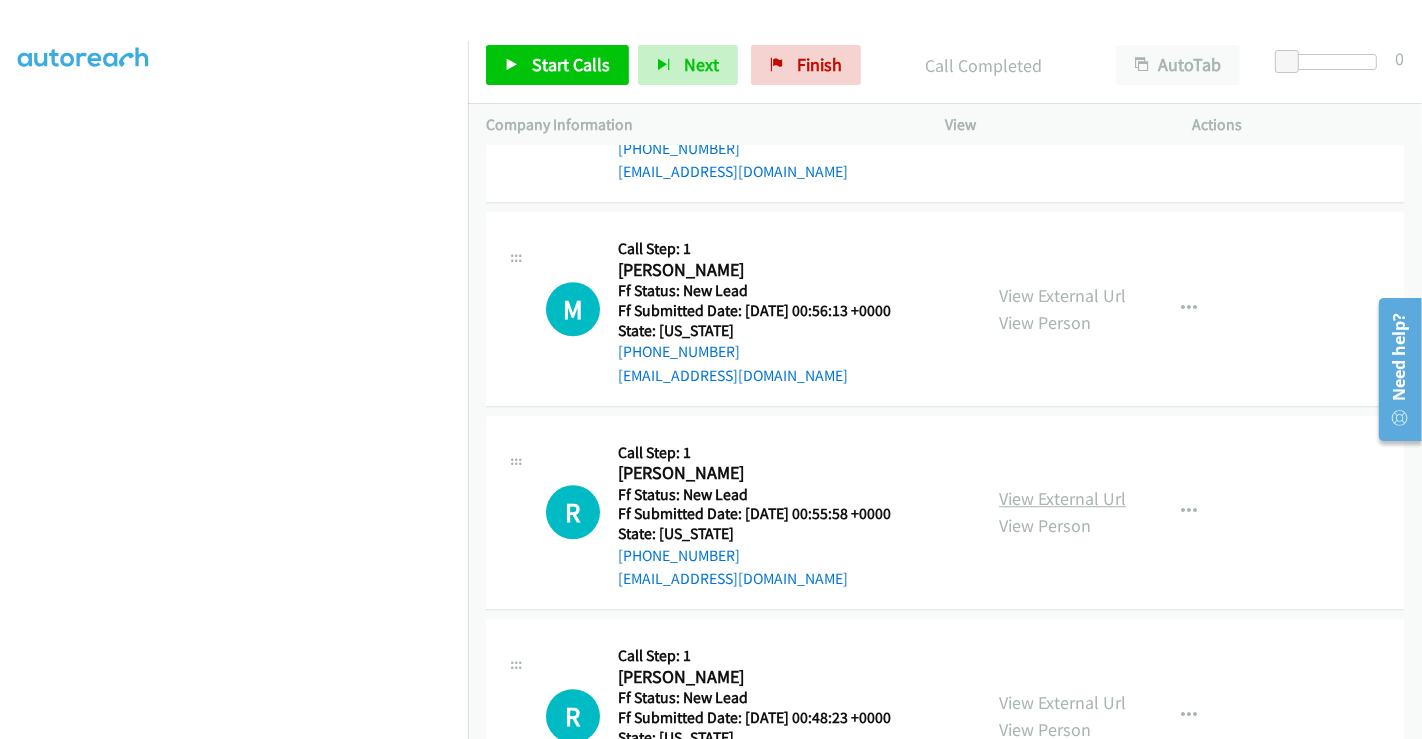 click on "View External Url" at bounding box center [1062, 498] 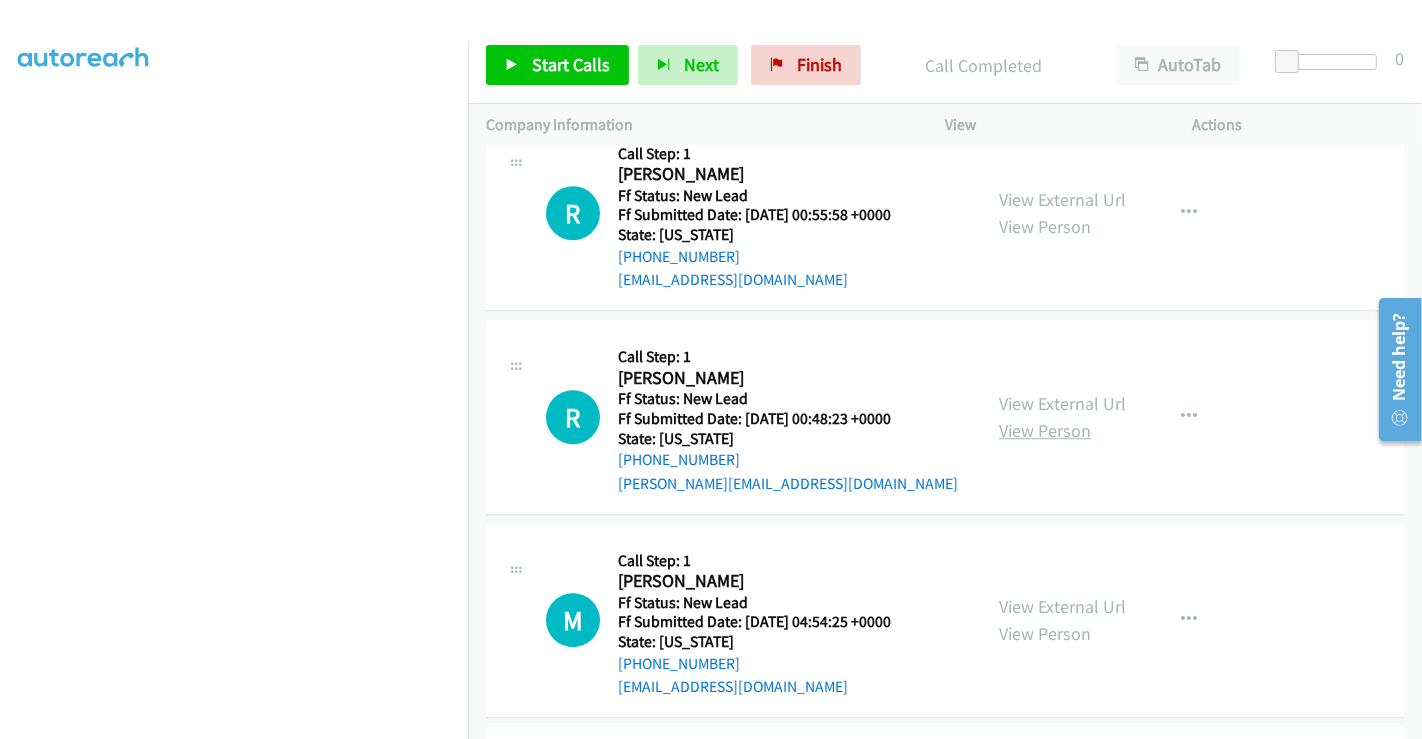 scroll, scrollTop: 4820, scrollLeft: 0, axis: vertical 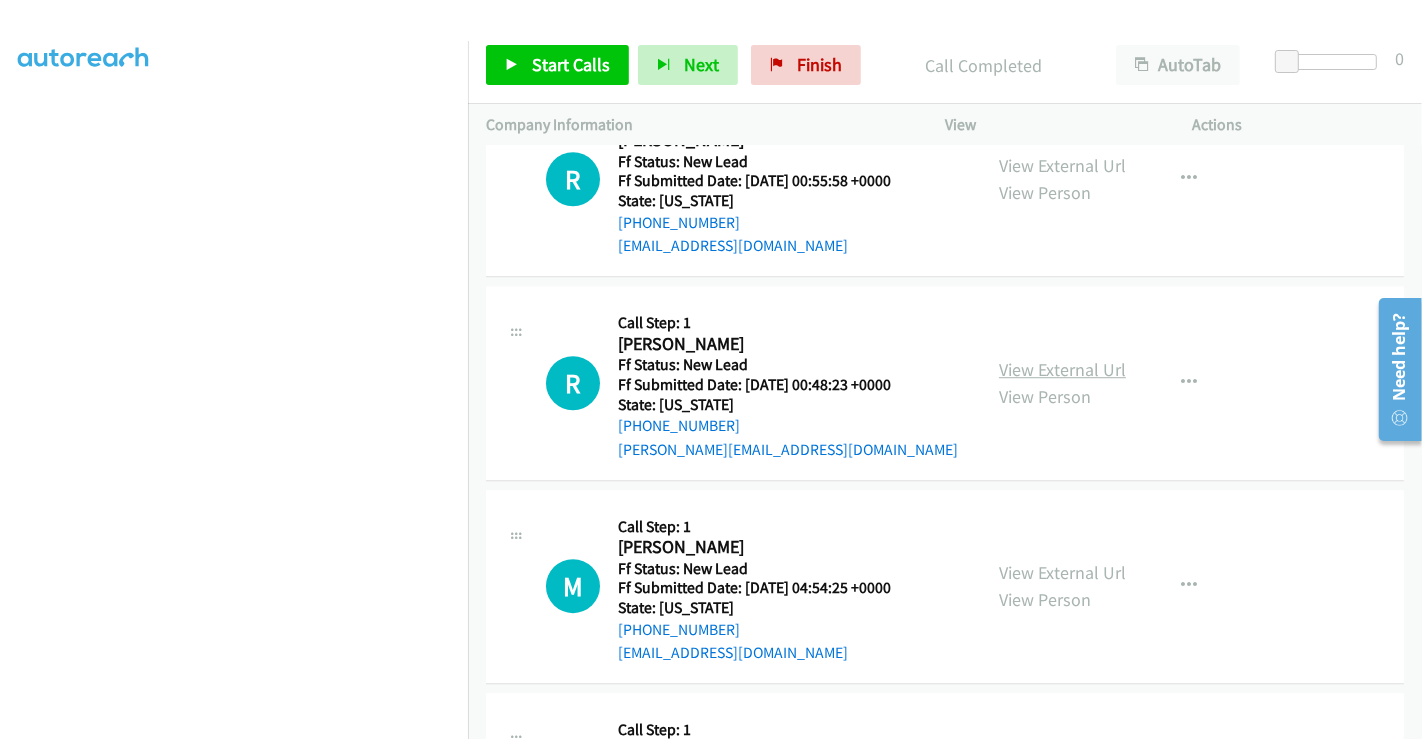 click on "View External Url" at bounding box center [1062, 369] 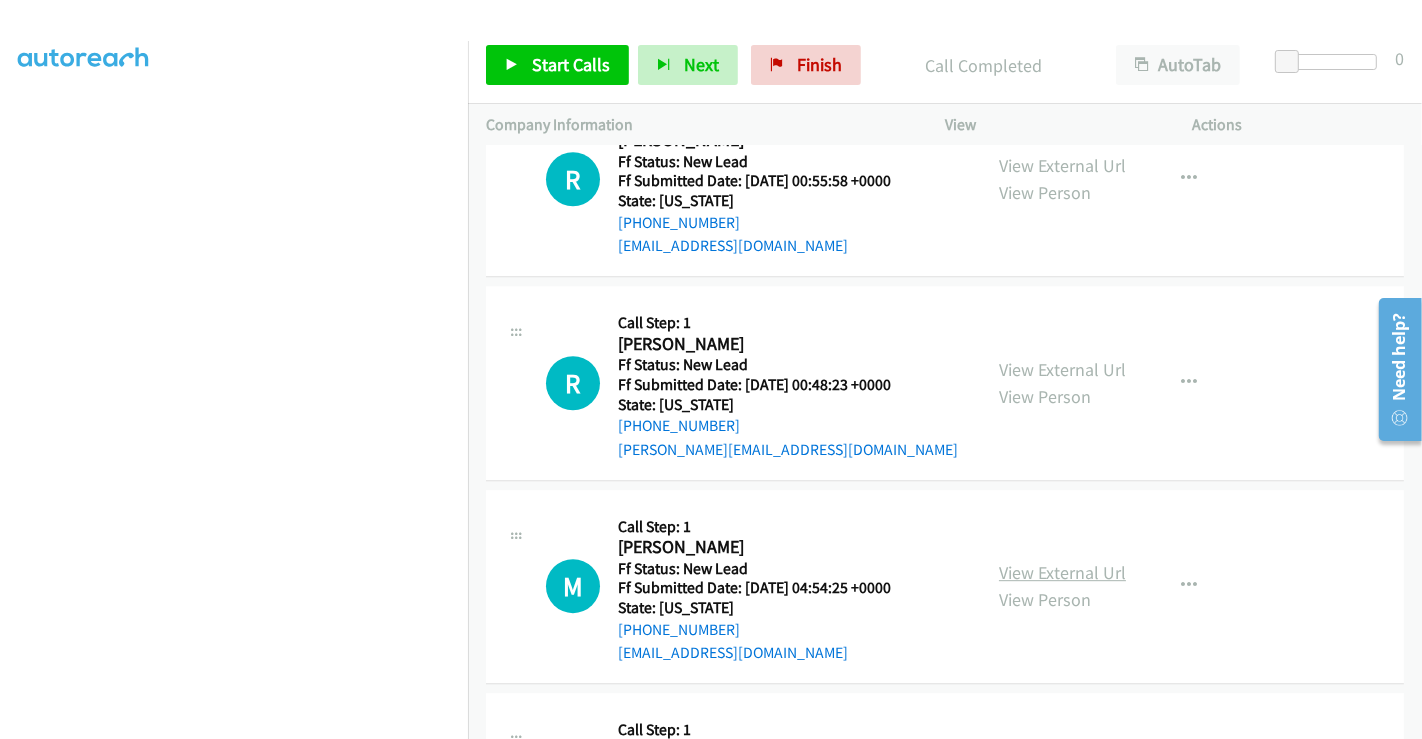 click on "View External Url" at bounding box center [1062, 572] 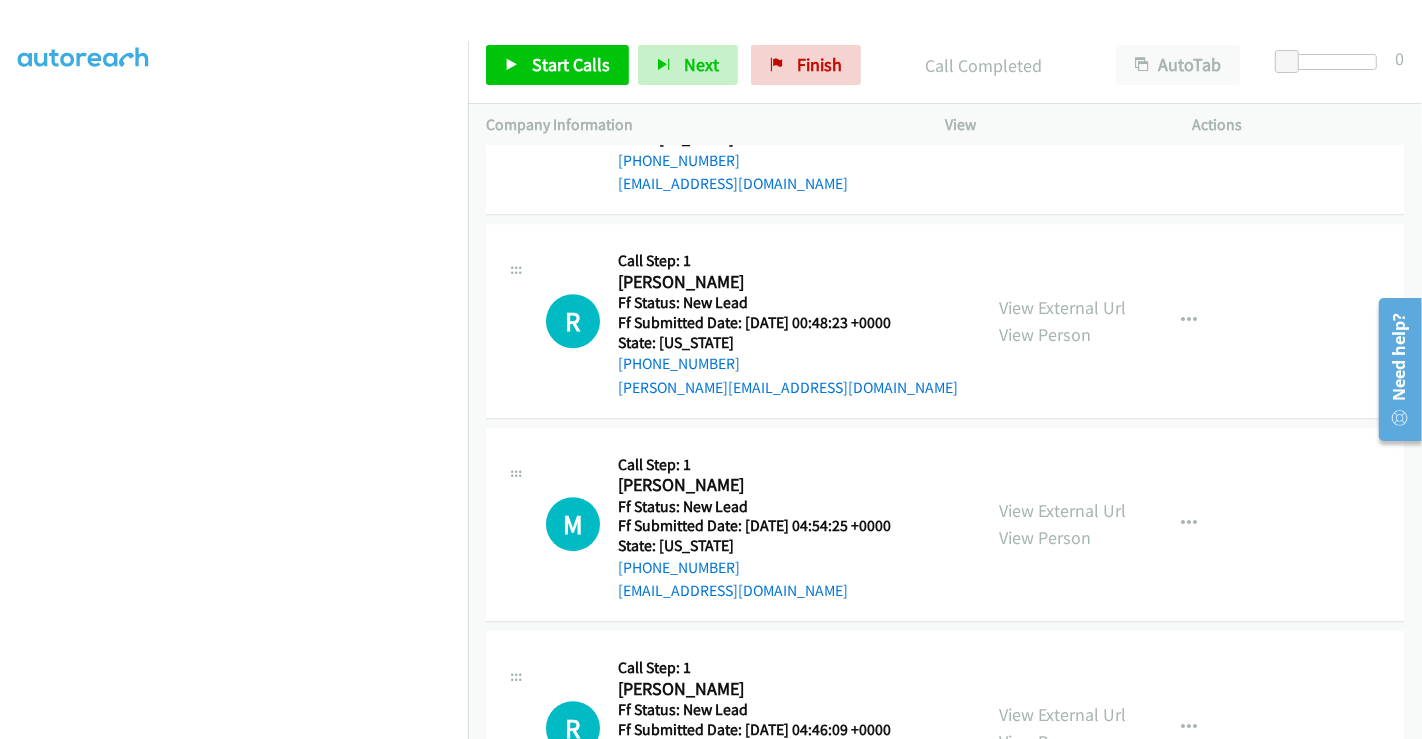 scroll, scrollTop: 5042, scrollLeft: 0, axis: vertical 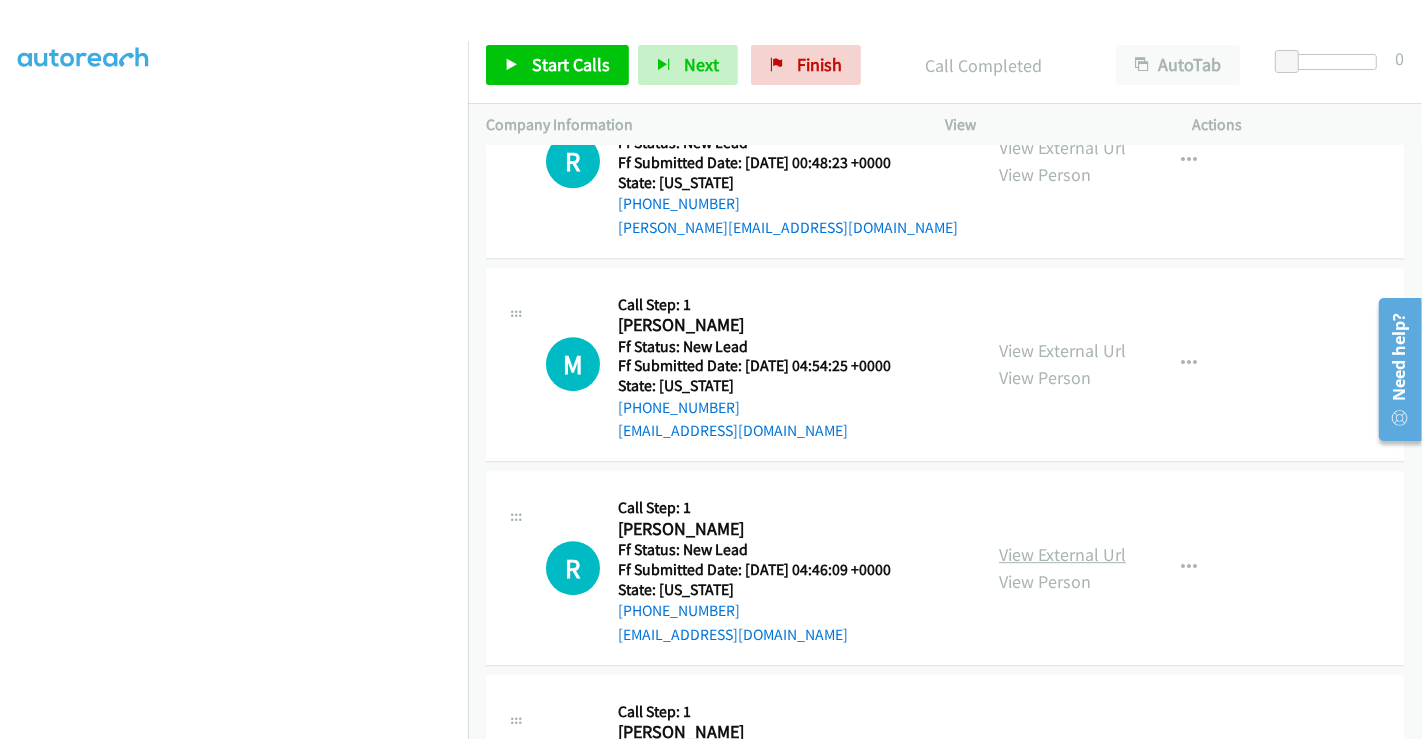 click on "View External Url" at bounding box center (1062, 554) 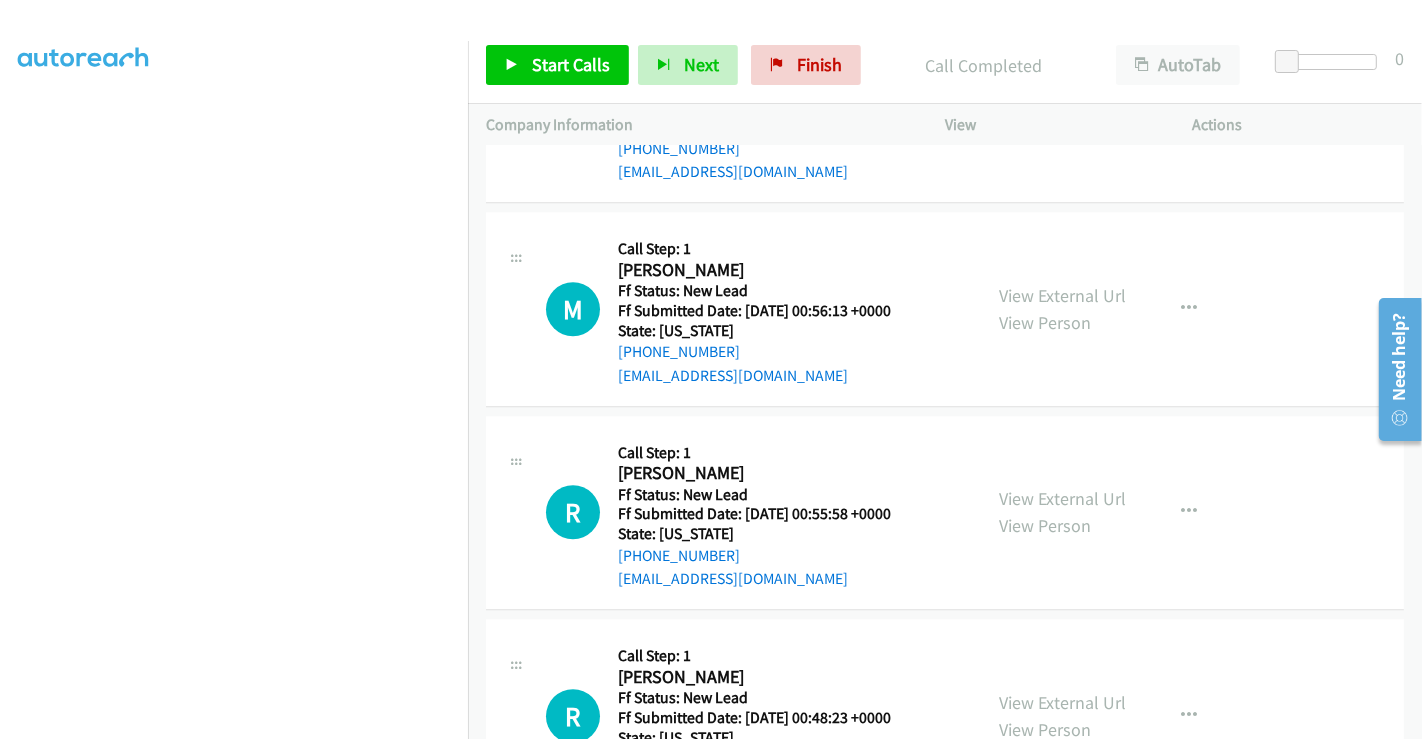 scroll, scrollTop: 4598, scrollLeft: 0, axis: vertical 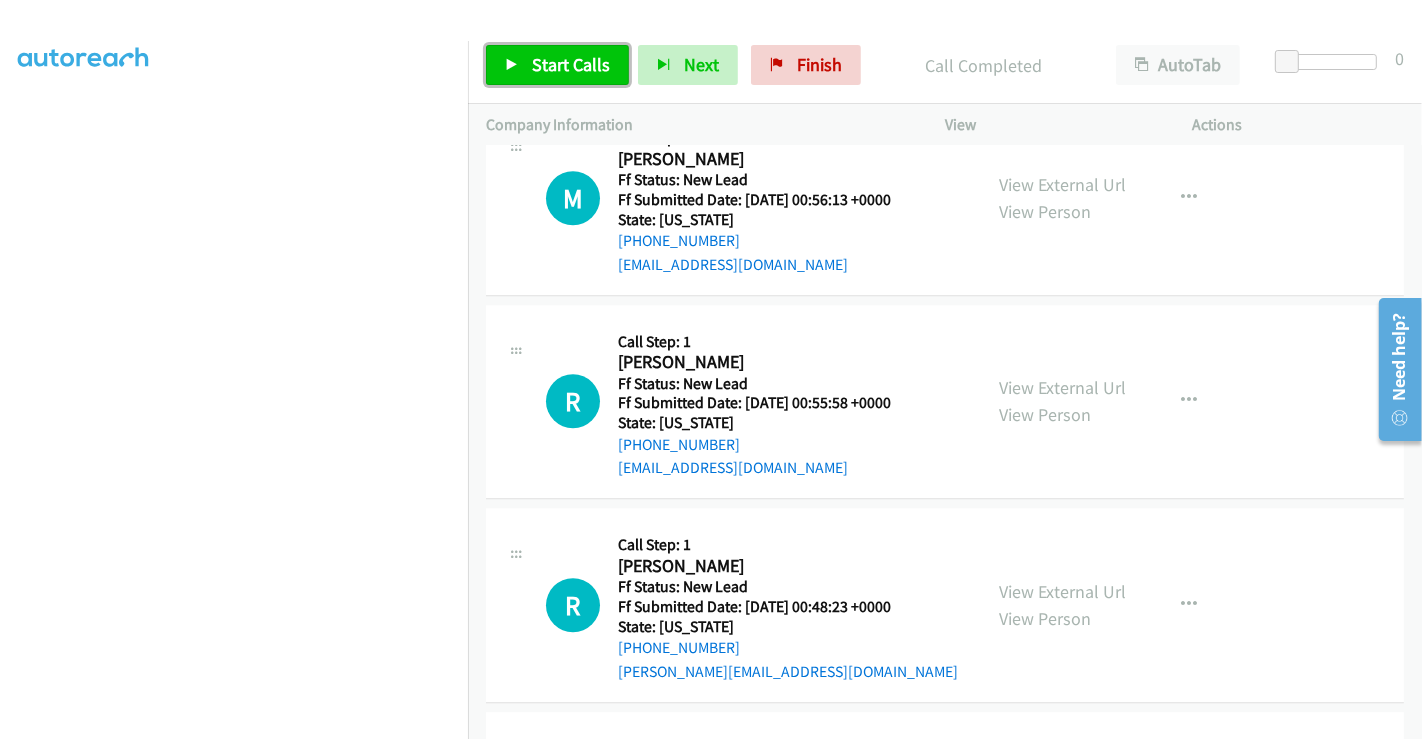 click on "Start Calls" at bounding box center [571, 64] 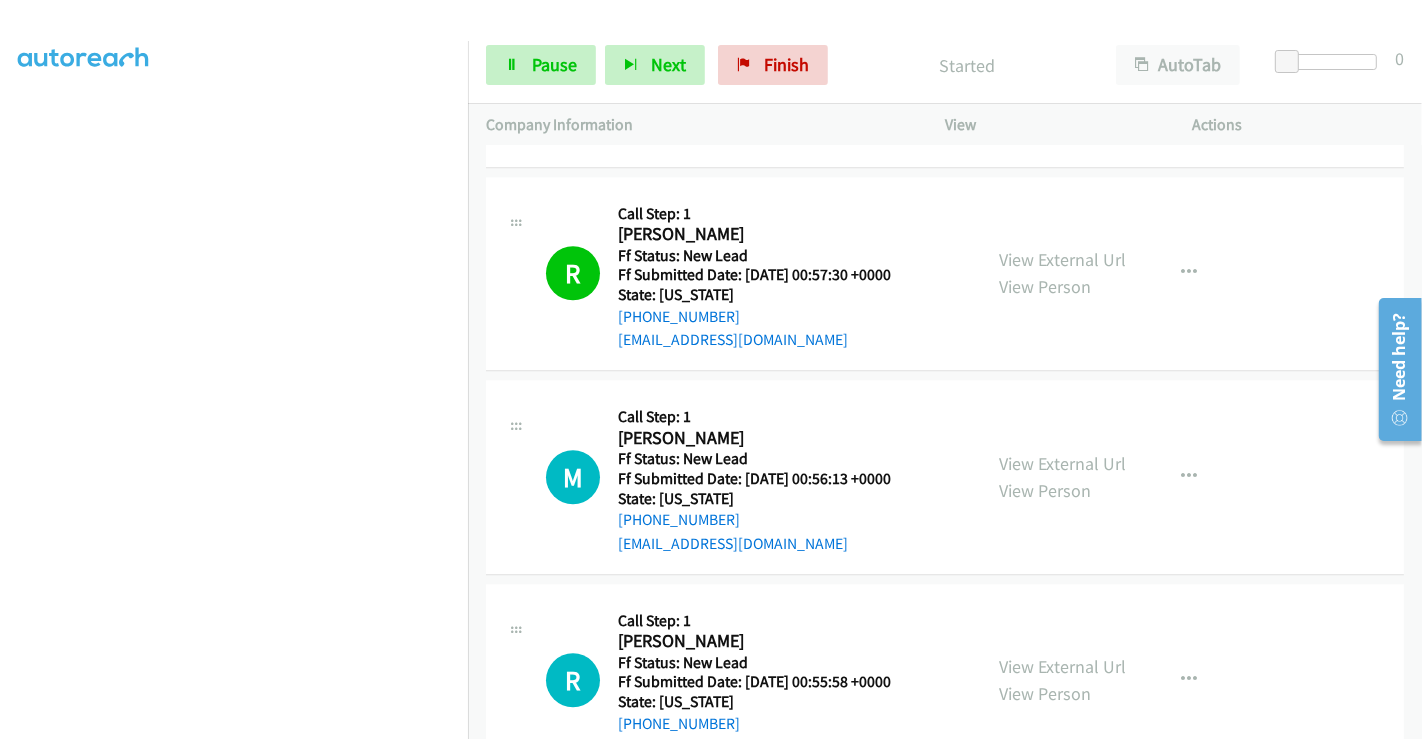 scroll, scrollTop: 4487, scrollLeft: 0, axis: vertical 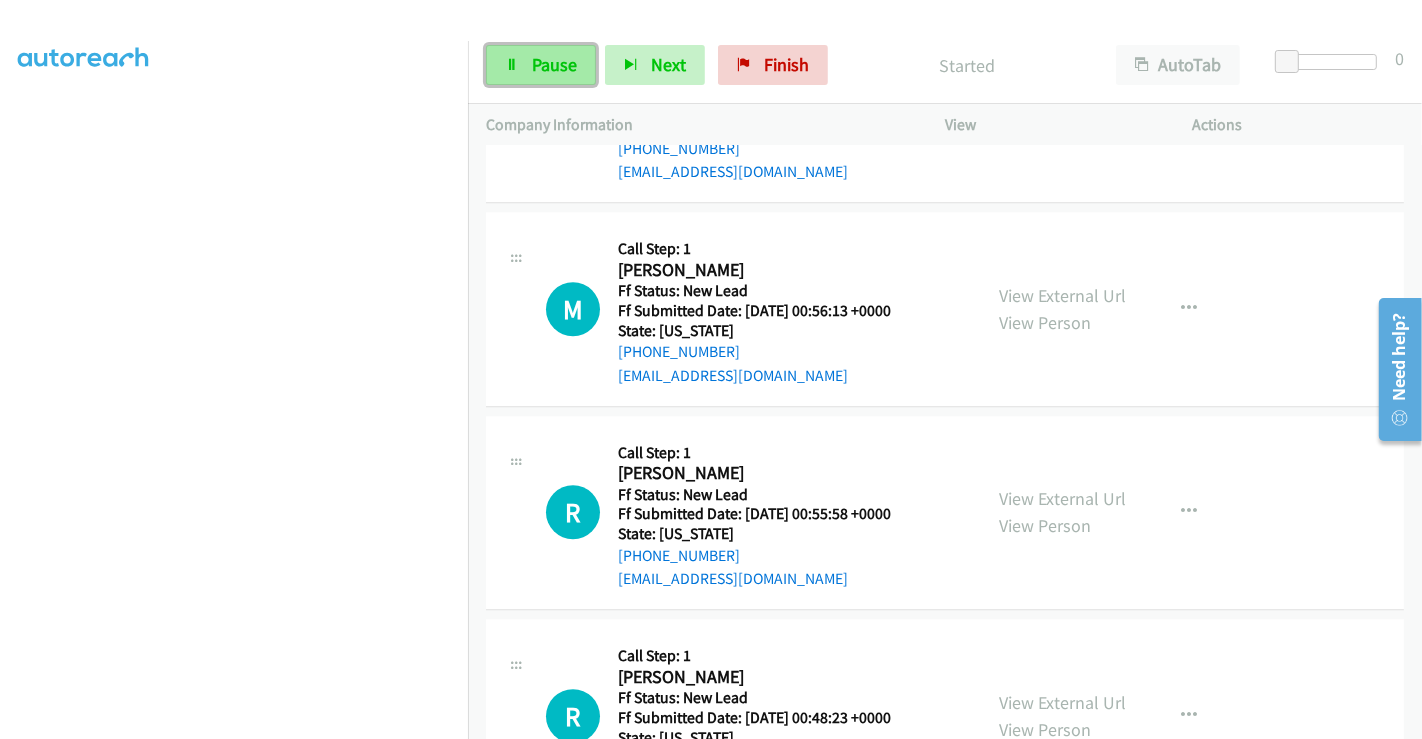 click on "Pause" at bounding box center [554, 64] 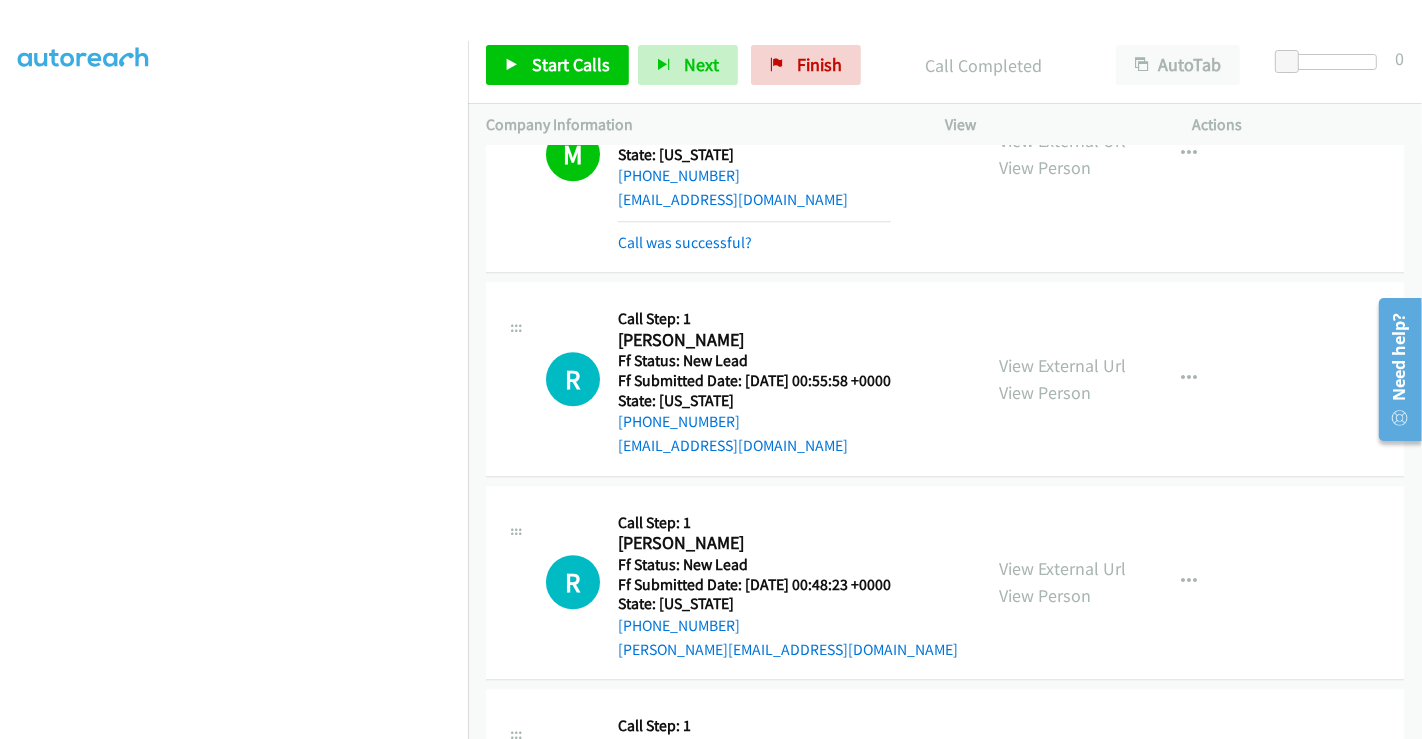 scroll, scrollTop: 4709, scrollLeft: 0, axis: vertical 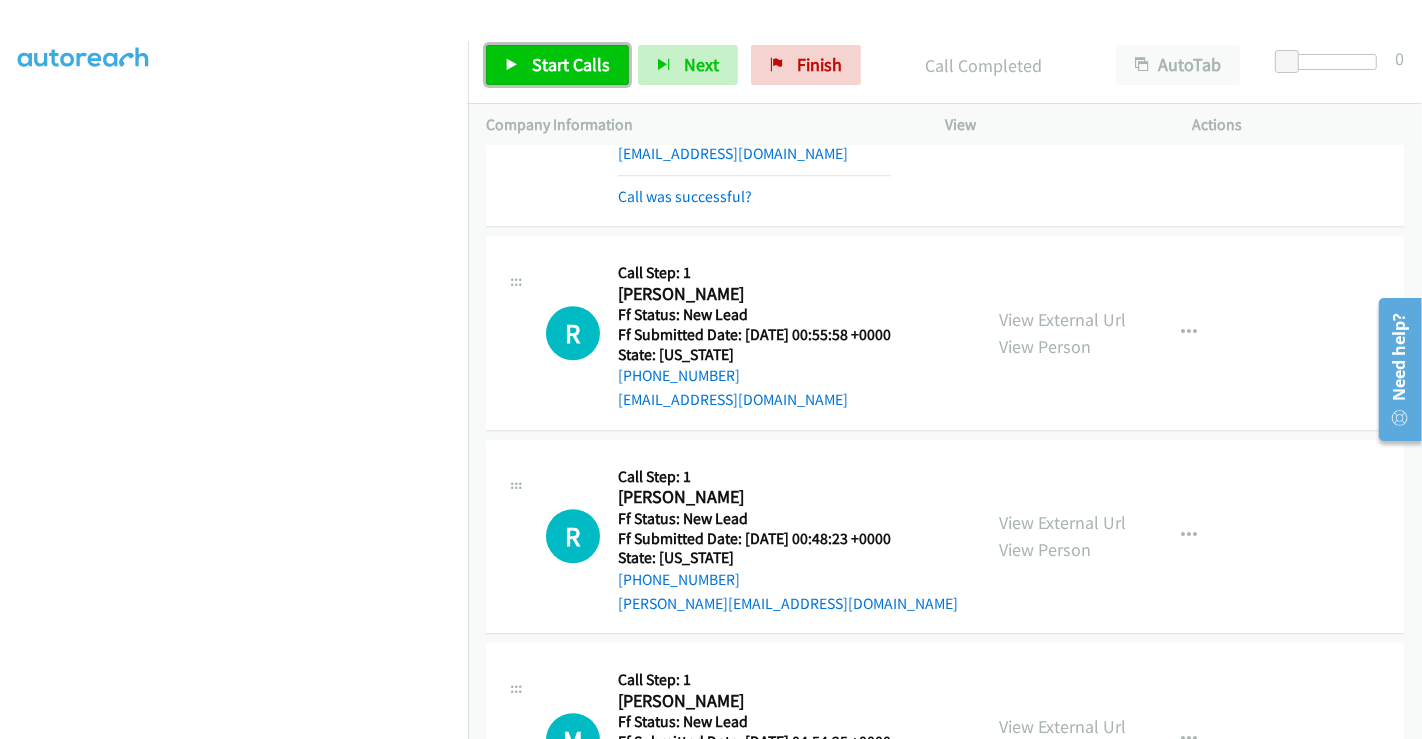 click on "Start Calls" at bounding box center [571, 64] 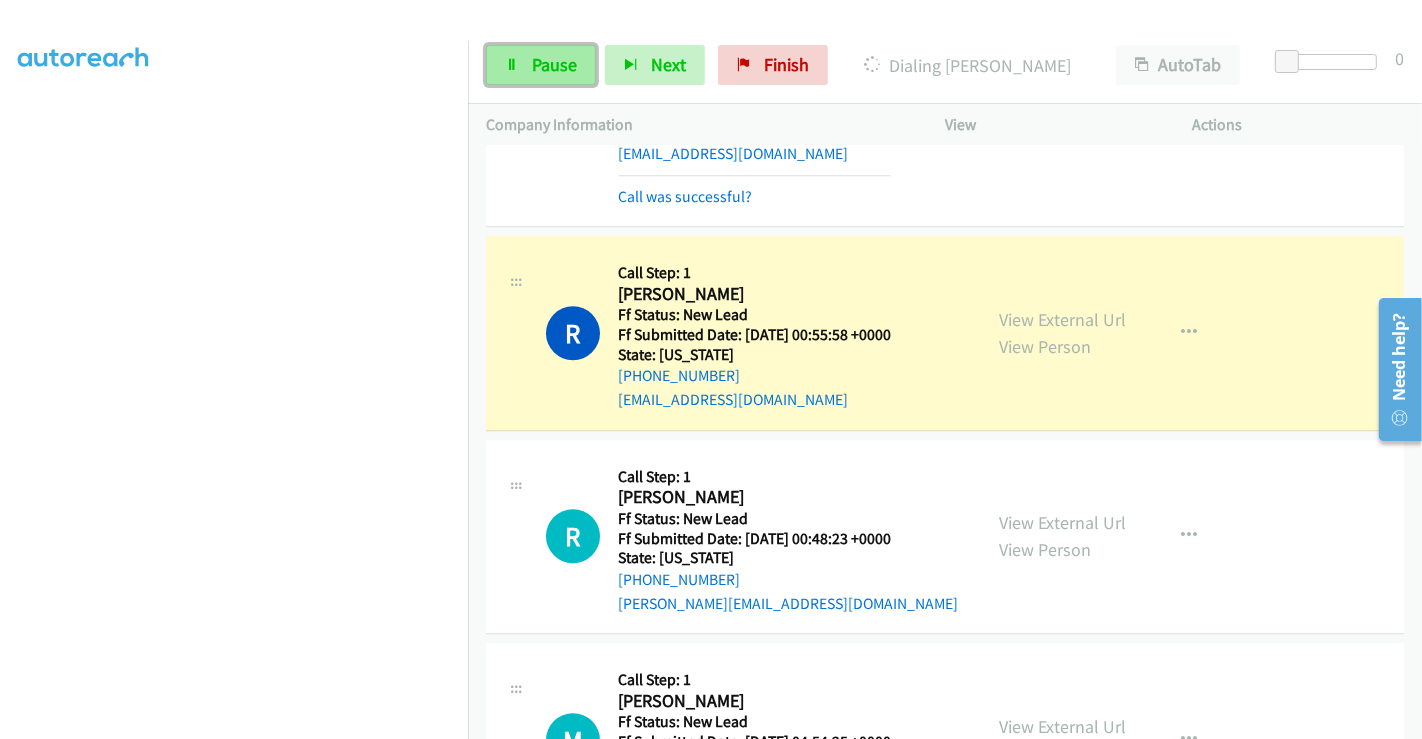 click on "Pause" at bounding box center (554, 64) 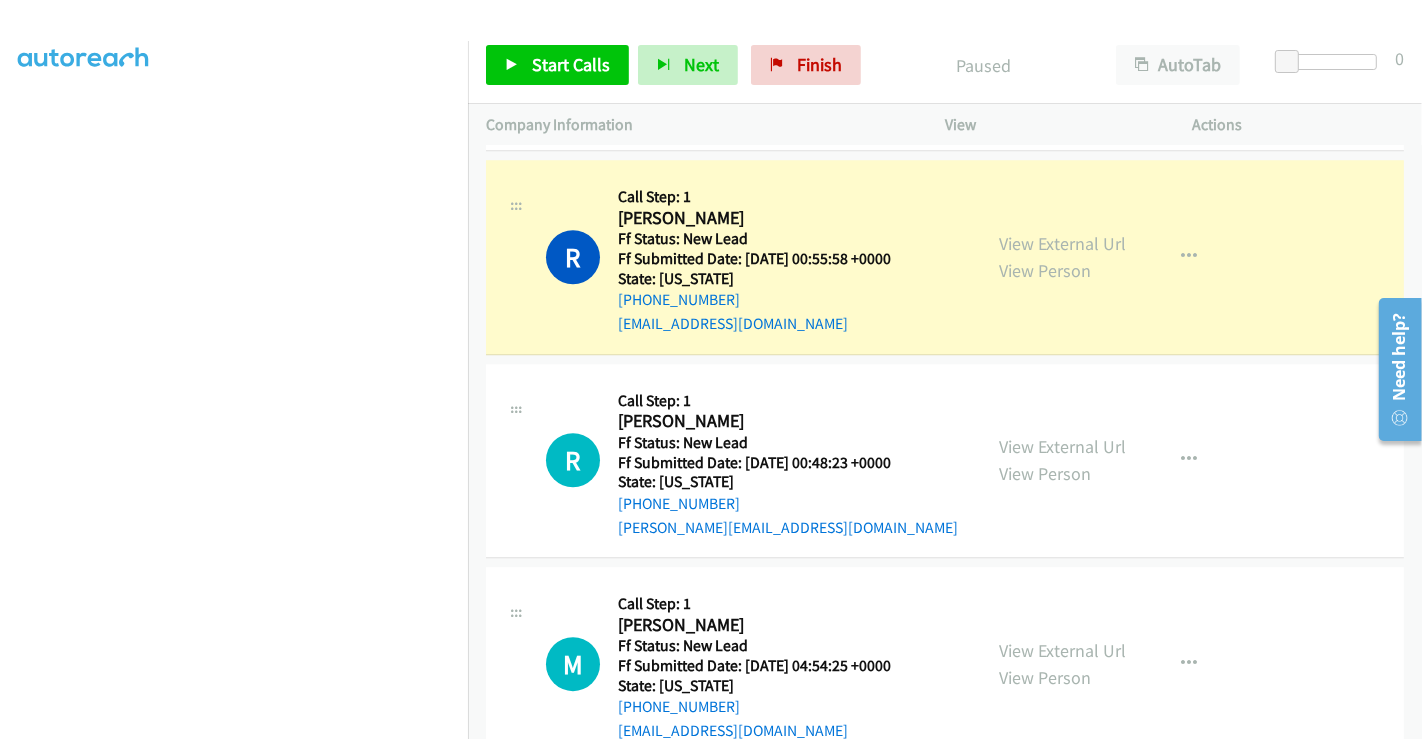 scroll, scrollTop: 4820, scrollLeft: 0, axis: vertical 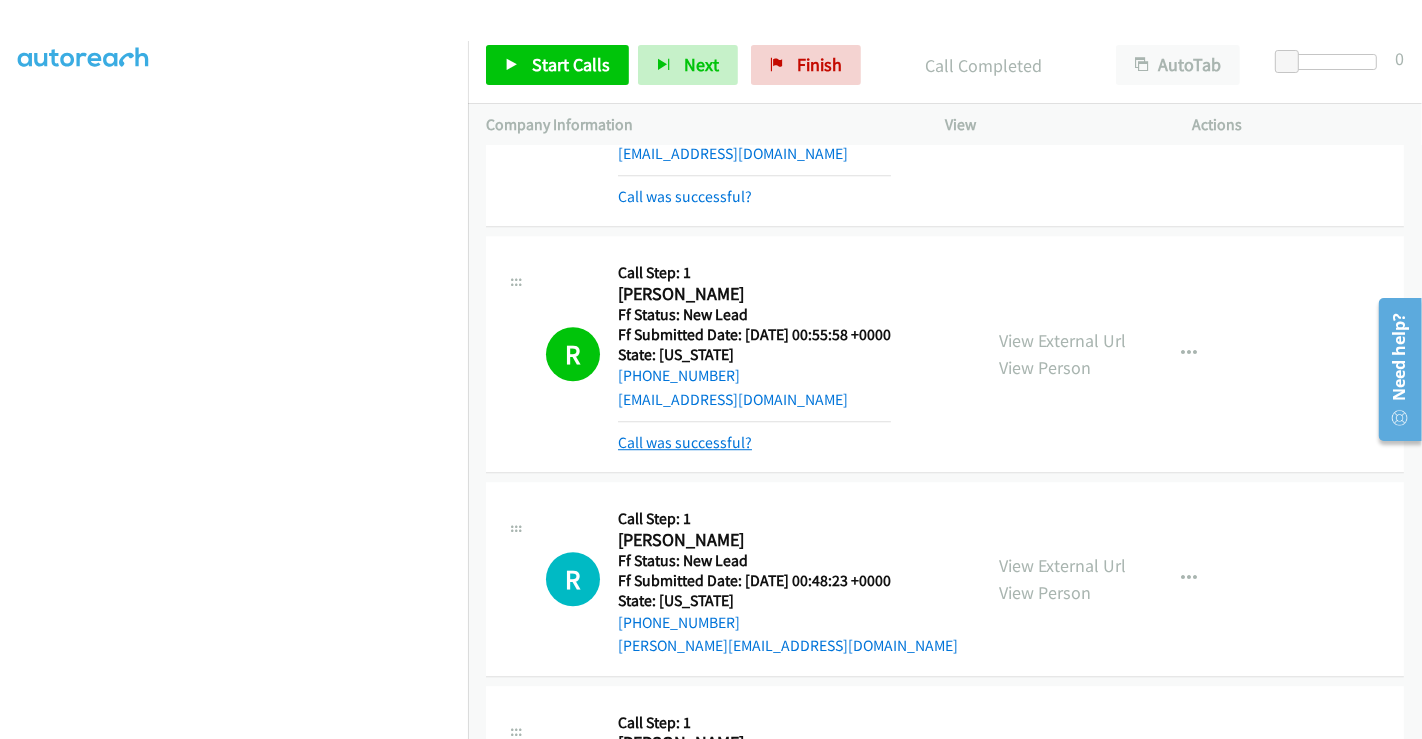 click on "Call was successful?" at bounding box center (685, 442) 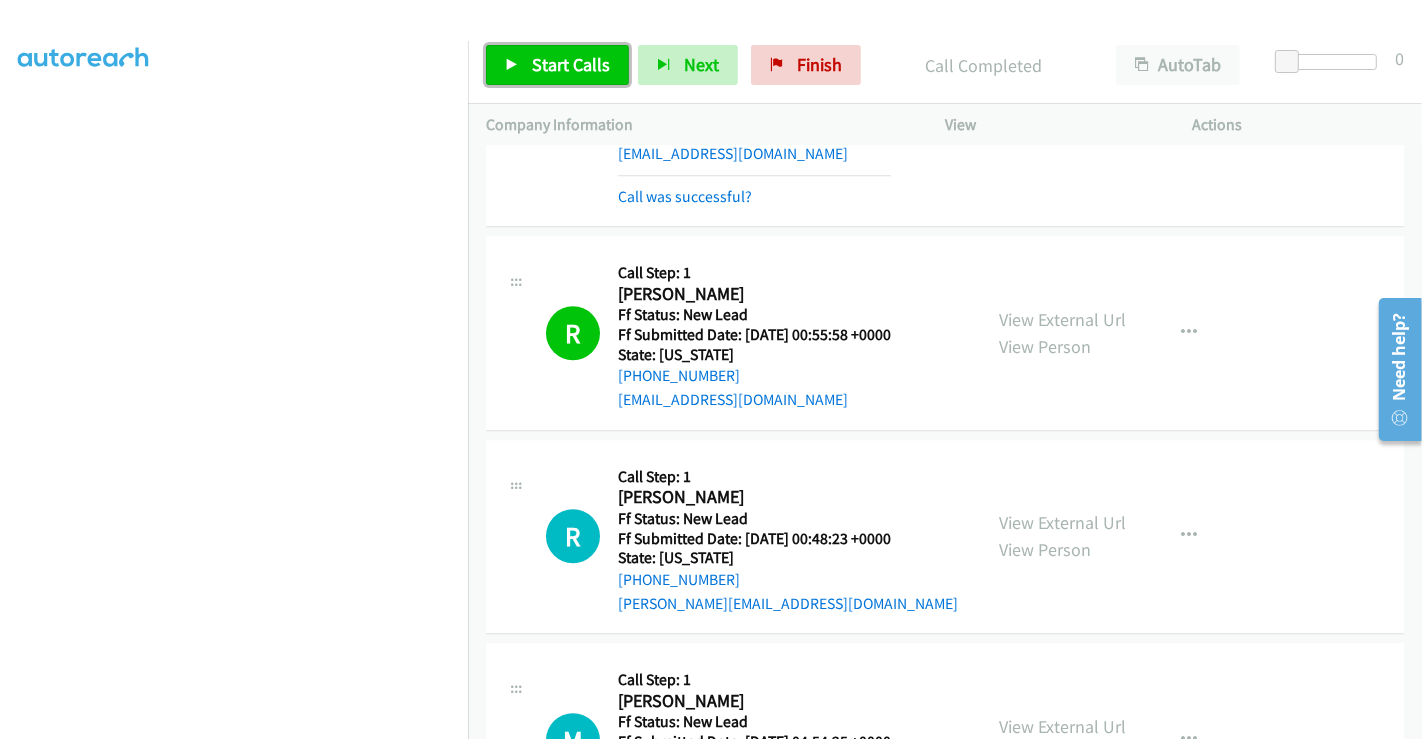 click on "Start Calls" at bounding box center [571, 64] 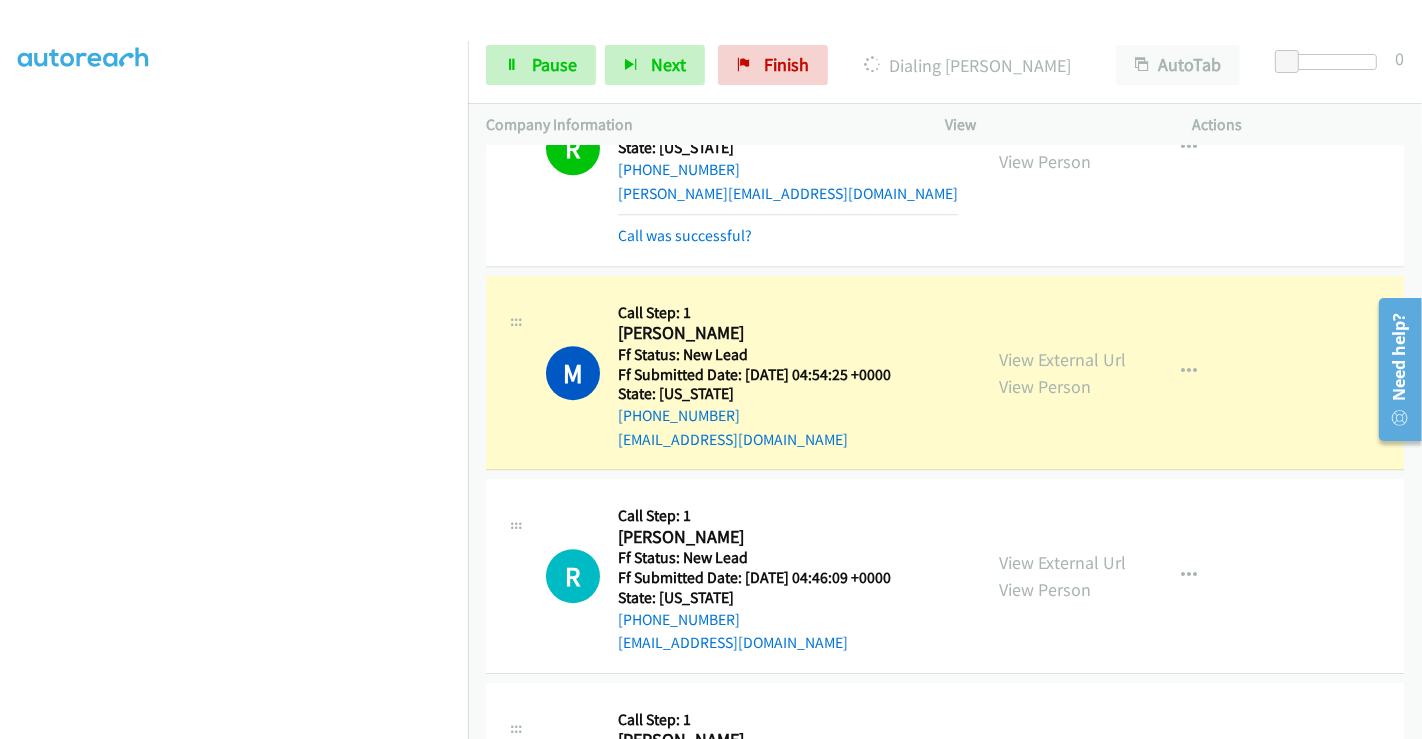 scroll, scrollTop: 5154, scrollLeft: 0, axis: vertical 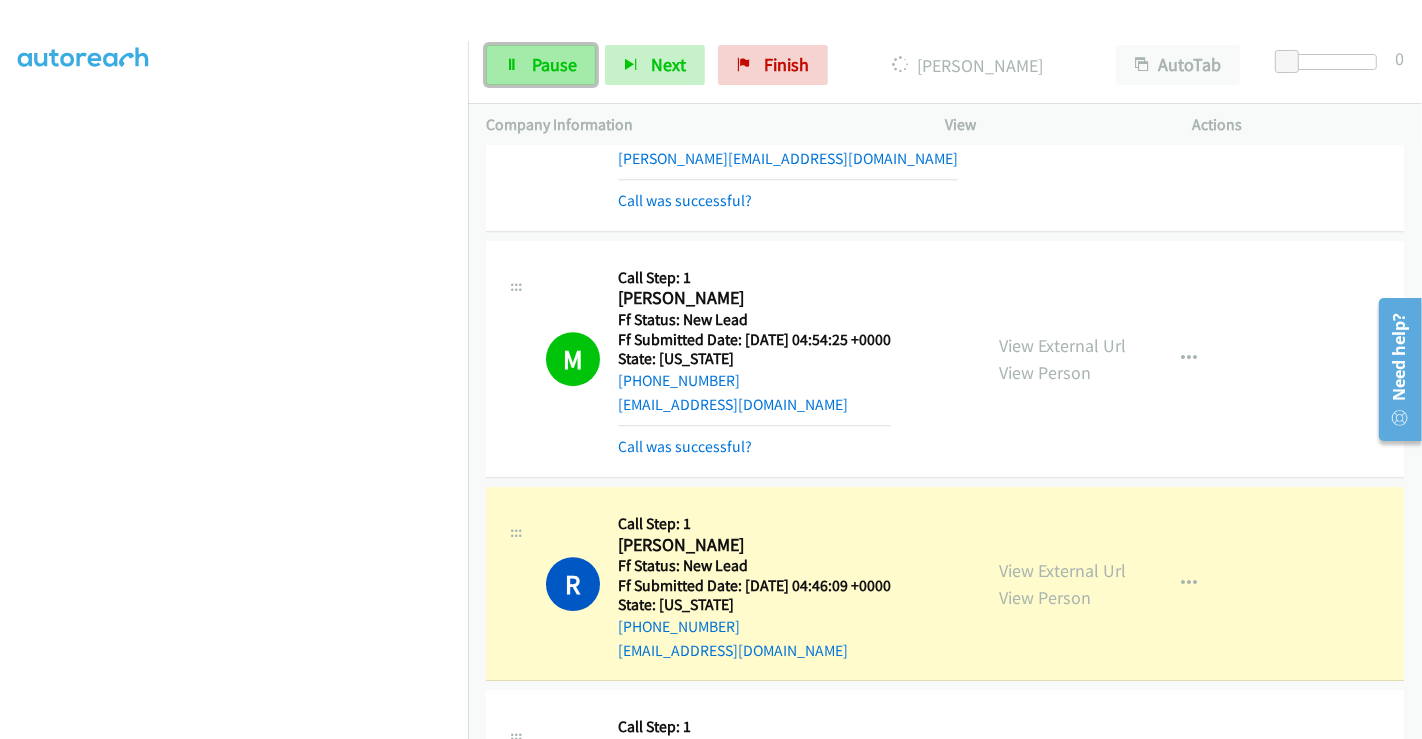 click on "Pause" at bounding box center (554, 64) 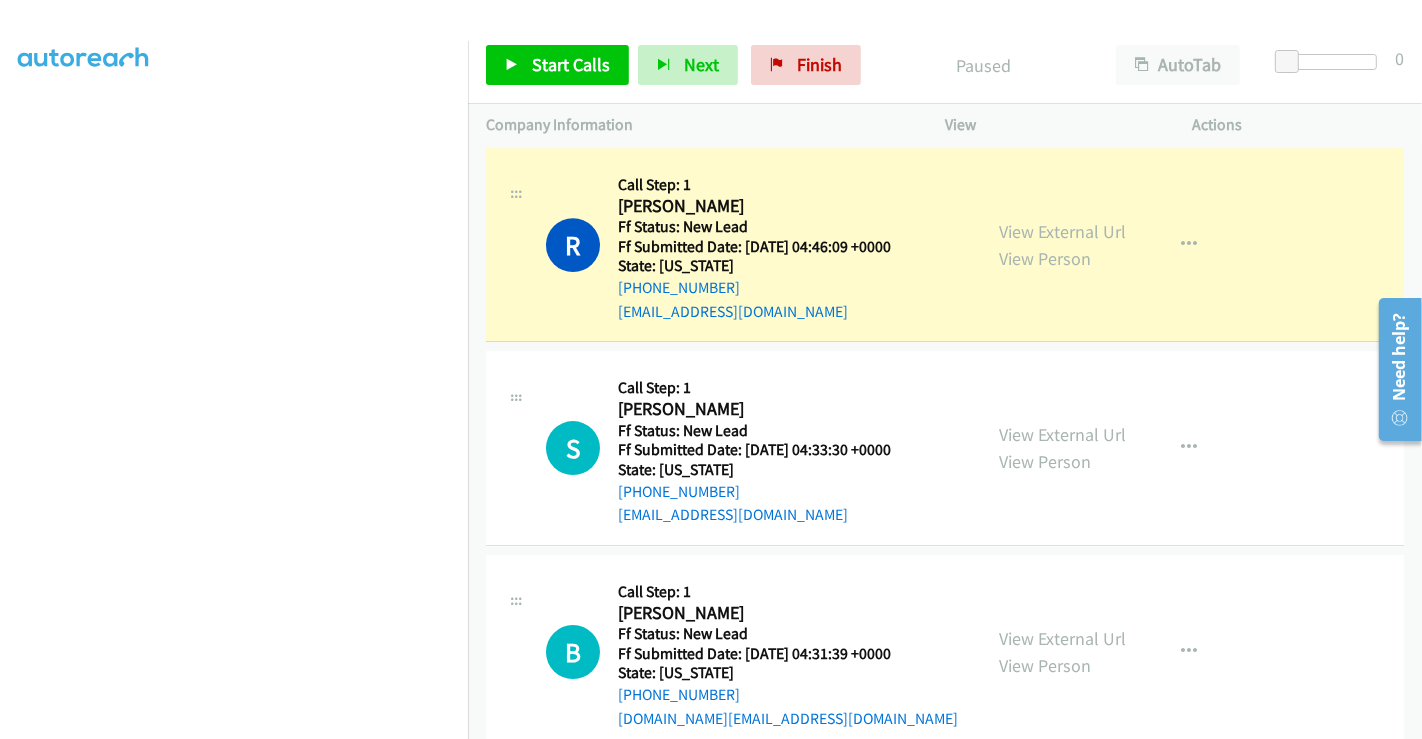 scroll, scrollTop: 5598, scrollLeft: 0, axis: vertical 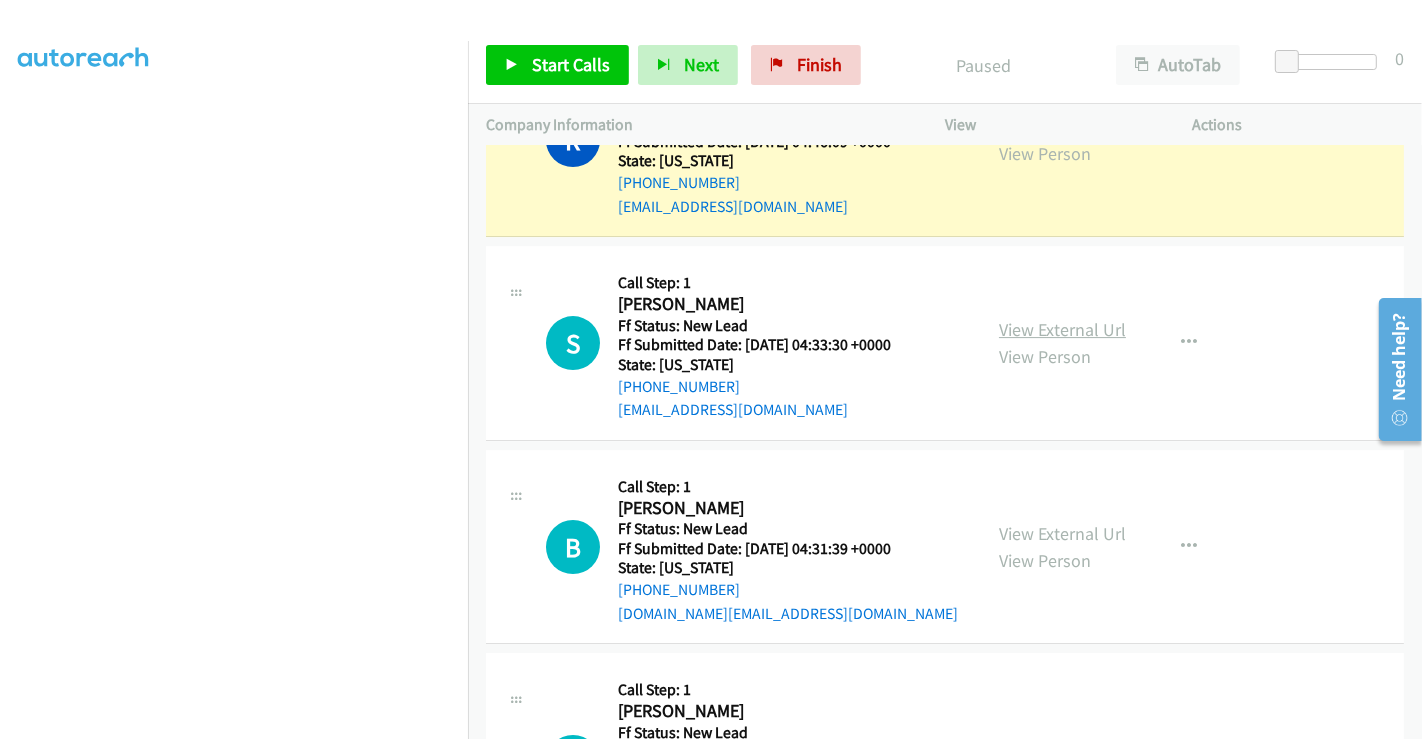 click on "View External Url" at bounding box center [1062, 329] 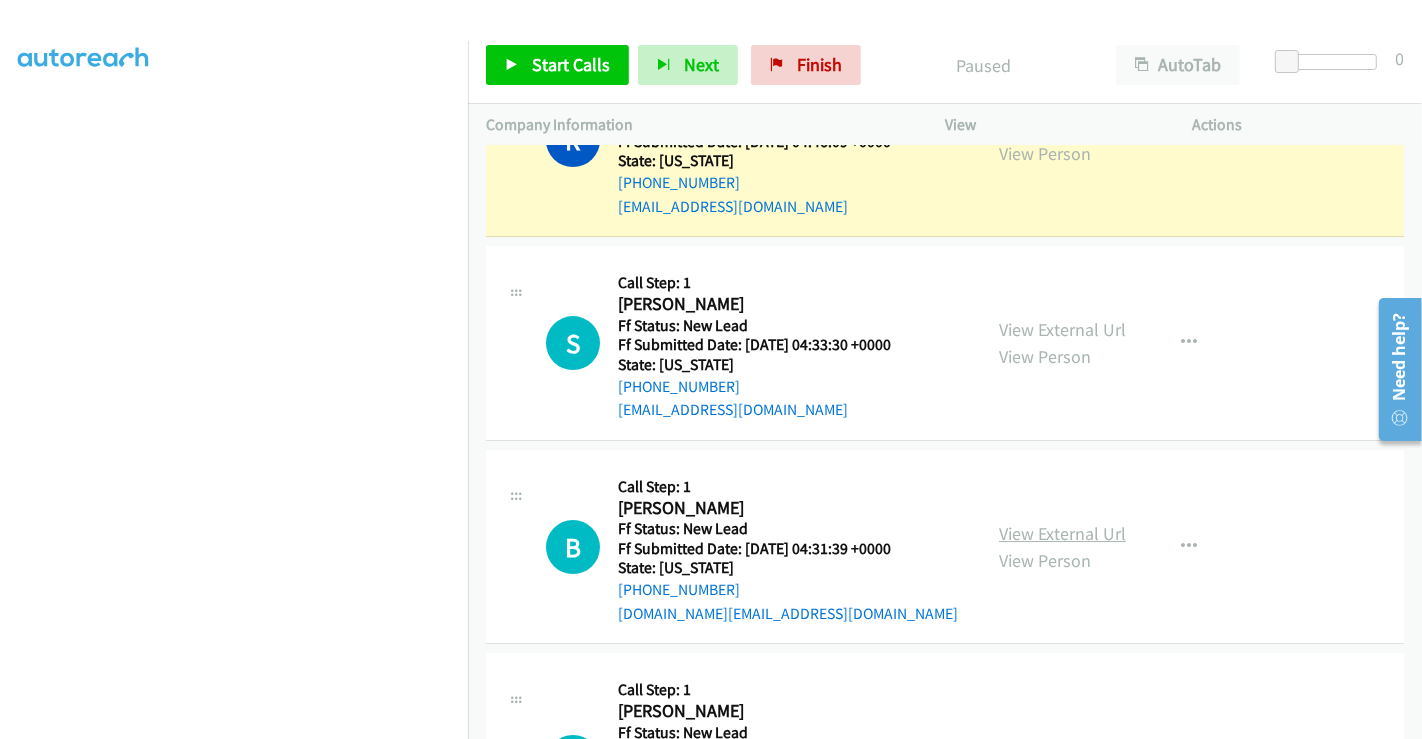 click on "View External Url" at bounding box center (1062, 533) 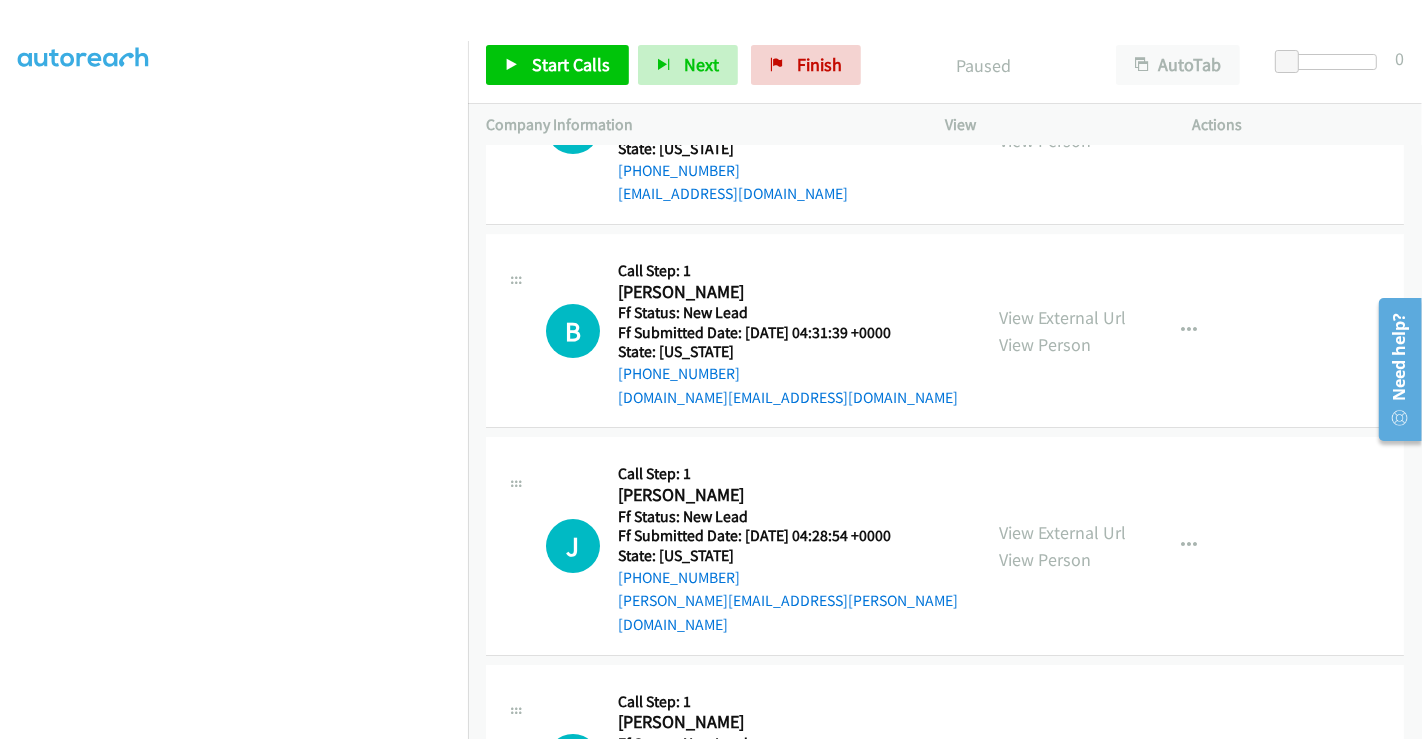 scroll, scrollTop: 5820, scrollLeft: 0, axis: vertical 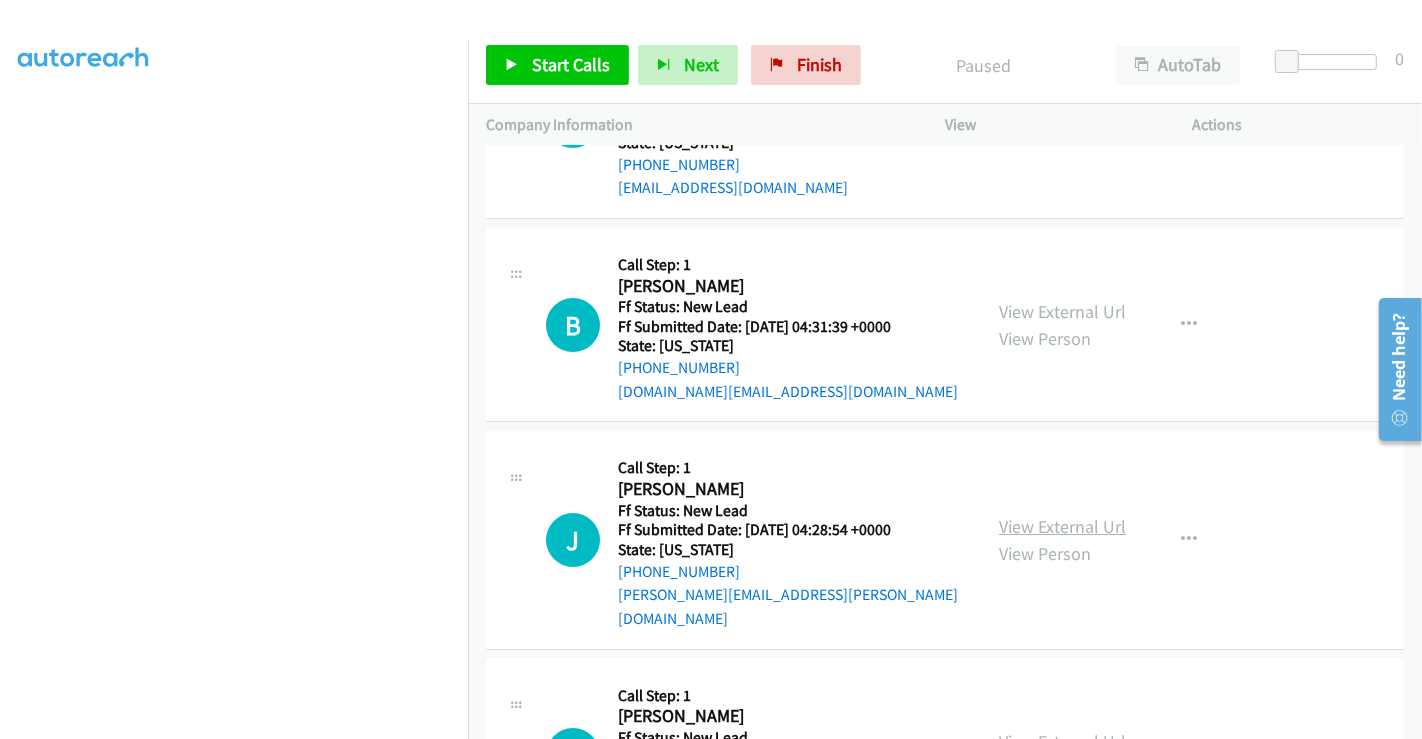 click on "View External Url" at bounding box center [1062, 526] 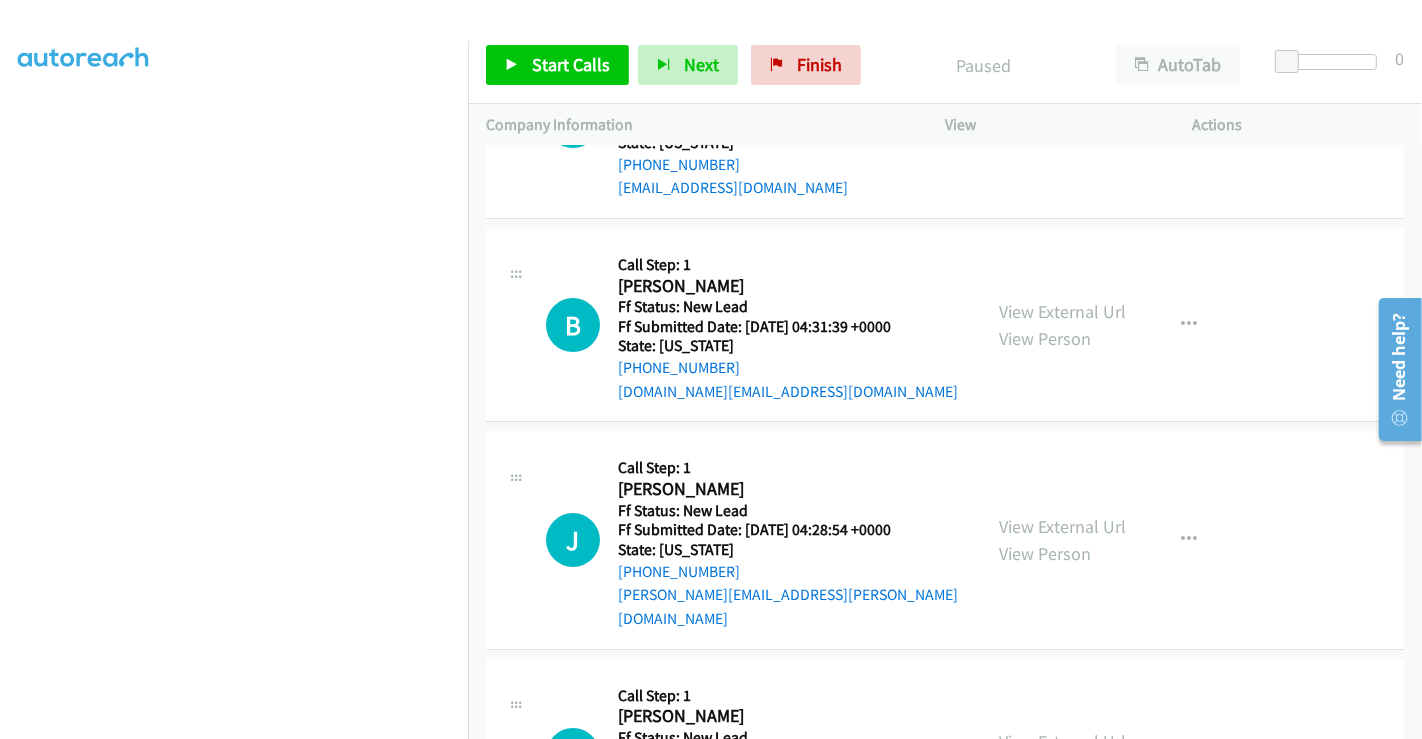 scroll, scrollTop: 6042, scrollLeft: 0, axis: vertical 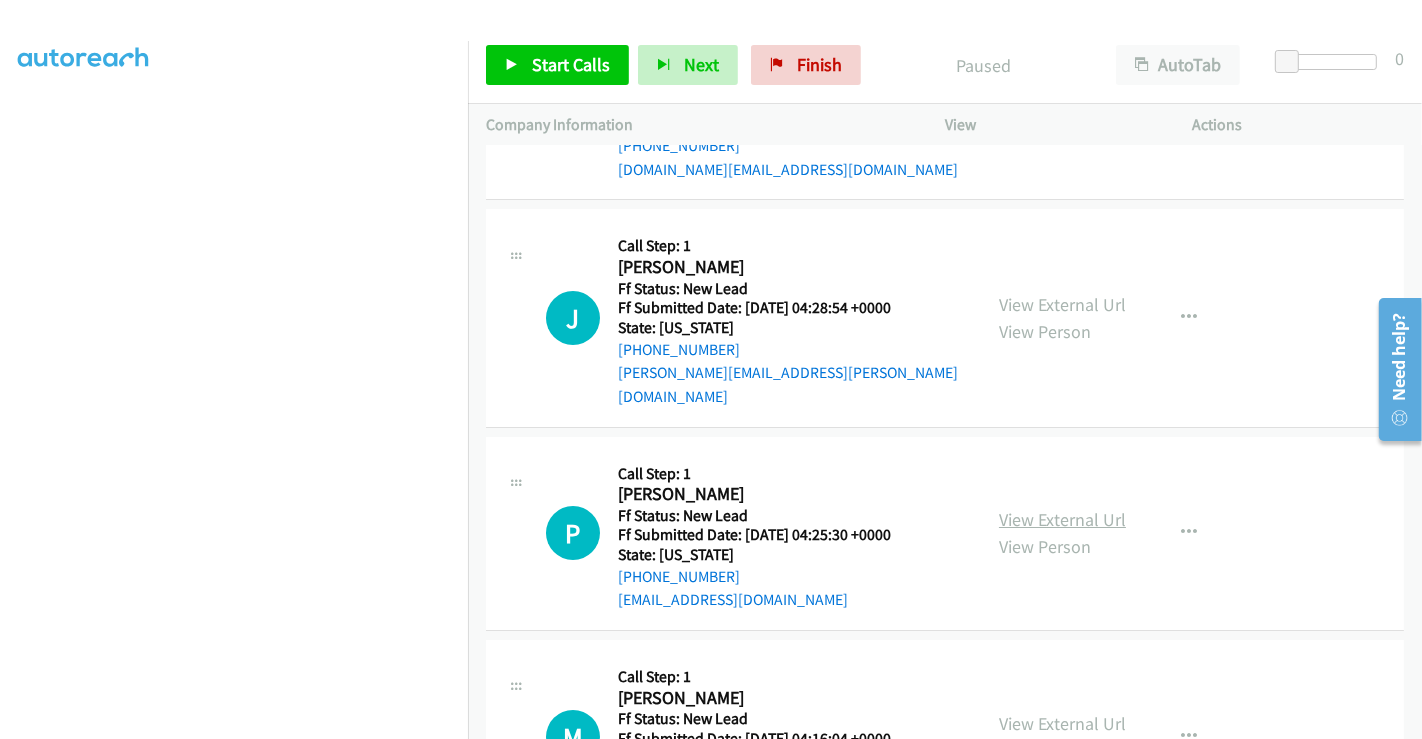 click on "View External Url" at bounding box center (1062, 519) 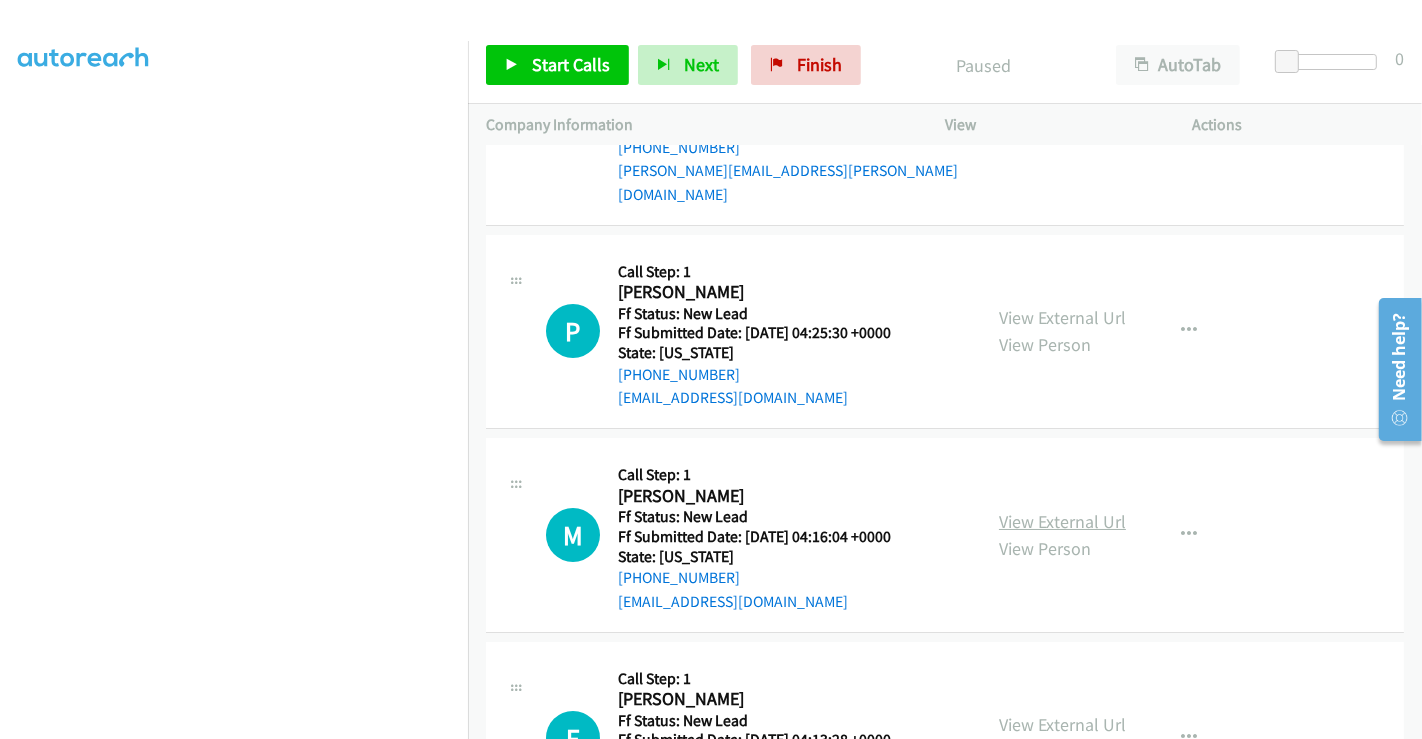 scroll, scrollTop: 6265, scrollLeft: 0, axis: vertical 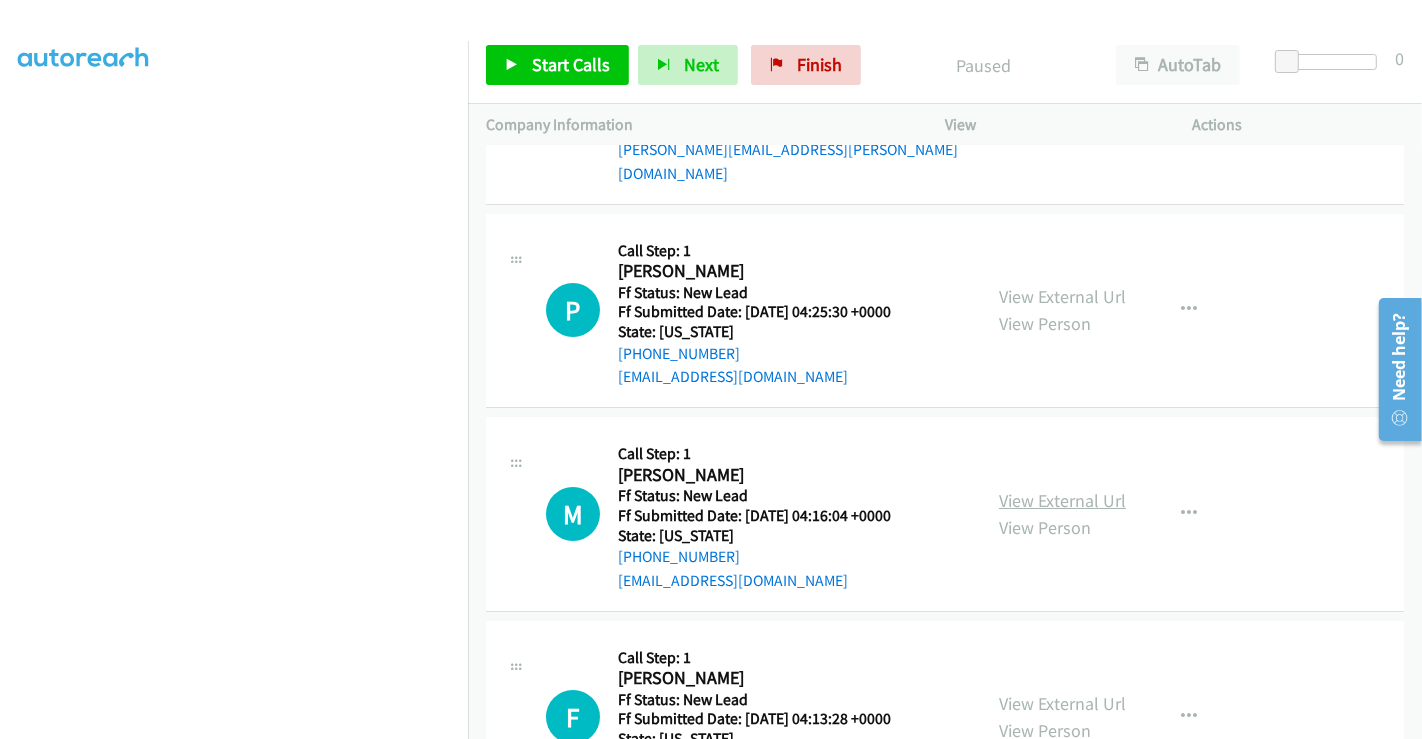 click on "View External Url" at bounding box center [1062, 500] 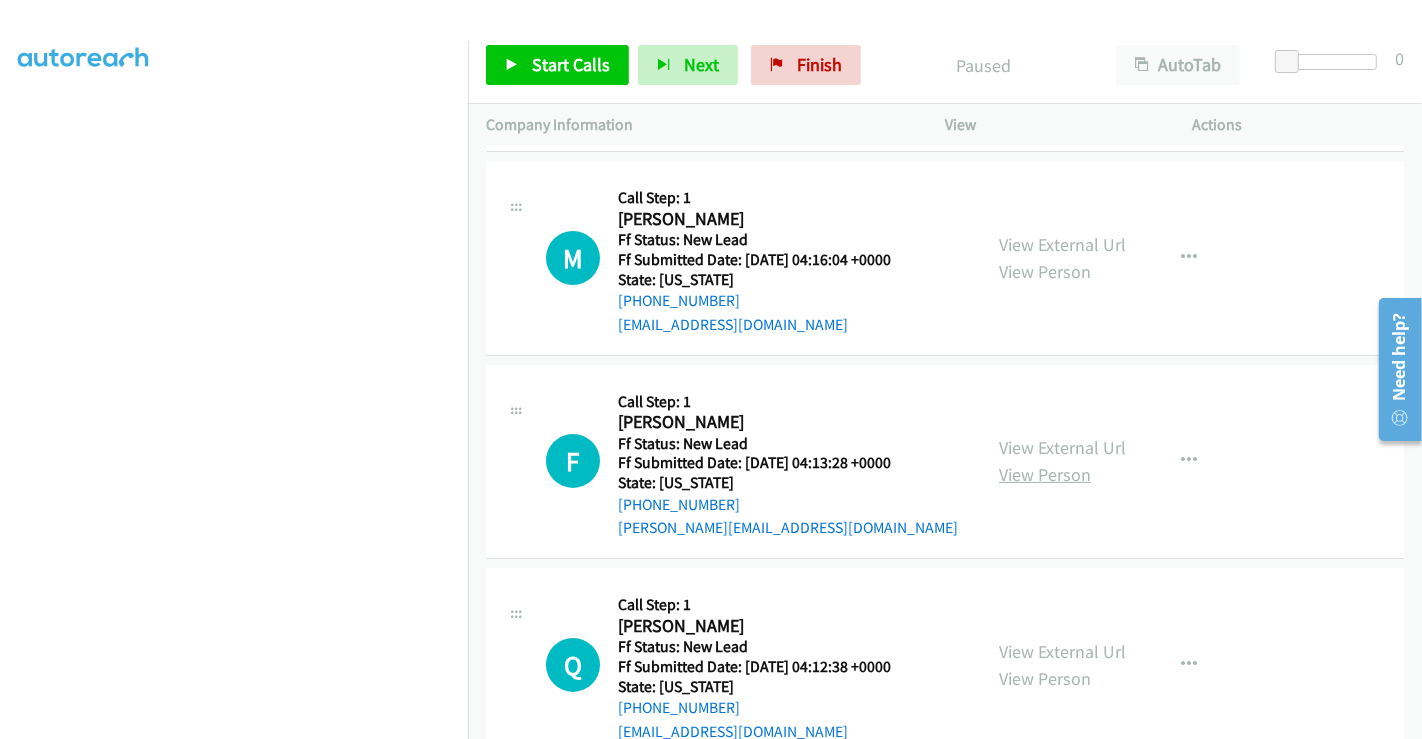 scroll, scrollTop: 6537, scrollLeft: 0, axis: vertical 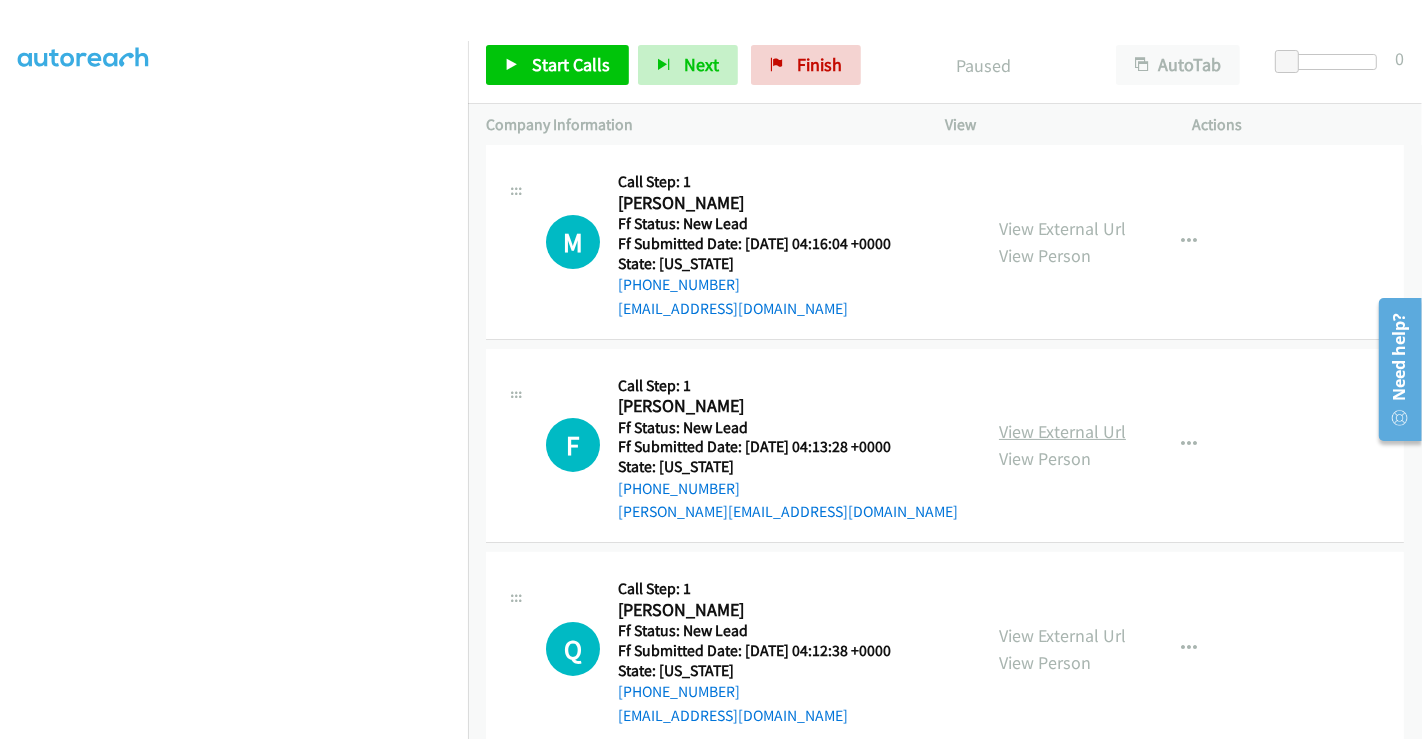 click on "View External Url" at bounding box center [1062, 431] 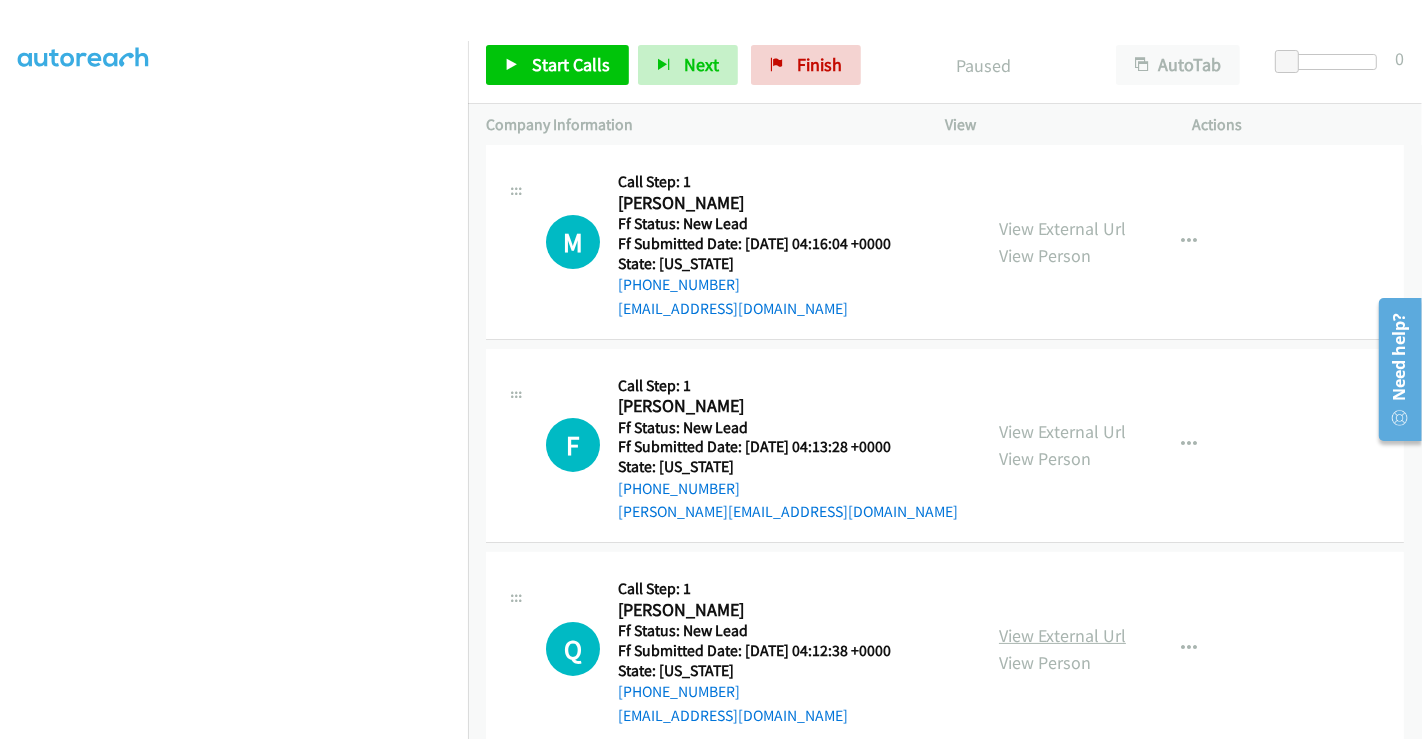 click on "View External Url" at bounding box center (1062, 635) 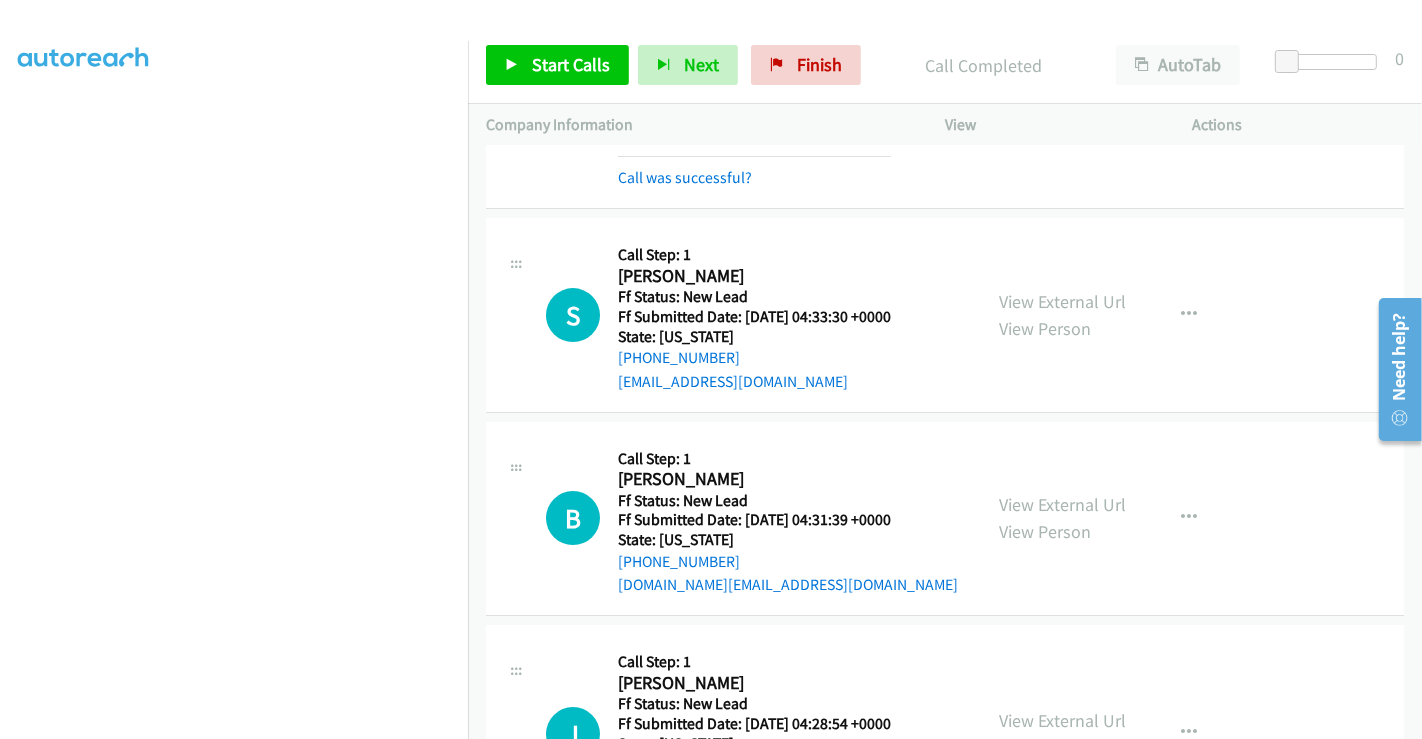 scroll, scrollTop: 5690, scrollLeft: 0, axis: vertical 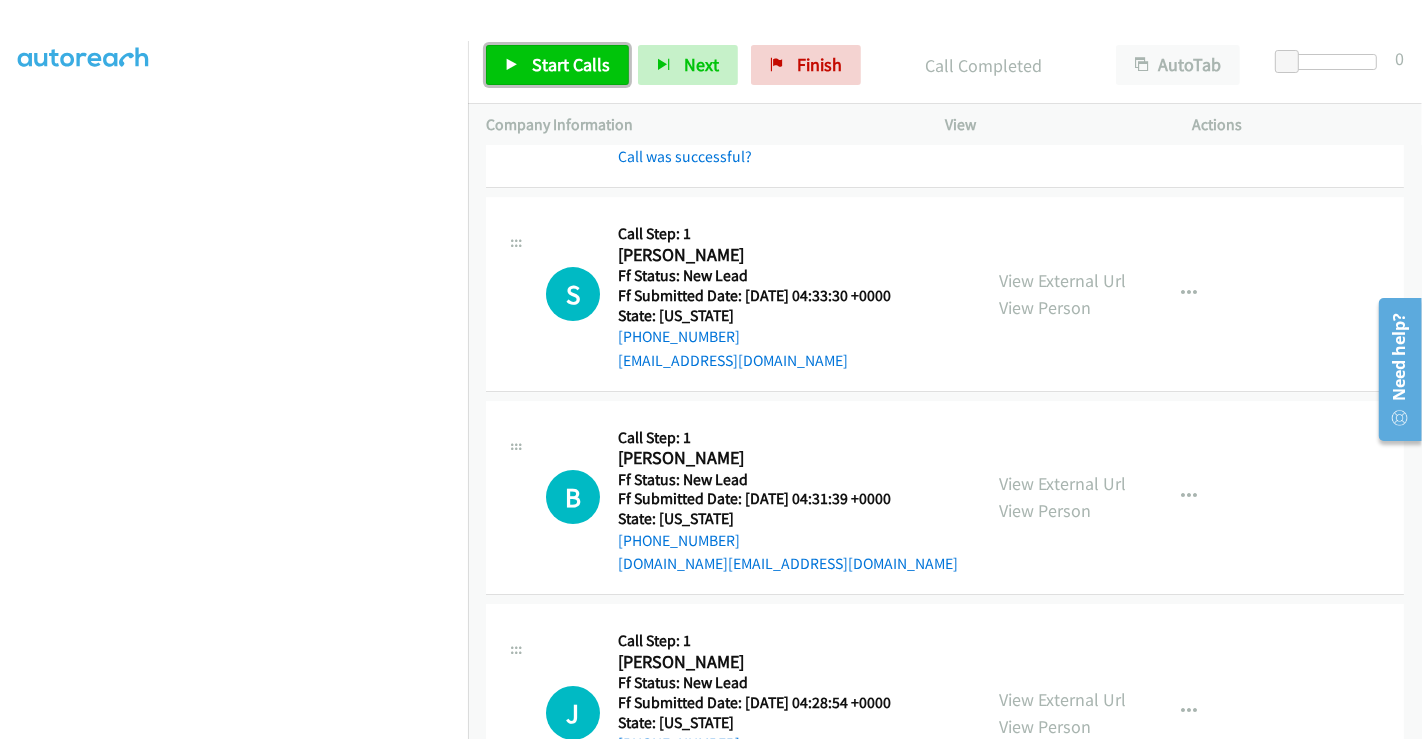 click on "Start Calls" at bounding box center [571, 64] 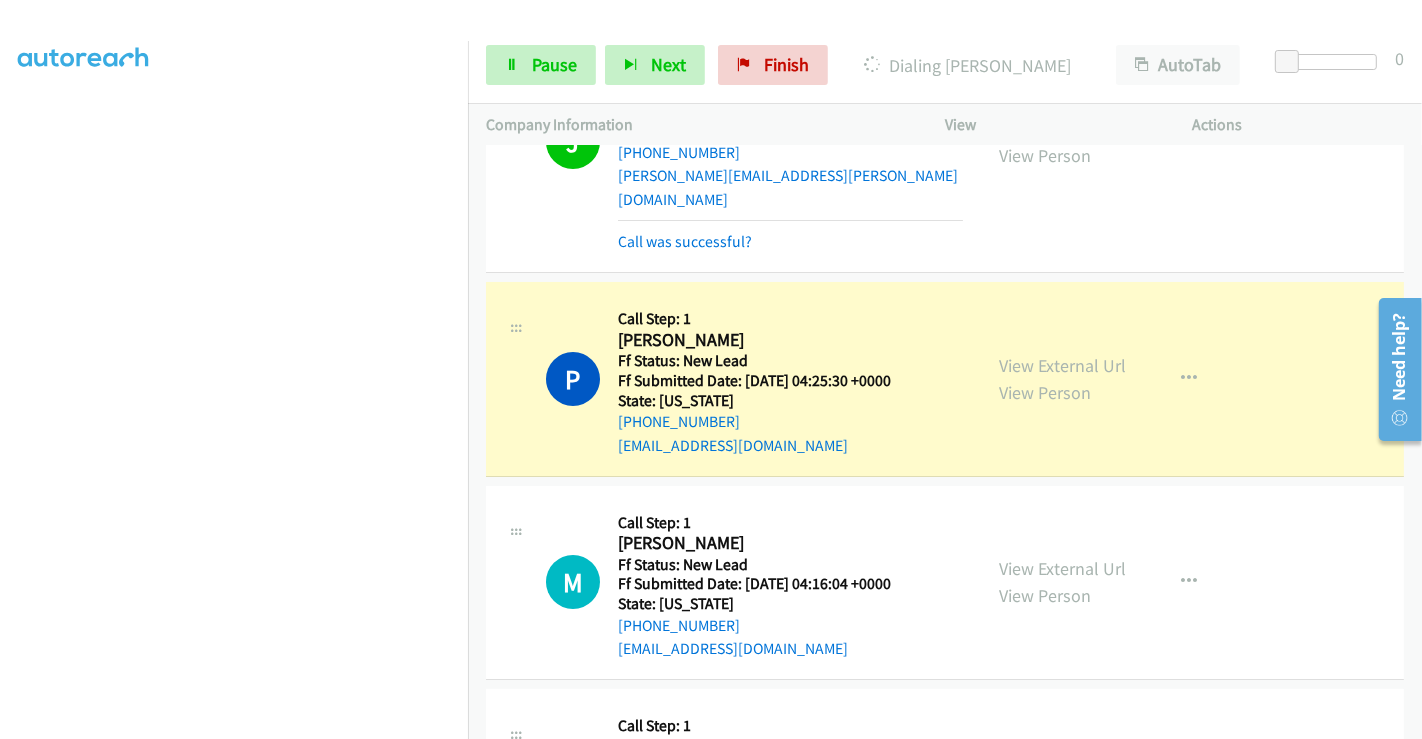 scroll, scrollTop: 6332, scrollLeft: 0, axis: vertical 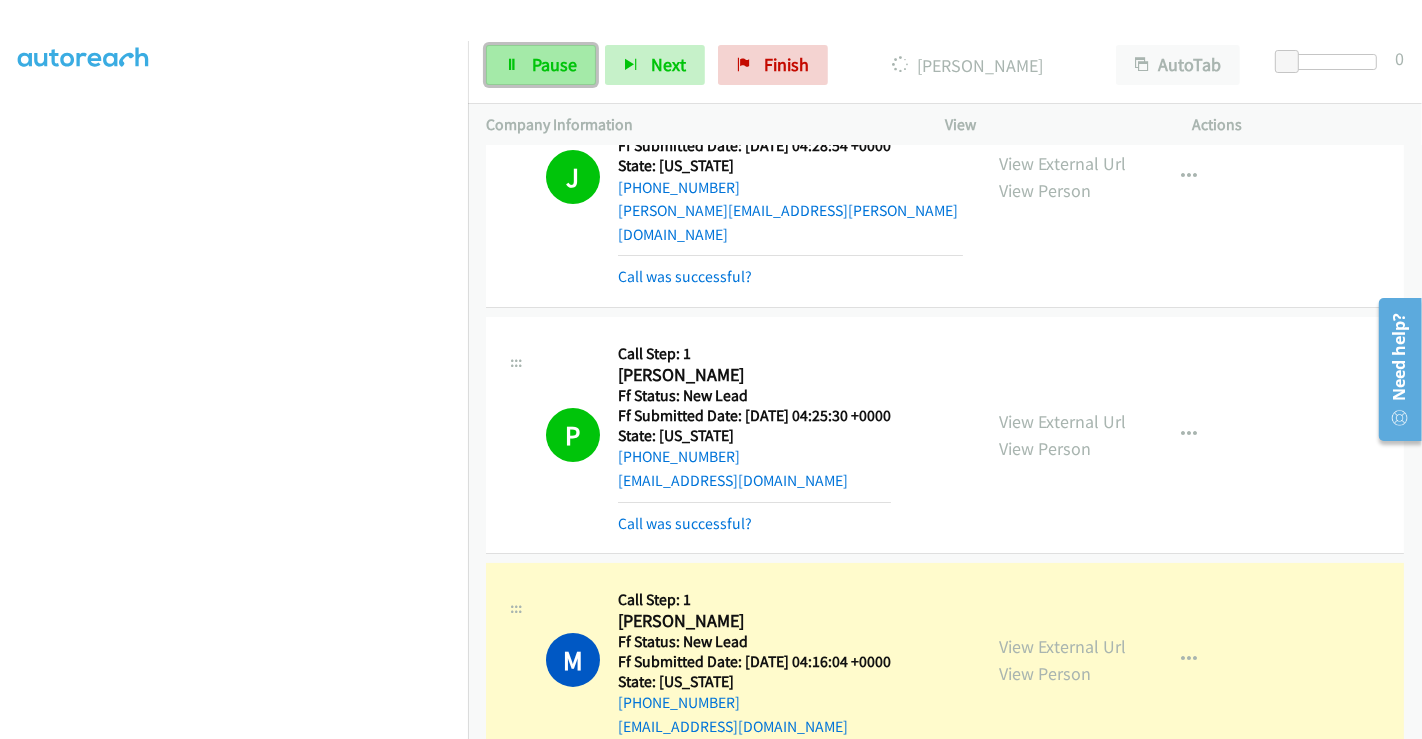 click on "Pause" at bounding box center [554, 64] 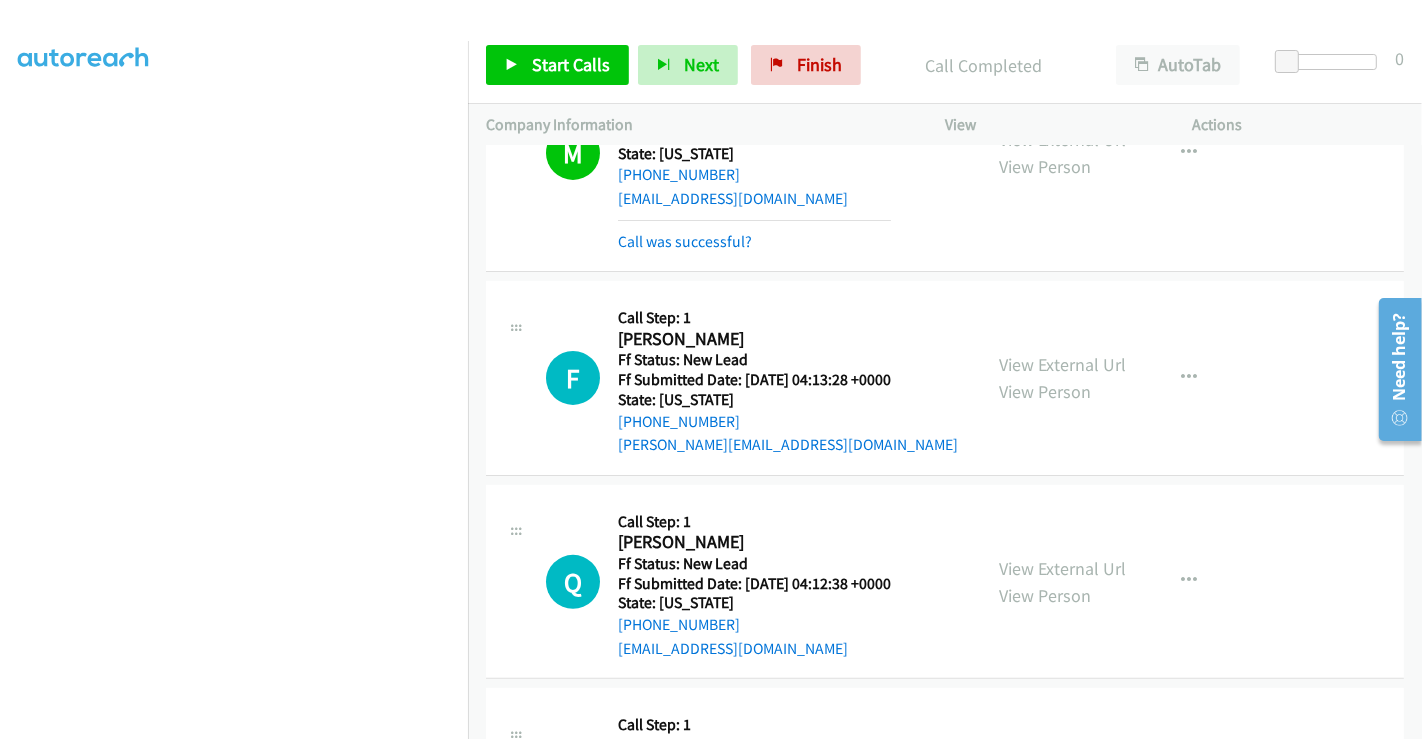 scroll, scrollTop: 6777, scrollLeft: 0, axis: vertical 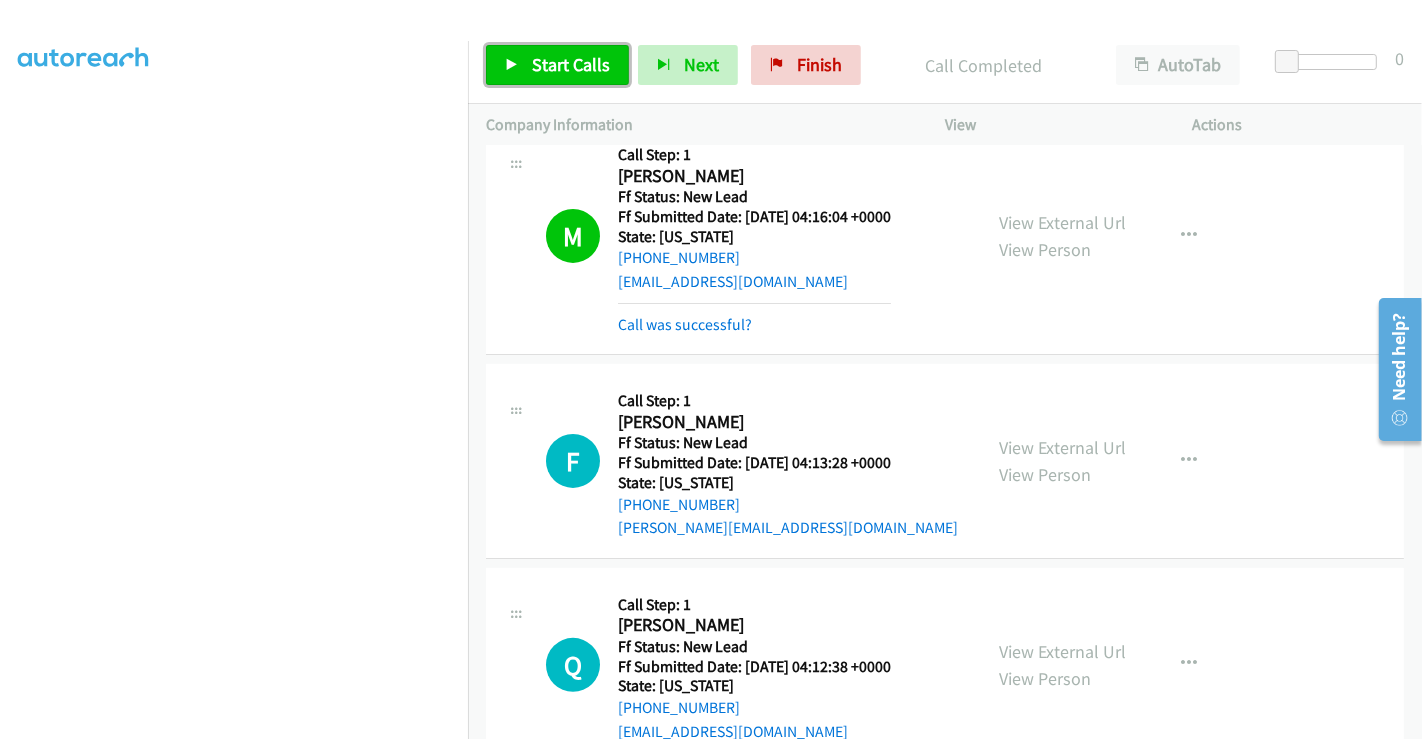 click on "Start Calls" at bounding box center (571, 64) 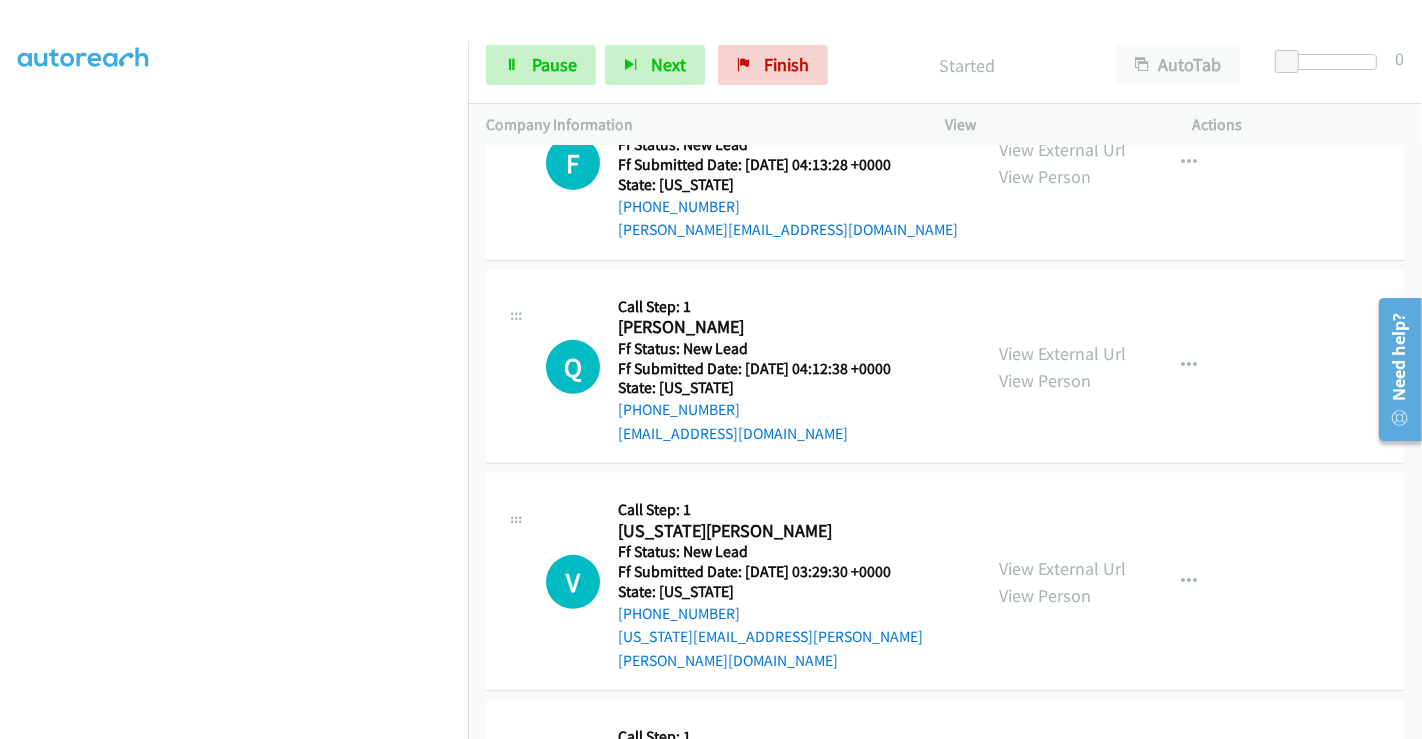 scroll, scrollTop: 7110, scrollLeft: 0, axis: vertical 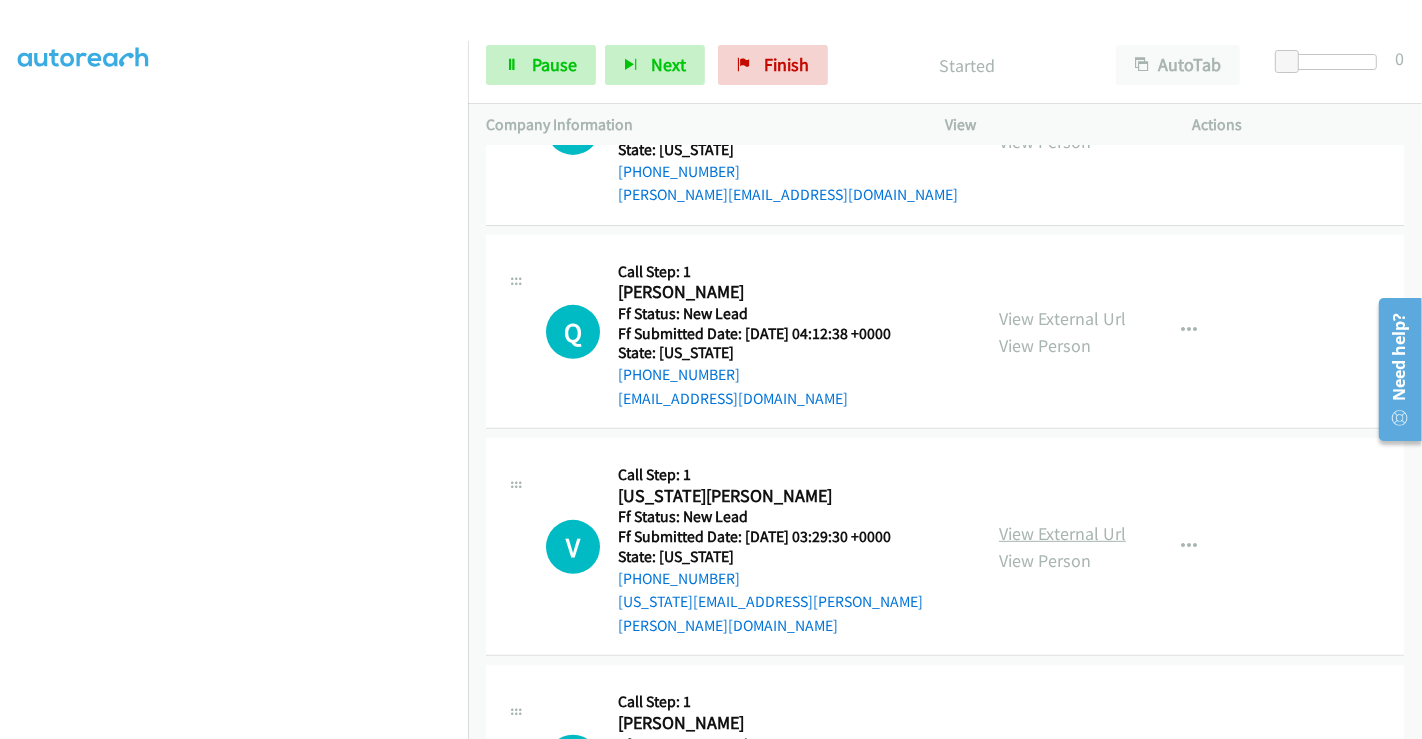 click on "View External Url" at bounding box center [1062, 533] 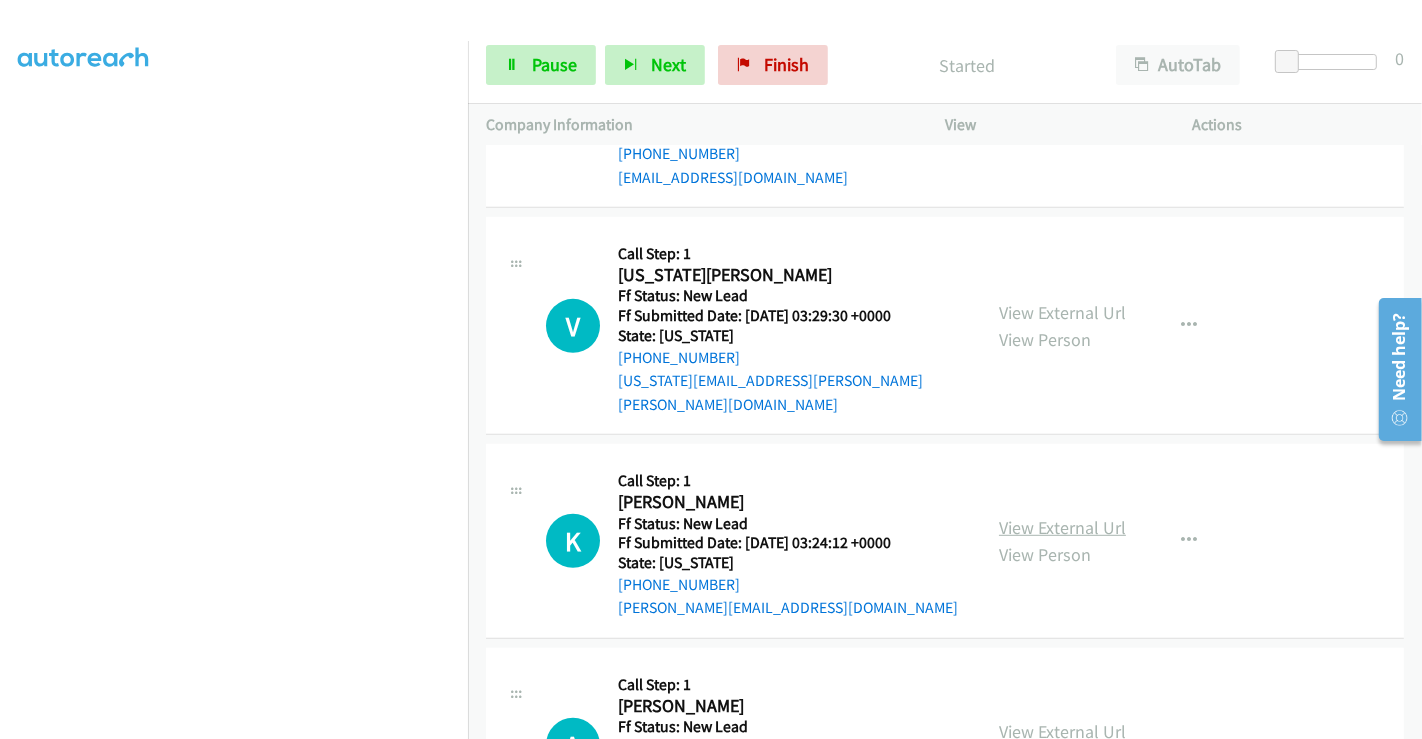 scroll, scrollTop: 7332, scrollLeft: 0, axis: vertical 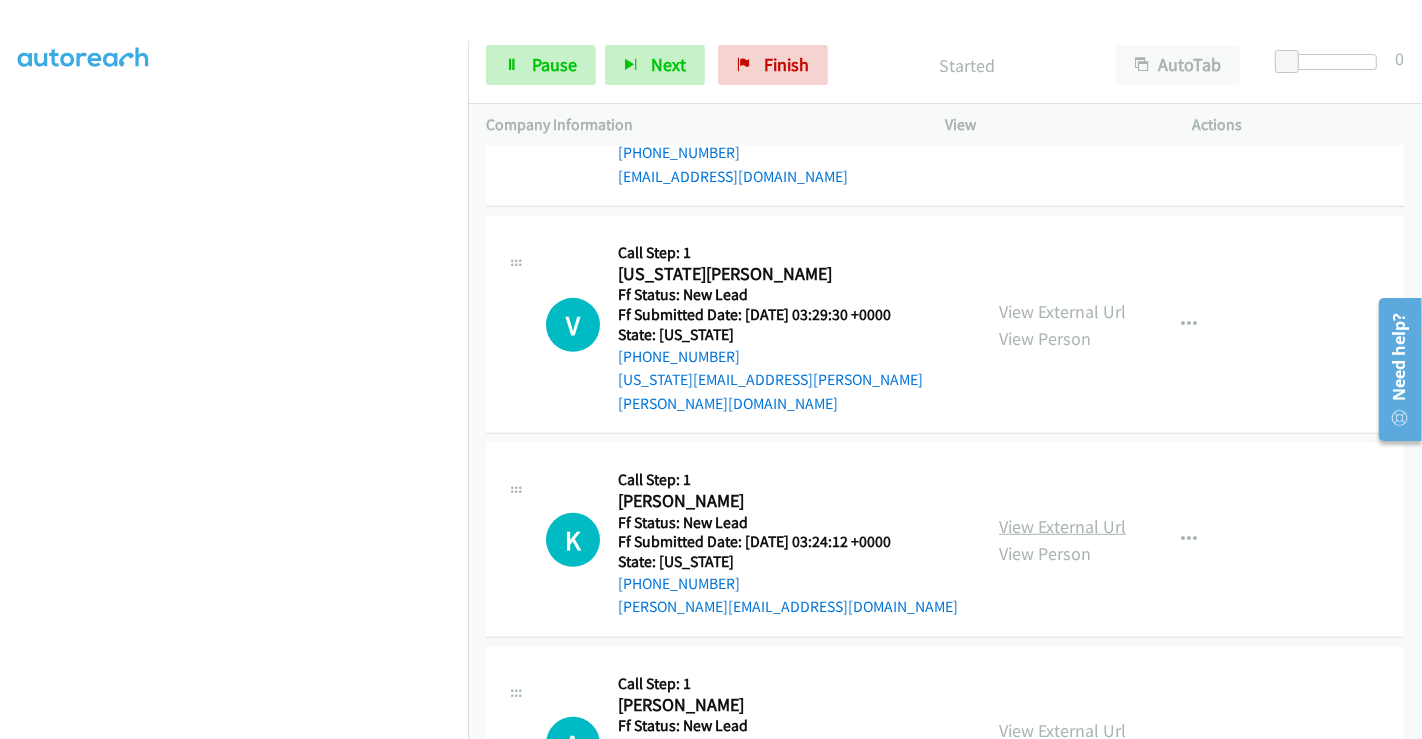 click on "View External Url" at bounding box center [1062, 526] 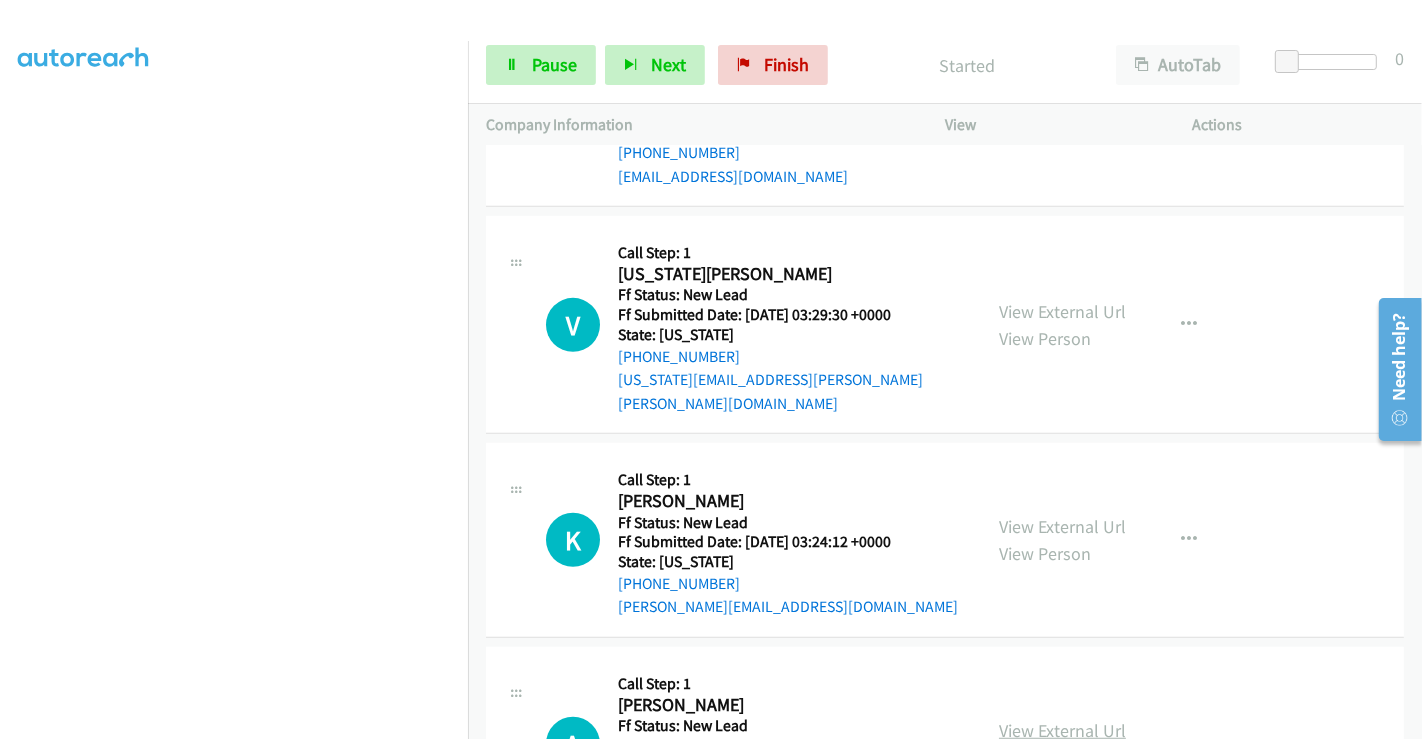 click on "View External Url" at bounding box center (1062, 730) 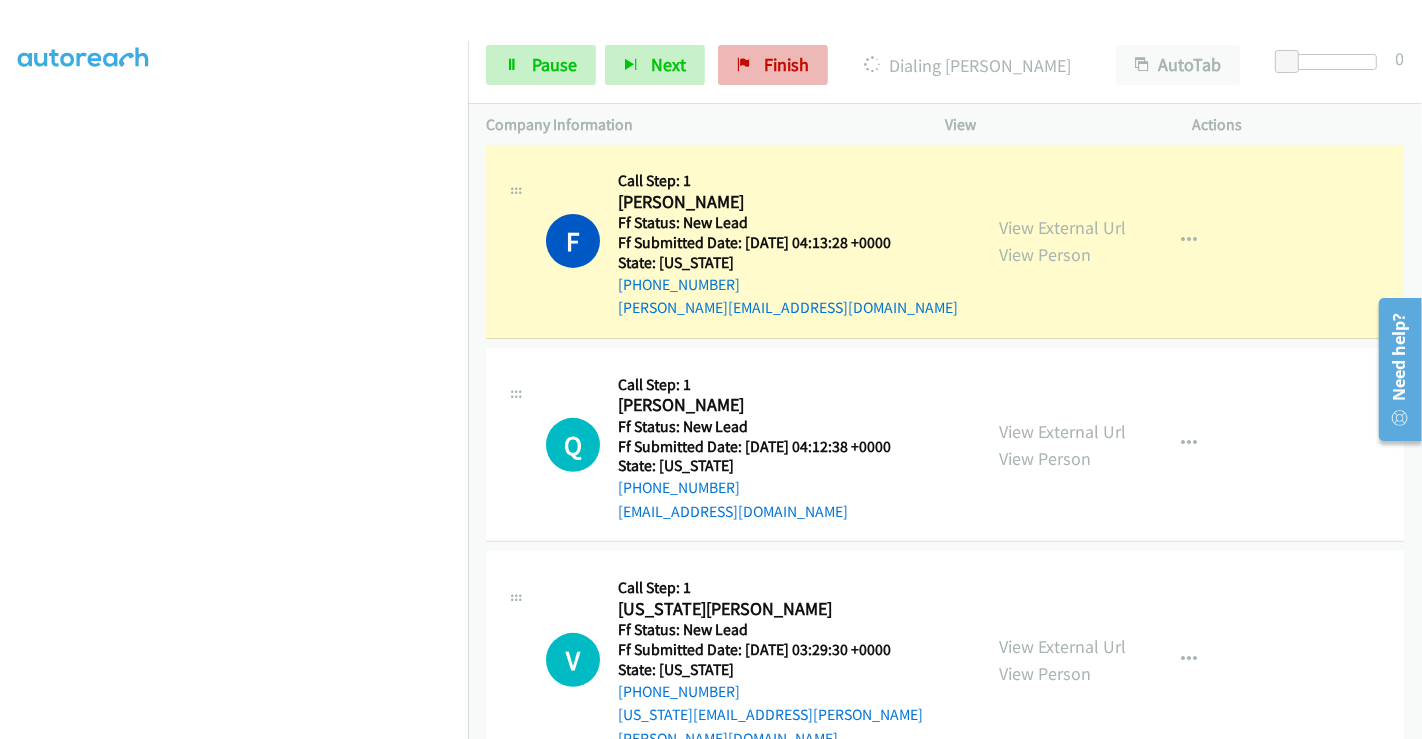 scroll, scrollTop: 6999, scrollLeft: 0, axis: vertical 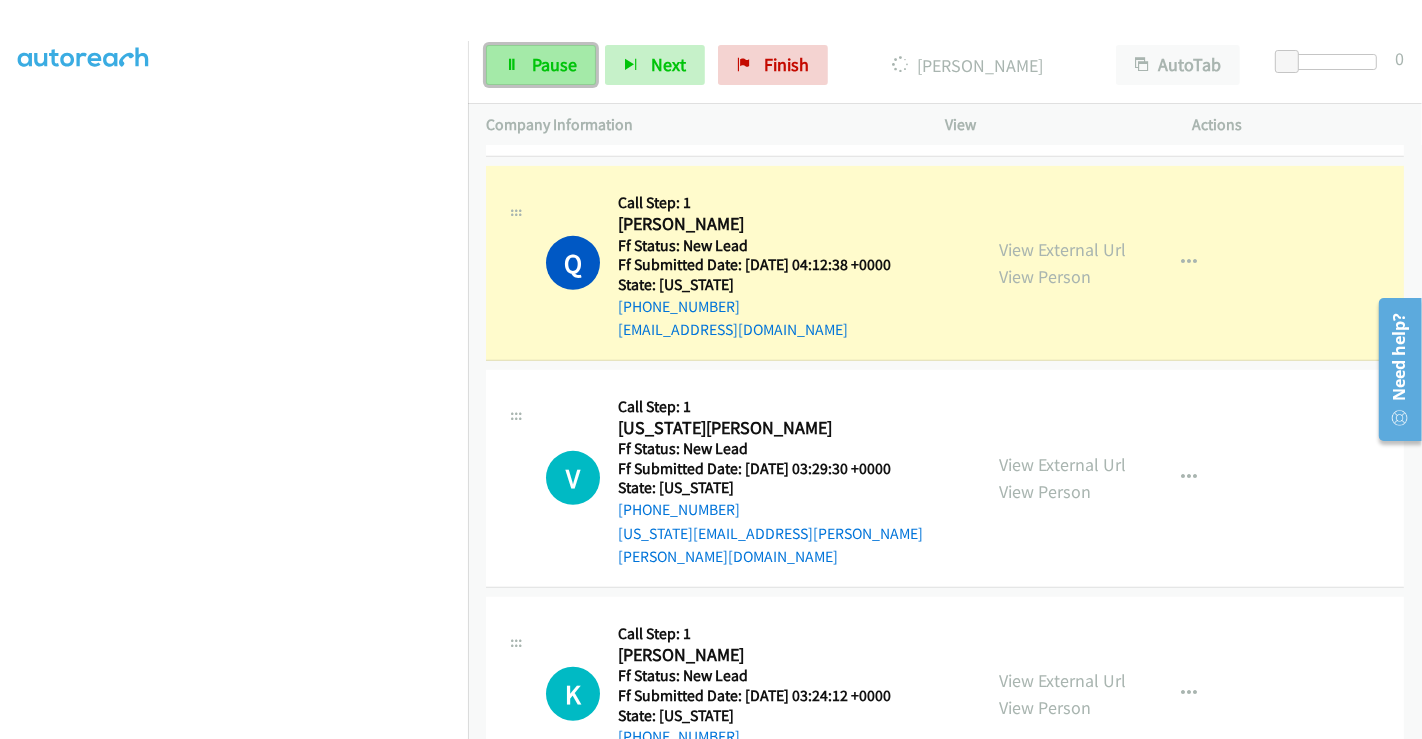 click on "Pause" at bounding box center (554, 64) 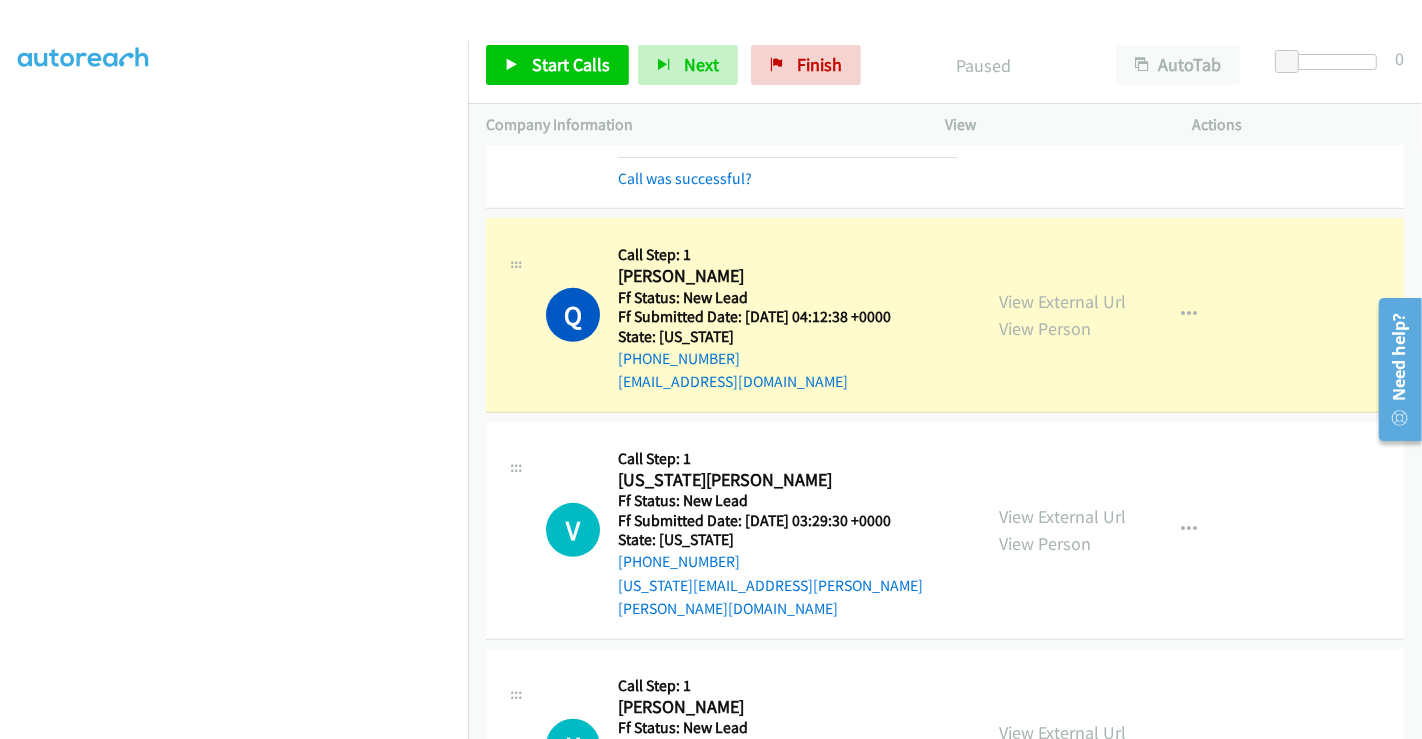 scroll, scrollTop: 7221, scrollLeft: 0, axis: vertical 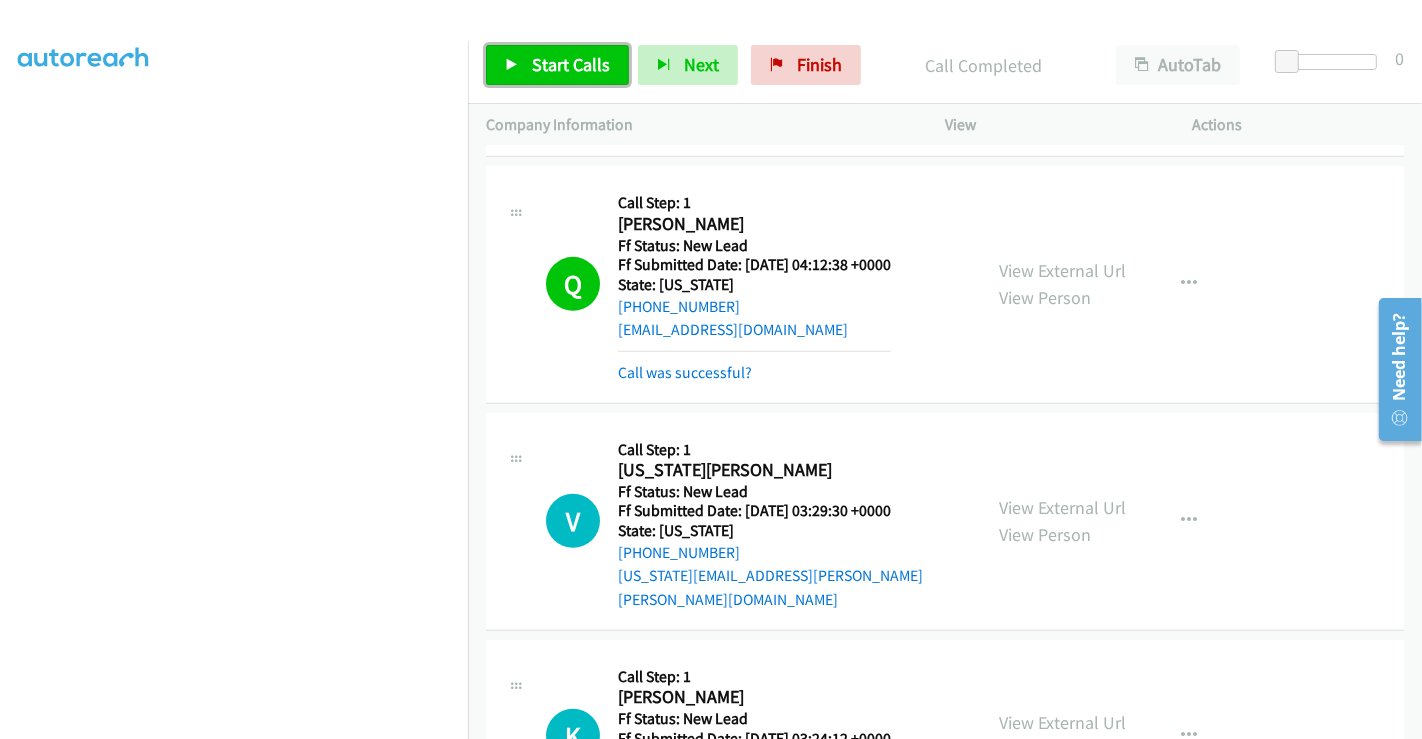click on "Start Calls" at bounding box center [571, 64] 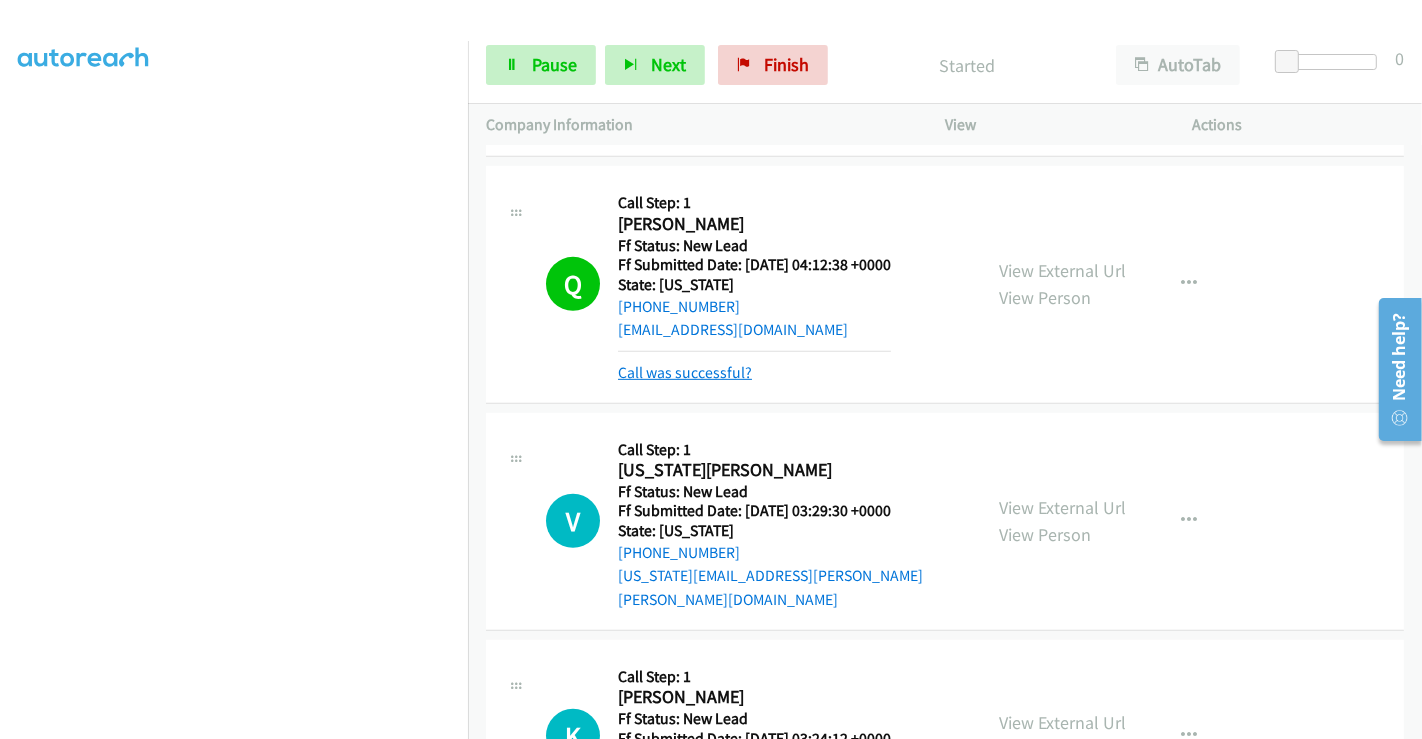 click on "Call was successful?" at bounding box center [685, 372] 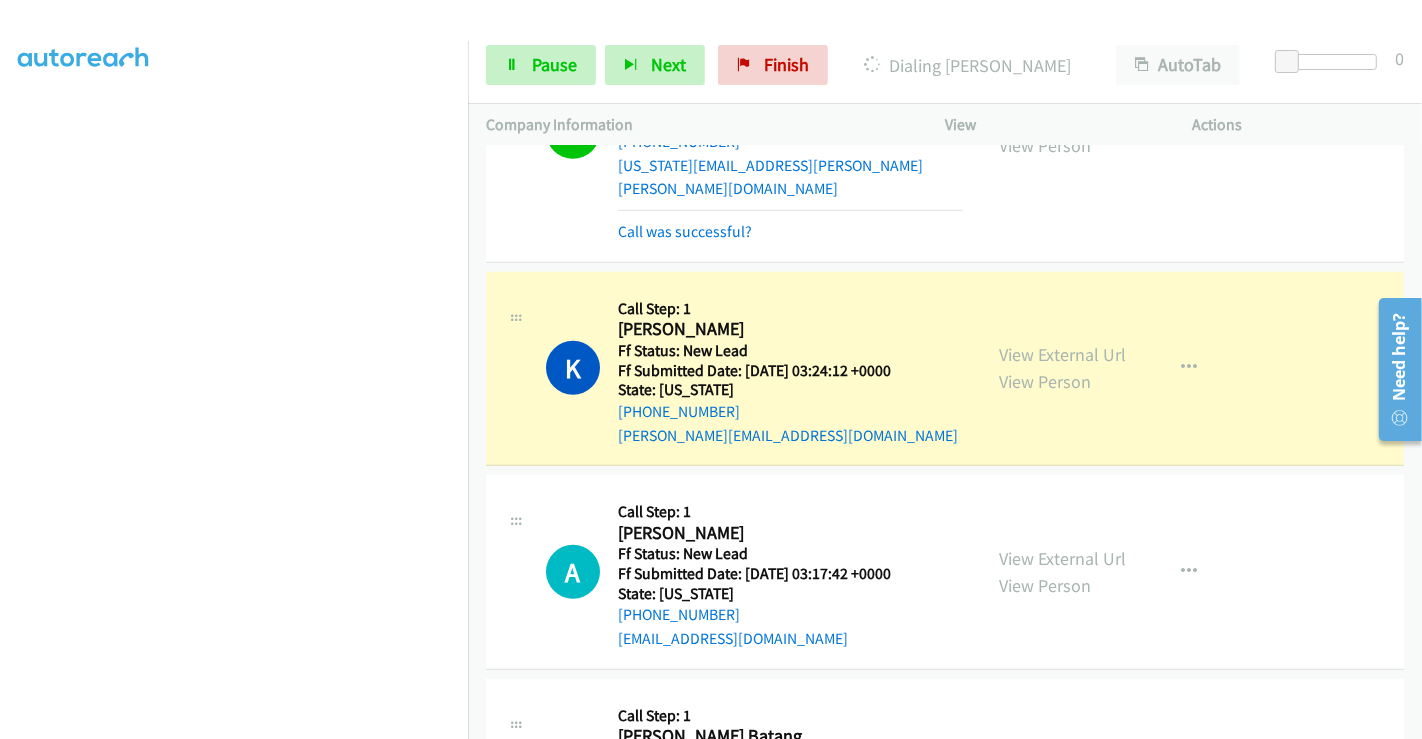 scroll, scrollTop: 7554, scrollLeft: 0, axis: vertical 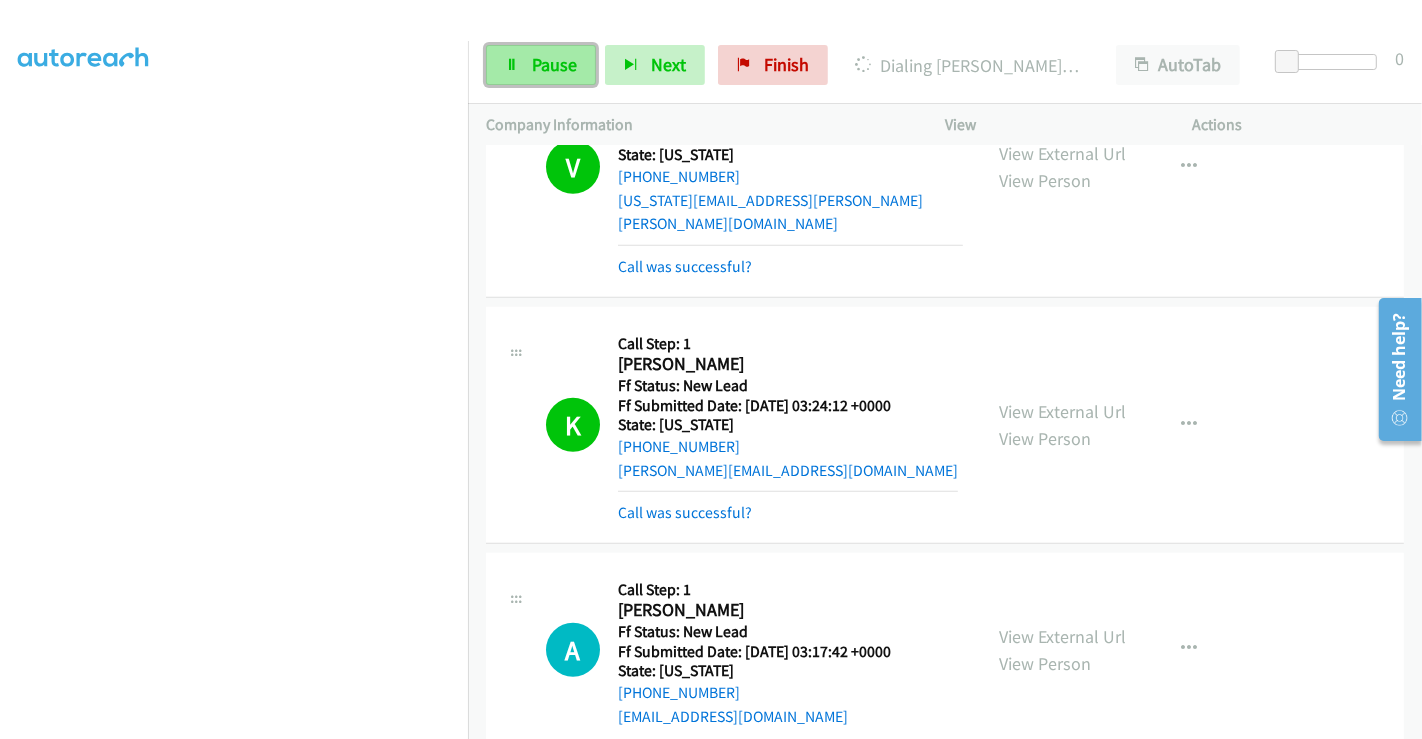 click on "Pause" at bounding box center [554, 64] 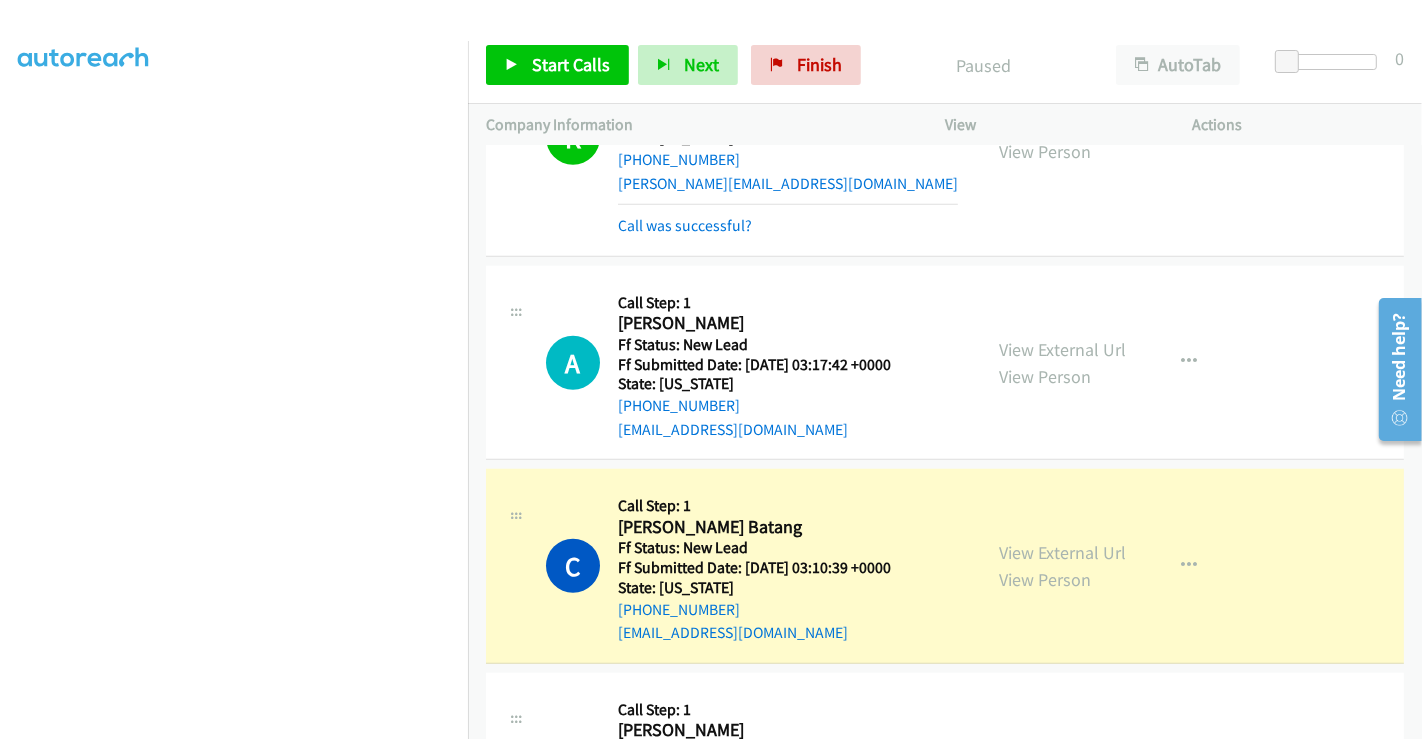 scroll, scrollTop: 7999, scrollLeft: 0, axis: vertical 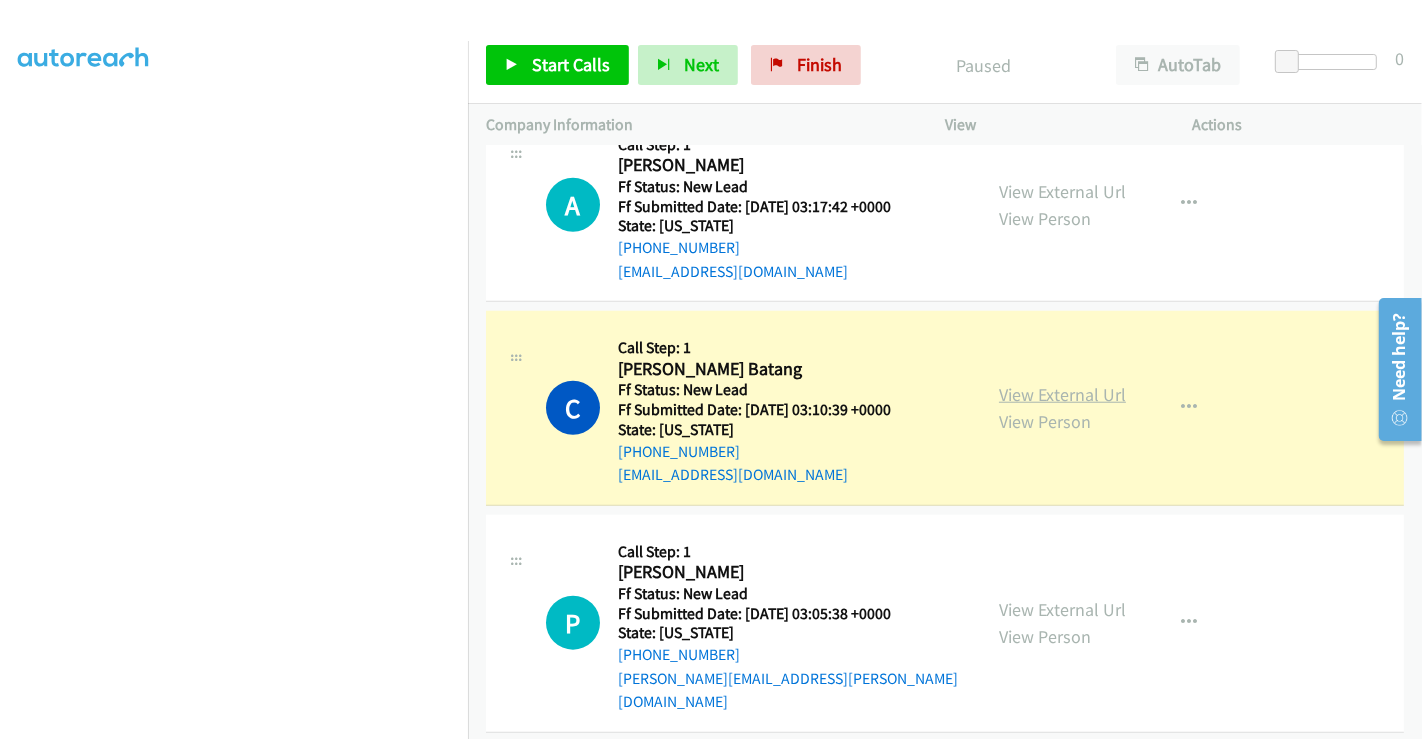 click on "View External Url" at bounding box center [1062, 394] 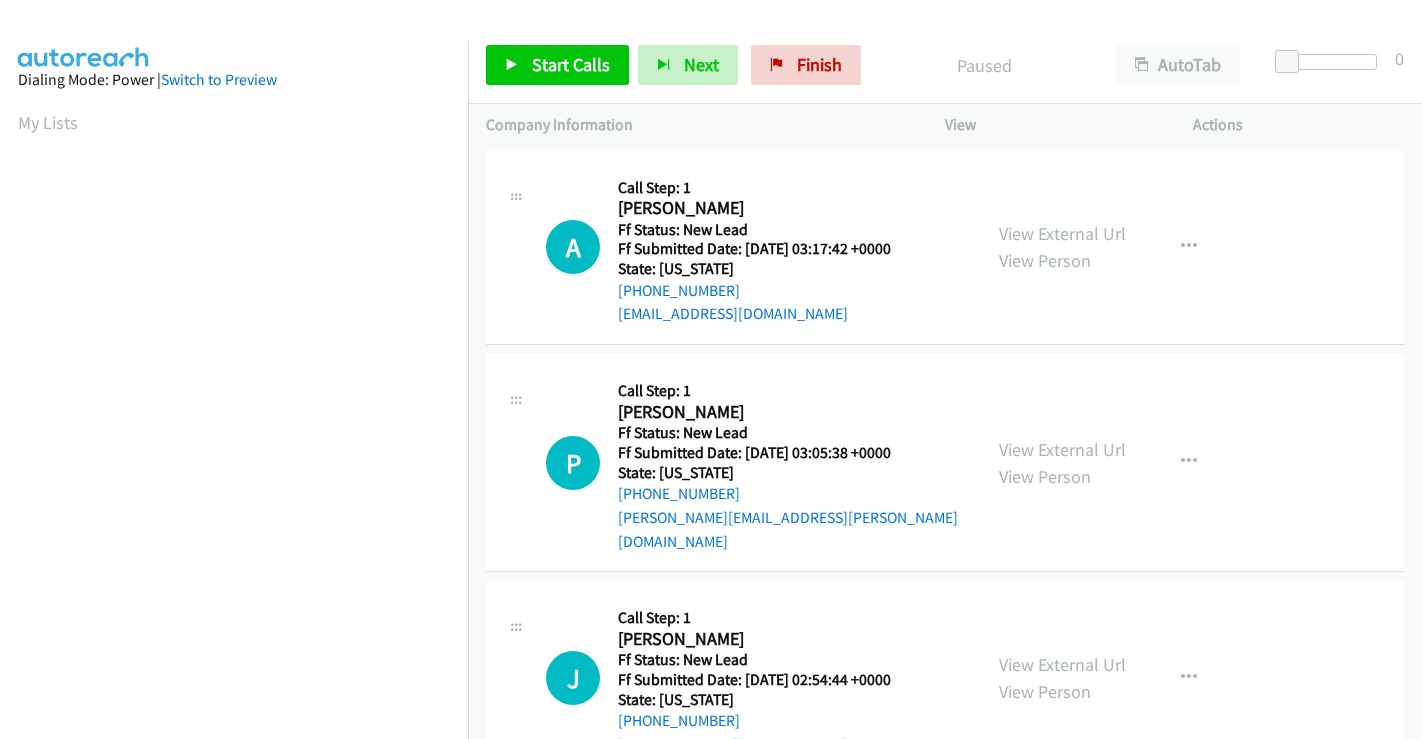 scroll, scrollTop: 0, scrollLeft: 0, axis: both 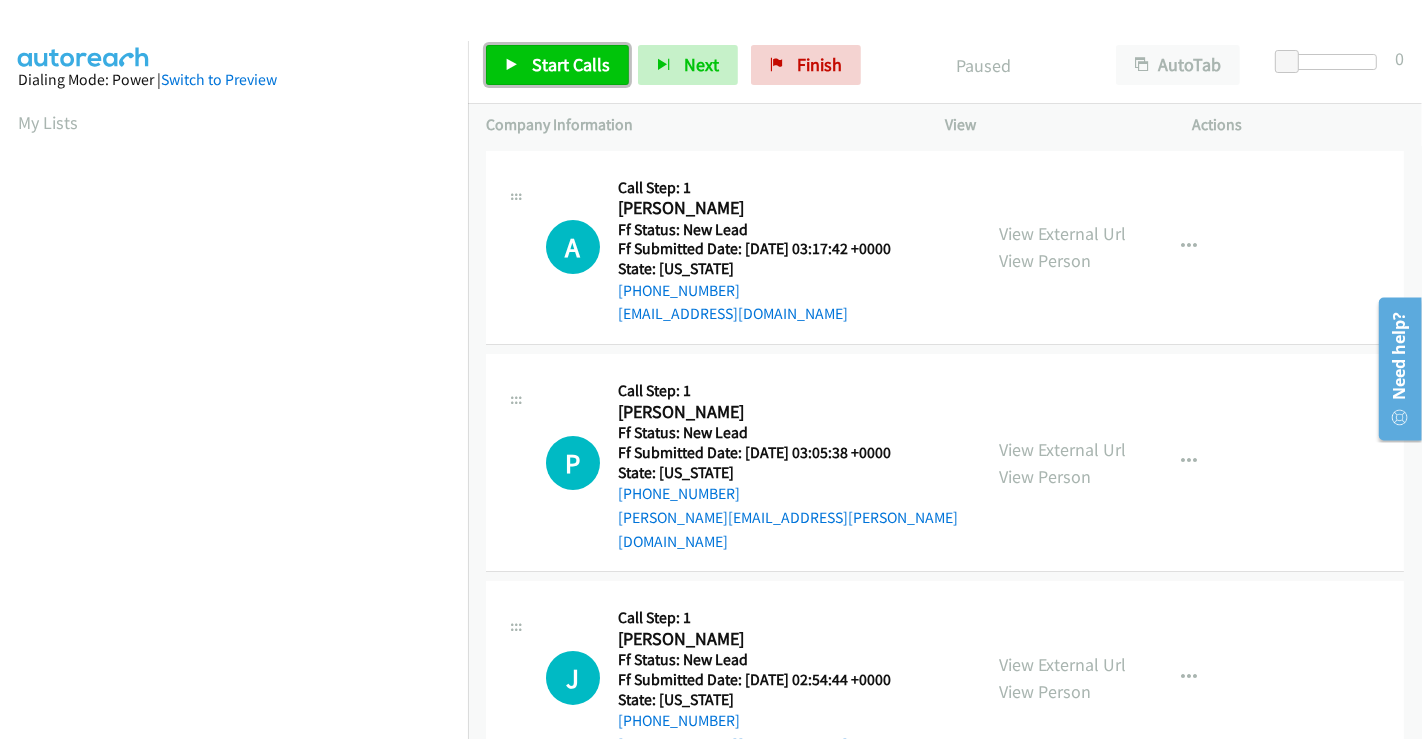 click on "Start Calls" at bounding box center (557, 65) 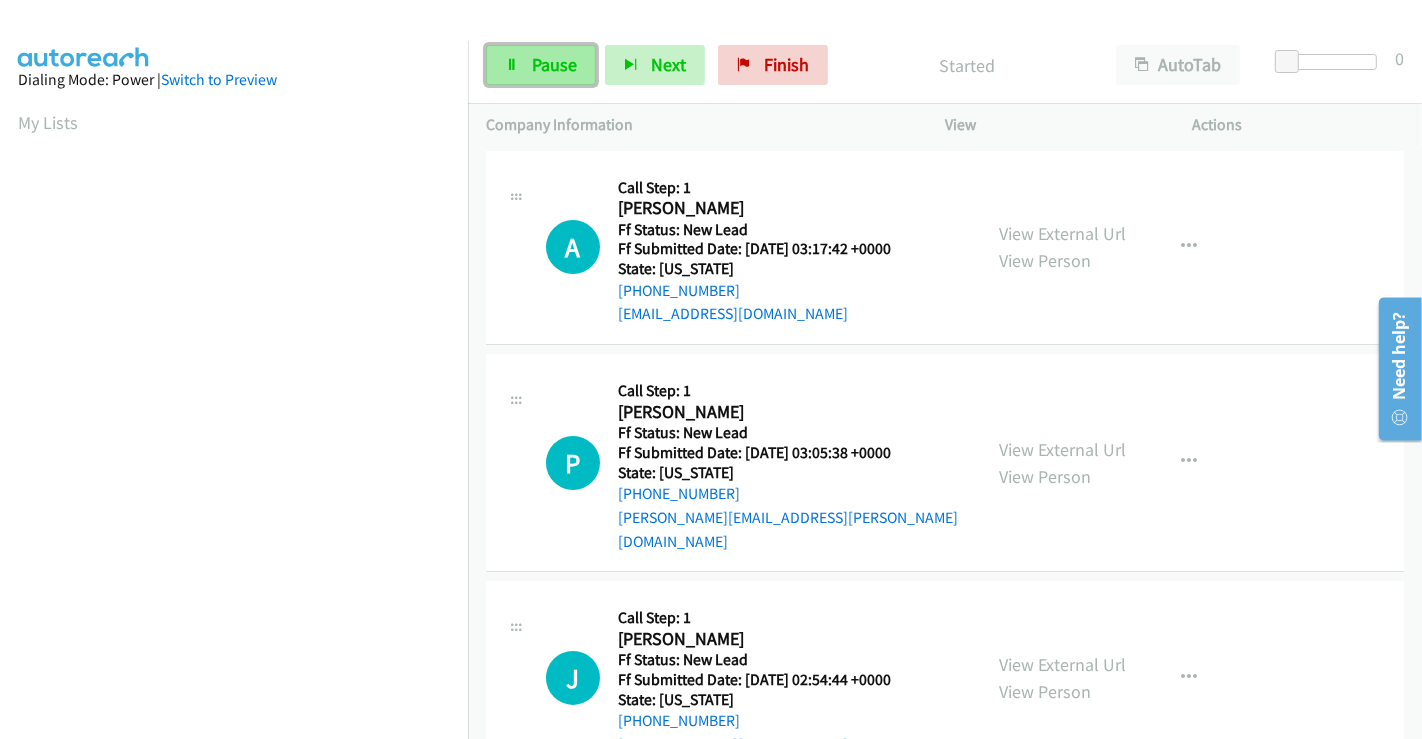 click on "Pause" at bounding box center [554, 64] 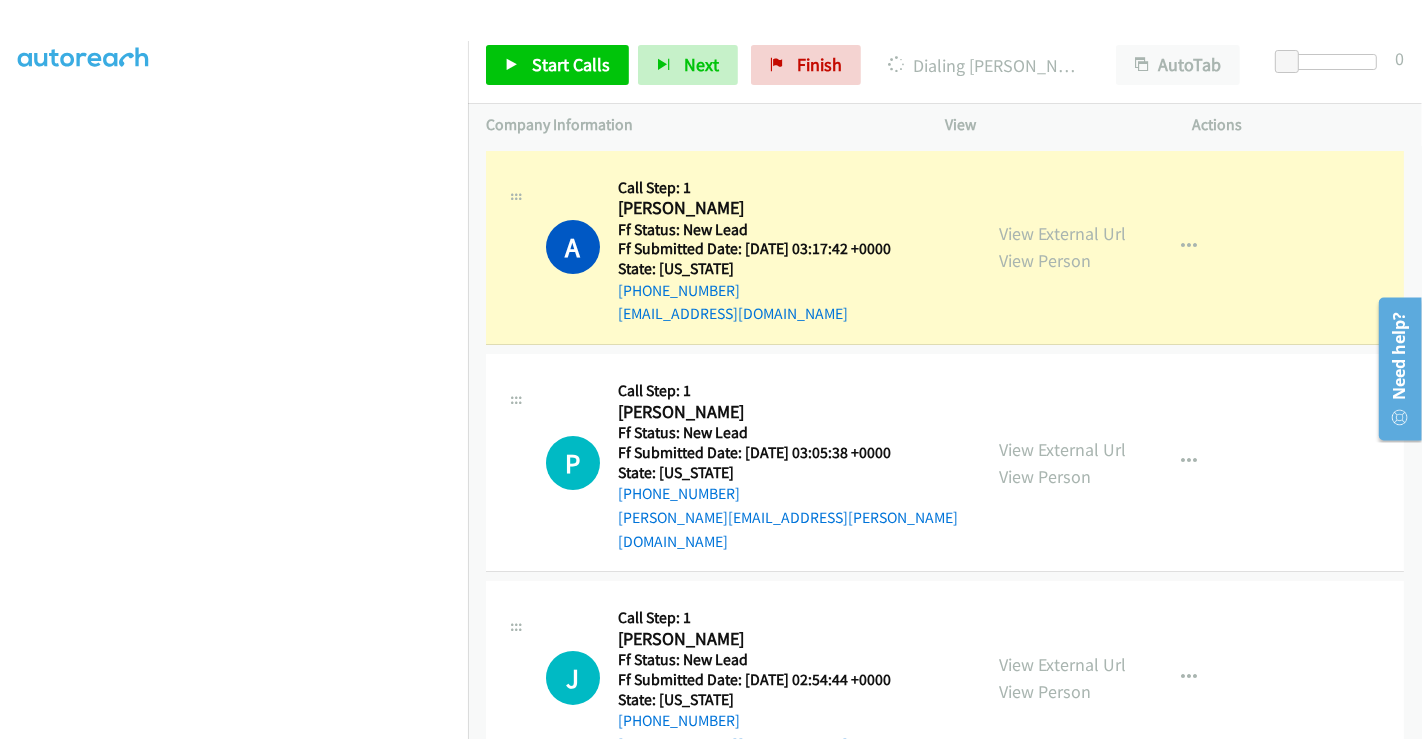 scroll, scrollTop: 0, scrollLeft: 0, axis: both 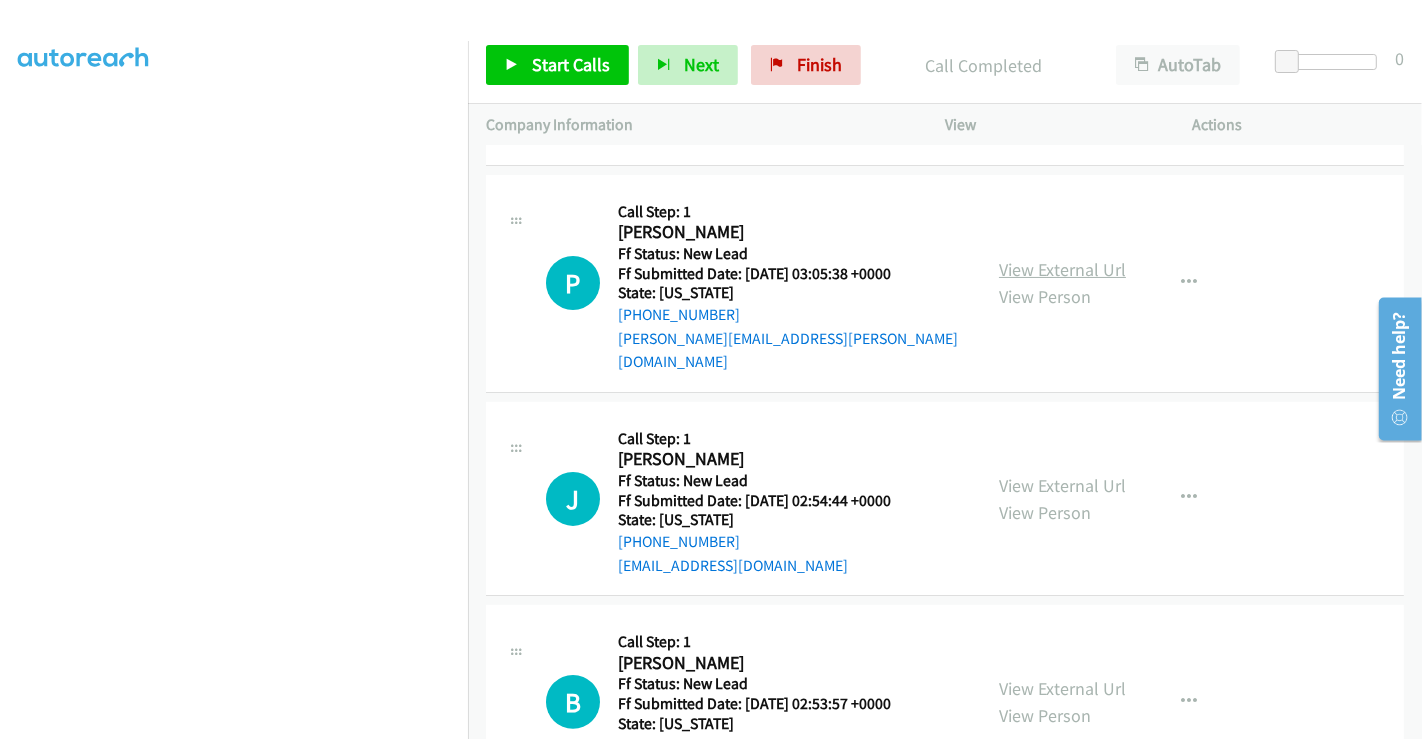 click on "View External Url" at bounding box center [1062, 269] 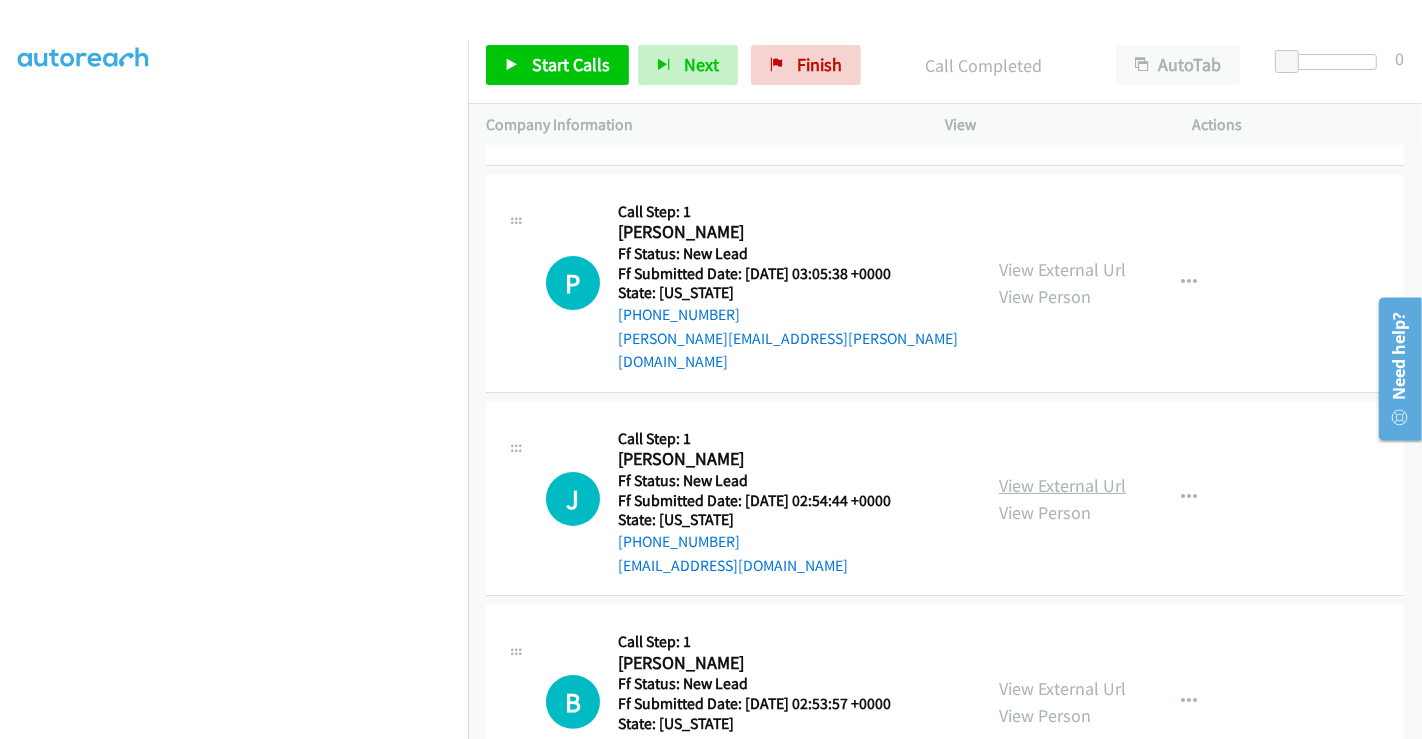 click on "View External Url" at bounding box center (1062, 485) 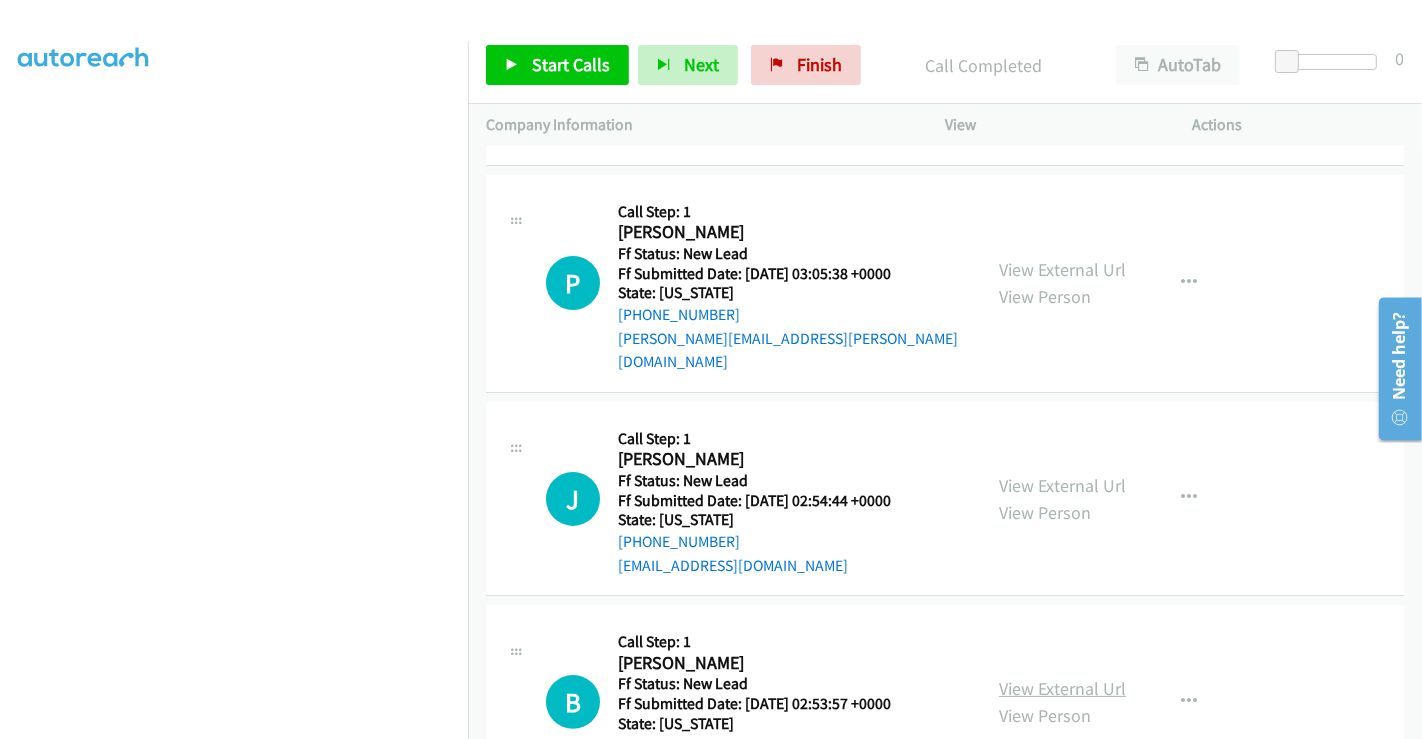 click on "View External Url" at bounding box center [1062, 688] 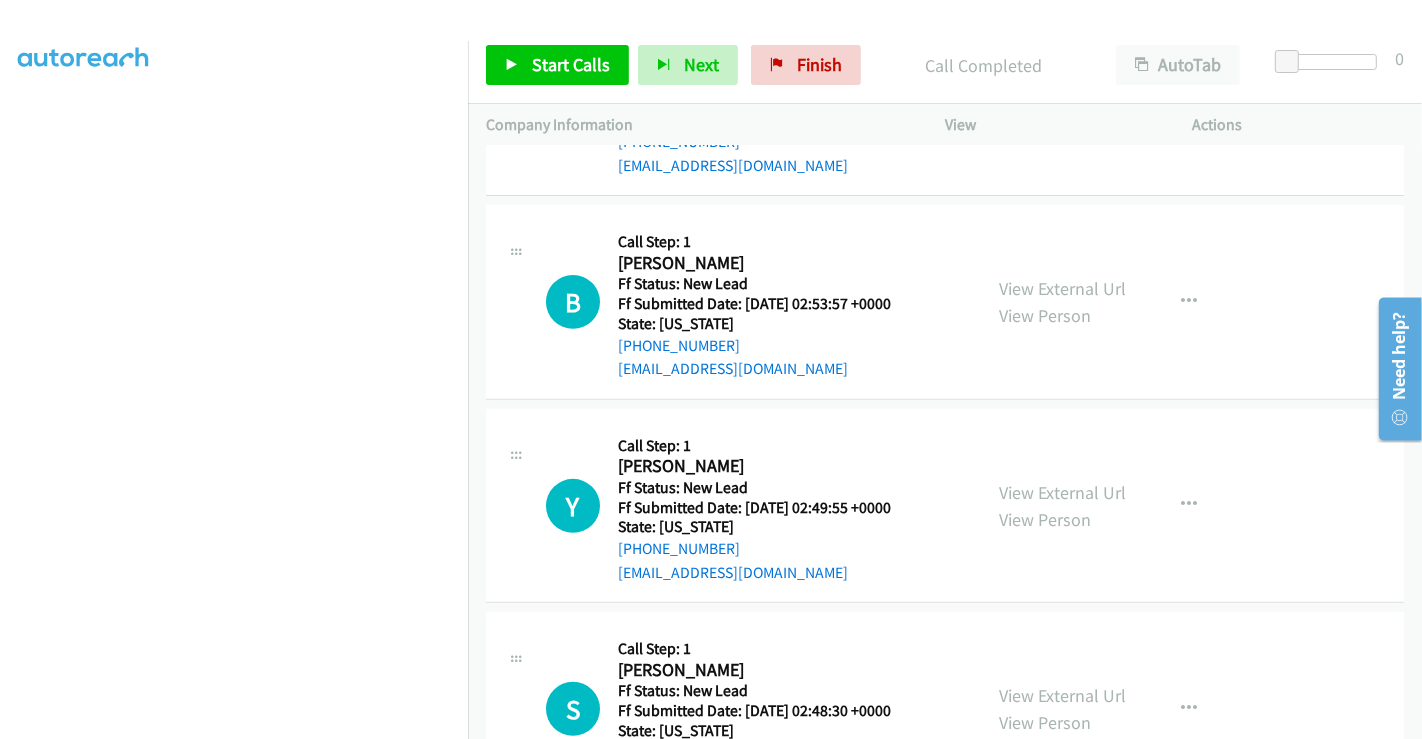 scroll, scrollTop: 666, scrollLeft: 0, axis: vertical 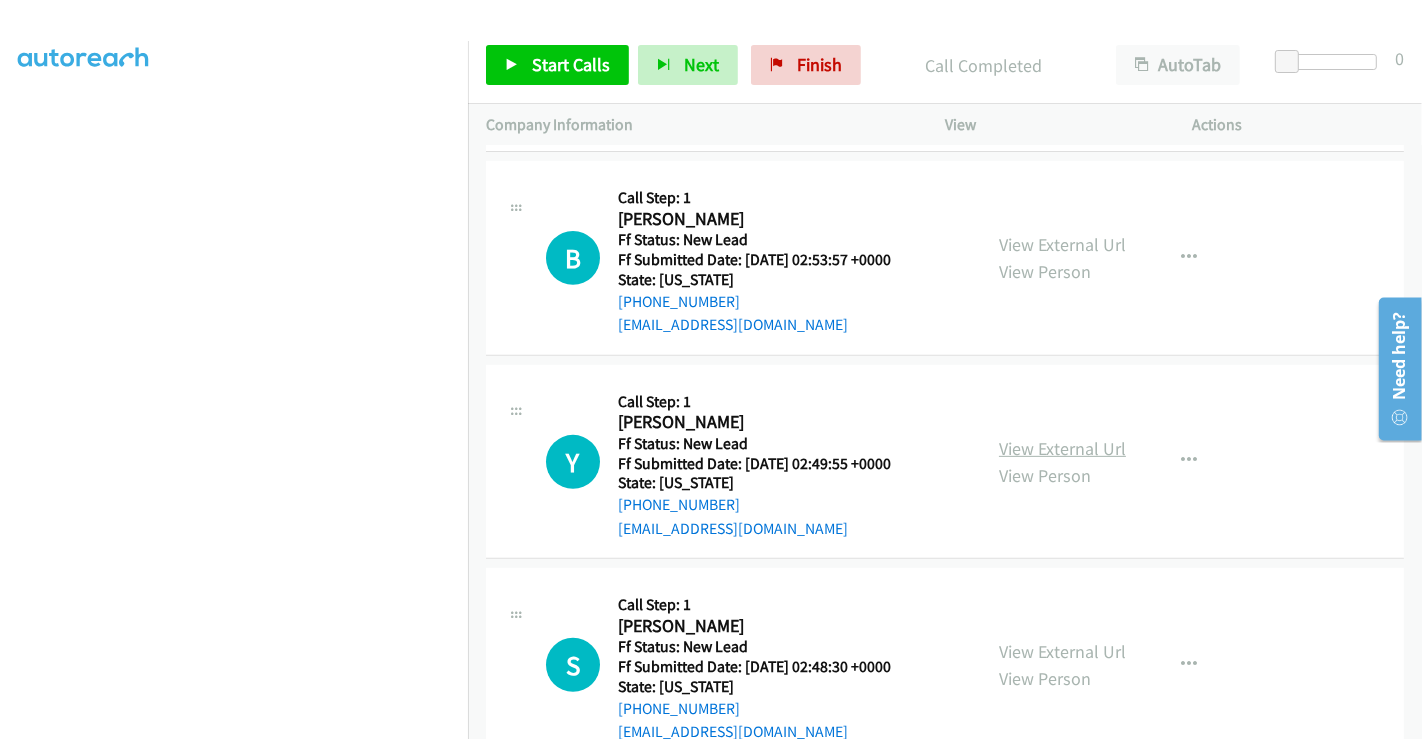 click on "View External Url" at bounding box center [1062, 448] 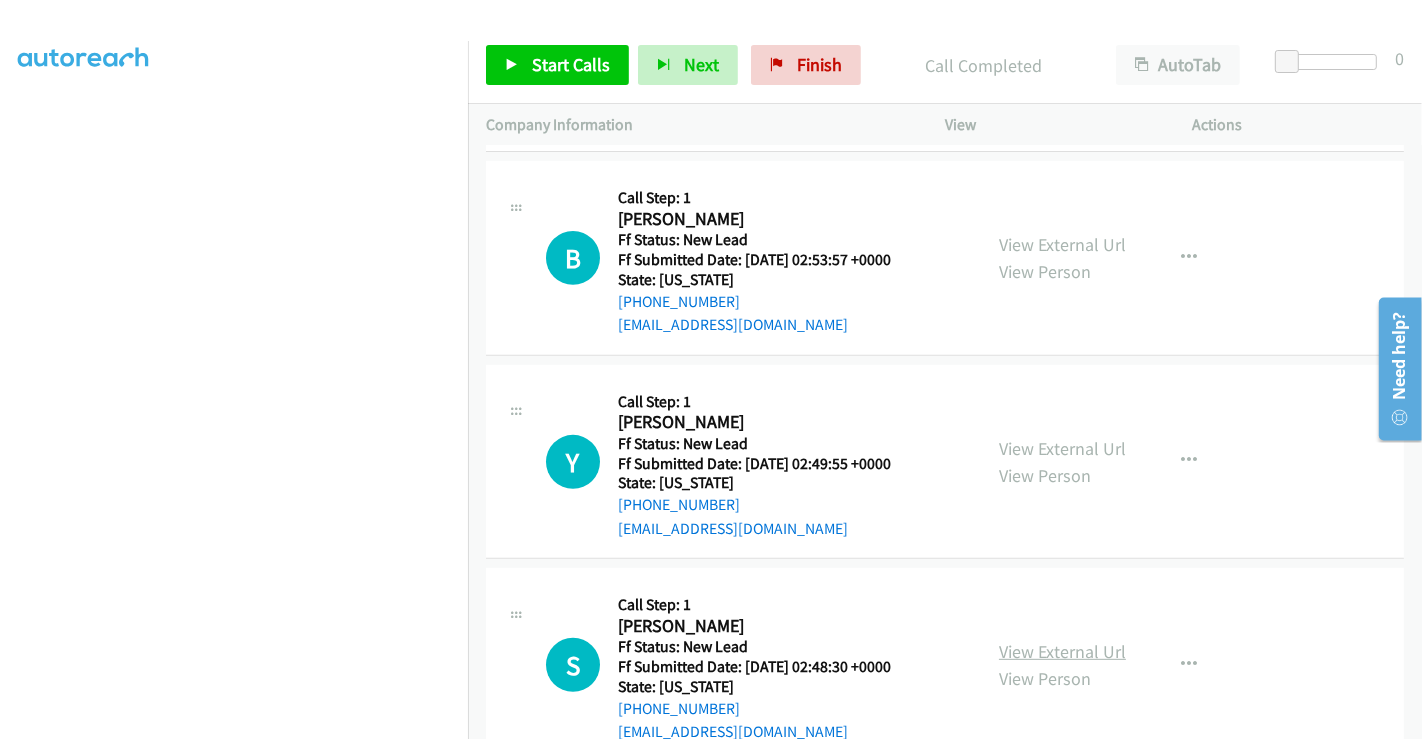 click on "View External Url" at bounding box center (1062, 651) 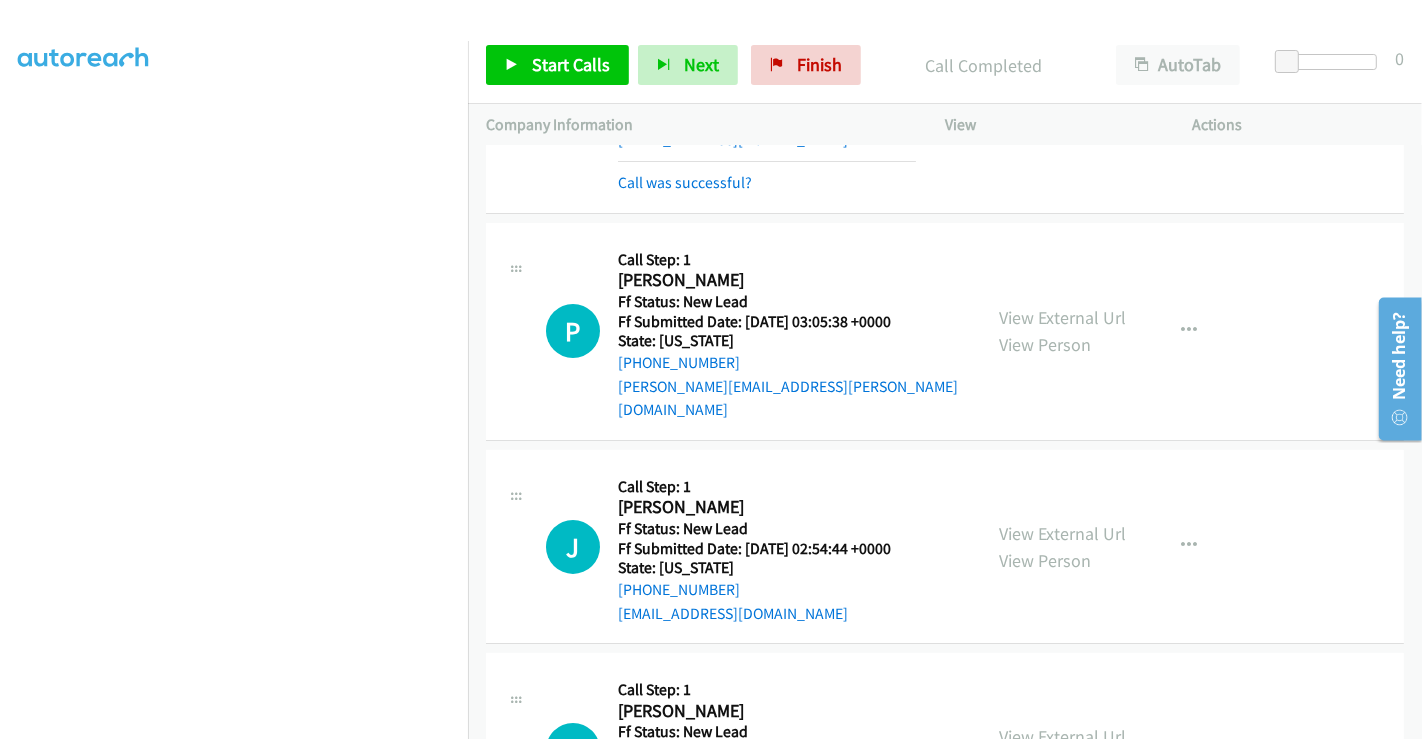 scroll, scrollTop: 222, scrollLeft: 0, axis: vertical 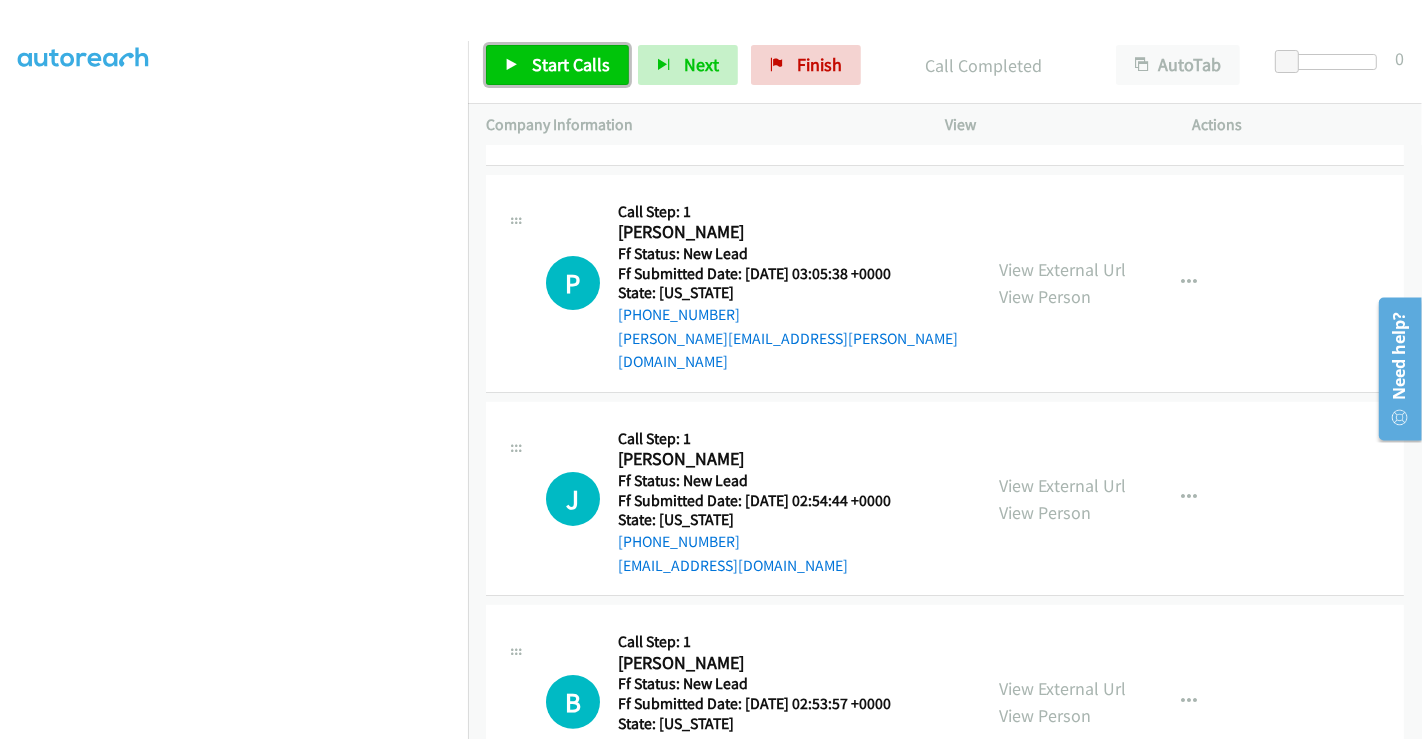 click on "Start Calls" at bounding box center (571, 64) 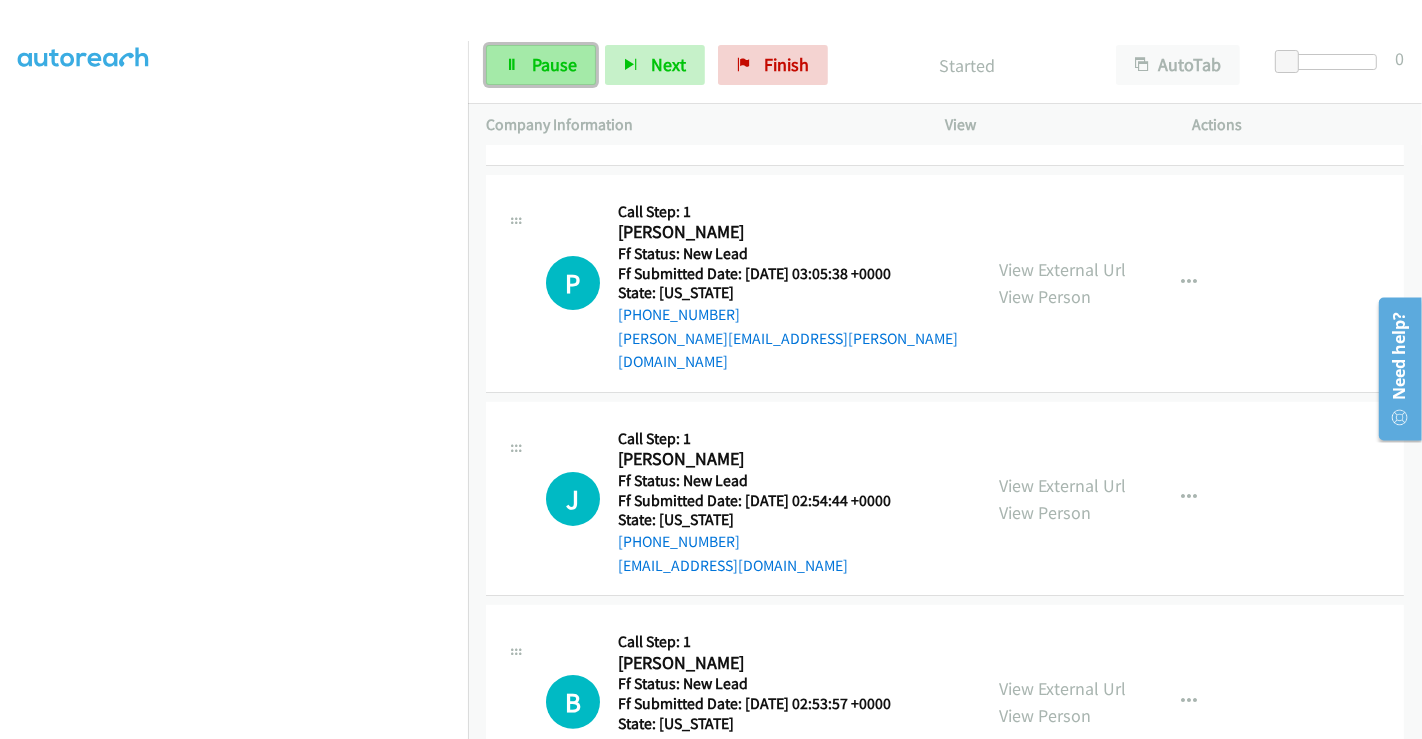 click on "Pause" at bounding box center (554, 64) 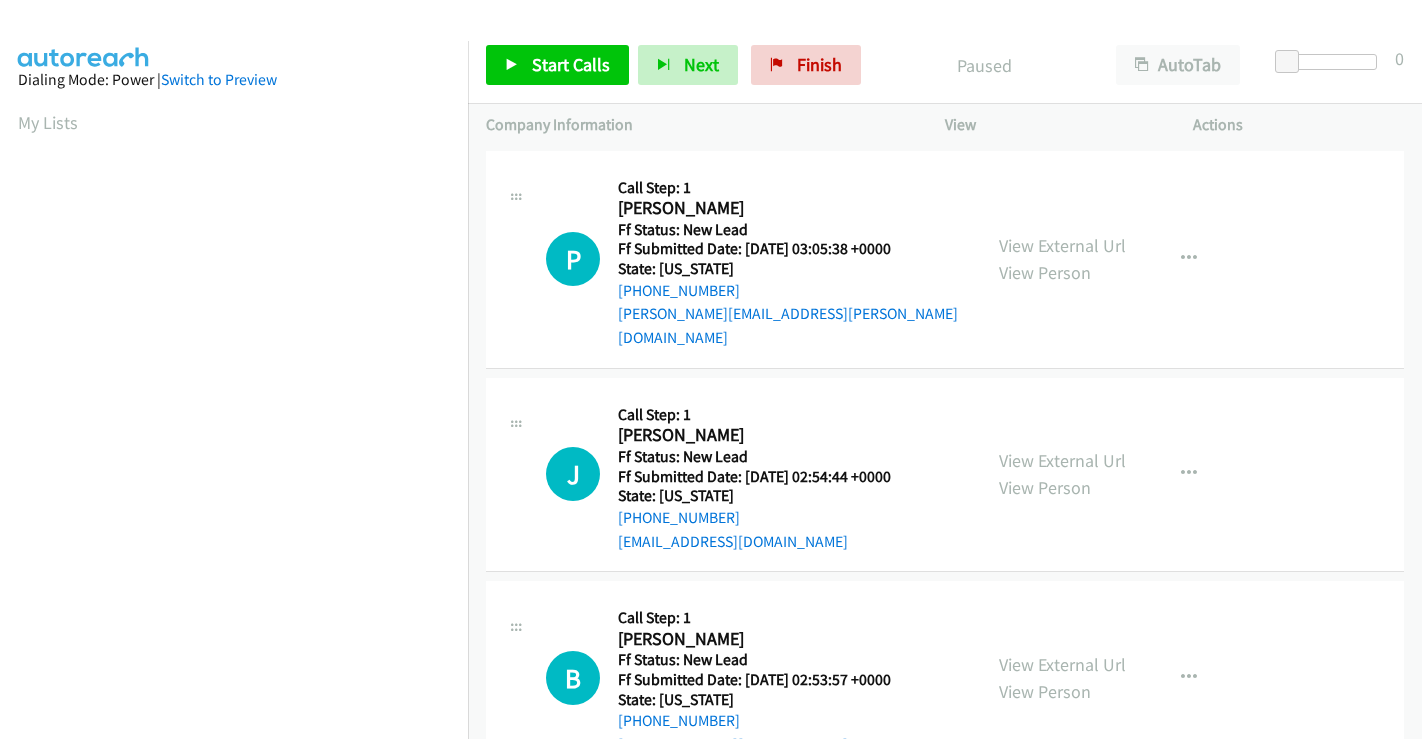 scroll, scrollTop: 0, scrollLeft: 0, axis: both 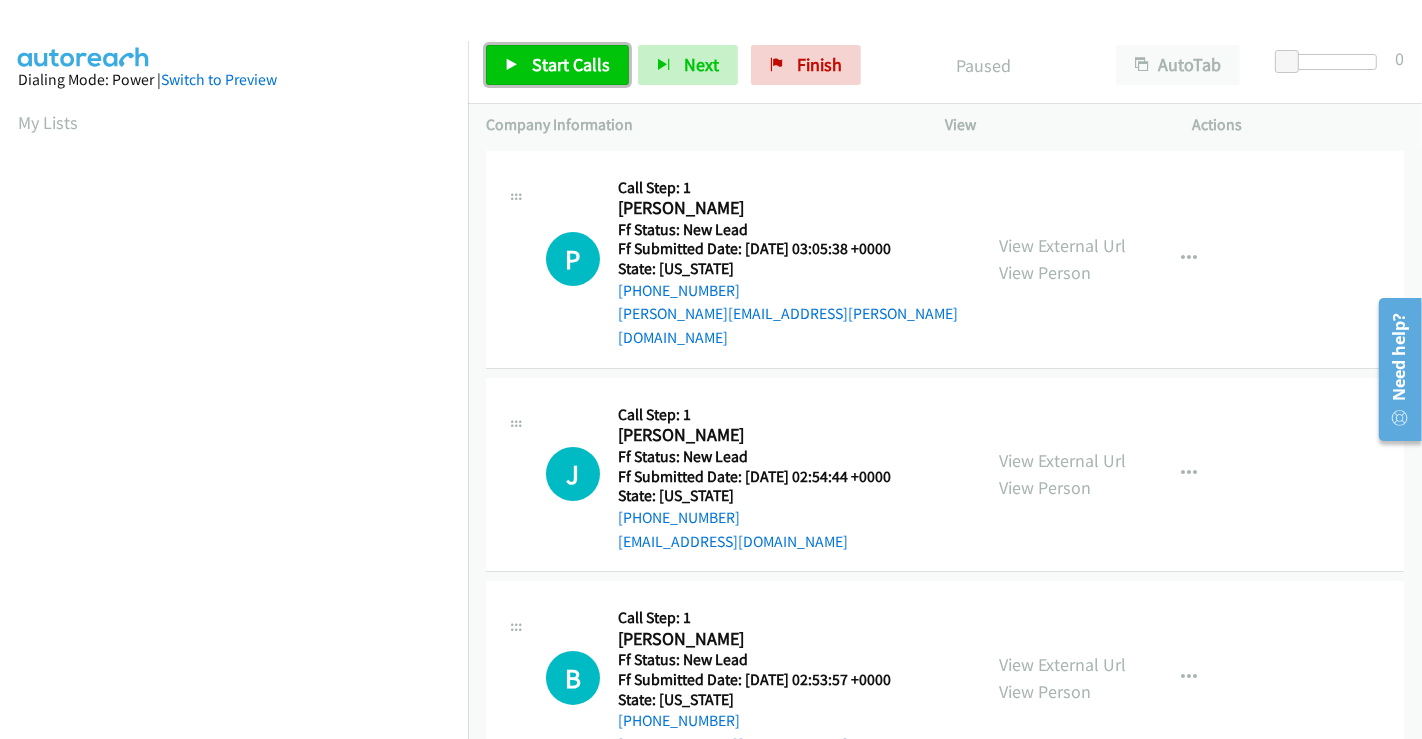 click on "Start Calls" at bounding box center (571, 64) 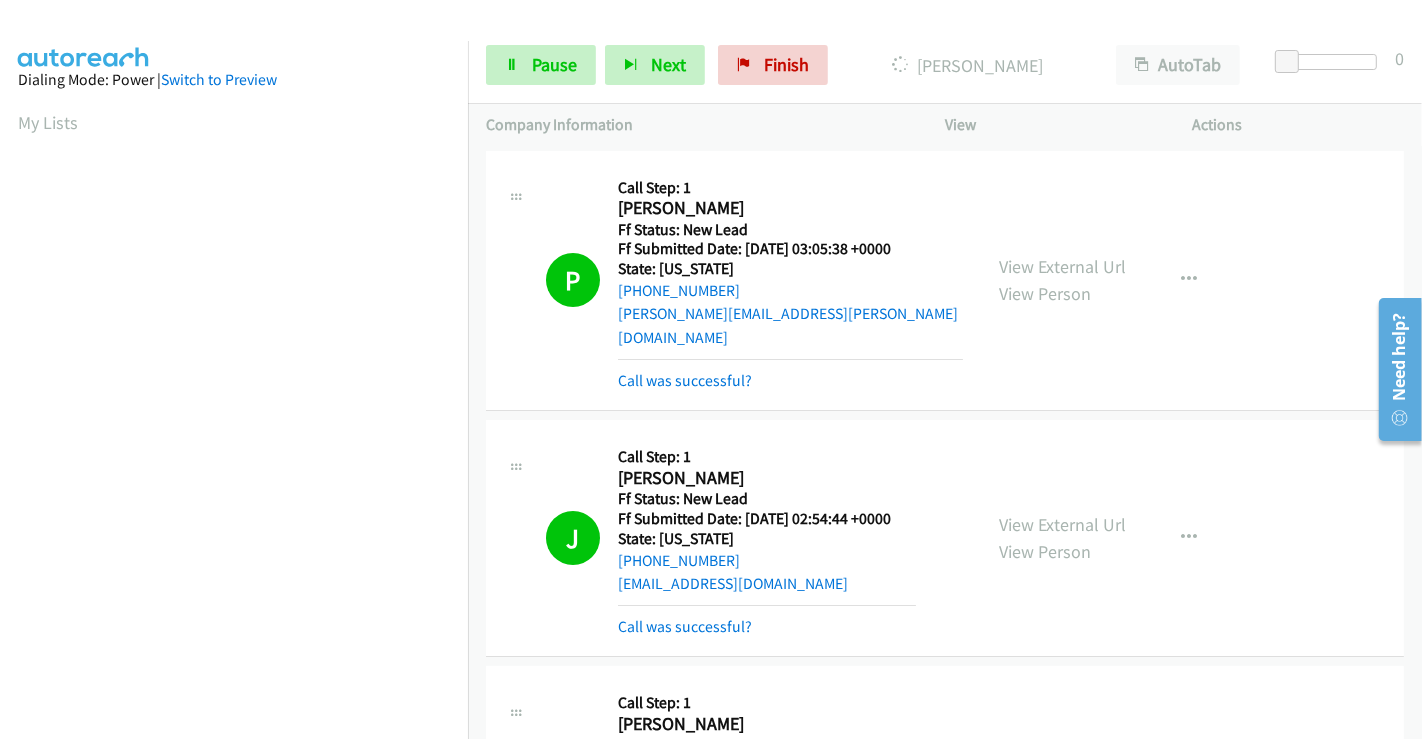 scroll, scrollTop: 385, scrollLeft: 0, axis: vertical 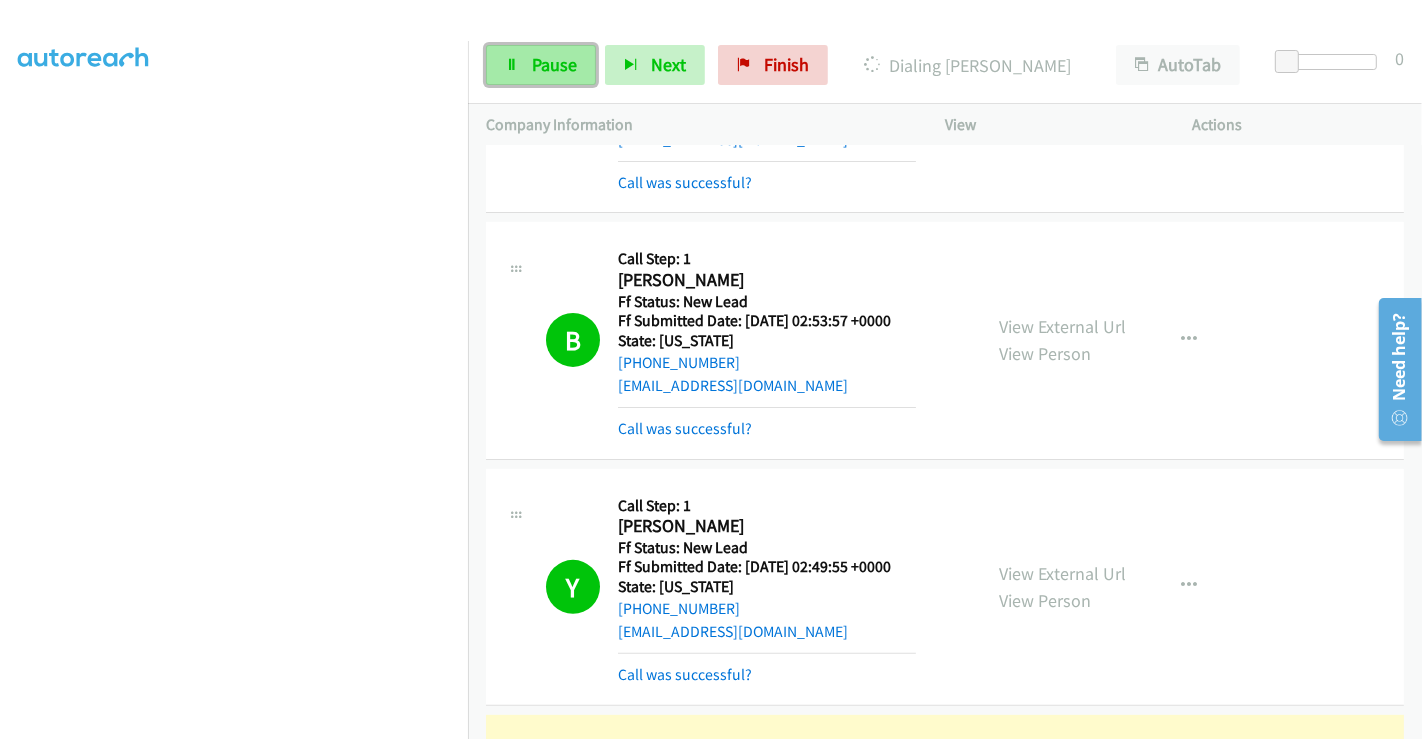 click on "Pause" at bounding box center (541, 65) 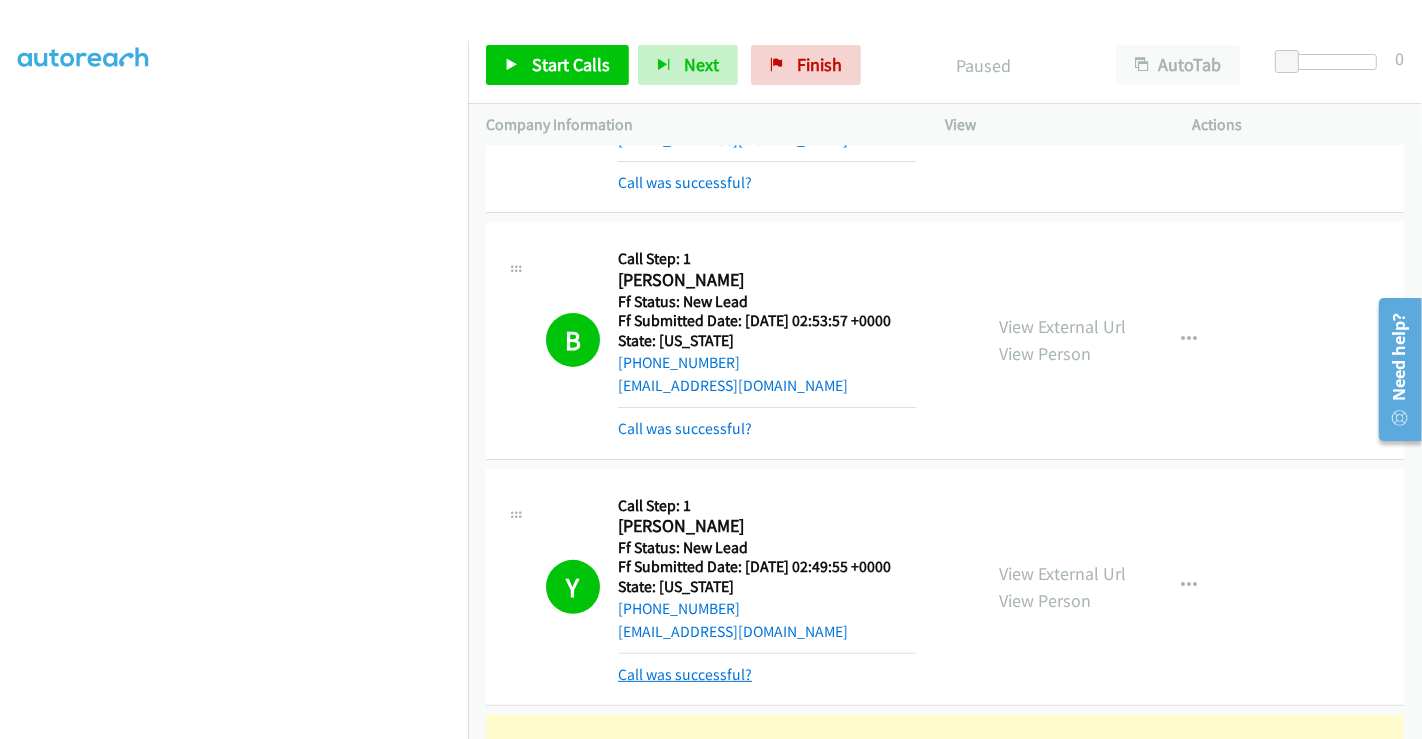 click on "Call was successful?" at bounding box center [685, 674] 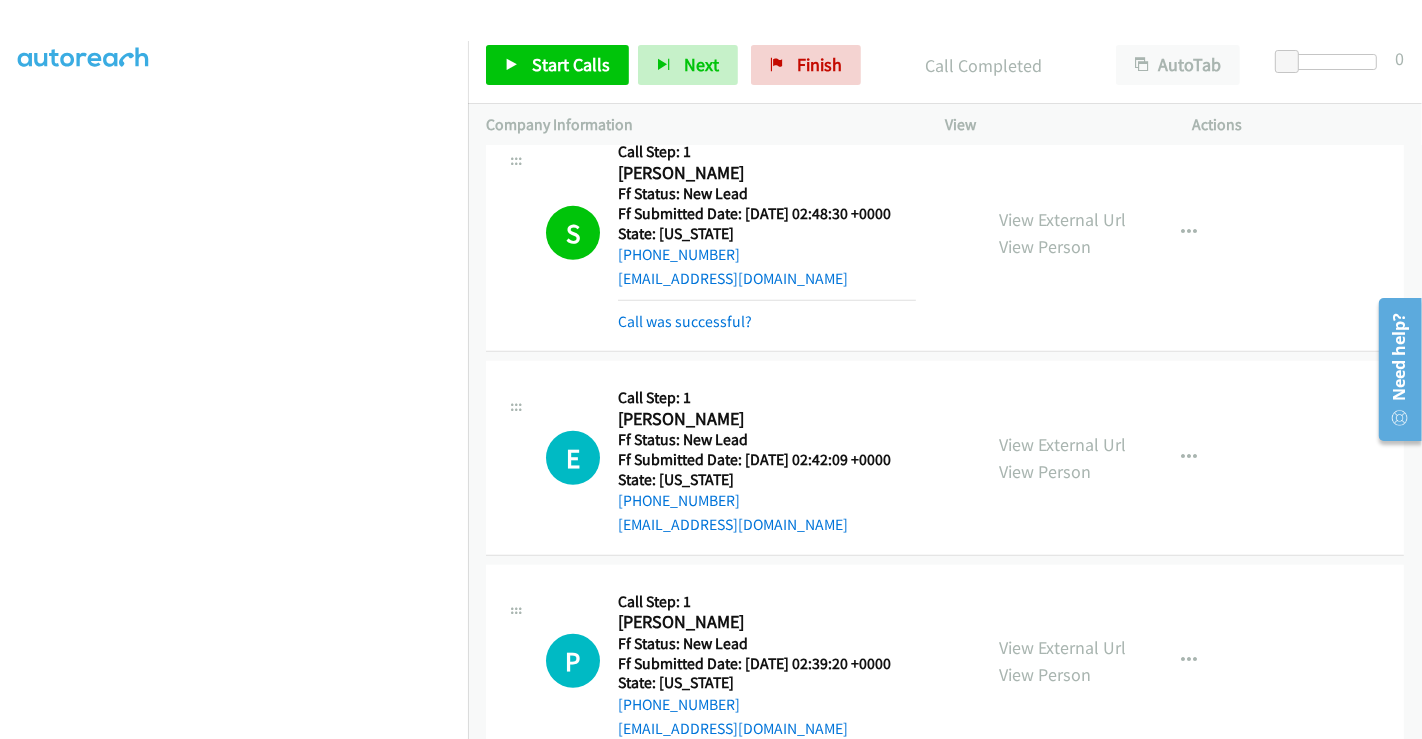 scroll, scrollTop: 1111, scrollLeft: 0, axis: vertical 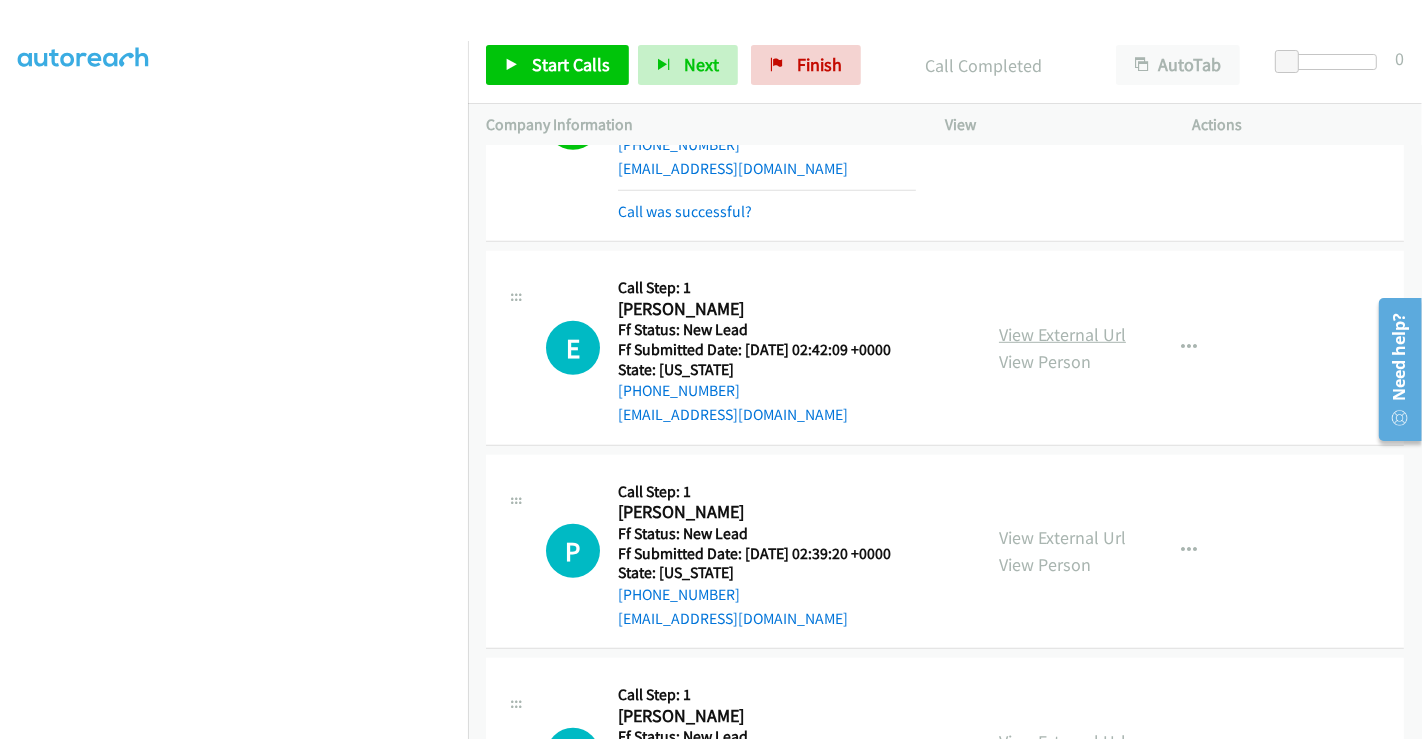 click on "View External Url" at bounding box center (1062, 334) 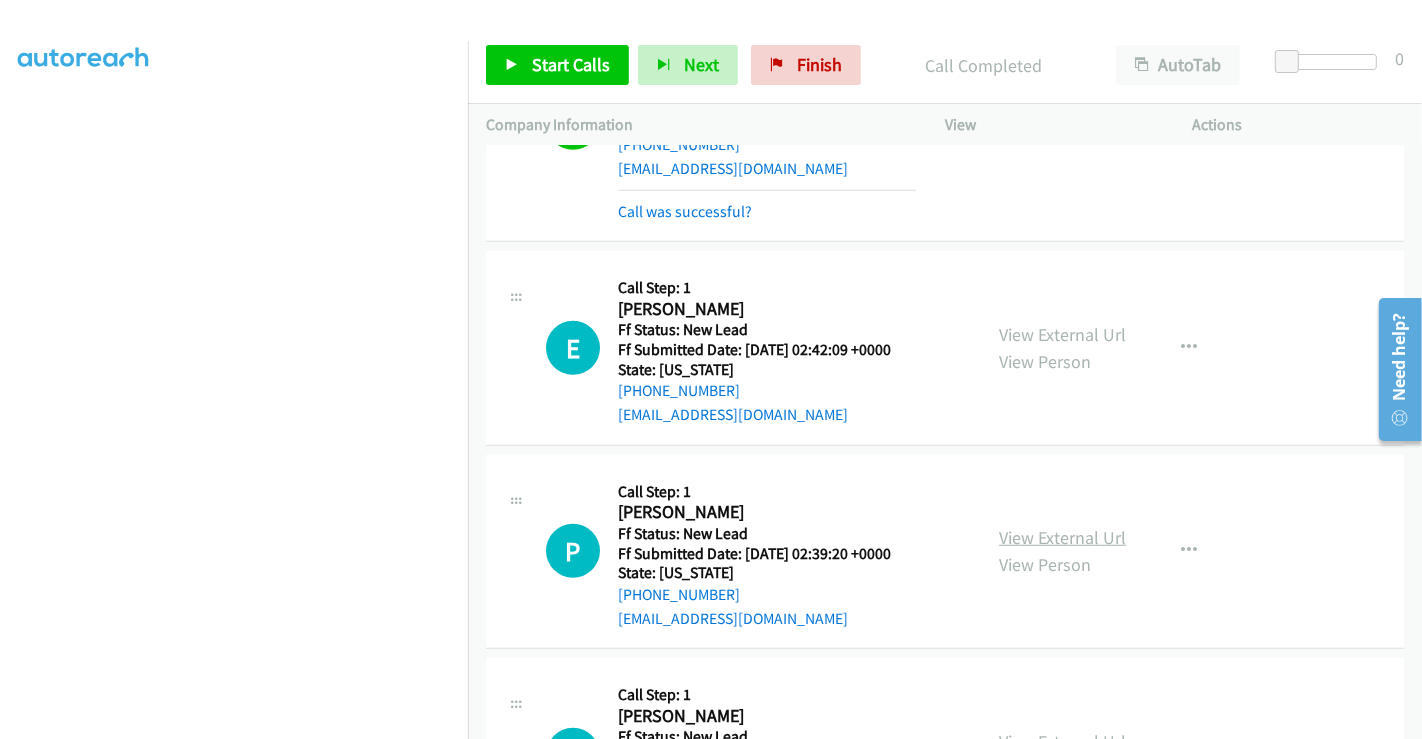 click on "View External Url" at bounding box center [1062, 537] 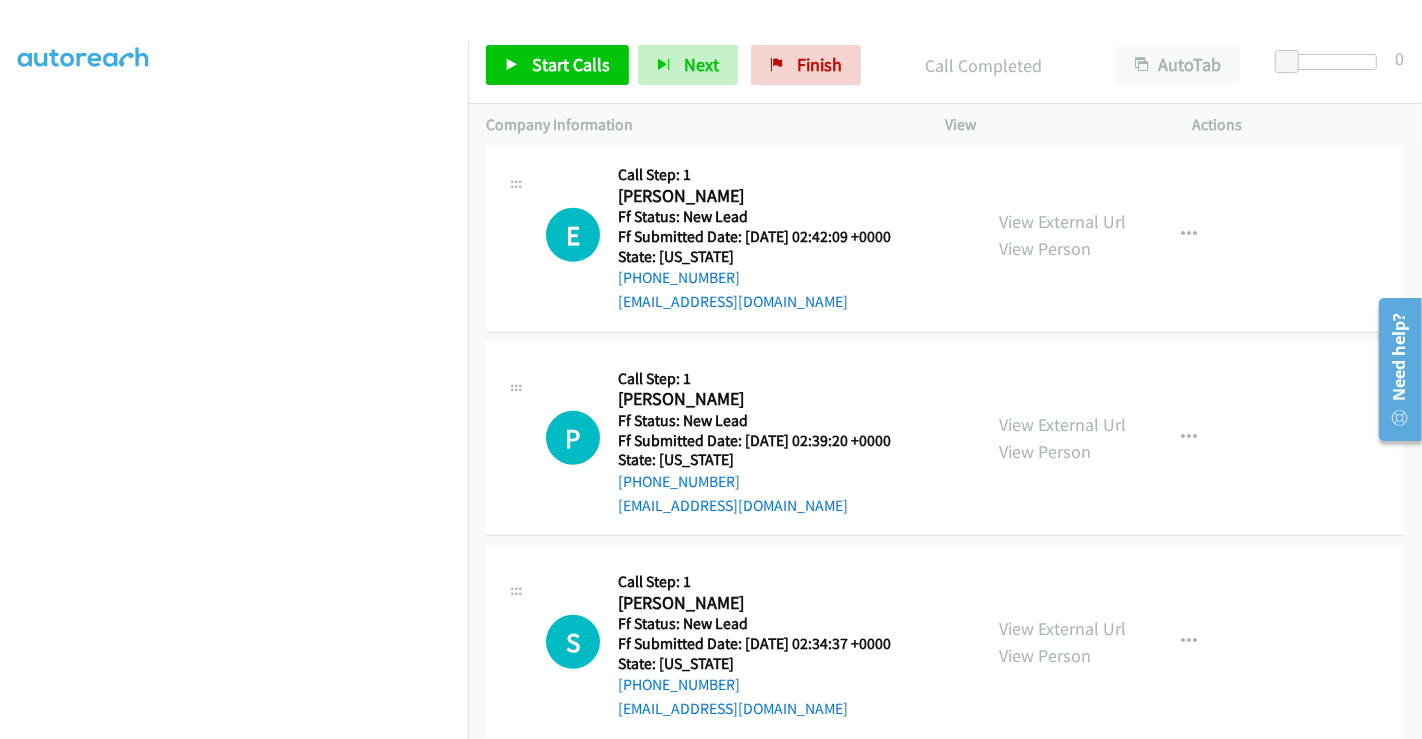 scroll, scrollTop: 1444, scrollLeft: 0, axis: vertical 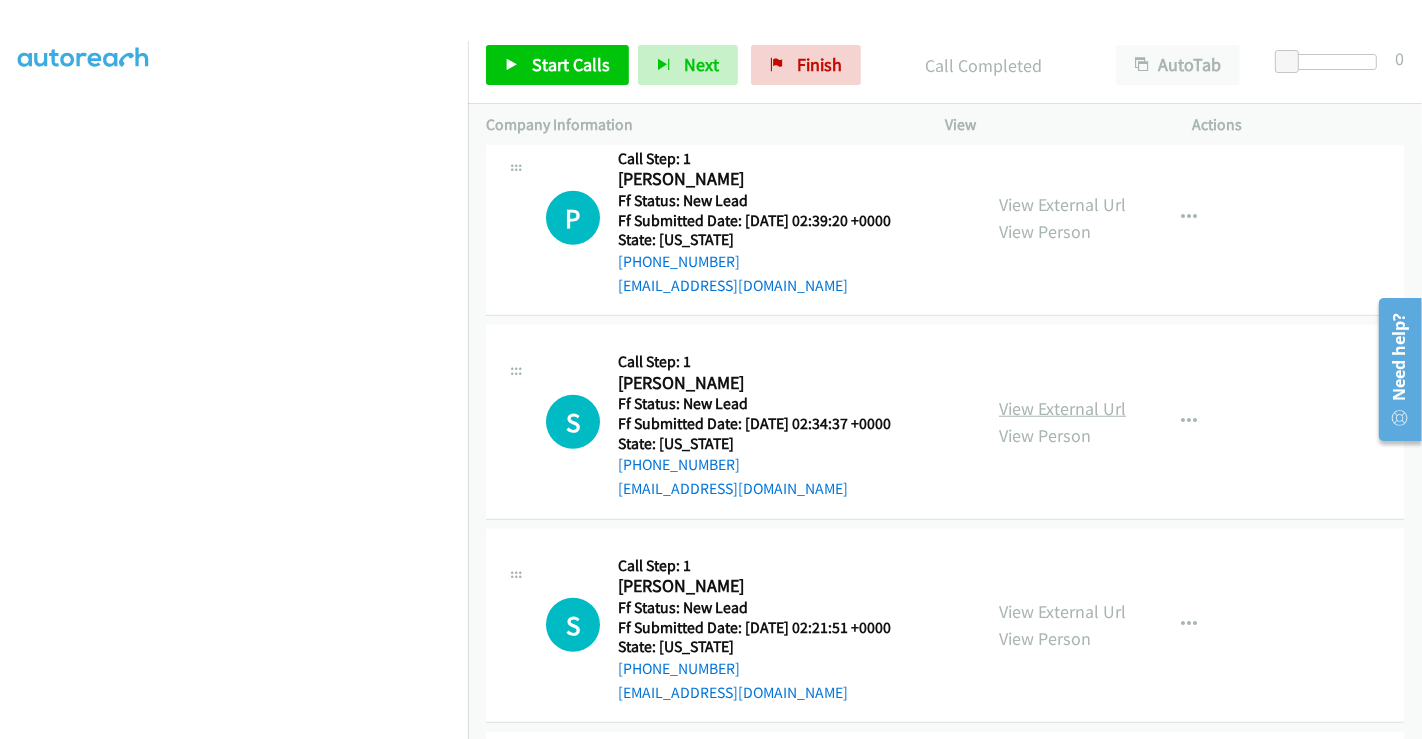 click on "View External Url" at bounding box center [1062, 408] 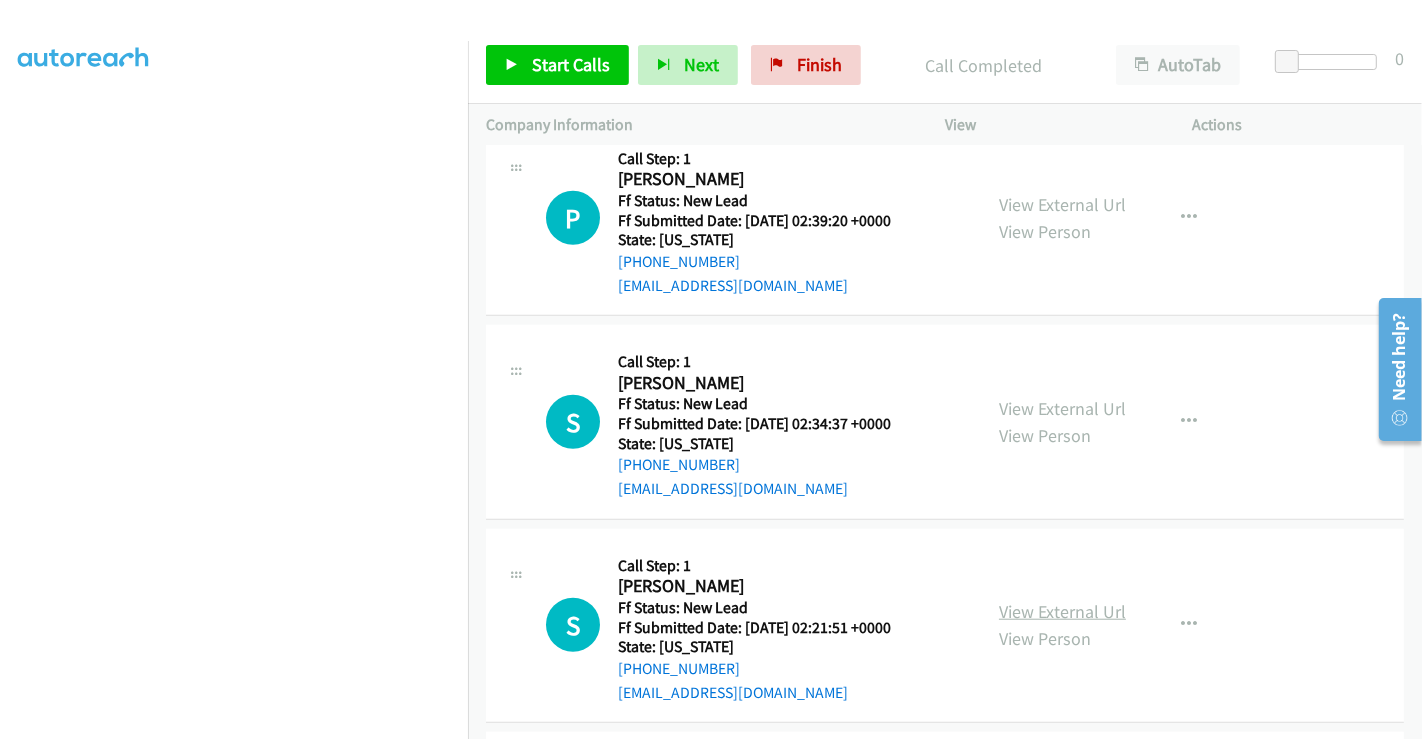 click on "View External Url" at bounding box center (1062, 611) 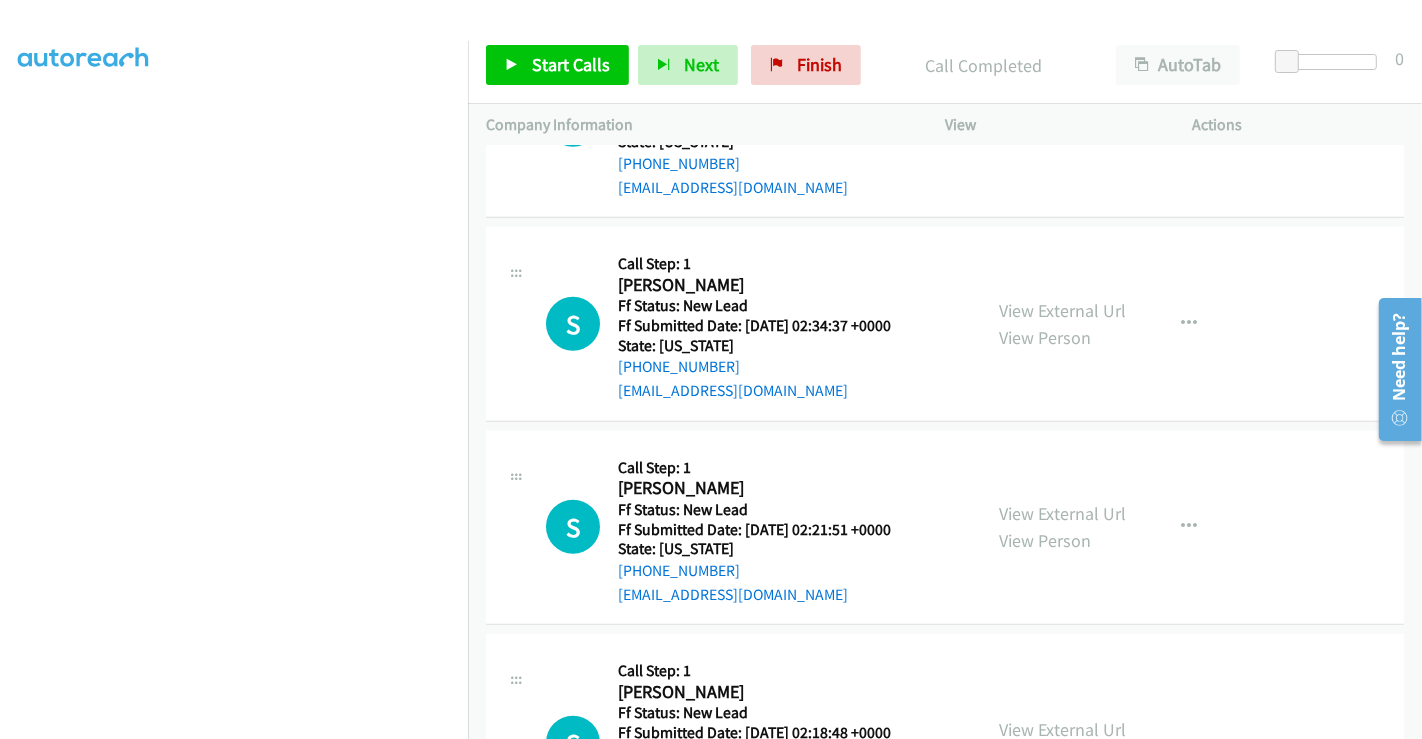 scroll, scrollTop: 1666, scrollLeft: 0, axis: vertical 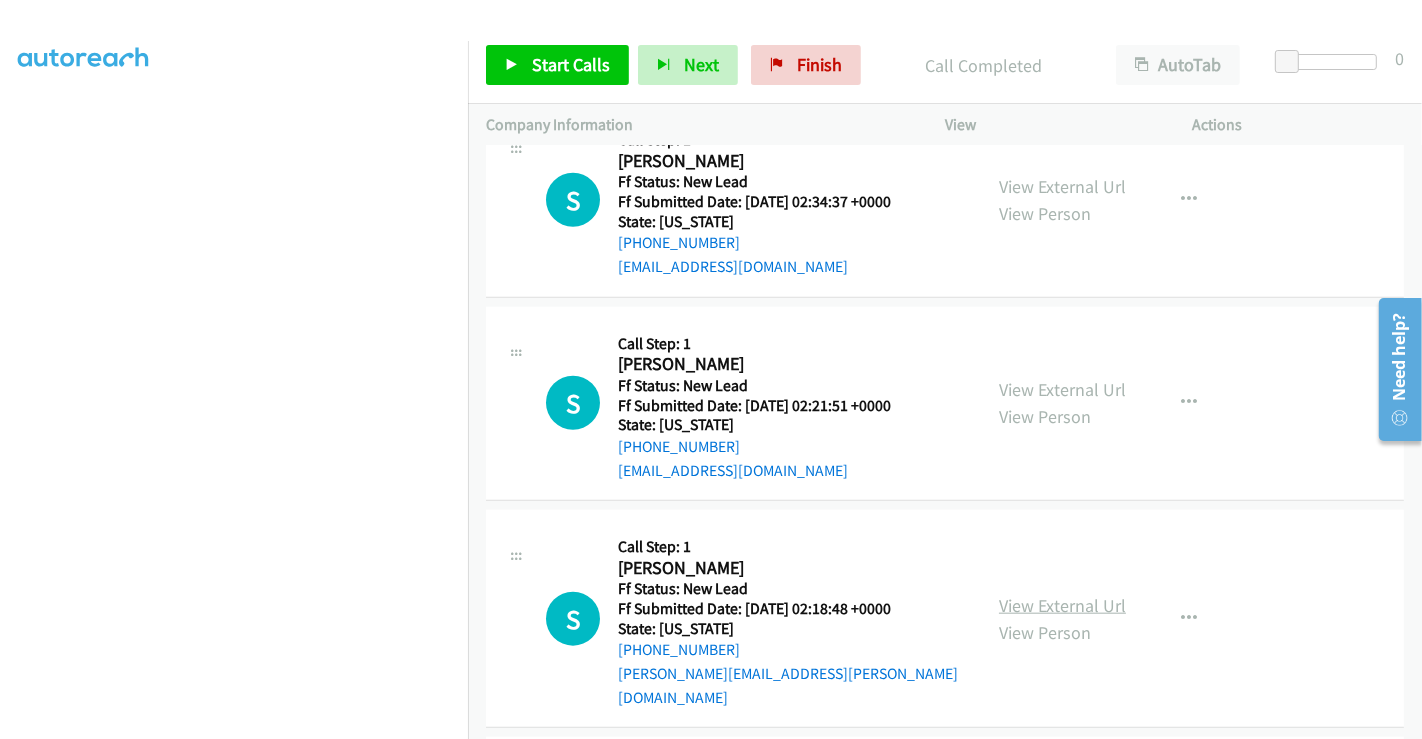 click on "View External Url" at bounding box center [1062, 605] 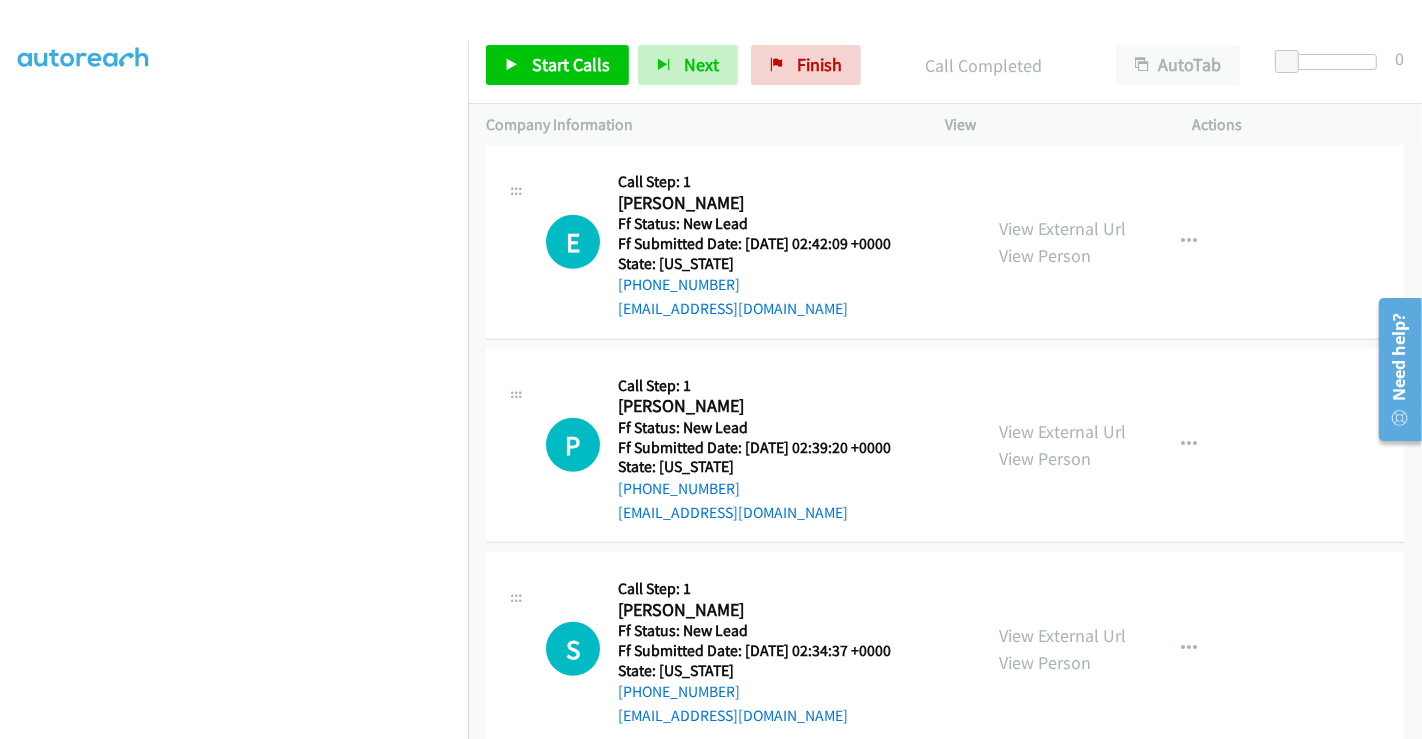 scroll, scrollTop: 1222, scrollLeft: 0, axis: vertical 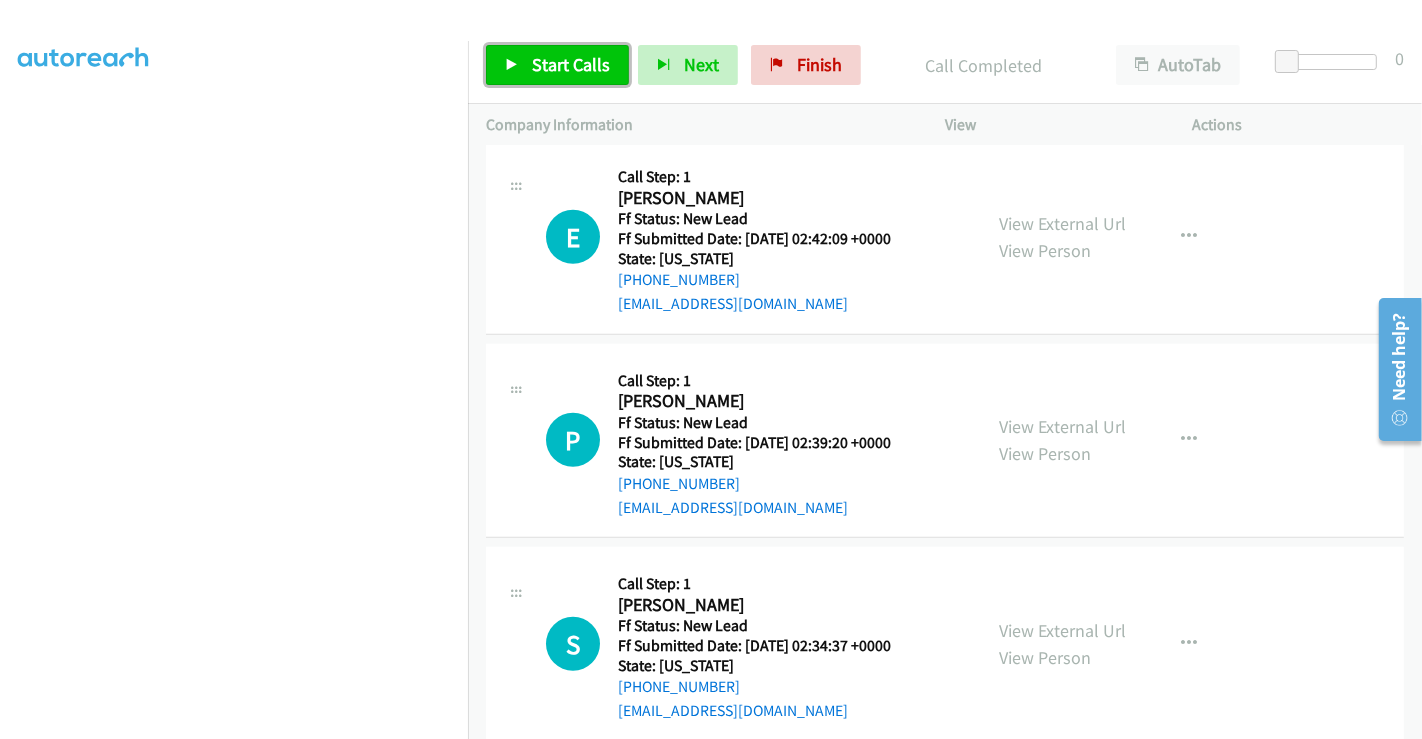 click on "Start Calls" at bounding box center (557, 65) 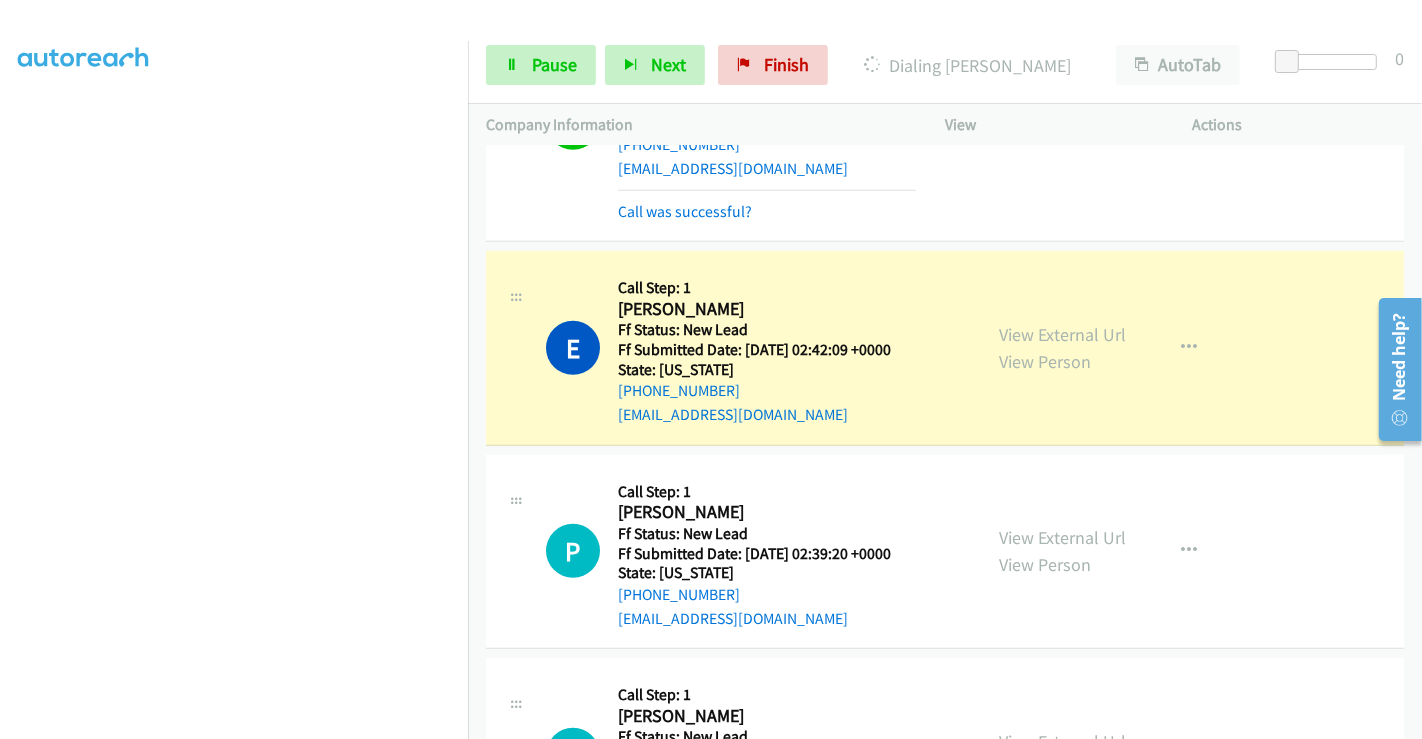 scroll, scrollTop: 1222, scrollLeft: 0, axis: vertical 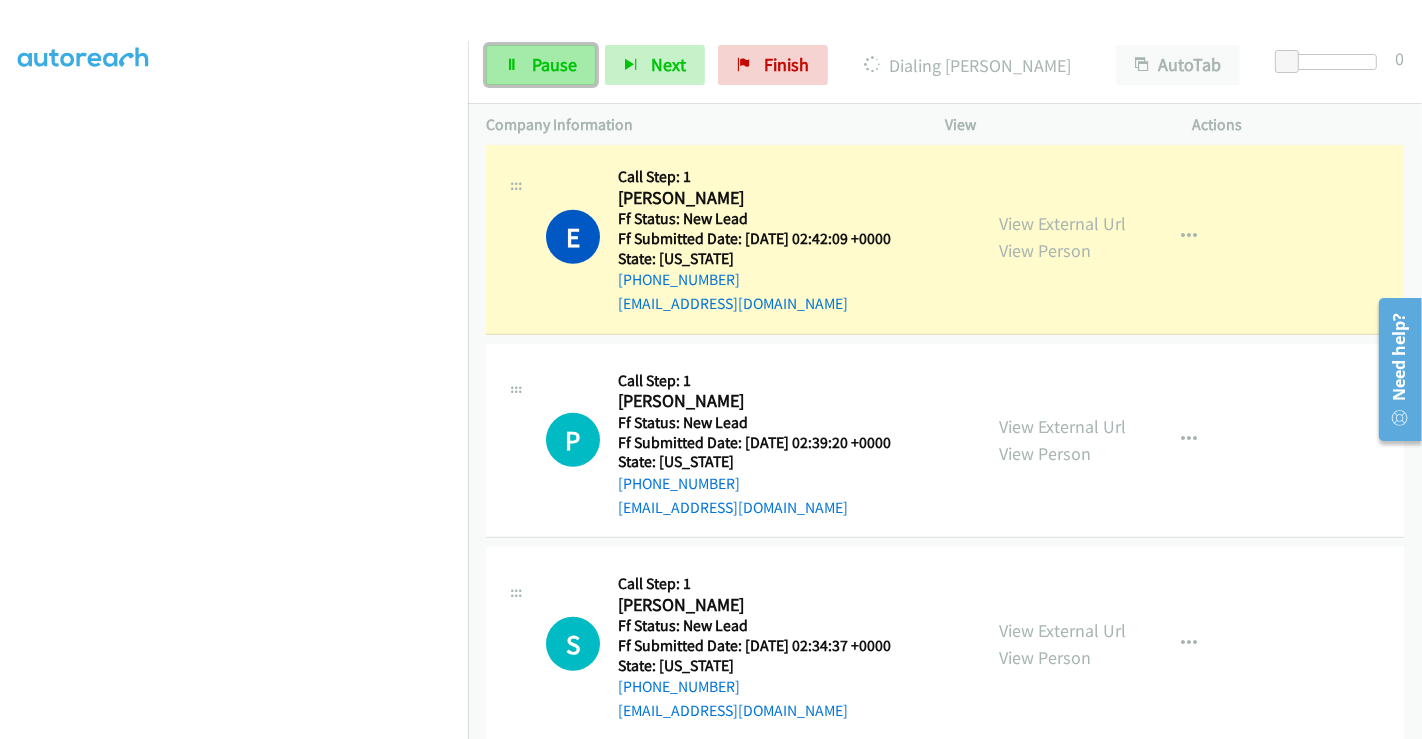 click at bounding box center [512, 66] 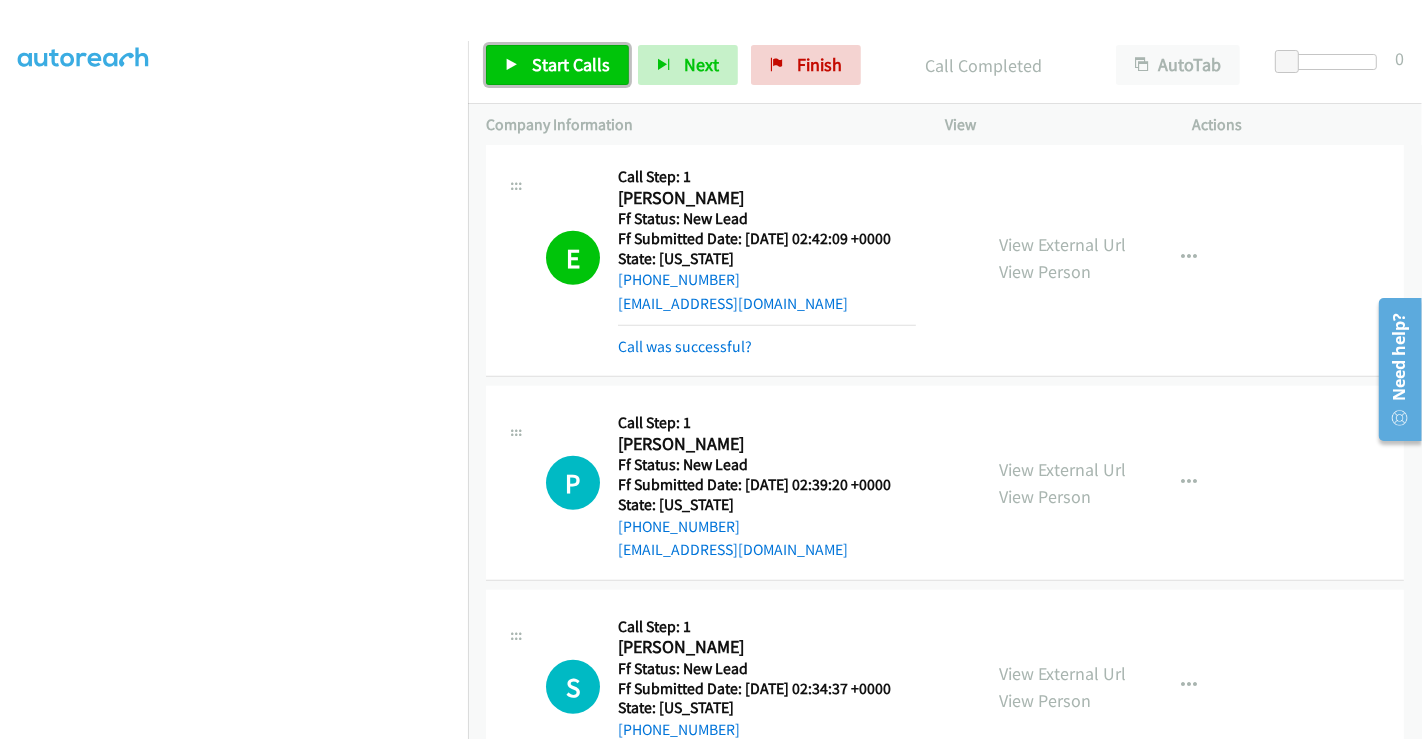 click on "Start Calls" at bounding box center (571, 64) 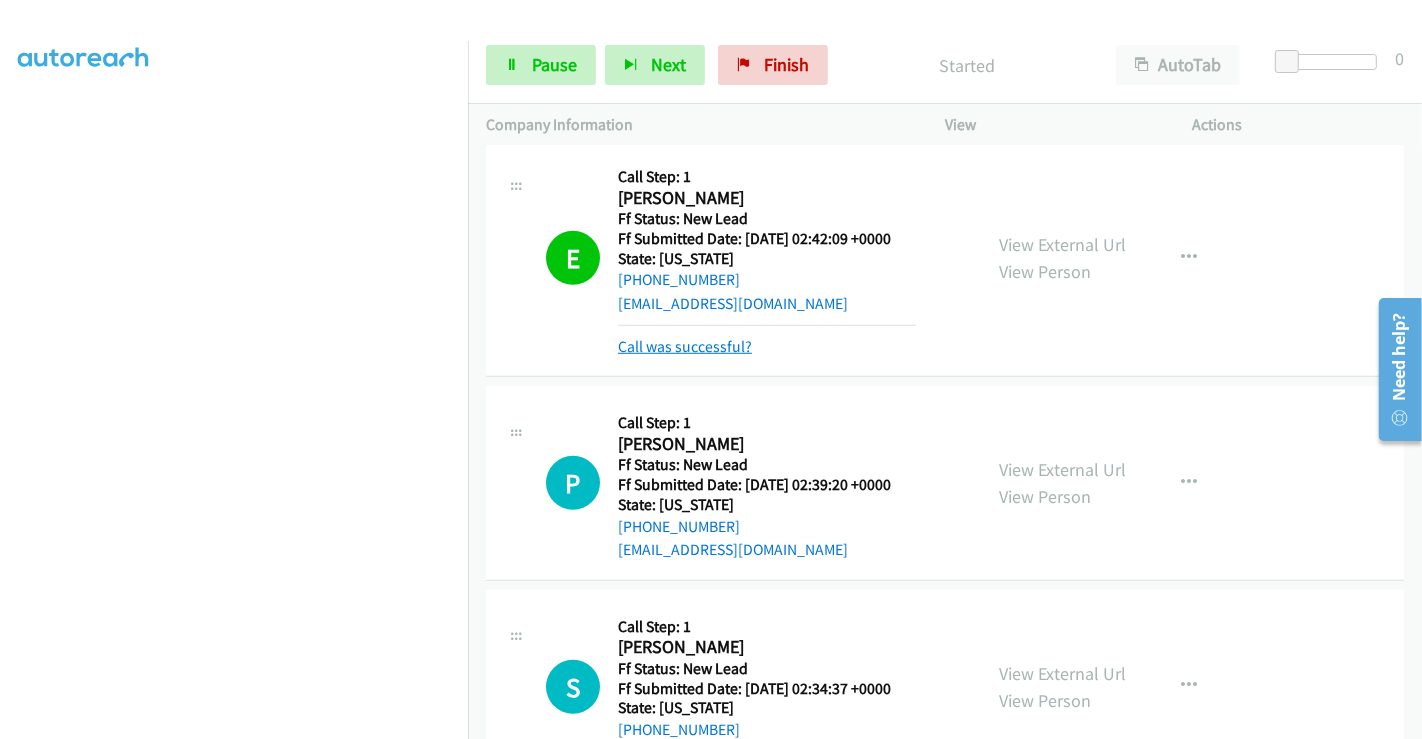 click on "Call was successful?" at bounding box center (685, 346) 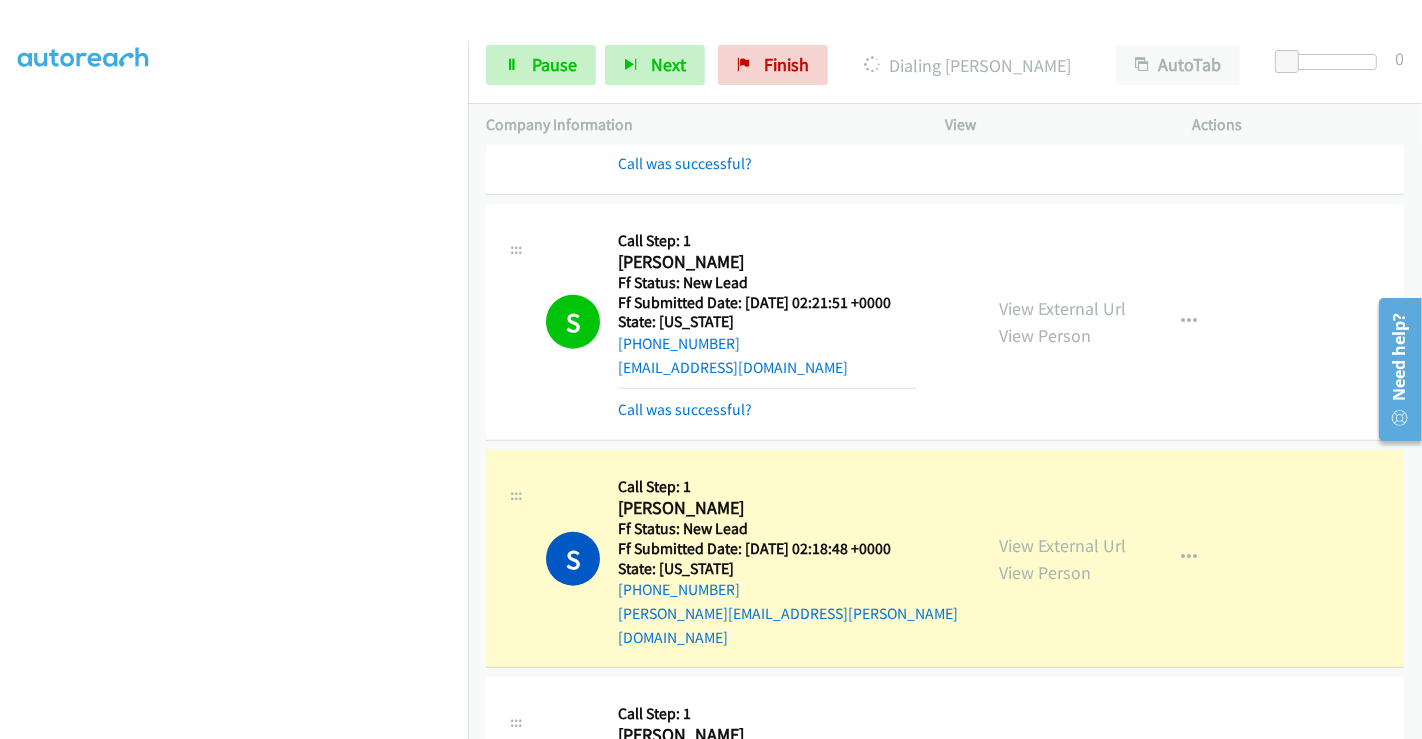 scroll, scrollTop: 1888, scrollLeft: 0, axis: vertical 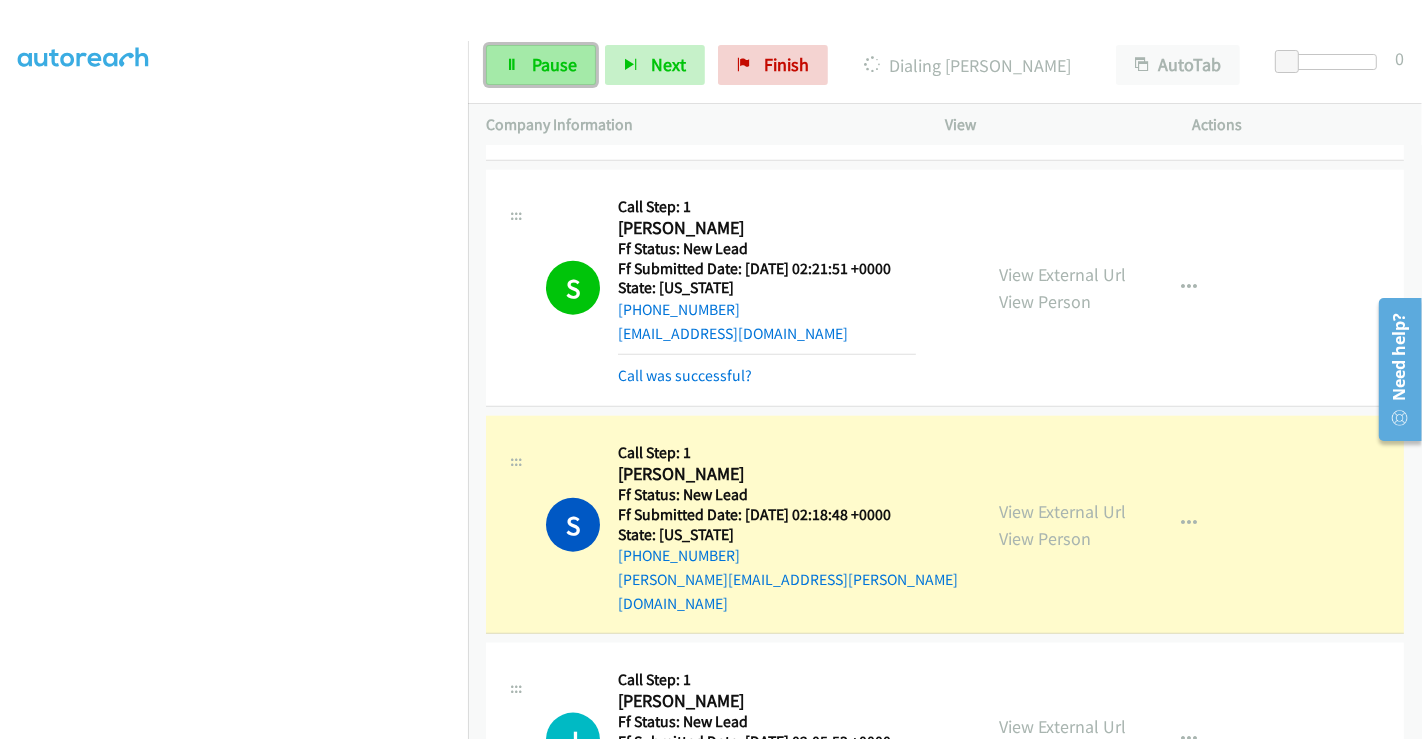 click on "Pause" at bounding box center (554, 64) 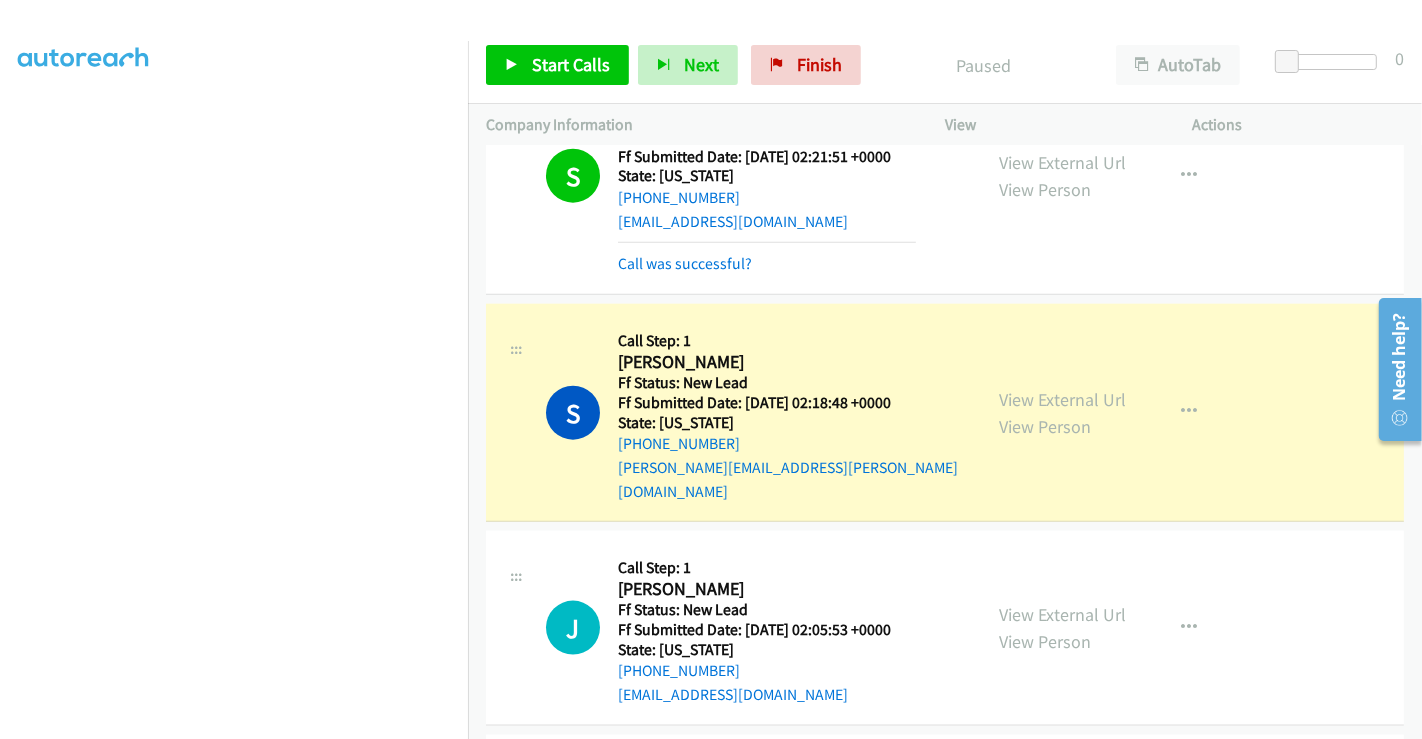 scroll, scrollTop: 2111, scrollLeft: 0, axis: vertical 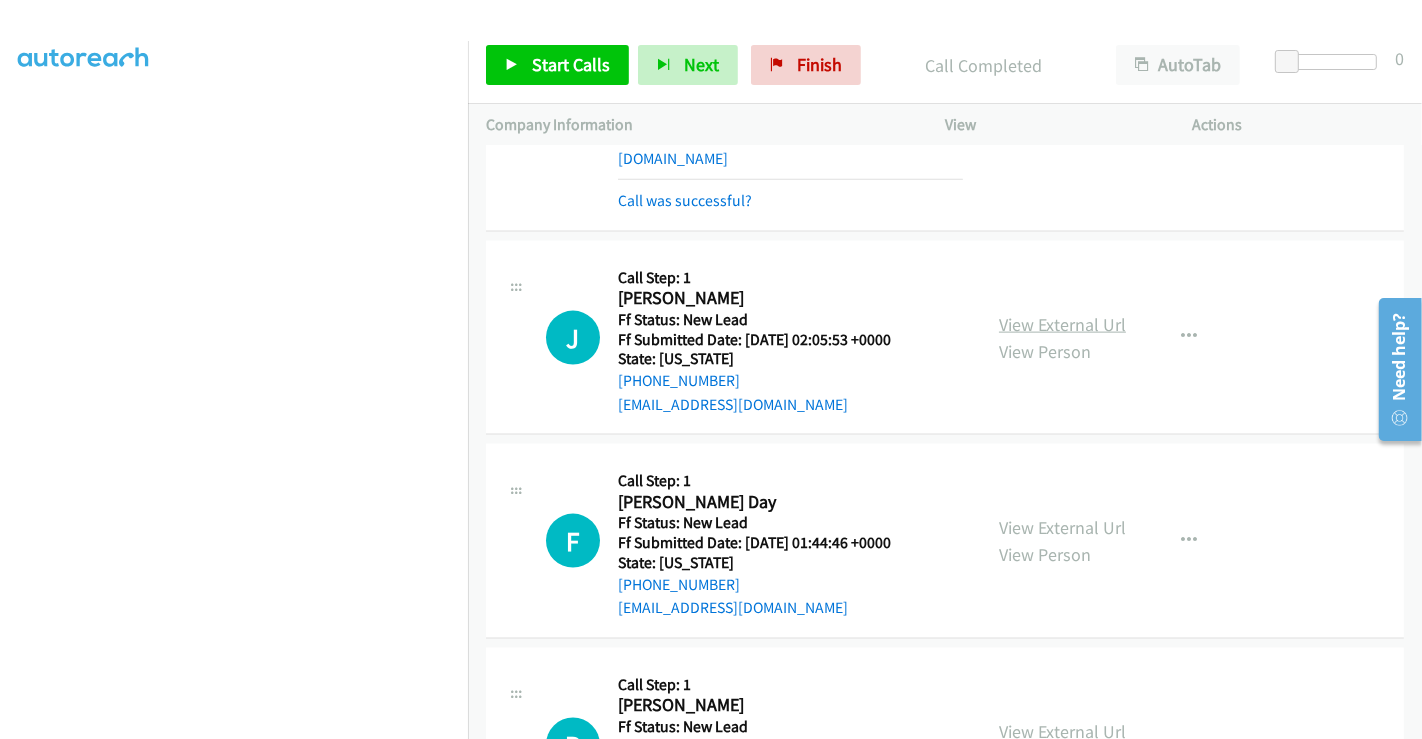 click on "View External Url" at bounding box center [1062, 324] 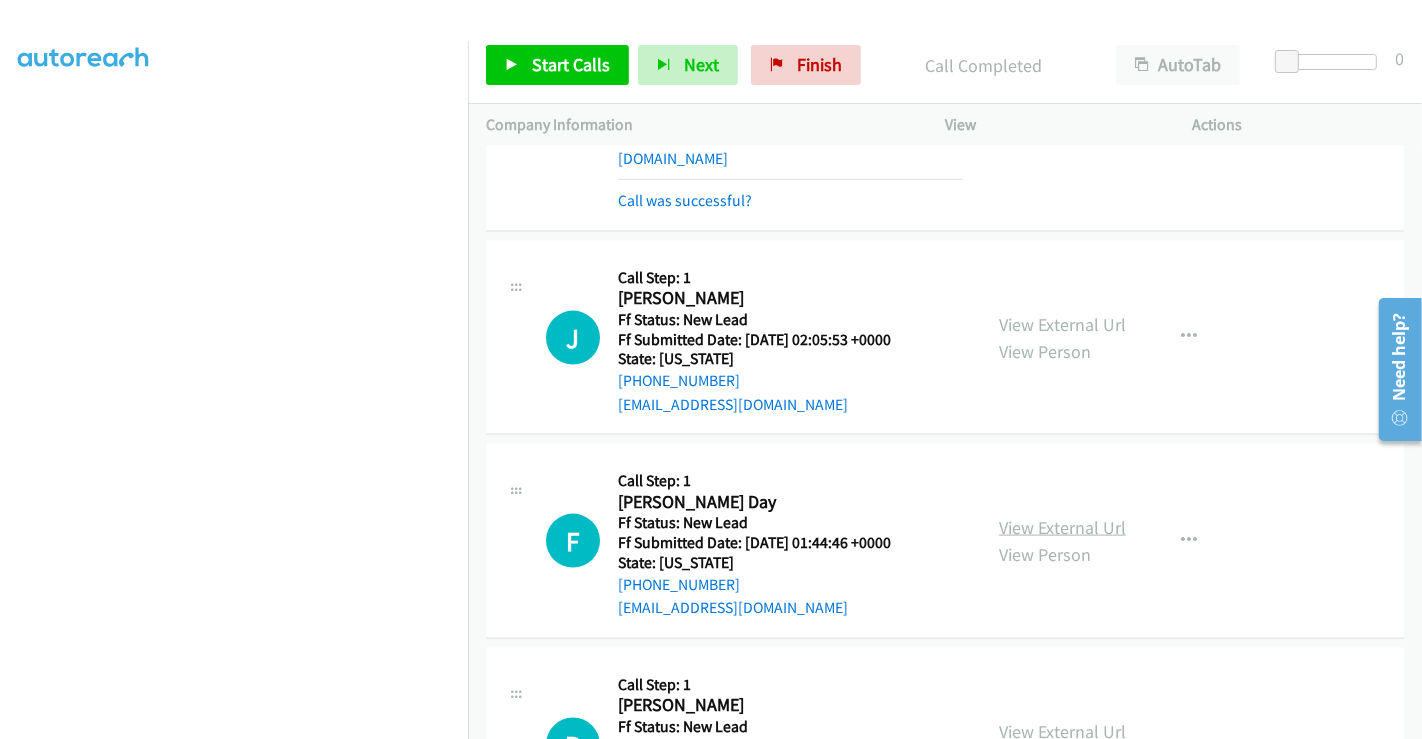 click on "View External Url" at bounding box center [1062, 527] 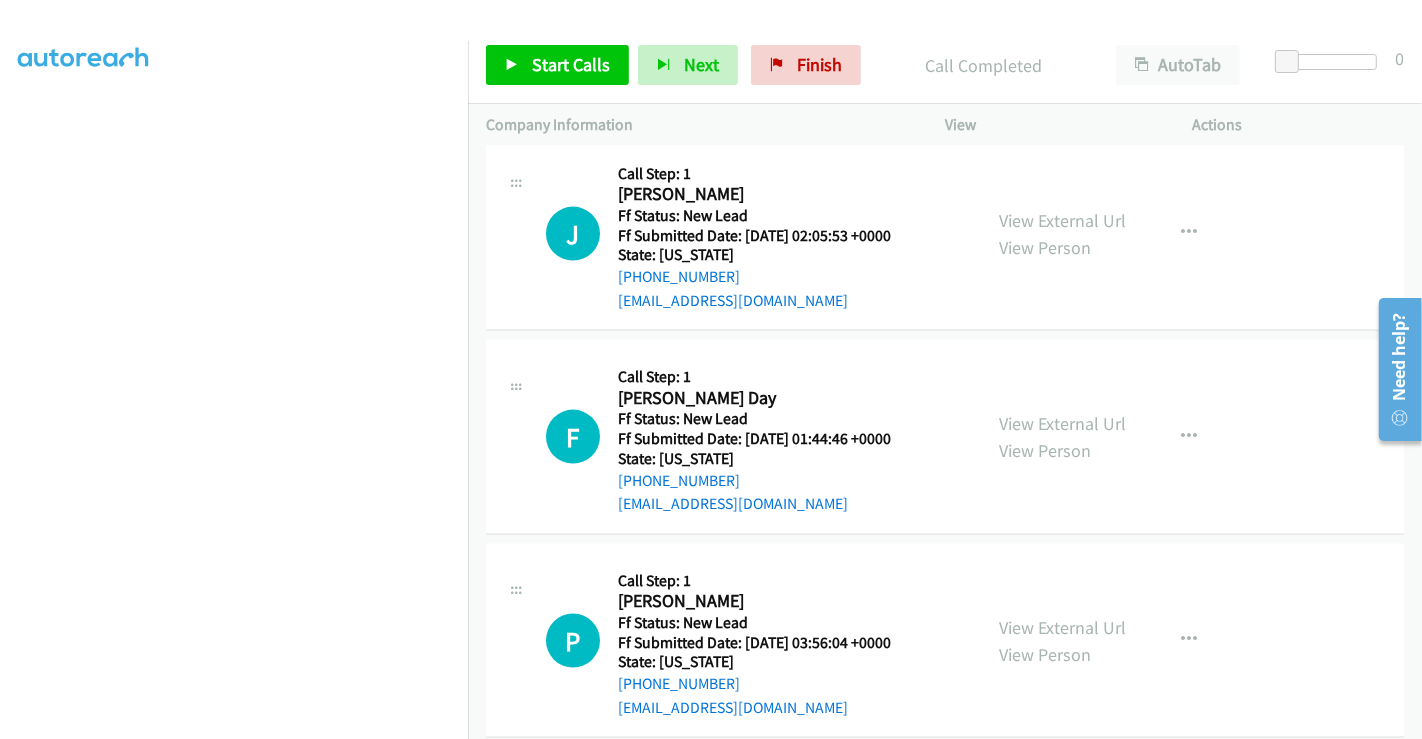 scroll, scrollTop: 2555, scrollLeft: 0, axis: vertical 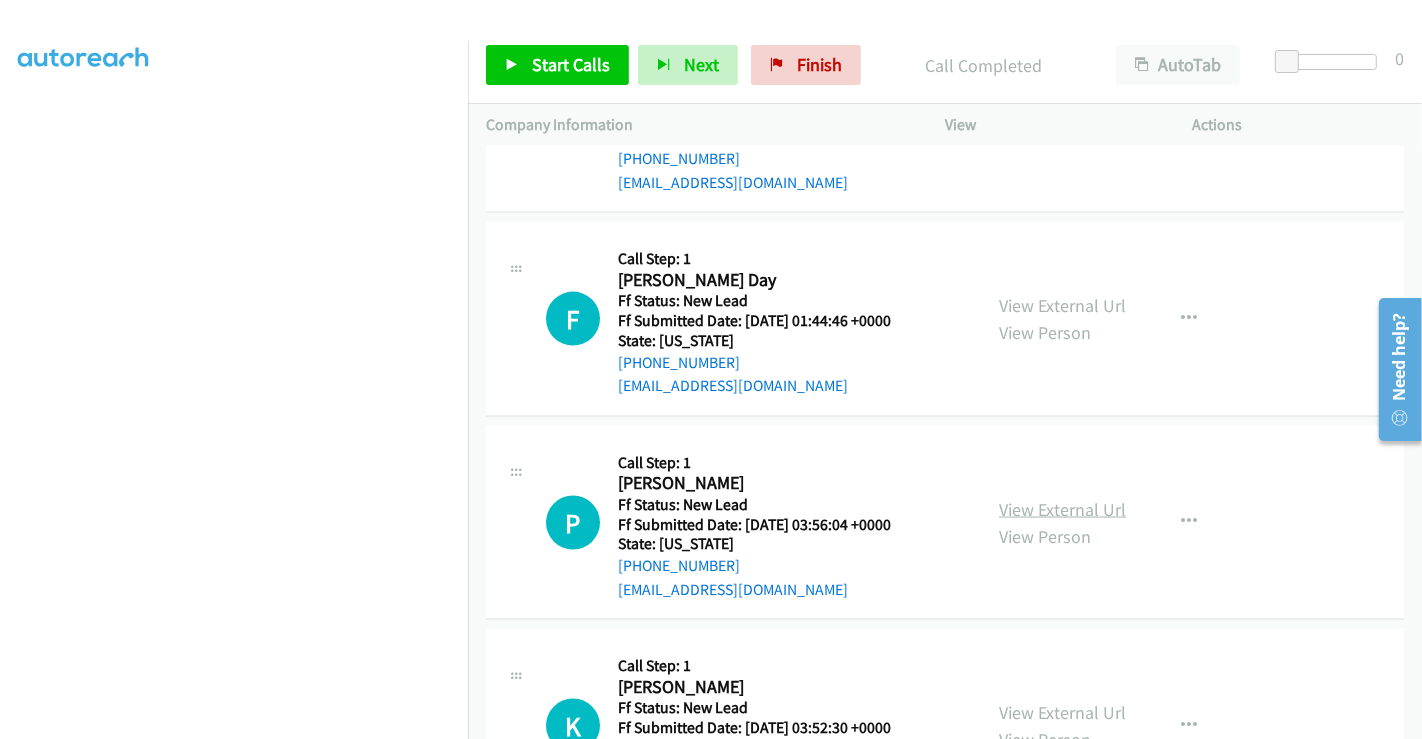 click on "View External Url" at bounding box center (1062, 509) 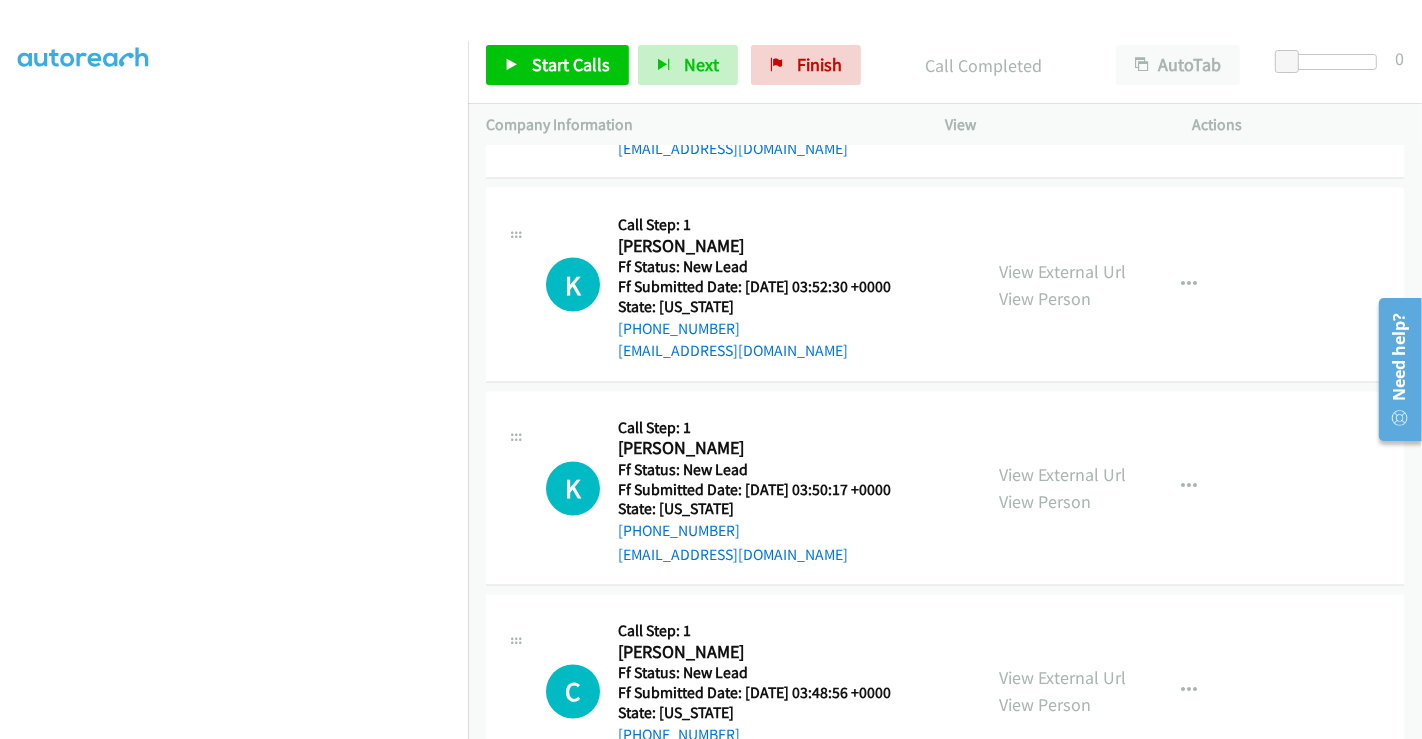 scroll, scrollTop: 3000, scrollLeft: 0, axis: vertical 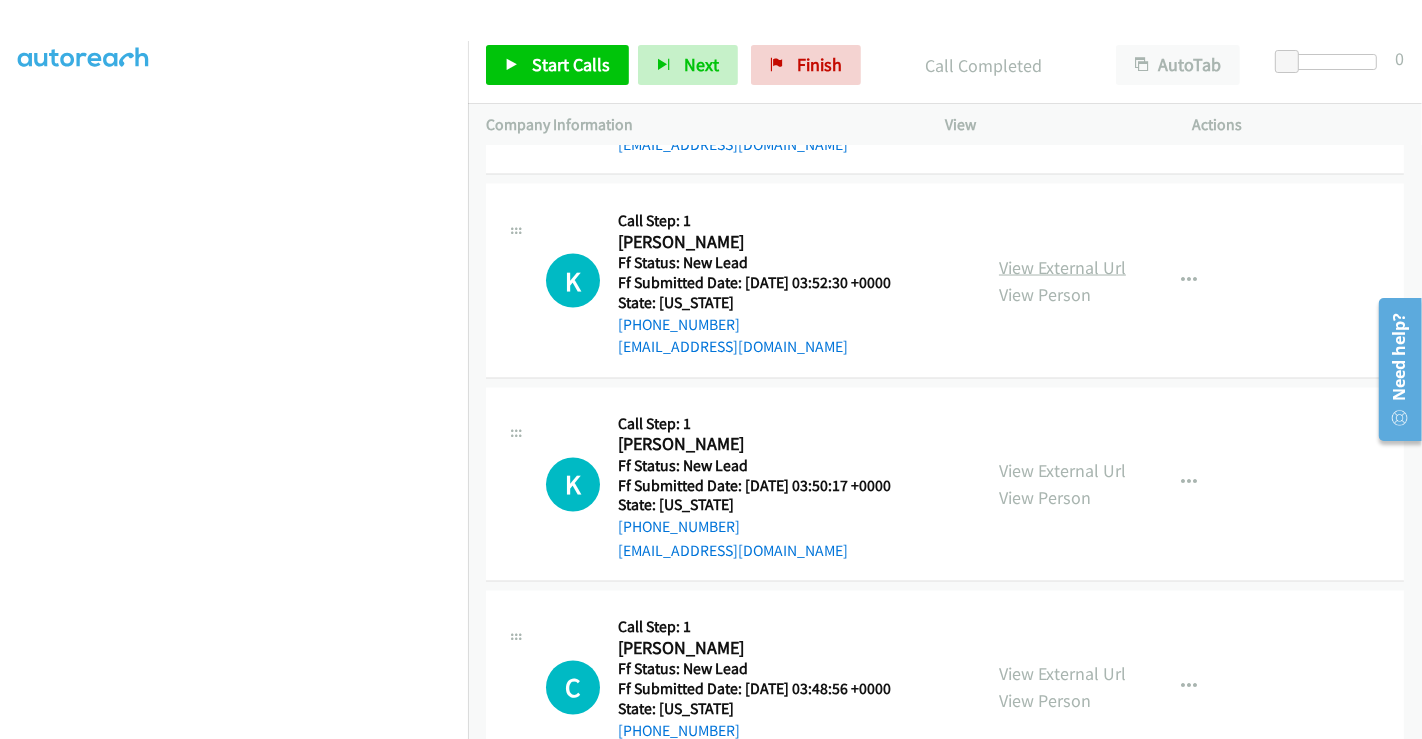 click on "View External Url" at bounding box center [1062, 267] 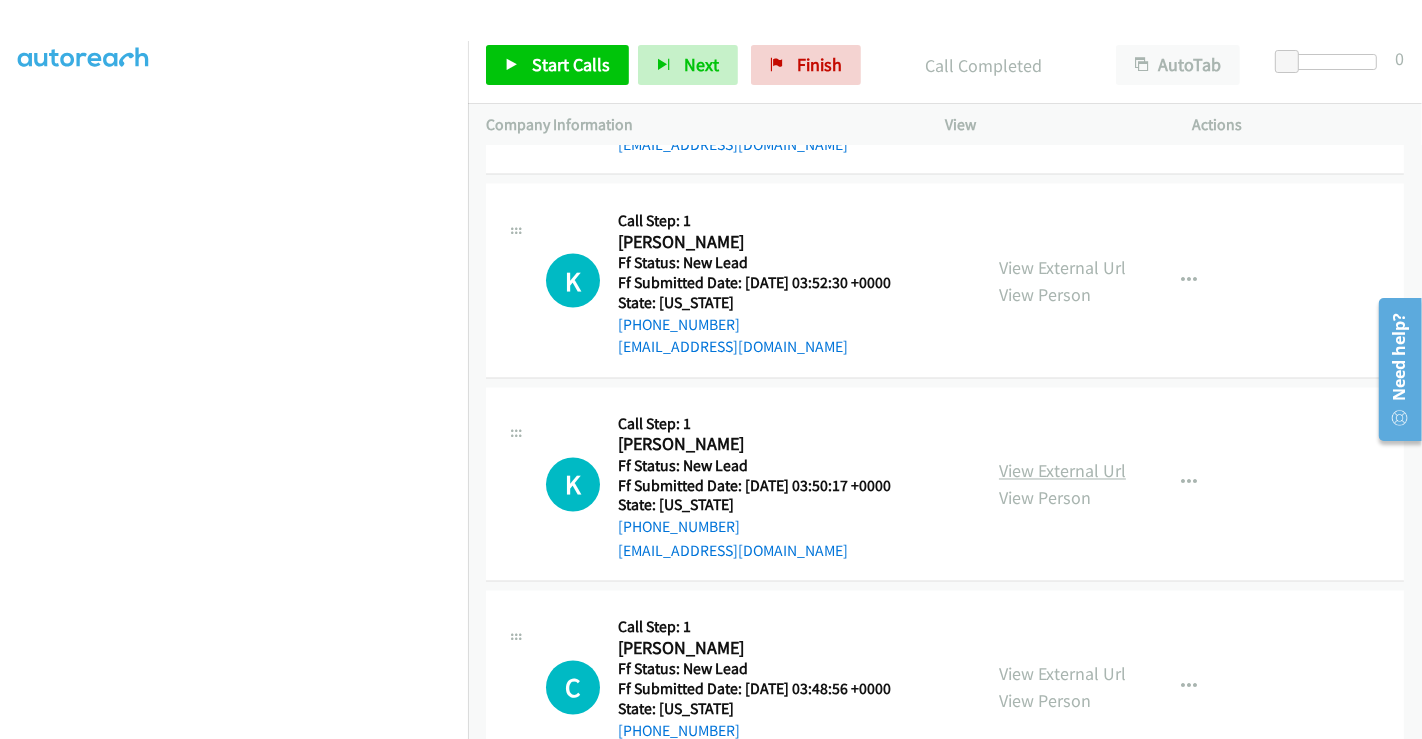 click on "View External Url" at bounding box center (1062, 471) 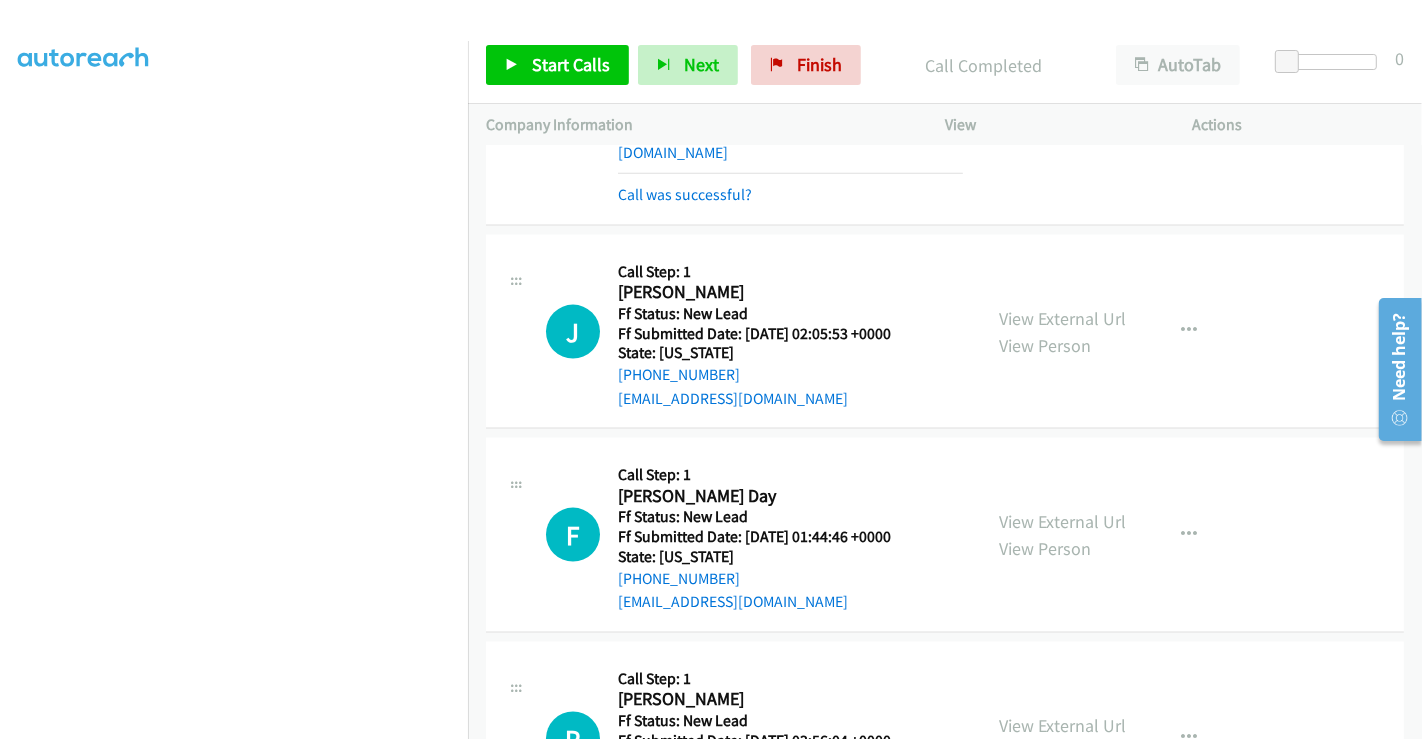 scroll, scrollTop: 2222, scrollLeft: 0, axis: vertical 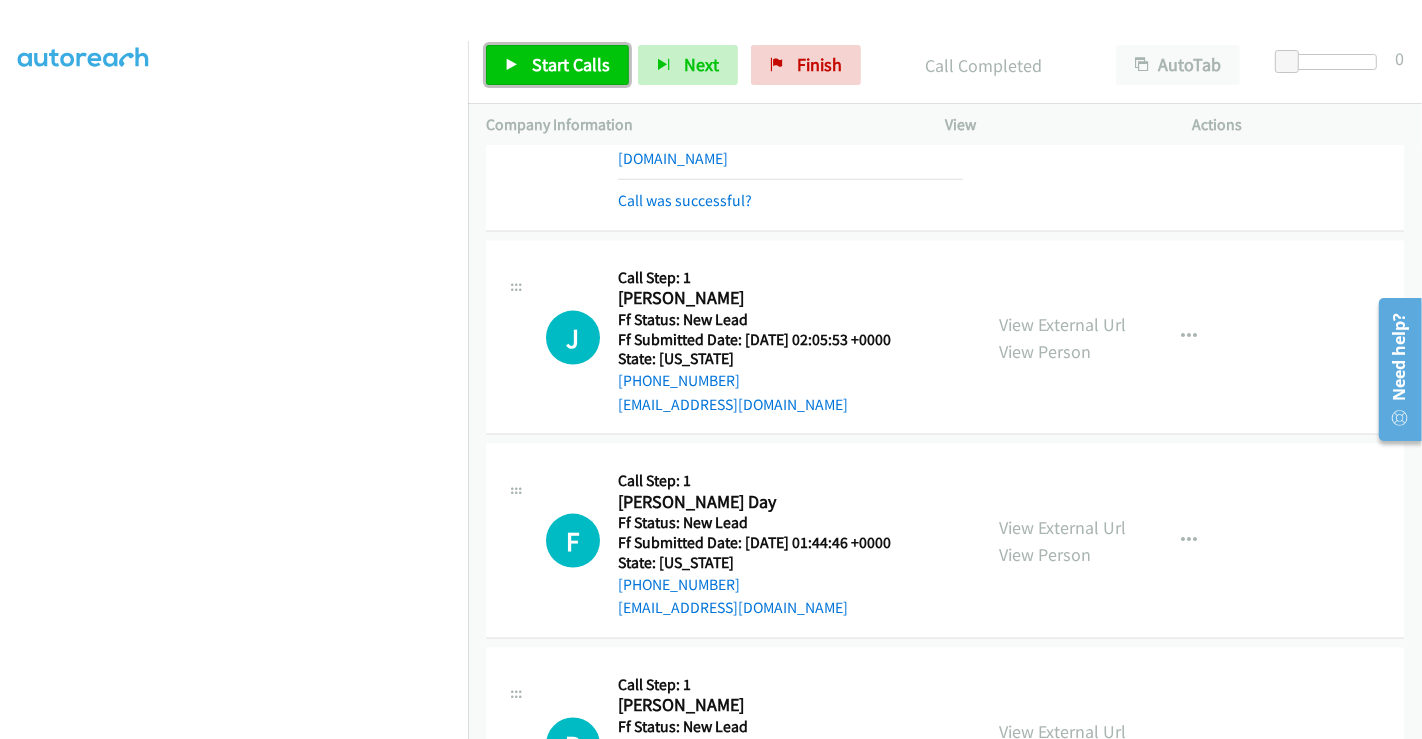 click on "Start Calls" at bounding box center [571, 64] 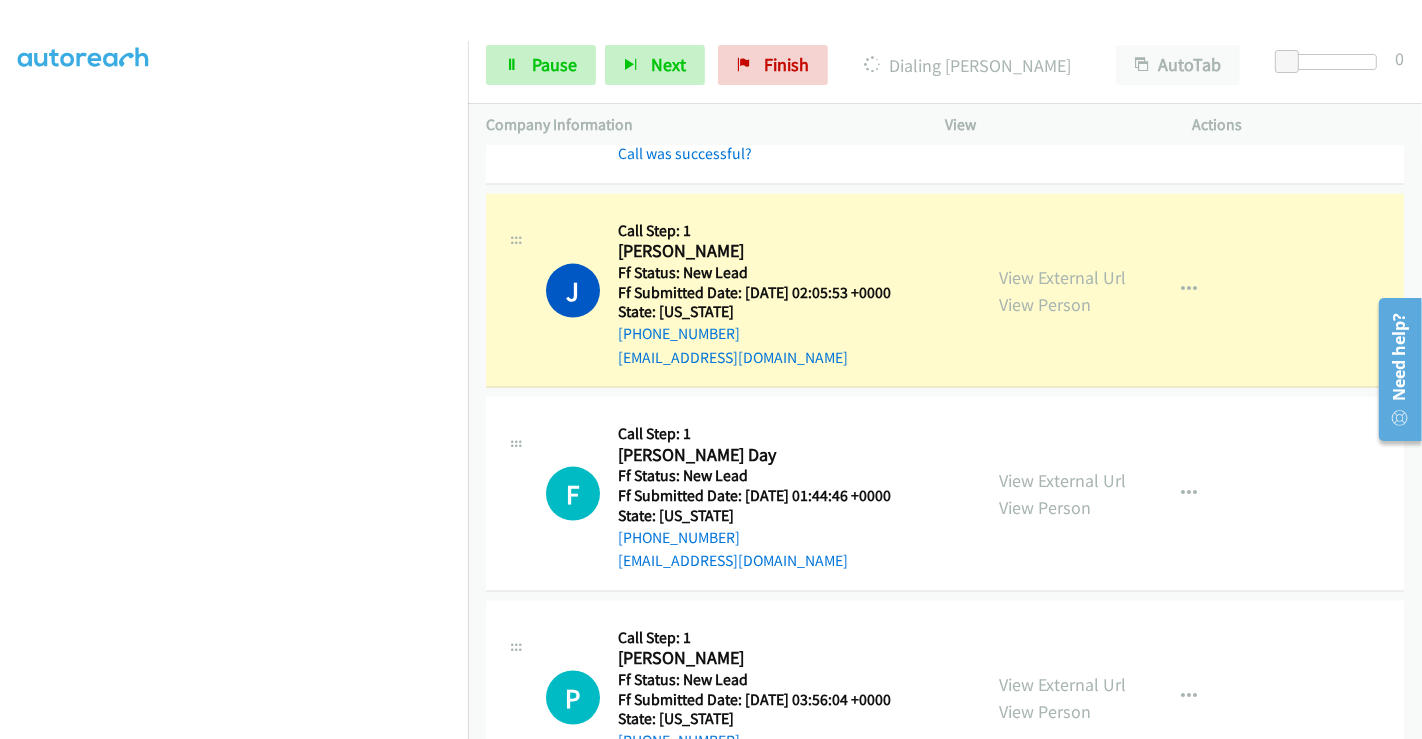 scroll, scrollTop: 2333, scrollLeft: 0, axis: vertical 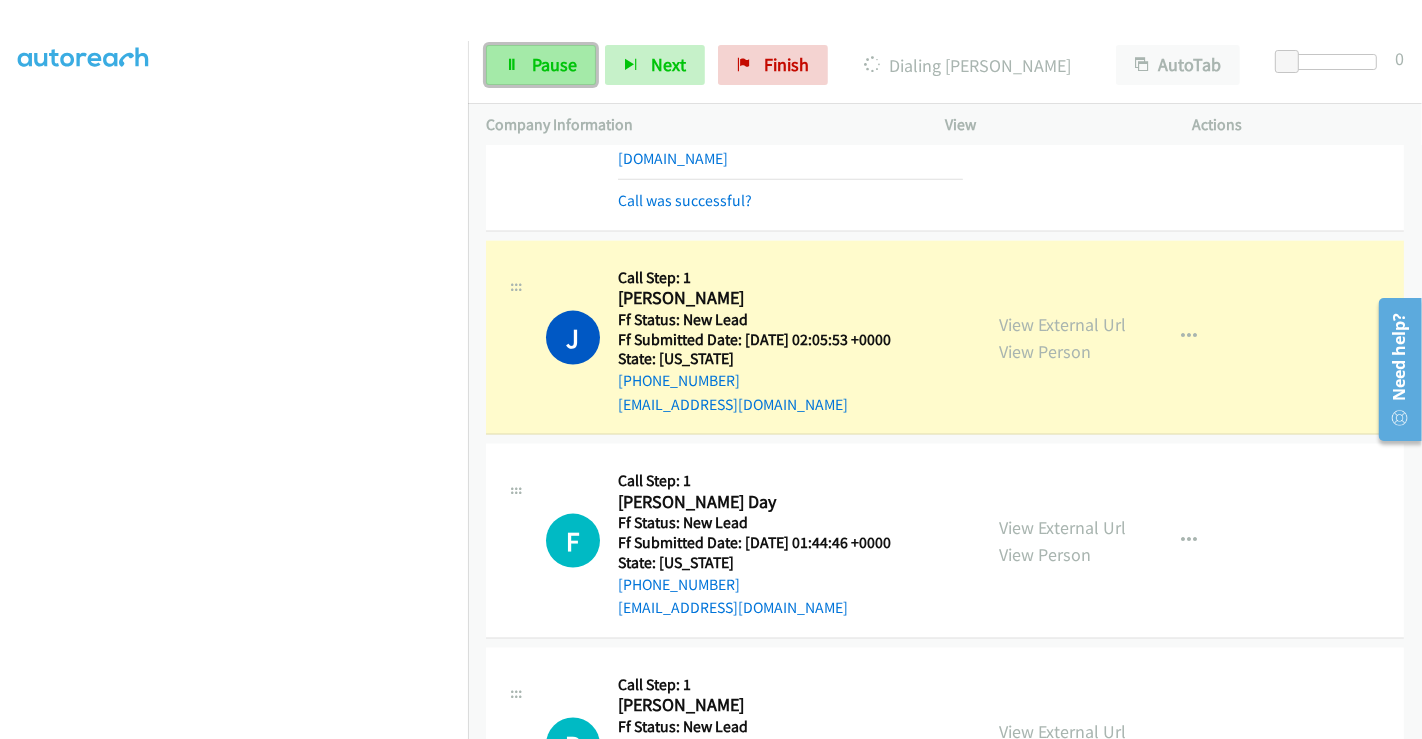 click on "Pause" at bounding box center [541, 65] 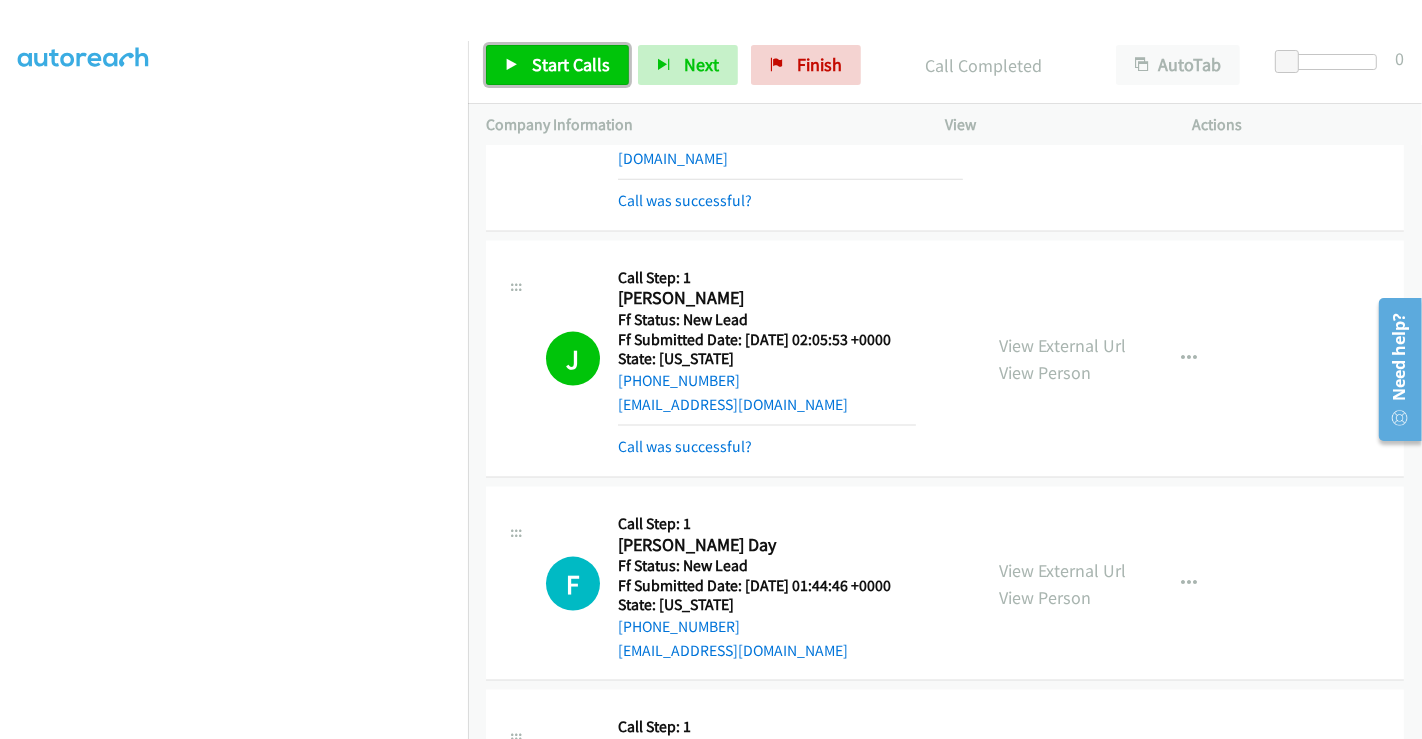 click on "Start Calls" at bounding box center [571, 64] 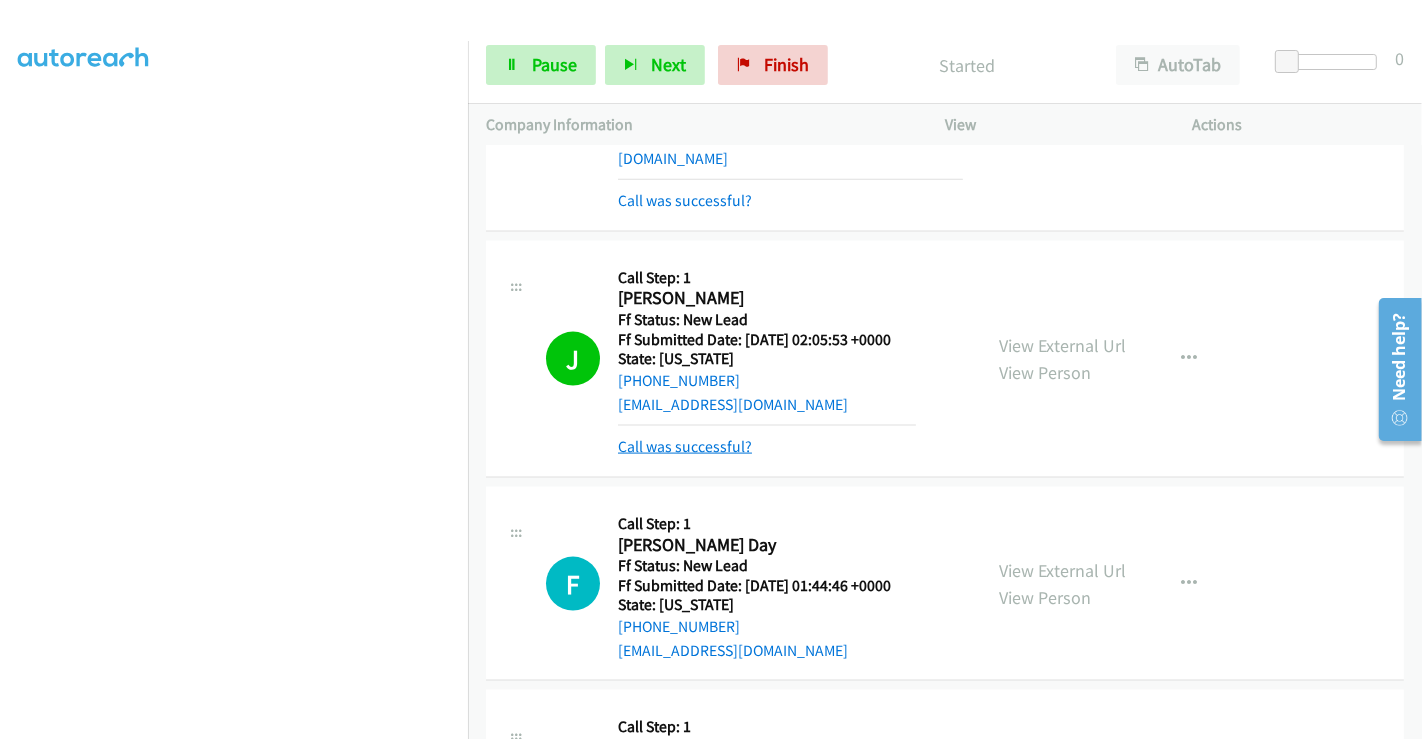 click on "Call was successful?" at bounding box center (685, 446) 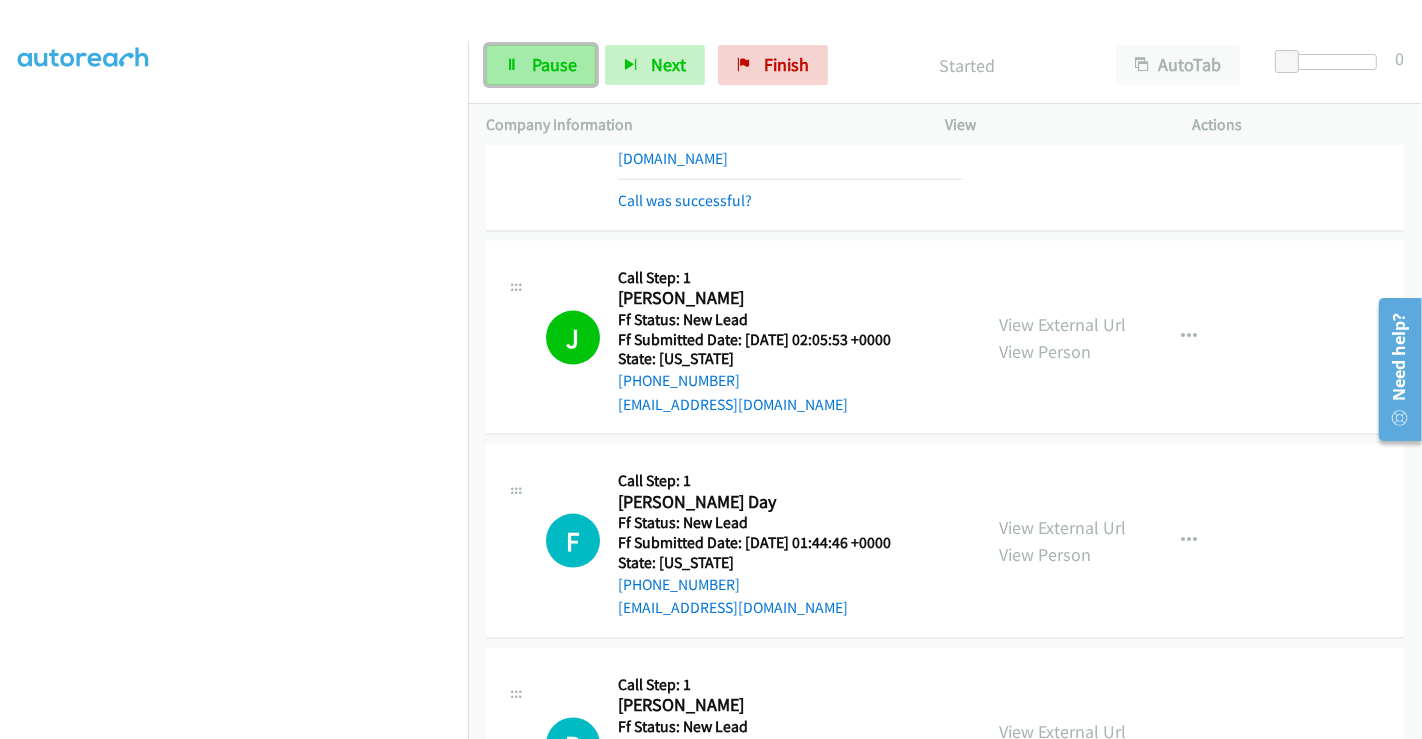 click on "Pause" at bounding box center [554, 64] 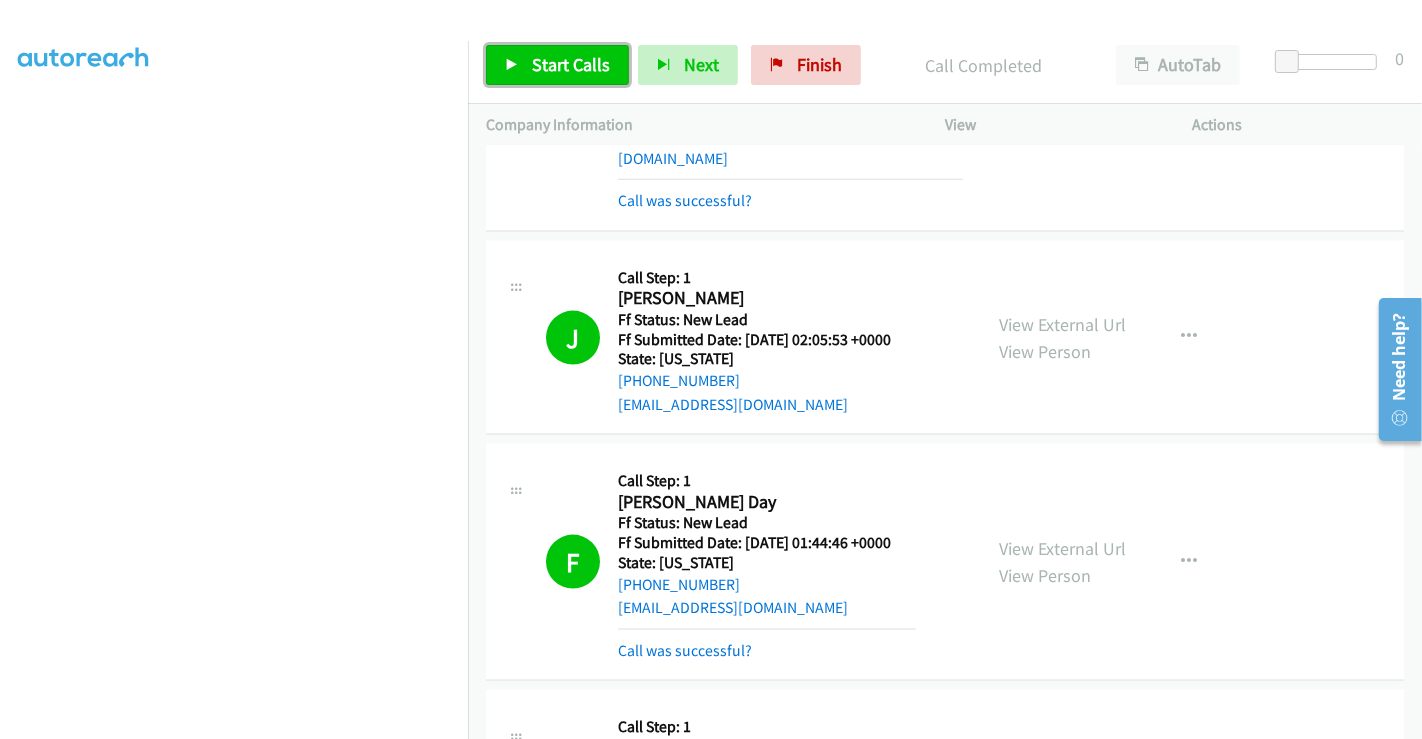 click on "Start Calls" at bounding box center [571, 64] 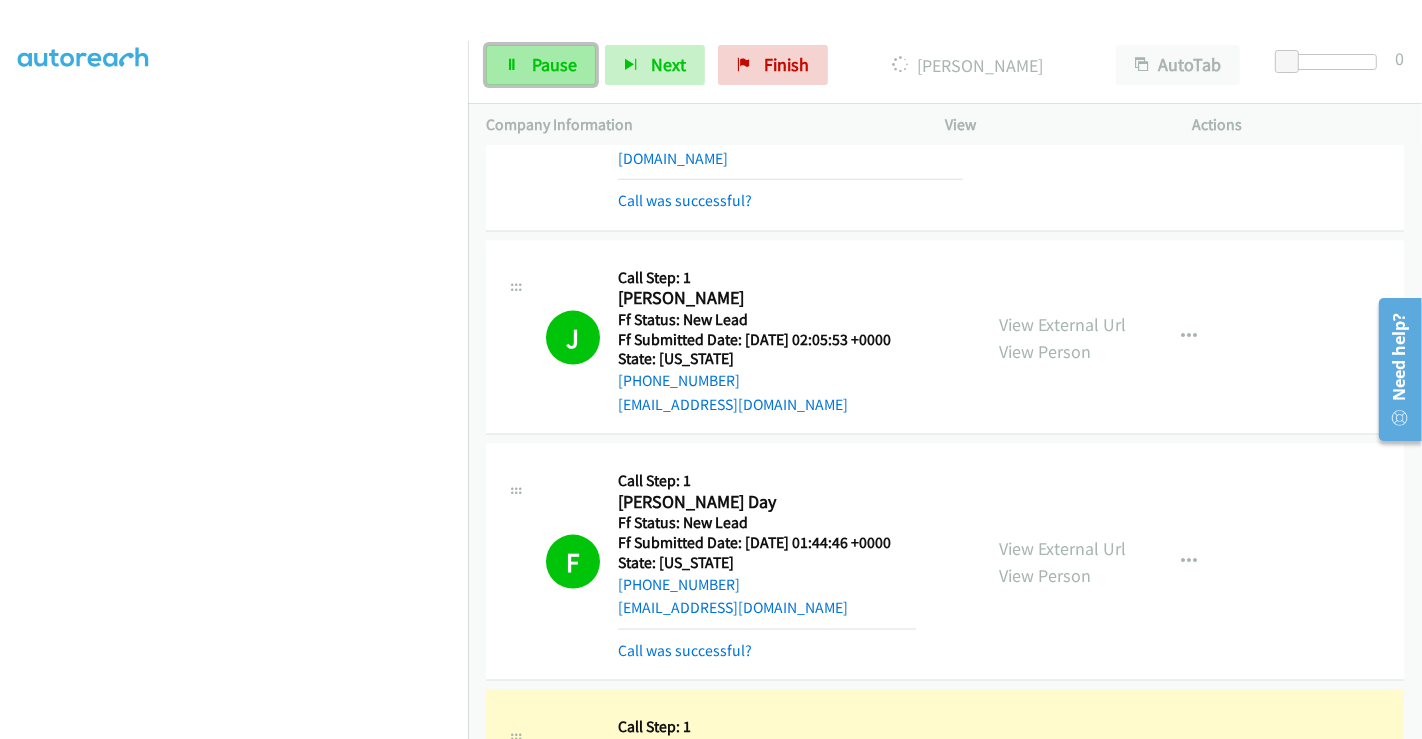 click on "Pause" at bounding box center (554, 64) 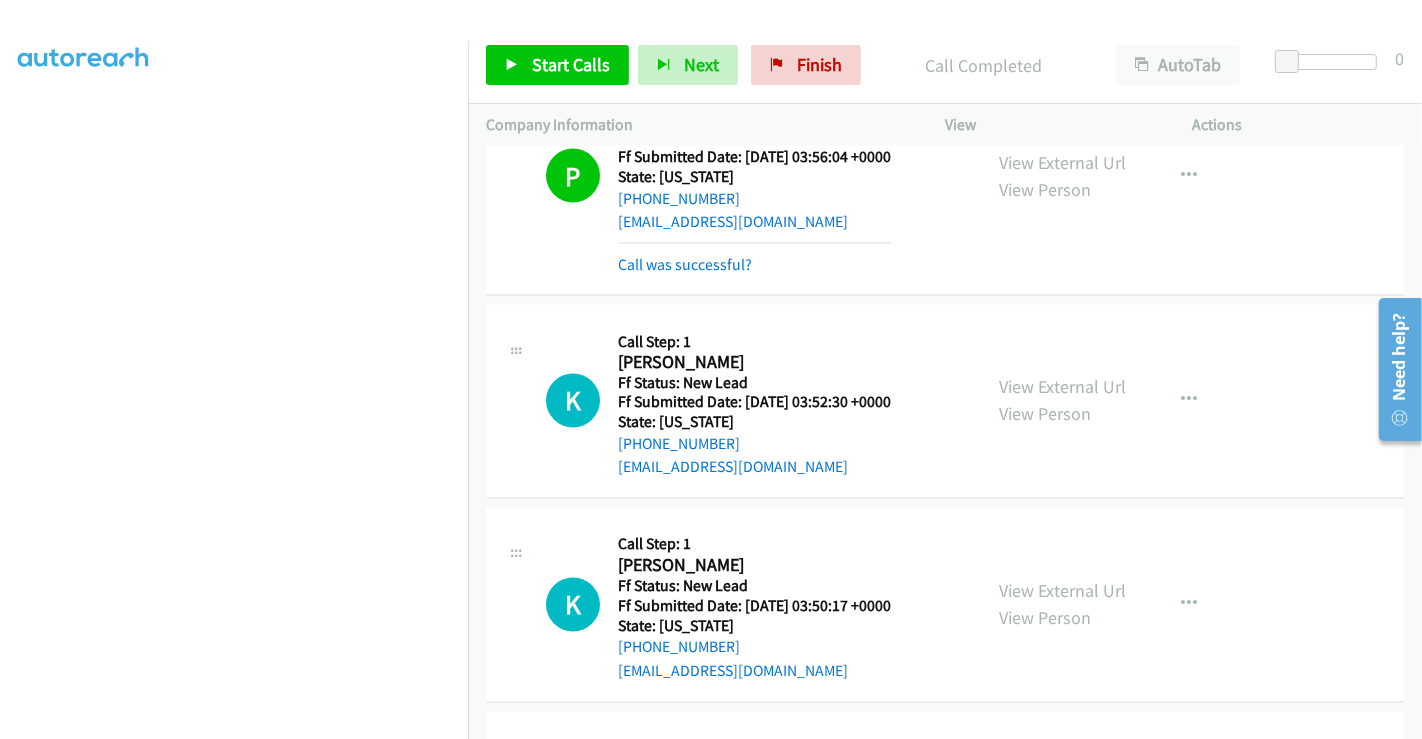 scroll, scrollTop: 3000, scrollLeft: 0, axis: vertical 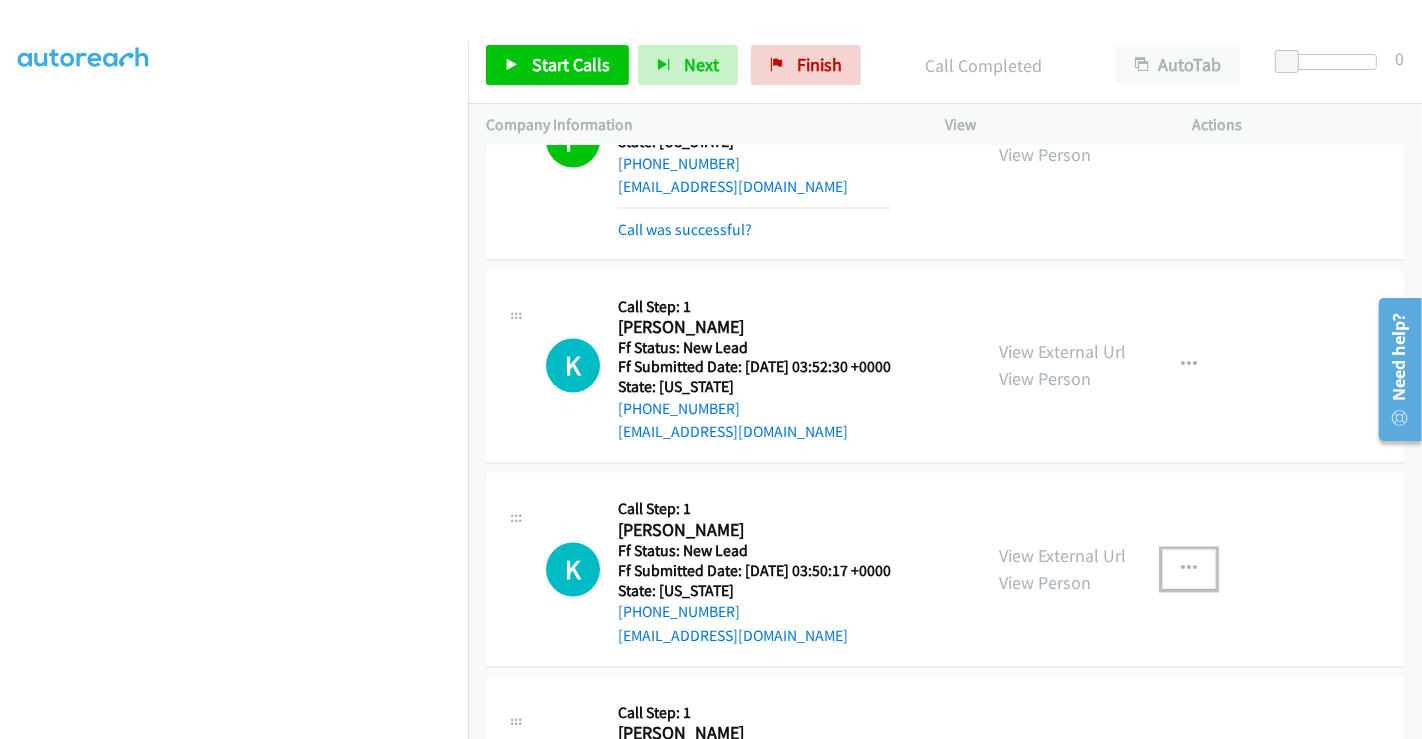 click at bounding box center (1189, 570) 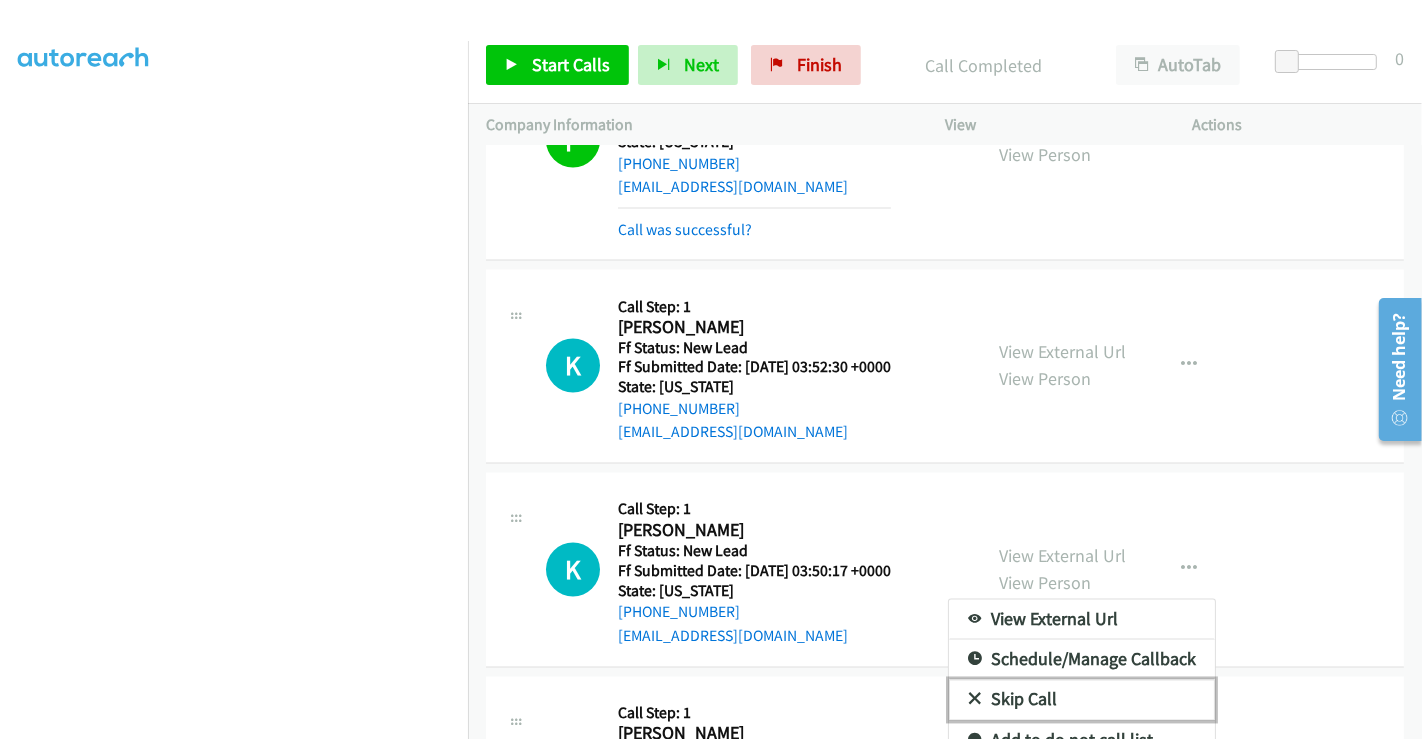 click on "Skip Call" at bounding box center (1082, 700) 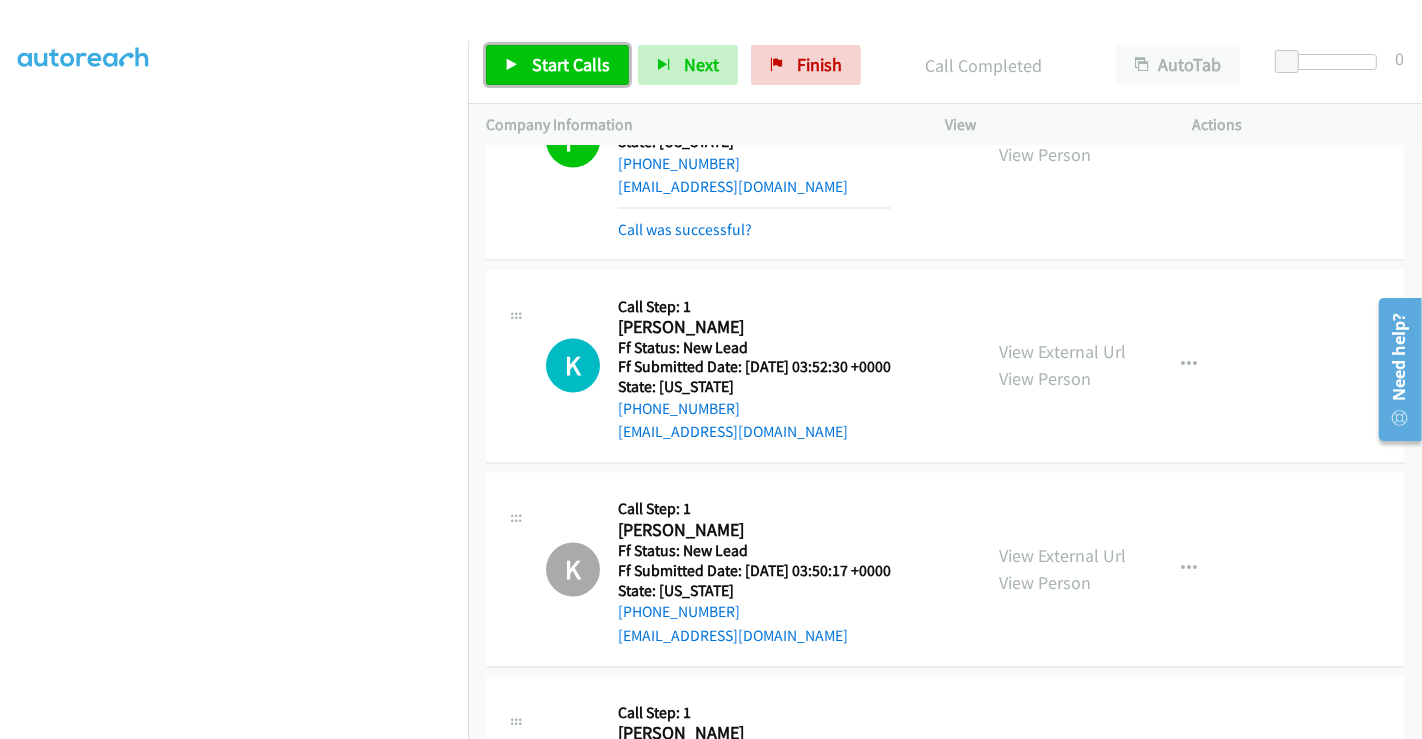 click on "Start Calls" at bounding box center [571, 64] 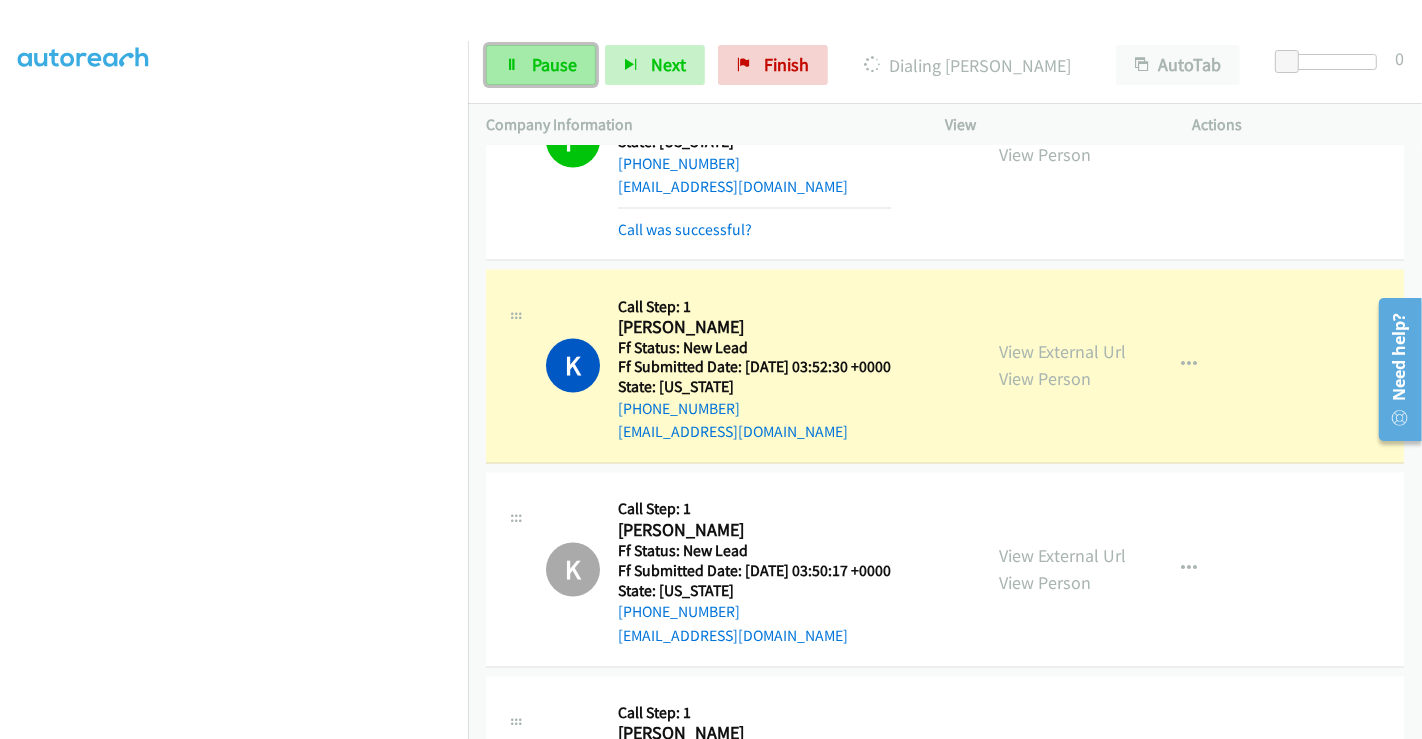 click on "Pause" at bounding box center (554, 64) 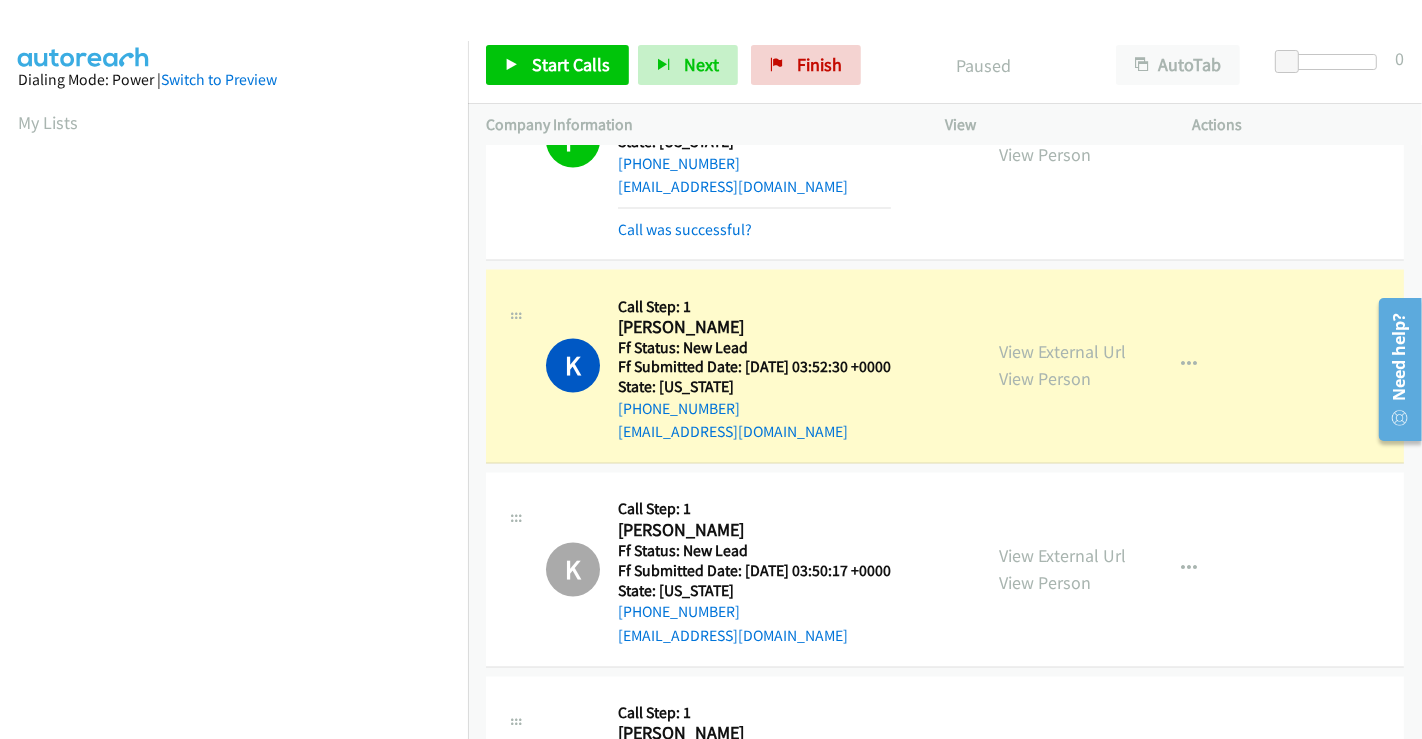 scroll, scrollTop: 385, scrollLeft: 0, axis: vertical 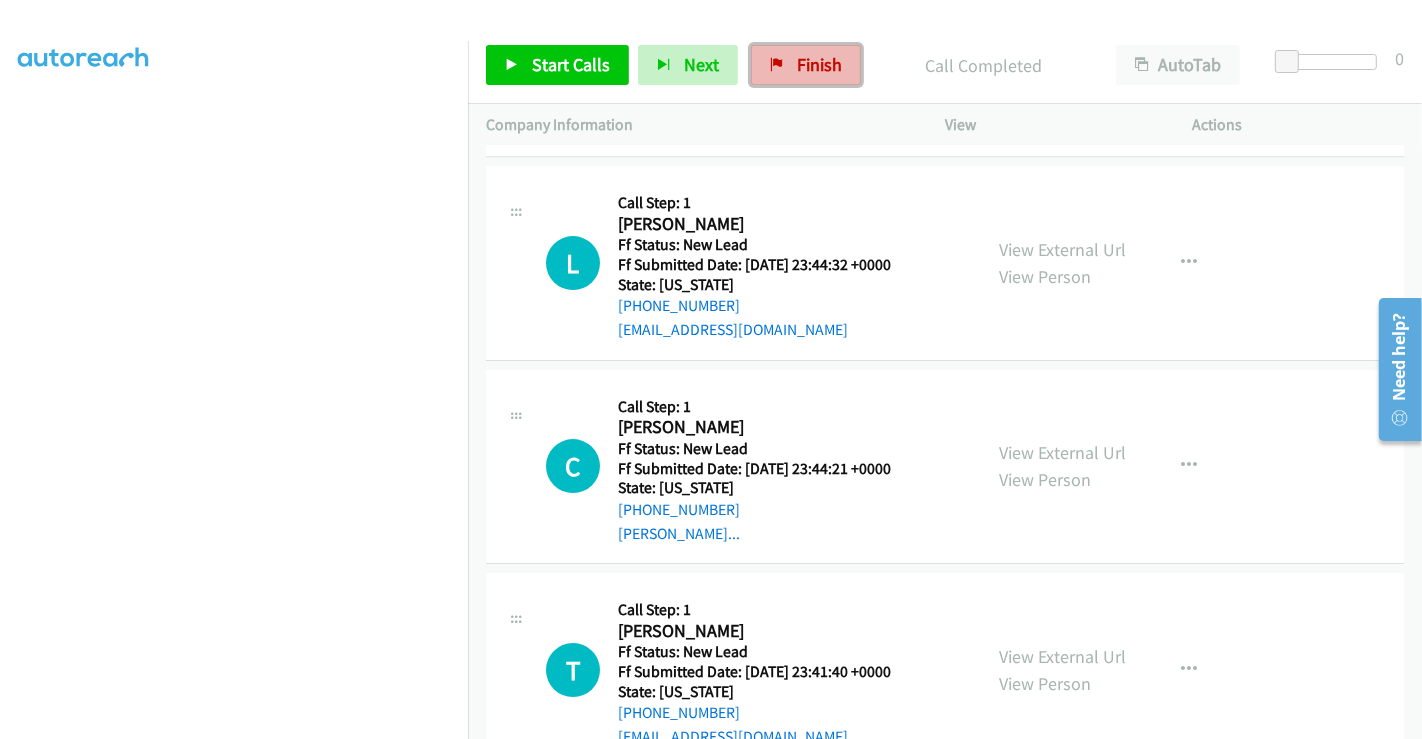 click on "Finish" at bounding box center (819, 64) 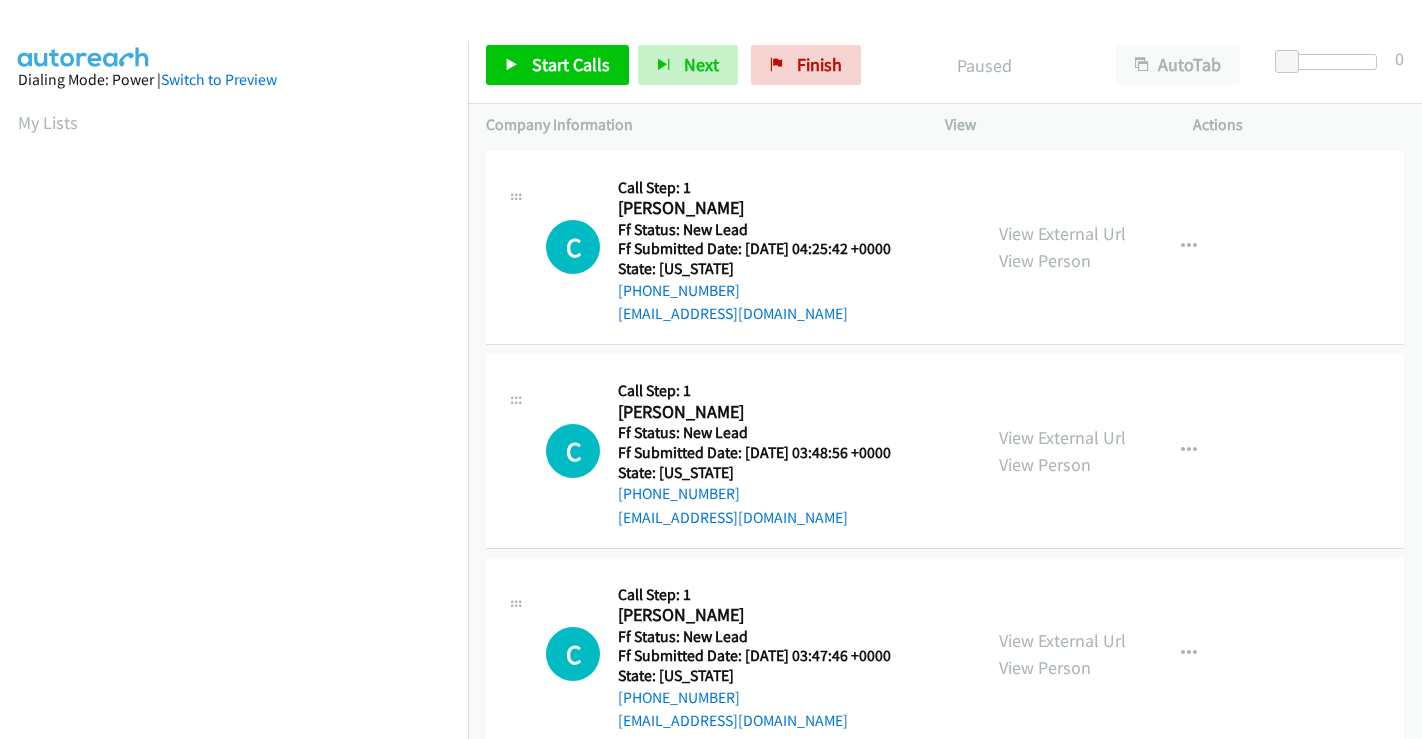 scroll, scrollTop: 0, scrollLeft: 0, axis: both 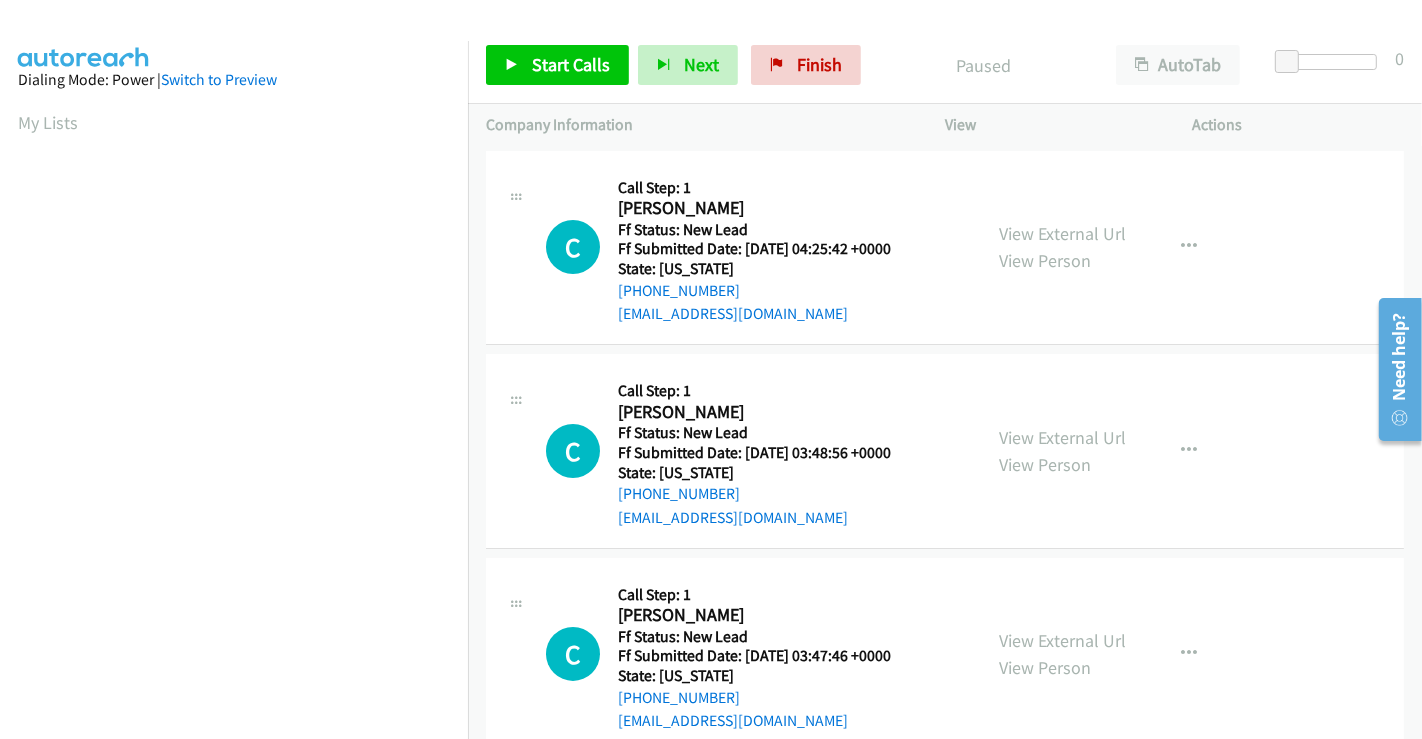 click on "View External Url
View Person" at bounding box center [1062, 247] 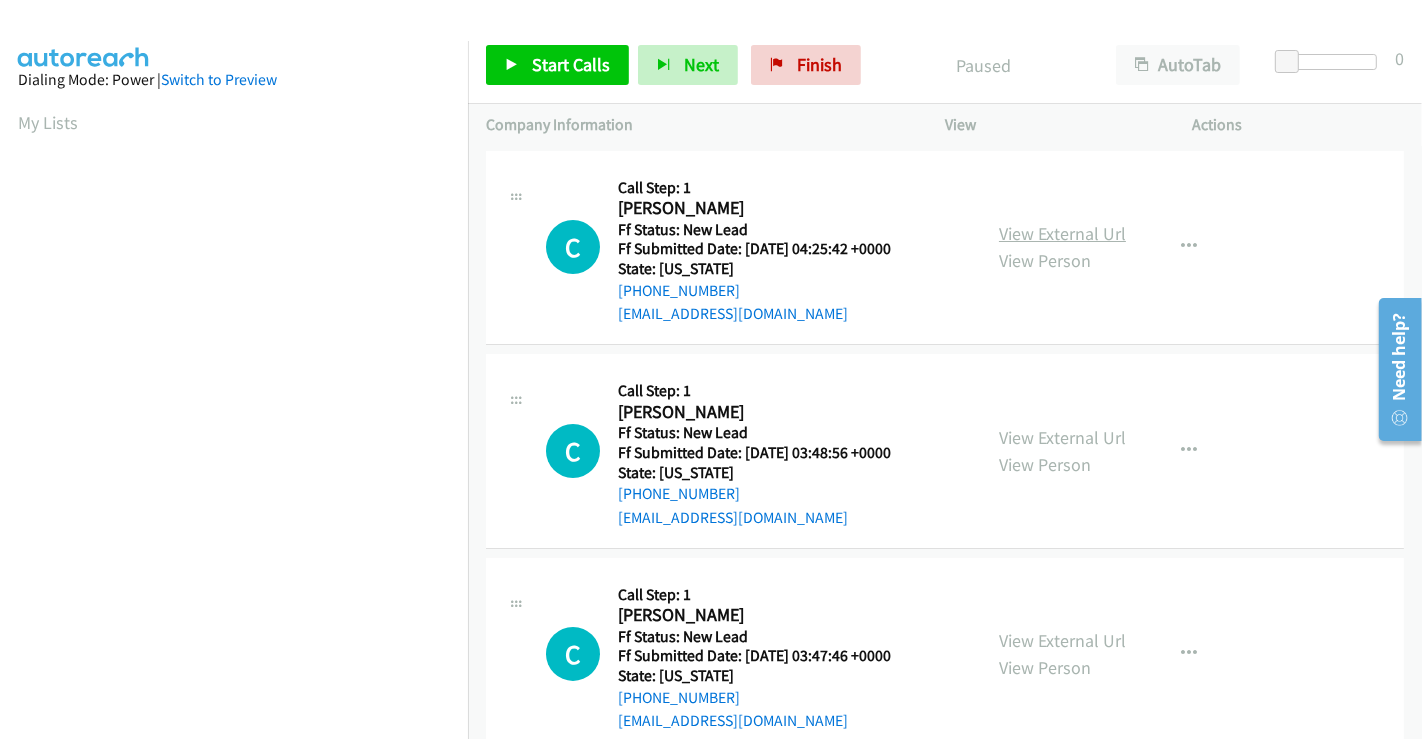 click on "View External Url" at bounding box center (1062, 233) 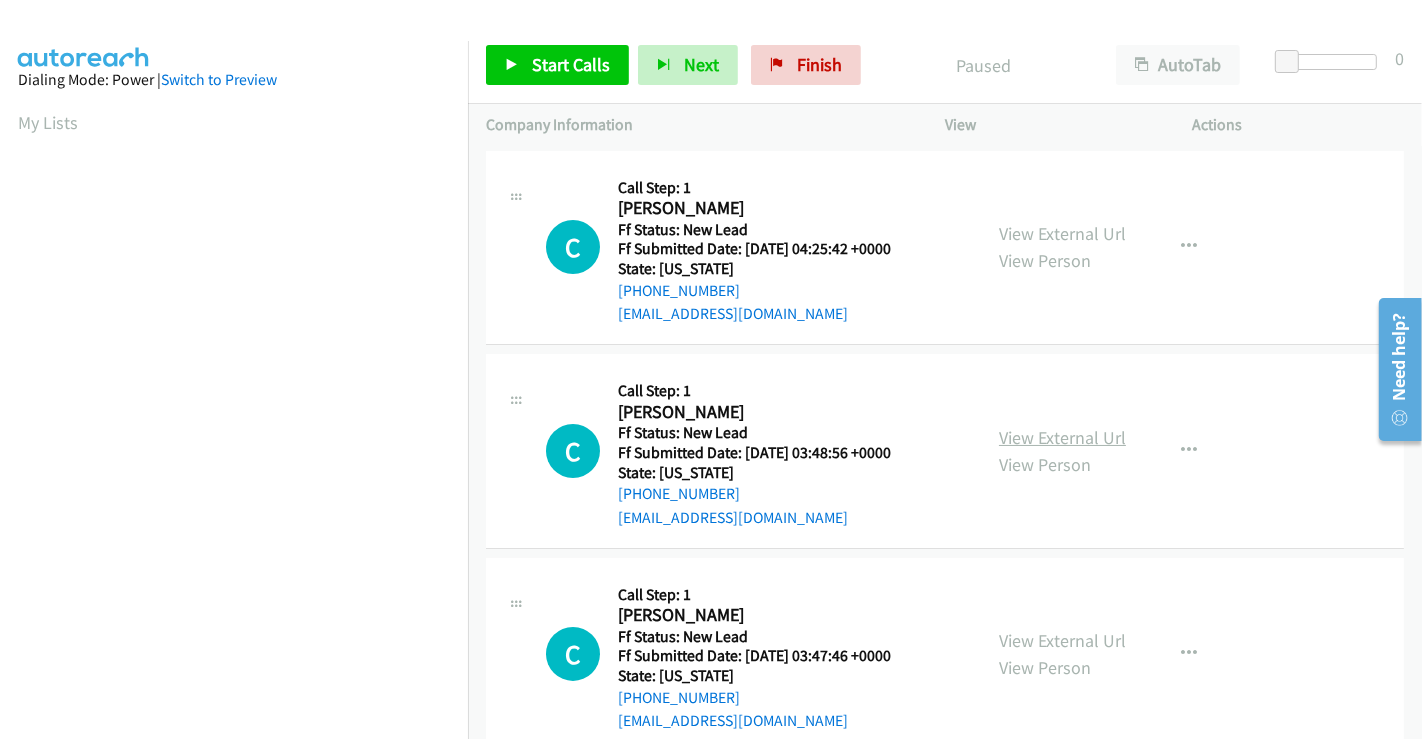 click on "View External Url" at bounding box center (1062, 437) 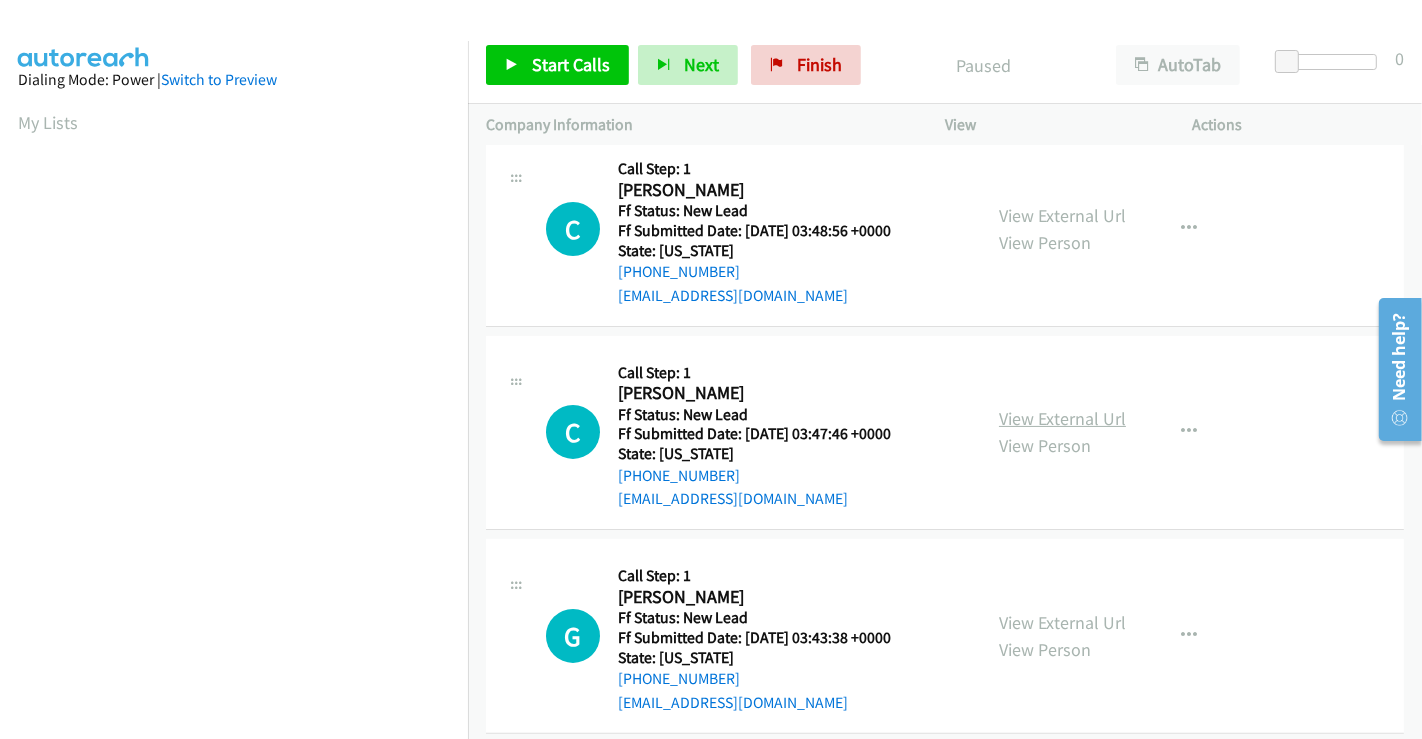 click on "View External Url" at bounding box center [1062, 418] 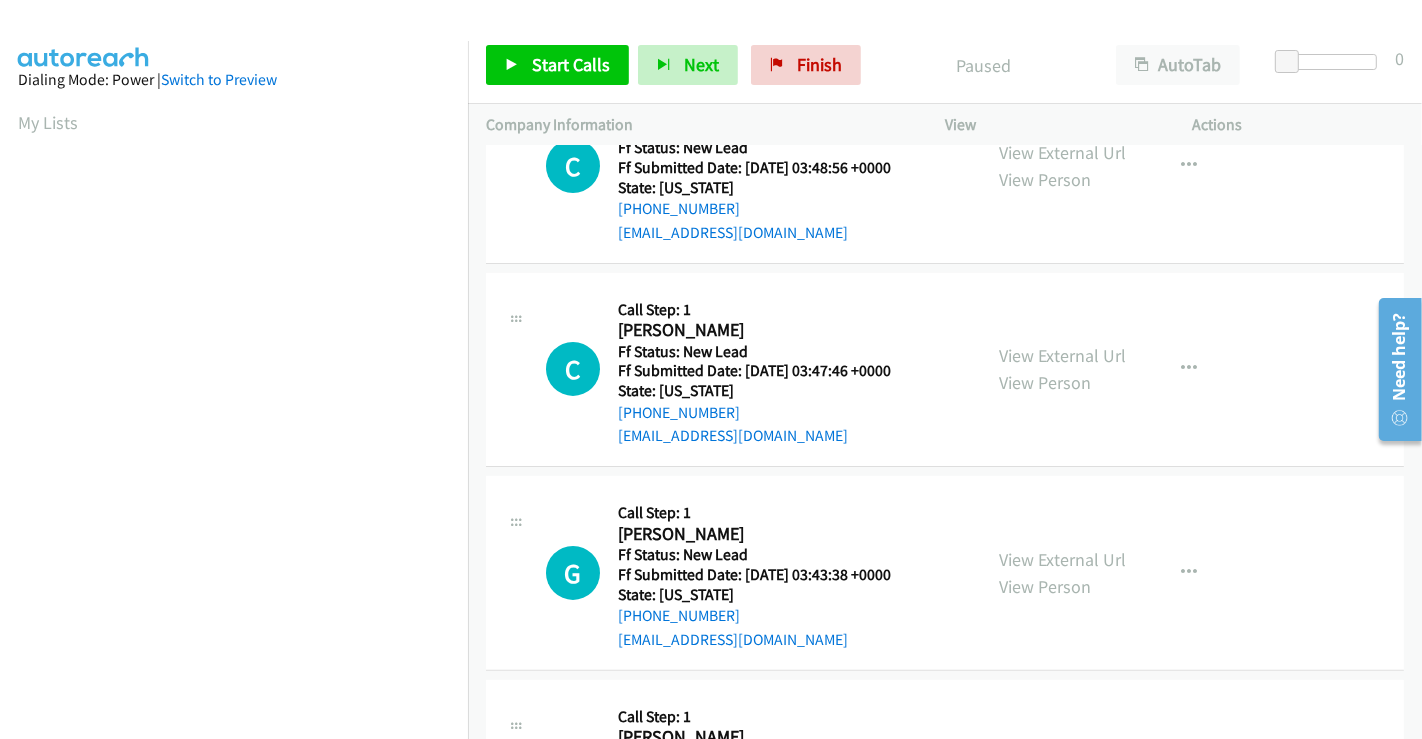scroll, scrollTop: 444, scrollLeft: 0, axis: vertical 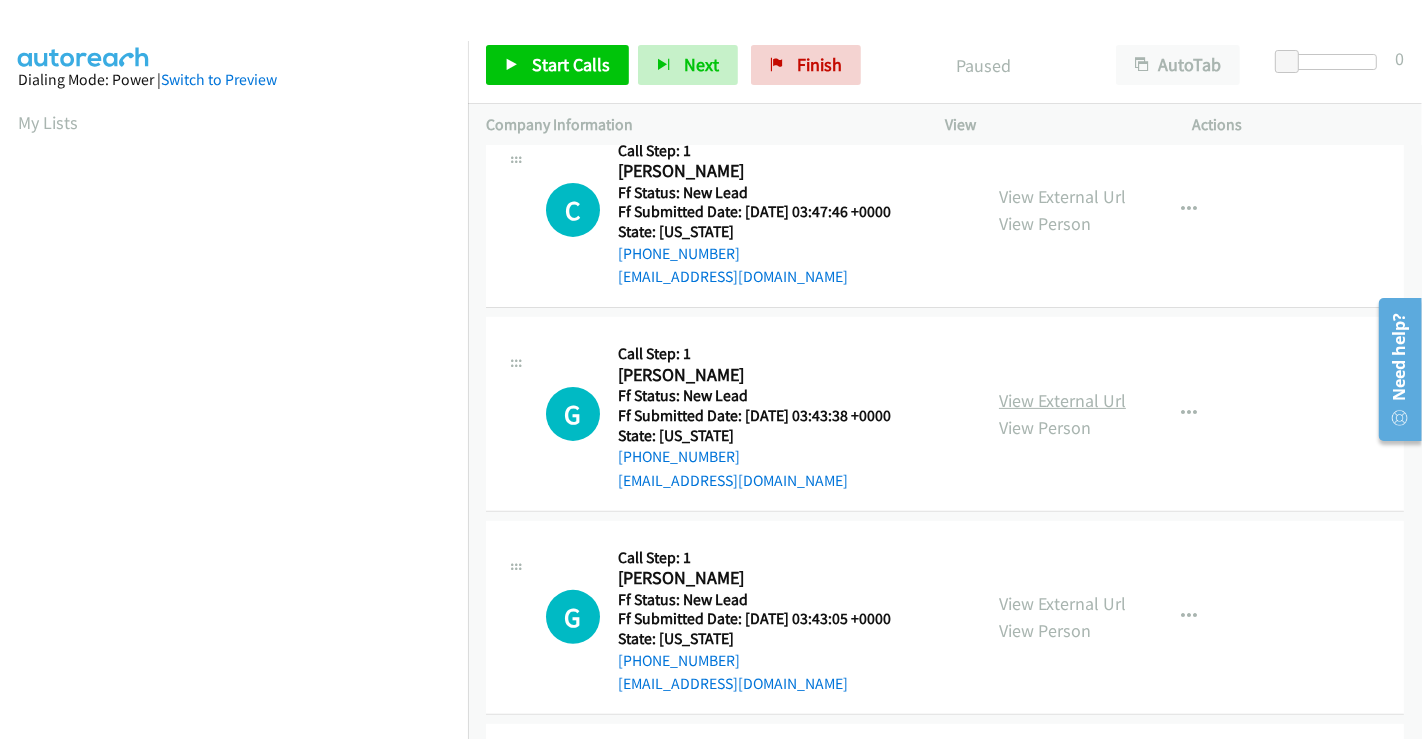 click on "View External Url" at bounding box center (1062, 400) 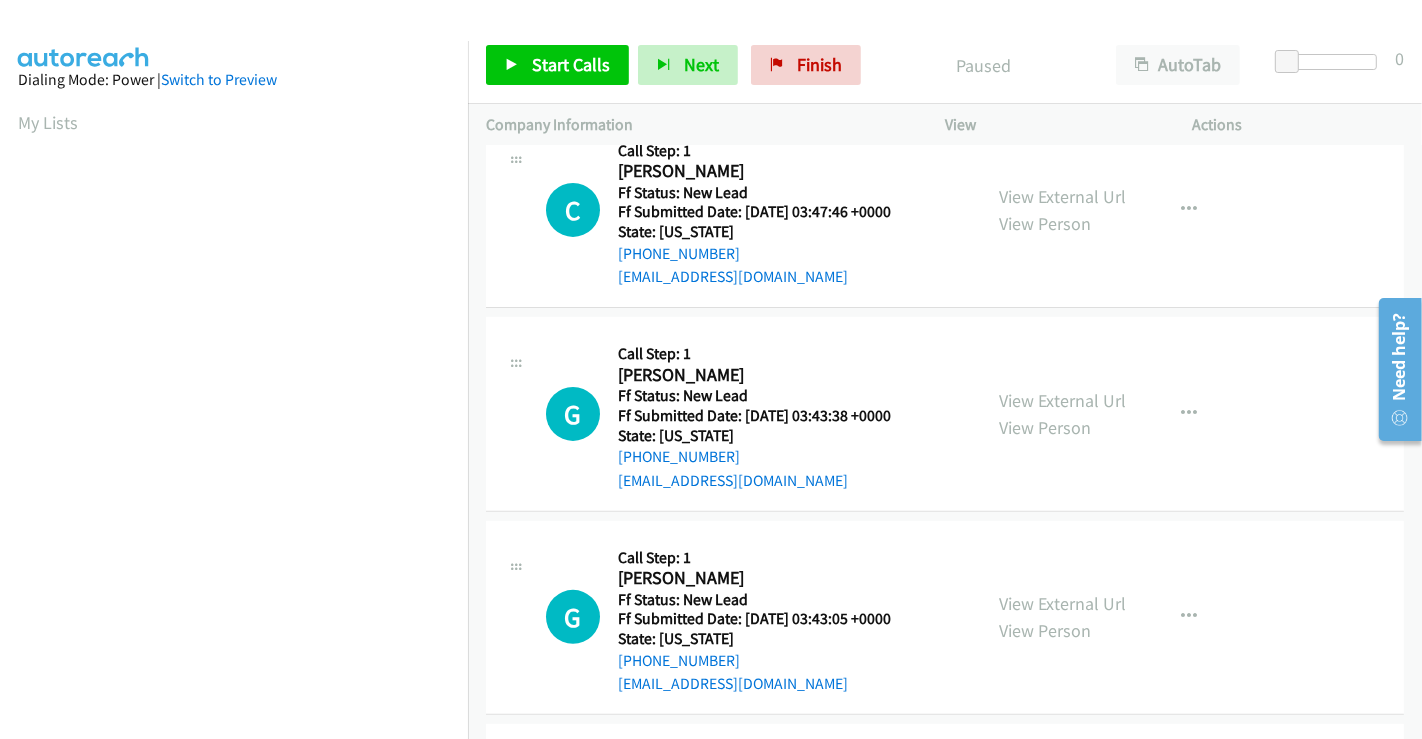 scroll, scrollTop: 666, scrollLeft: 0, axis: vertical 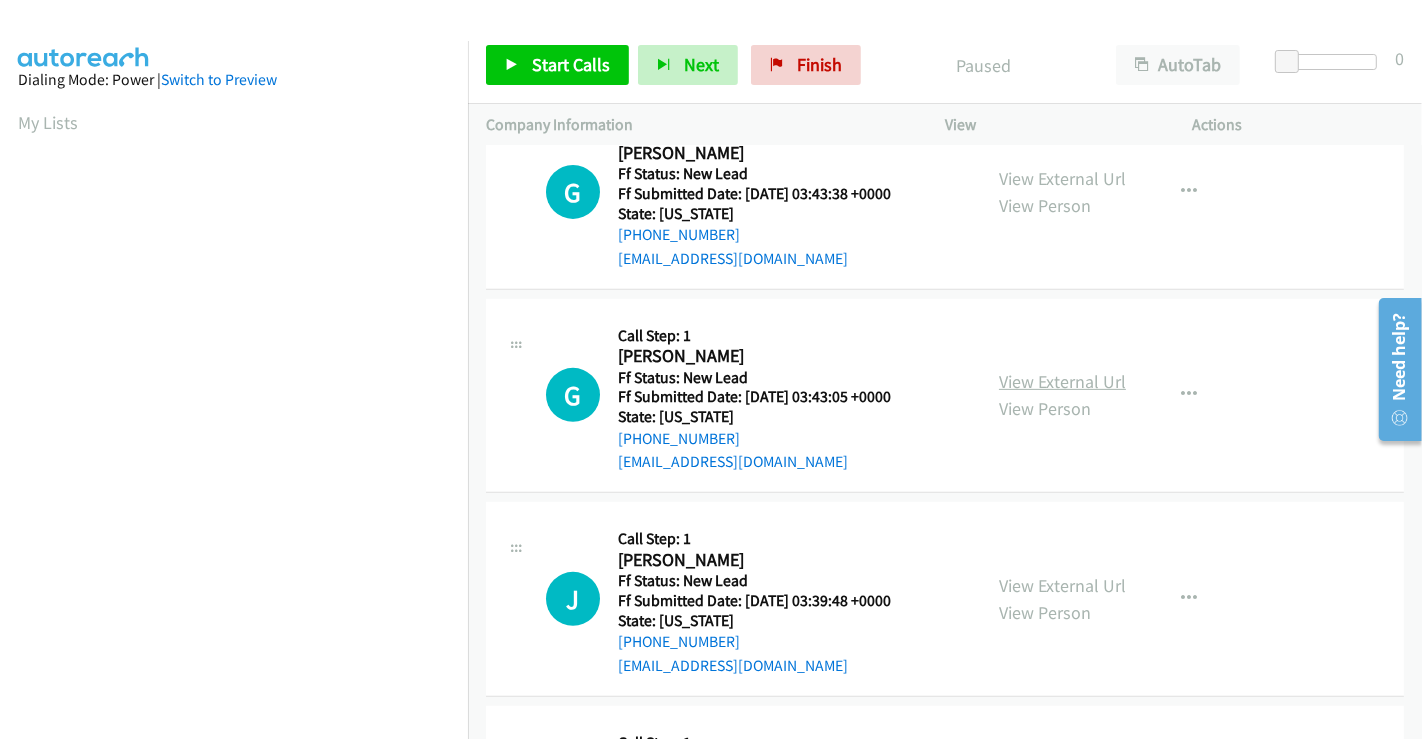 click on "View External Url" at bounding box center (1062, 381) 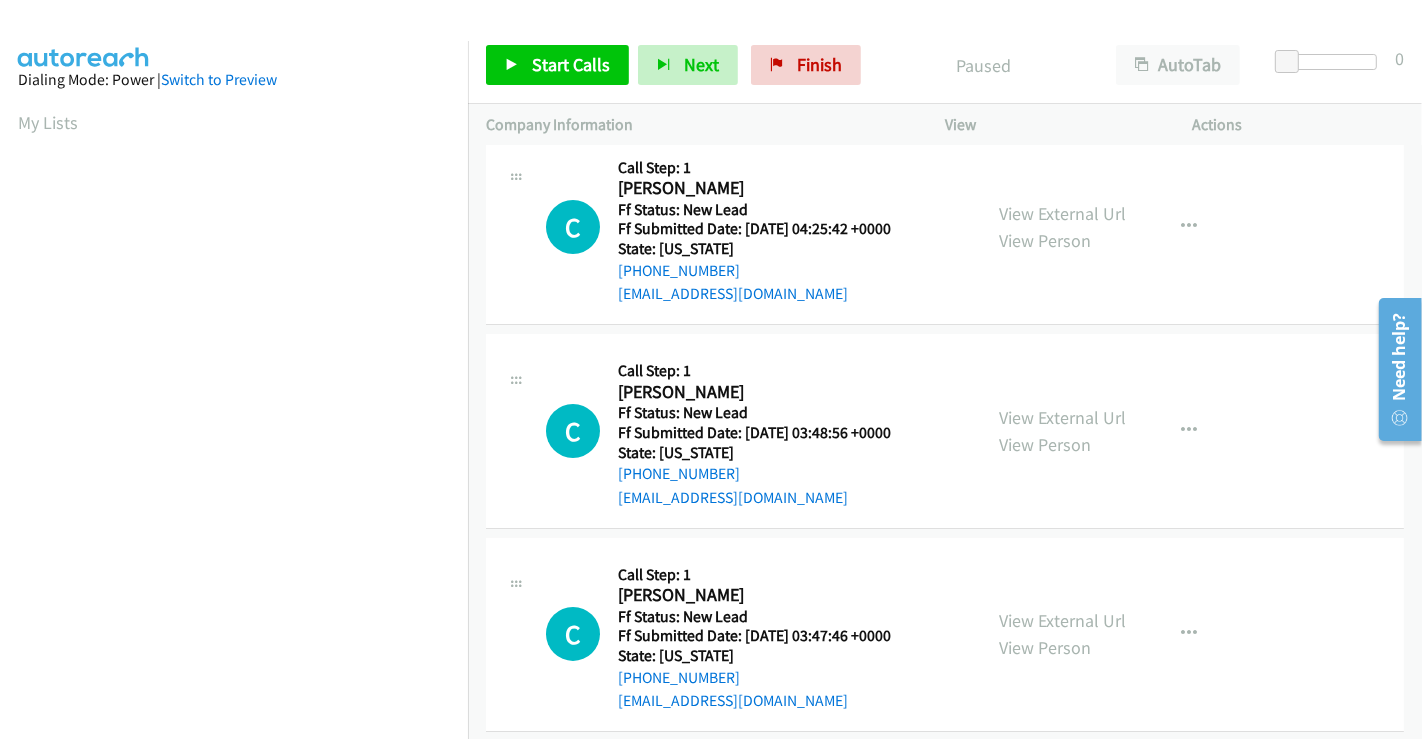 scroll, scrollTop: 0, scrollLeft: 0, axis: both 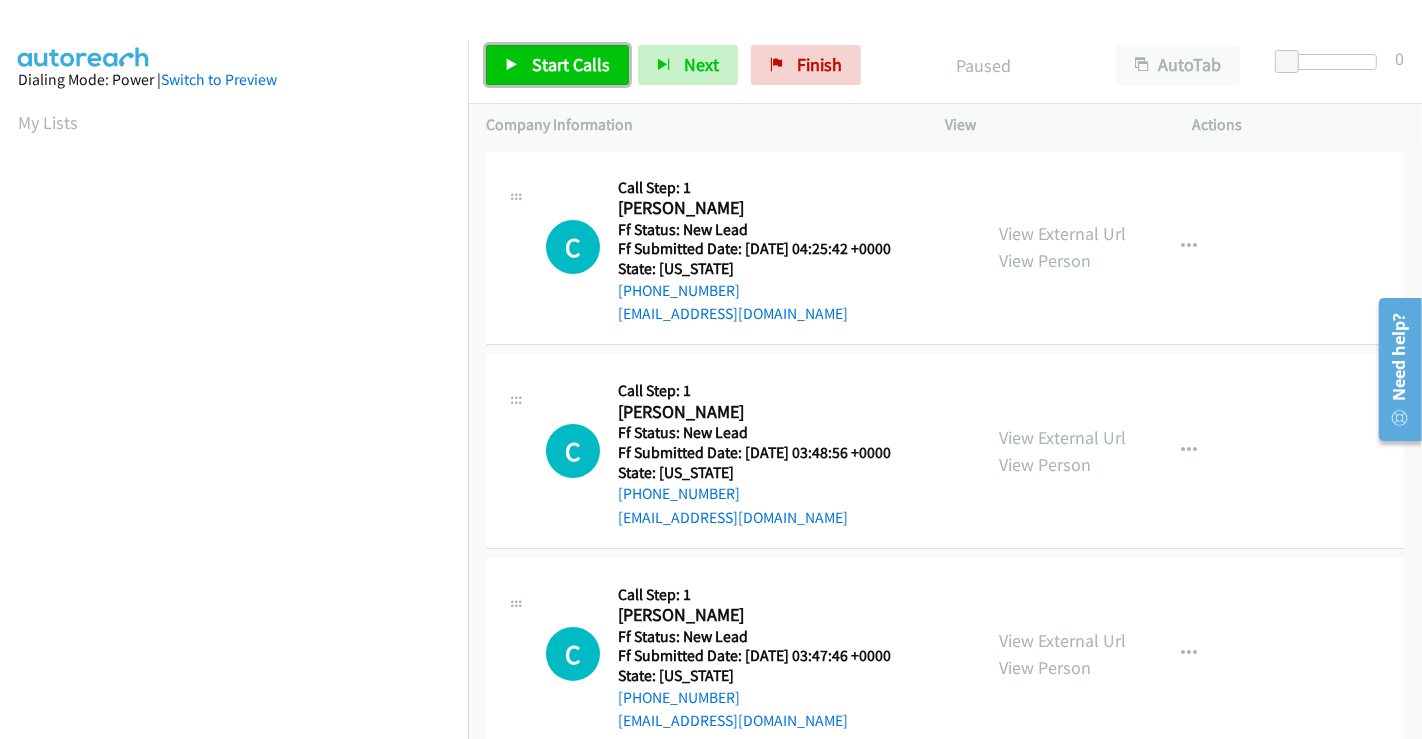 click on "Start Calls" at bounding box center (571, 64) 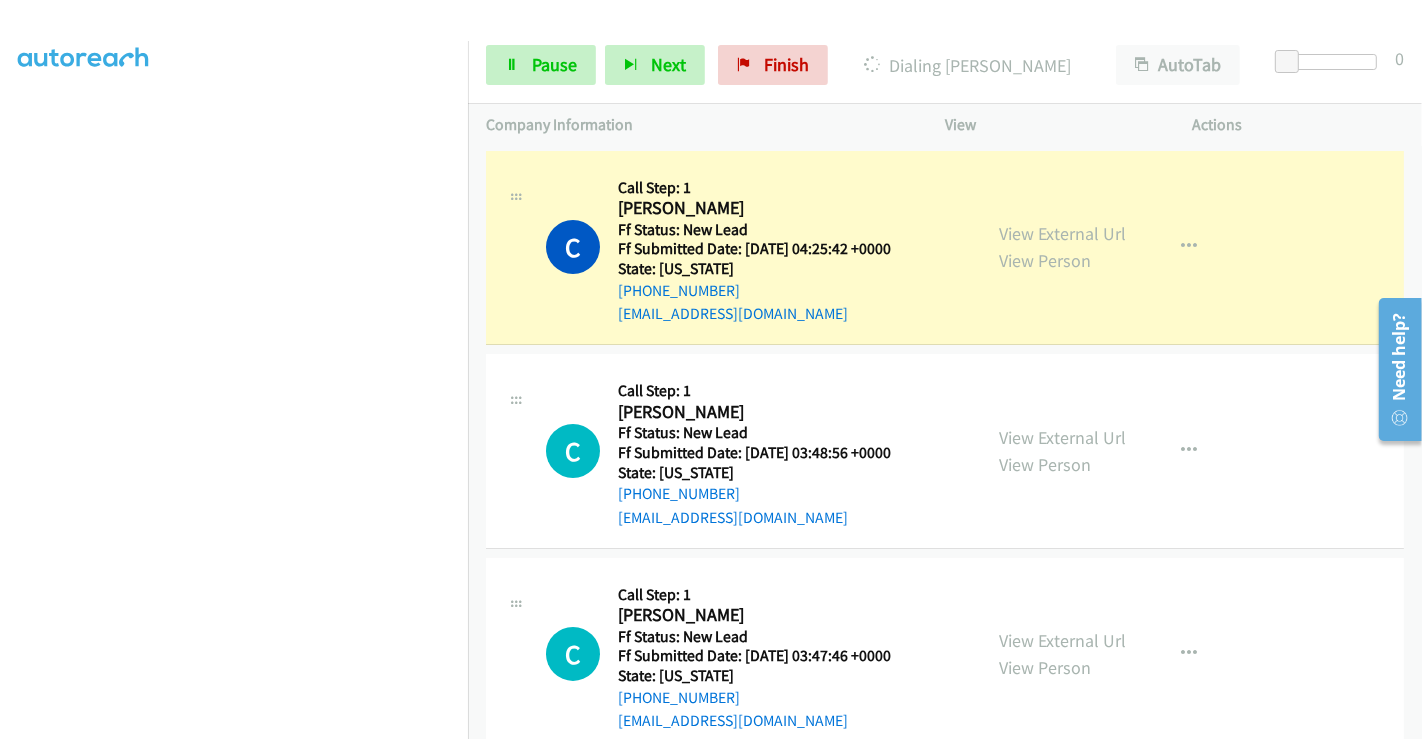 scroll, scrollTop: 385, scrollLeft: 0, axis: vertical 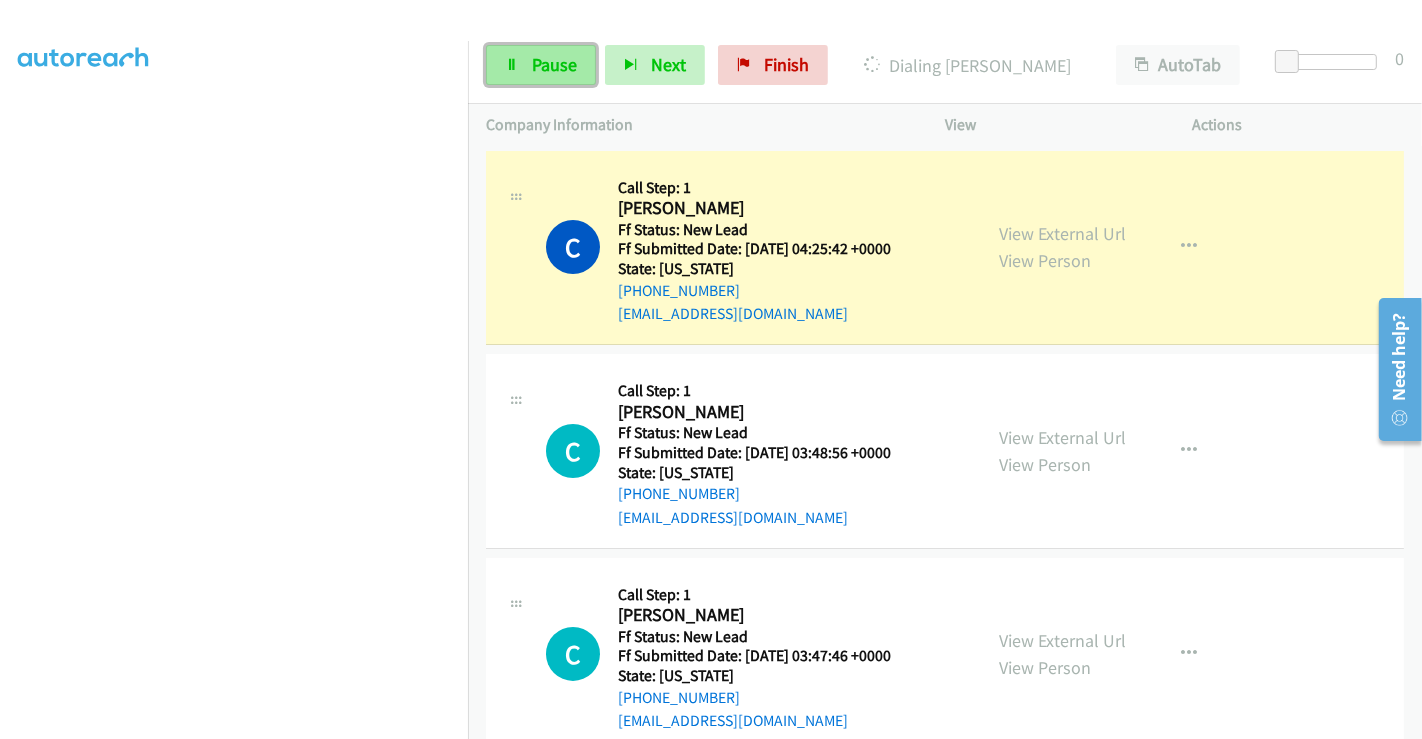 click on "Pause" at bounding box center [554, 64] 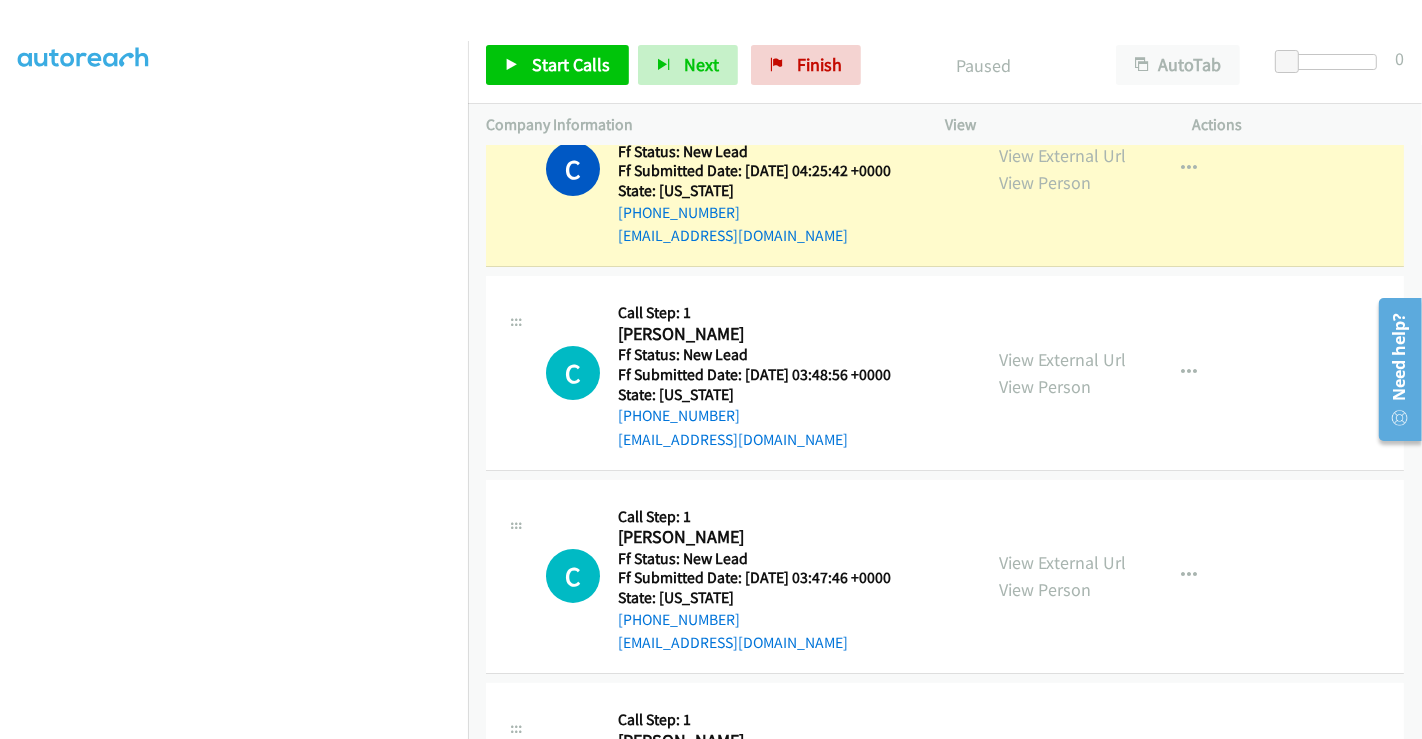 scroll, scrollTop: 0, scrollLeft: 0, axis: both 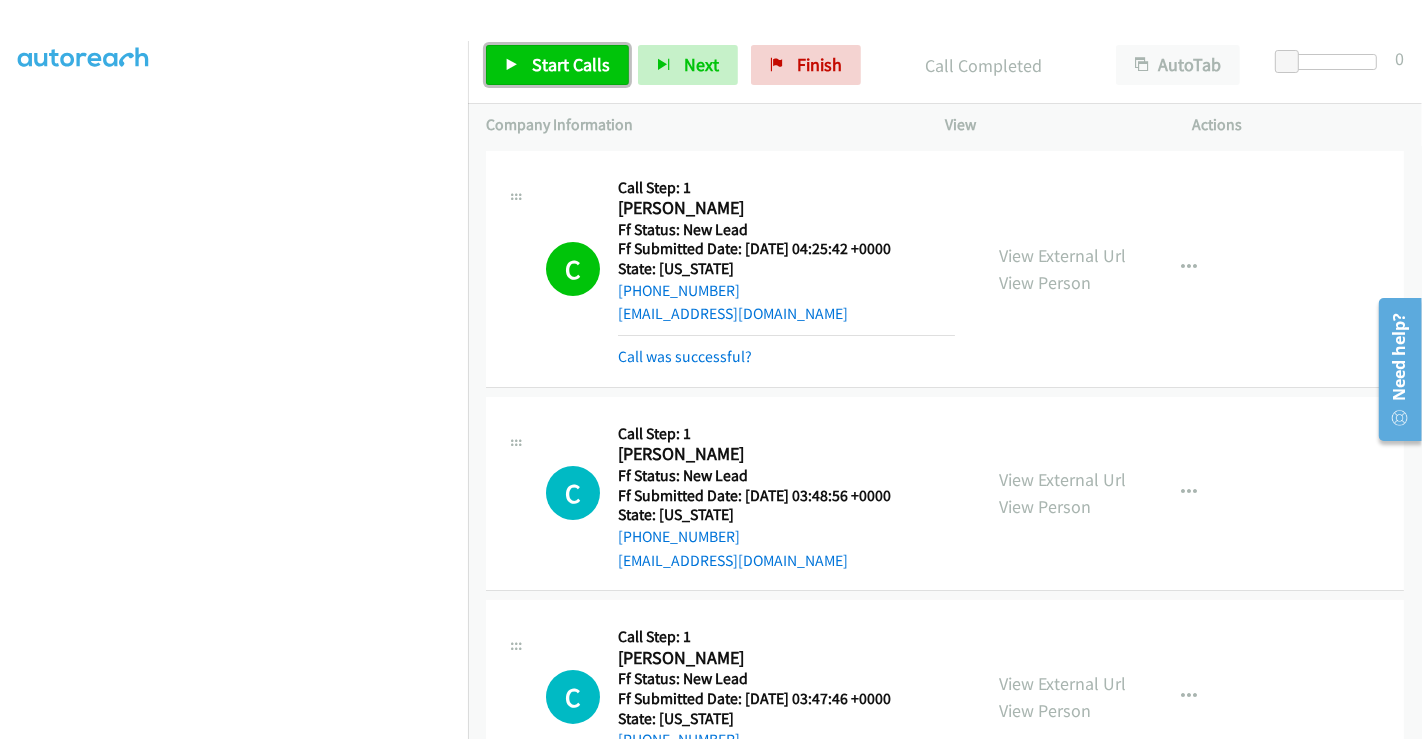 click on "Start Calls" at bounding box center [557, 65] 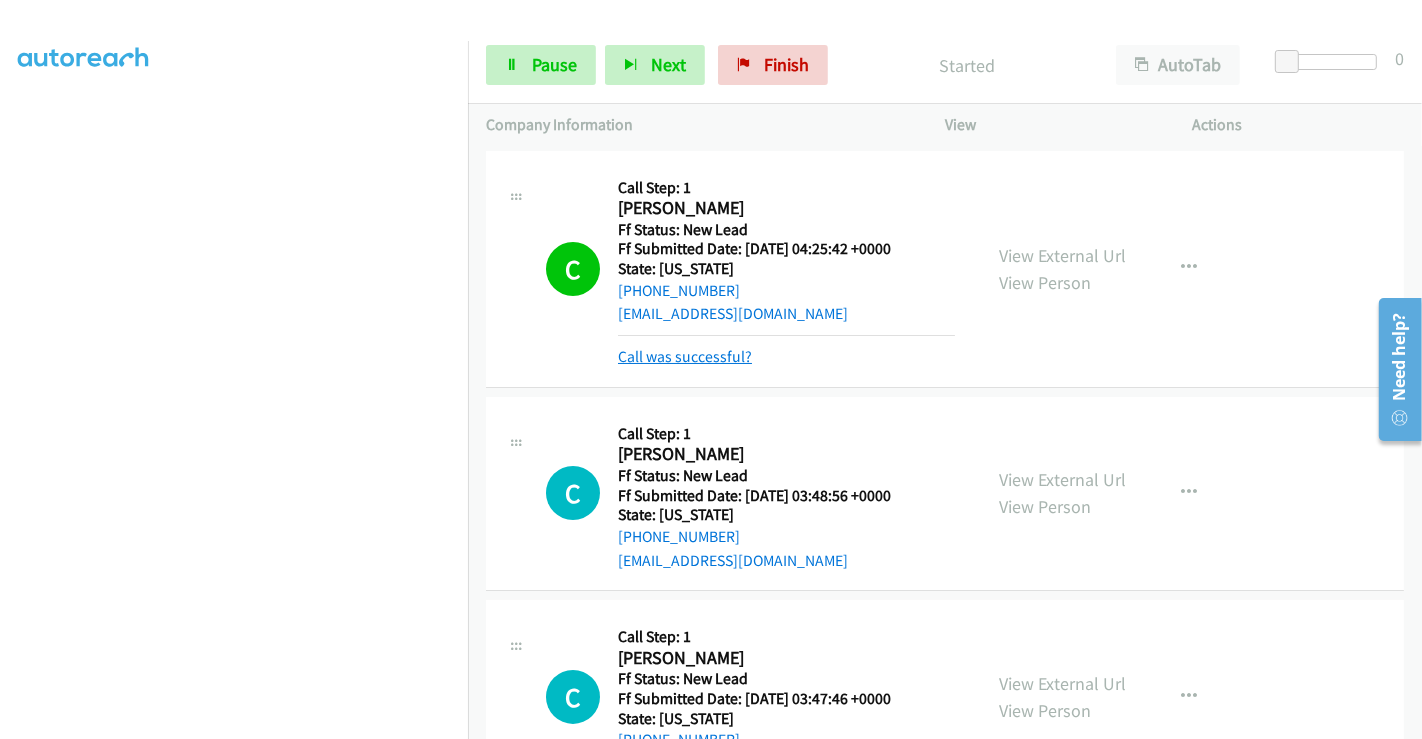 click on "Call was successful?" at bounding box center [685, 356] 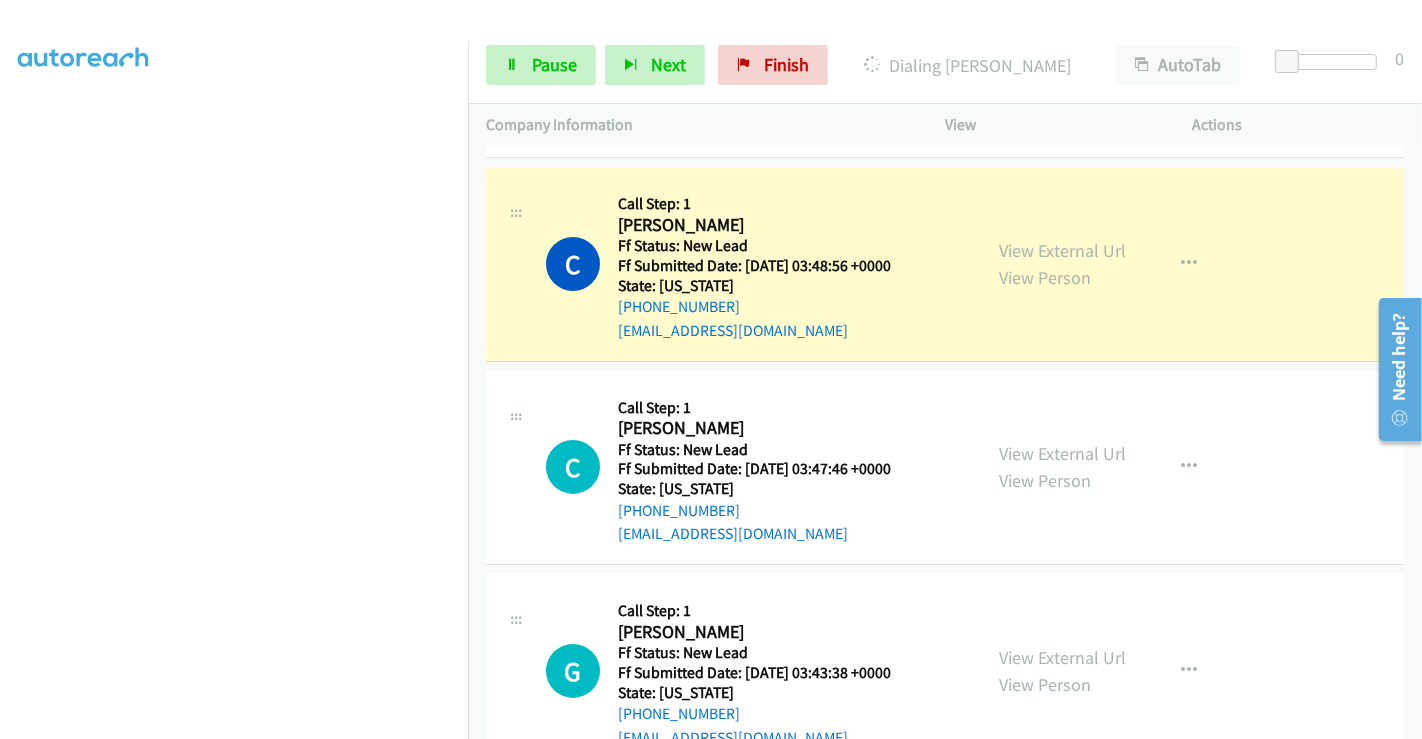 scroll, scrollTop: 222, scrollLeft: 0, axis: vertical 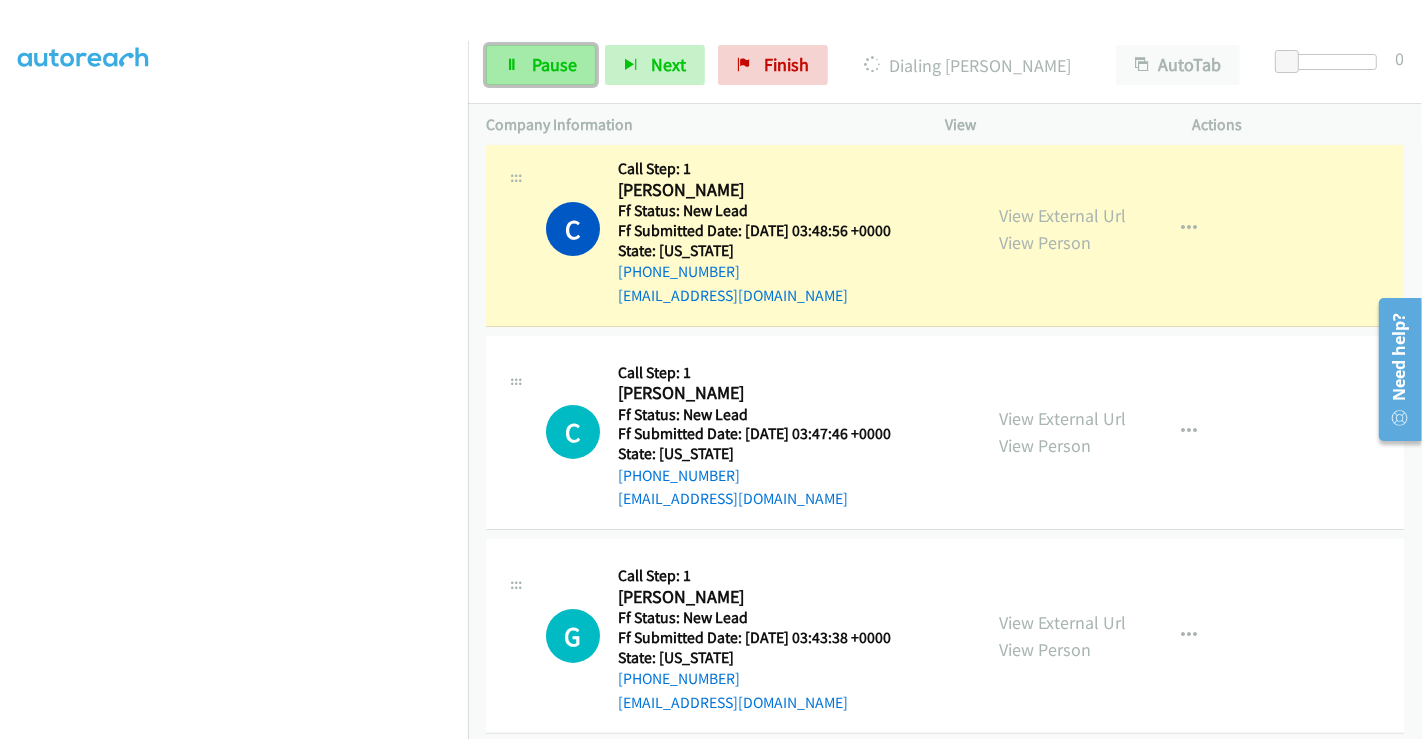 click on "Pause" at bounding box center [541, 65] 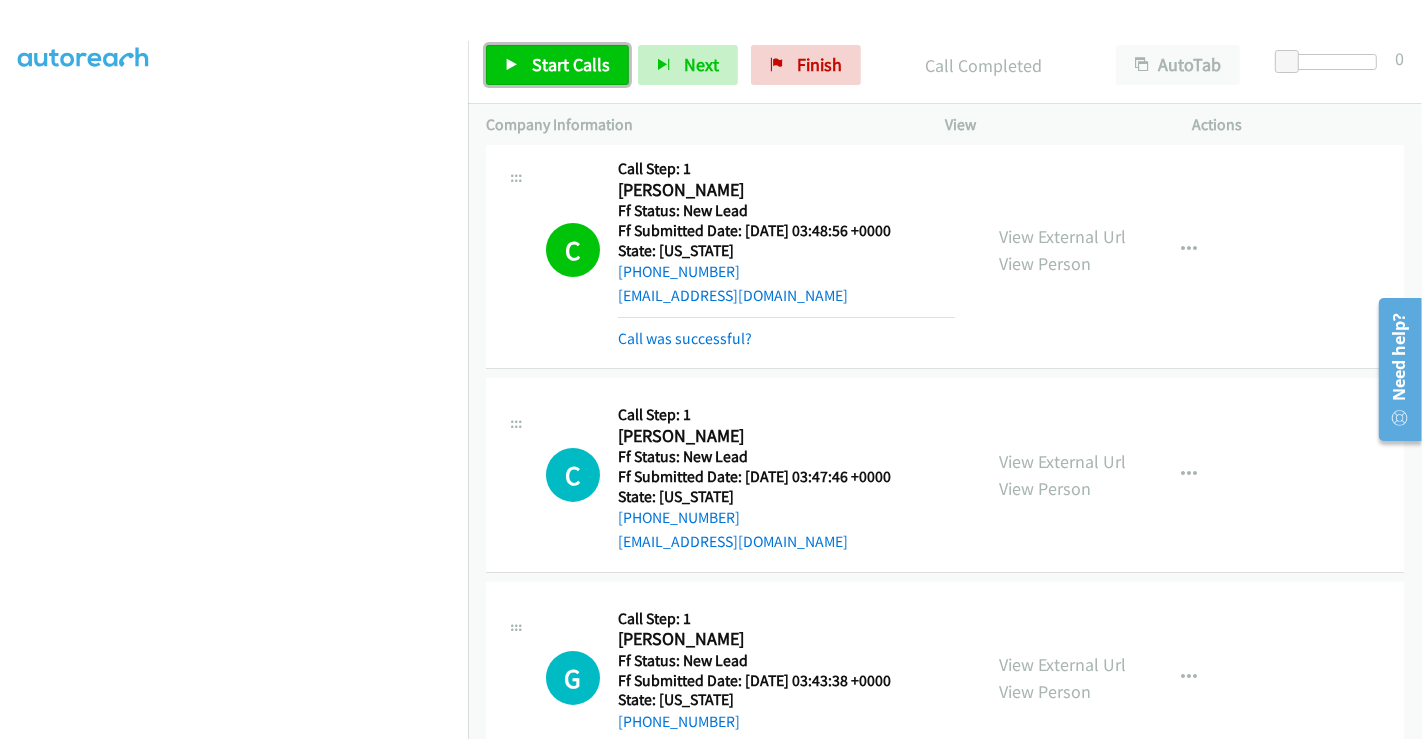 click on "Start Calls" at bounding box center [571, 64] 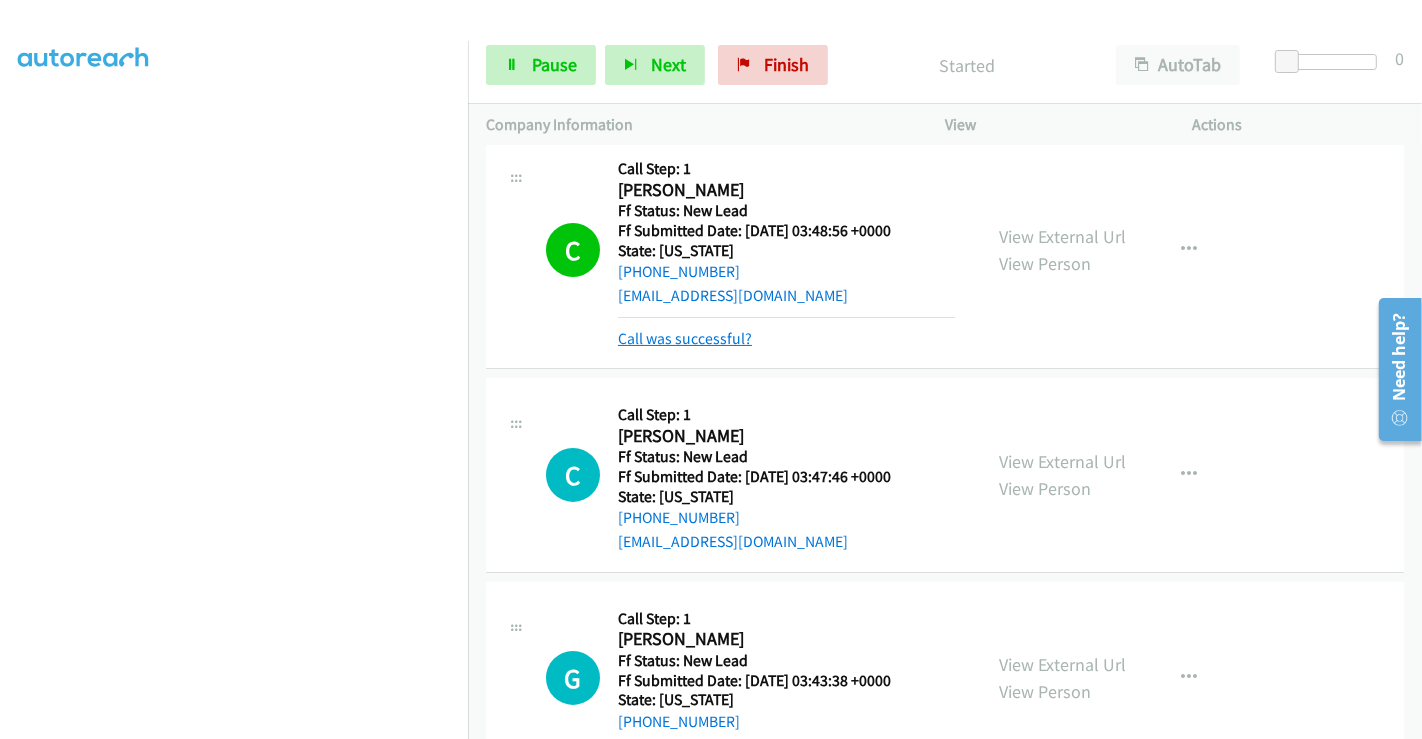 click on "Call was successful?" at bounding box center [685, 338] 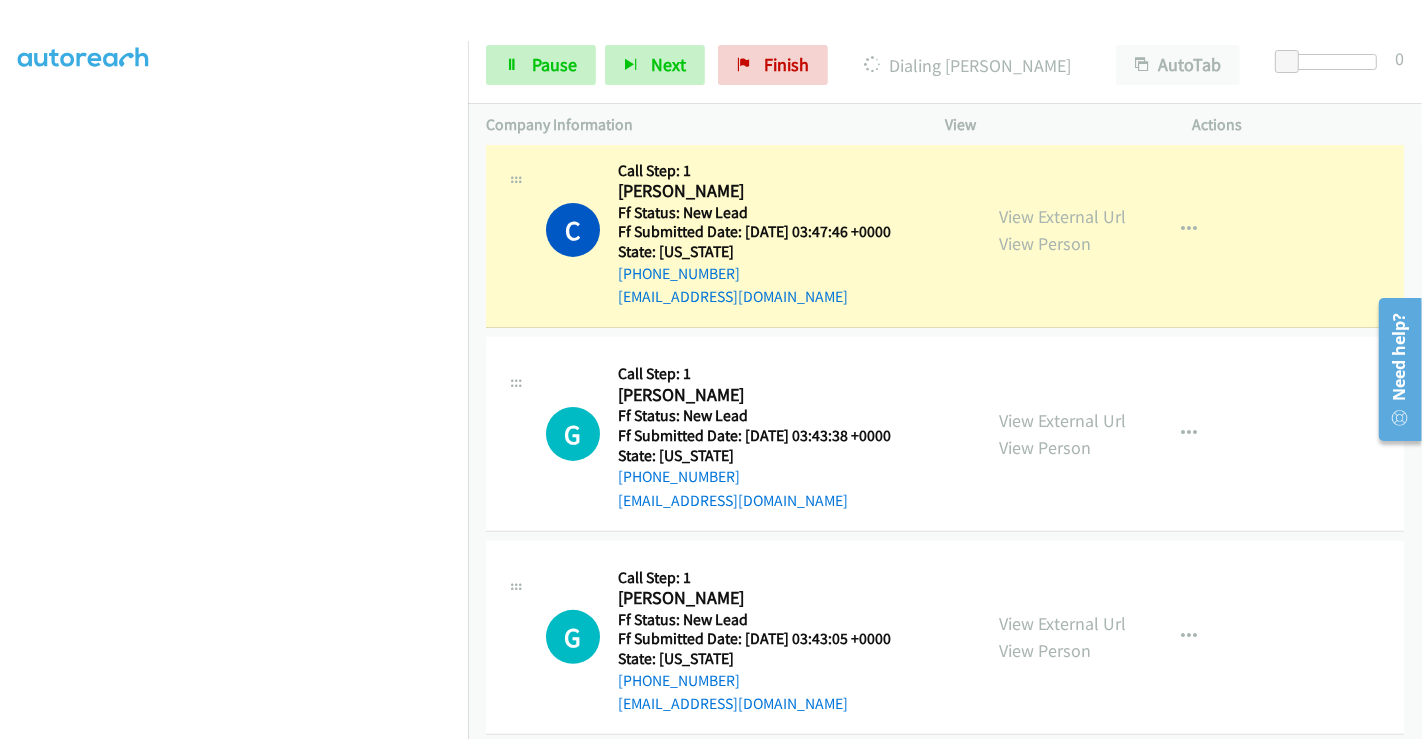 scroll, scrollTop: 444, scrollLeft: 0, axis: vertical 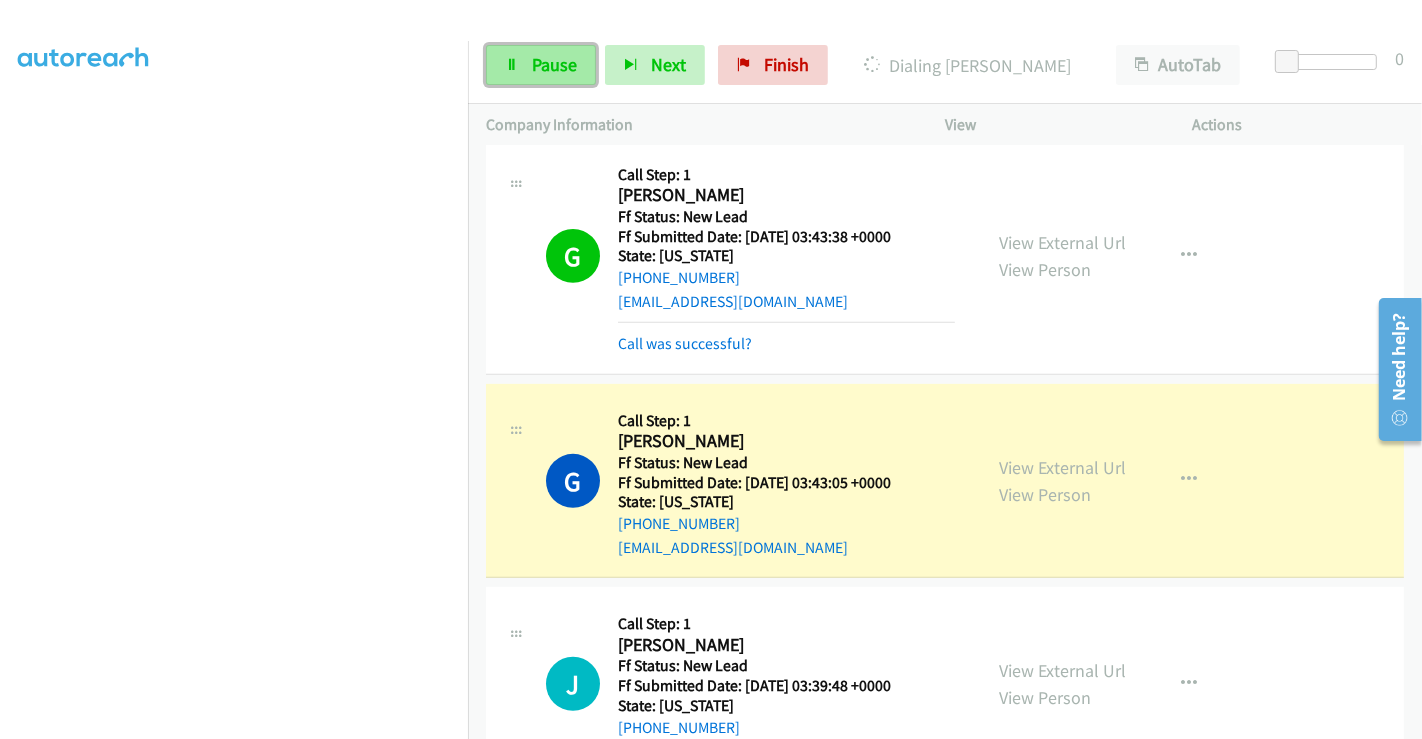 click on "Pause" at bounding box center [554, 64] 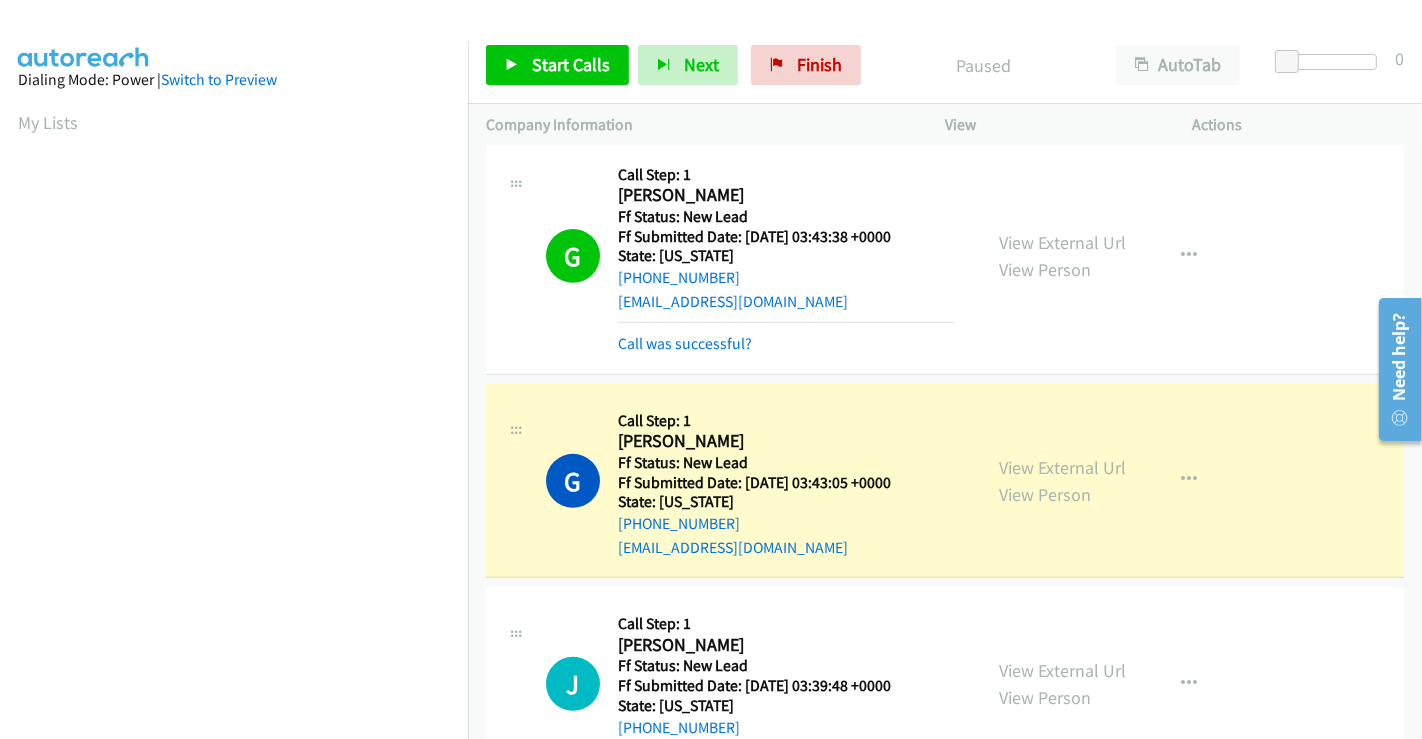 scroll, scrollTop: 385, scrollLeft: 0, axis: vertical 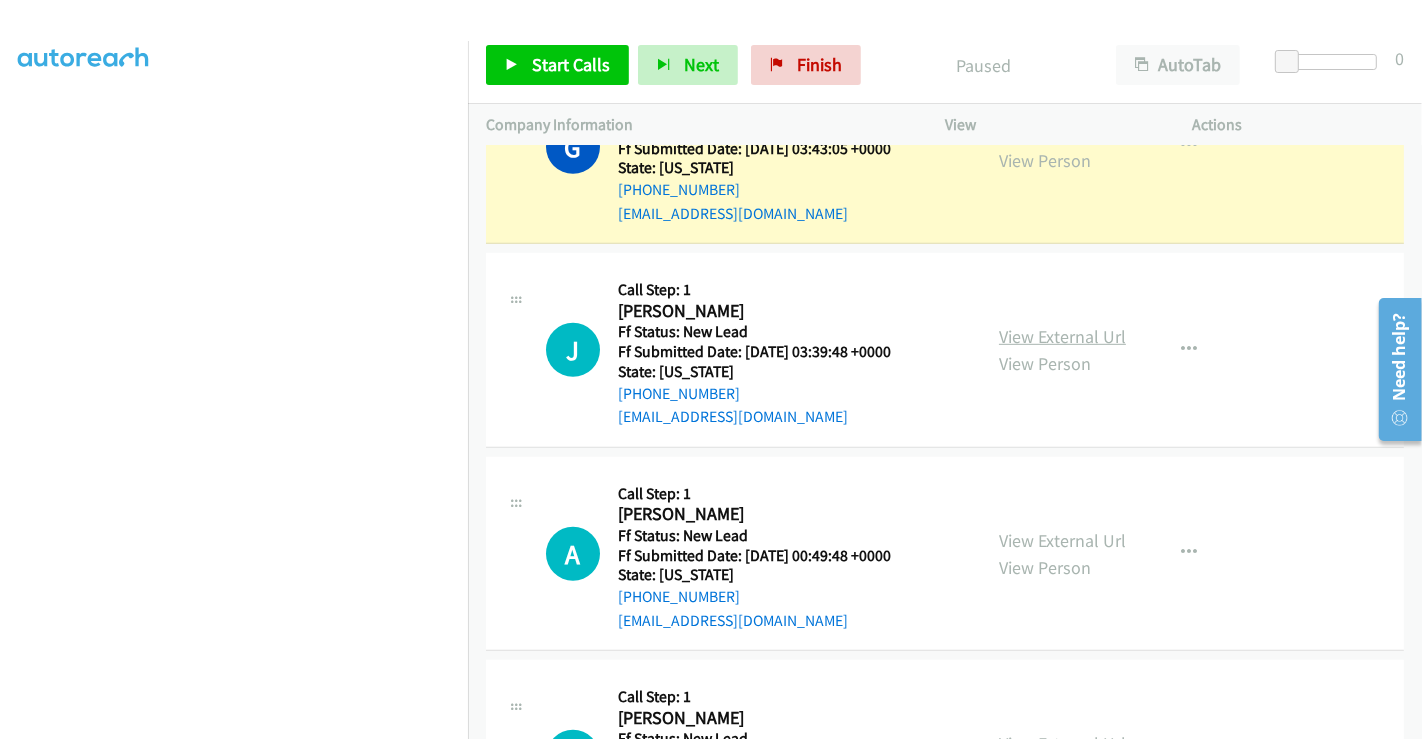 click on "View External Url" at bounding box center (1062, 336) 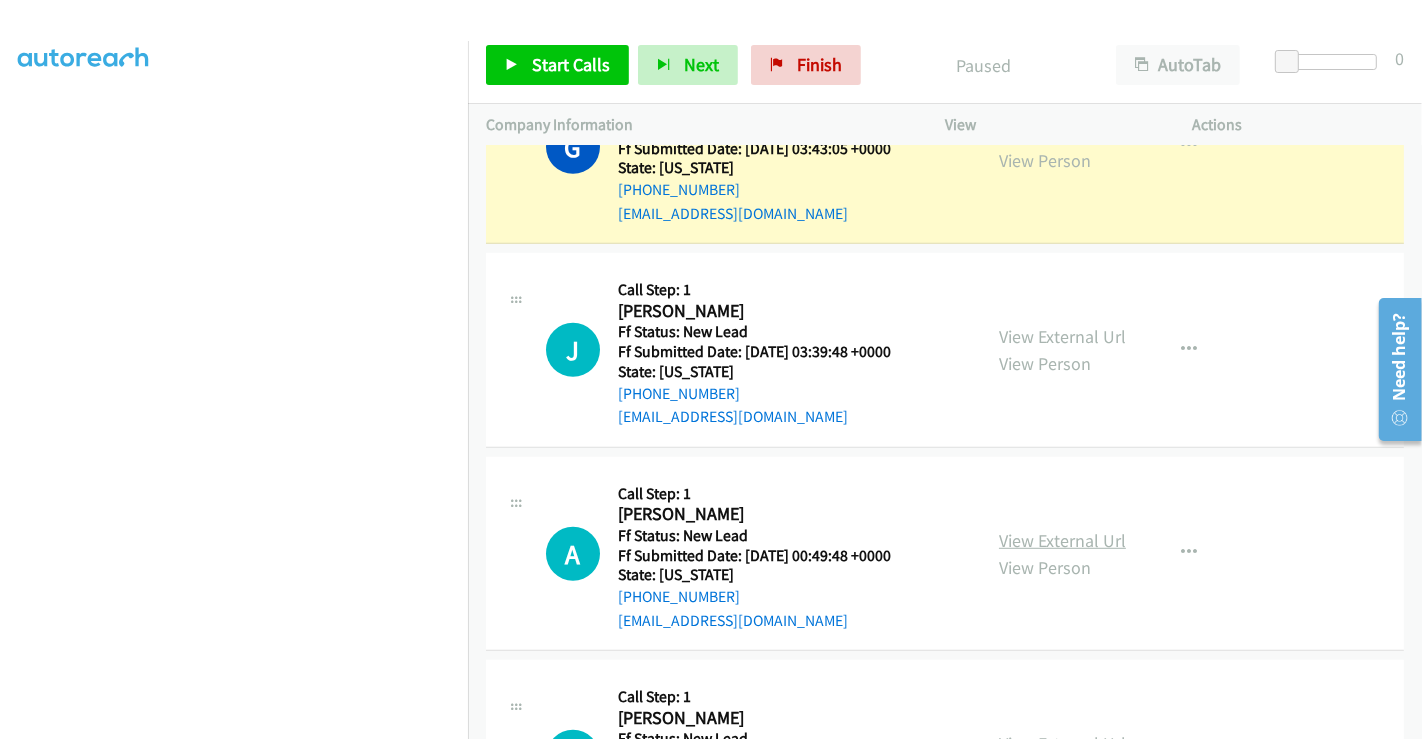 click on "View External Url" at bounding box center [1062, 540] 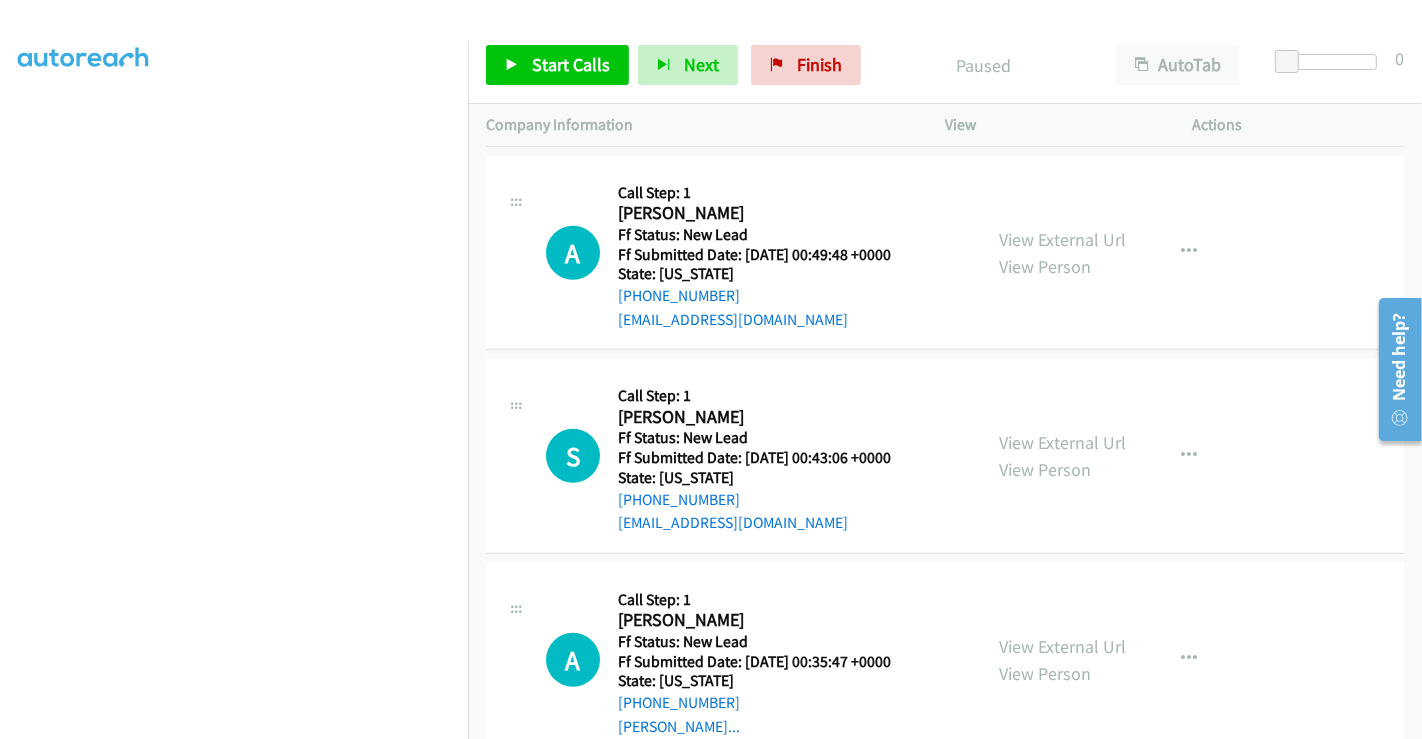 scroll, scrollTop: 1333, scrollLeft: 0, axis: vertical 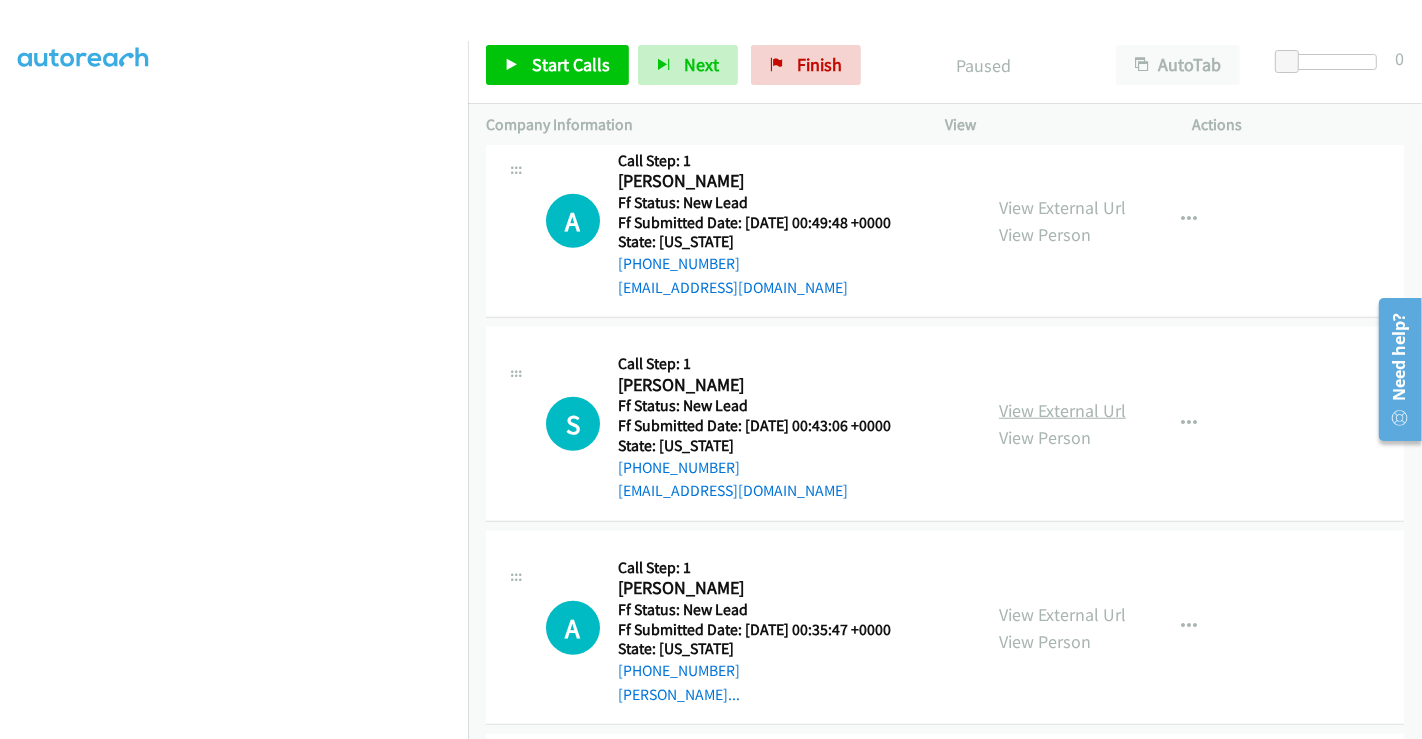 click on "View External Url" at bounding box center (1062, 410) 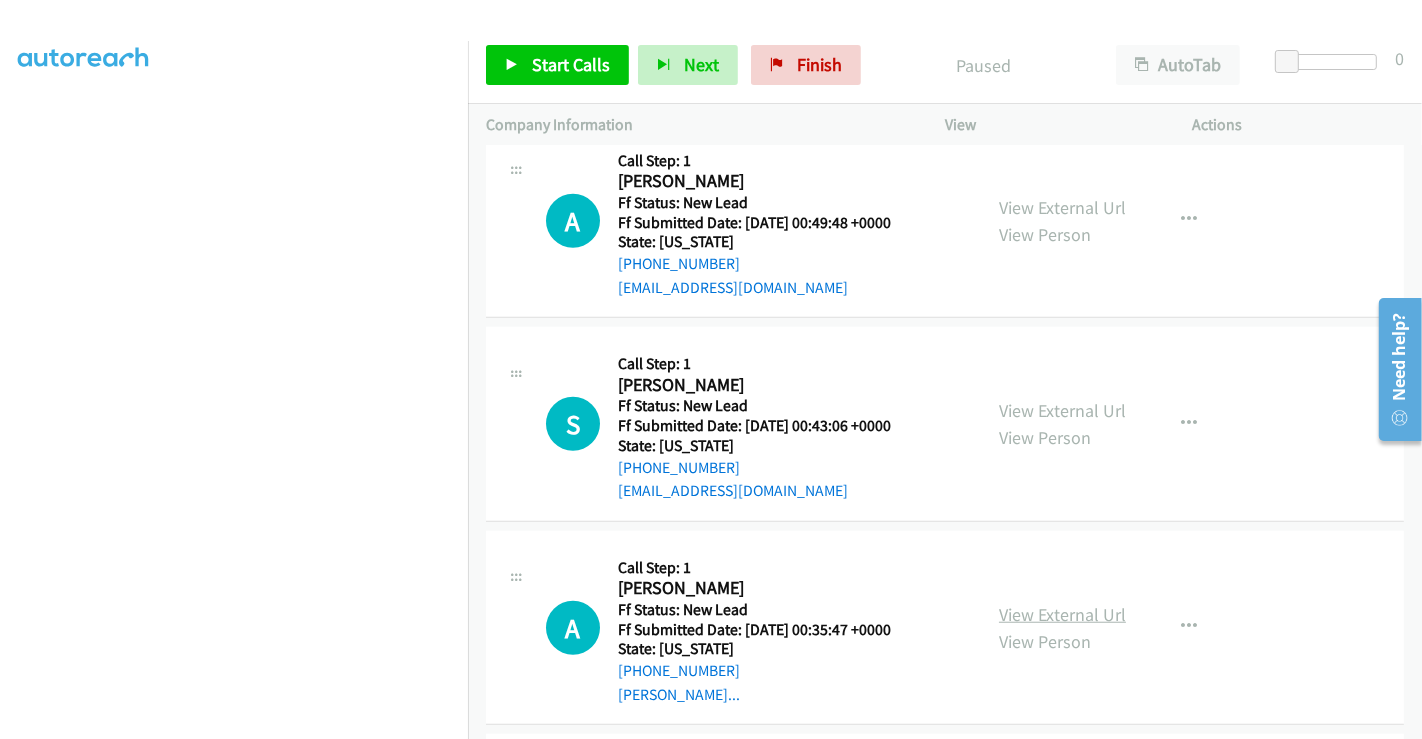 click on "View External Url" at bounding box center (1062, 614) 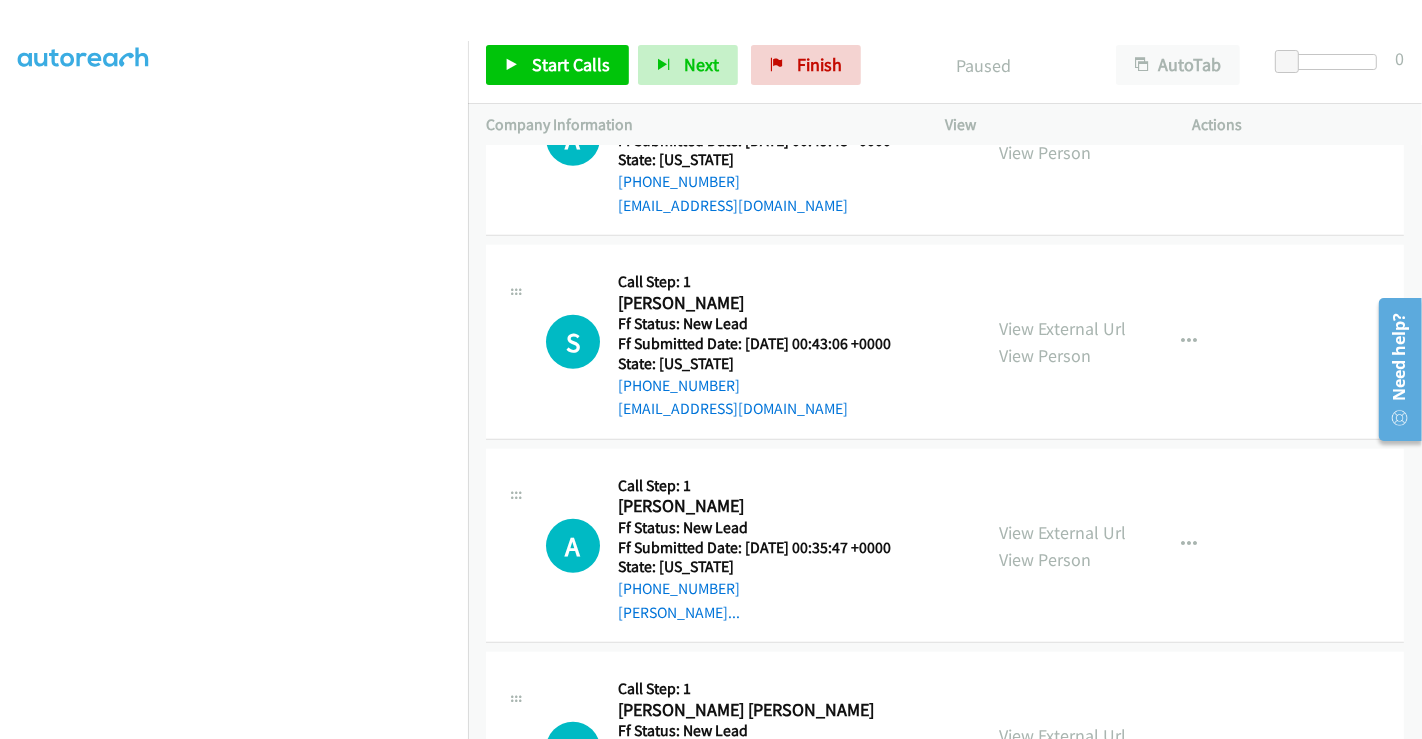 scroll, scrollTop: 1555, scrollLeft: 0, axis: vertical 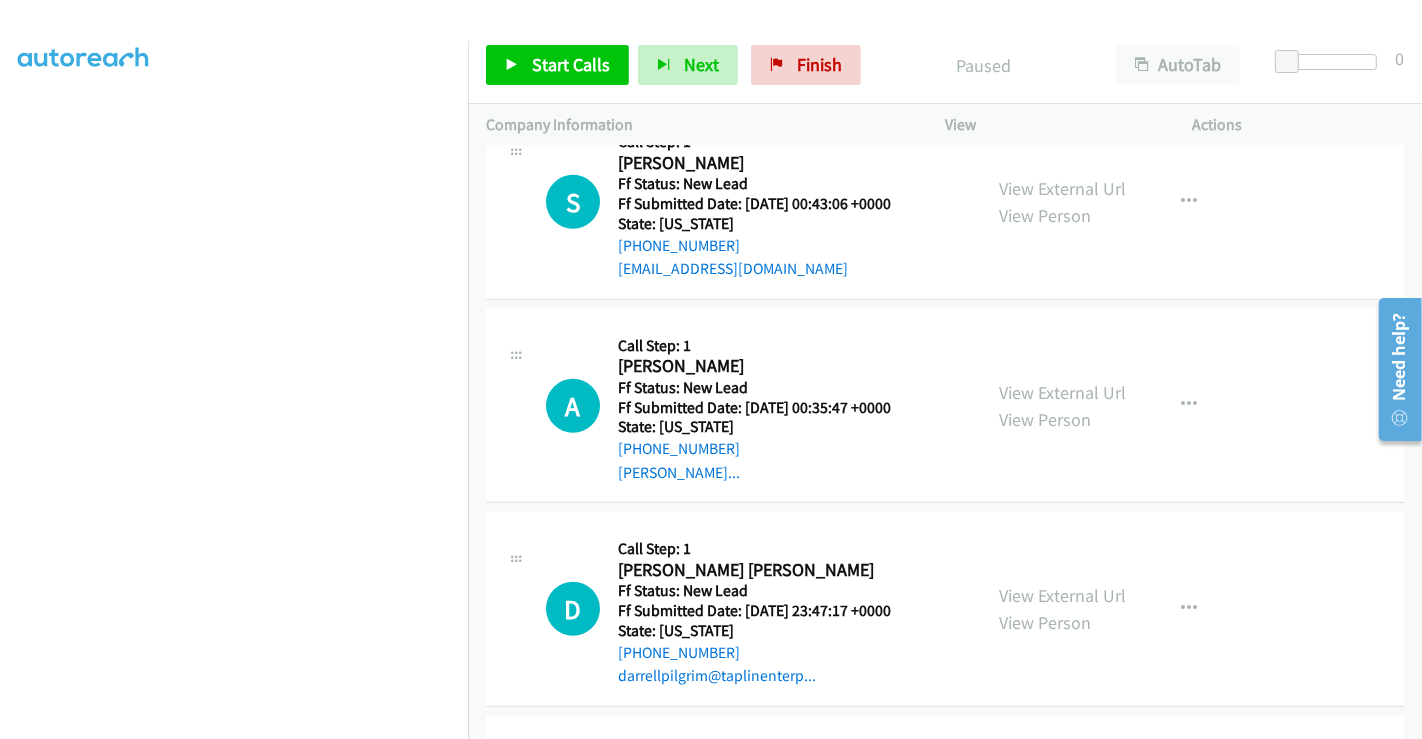 click on "View External Url
View Person" at bounding box center [1062, 609] 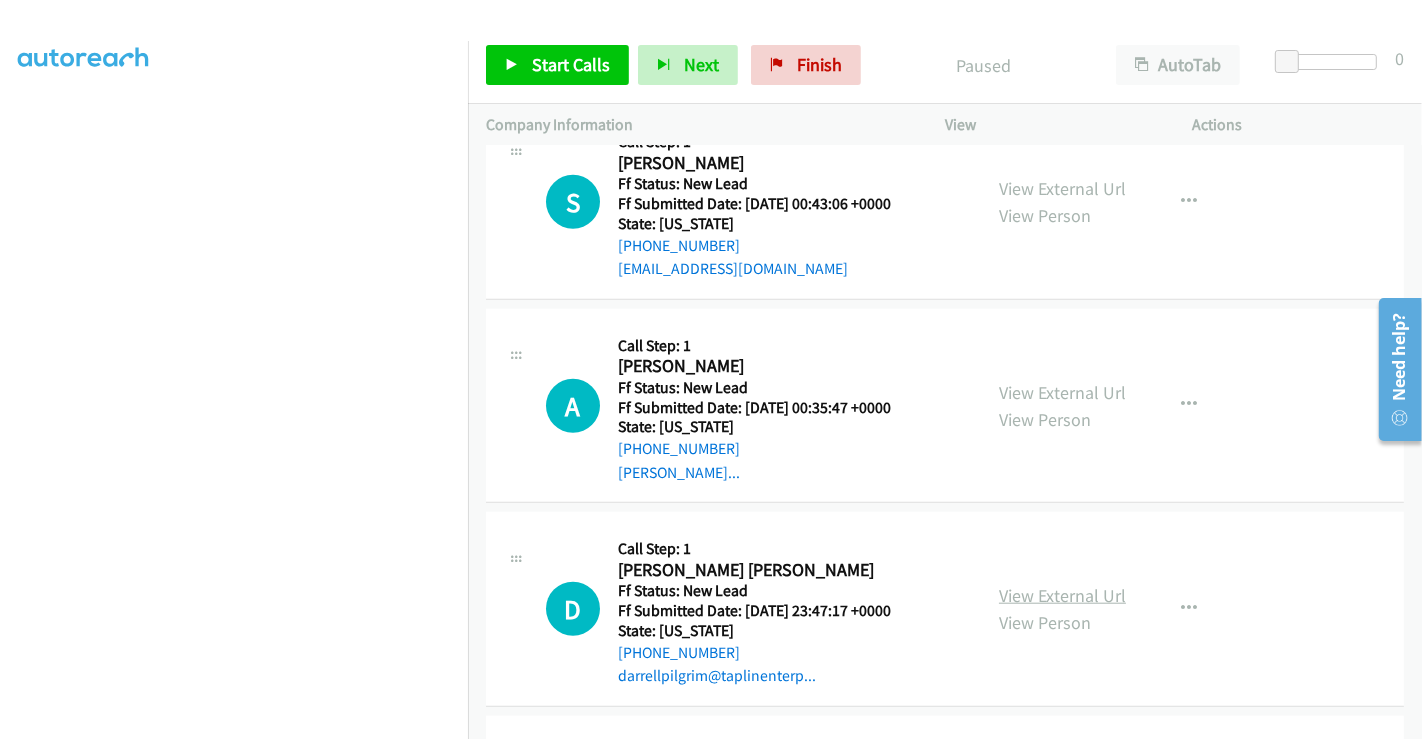 click on "View External Url" at bounding box center (1062, 595) 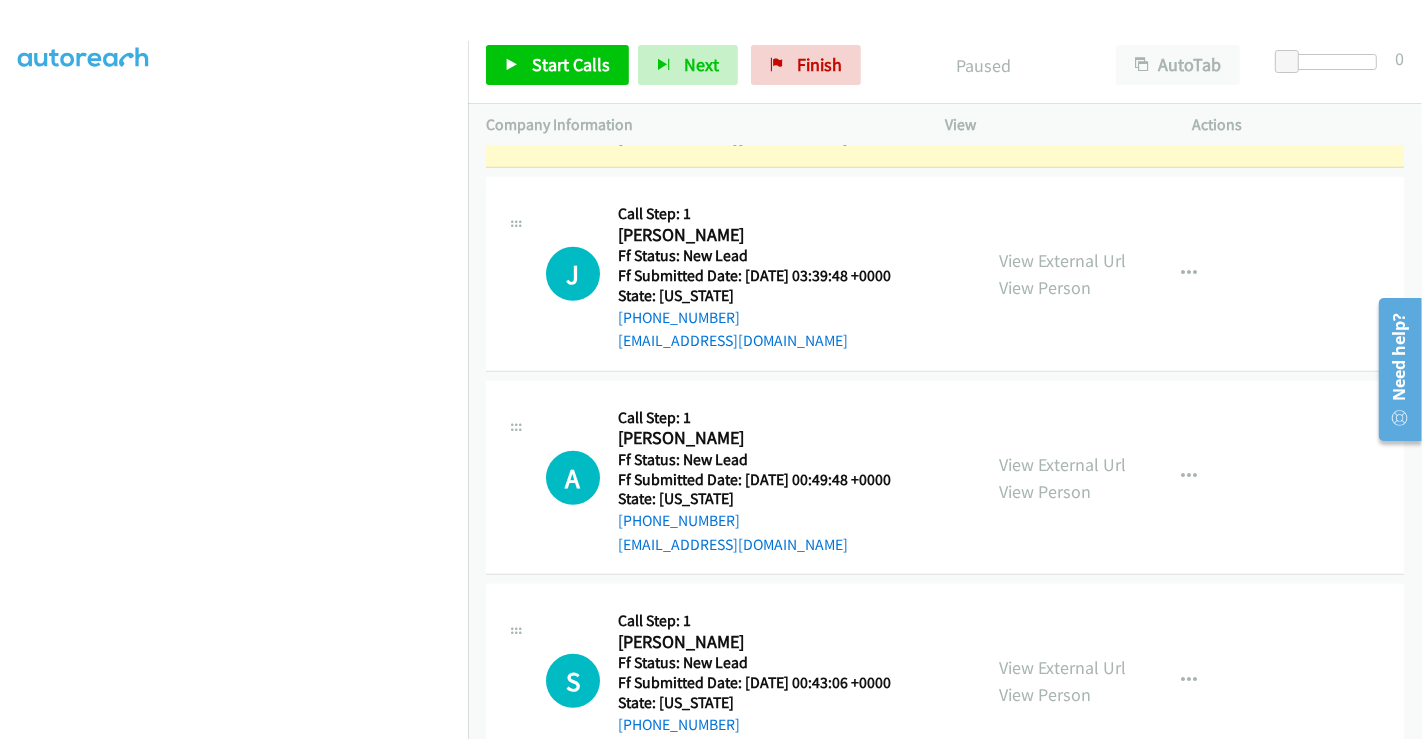 scroll, scrollTop: 1111, scrollLeft: 0, axis: vertical 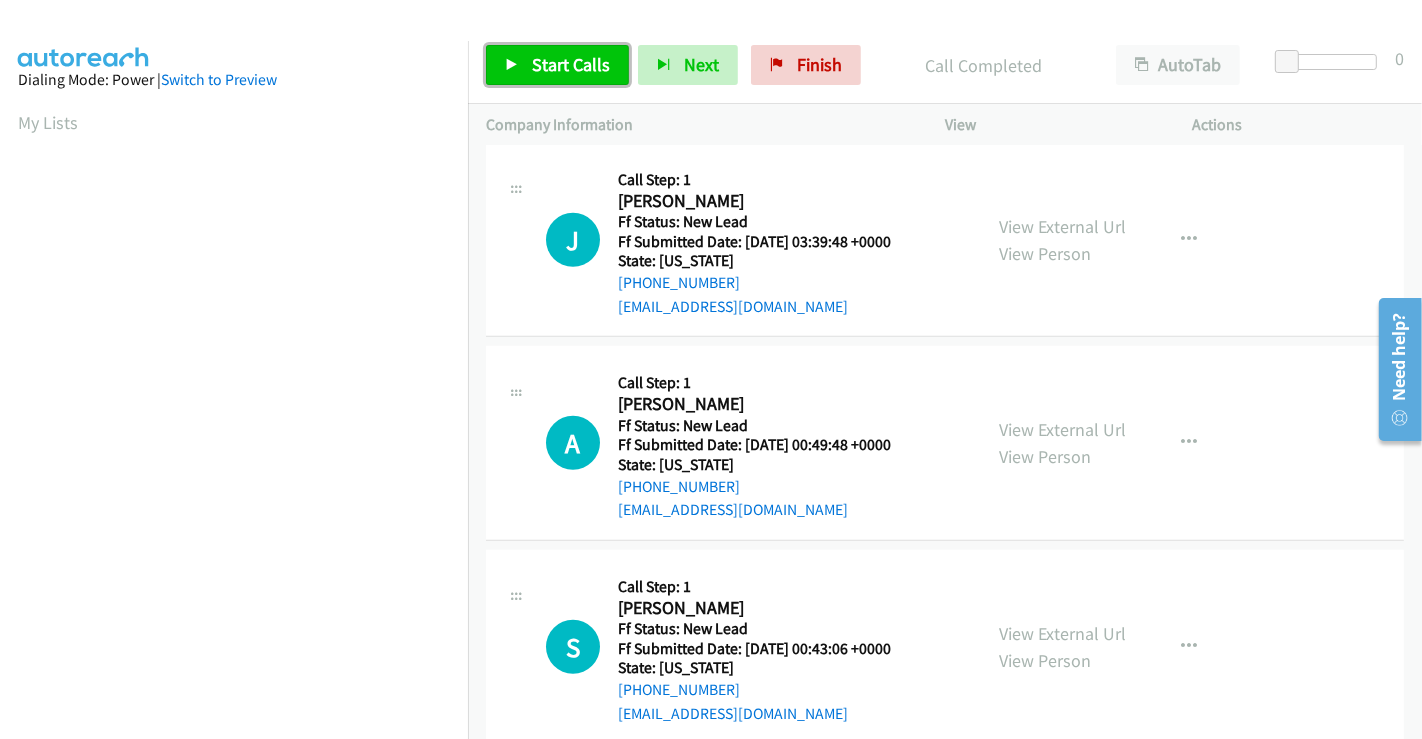 click on "Start Calls" at bounding box center (571, 64) 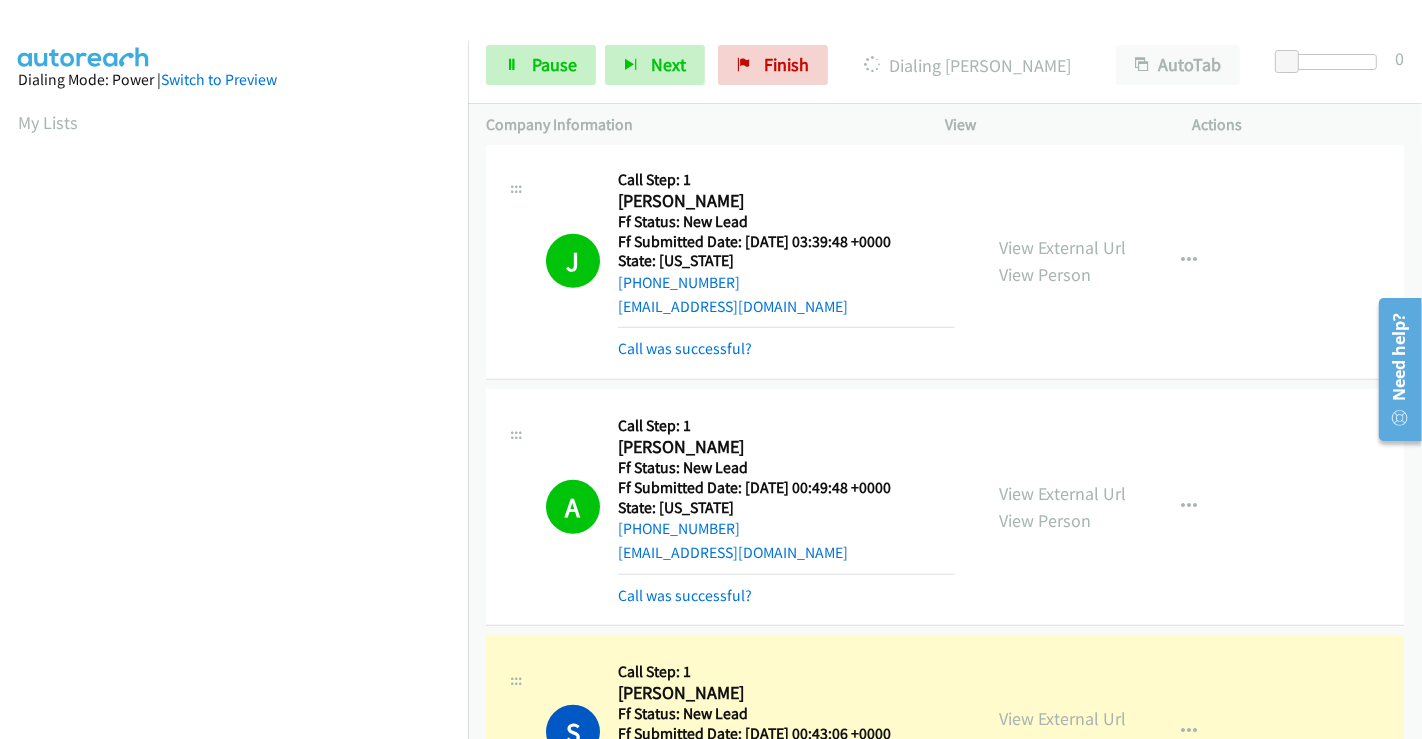 scroll, scrollTop: 385, scrollLeft: 0, axis: vertical 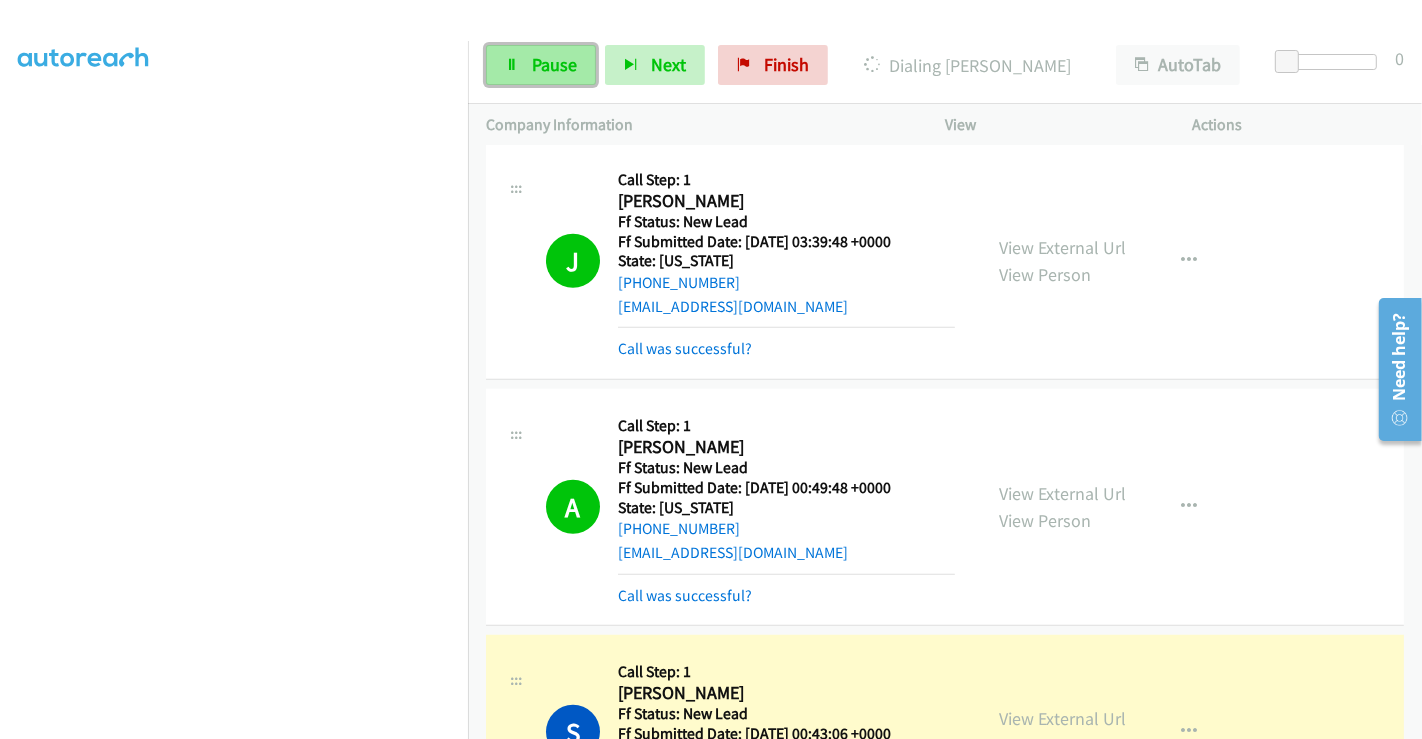click on "Pause" at bounding box center [541, 65] 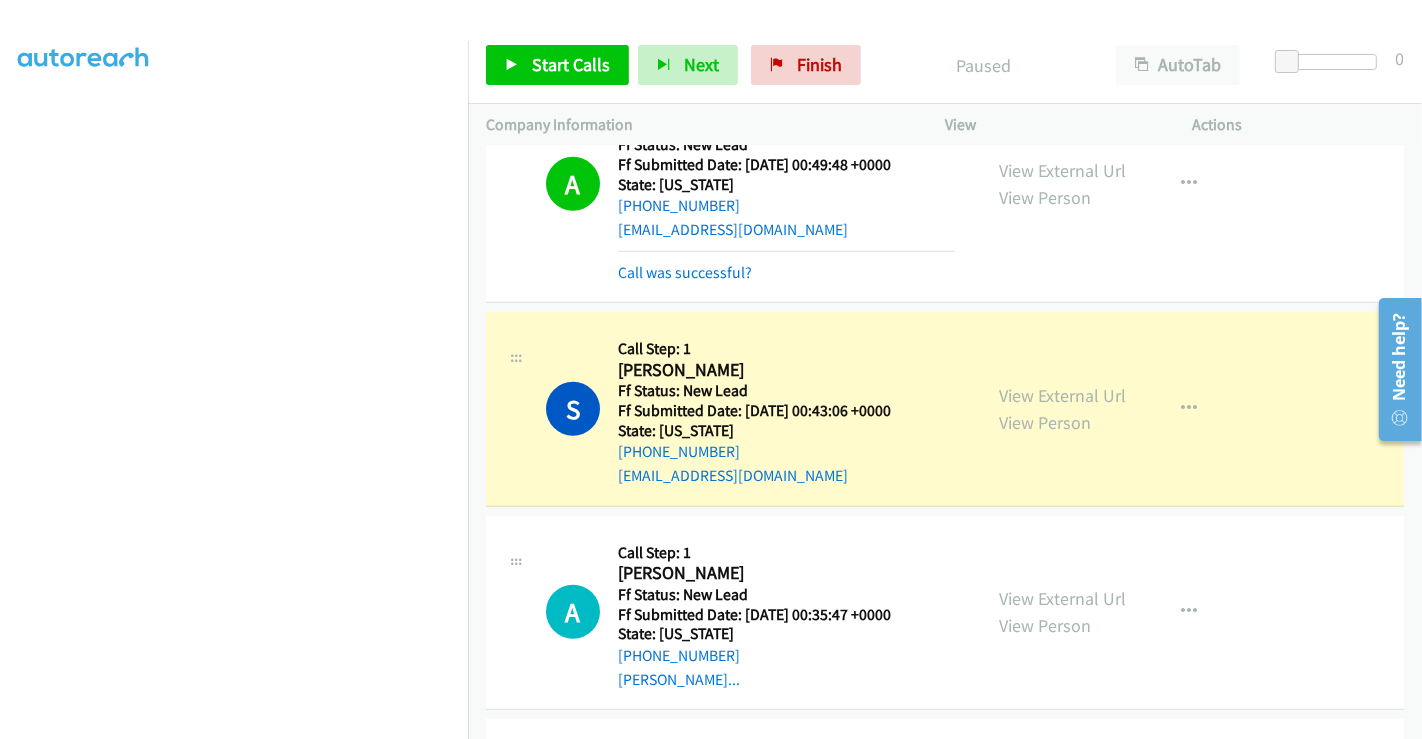 scroll, scrollTop: 1597, scrollLeft: 0, axis: vertical 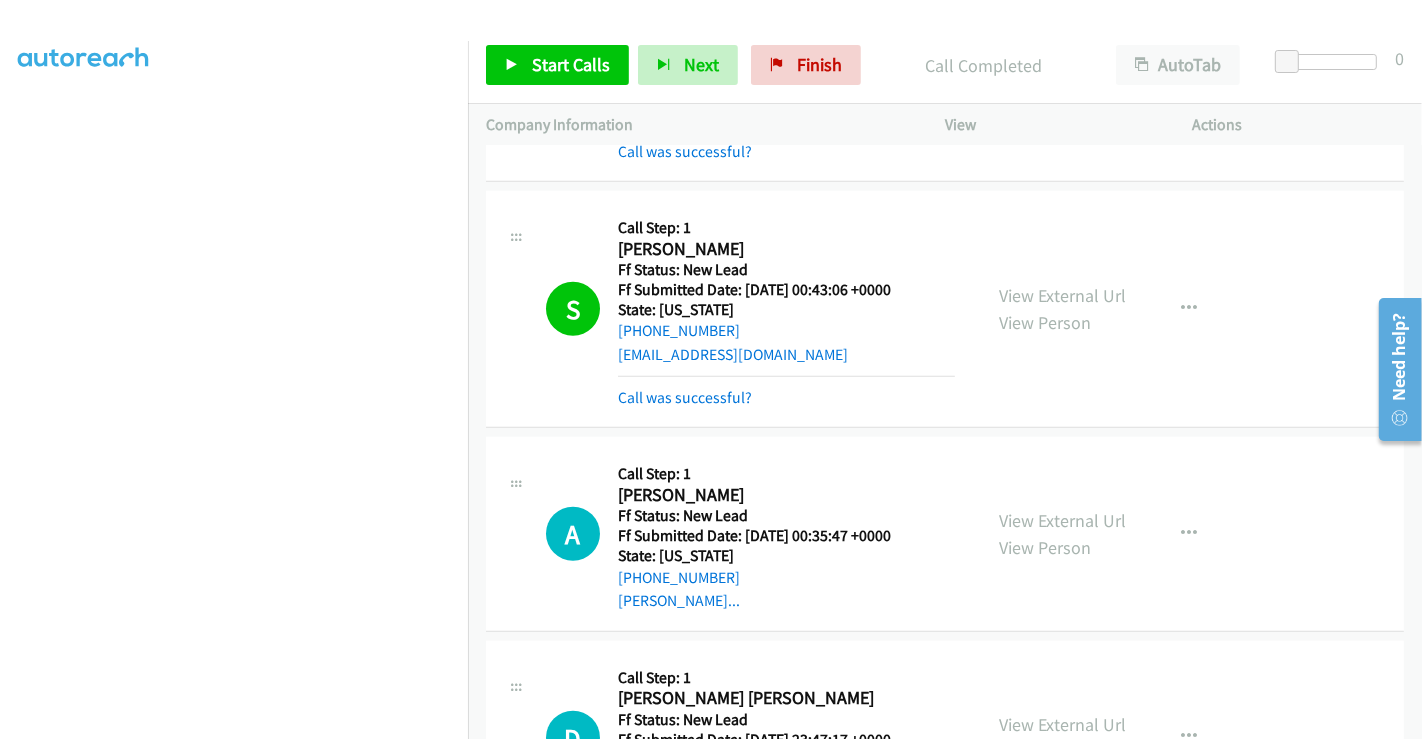 click on "Start Calls
Pause
Next
Finish
Call Completed
AutoTab
AutoTab
0" at bounding box center (945, 65) 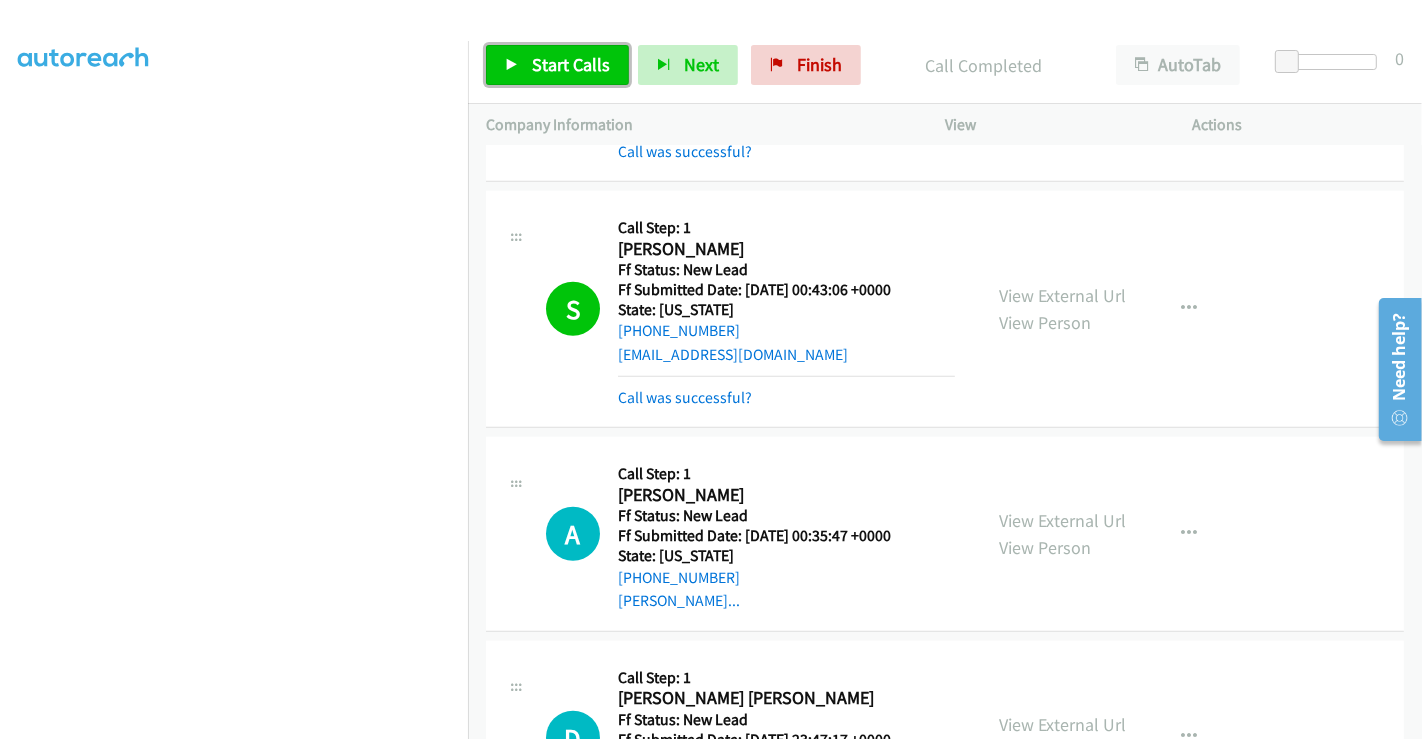 click on "Start Calls" at bounding box center [571, 64] 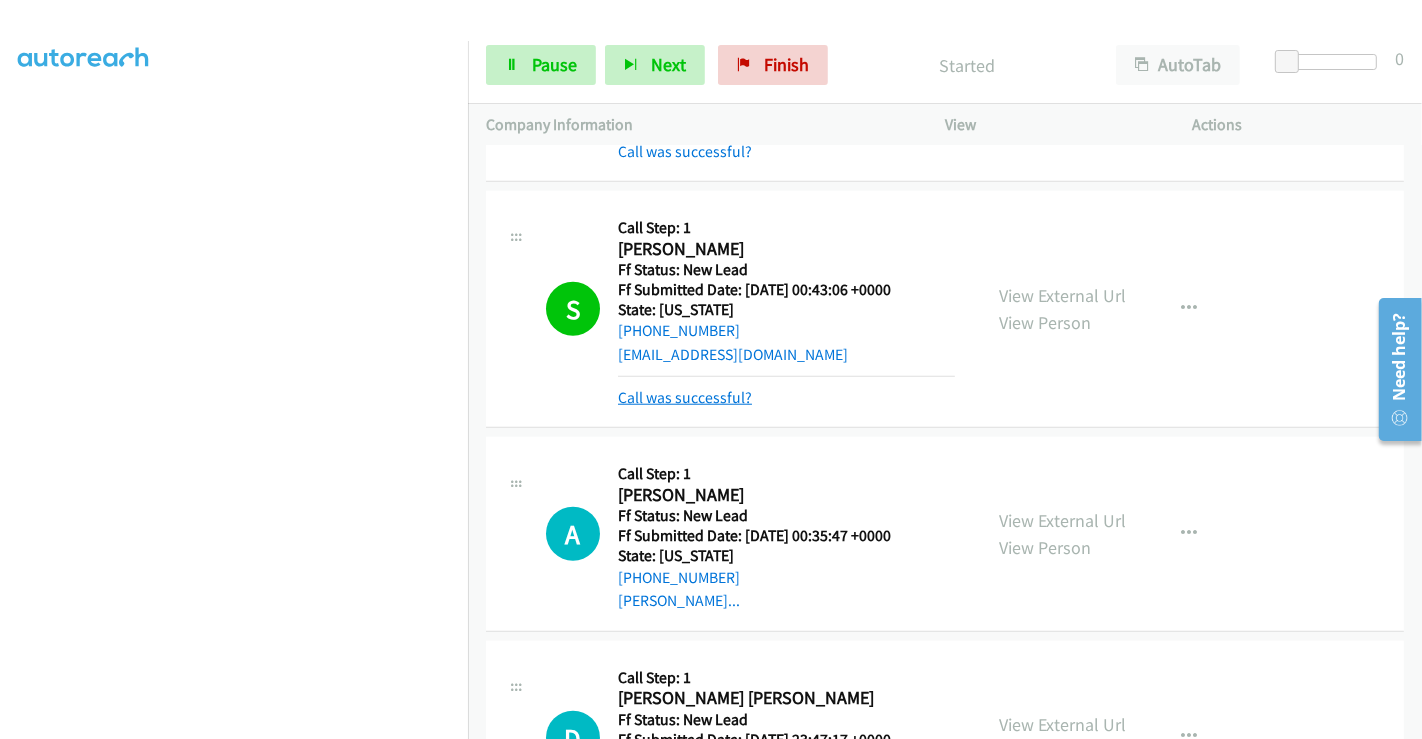 click on "Call was successful?" at bounding box center [685, 397] 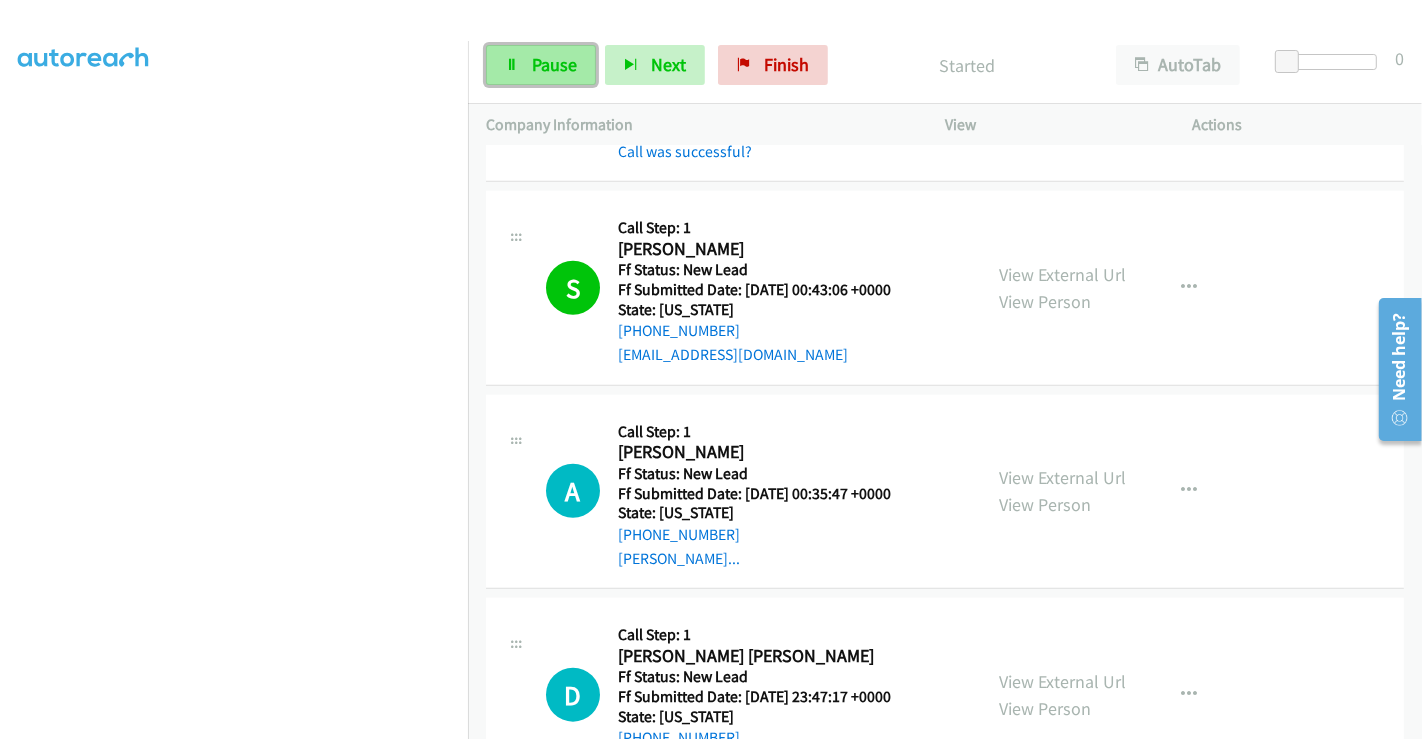 click on "Pause" at bounding box center [541, 65] 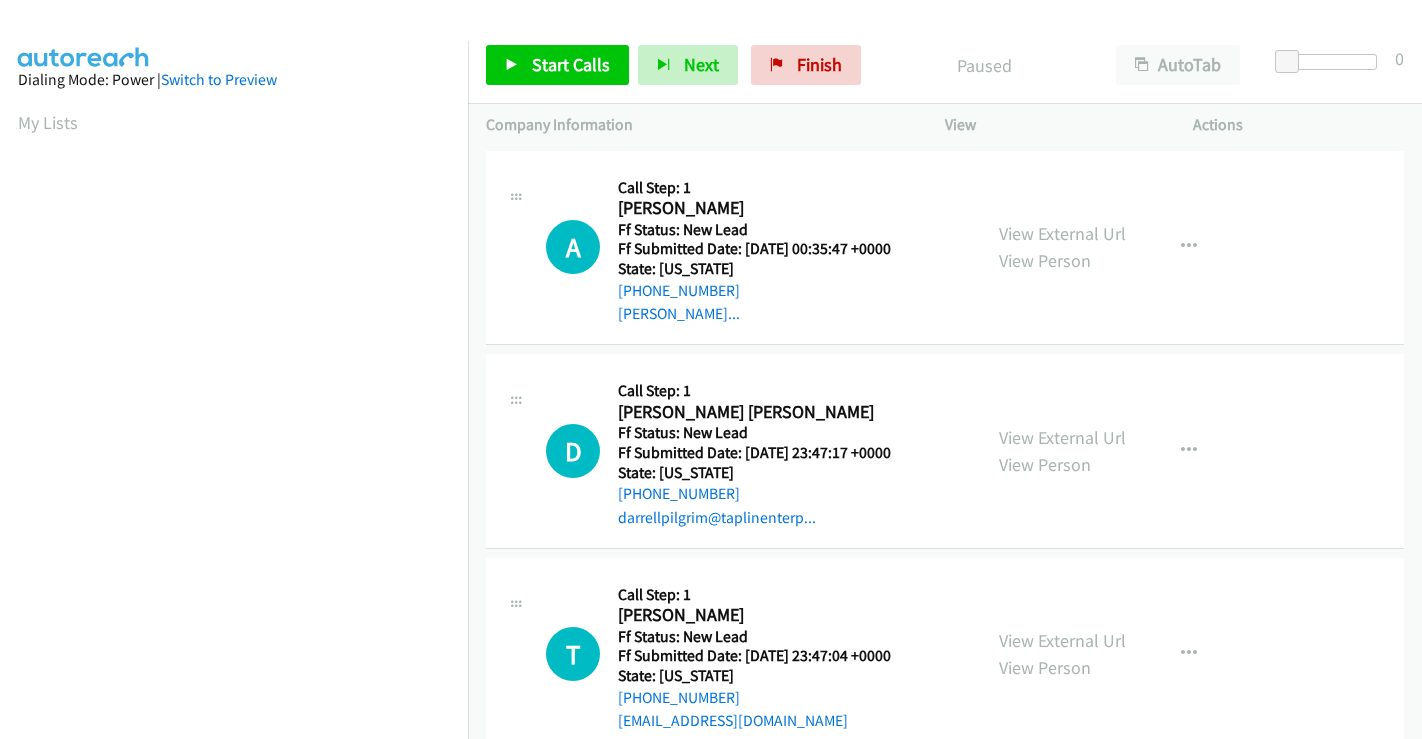 scroll, scrollTop: 0, scrollLeft: 0, axis: both 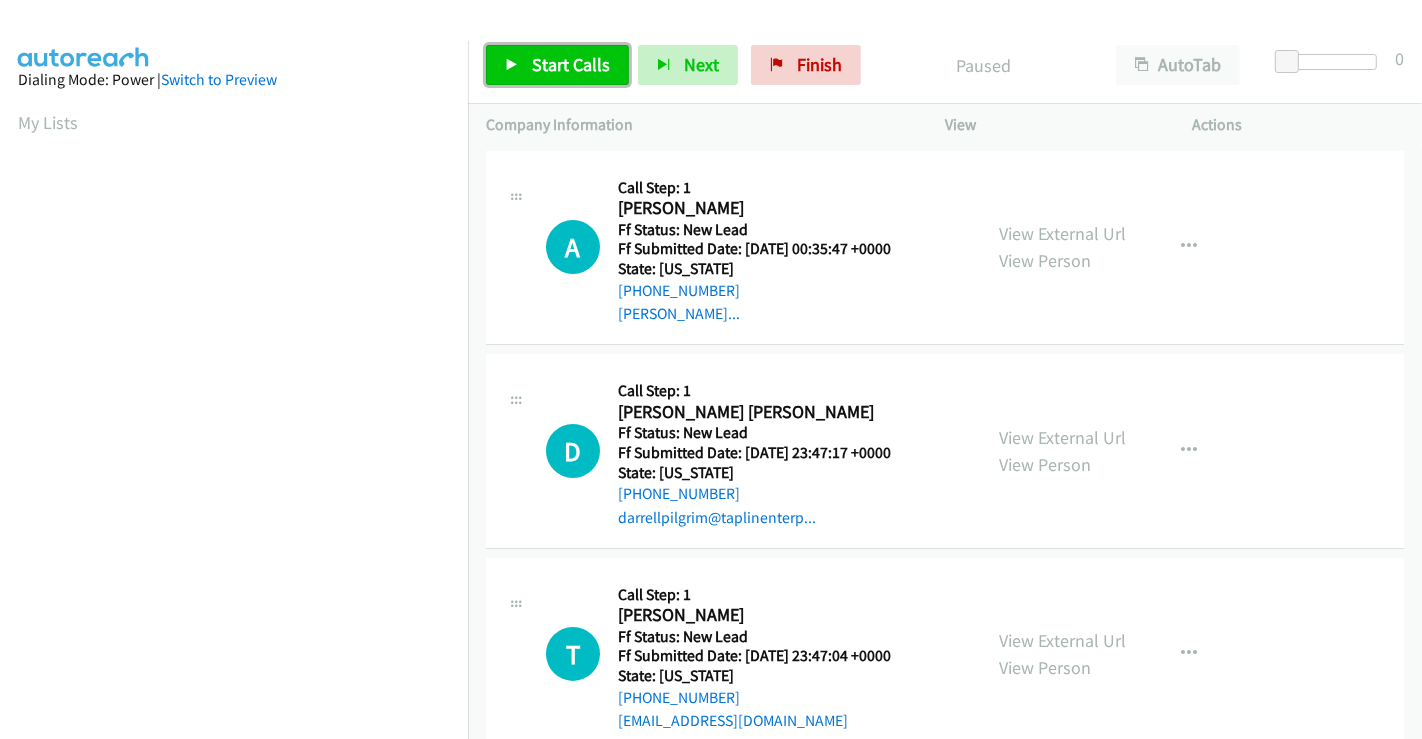 click on "Start Calls" at bounding box center [571, 64] 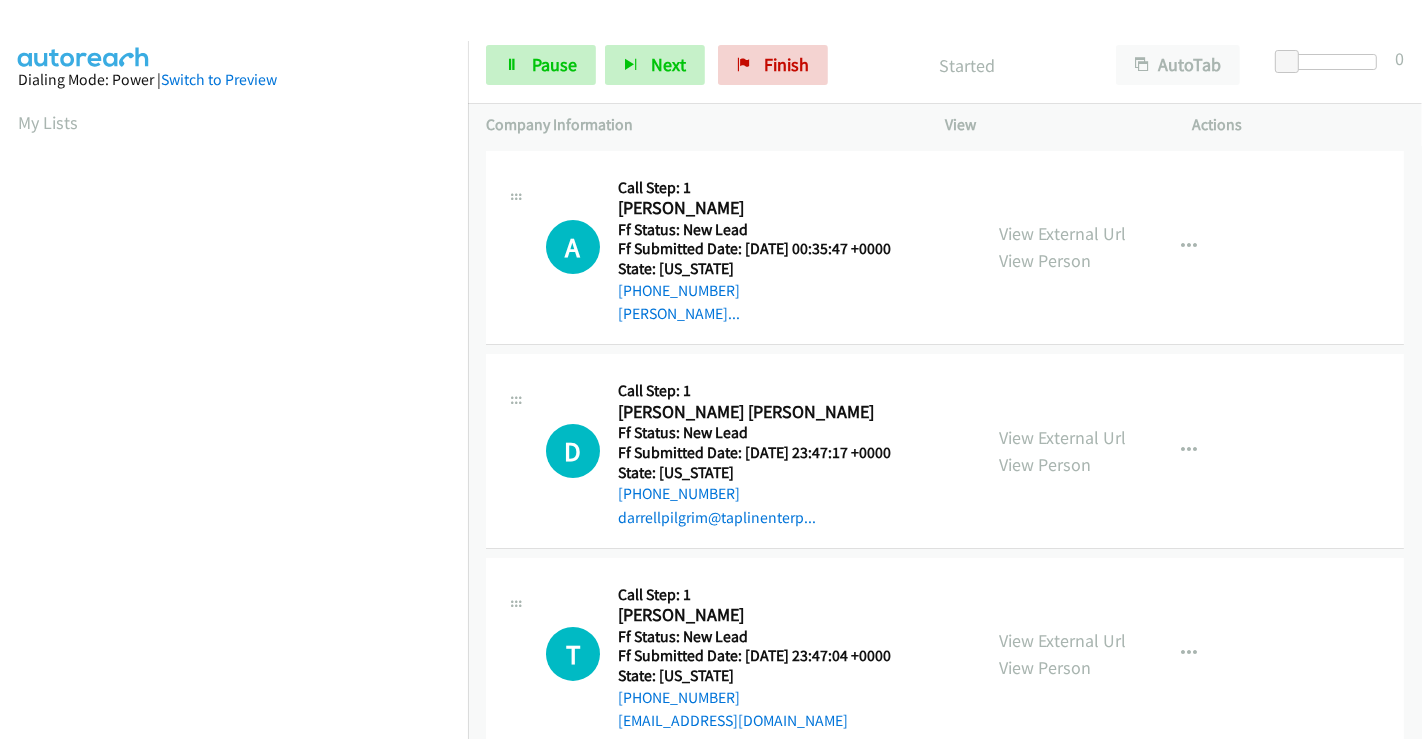 scroll, scrollTop: 0, scrollLeft: 0, axis: both 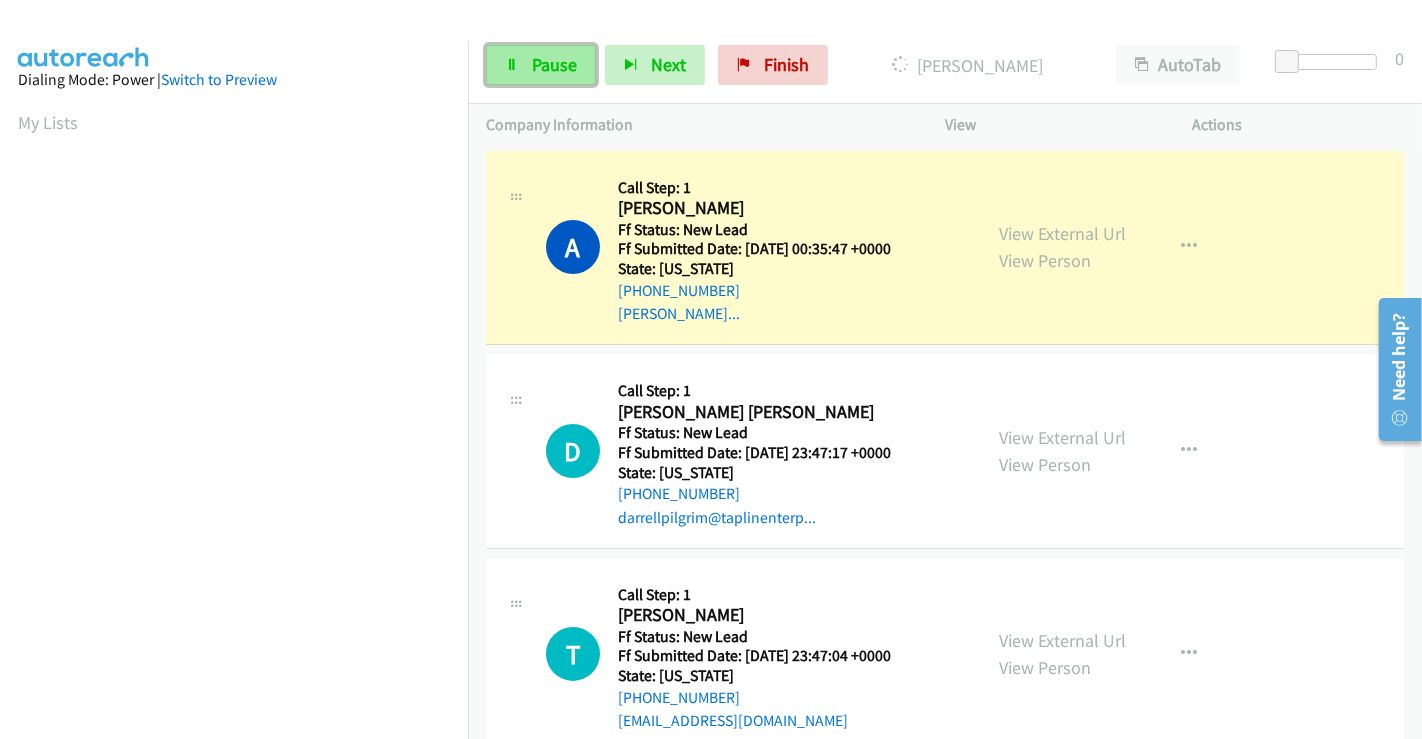 click on "Pause" at bounding box center [554, 64] 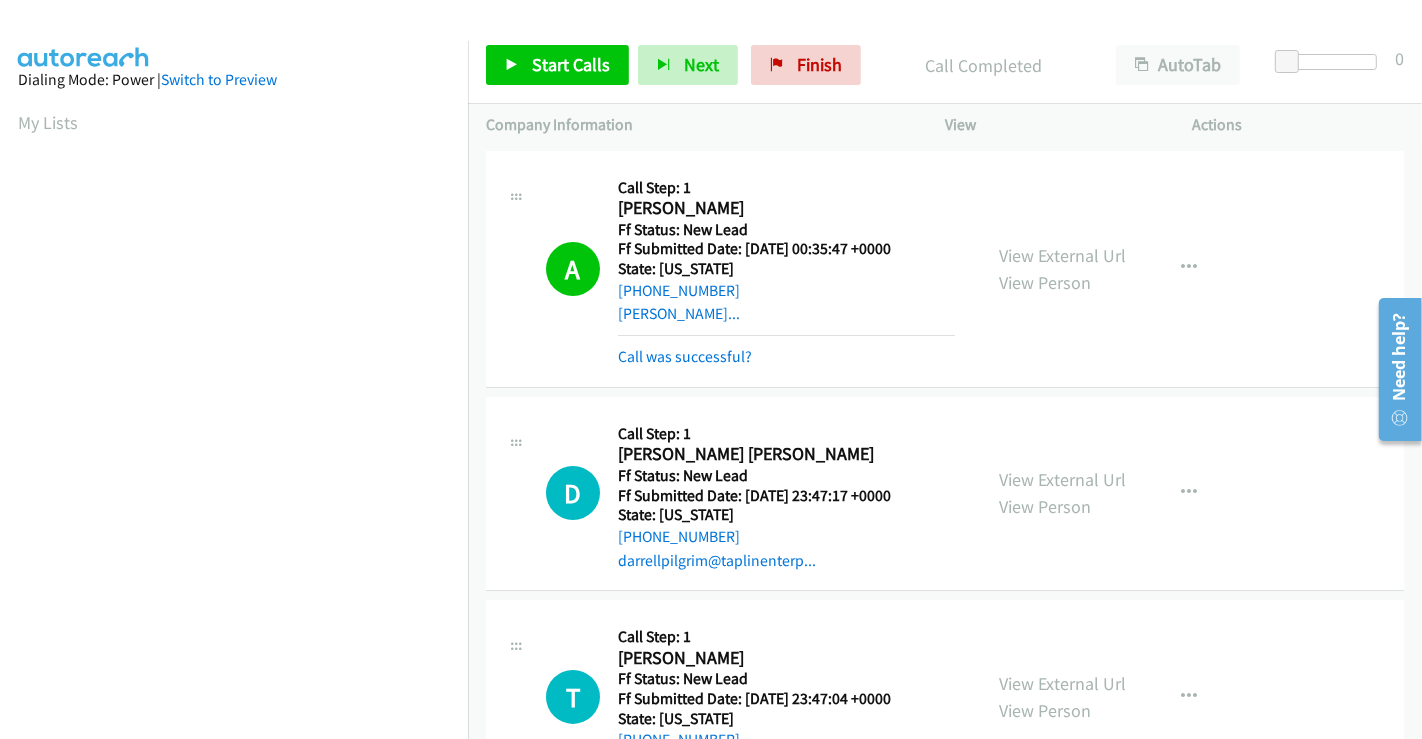 scroll, scrollTop: 385, scrollLeft: 0, axis: vertical 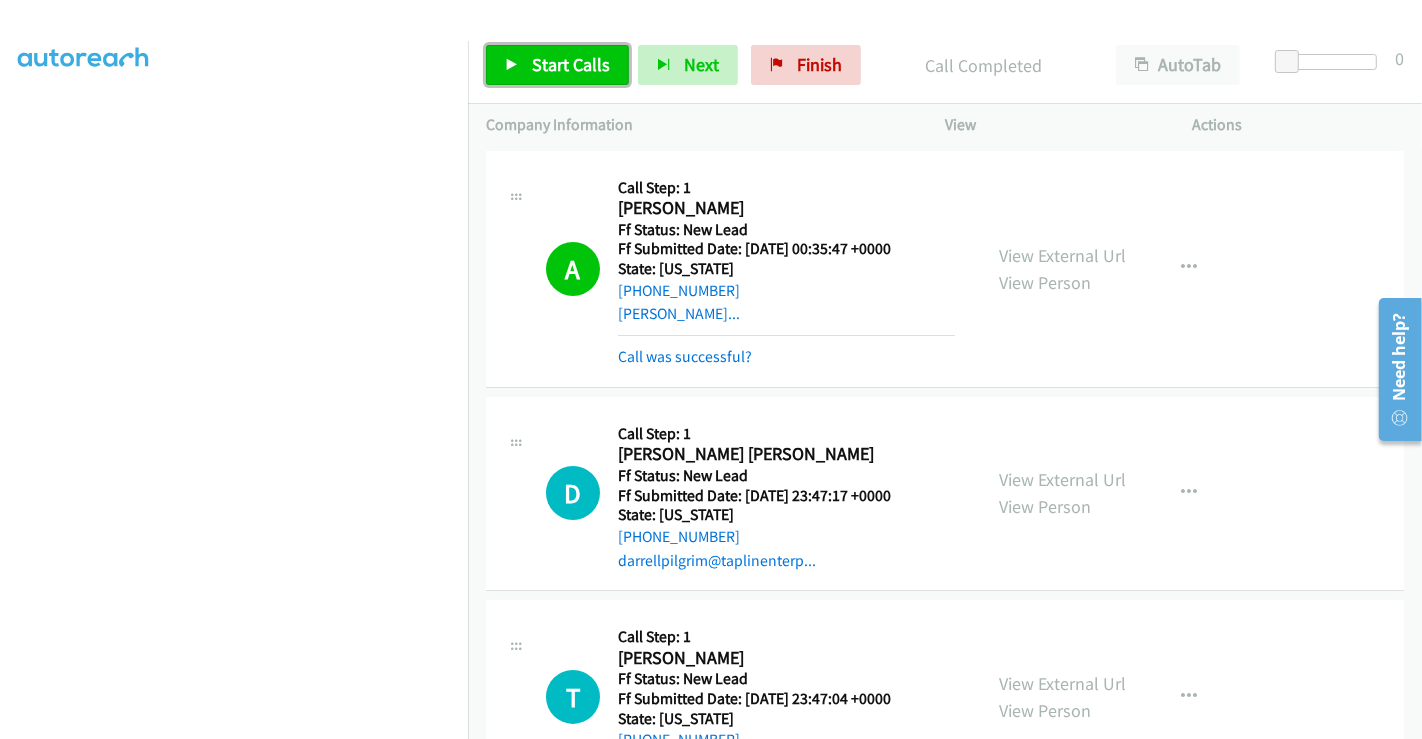 click on "Start Calls" at bounding box center [571, 64] 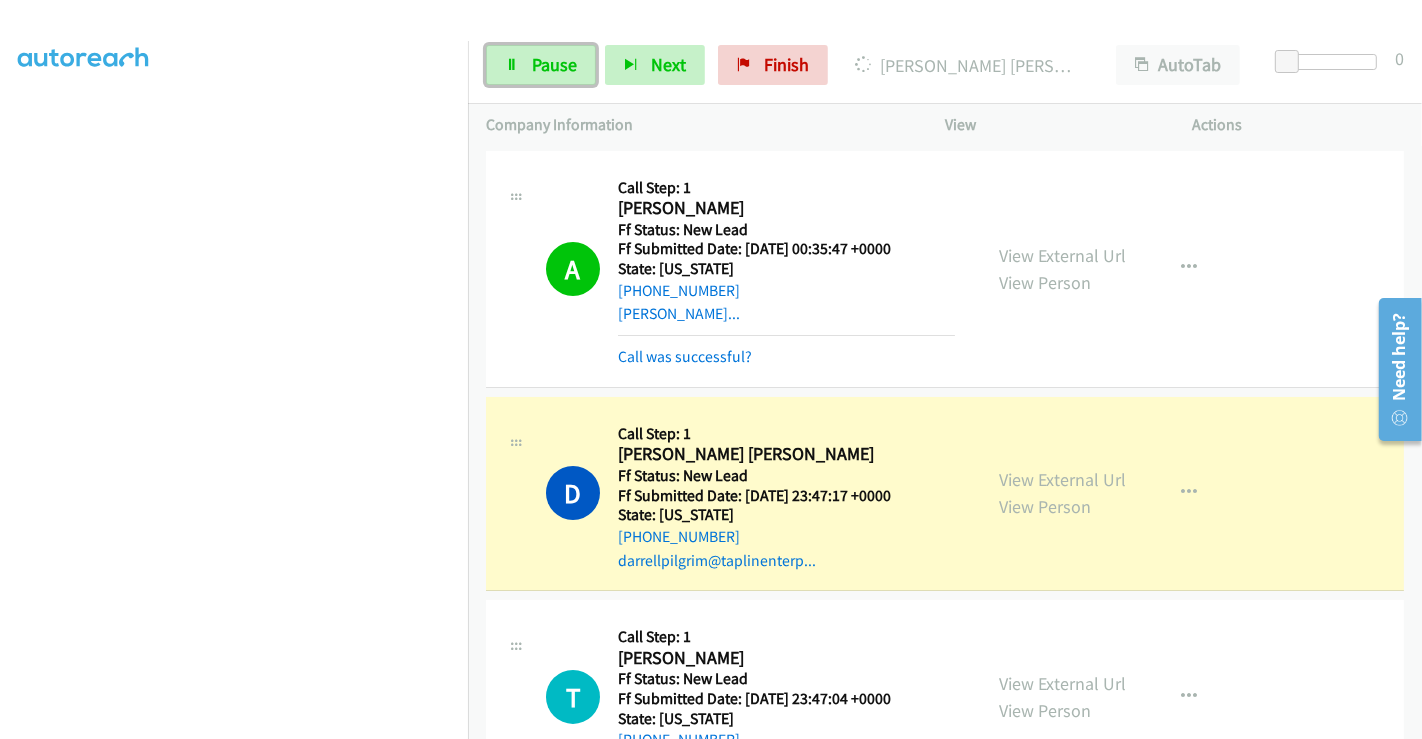 click on "Pause" at bounding box center [554, 64] 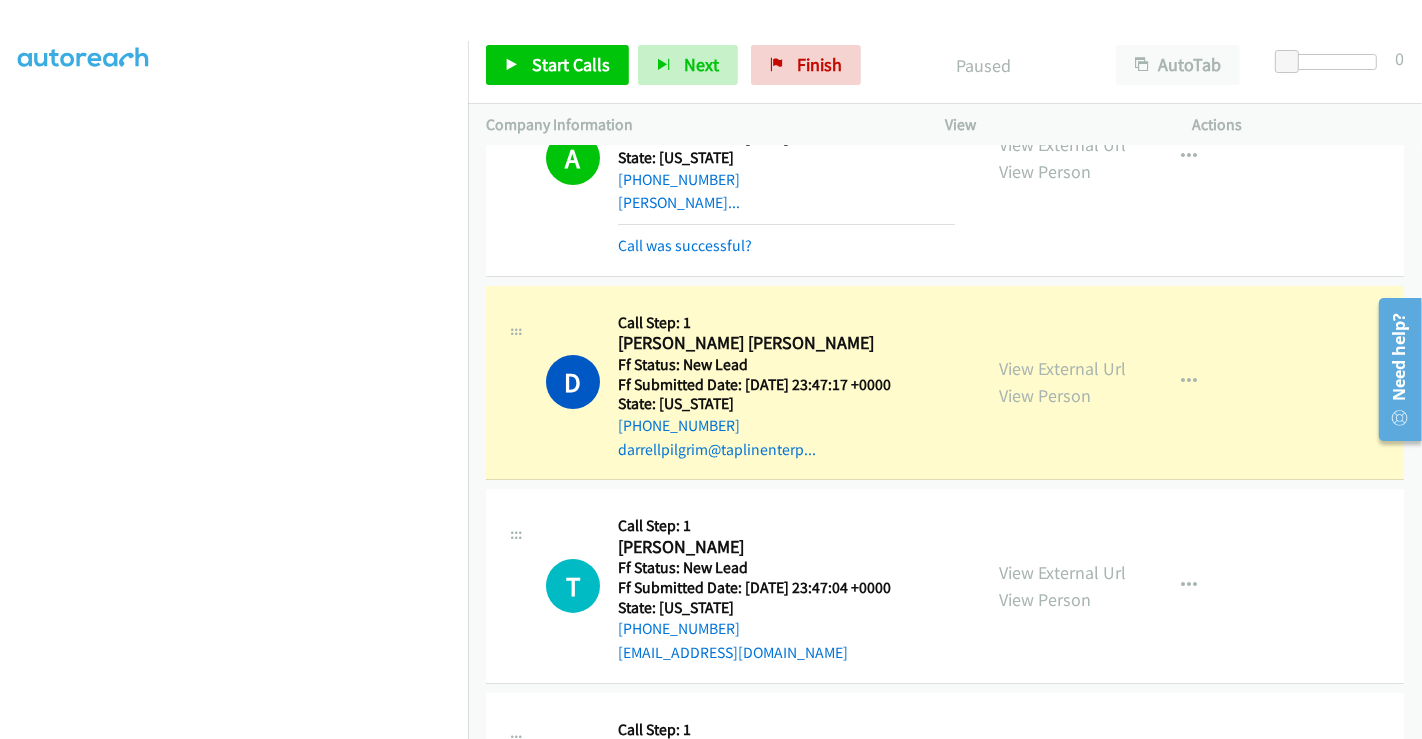 scroll, scrollTop: 222, scrollLeft: 0, axis: vertical 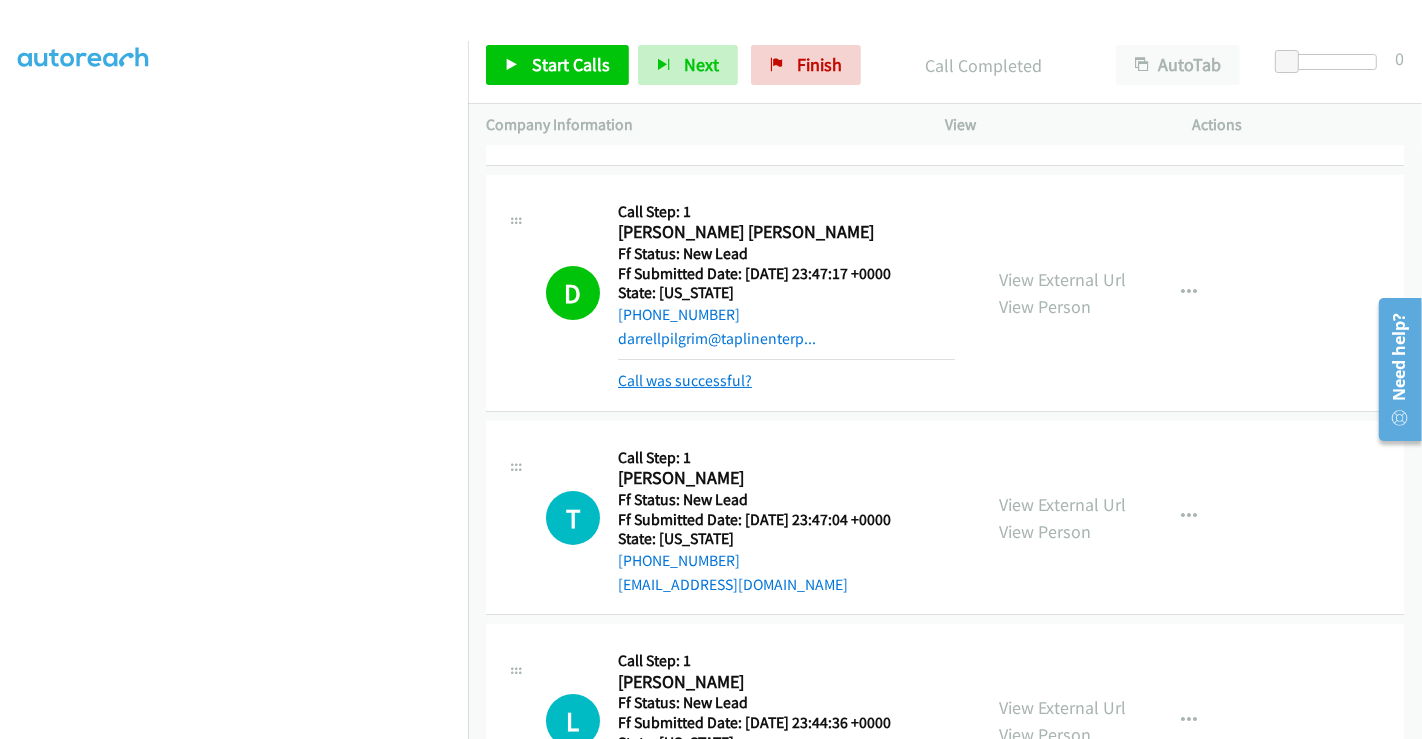 click on "Call was successful?" at bounding box center (685, 380) 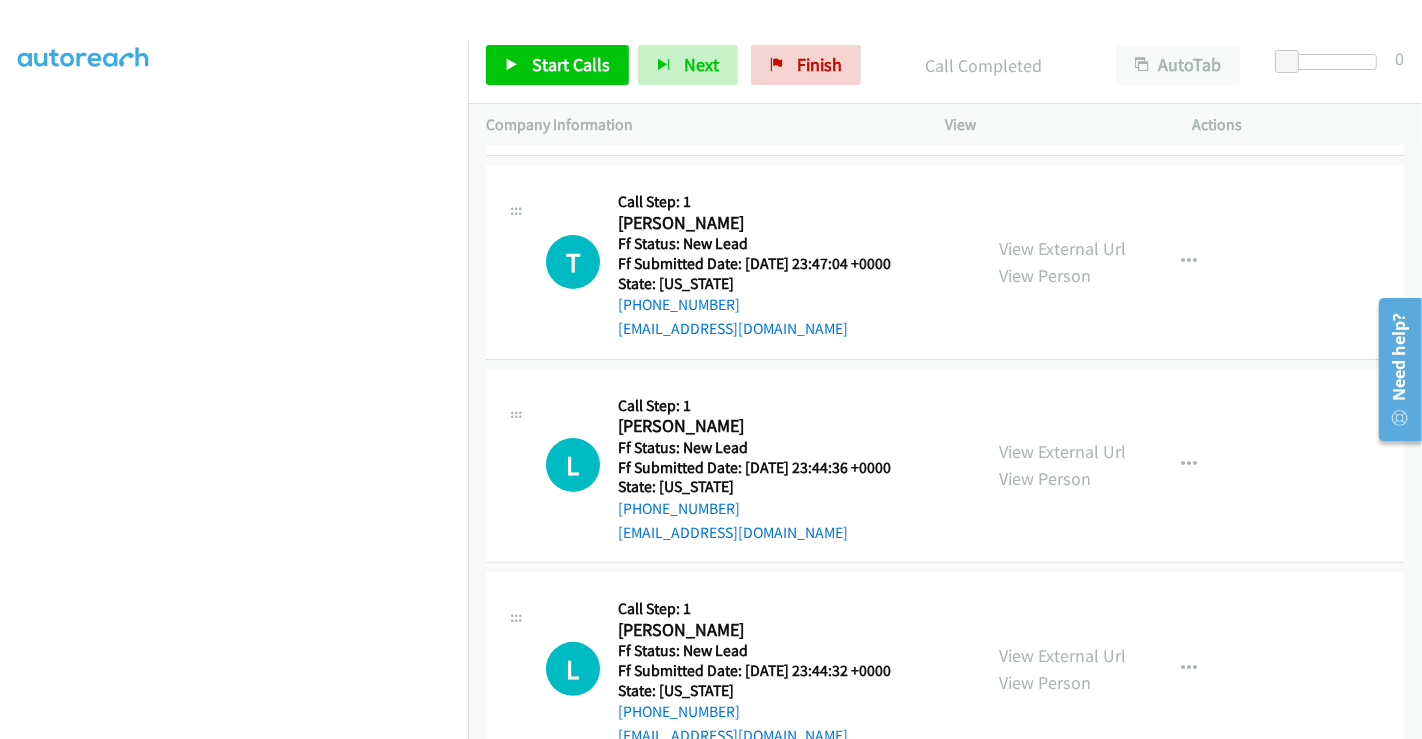 scroll, scrollTop: 444, scrollLeft: 0, axis: vertical 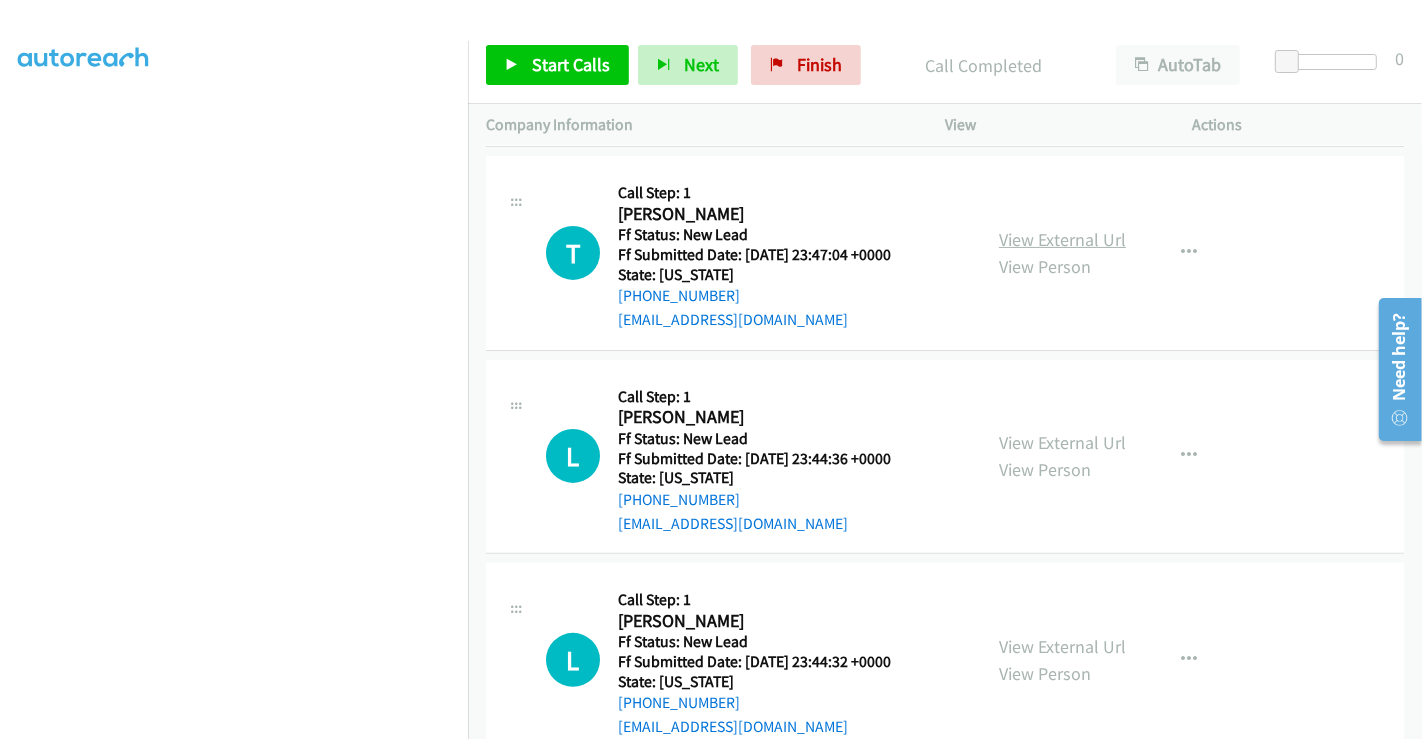 click on "View External Url" at bounding box center [1062, 239] 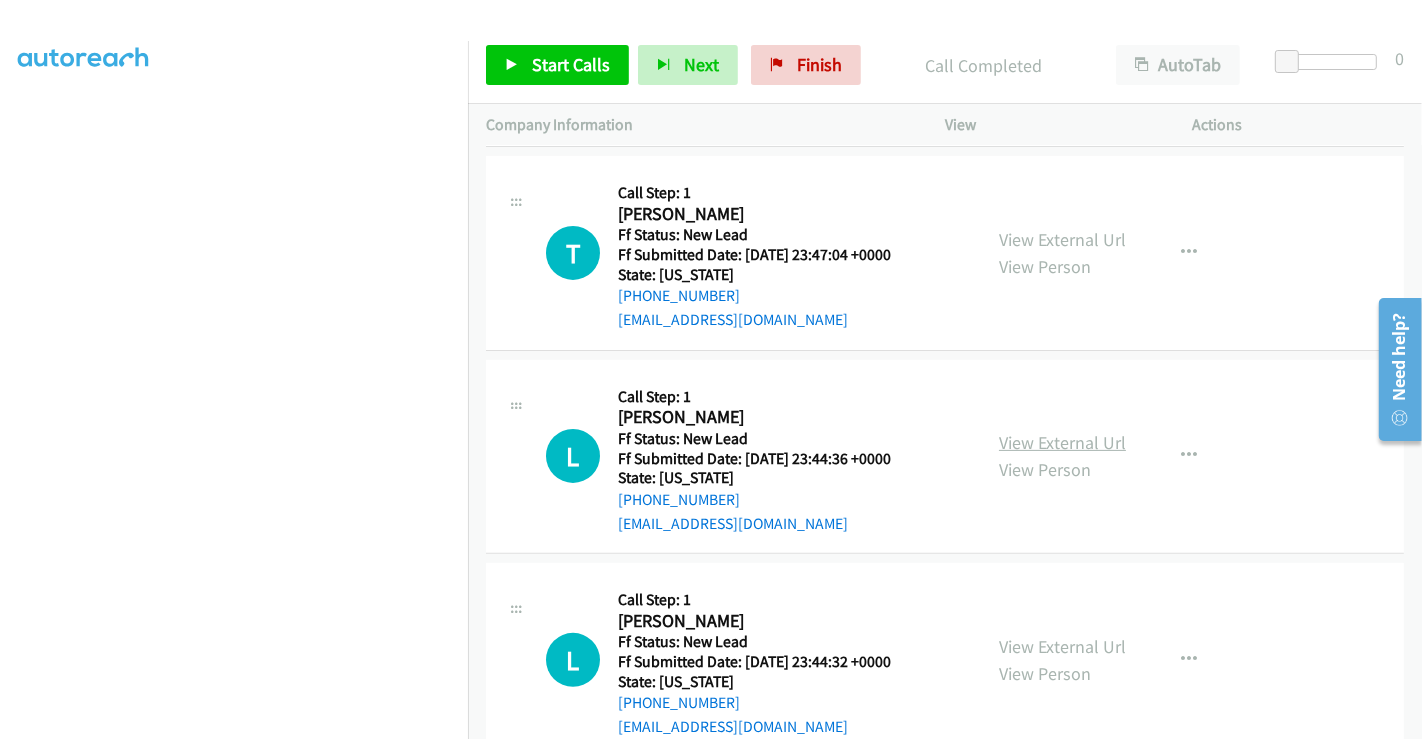 click on "View External Url" at bounding box center (1062, 442) 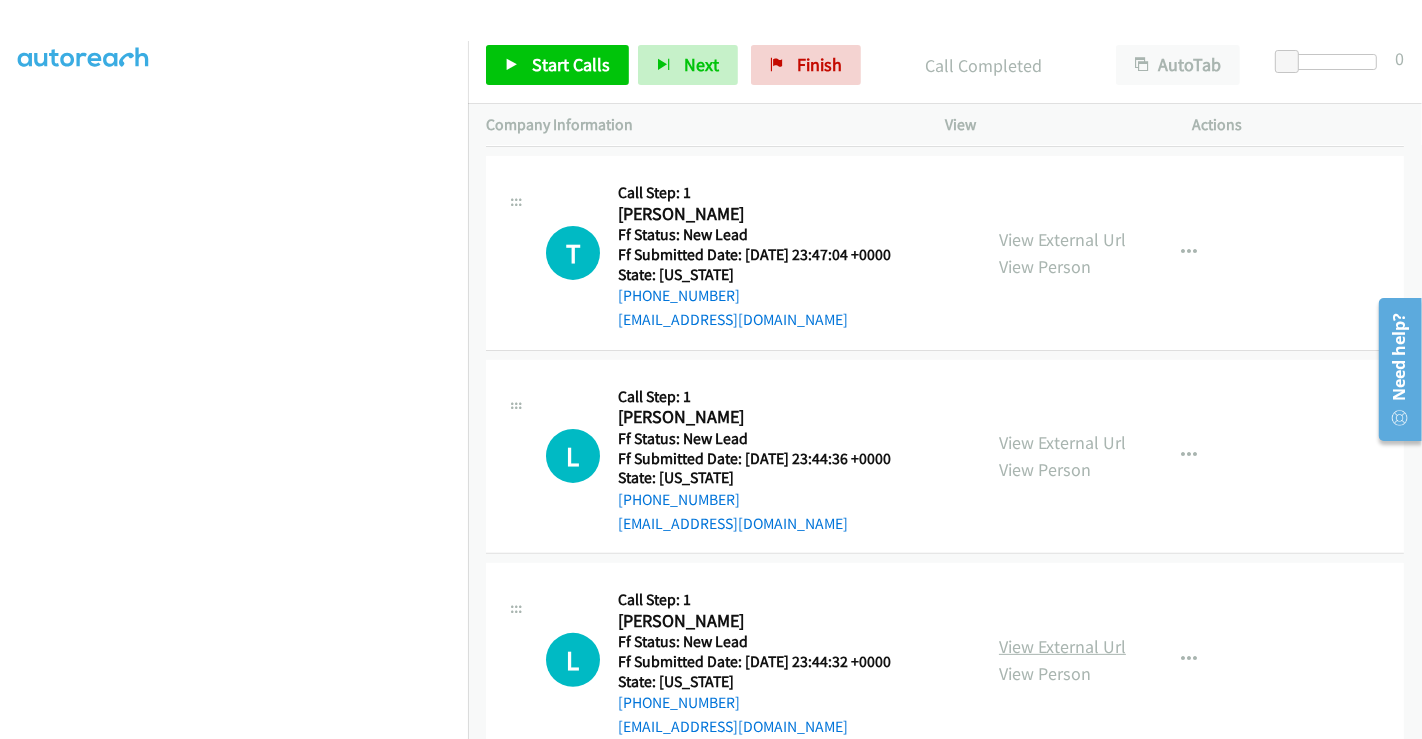 click on "View External Url" at bounding box center (1062, 646) 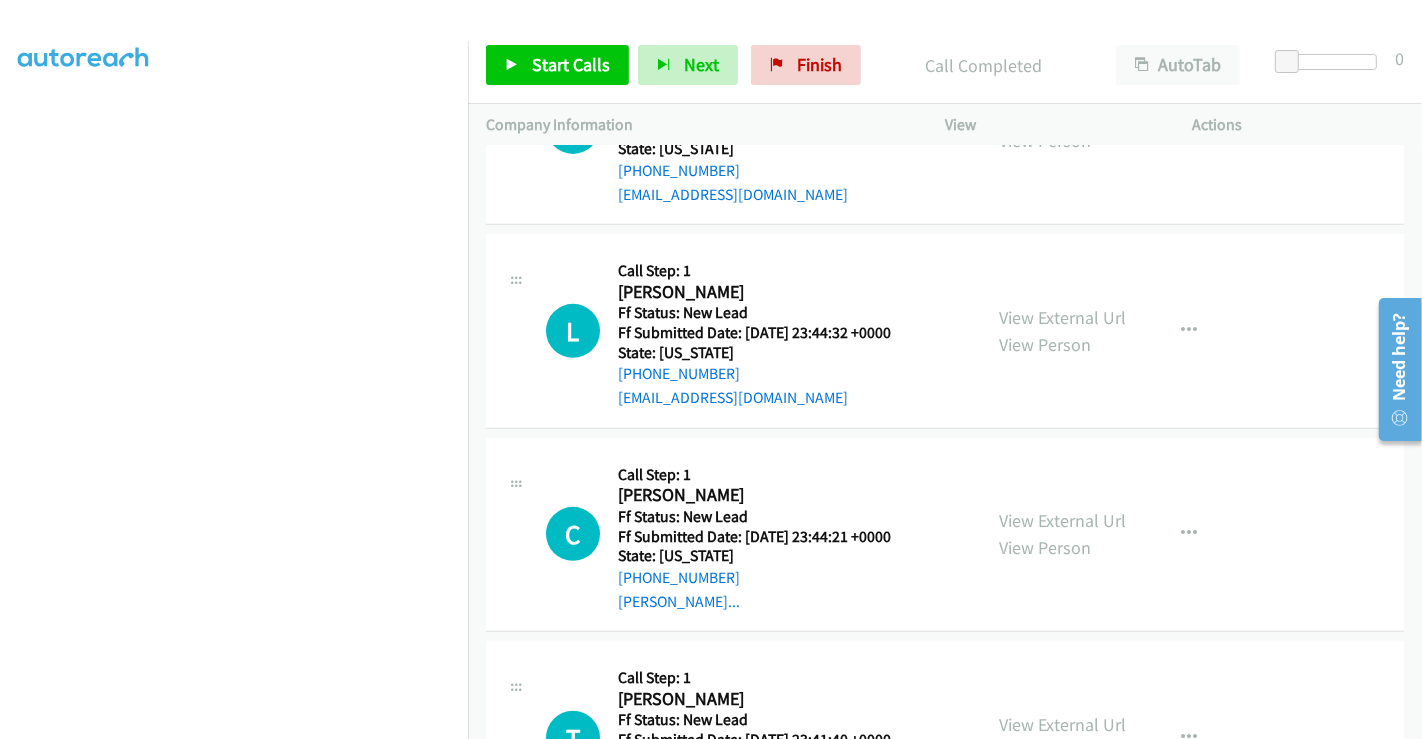 scroll, scrollTop: 898, scrollLeft: 0, axis: vertical 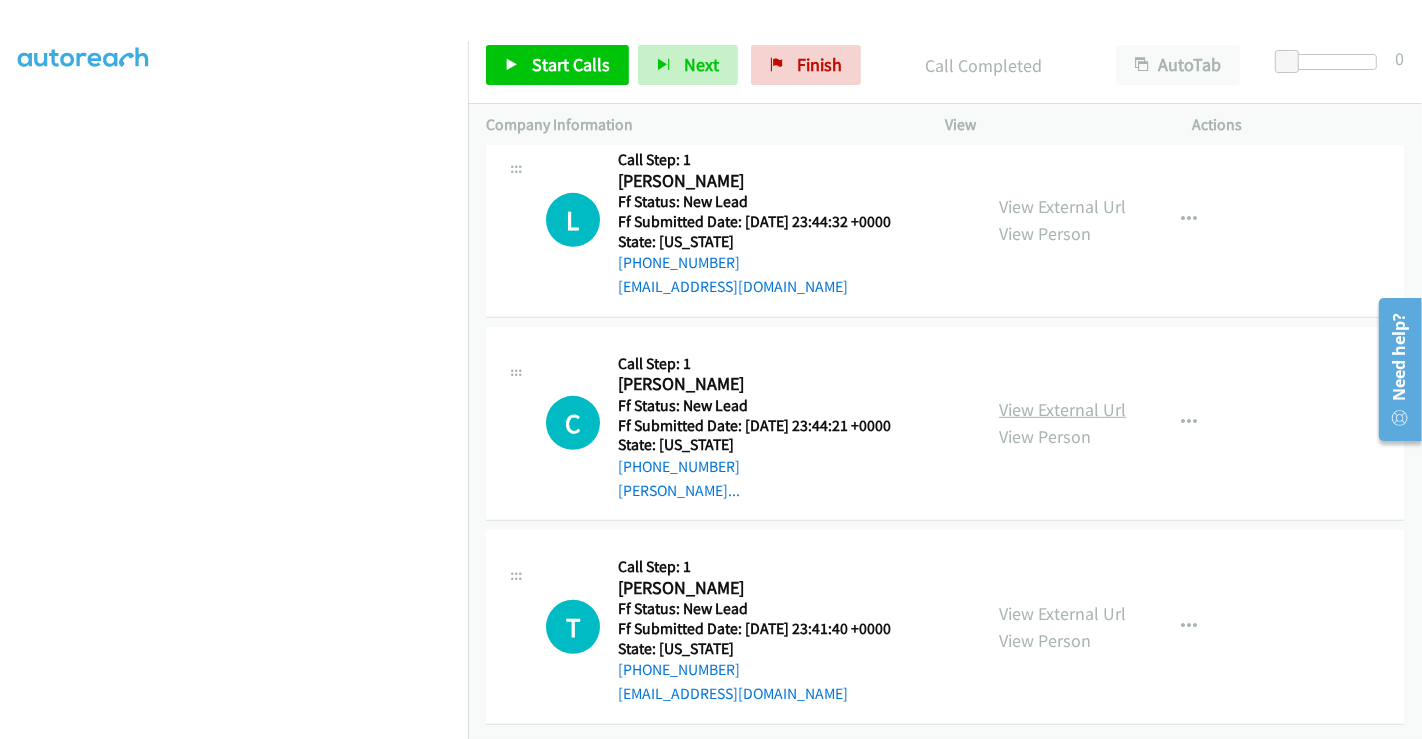 click on "View External Url" at bounding box center [1062, 409] 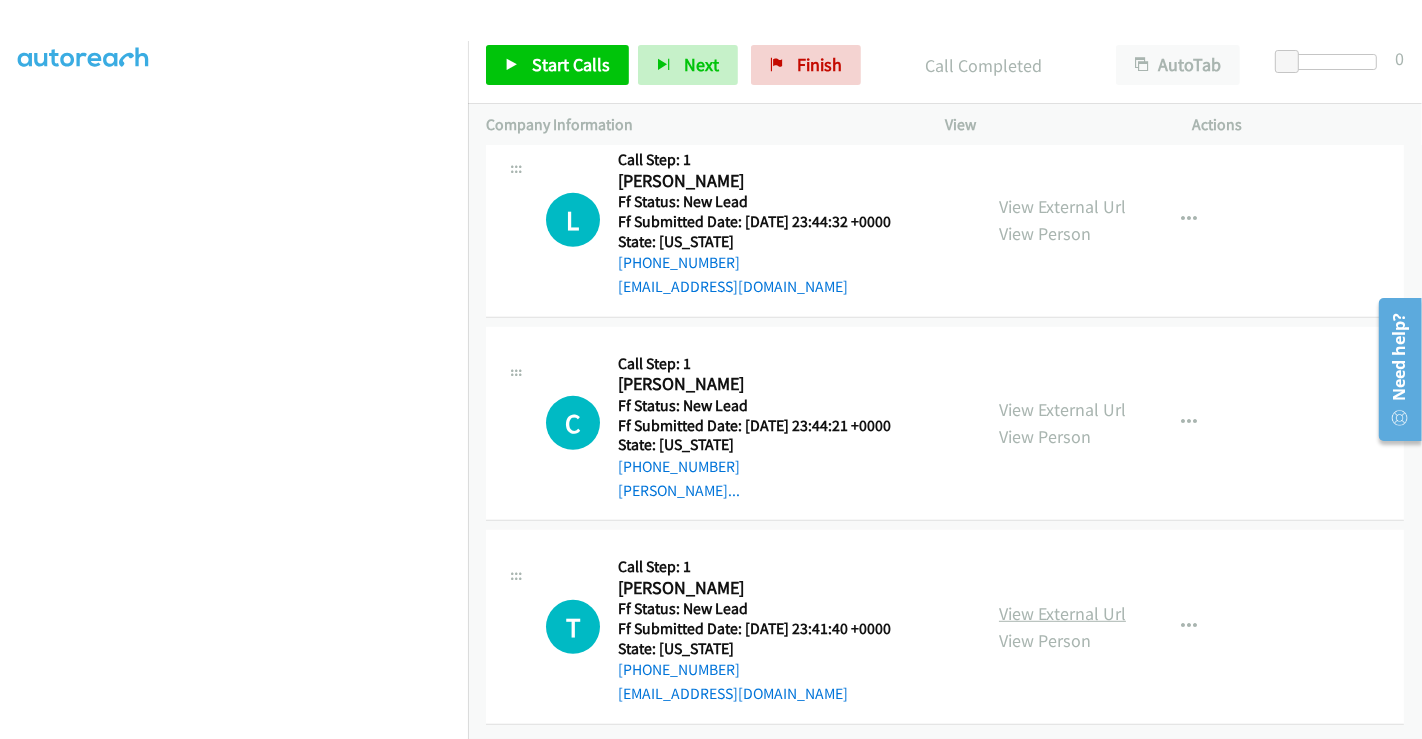 click on "View External Url" at bounding box center (1062, 613) 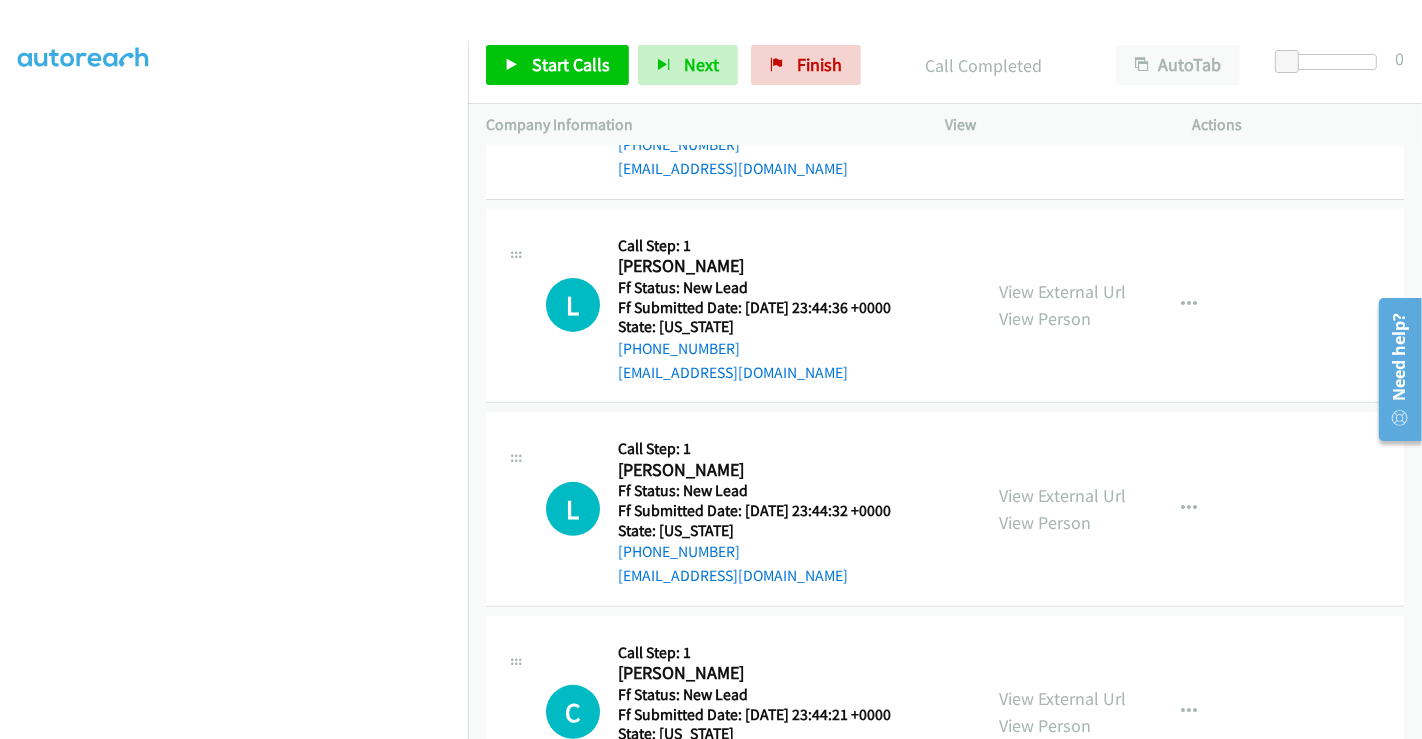 scroll, scrollTop: 454, scrollLeft: 0, axis: vertical 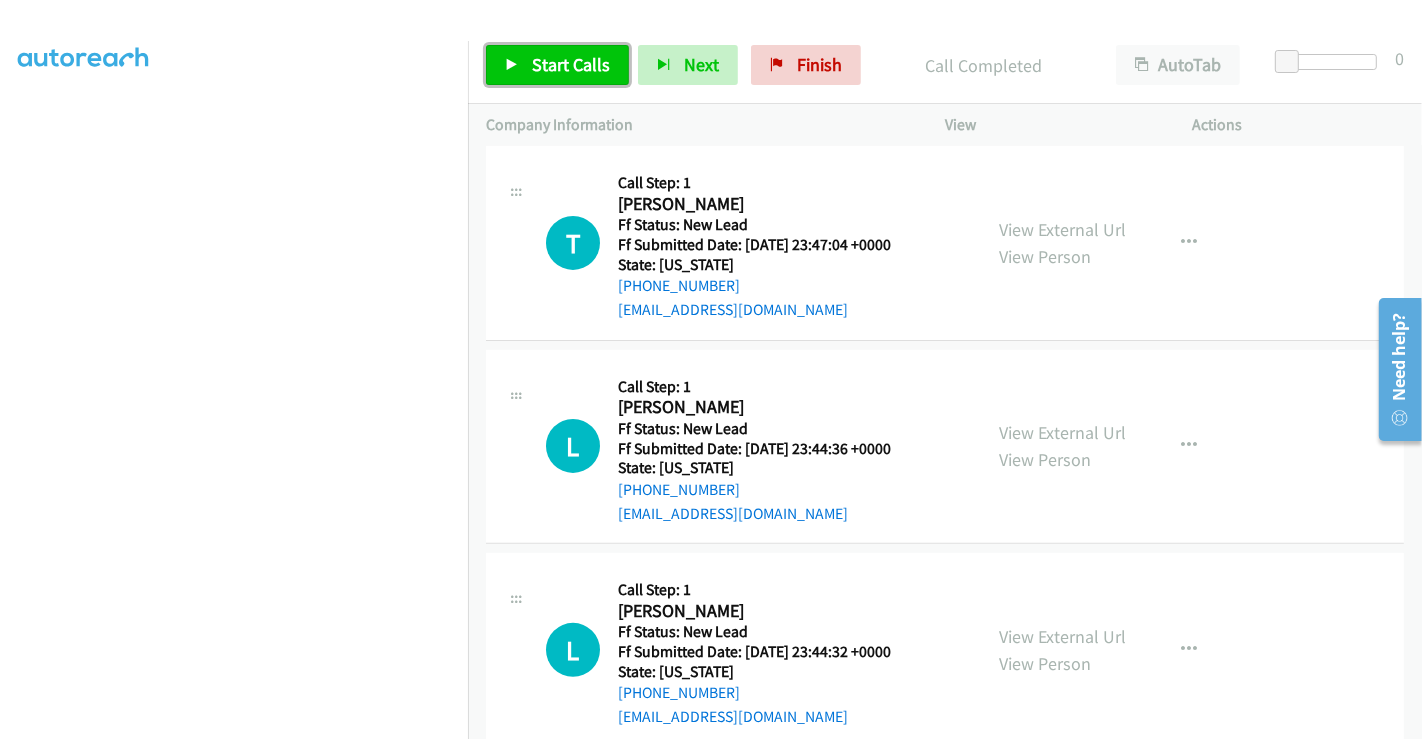 click on "Start Calls" at bounding box center (571, 64) 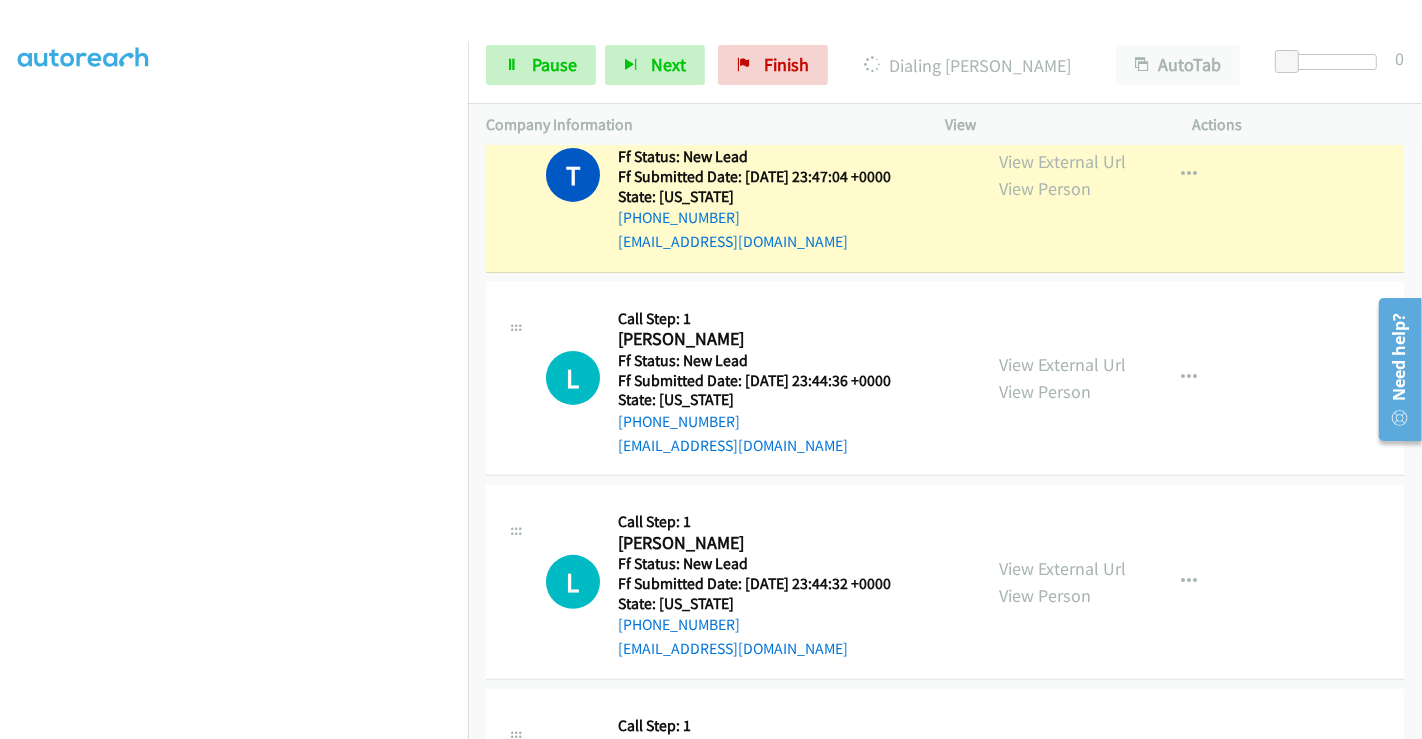 scroll, scrollTop: 454, scrollLeft: 0, axis: vertical 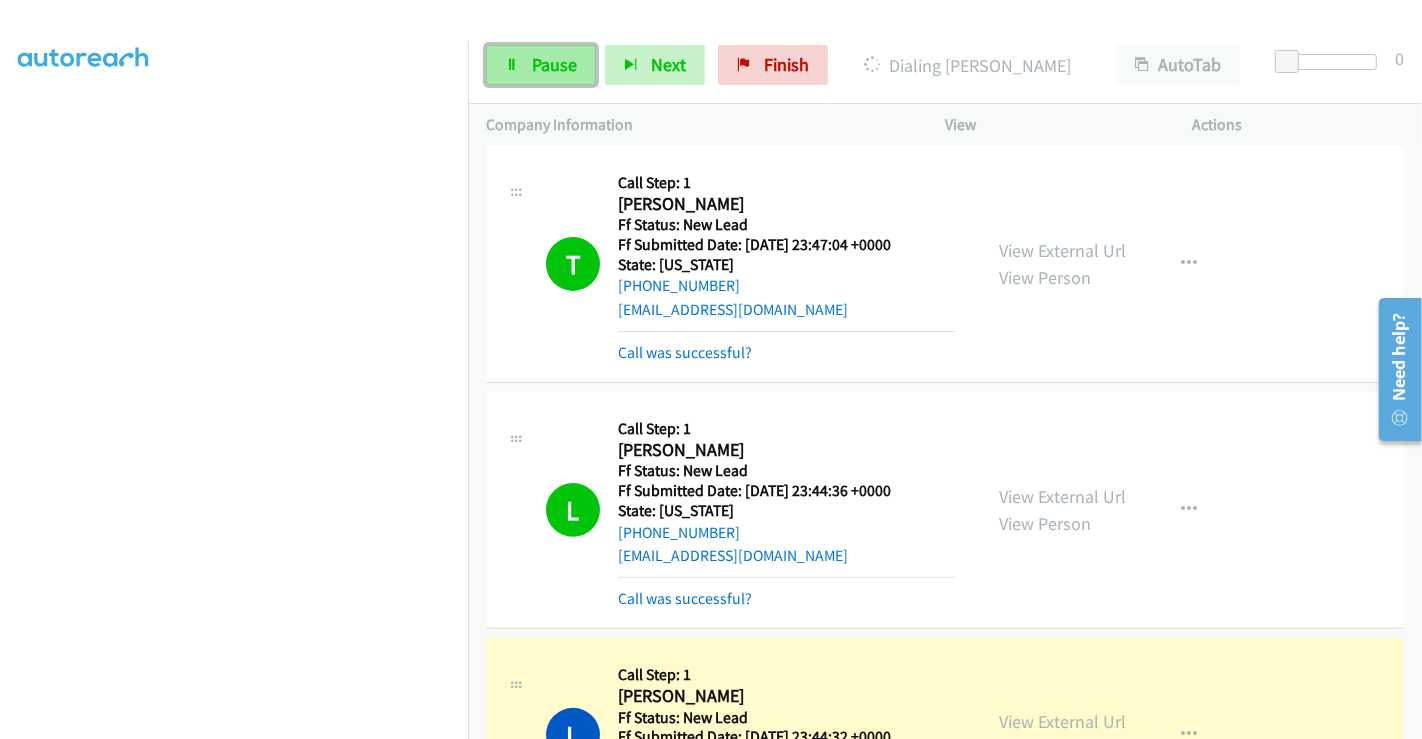 click on "Pause" at bounding box center (554, 64) 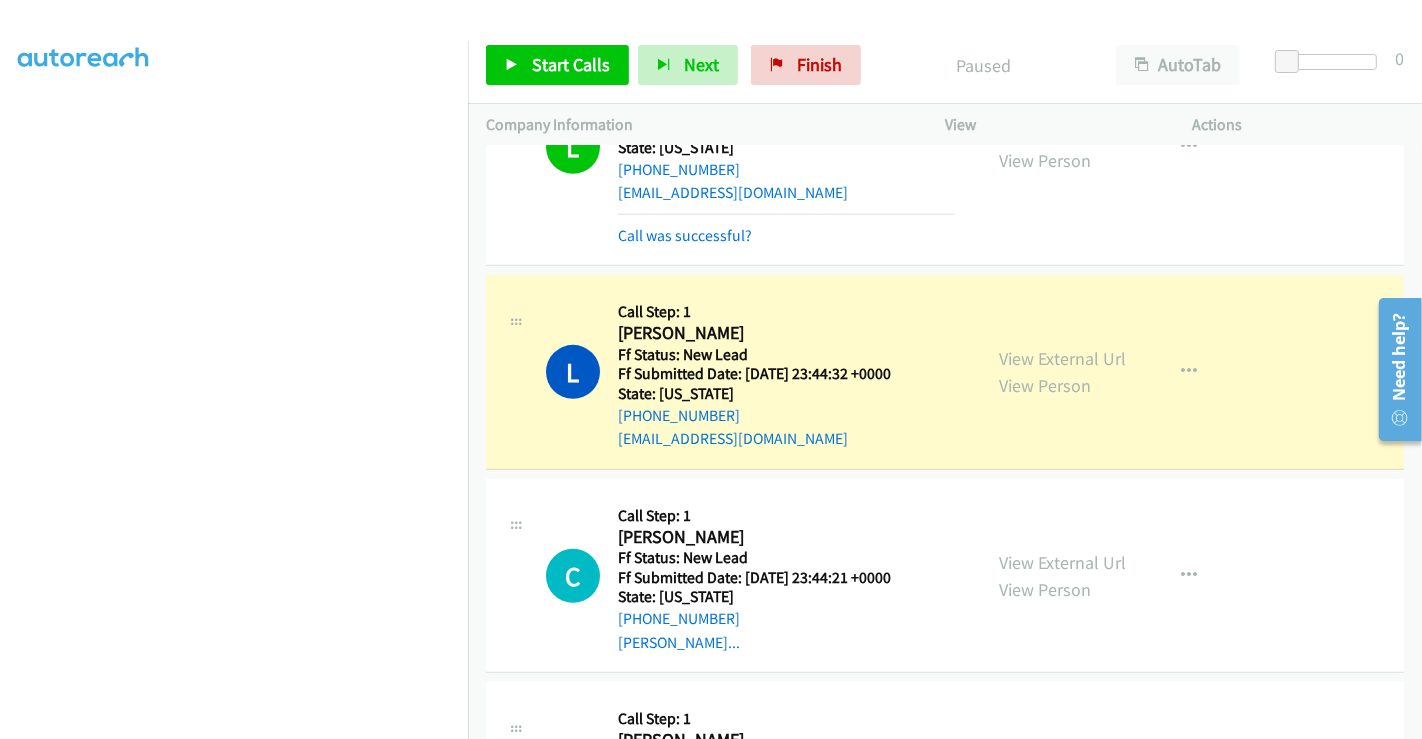 scroll, scrollTop: 898, scrollLeft: 0, axis: vertical 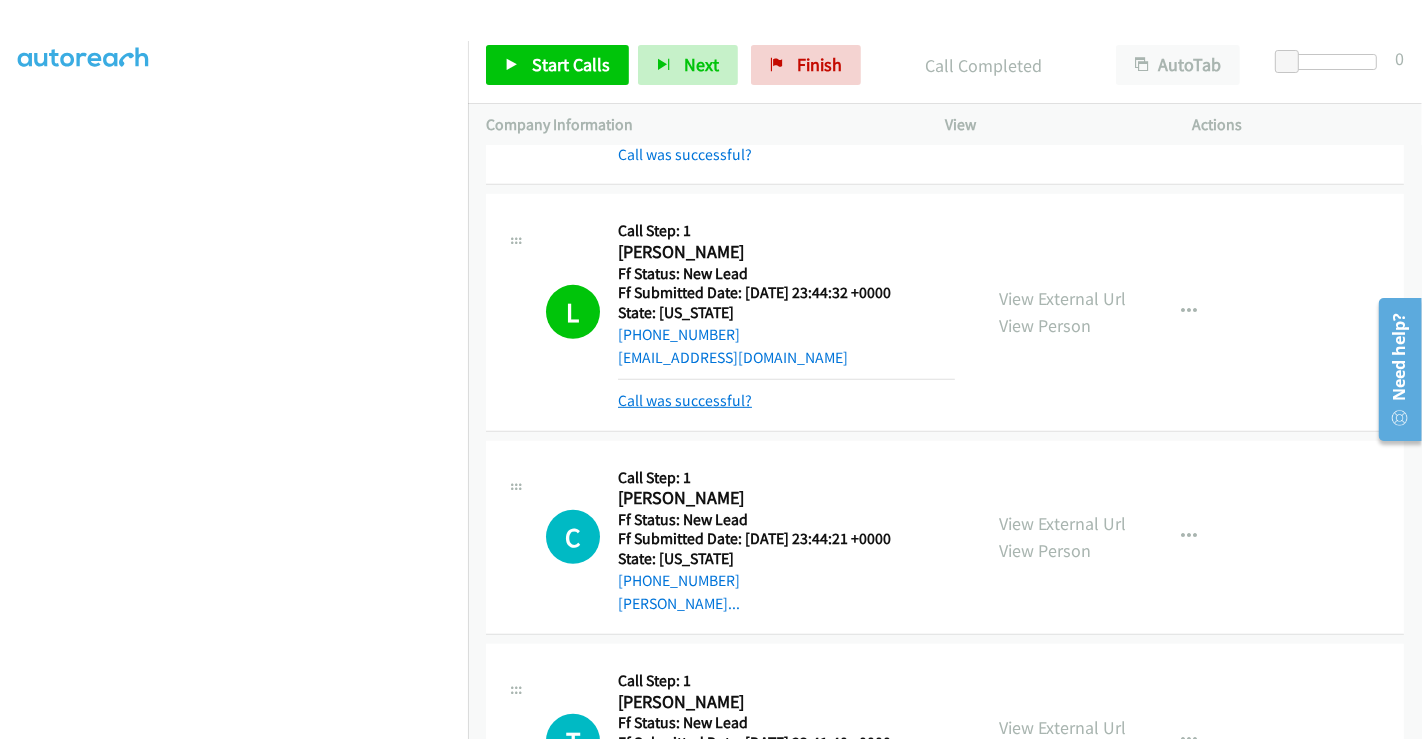 click on "Call was successful?" at bounding box center (685, 400) 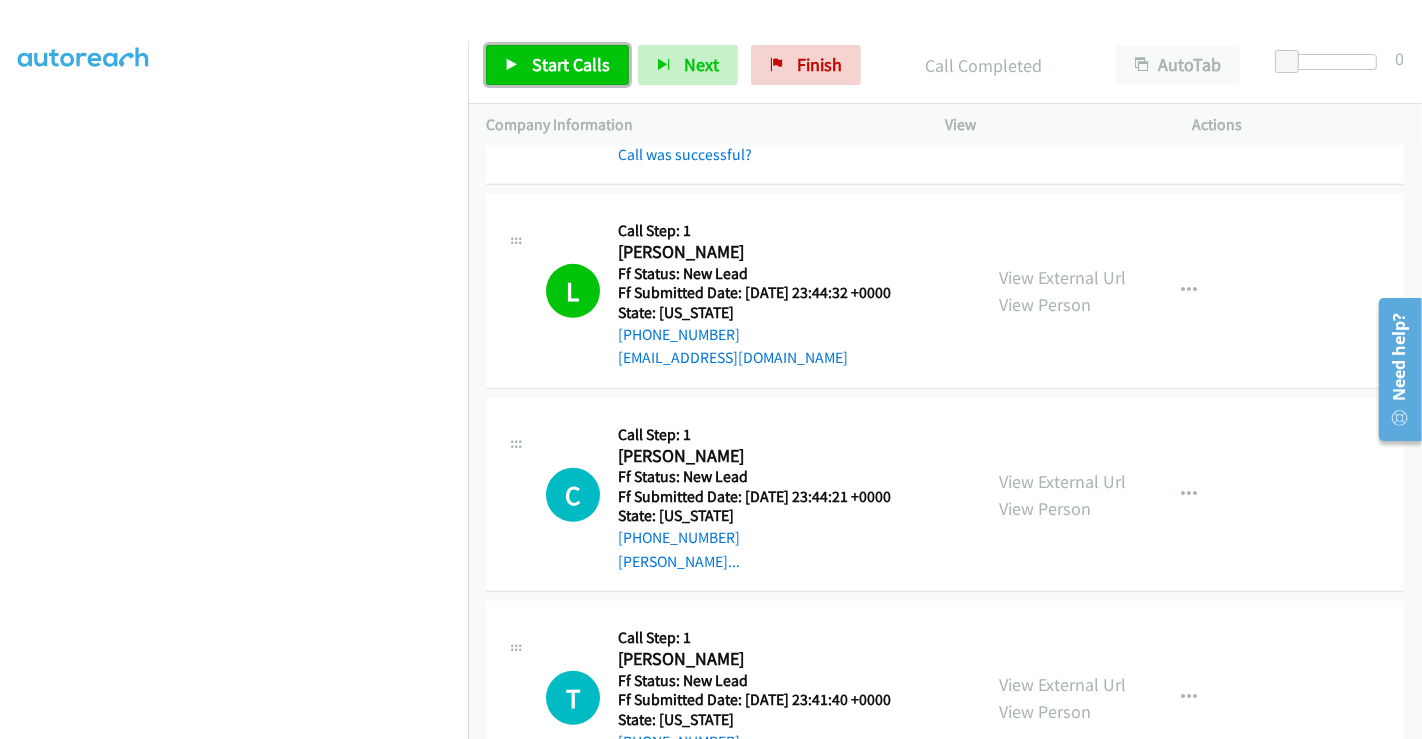 click on "Start Calls" at bounding box center [571, 64] 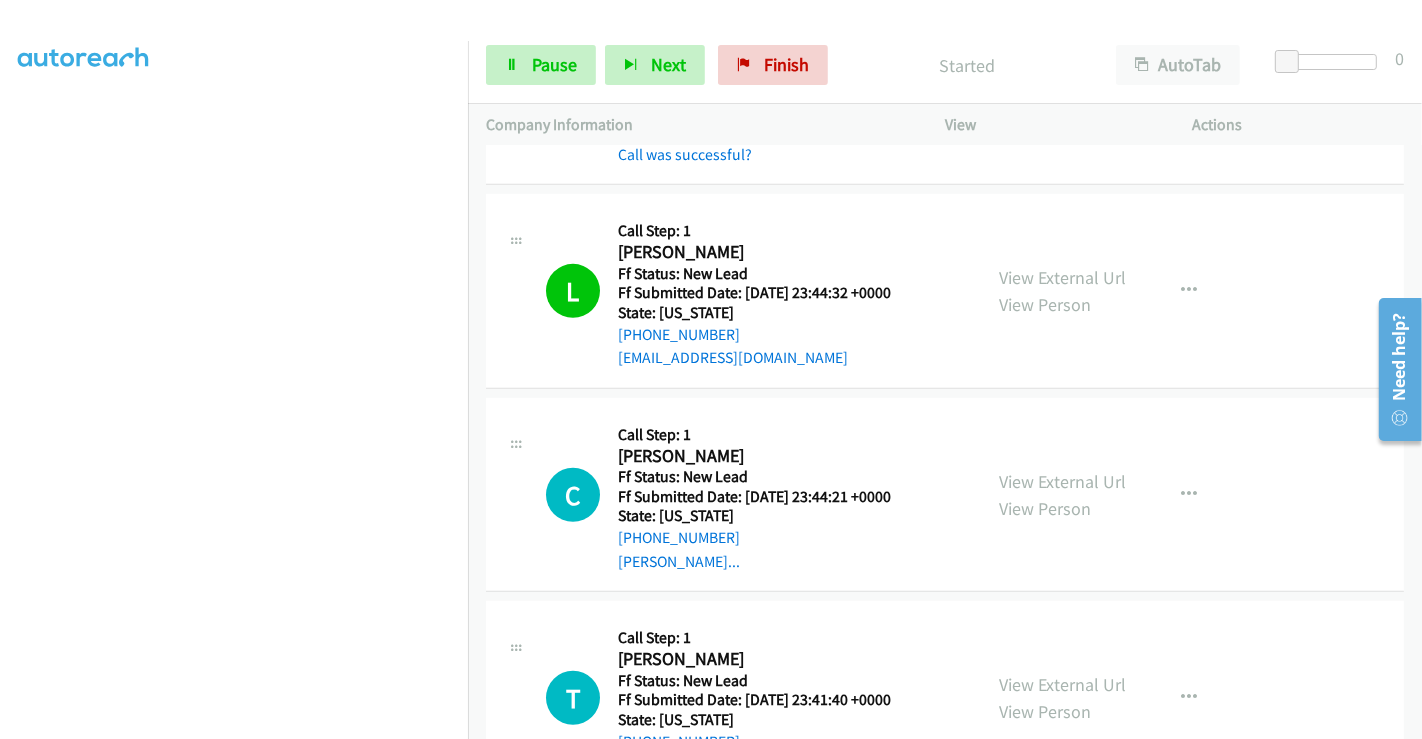 scroll, scrollTop: 982, scrollLeft: 0, axis: vertical 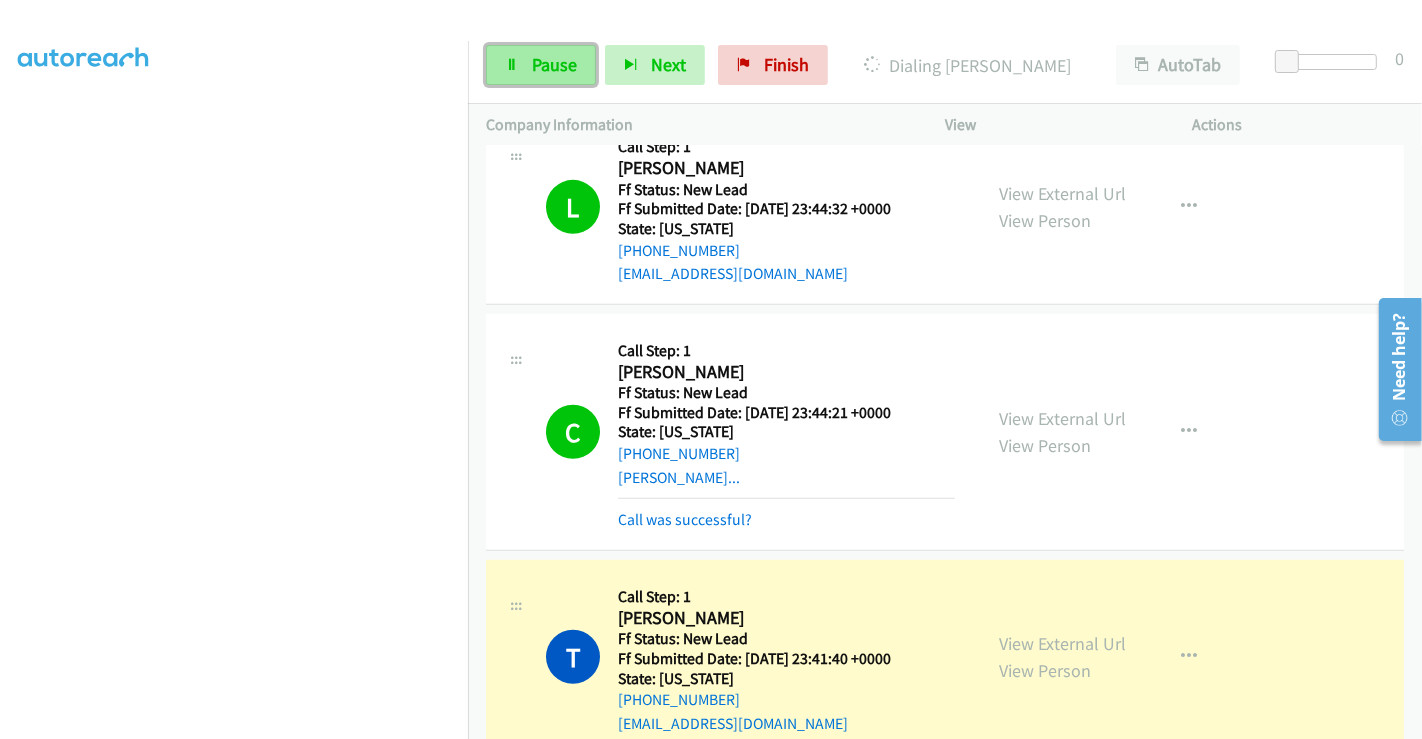 click on "Pause" at bounding box center (554, 64) 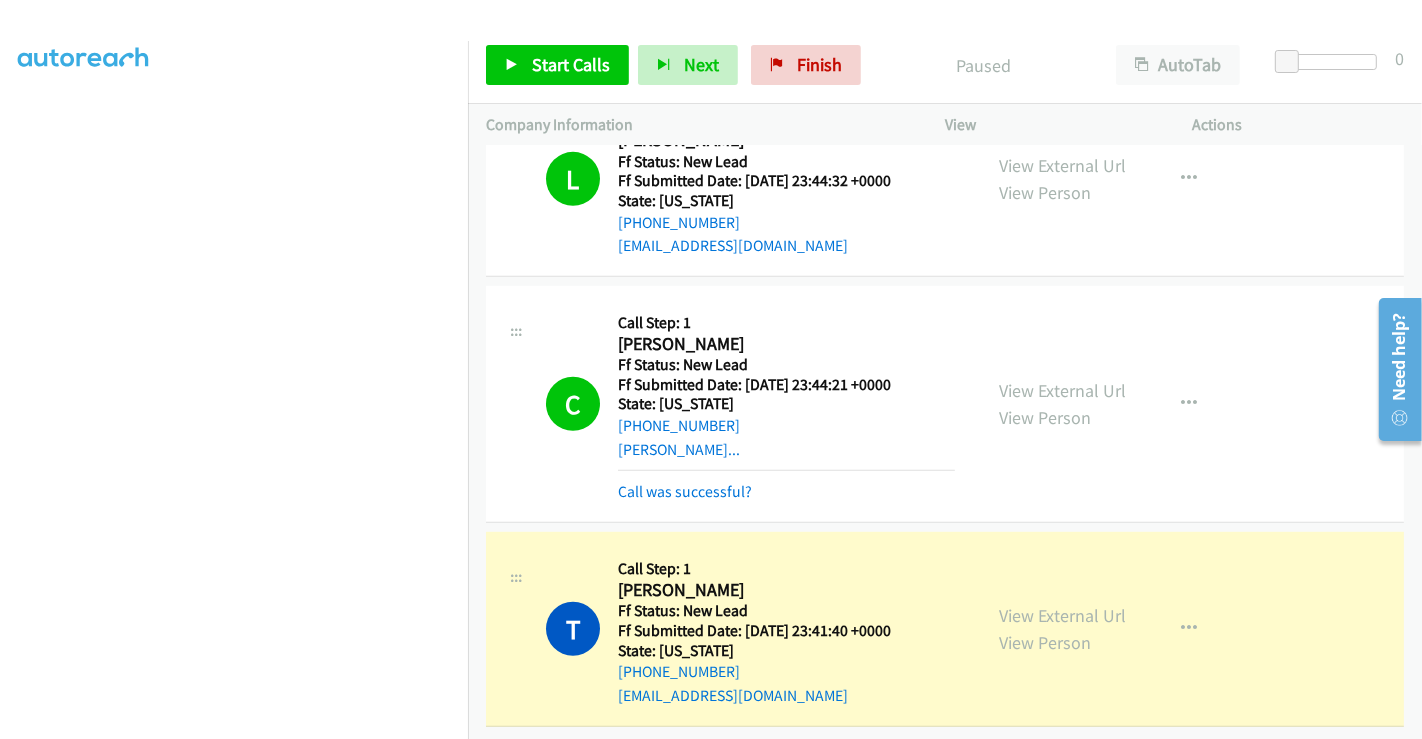 scroll, scrollTop: 1025, scrollLeft: 0, axis: vertical 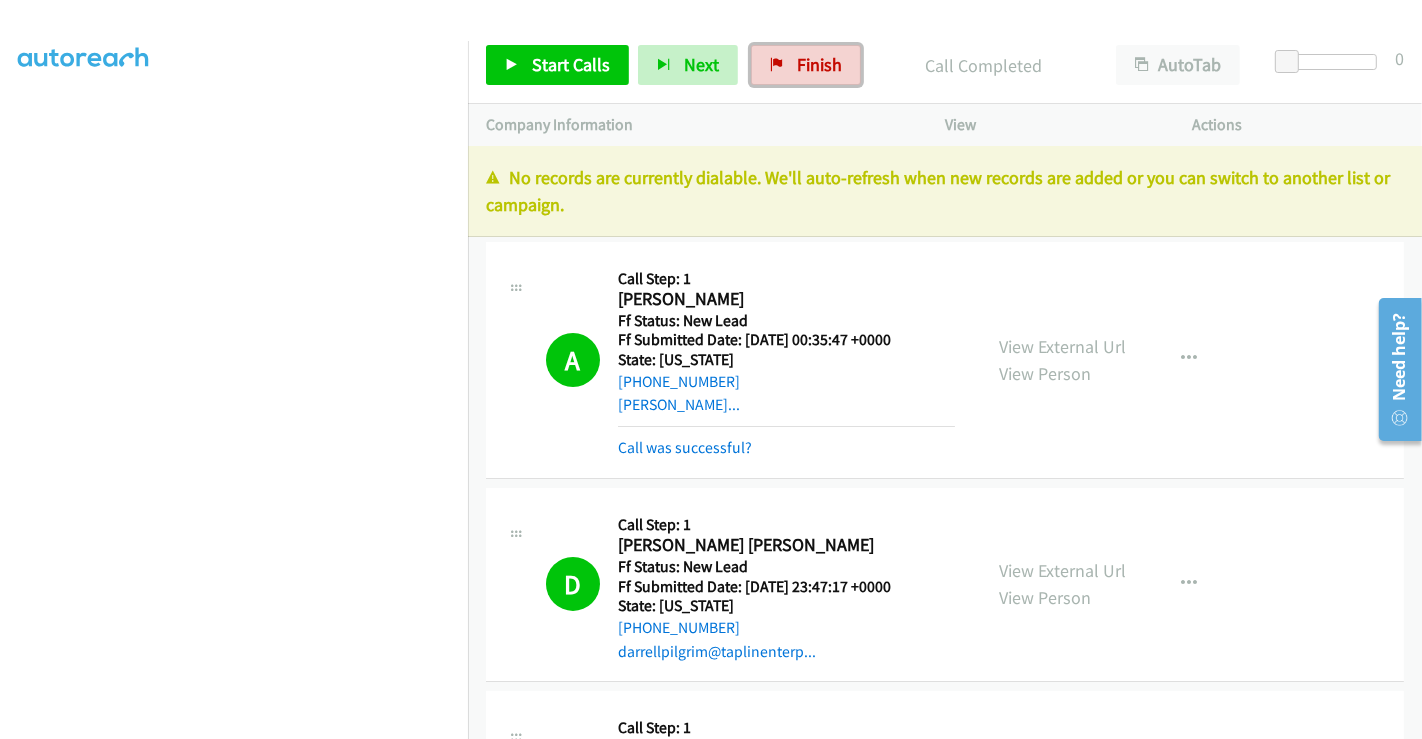 drag, startPoint x: 786, startPoint y: 47, endPoint x: 788, endPoint y: 103, distance: 56.0357 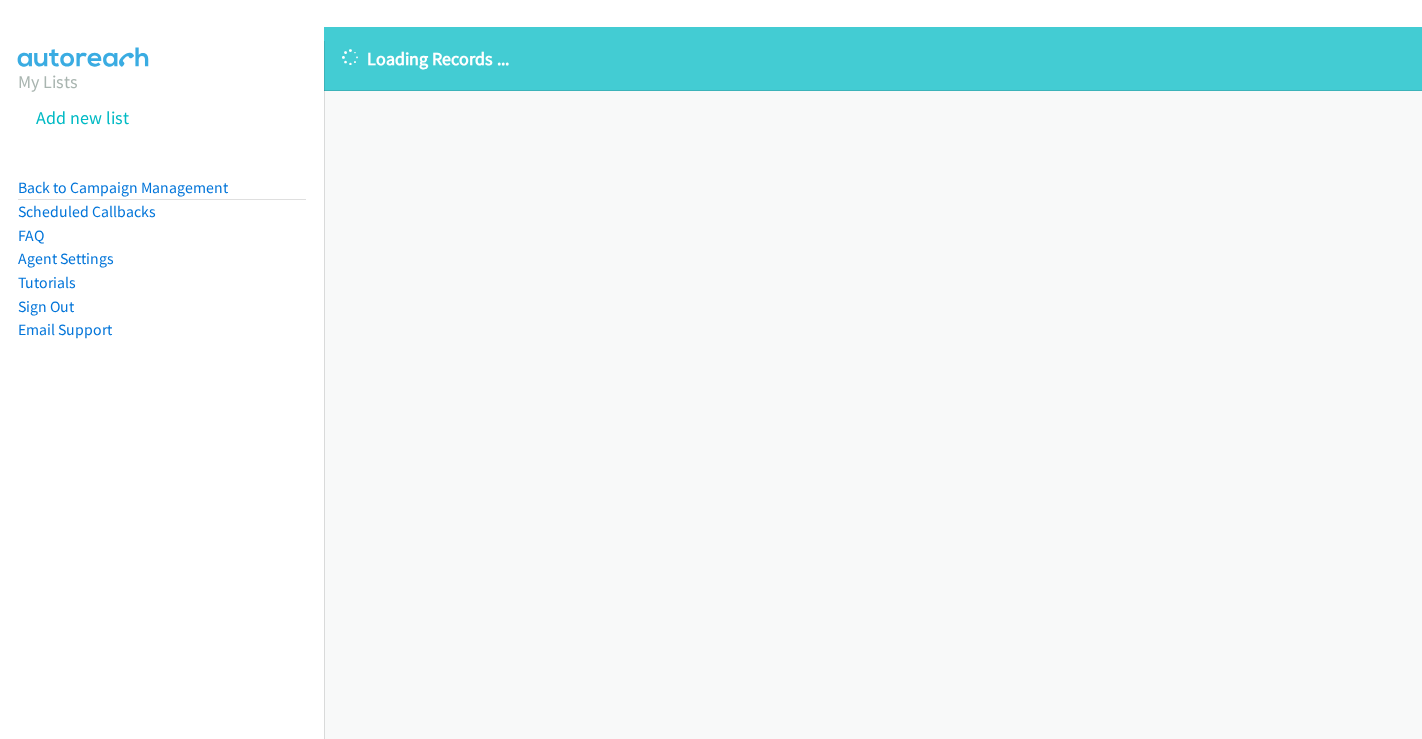 scroll, scrollTop: 0, scrollLeft: 0, axis: both 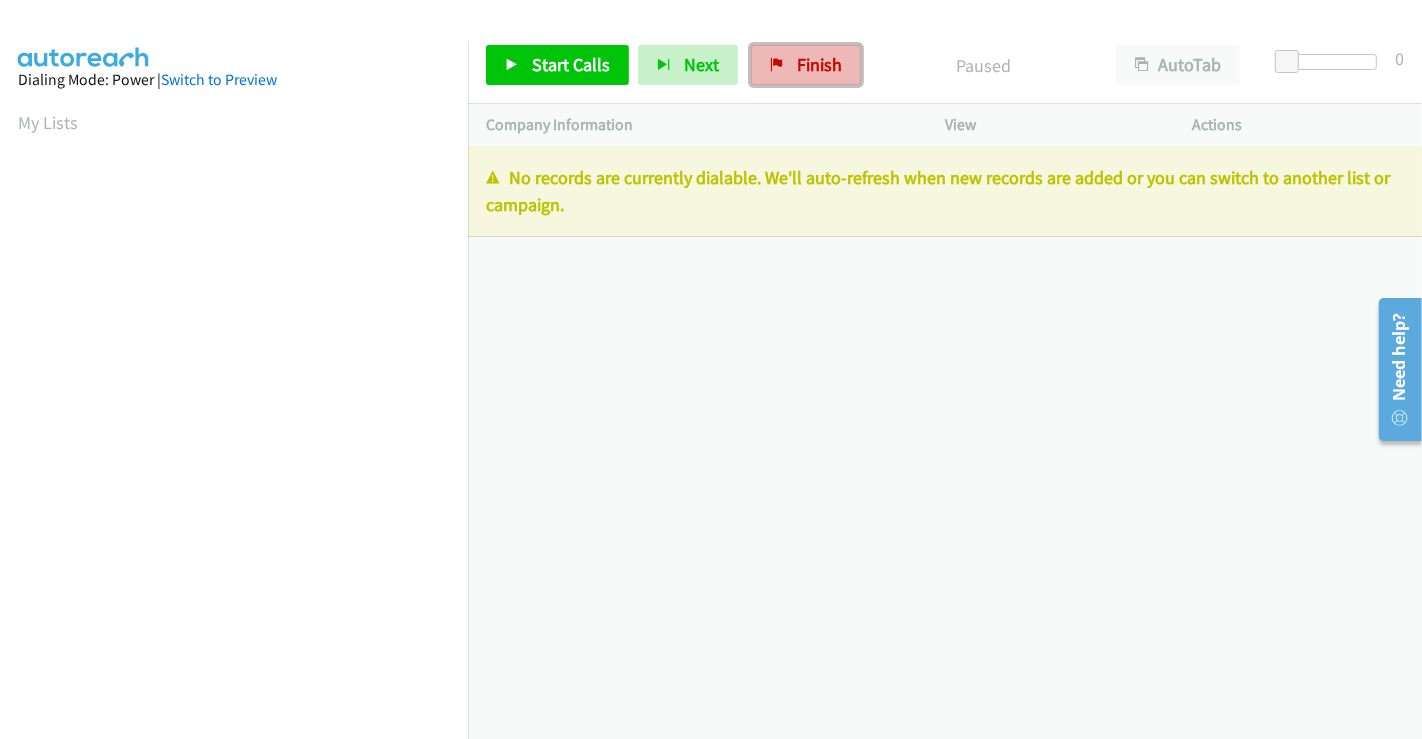 click on "Finish" at bounding box center (819, 64) 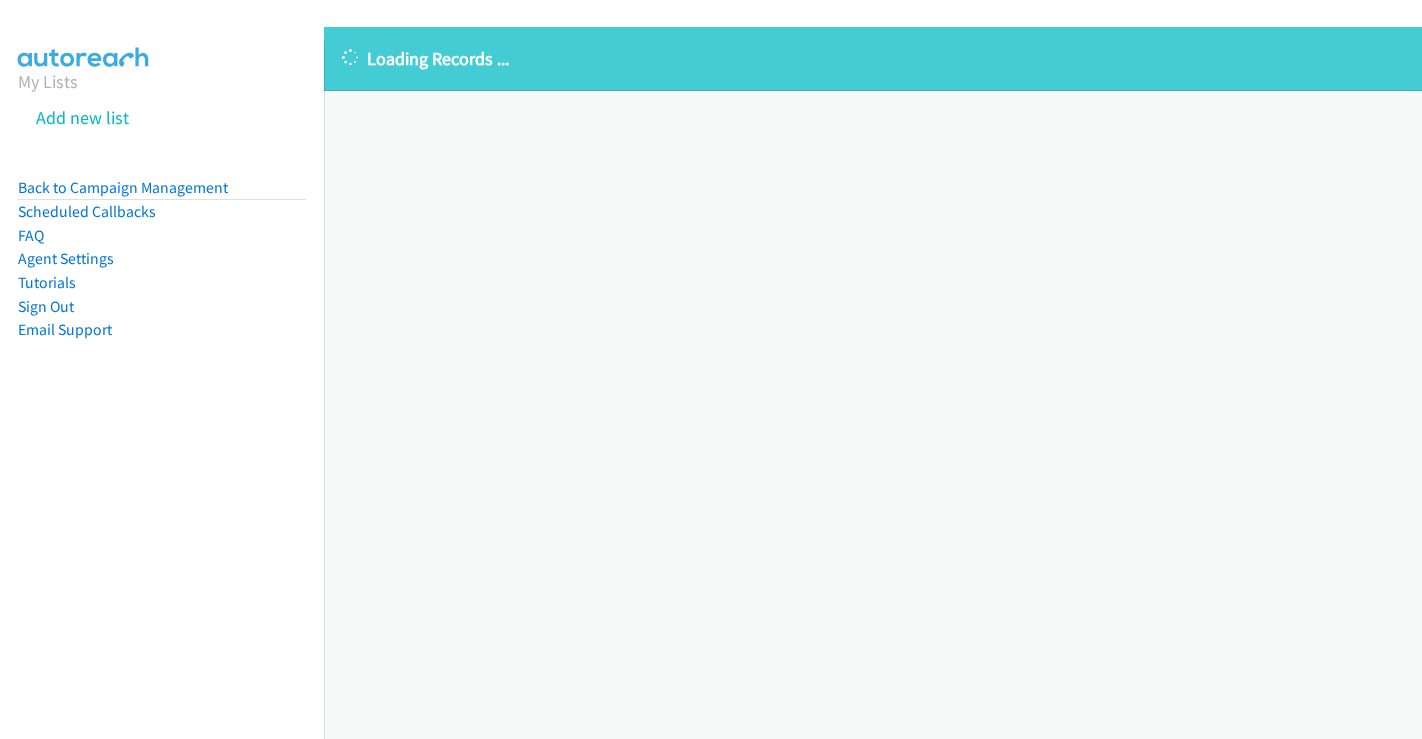 scroll, scrollTop: 0, scrollLeft: 0, axis: both 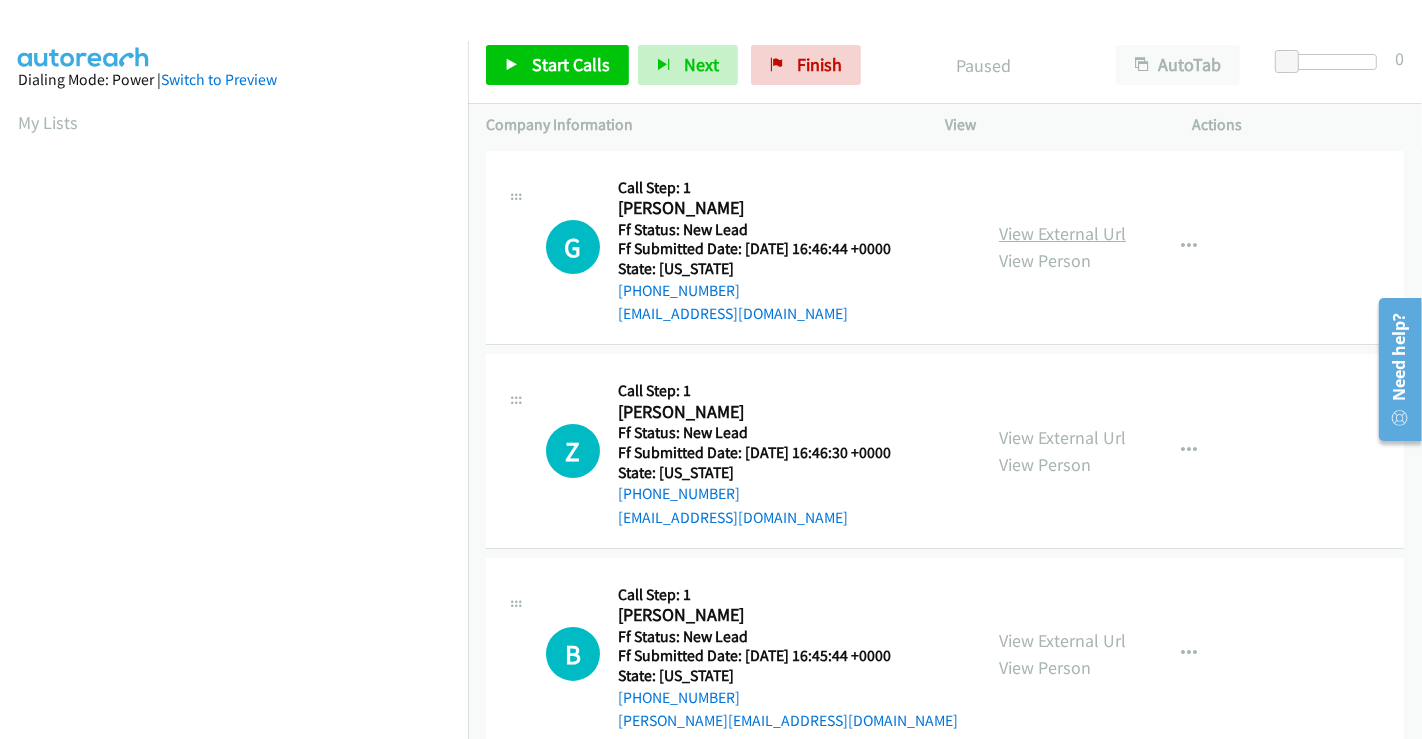 click on "View External Url" at bounding box center [1062, 233] 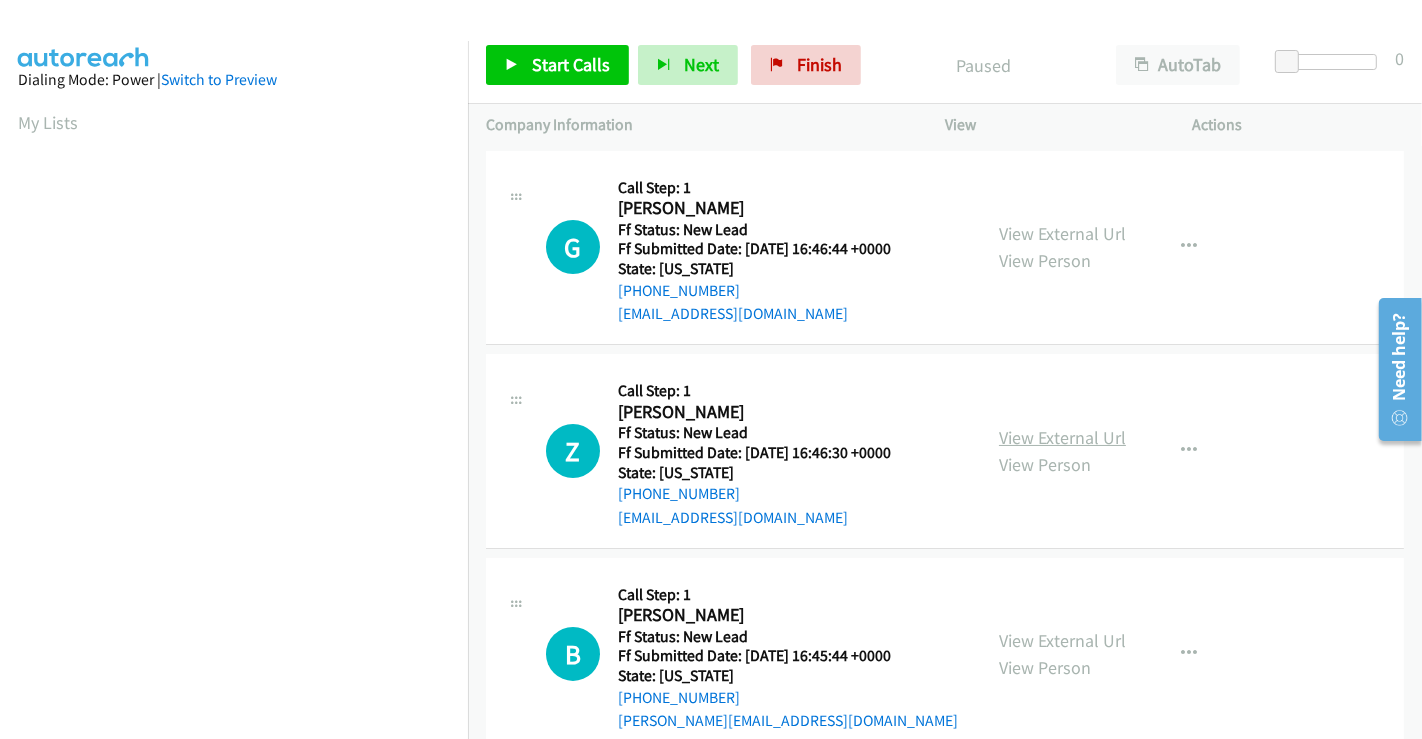 click on "View External Url" at bounding box center (1062, 437) 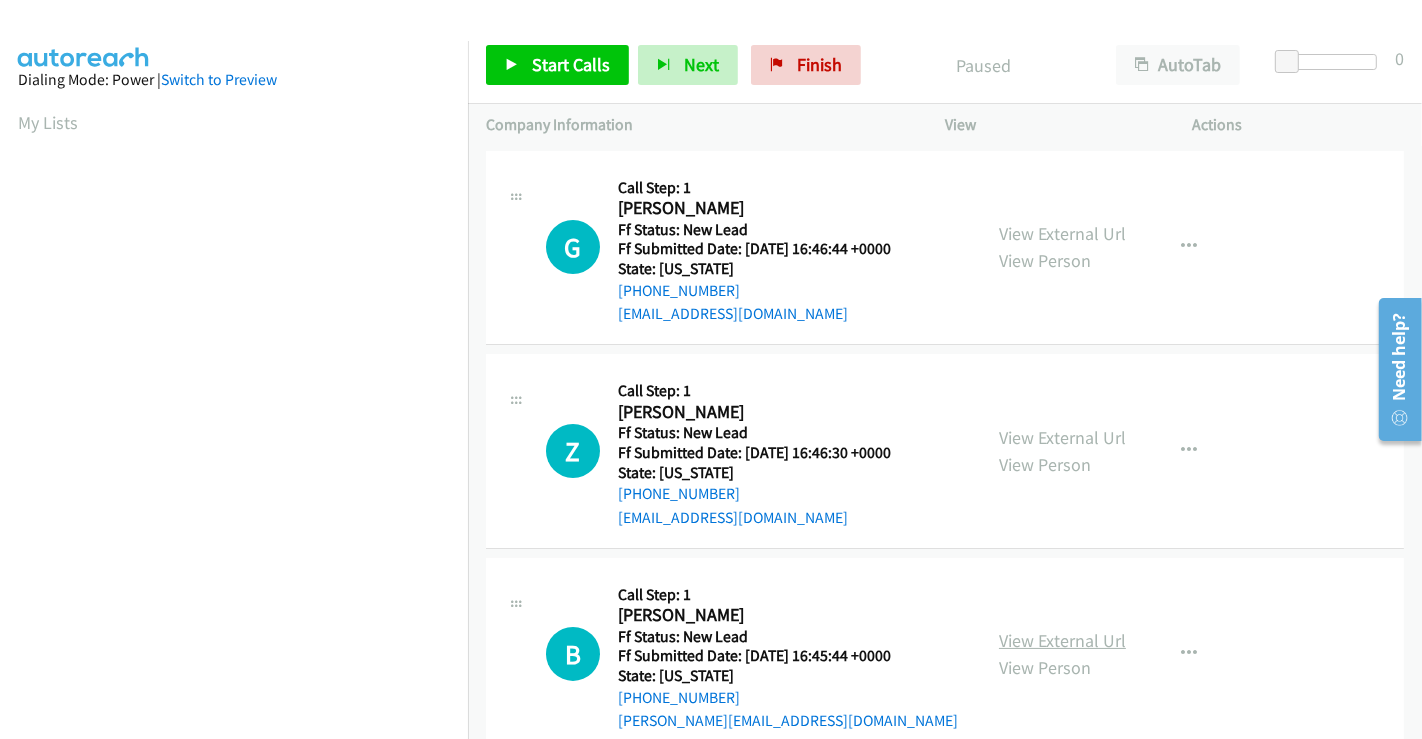 click on "View External Url" at bounding box center (1062, 640) 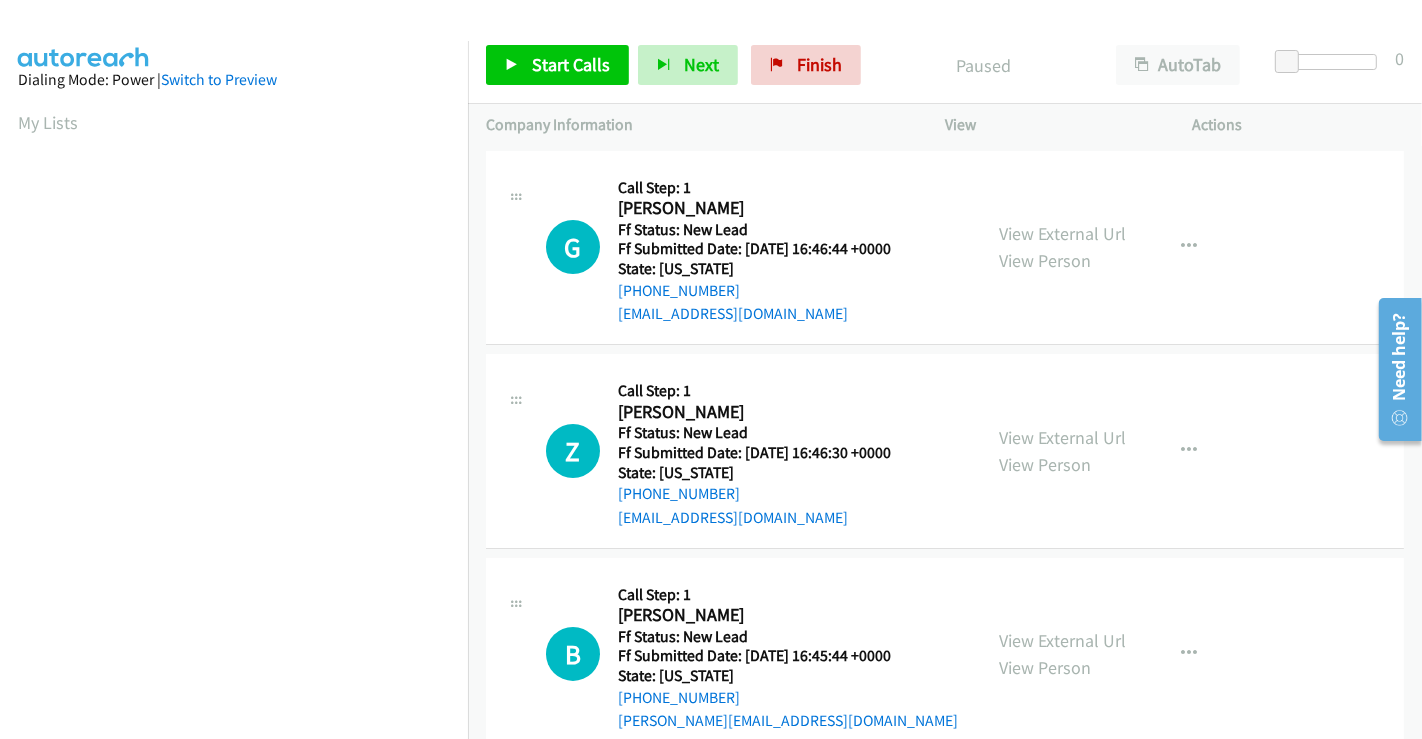 scroll, scrollTop: 449, scrollLeft: 0, axis: vertical 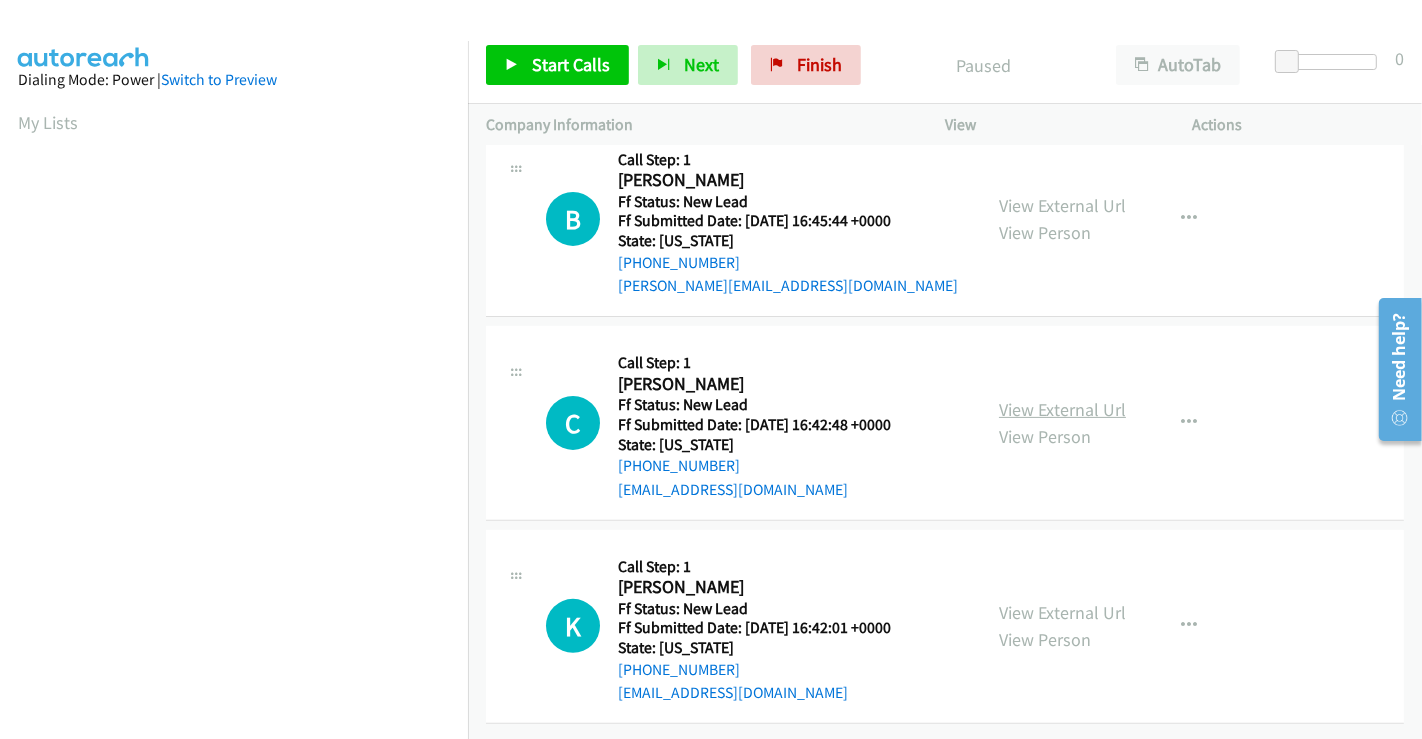click on "View External Url" at bounding box center (1062, 409) 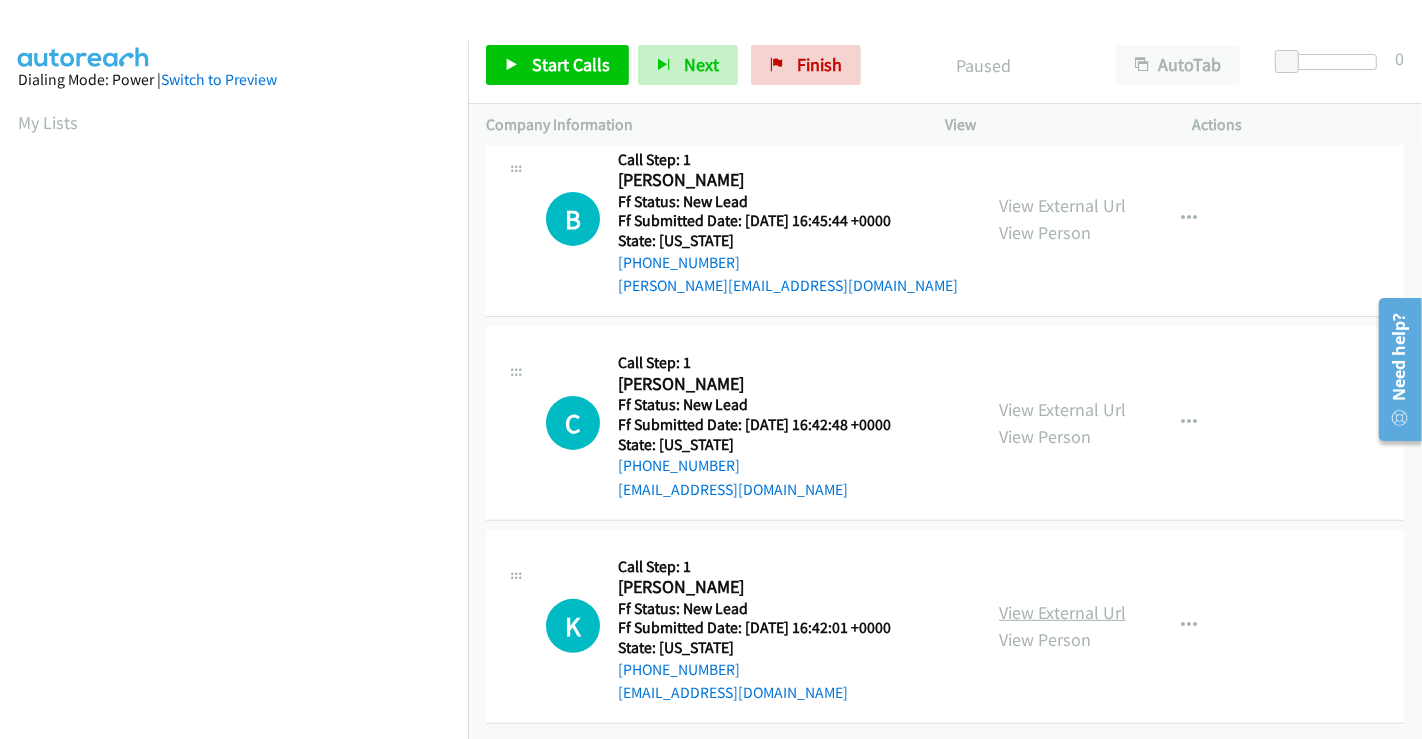 click on "View External Url" at bounding box center (1062, 612) 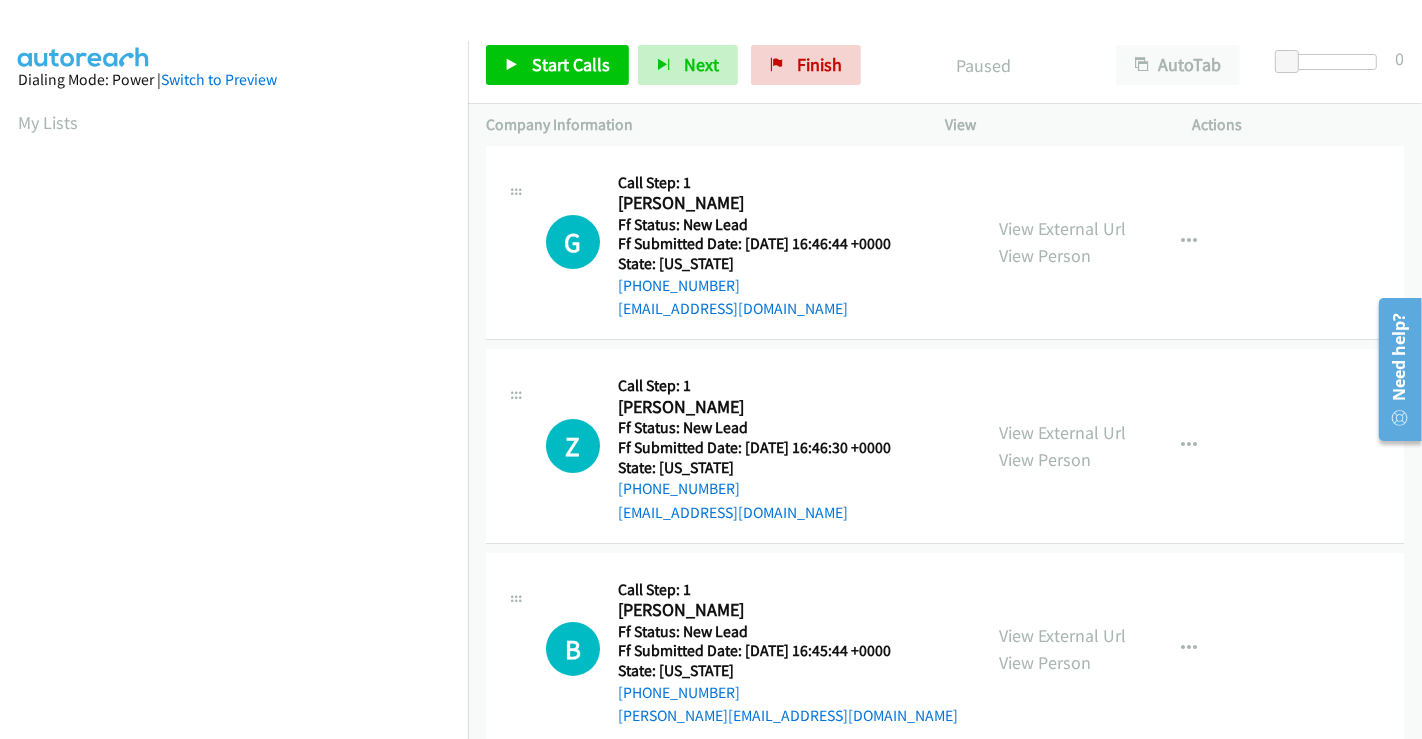 scroll, scrollTop: 0, scrollLeft: 0, axis: both 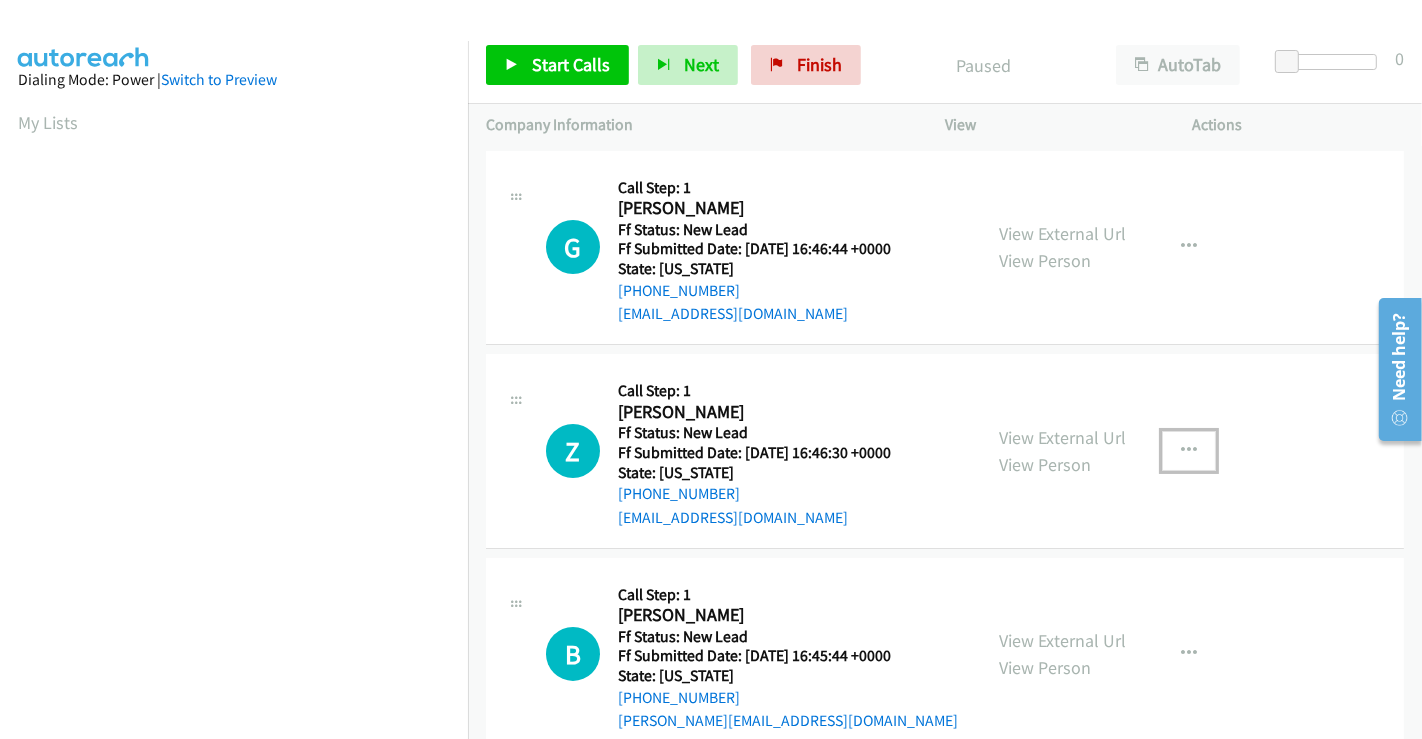 click at bounding box center (1189, 451) 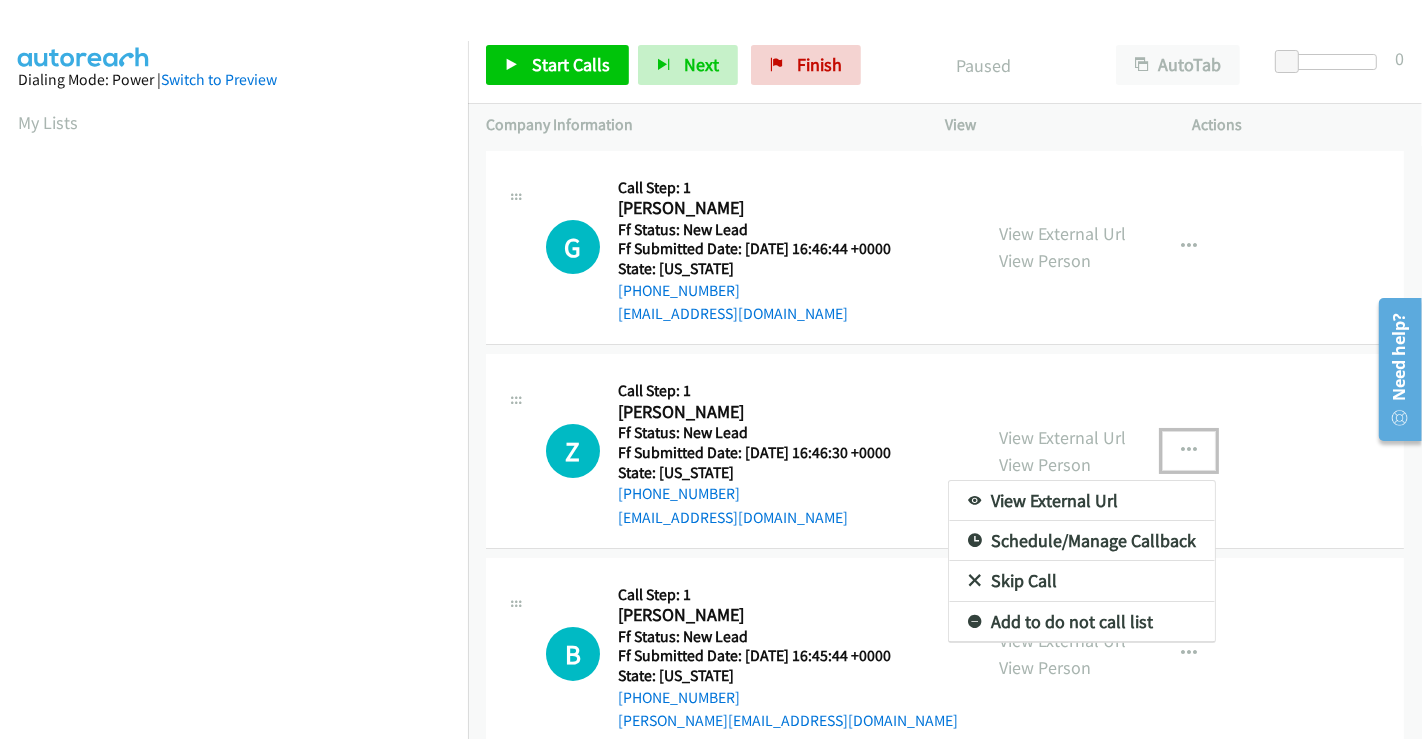 click on "Skip Call" at bounding box center [1082, 581] 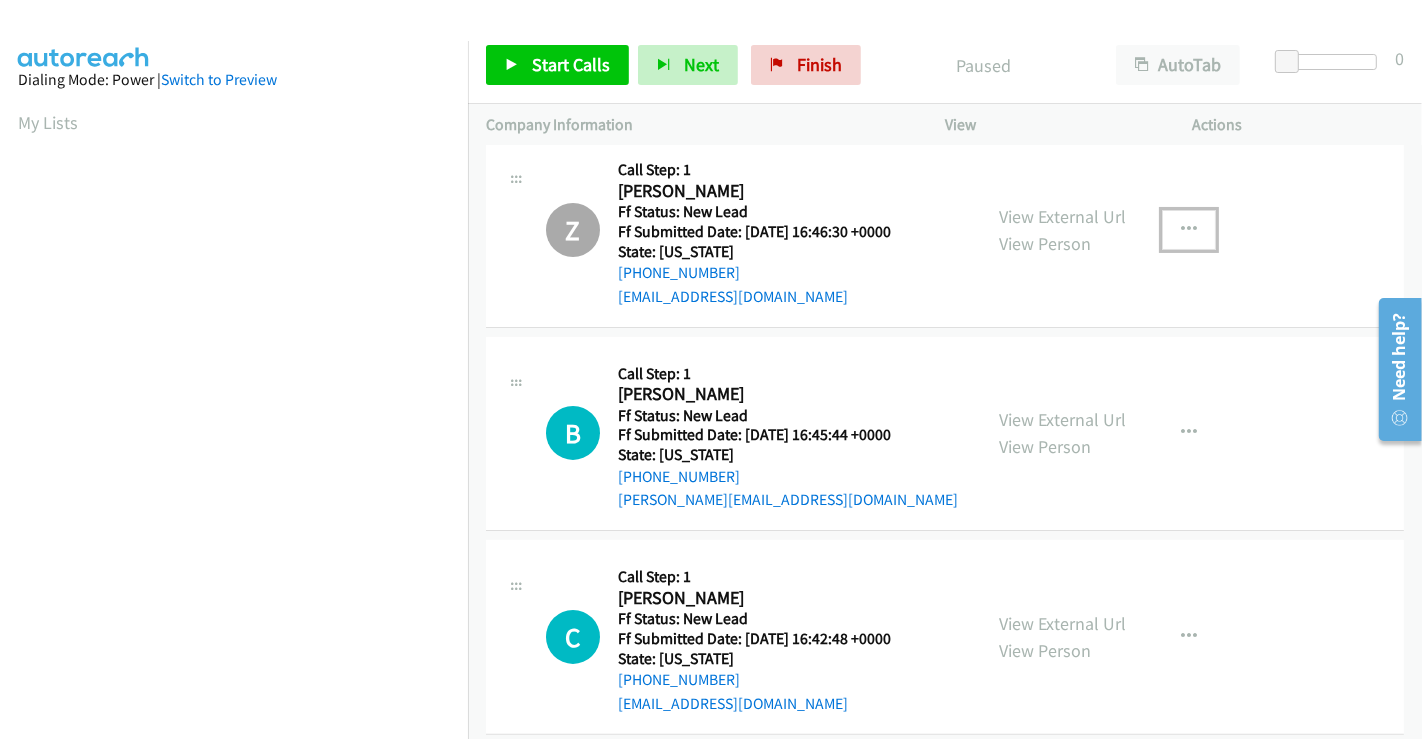 scroll, scrollTop: 222, scrollLeft: 0, axis: vertical 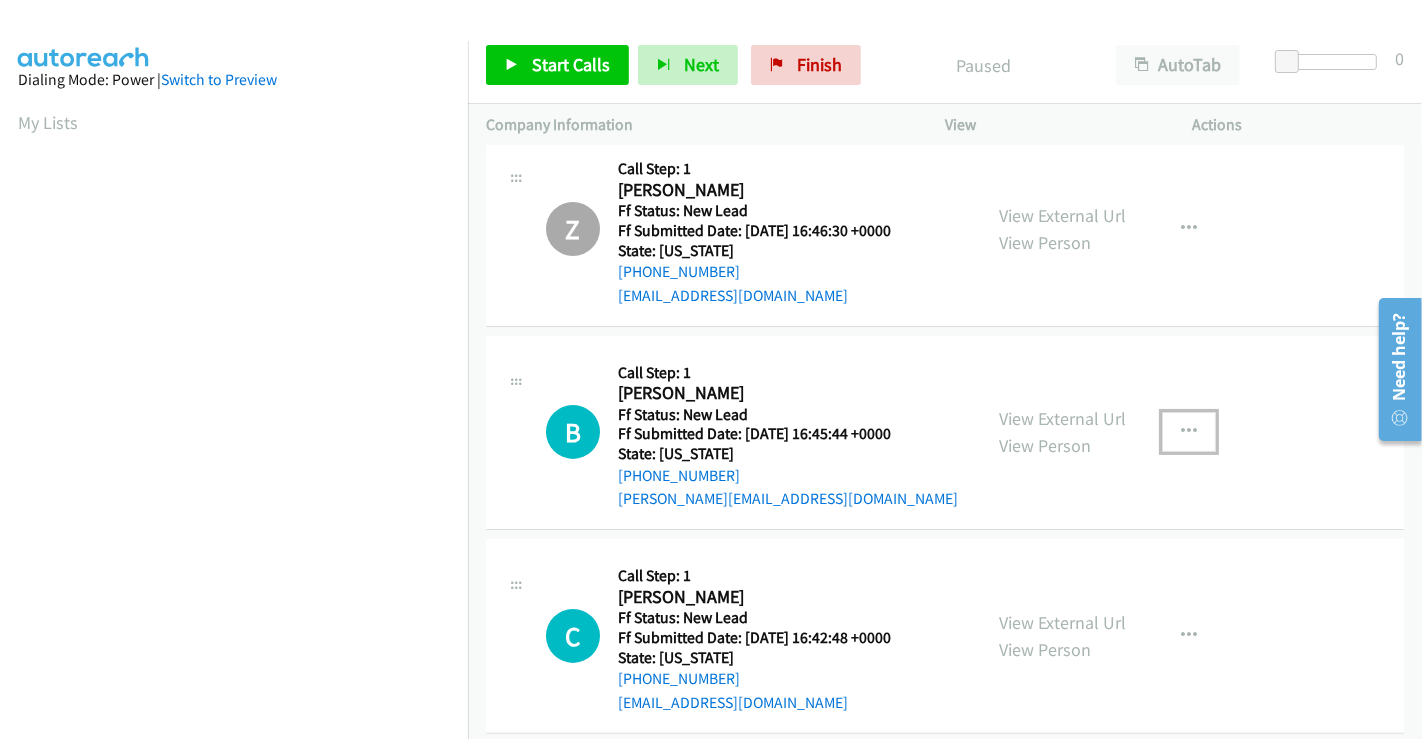 click at bounding box center [1189, 432] 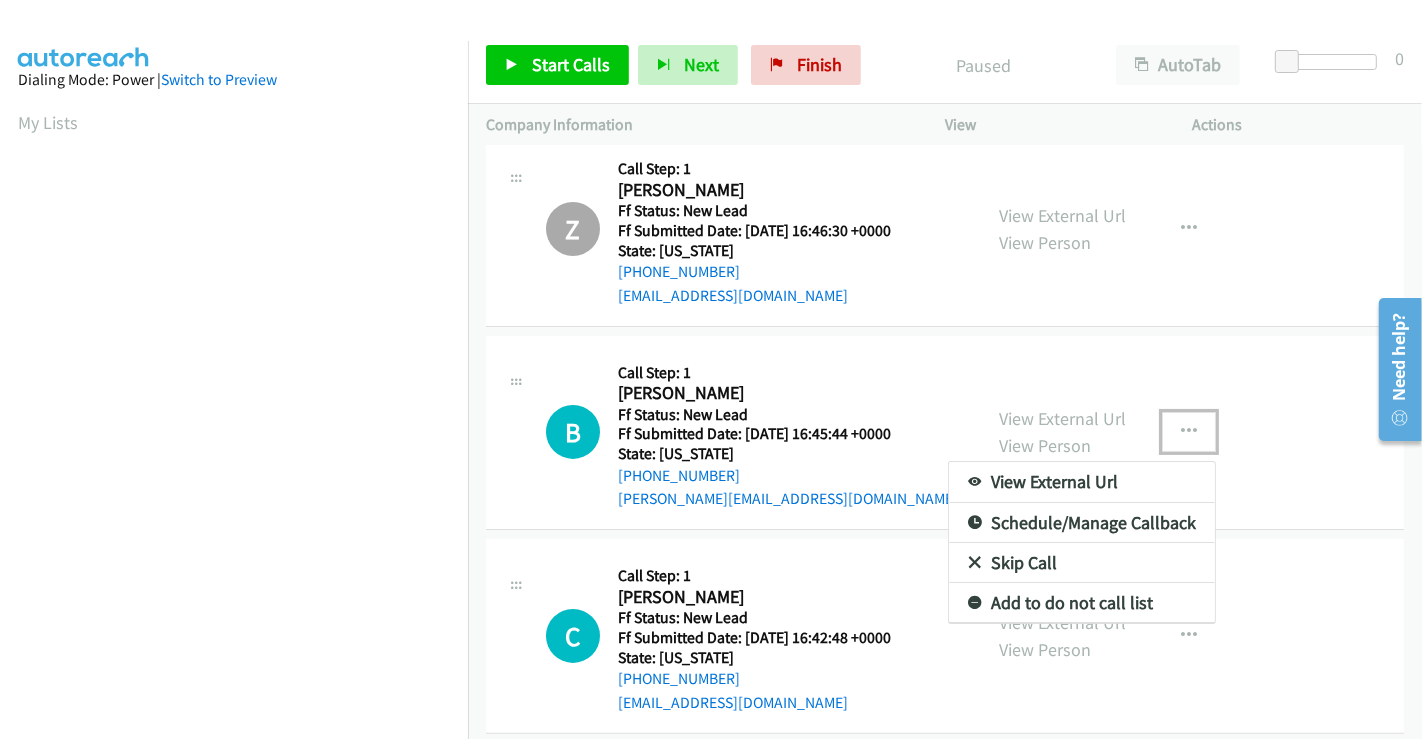 click on "Skip Call" at bounding box center [1082, 563] 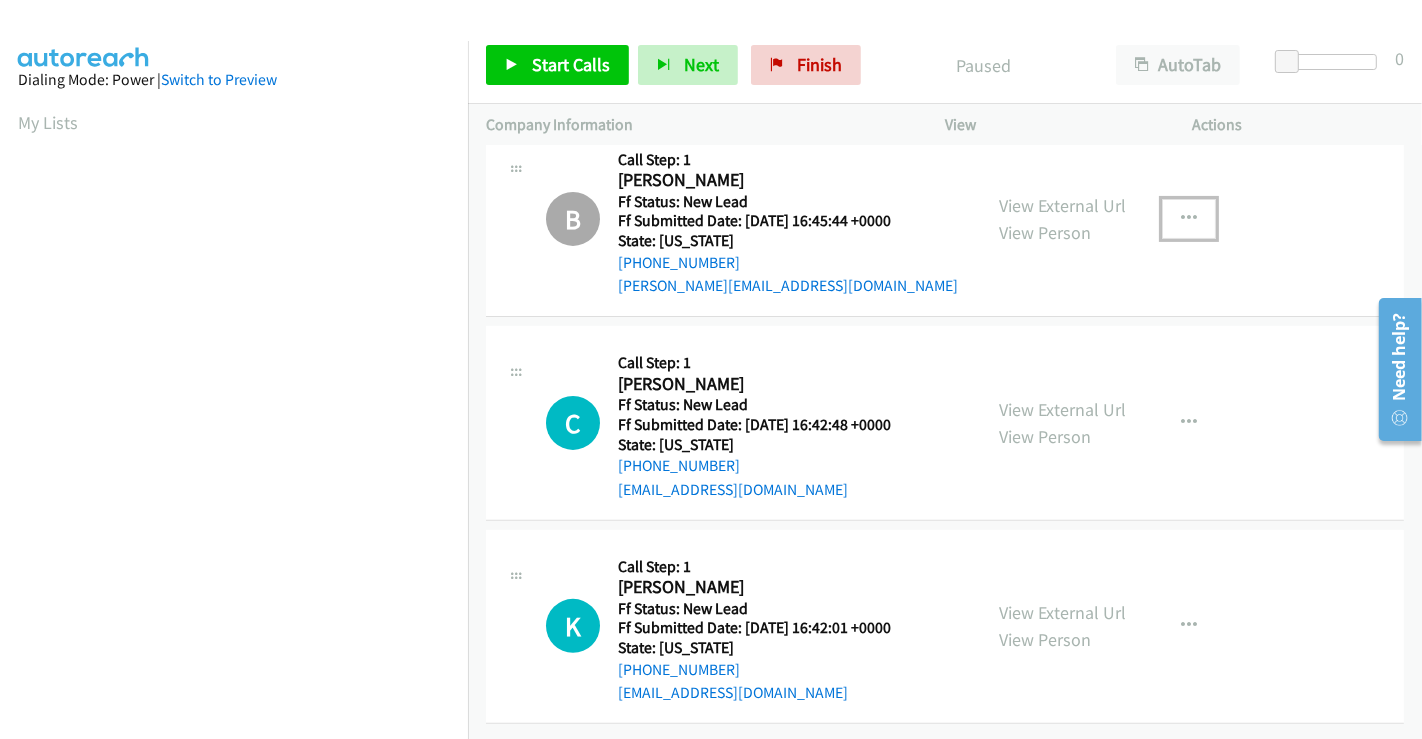 scroll, scrollTop: 449, scrollLeft: 0, axis: vertical 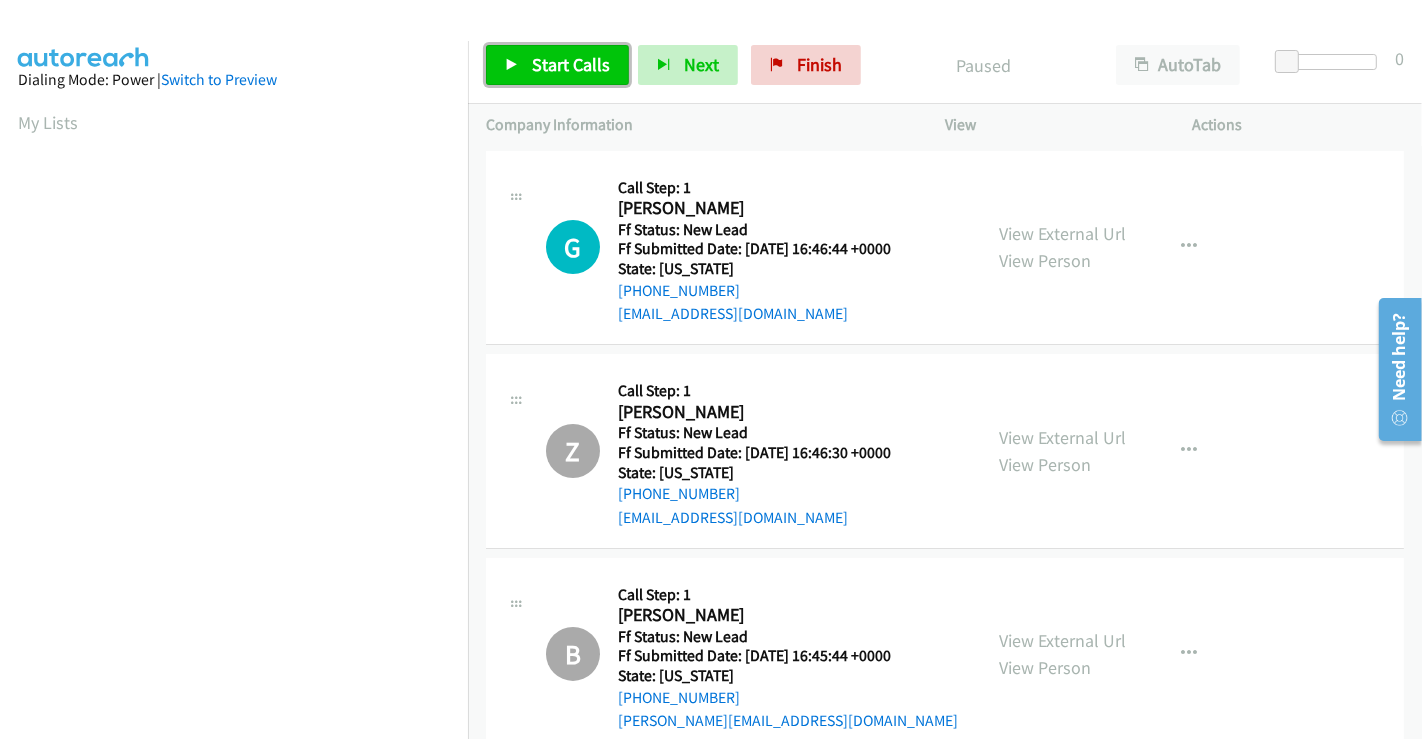 click on "Start Calls" at bounding box center (571, 64) 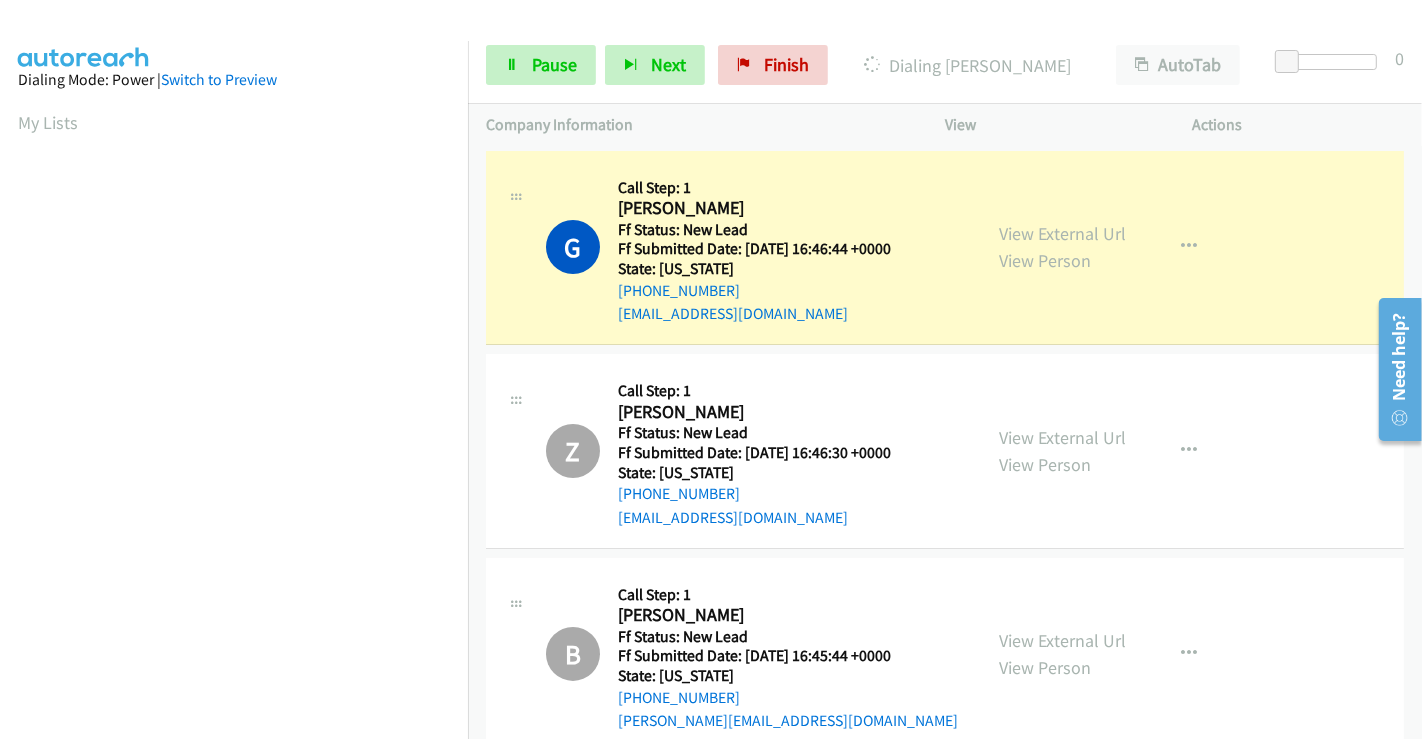 scroll, scrollTop: 0, scrollLeft: 0, axis: both 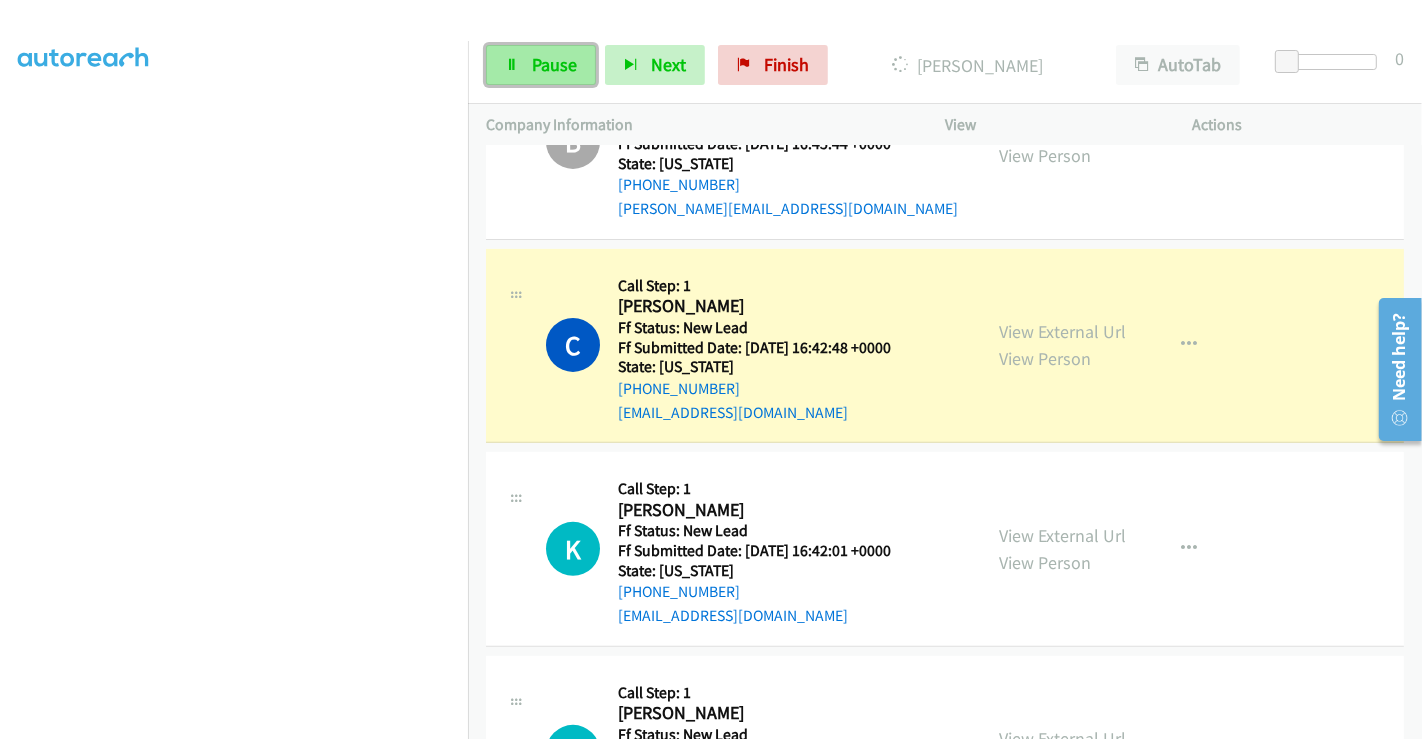 click on "Pause" at bounding box center [554, 64] 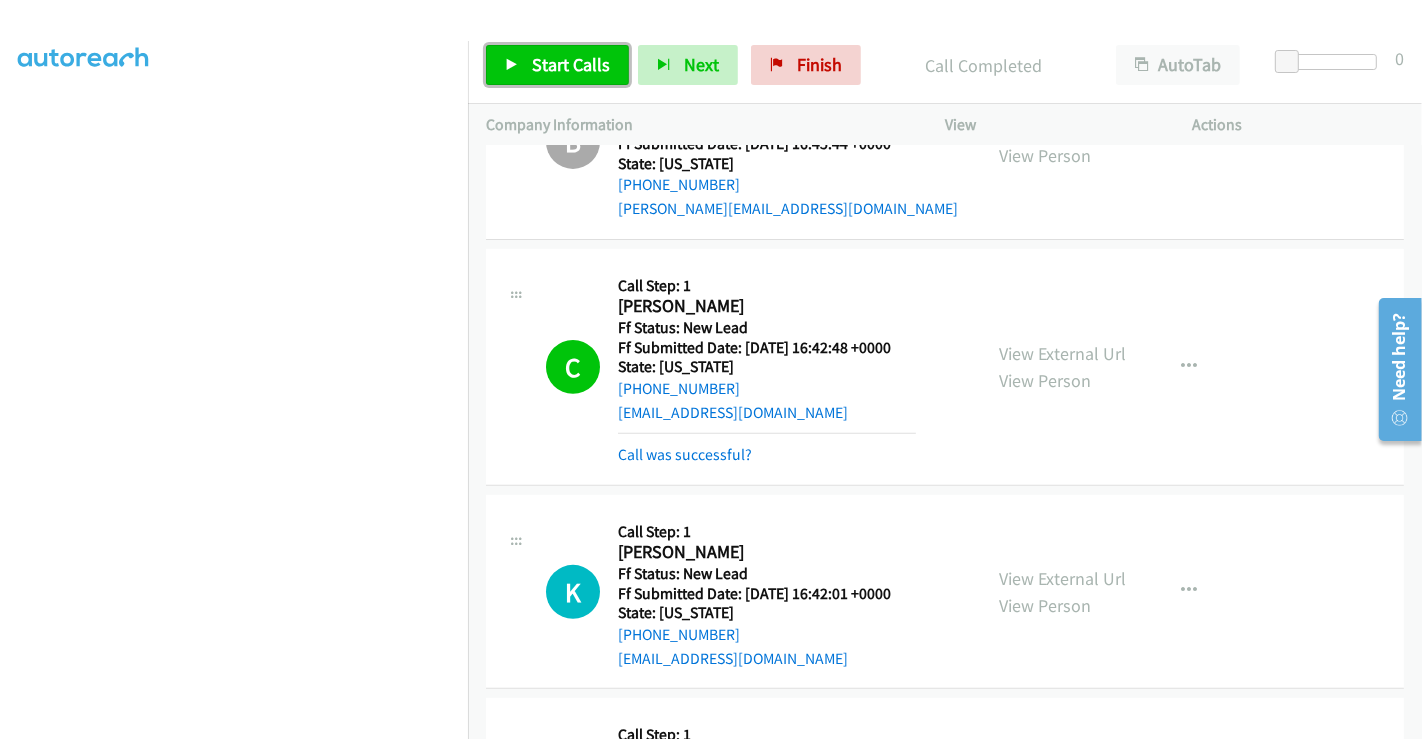 click on "Start Calls" at bounding box center (571, 64) 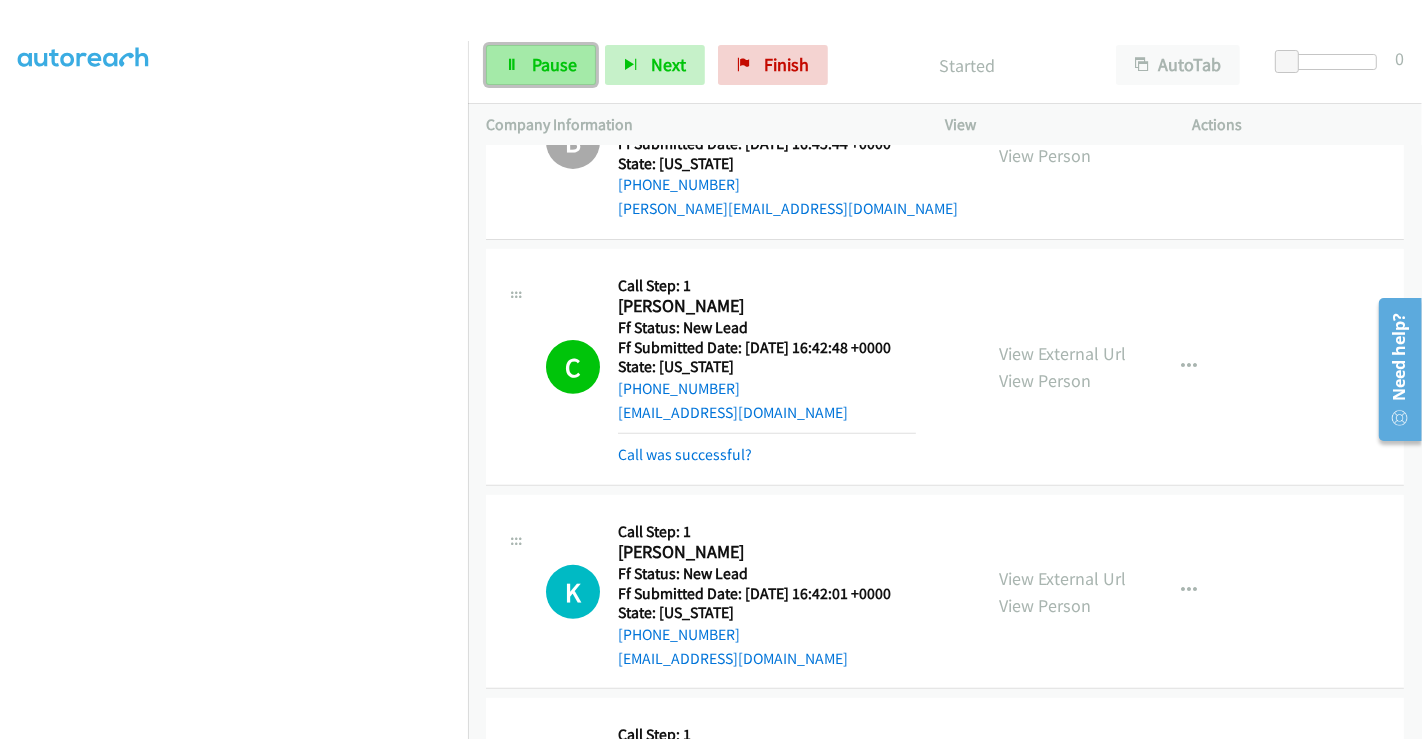 click on "Pause" at bounding box center [554, 64] 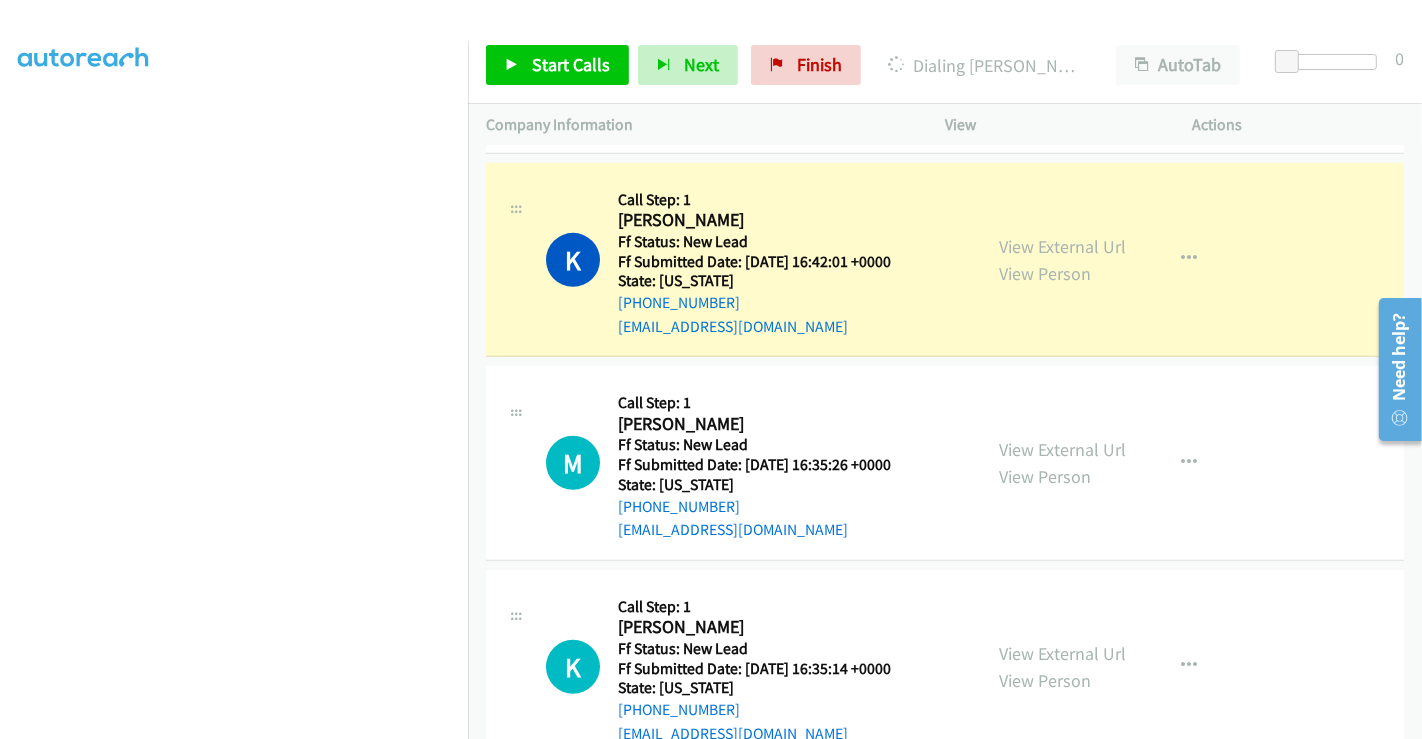 scroll, scrollTop: 888, scrollLeft: 0, axis: vertical 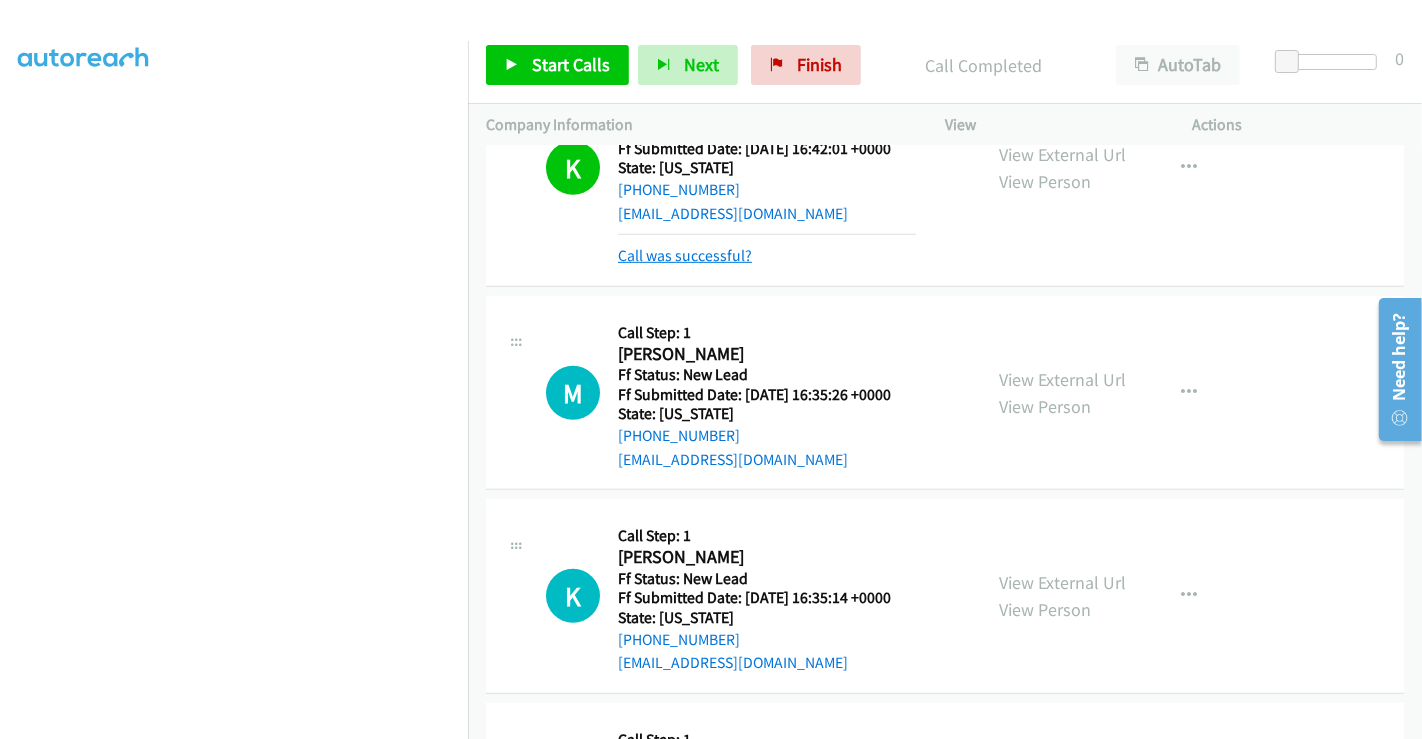 click on "Call was successful?" at bounding box center [685, 255] 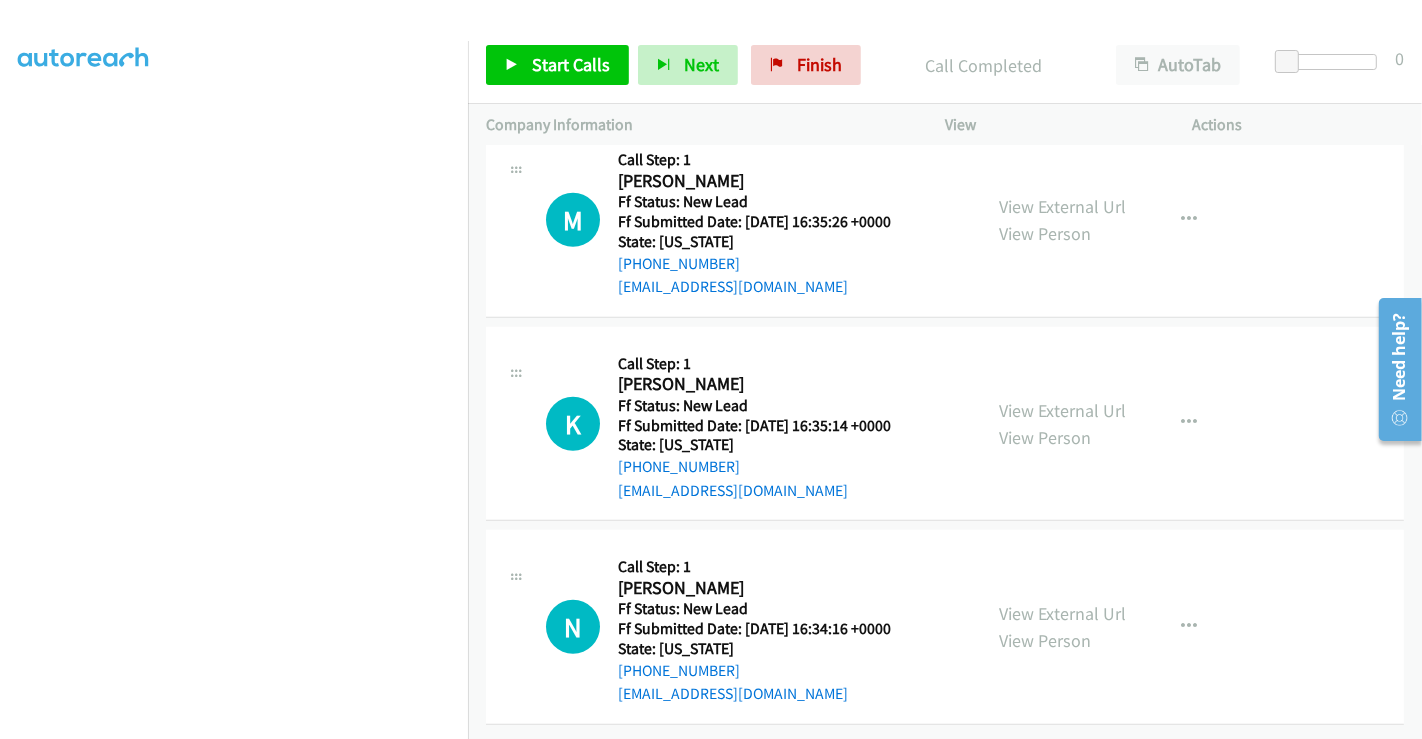 scroll, scrollTop: 1143, scrollLeft: 0, axis: vertical 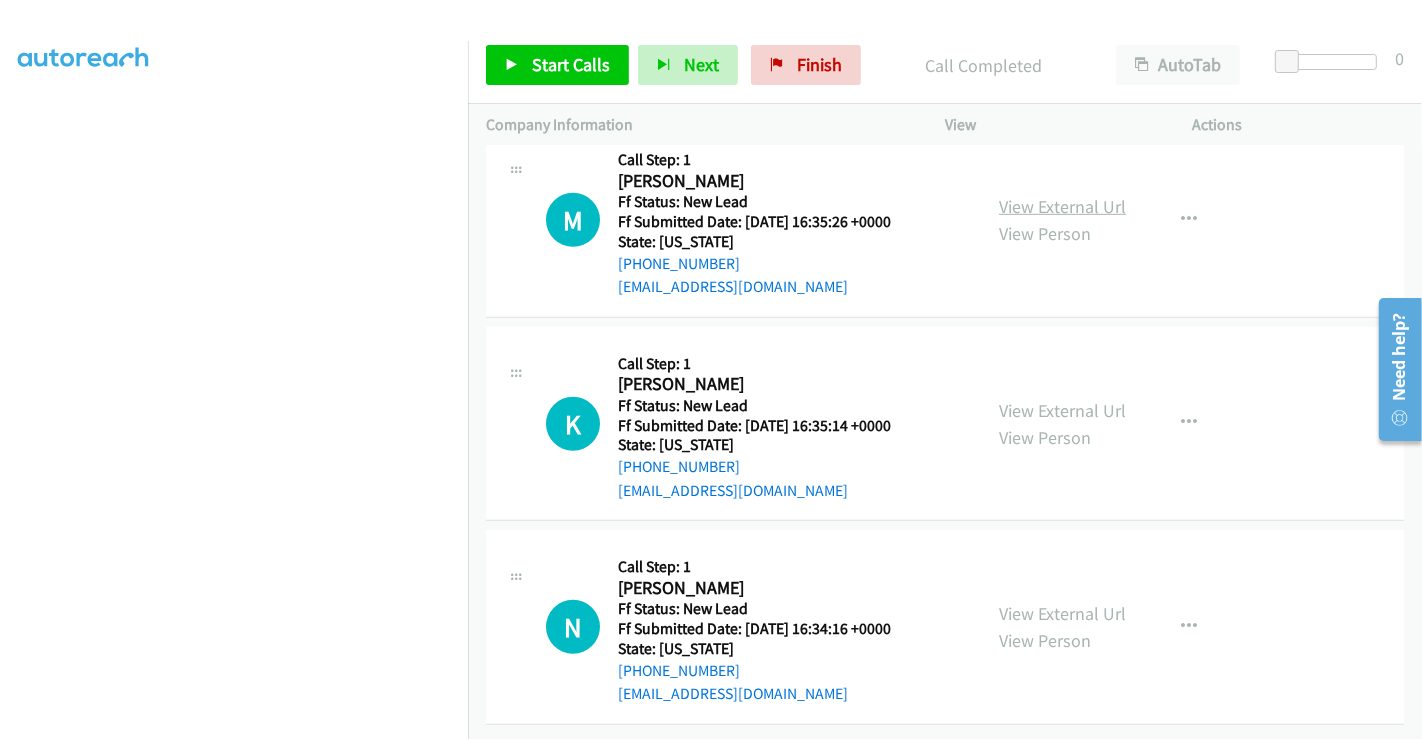 click on "View External Url" at bounding box center [1062, 206] 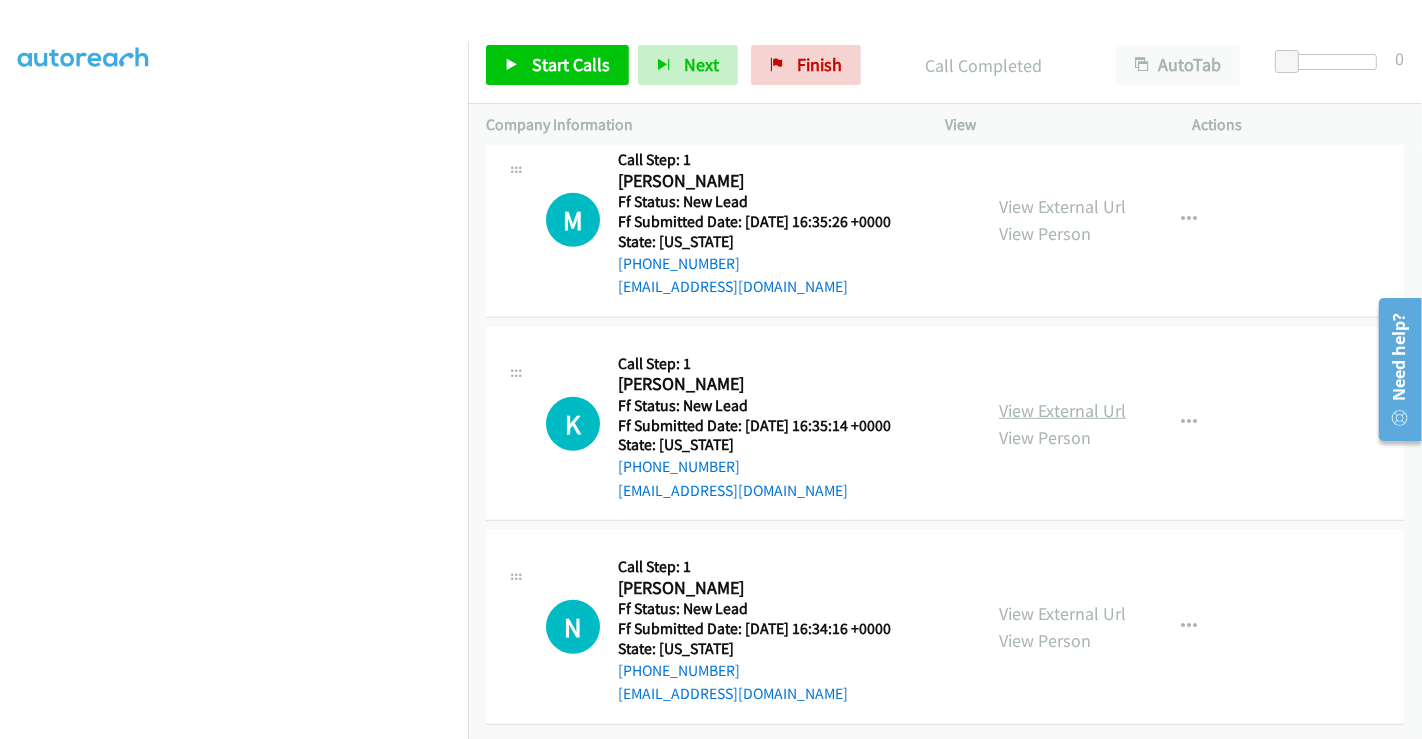 click on "View External Url" at bounding box center [1062, 410] 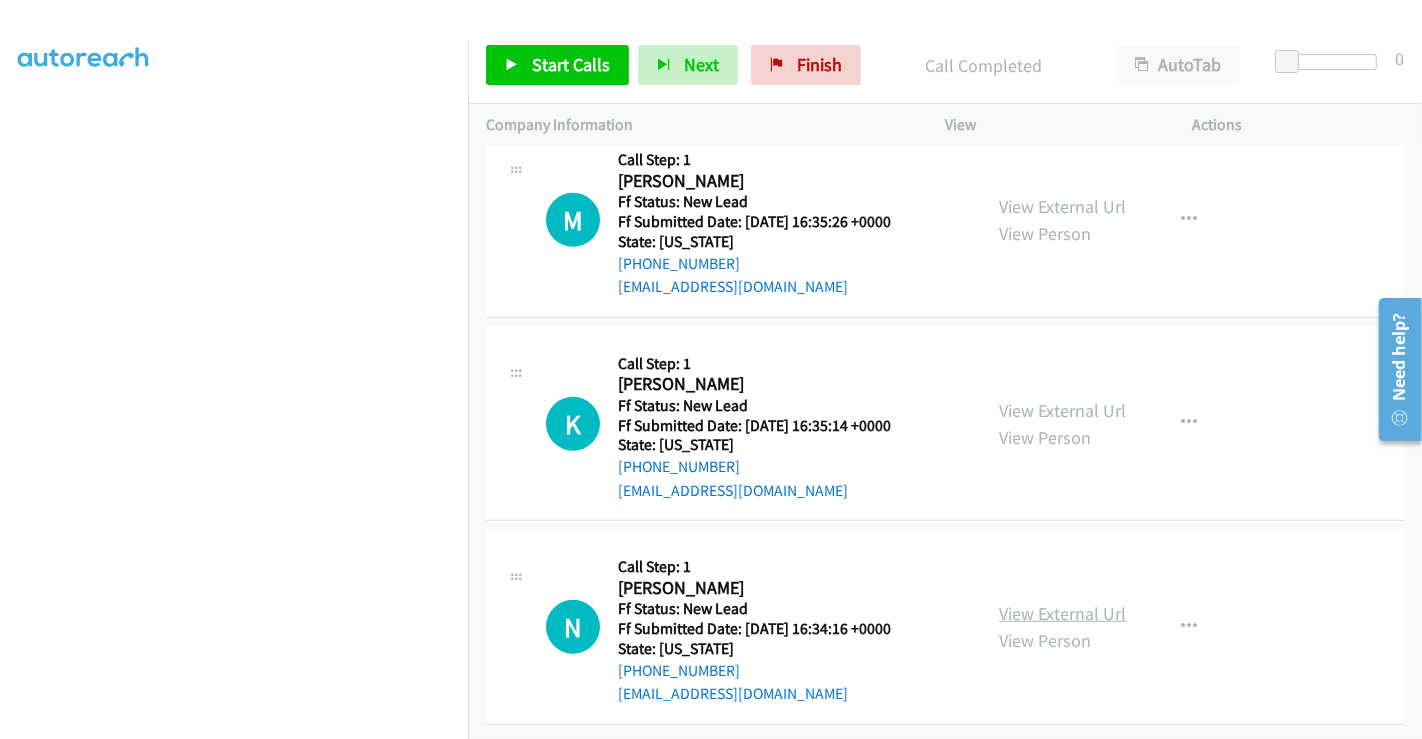 click on "View External Url" at bounding box center [1062, 613] 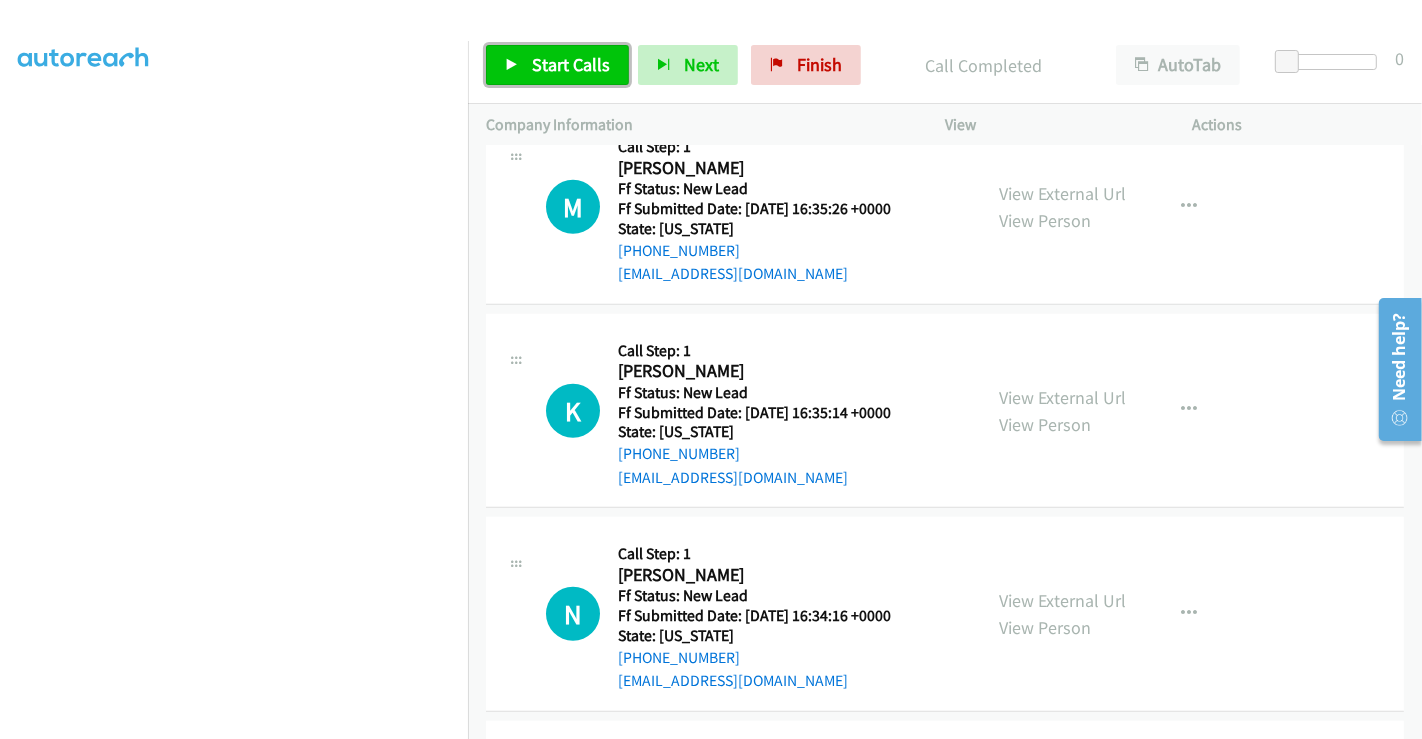 click on "Start Calls" at bounding box center (571, 64) 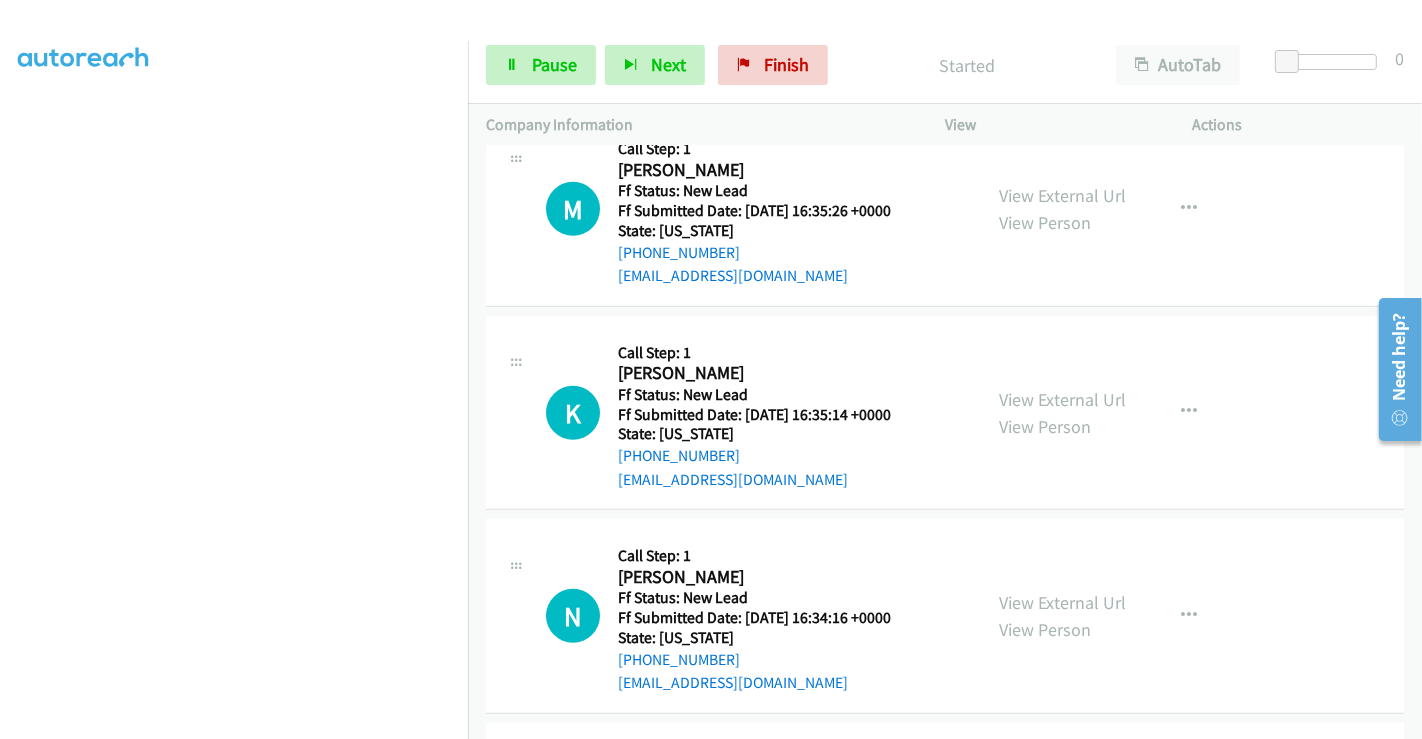 scroll, scrollTop: 1143, scrollLeft: 0, axis: vertical 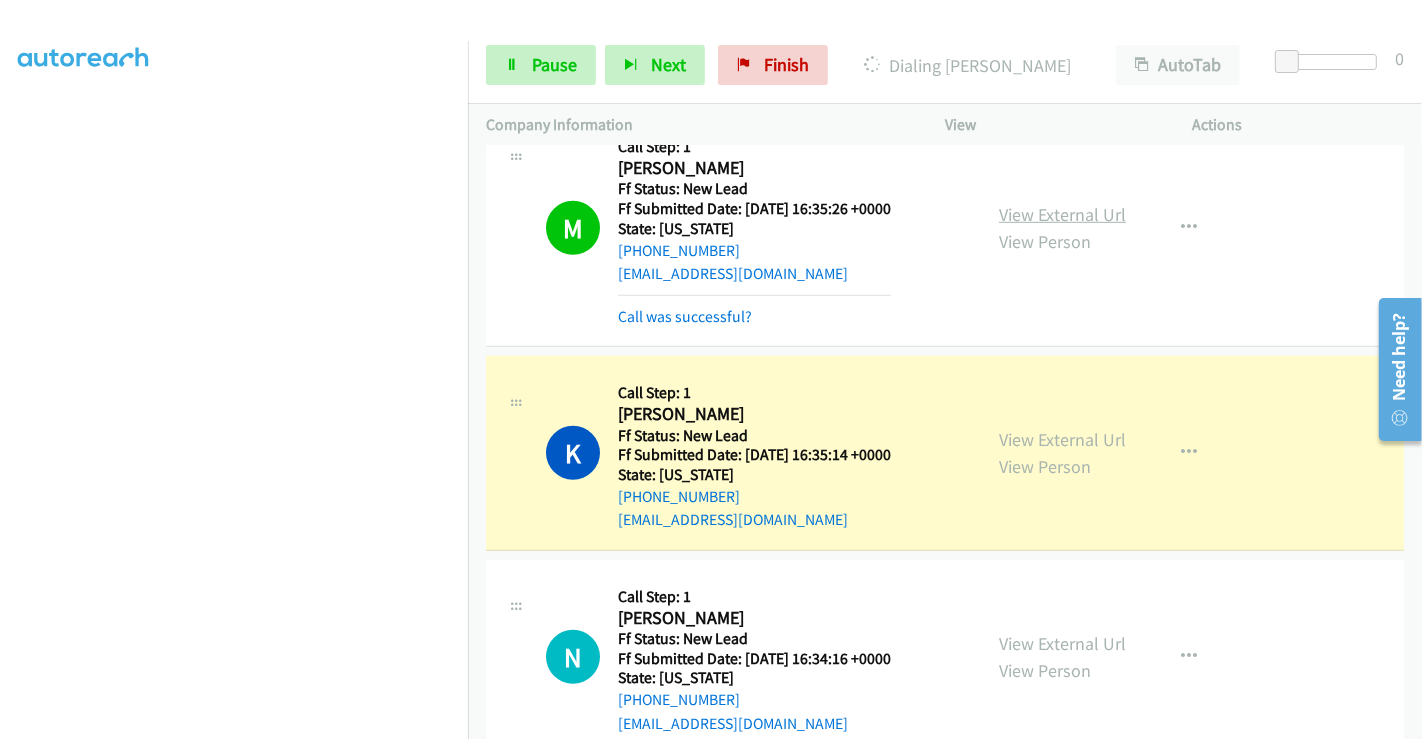 click on "View External Url" at bounding box center [1062, 214] 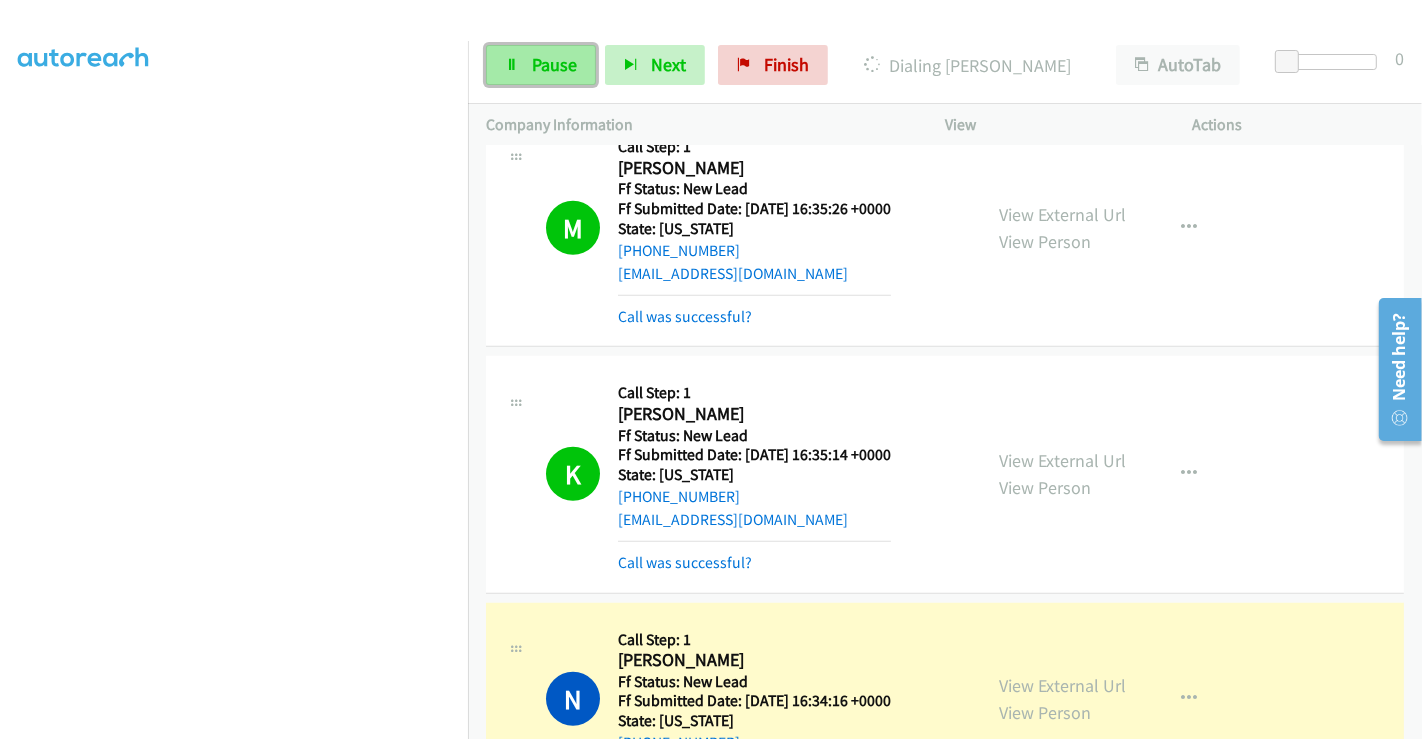 click on "Pause" at bounding box center (554, 64) 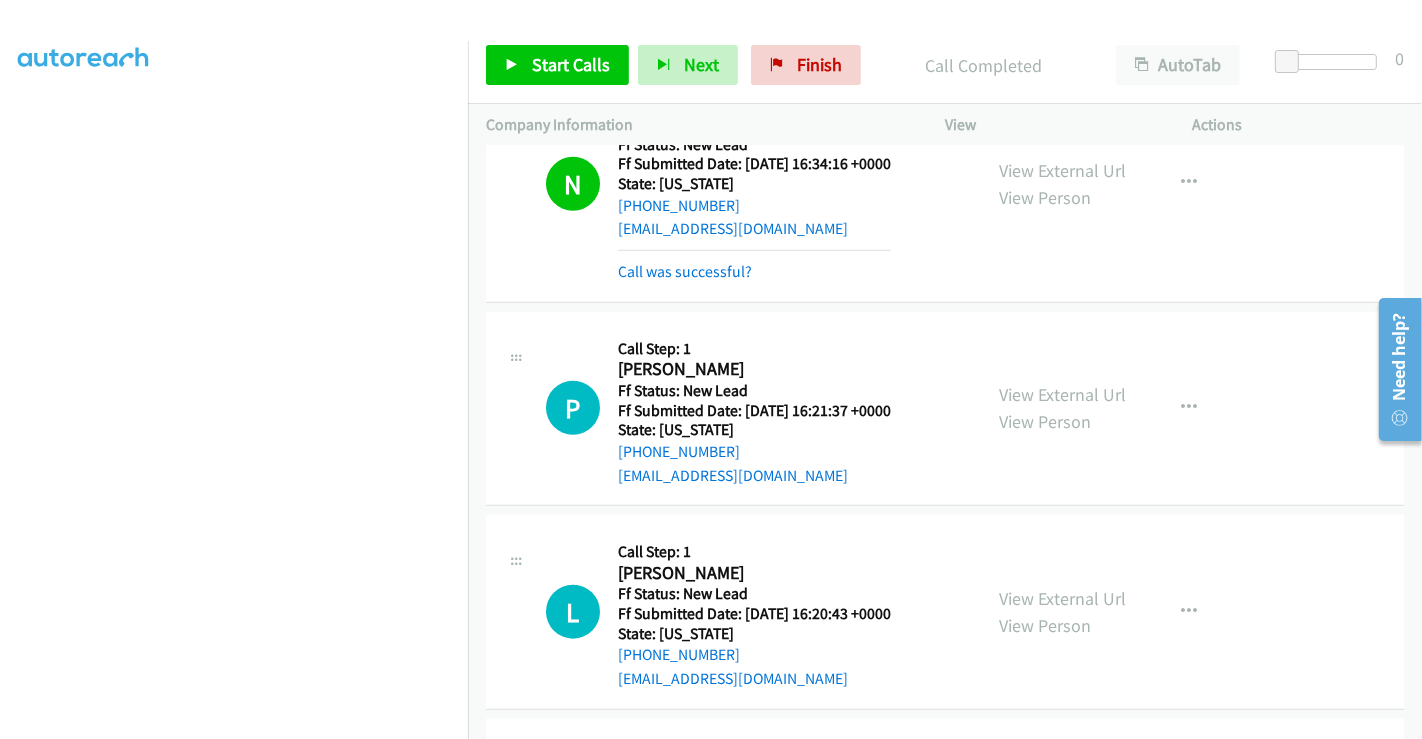 scroll, scrollTop: 1810, scrollLeft: 0, axis: vertical 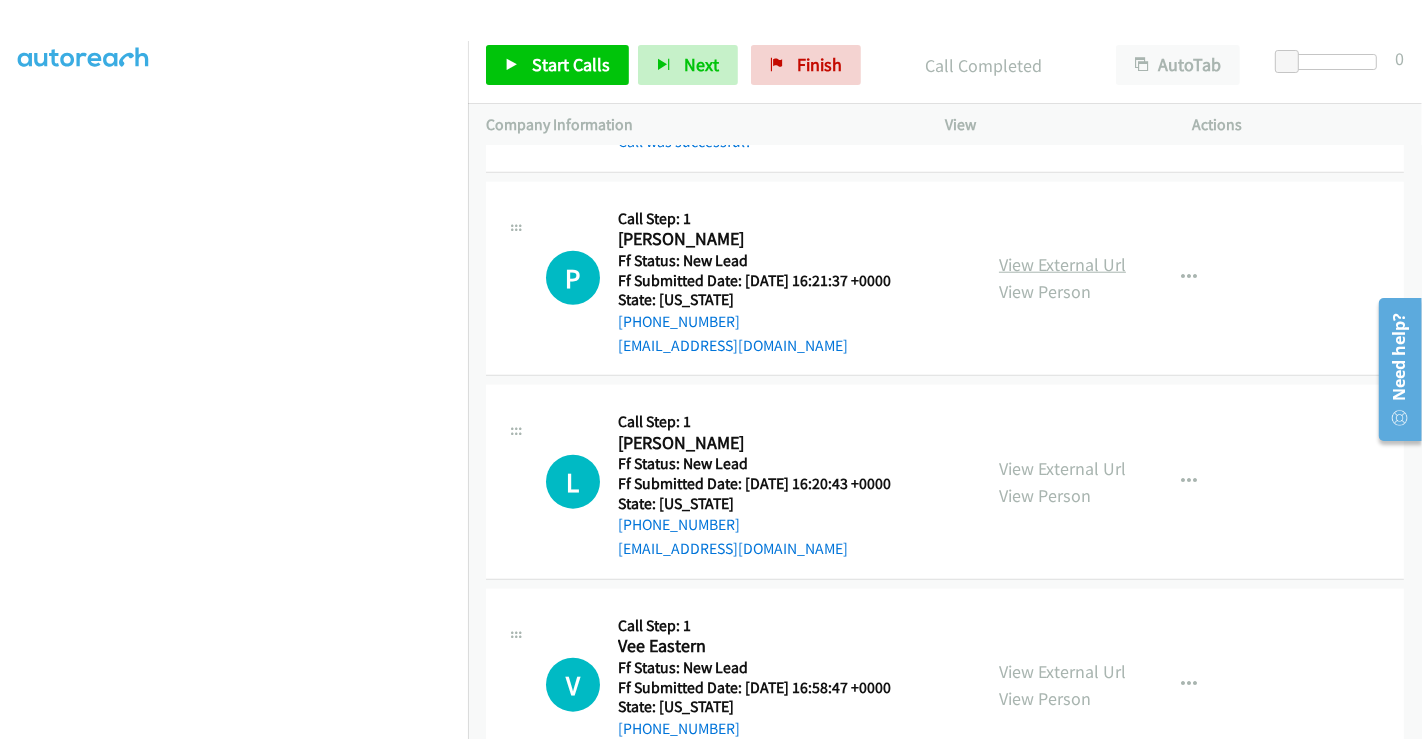 click on "View External Url" at bounding box center (1062, 264) 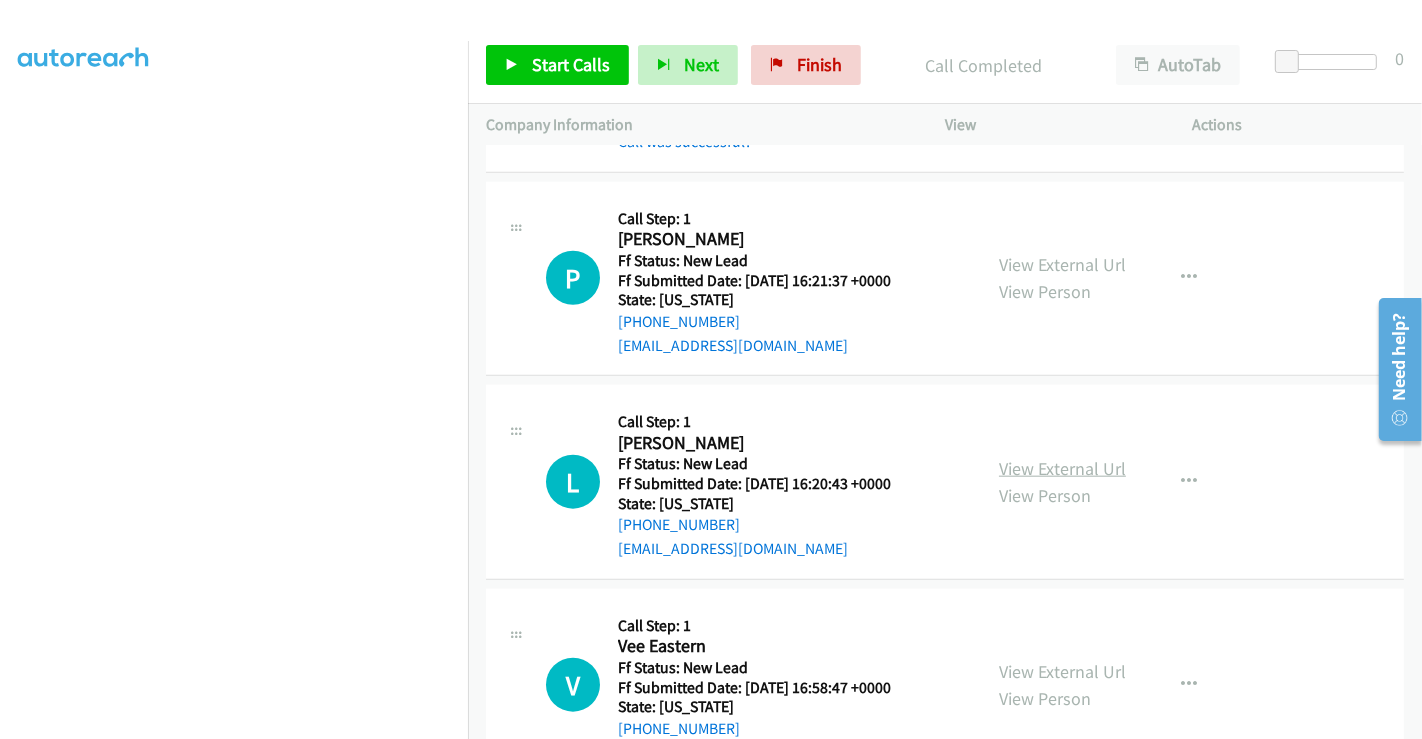click on "View External Url" at bounding box center [1062, 468] 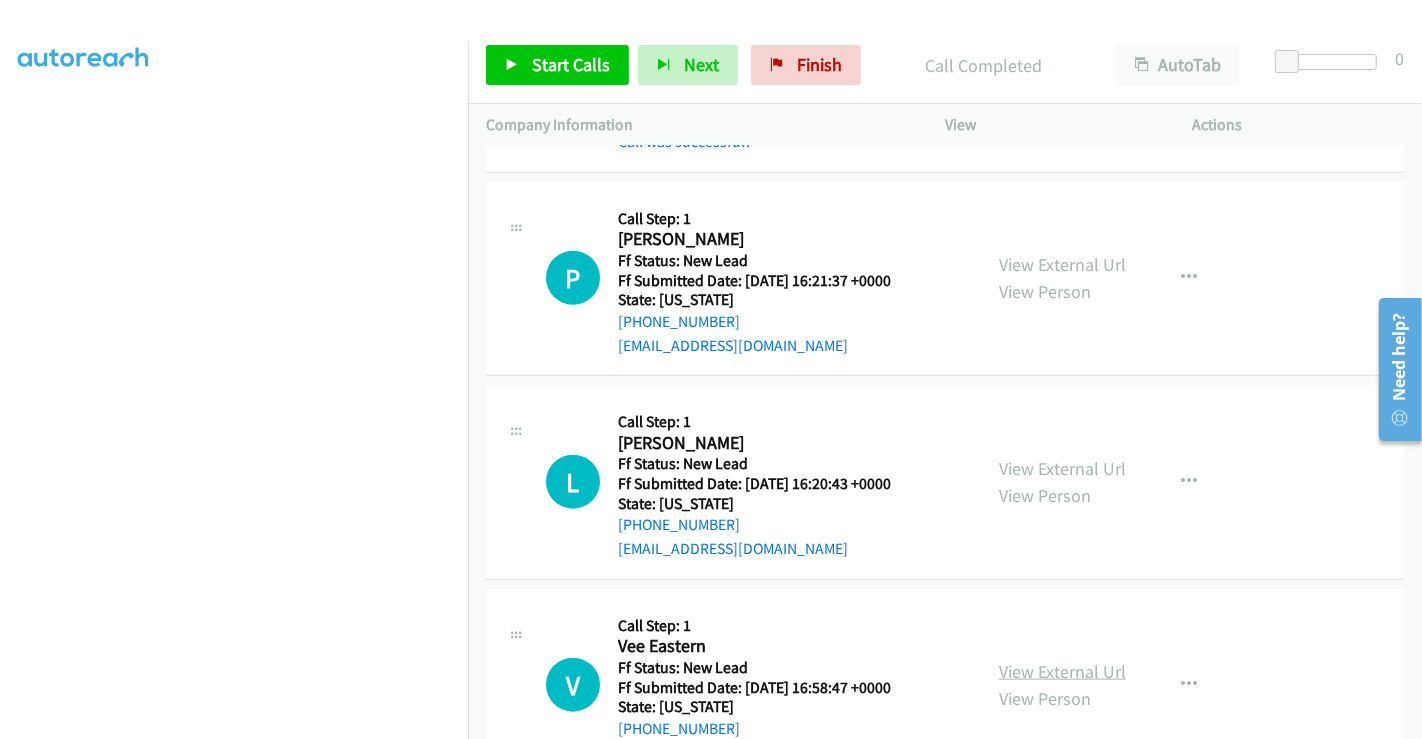 click on "View External Url" at bounding box center [1062, 671] 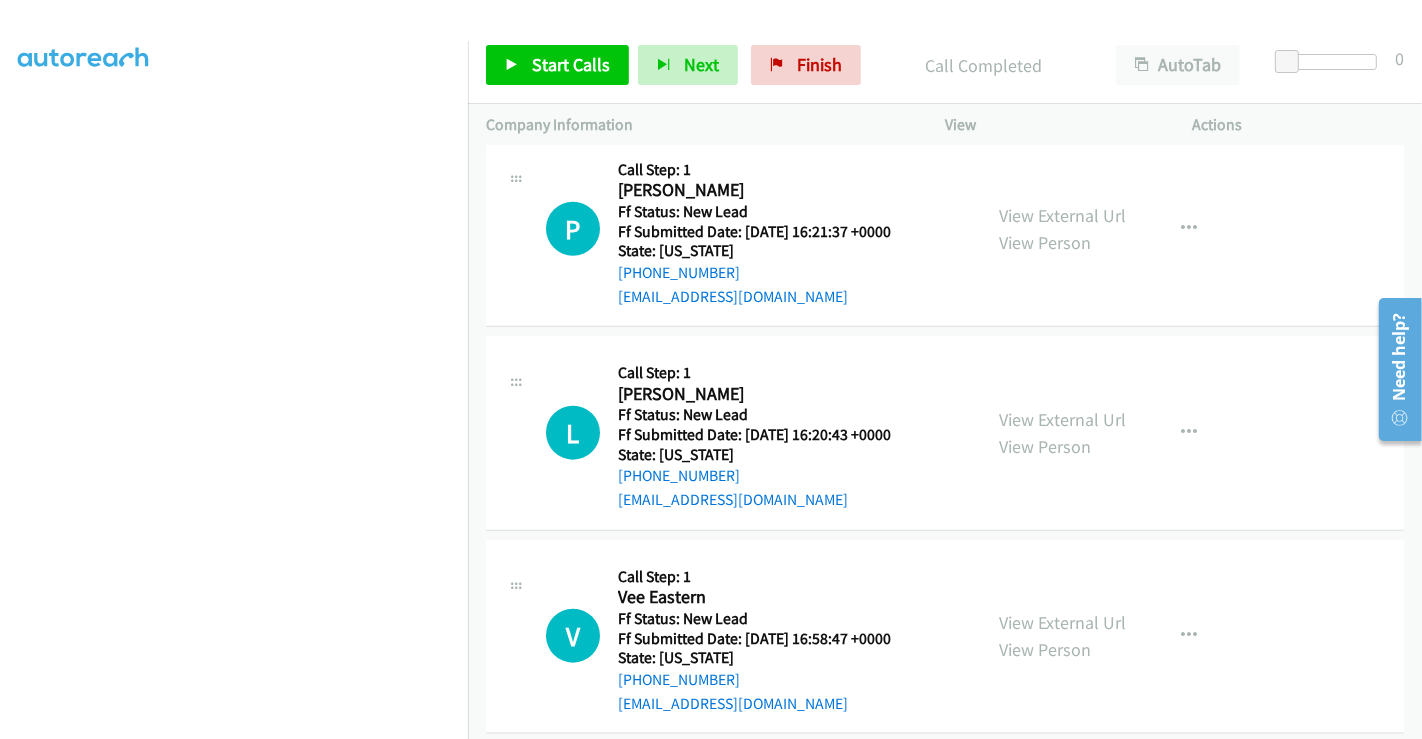scroll, scrollTop: 1880, scrollLeft: 0, axis: vertical 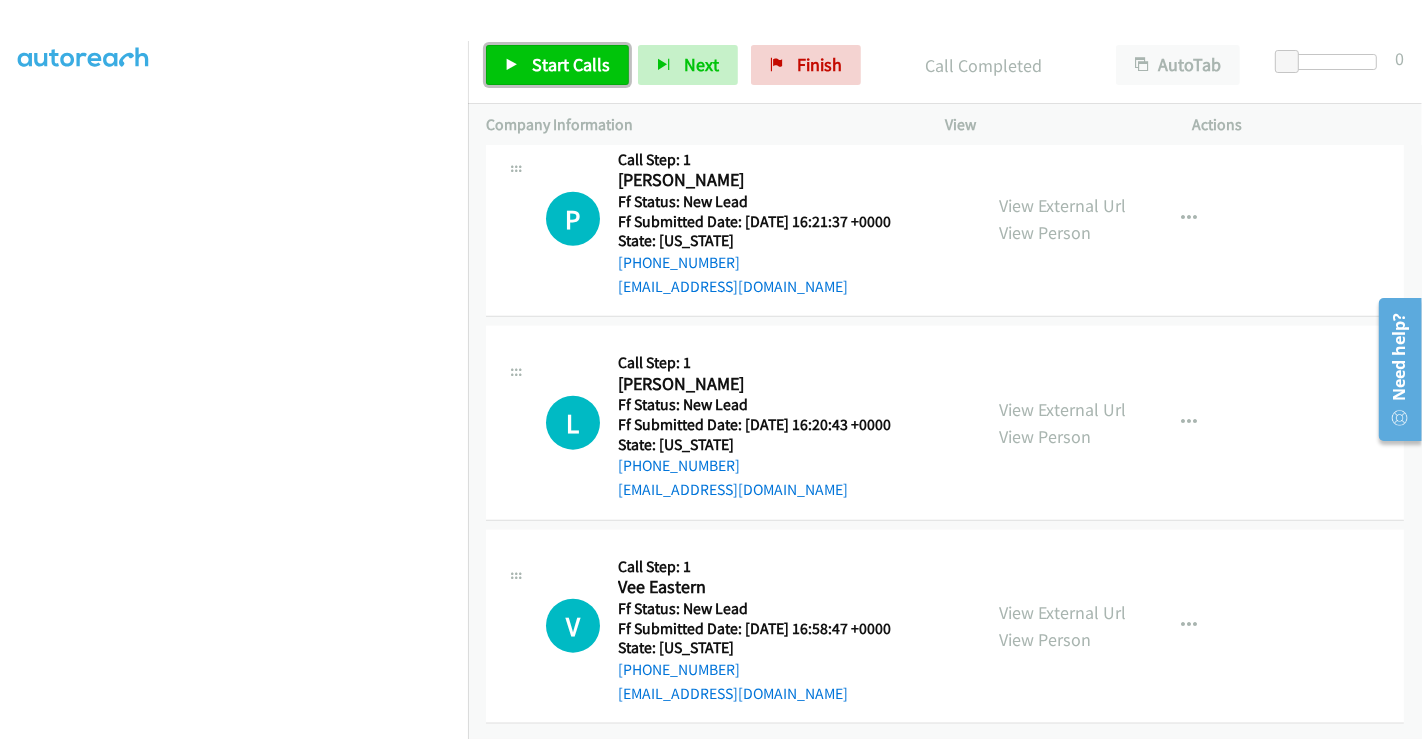 click on "Start Calls" at bounding box center [571, 64] 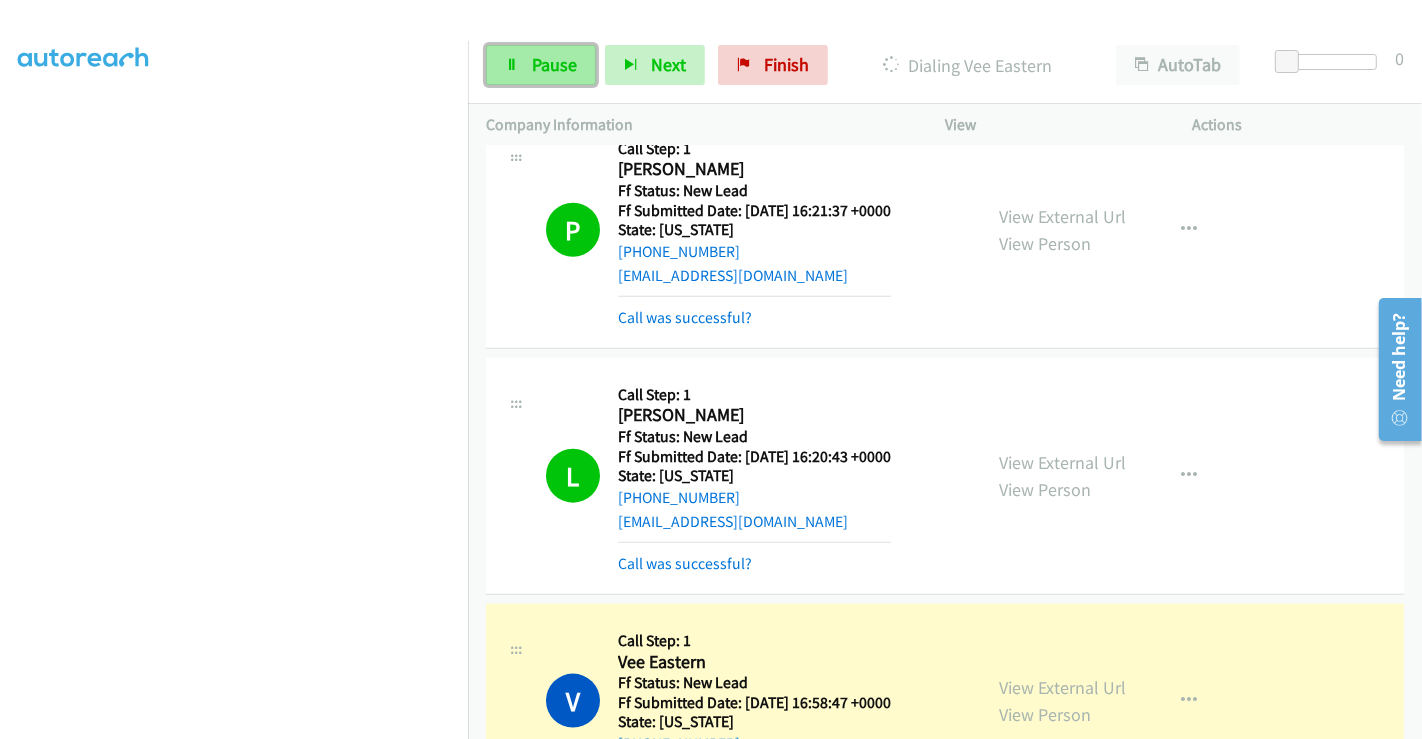 click on "Pause" at bounding box center [554, 64] 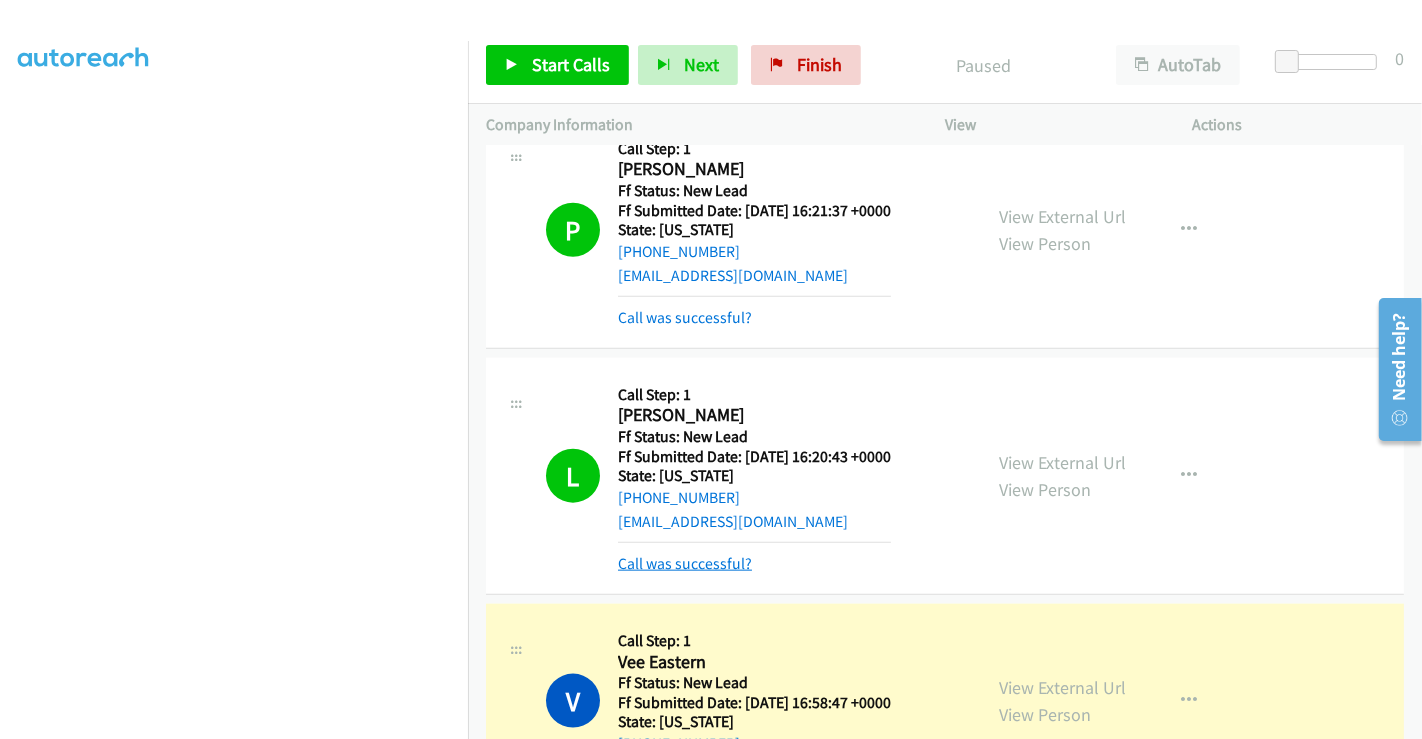 click on "Call was successful?" at bounding box center (685, 563) 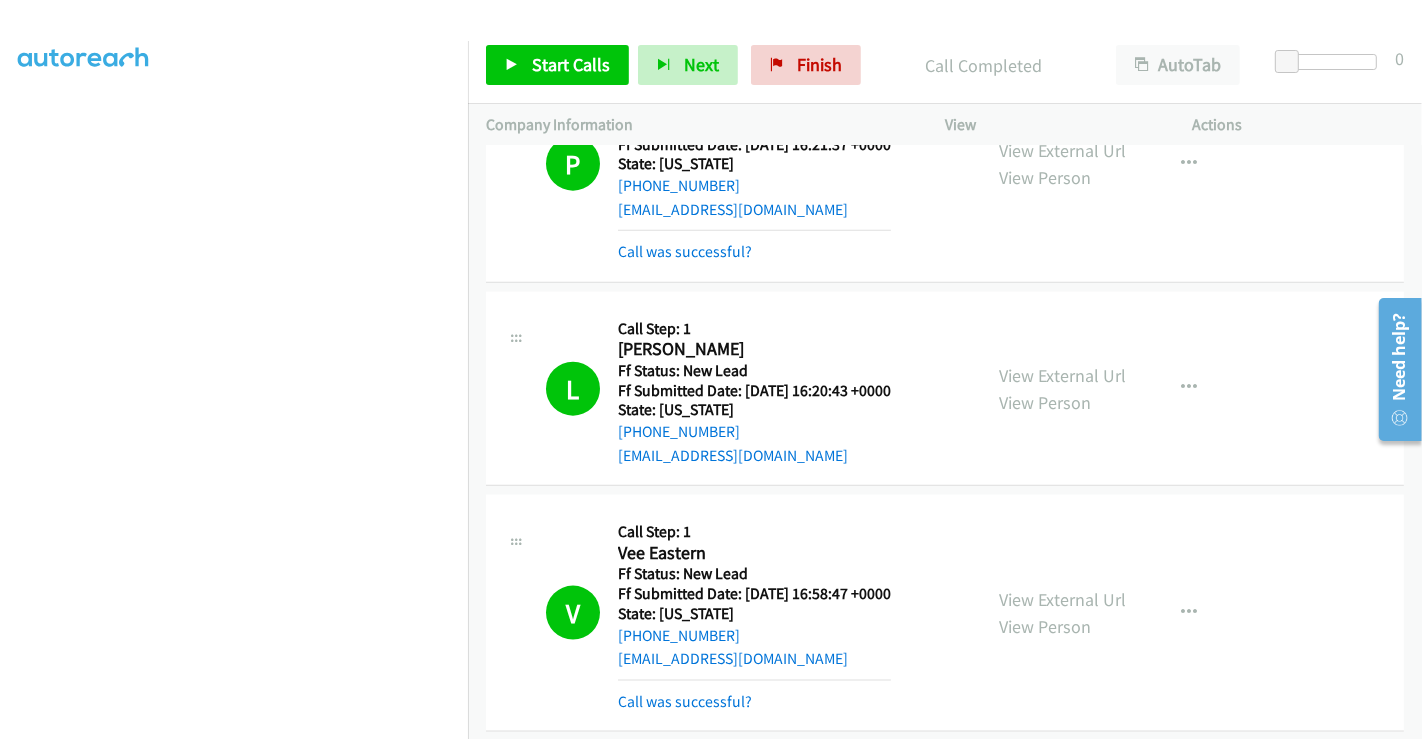 scroll, scrollTop: 2056, scrollLeft: 0, axis: vertical 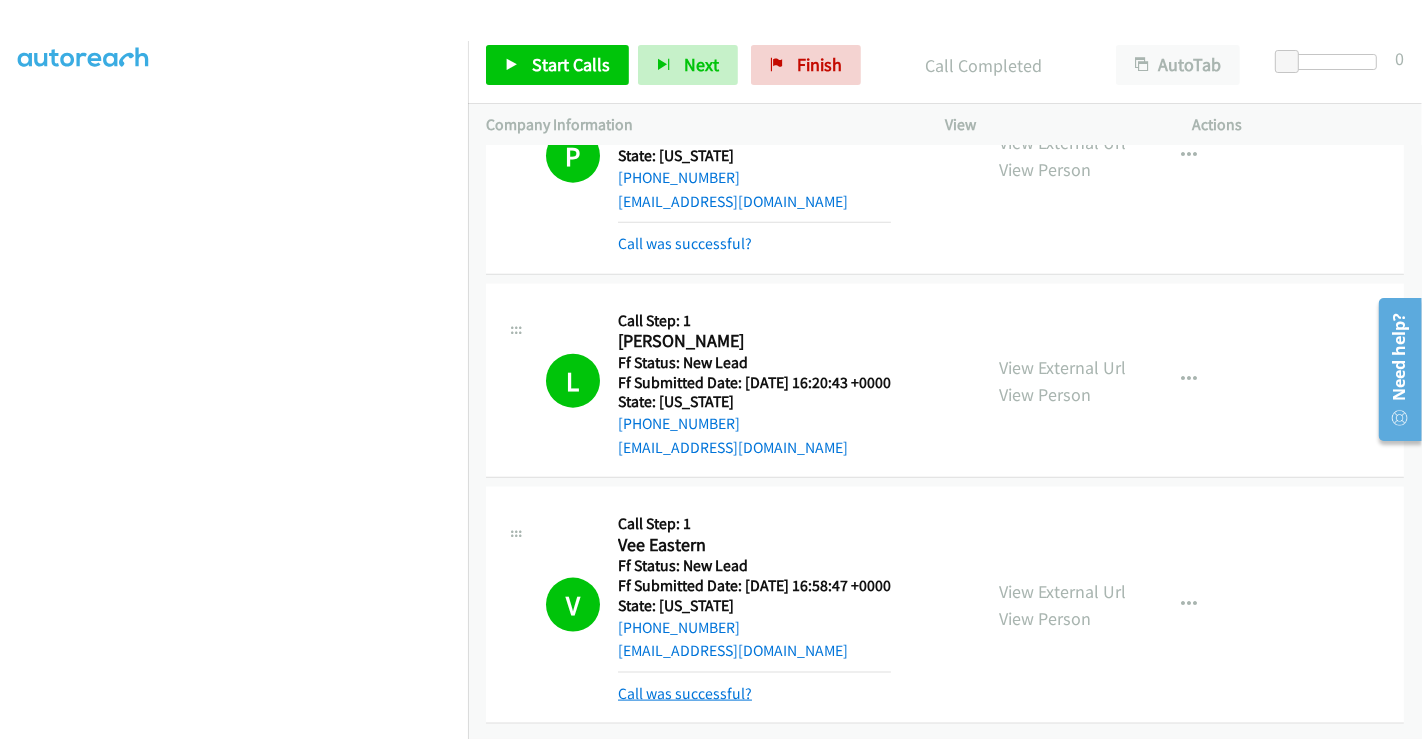 click on "Call was successful?" at bounding box center (685, 693) 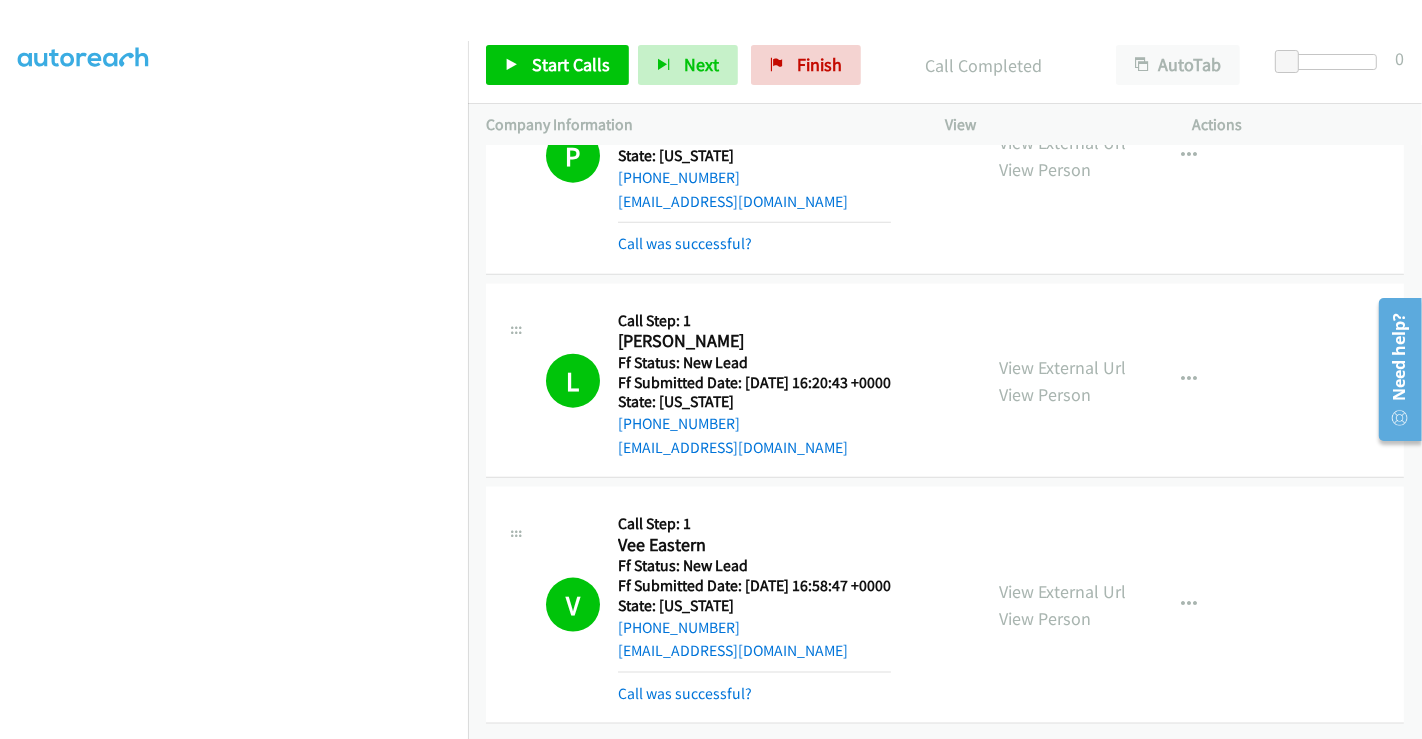 scroll, scrollTop: 2013, scrollLeft: 0, axis: vertical 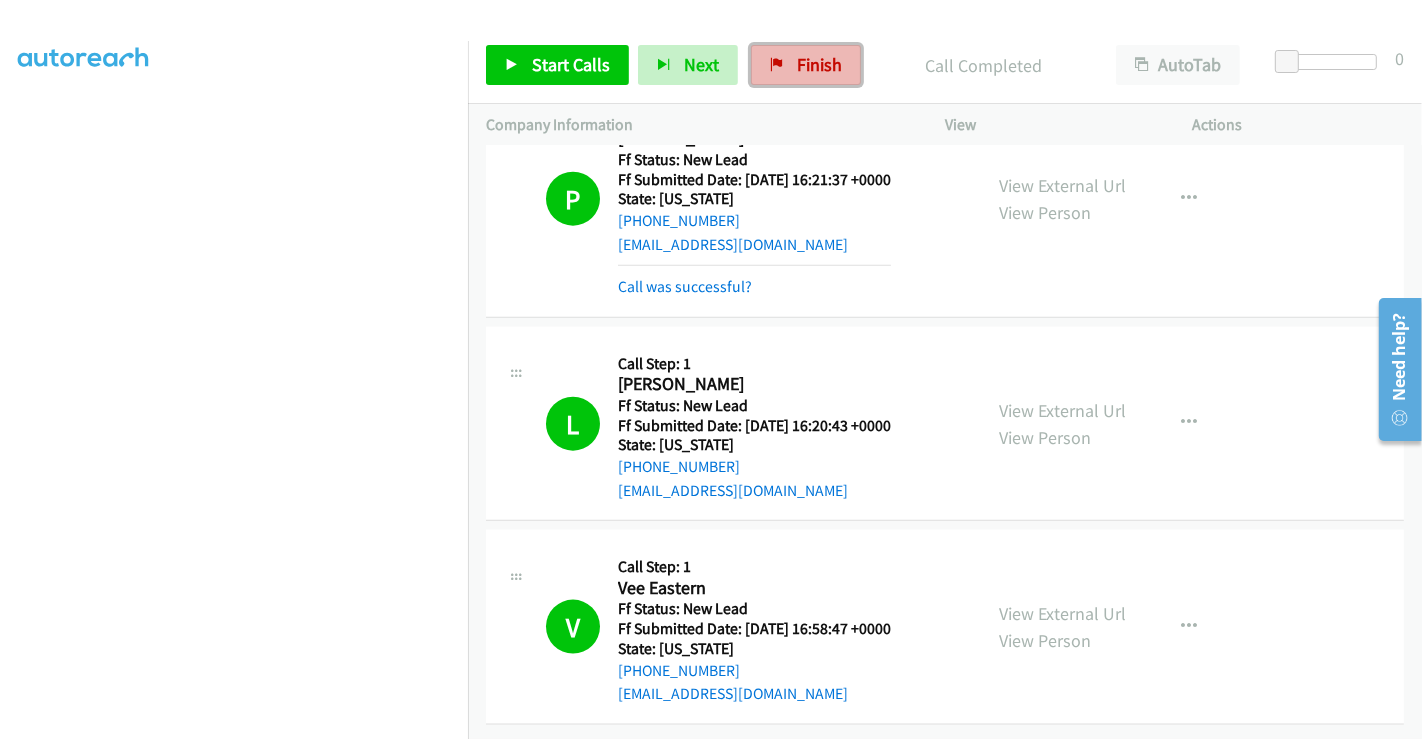 click on "Finish" at bounding box center (806, 65) 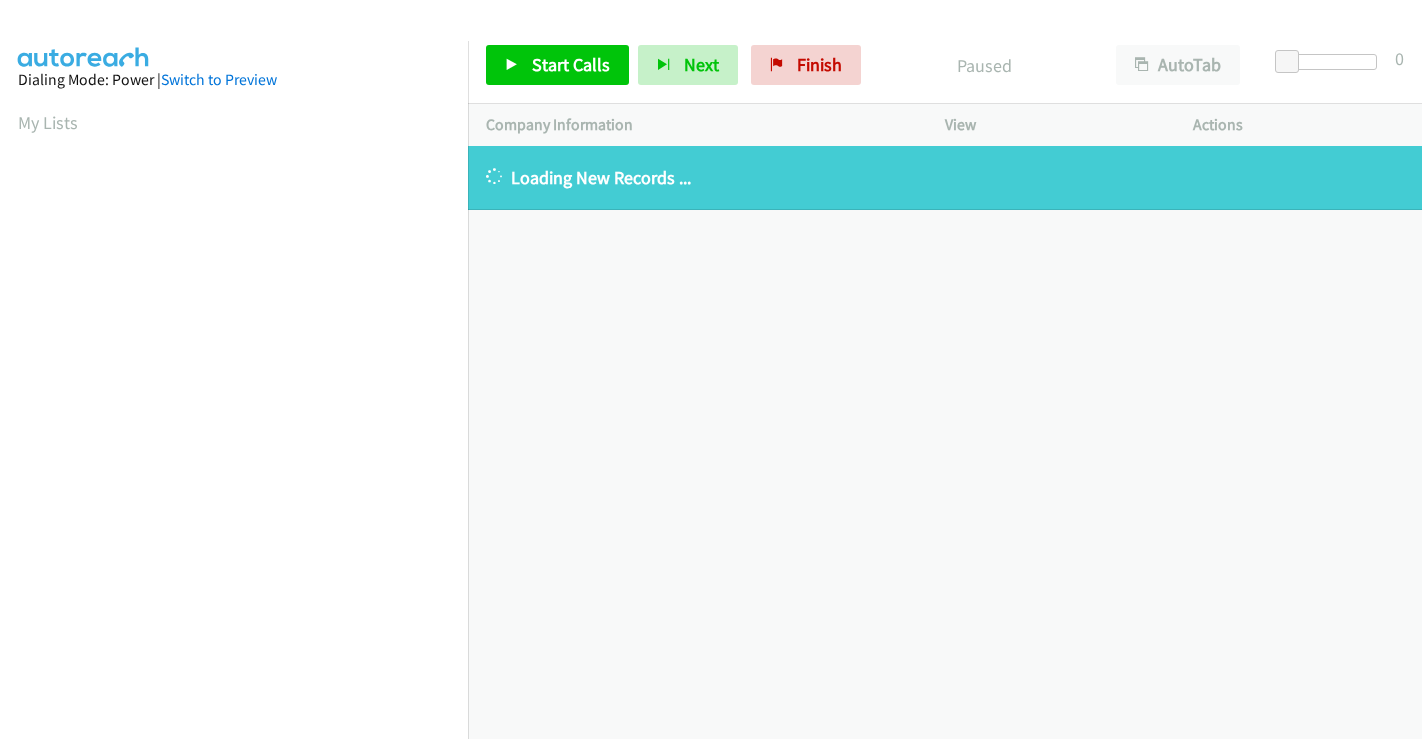 scroll, scrollTop: 0, scrollLeft: 0, axis: both 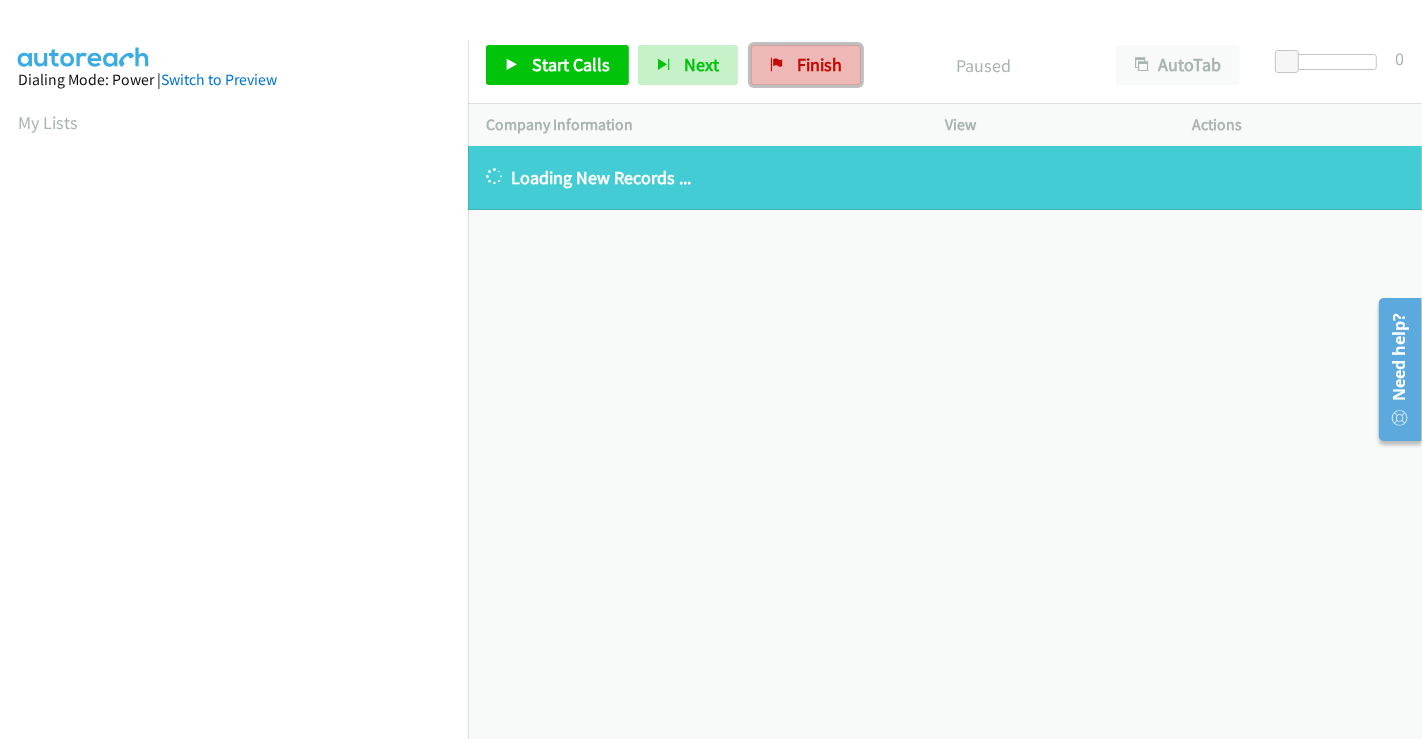 click on "Finish" at bounding box center [819, 64] 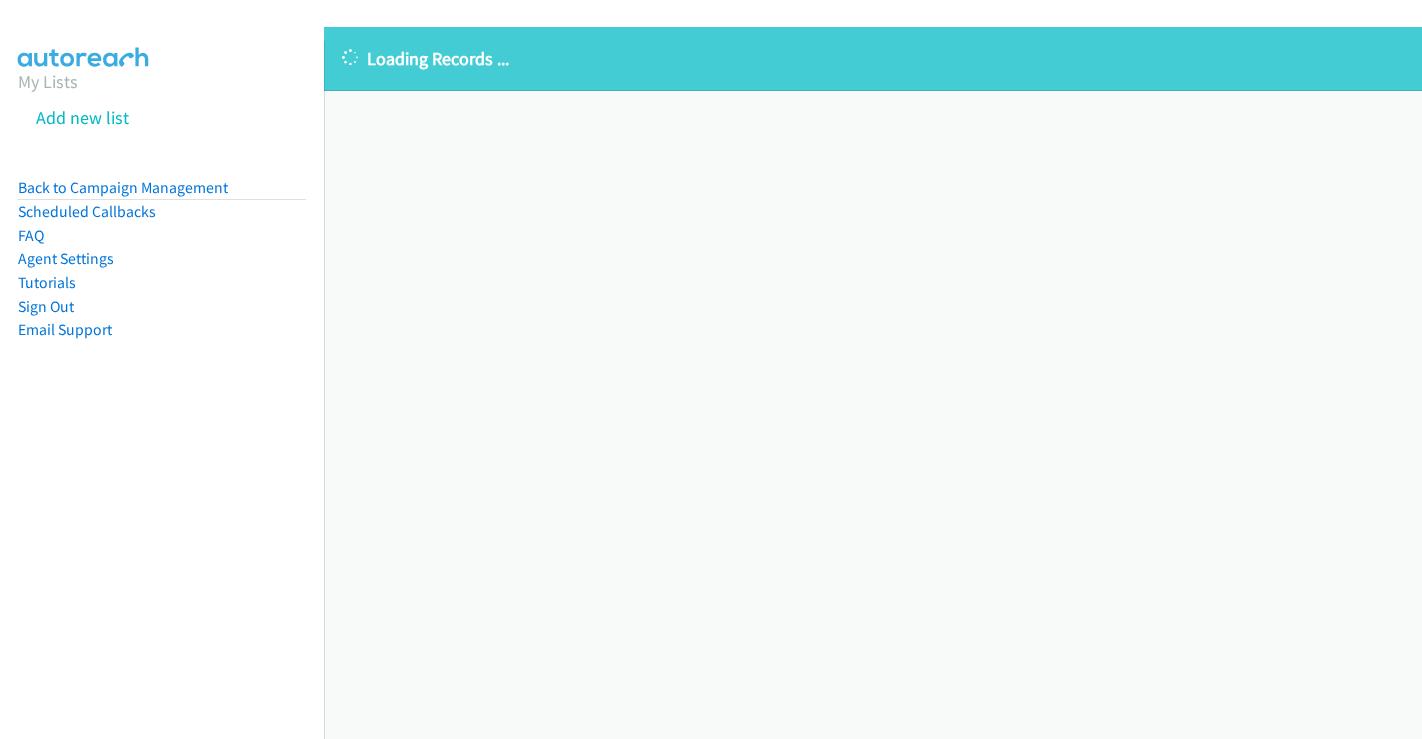 scroll, scrollTop: 0, scrollLeft: 0, axis: both 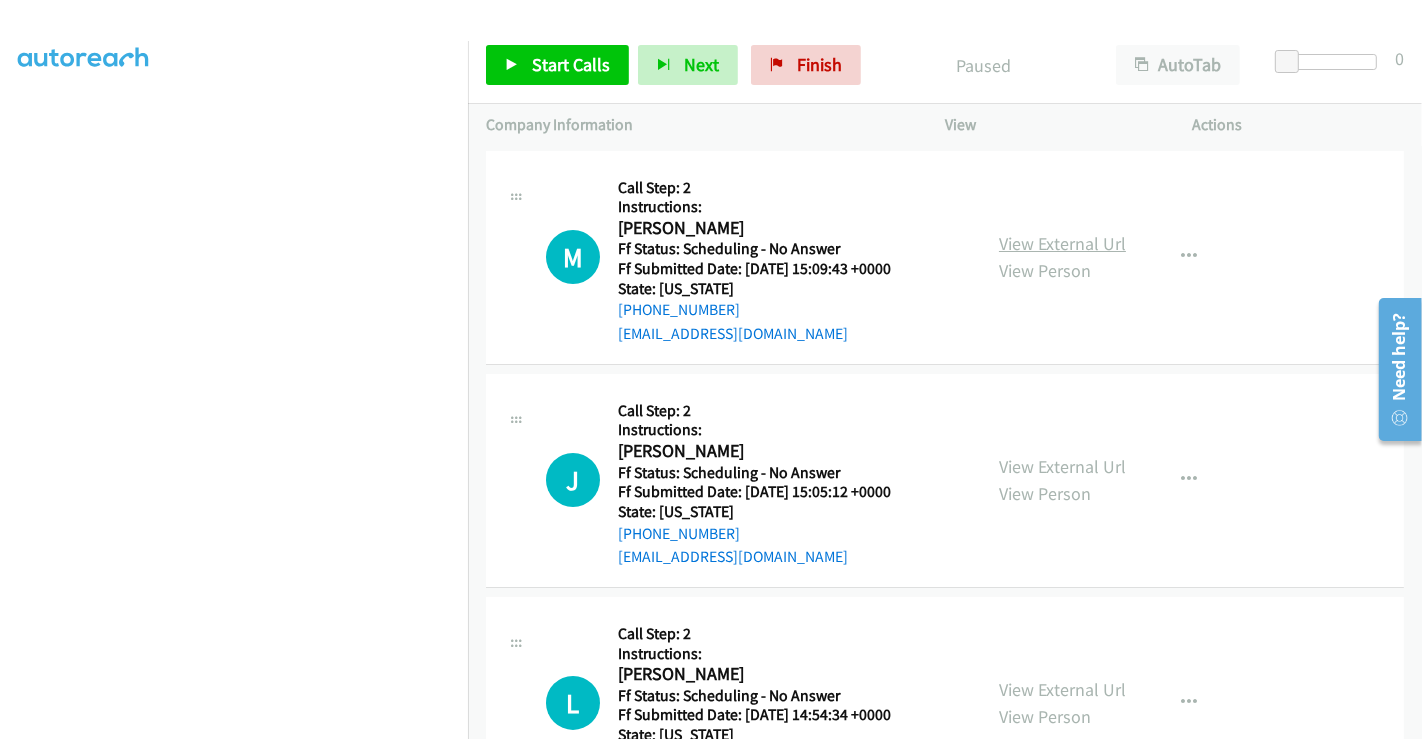 click on "View External Url" at bounding box center (1062, 243) 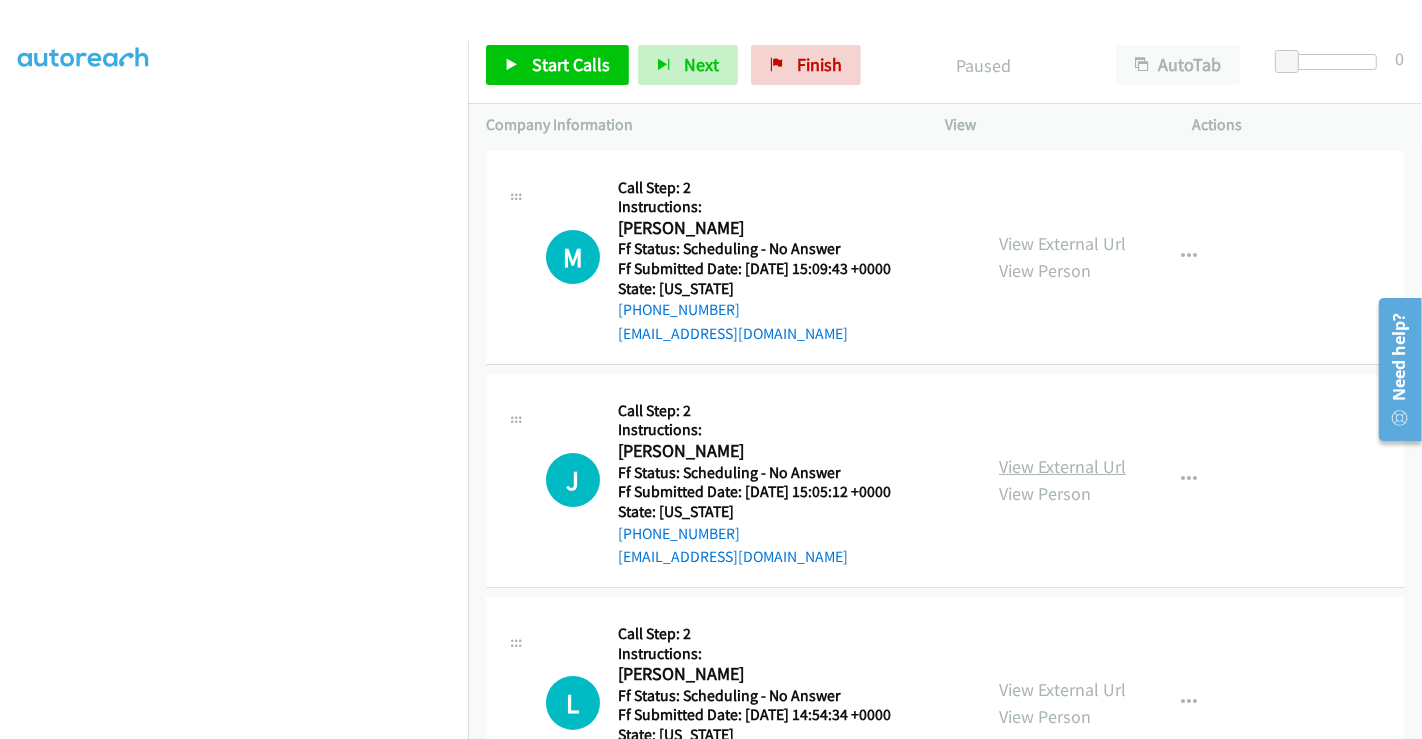 click on "View External Url" at bounding box center [1062, 466] 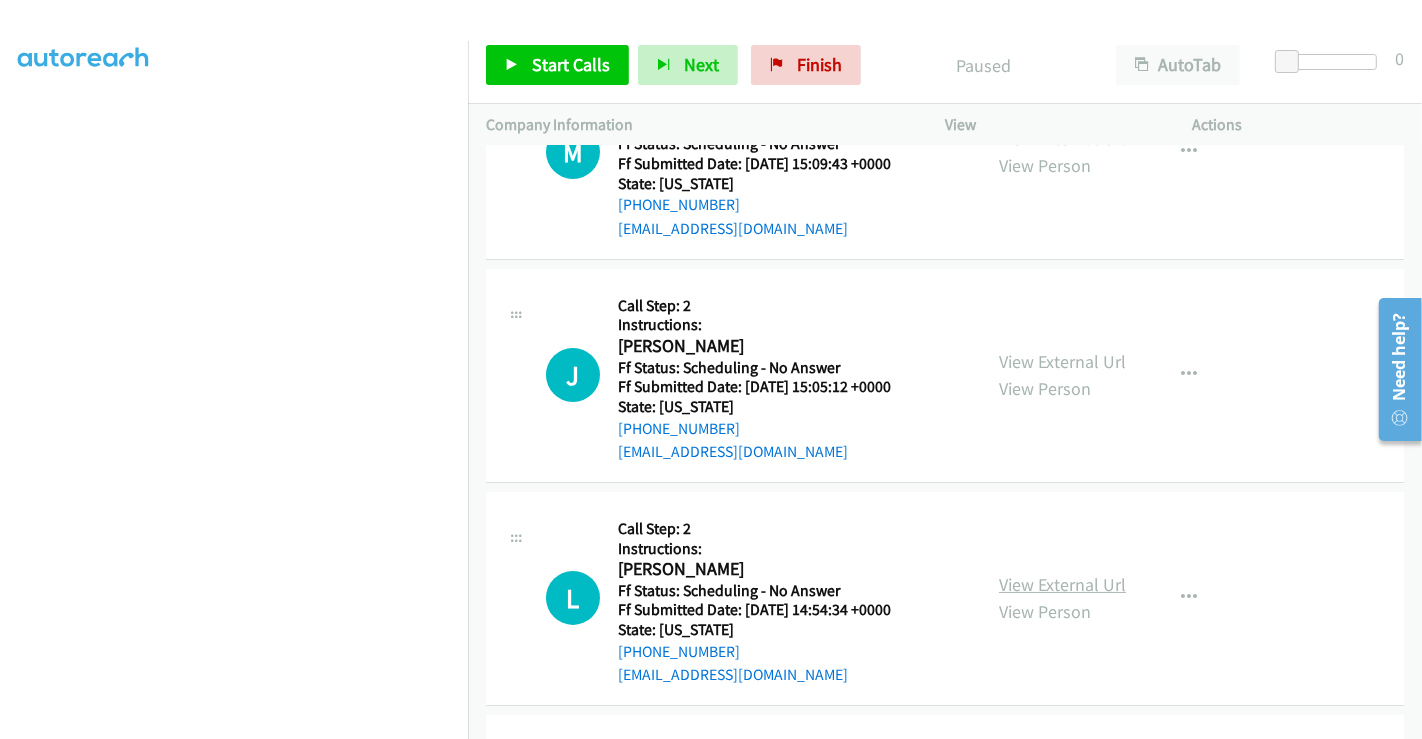 scroll, scrollTop: 333, scrollLeft: 0, axis: vertical 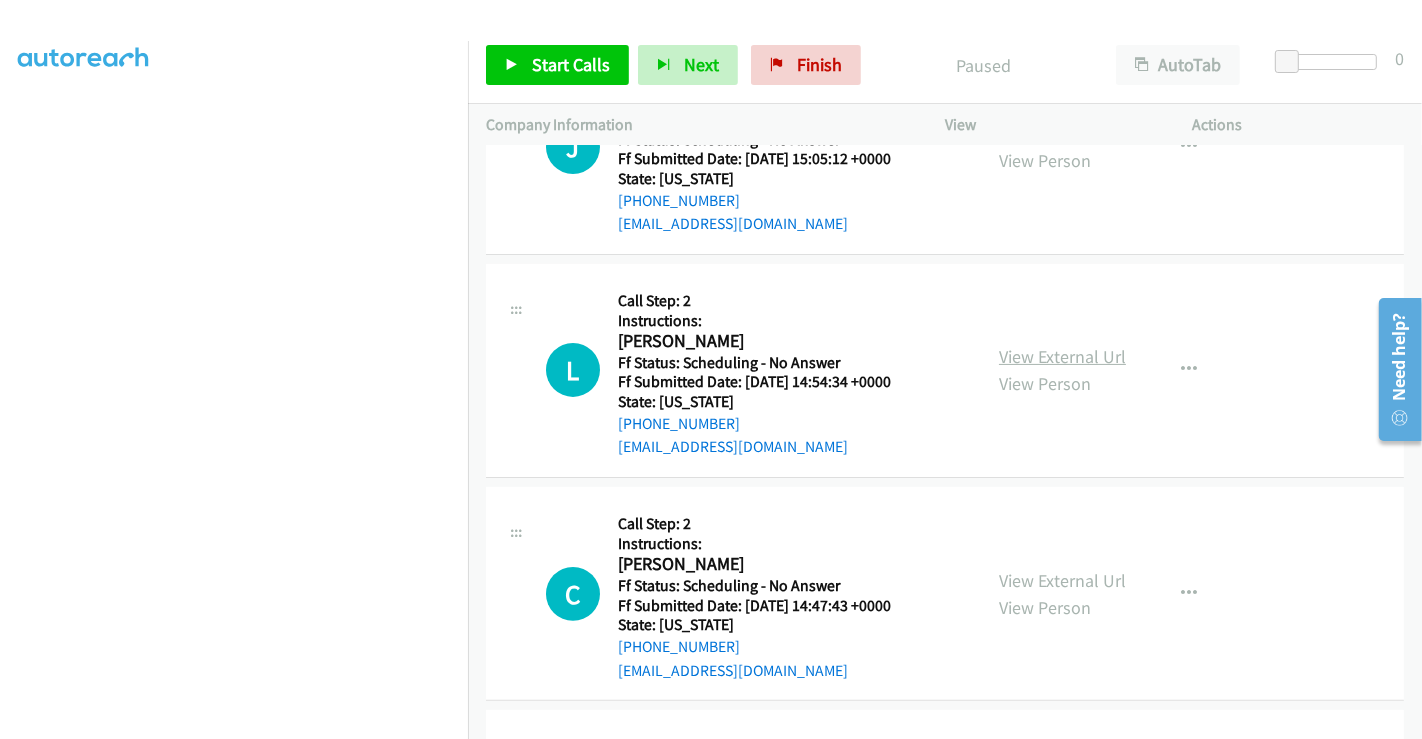 click on "View External Url" at bounding box center [1062, 356] 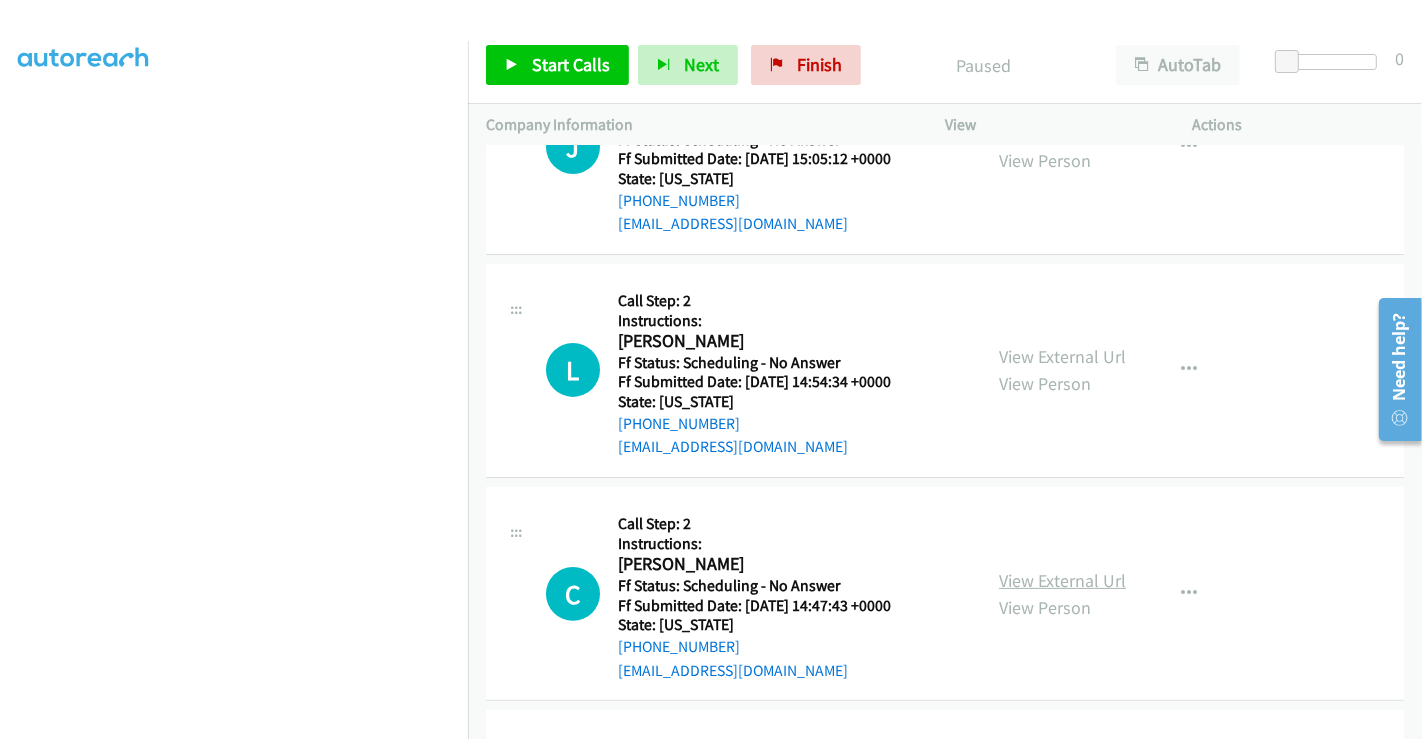 click on "View External Url" at bounding box center (1062, 580) 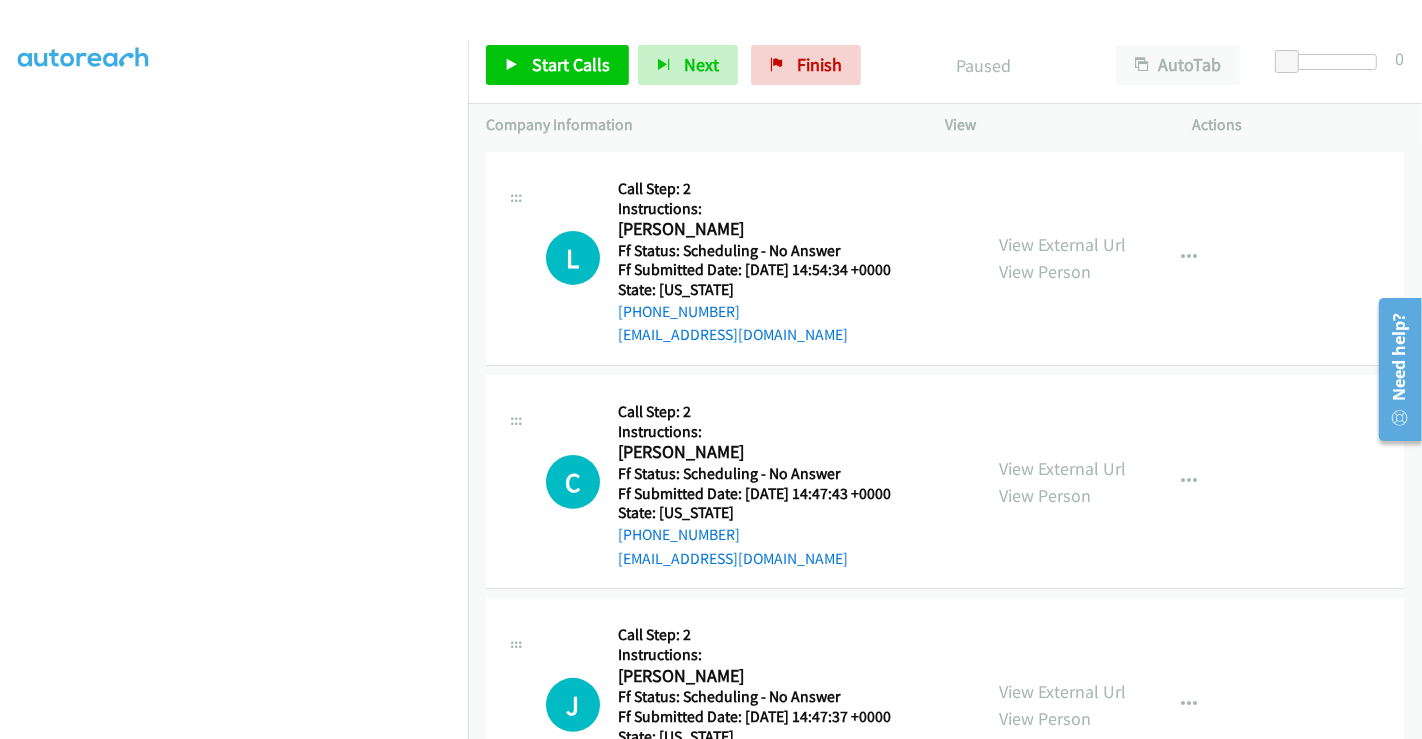 scroll, scrollTop: 555, scrollLeft: 0, axis: vertical 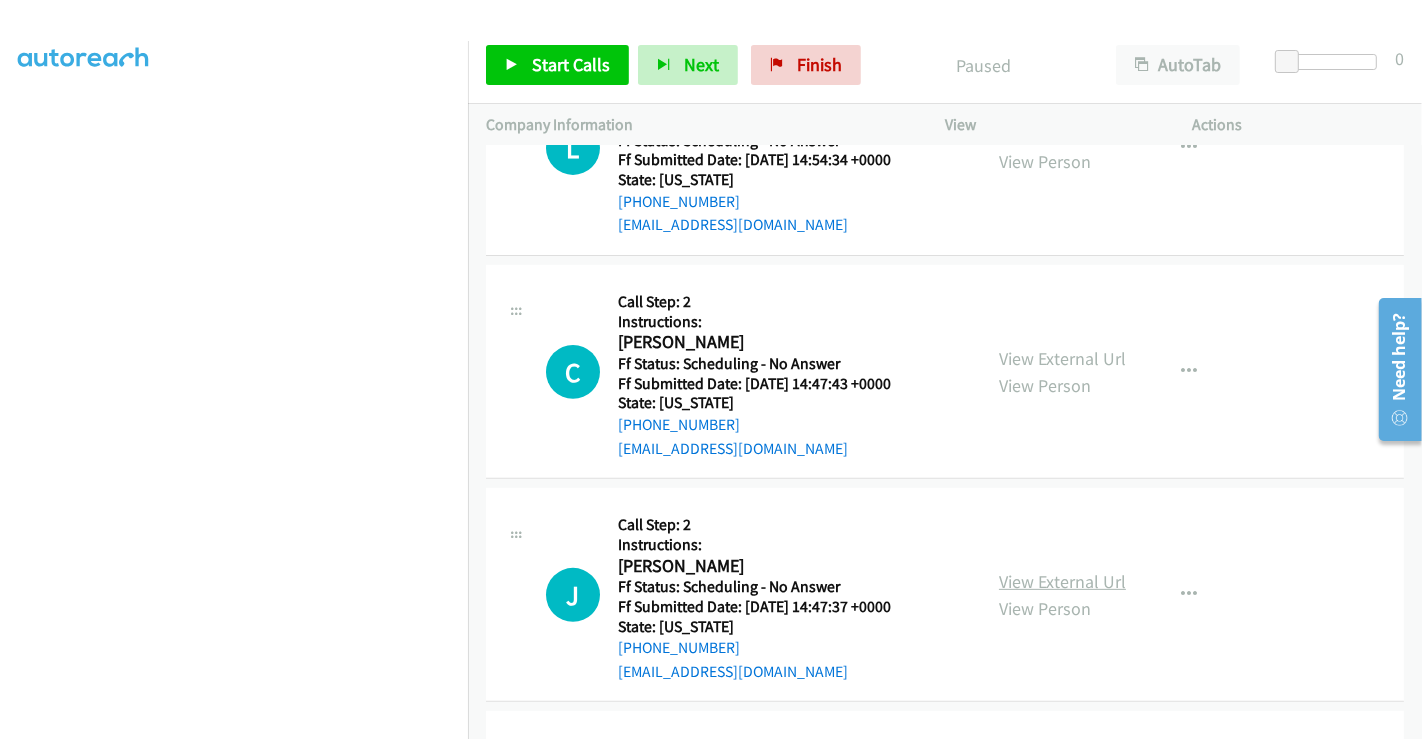click on "View External Url" at bounding box center [1062, 581] 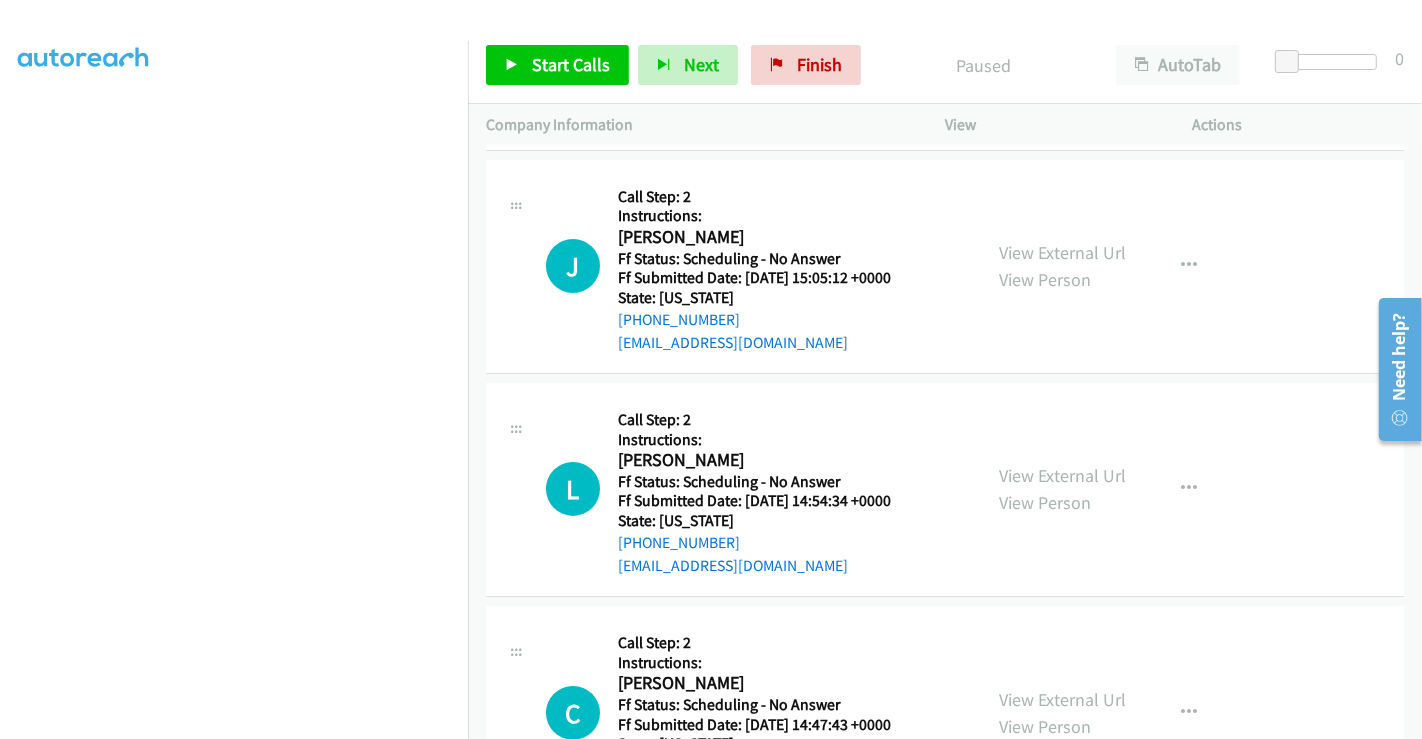 scroll, scrollTop: 0, scrollLeft: 0, axis: both 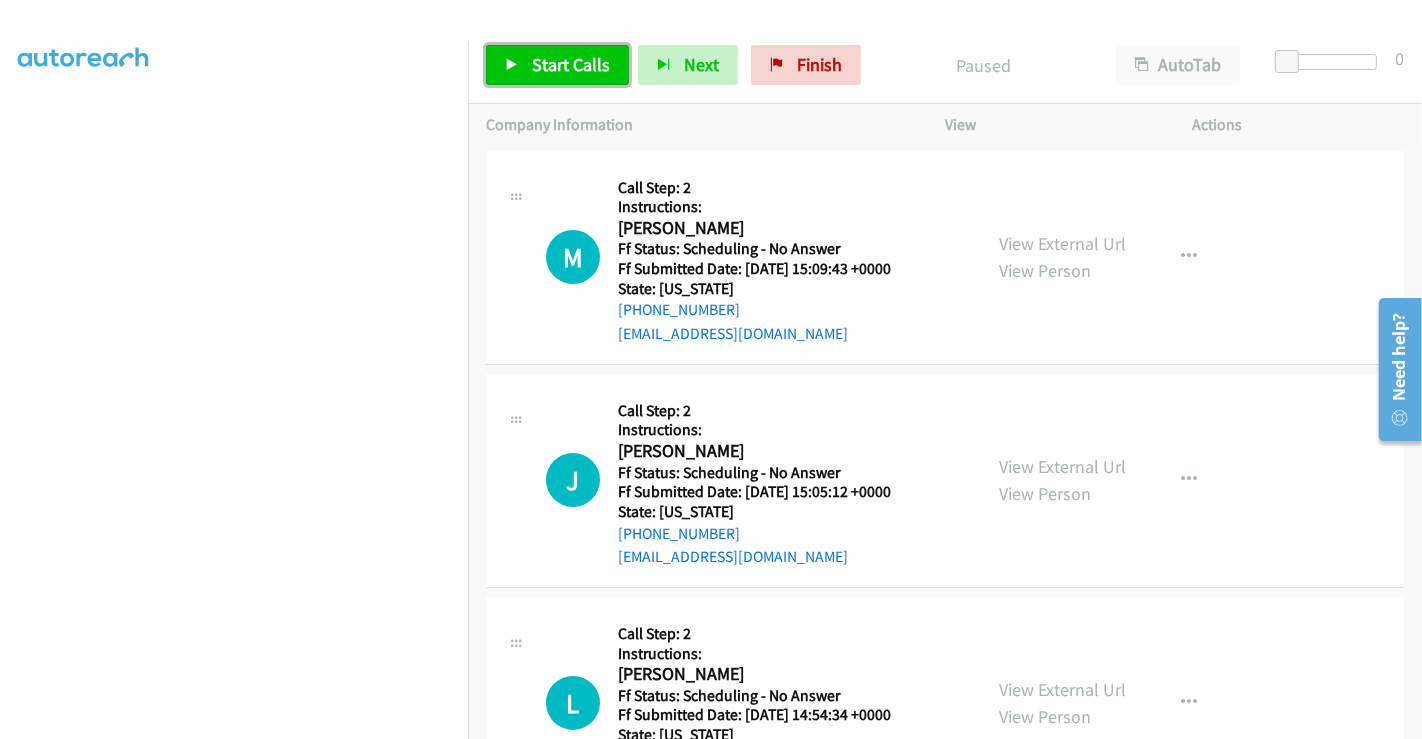 click on "Start Calls" at bounding box center [571, 64] 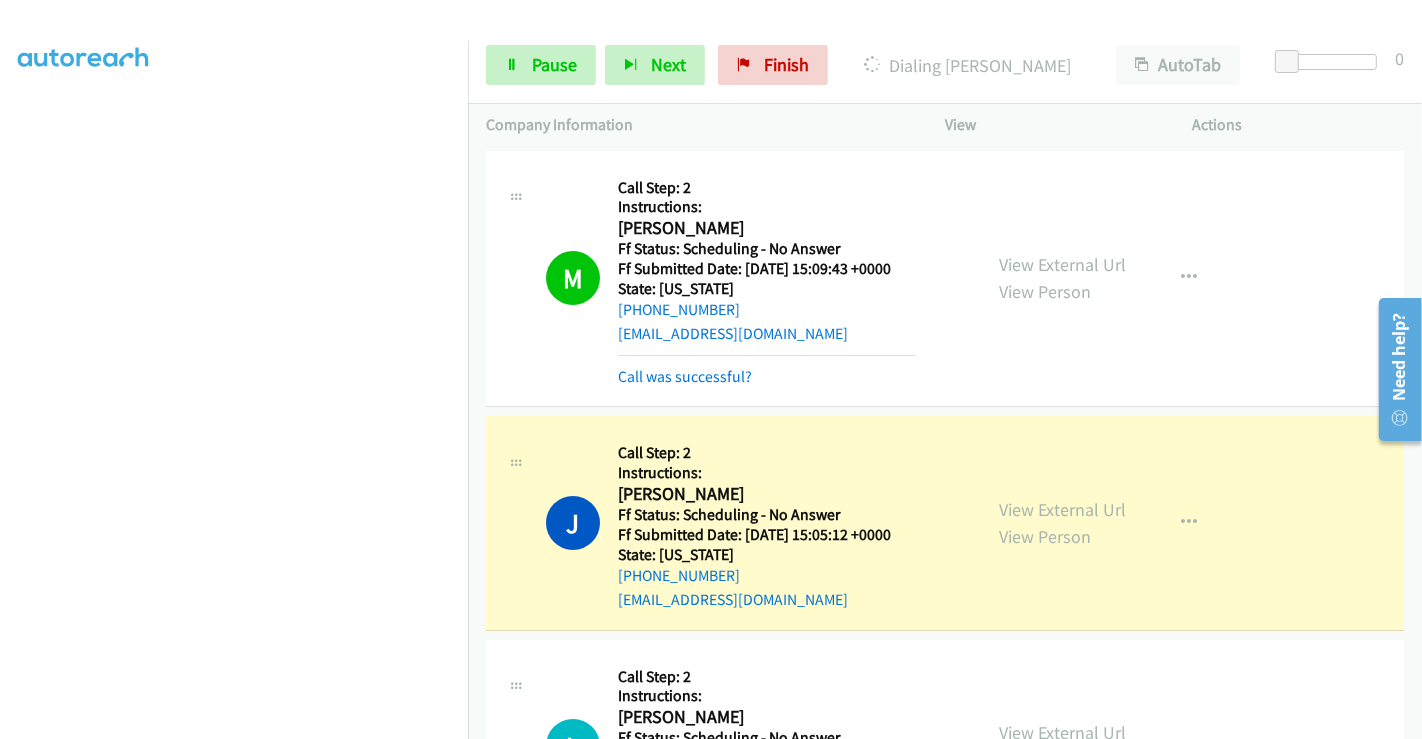 scroll, scrollTop: 0, scrollLeft: 0, axis: both 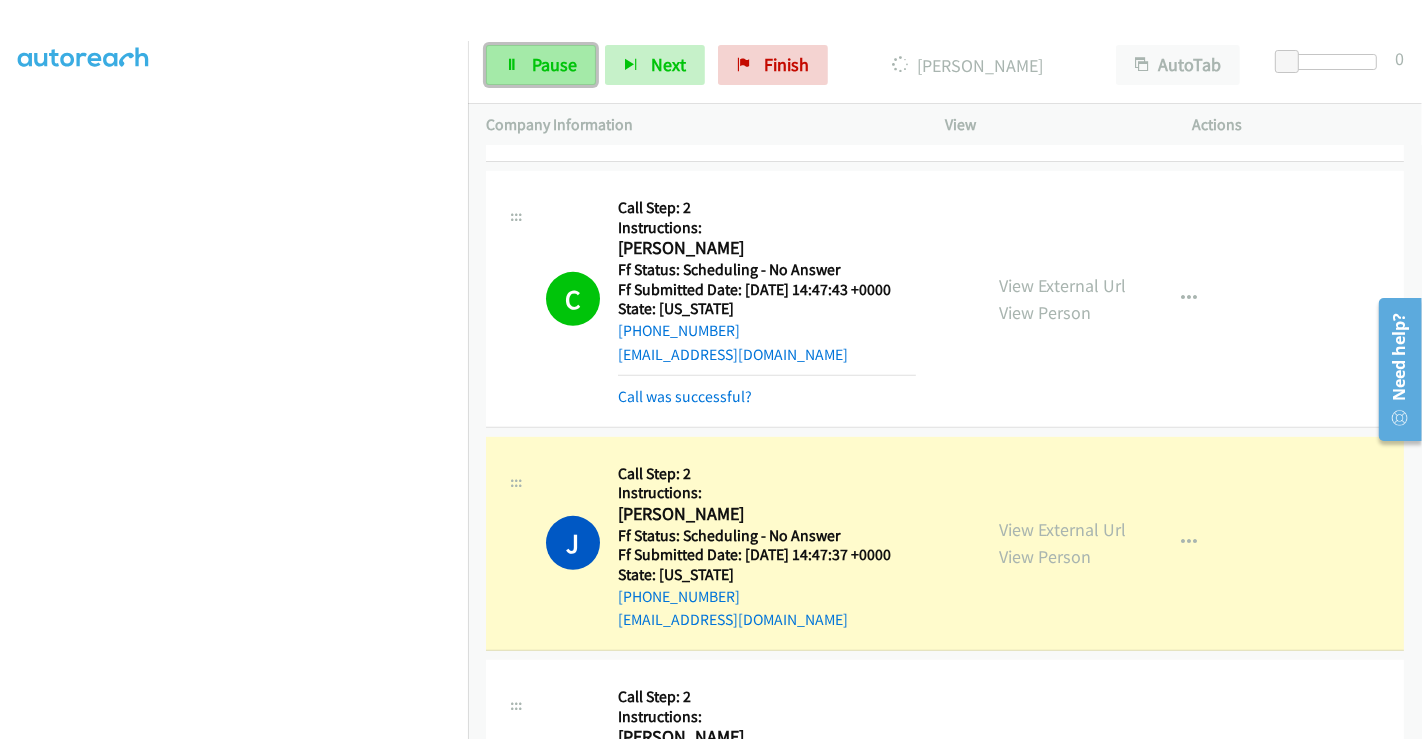 click on "Pause" at bounding box center (554, 64) 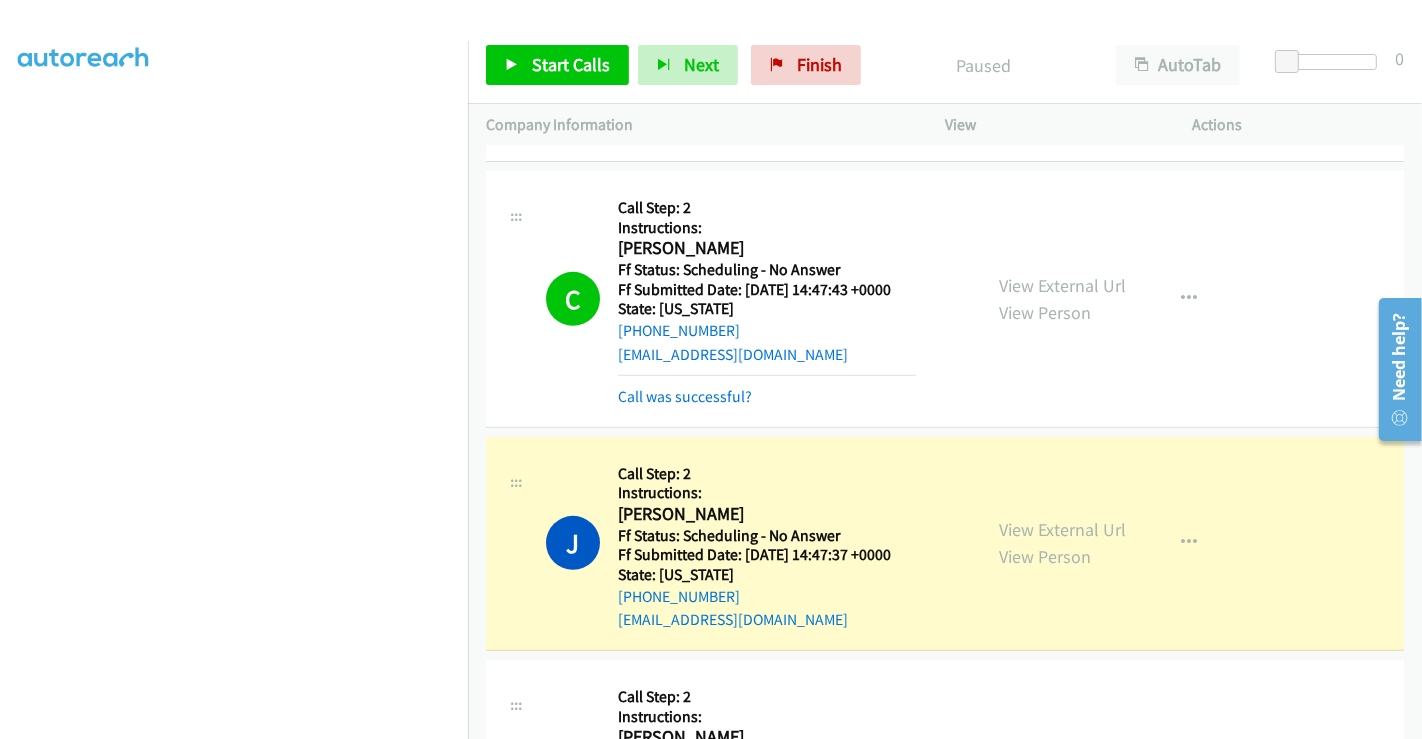 scroll, scrollTop: 0, scrollLeft: 0, axis: both 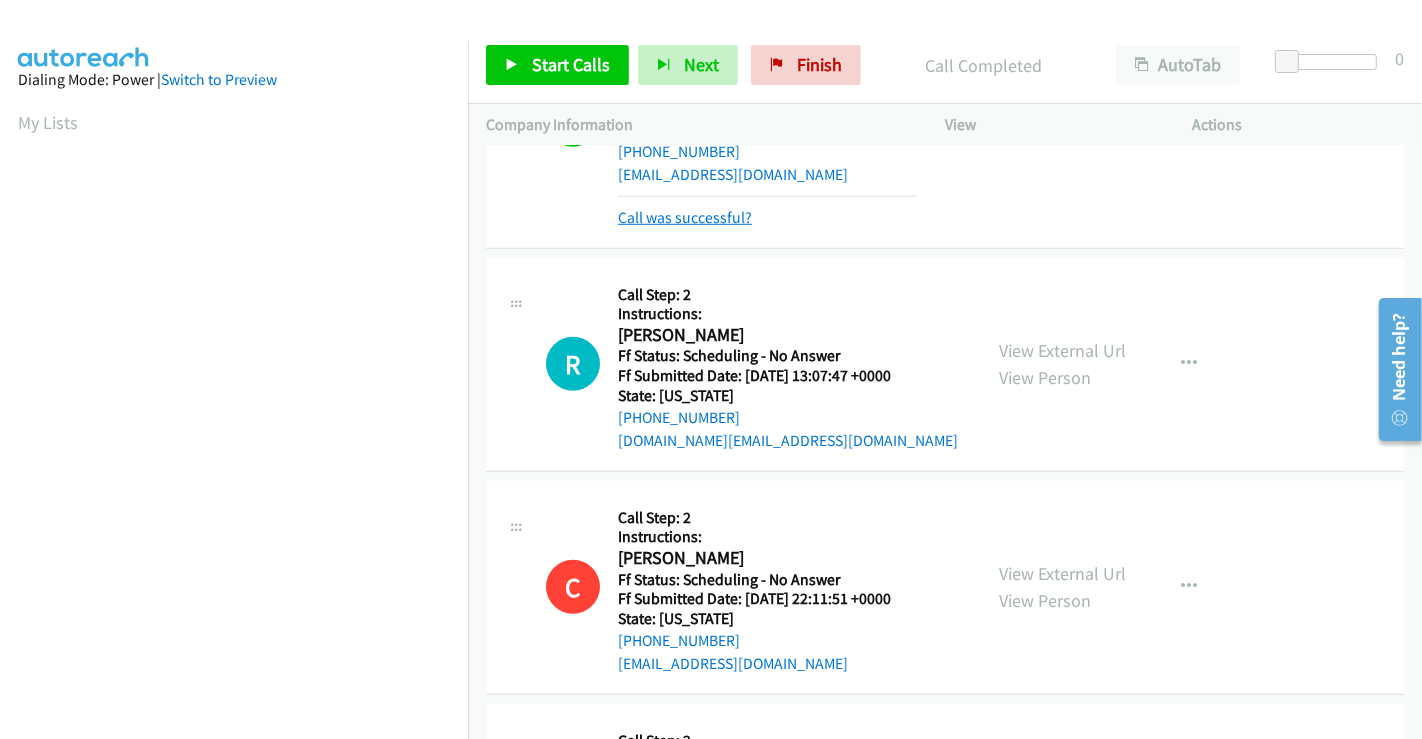 click on "Call was successful?" at bounding box center [685, 217] 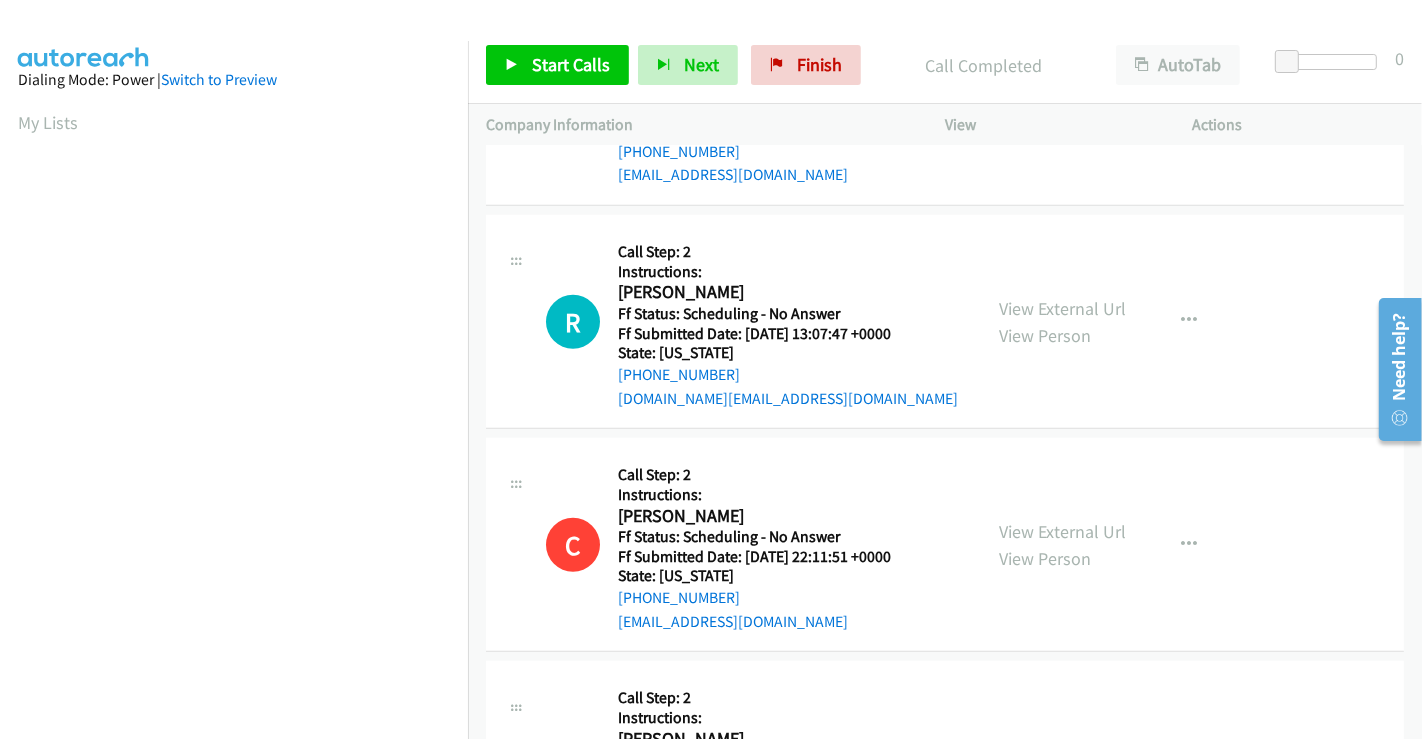 scroll, scrollTop: 385, scrollLeft: 0, axis: vertical 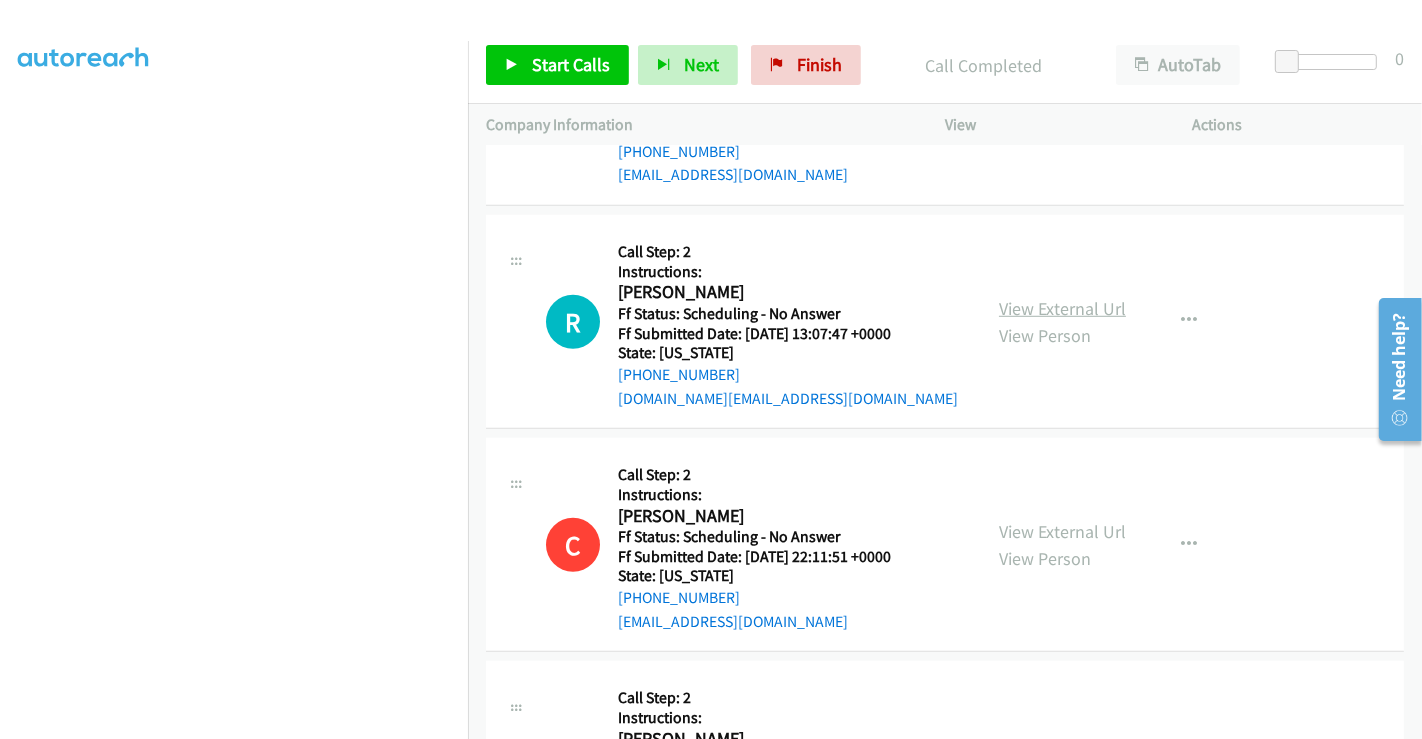click on "View External Url" at bounding box center (1062, 308) 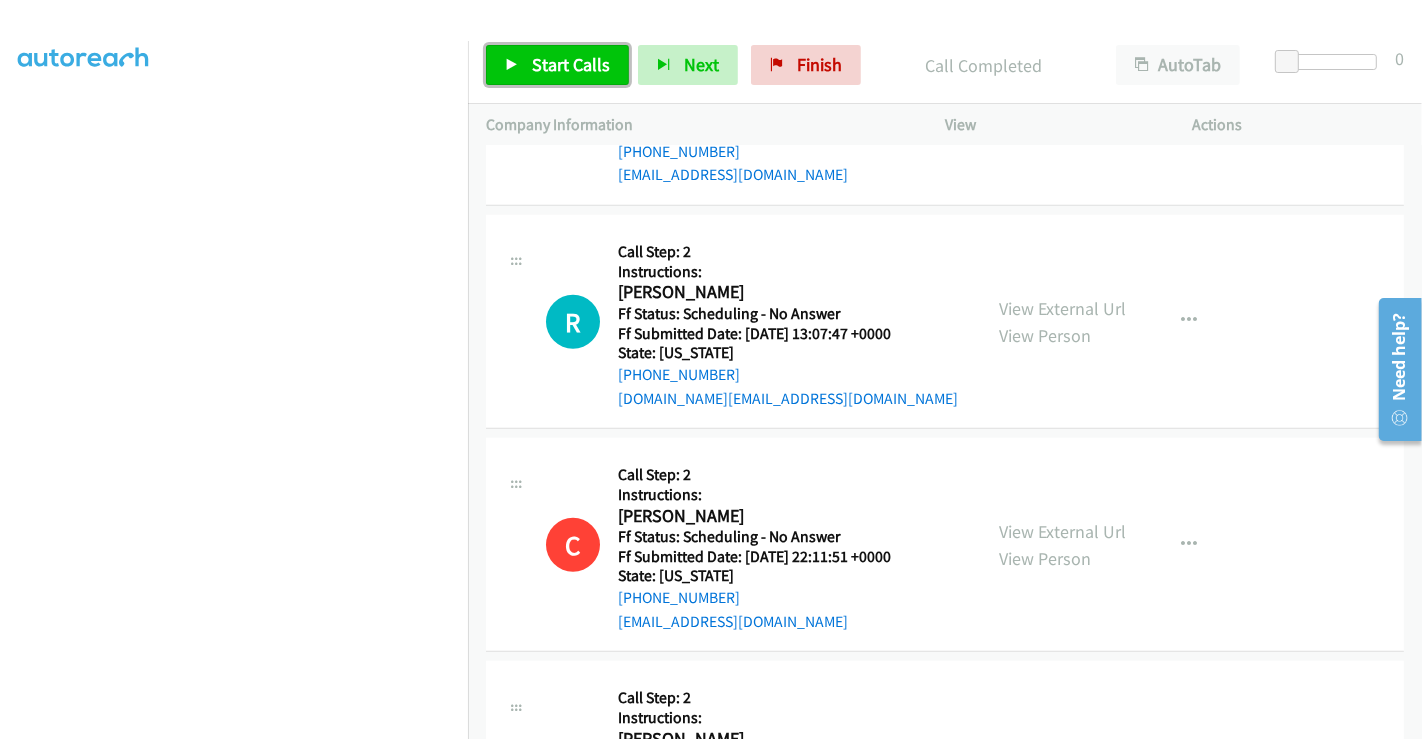 click on "Start Calls" at bounding box center (571, 64) 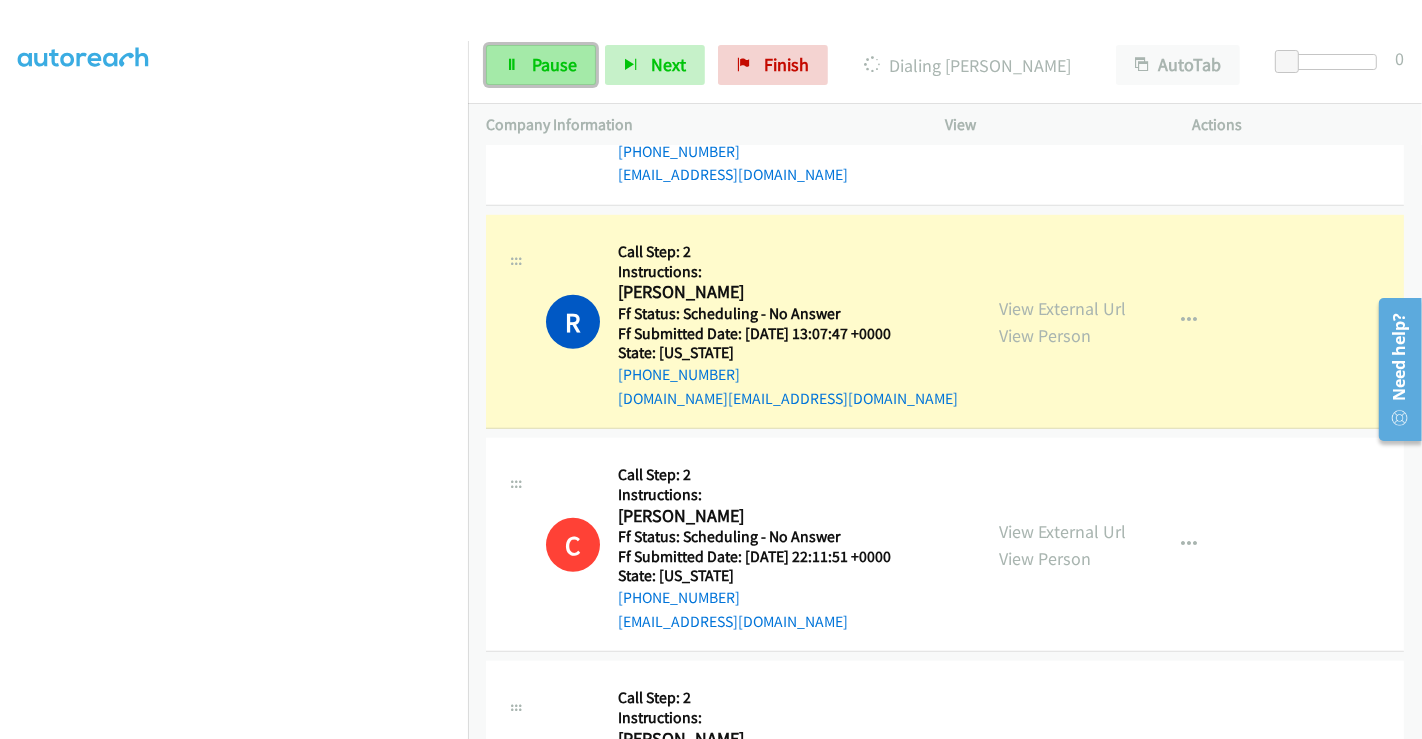click on "Pause" at bounding box center (554, 64) 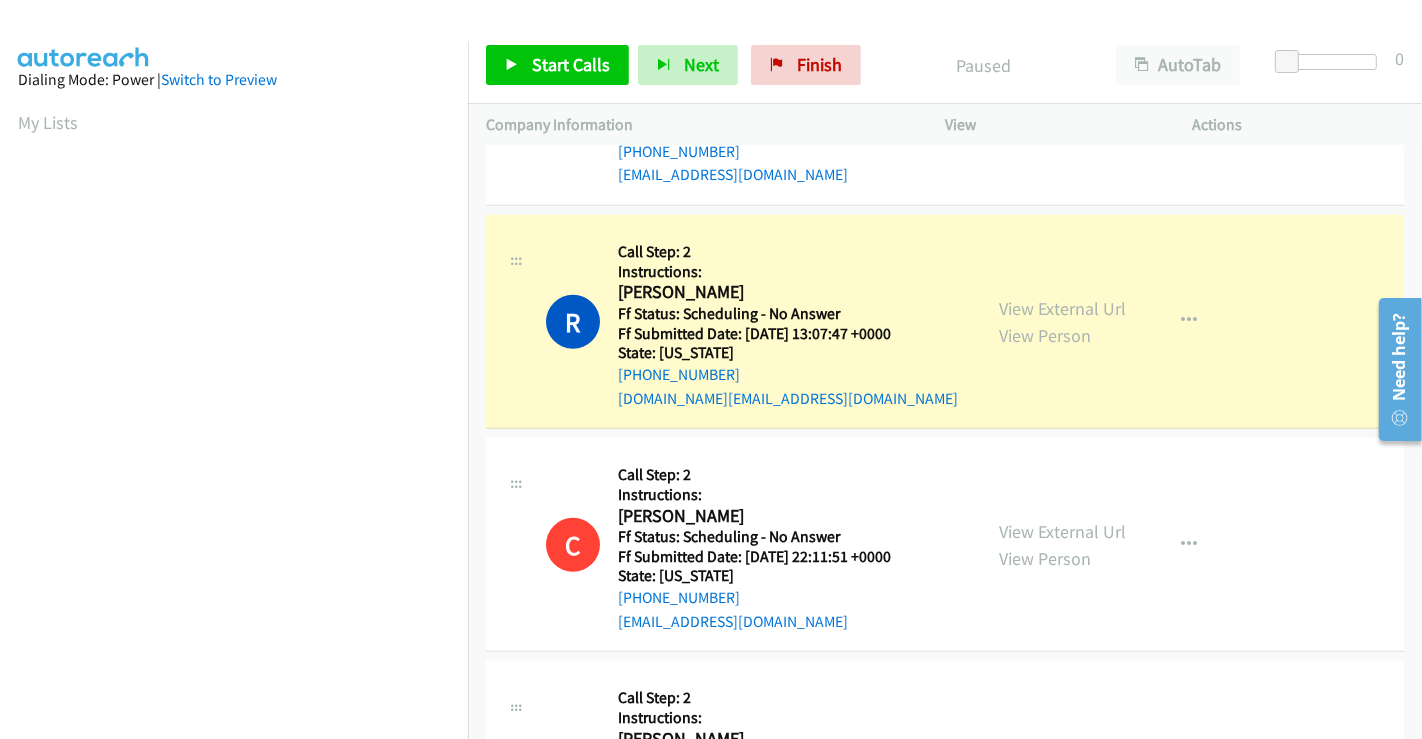 scroll, scrollTop: 385, scrollLeft: 0, axis: vertical 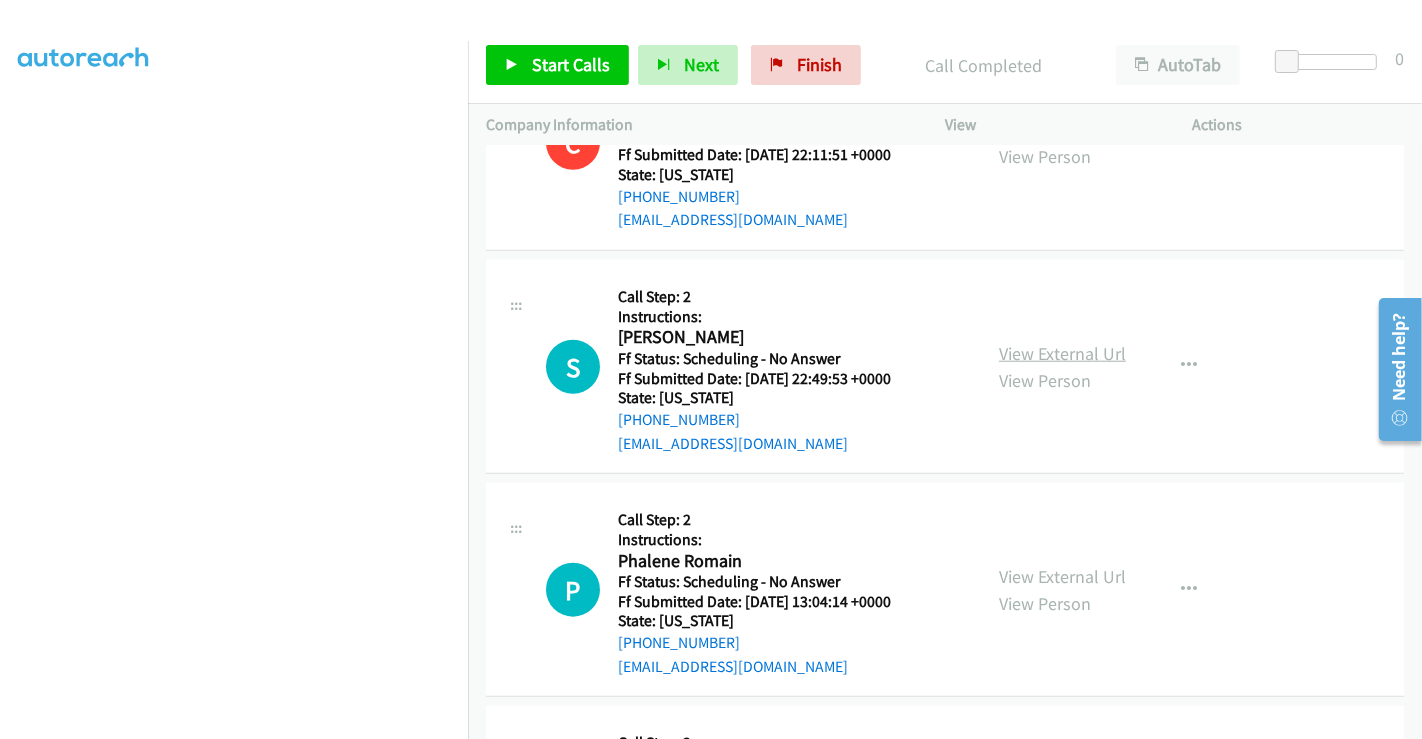 click on "View External Url" at bounding box center [1062, 353] 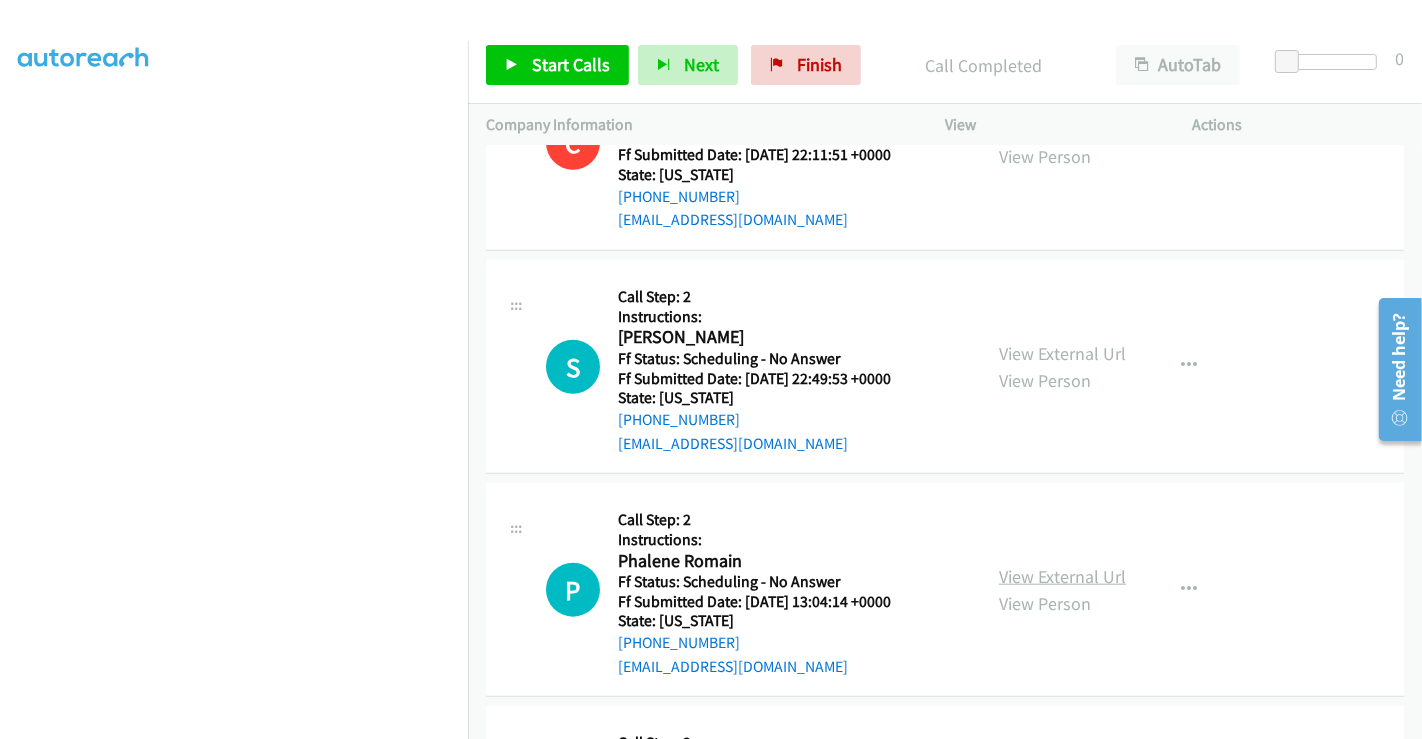 click on "View External Url" at bounding box center (1062, 576) 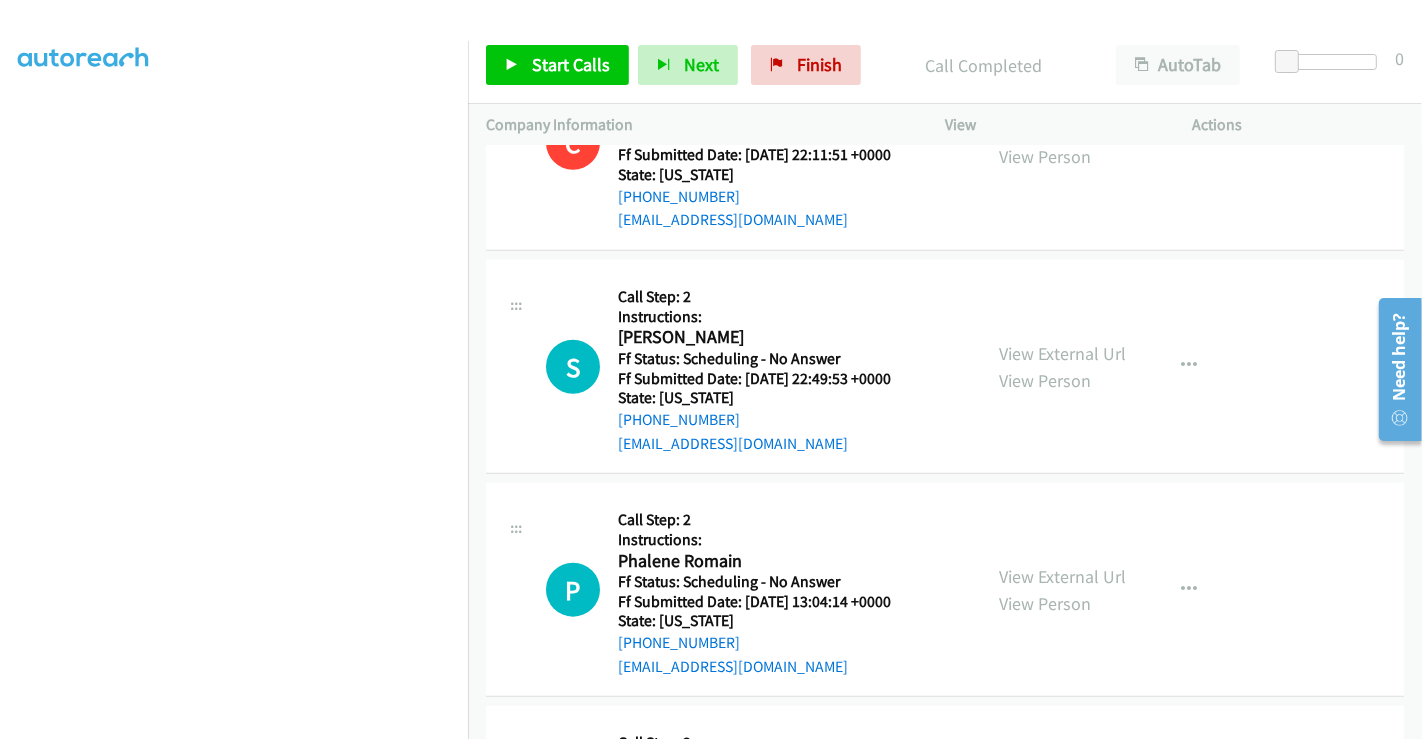 scroll, scrollTop: 1888, scrollLeft: 0, axis: vertical 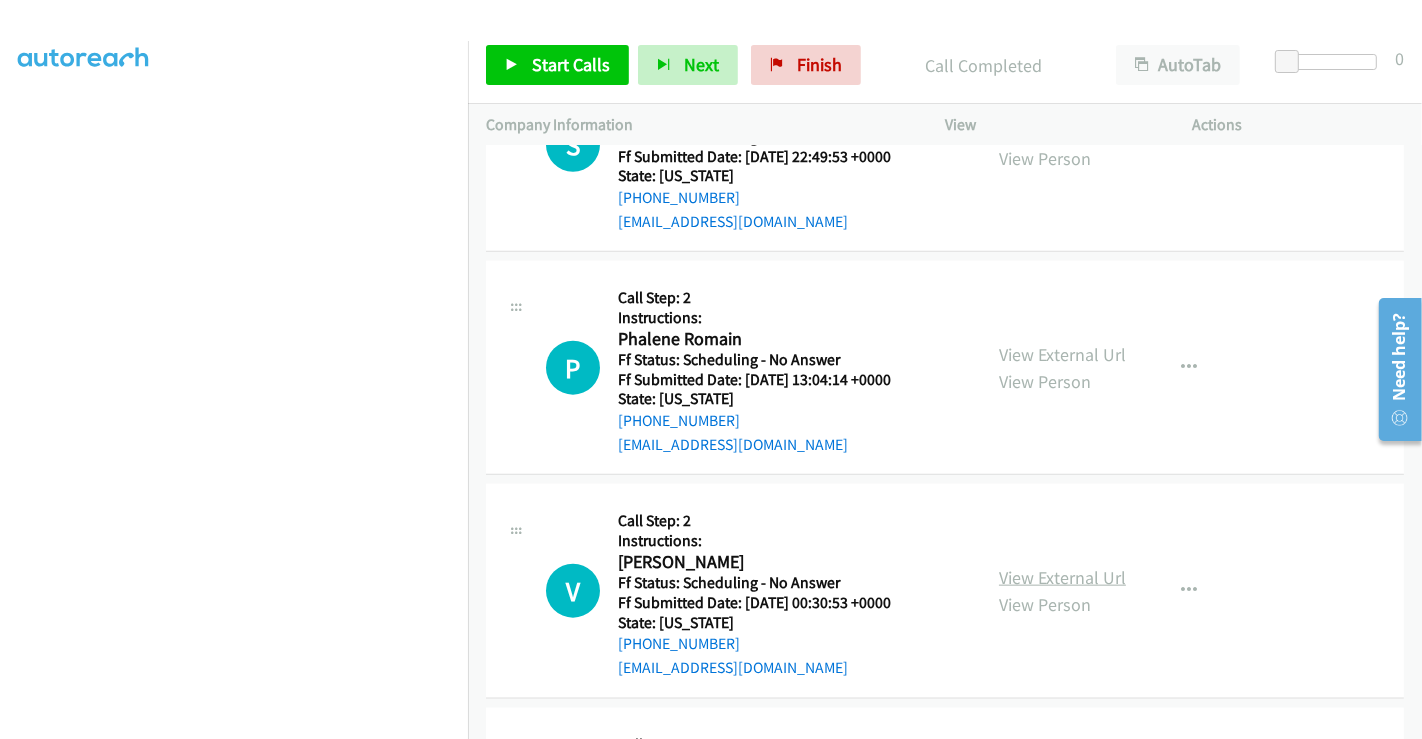 click on "View External Url" at bounding box center [1062, 577] 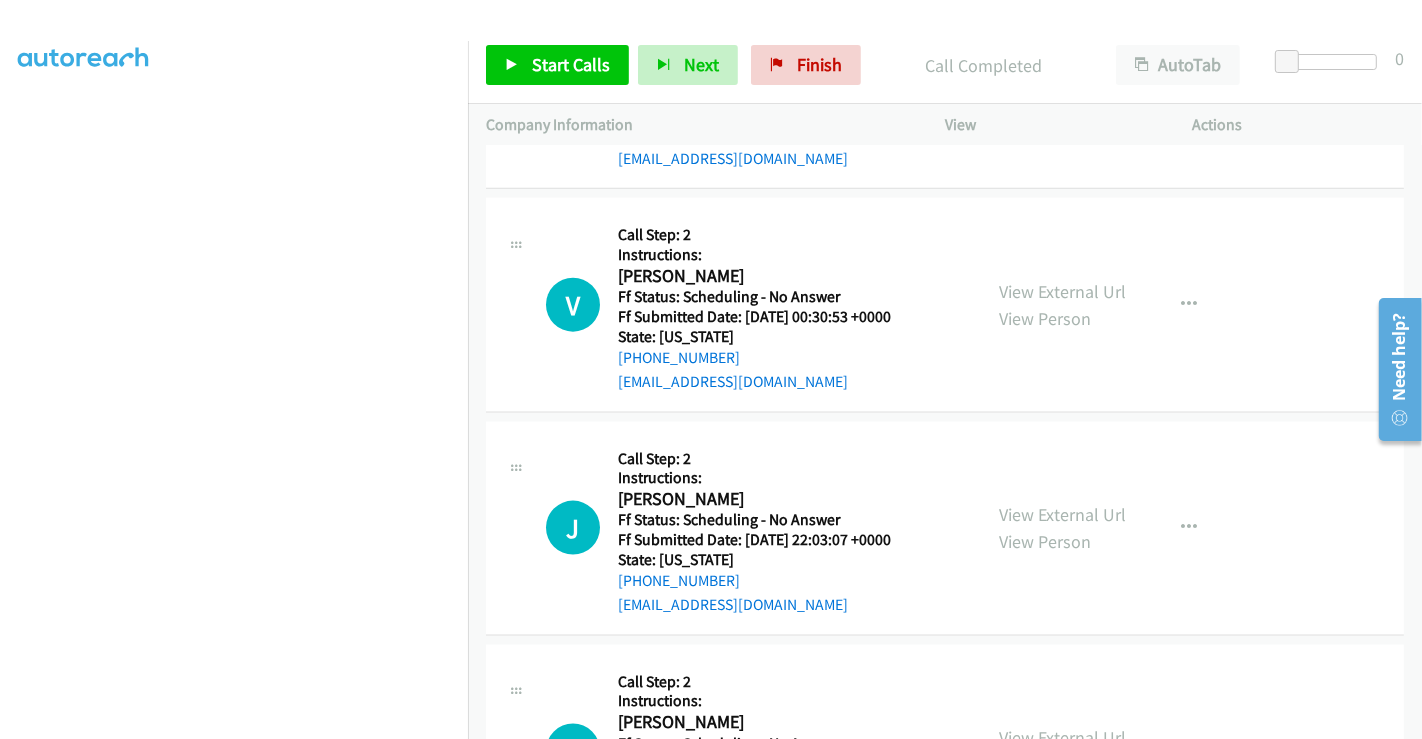 scroll, scrollTop: 2222, scrollLeft: 0, axis: vertical 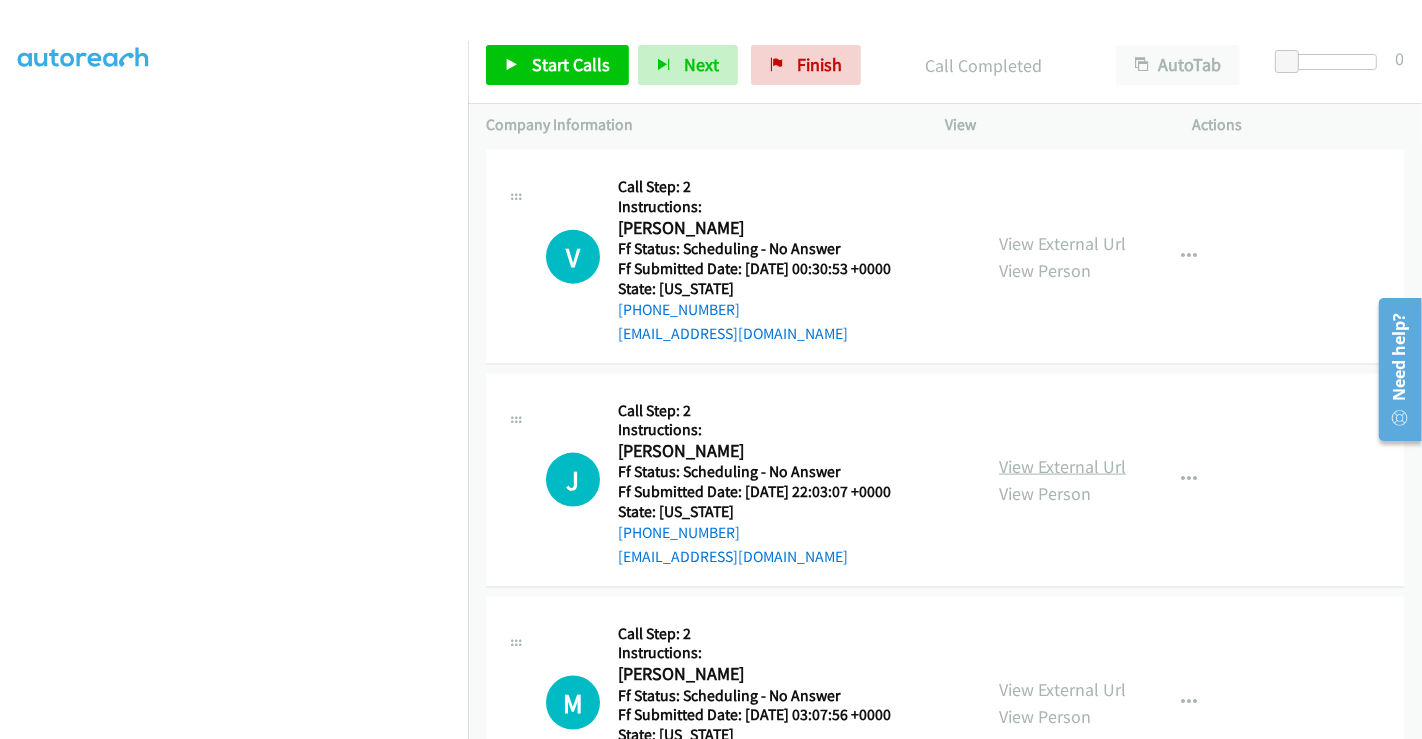 click on "View External Url" at bounding box center [1062, 466] 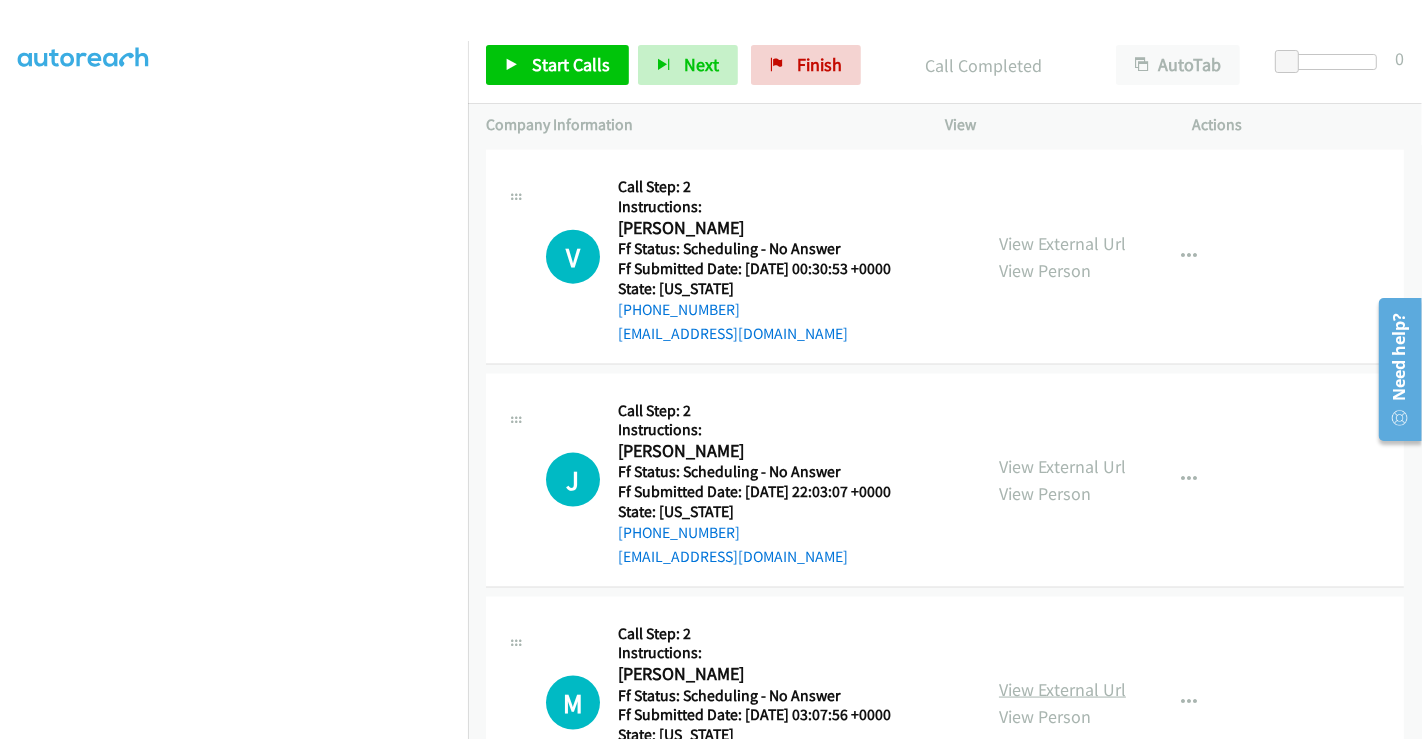 click on "View External Url" at bounding box center (1062, 689) 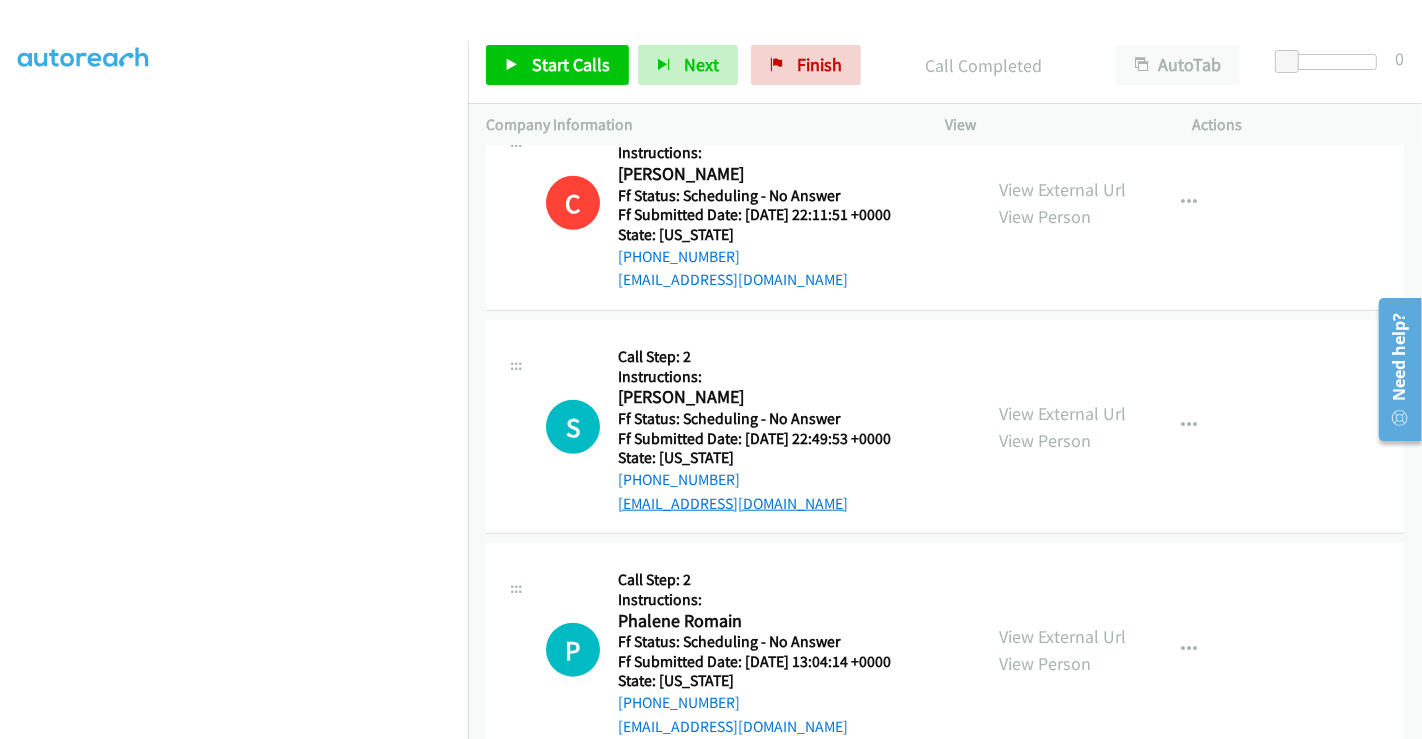 scroll, scrollTop: 1555, scrollLeft: 0, axis: vertical 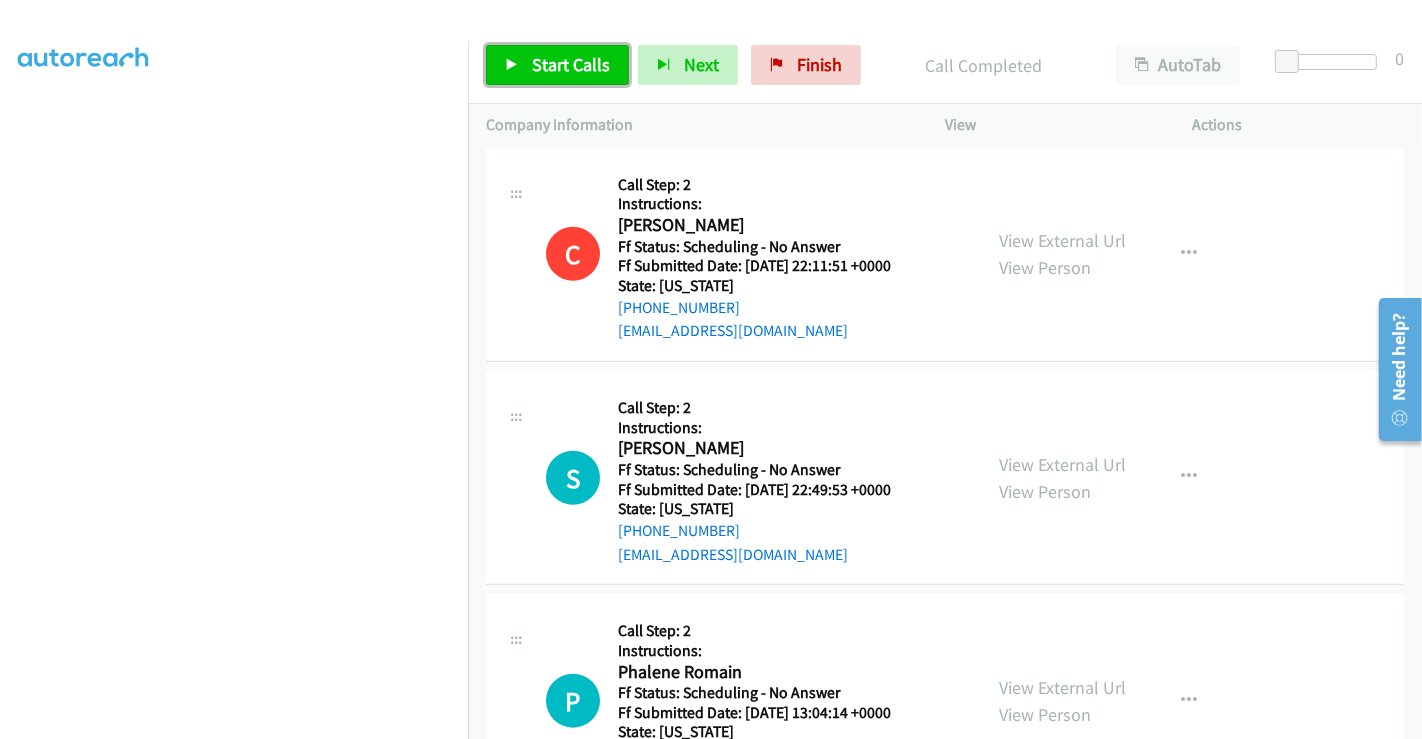 click on "Start Calls" at bounding box center (571, 64) 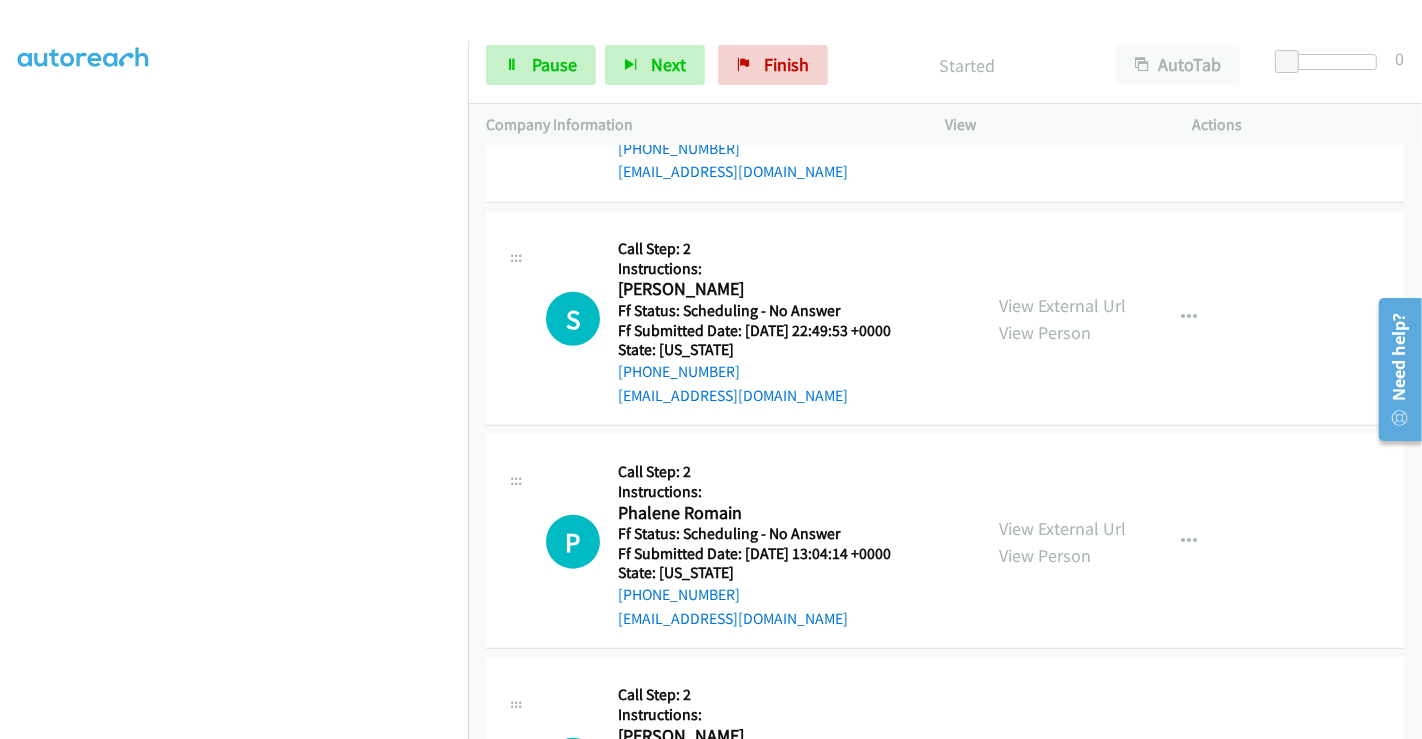 scroll, scrollTop: 1666, scrollLeft: 0, axis: vertical 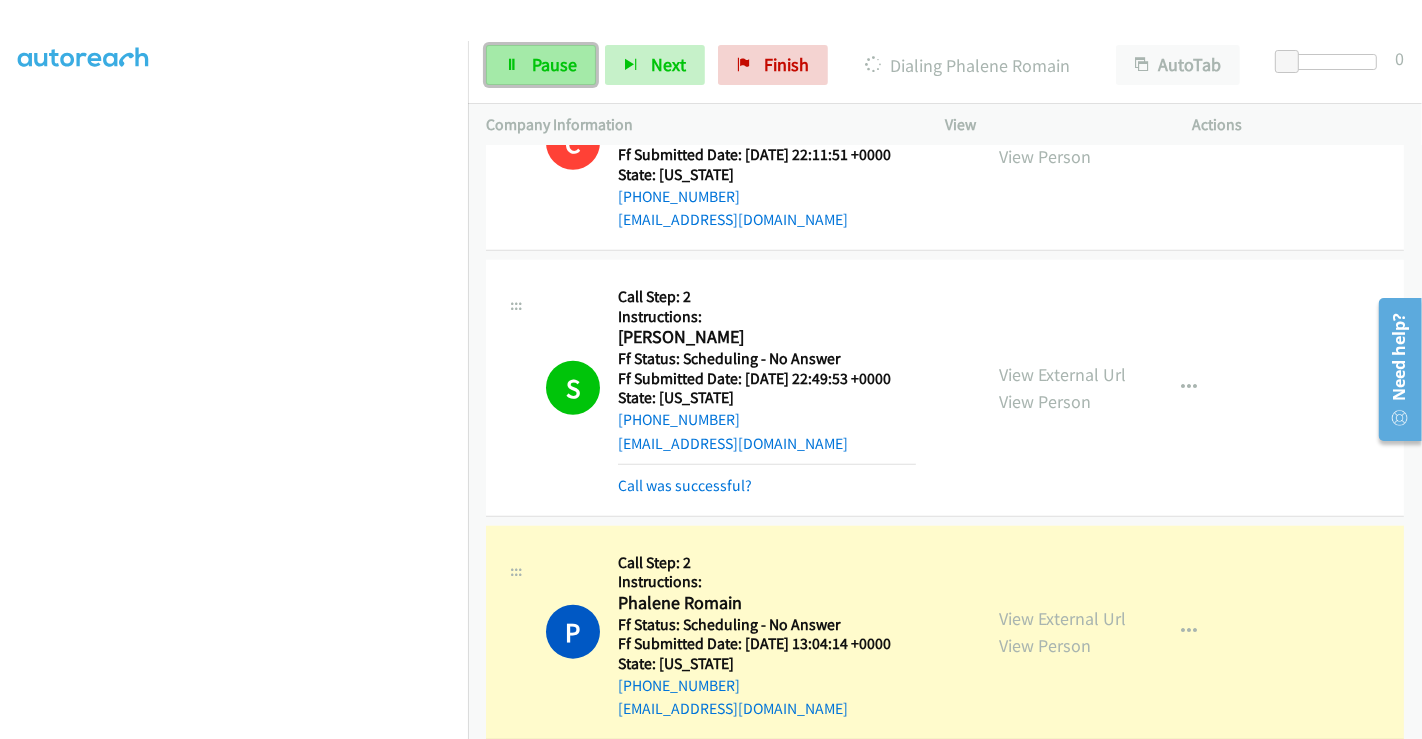 click on "Pause" at bounding box center (541, 65) 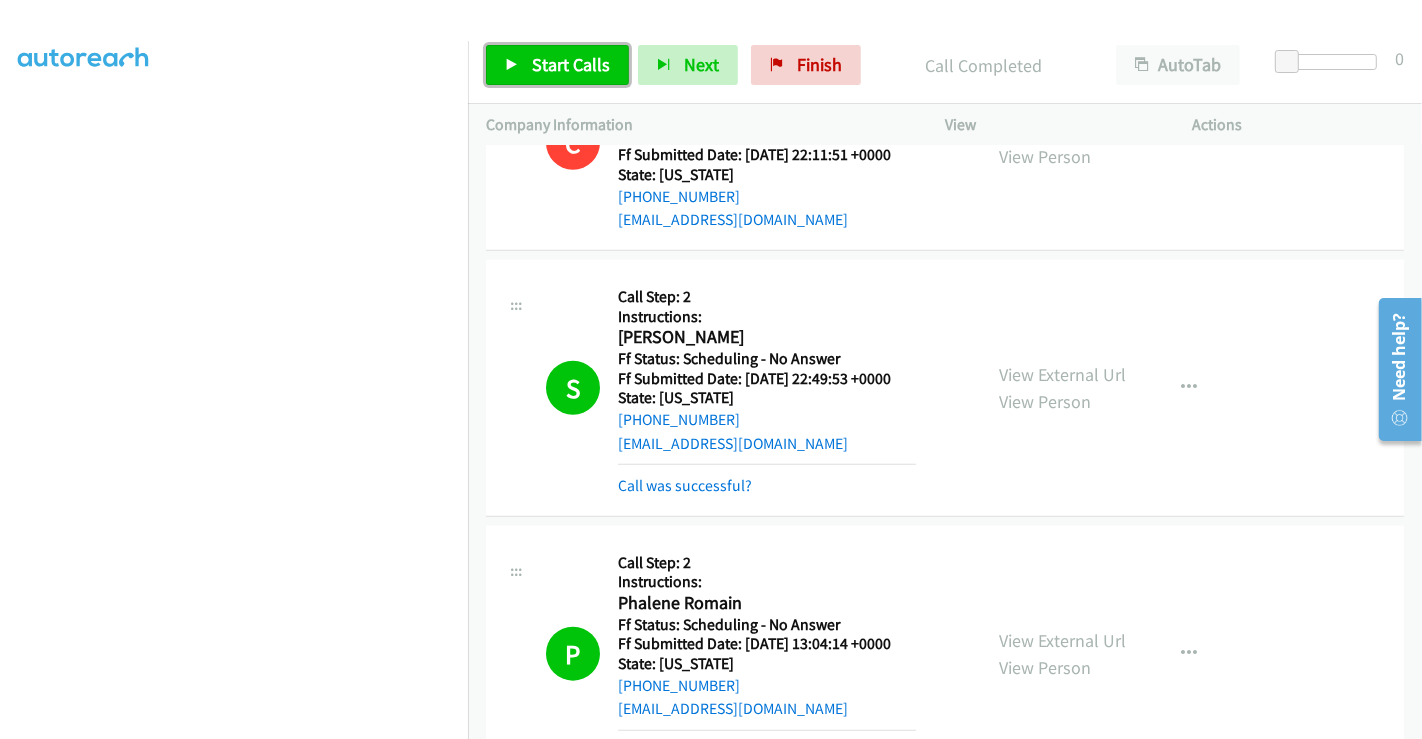 click on "Start Calls" at bounding box center (571, 64) 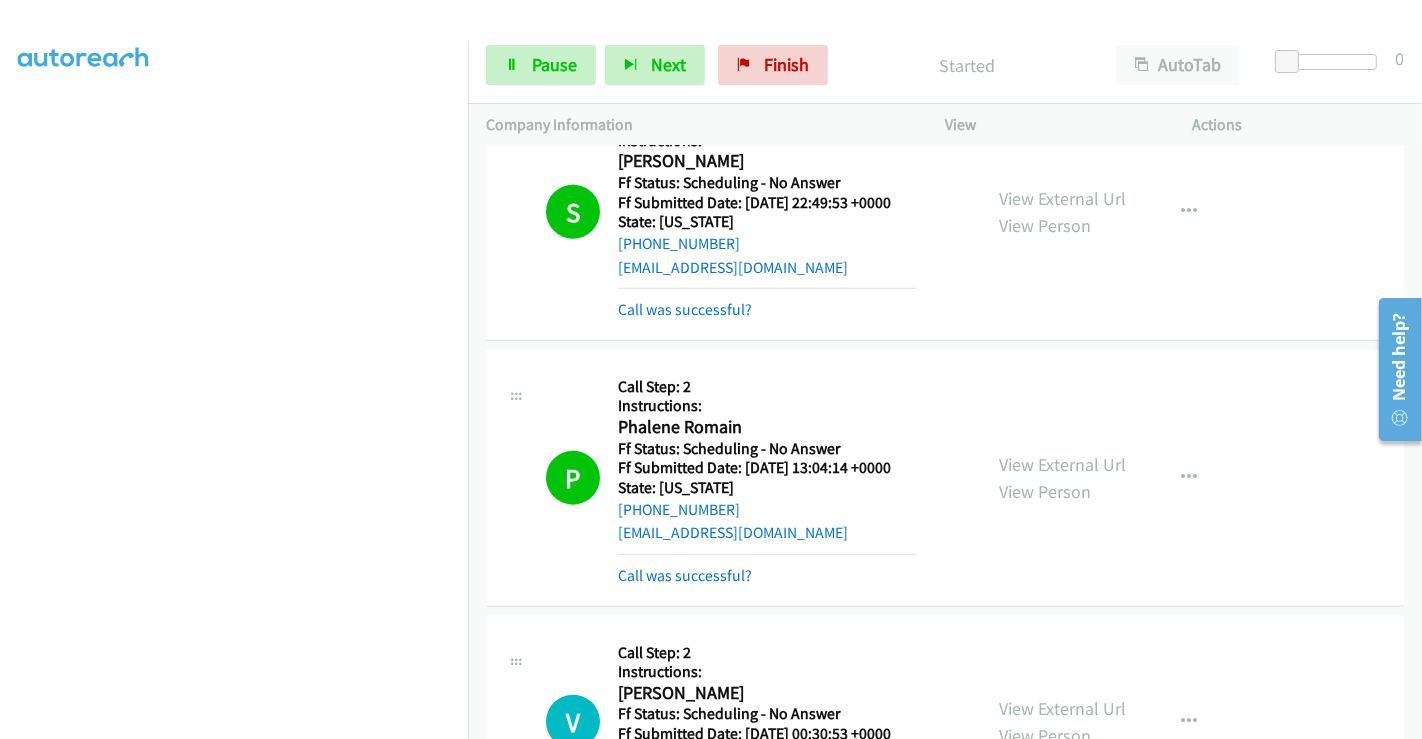 scroll, scrollTop: 2000, scrollLeft: 0, axis: vertical 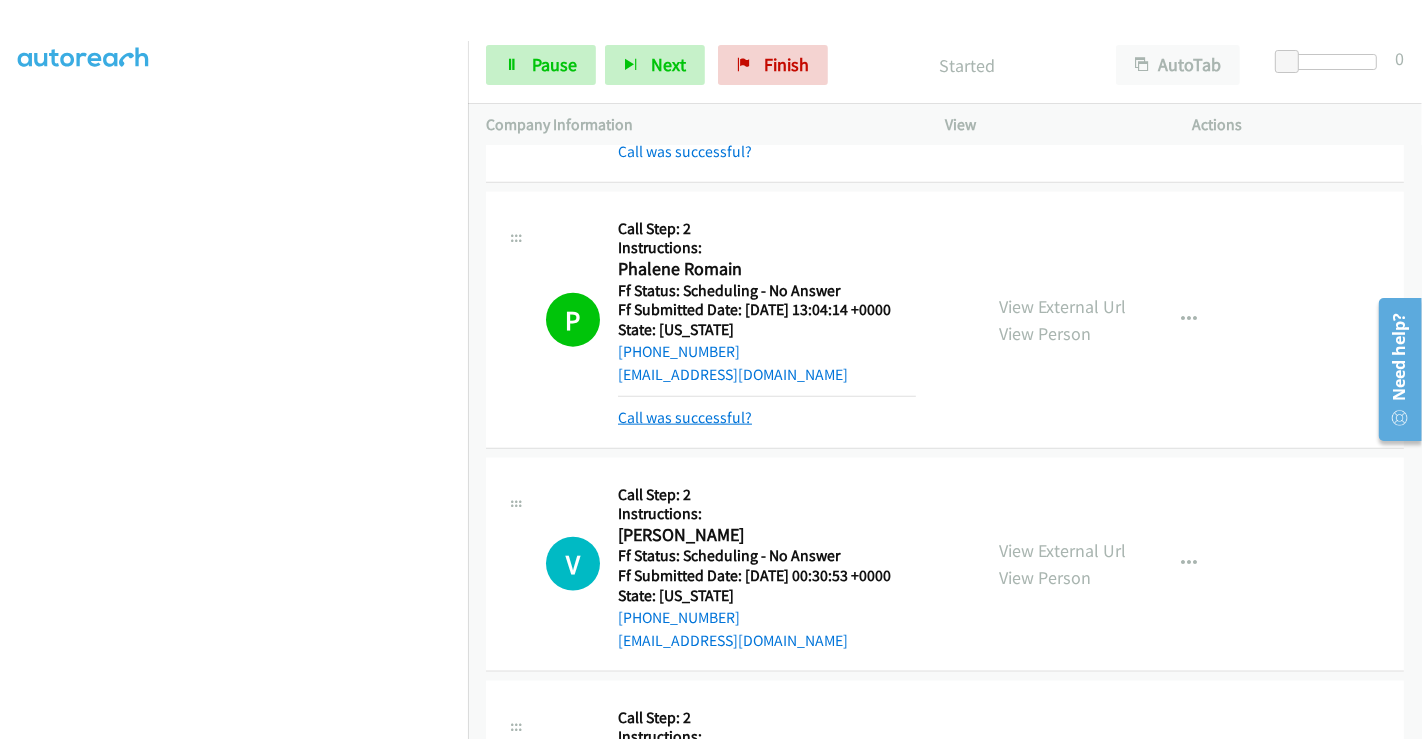 click on "Call was successful?" at bounding box center (685, 417) 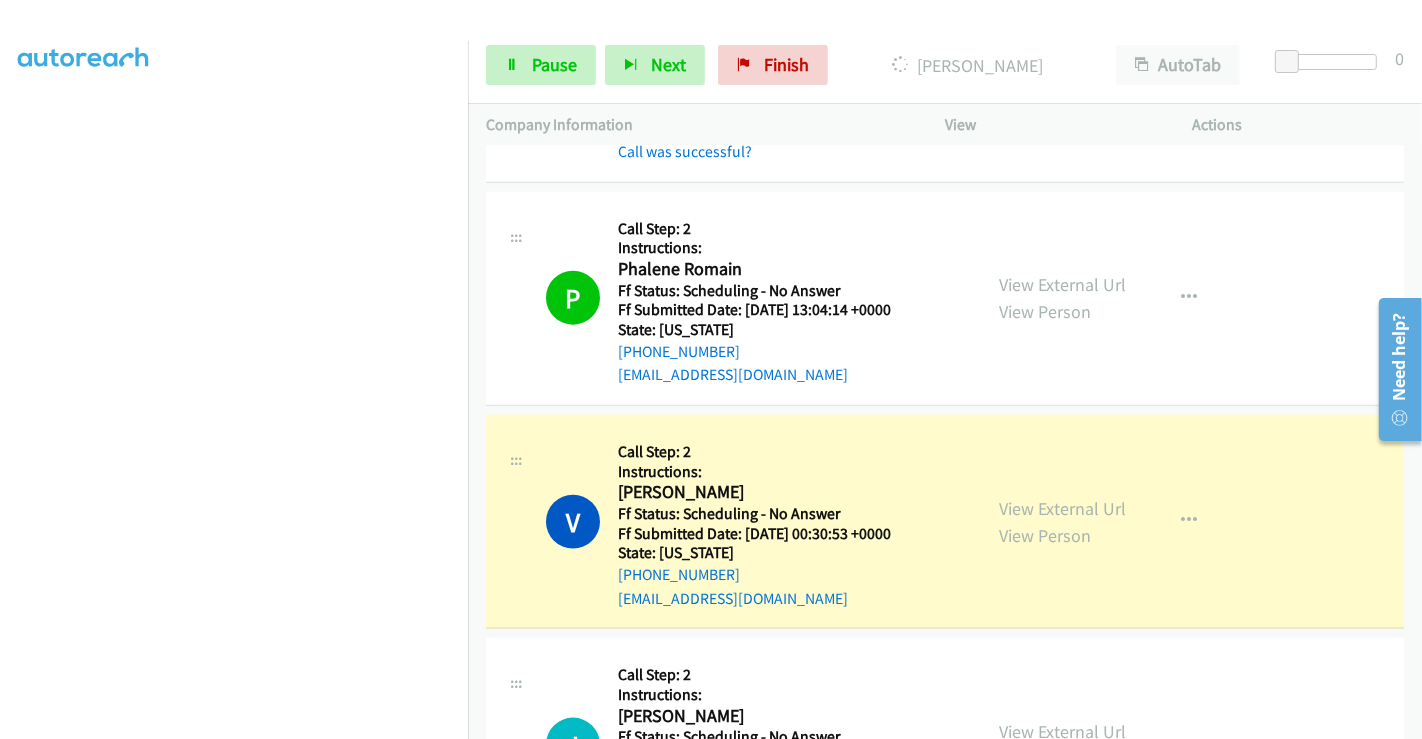 scroll, scrollTop: 0, scrollLeft: 0, axis: both 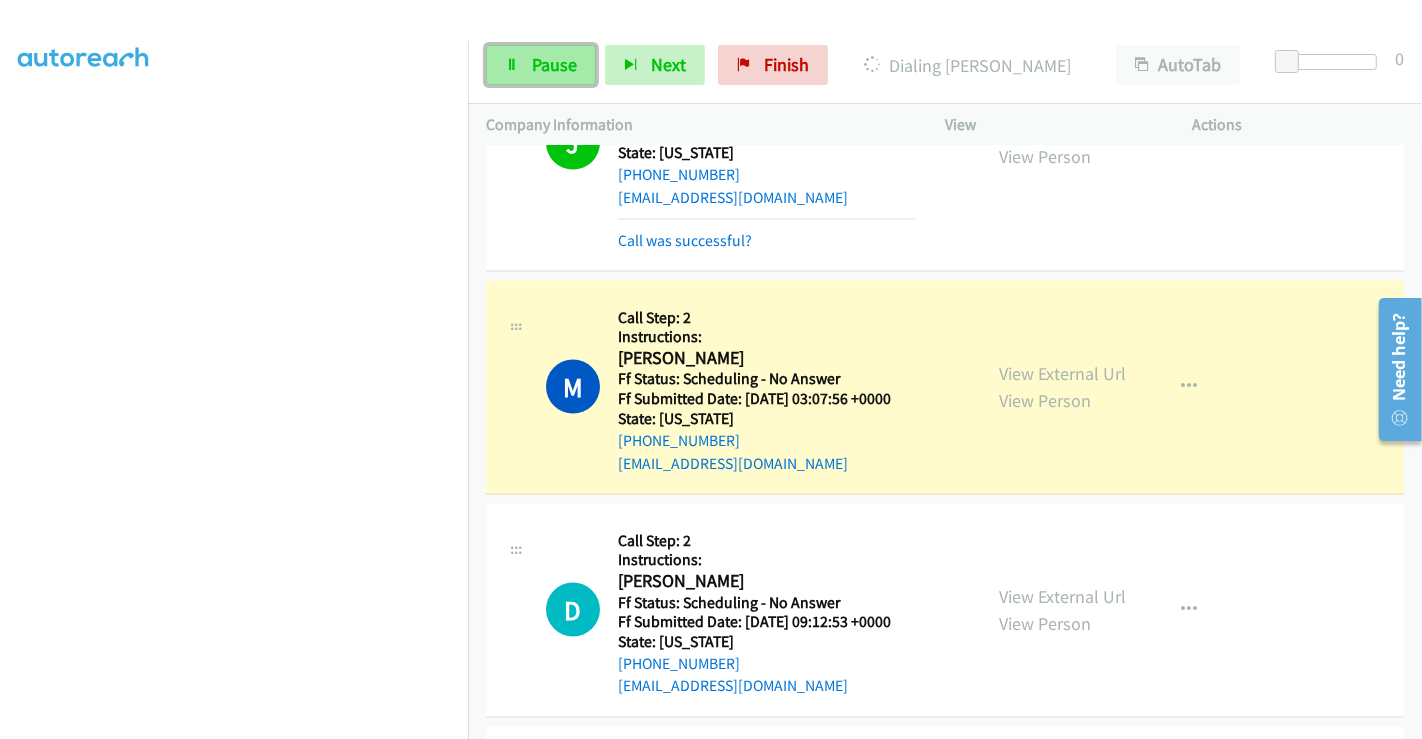 click on "Pause" at bounding box center [554, 64] 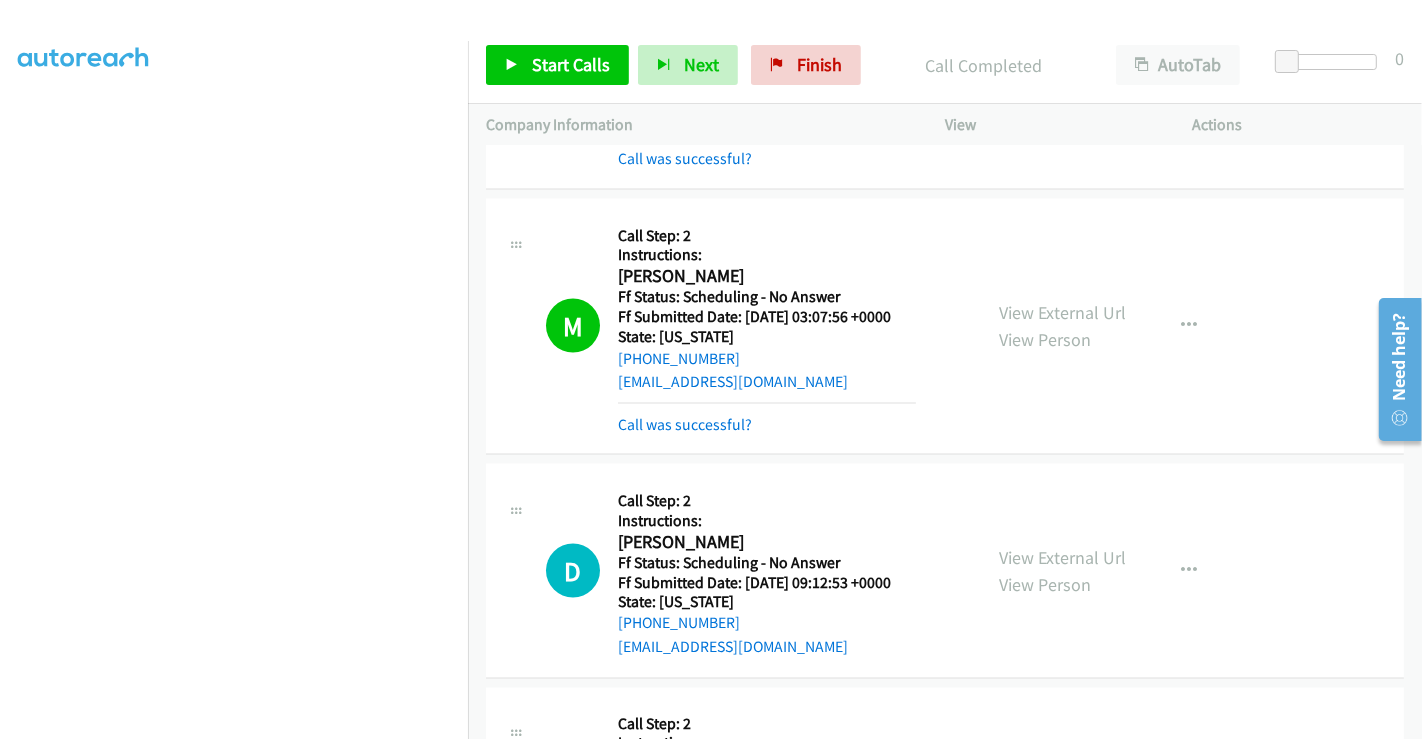 scroll, scrollTop: 3000, scrollLeft: 0, axis: vertical 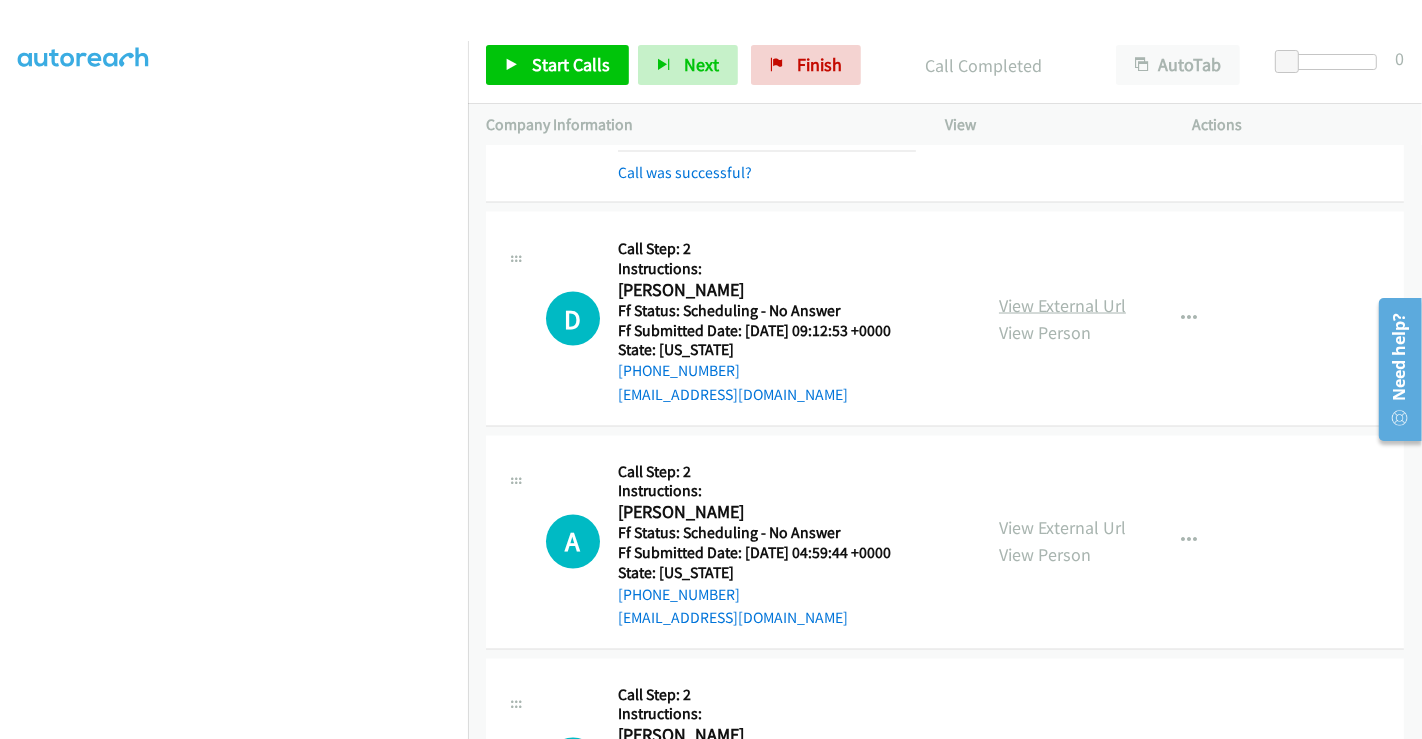 click on "View External Url" at bounding box center [1062, 305] 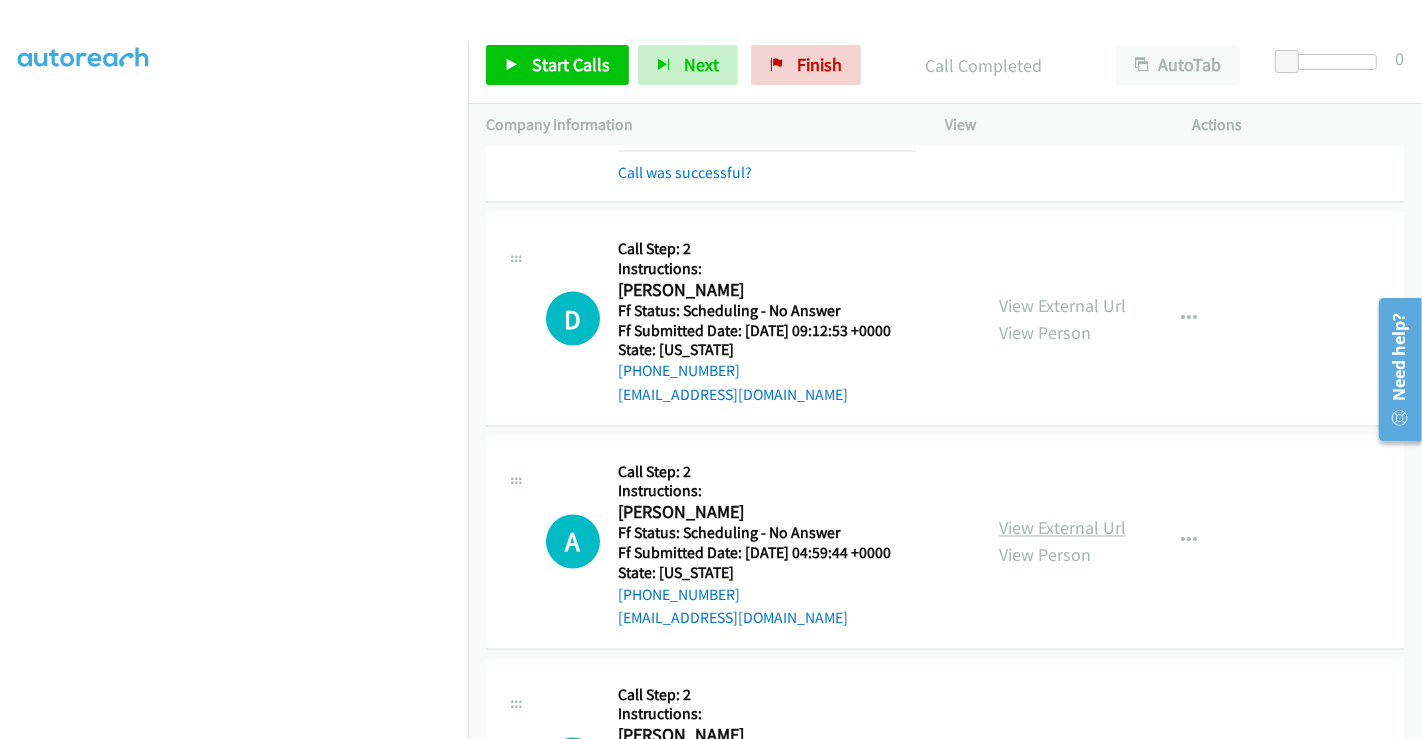 click on "View External Url" at bounding box center [1062, 528] 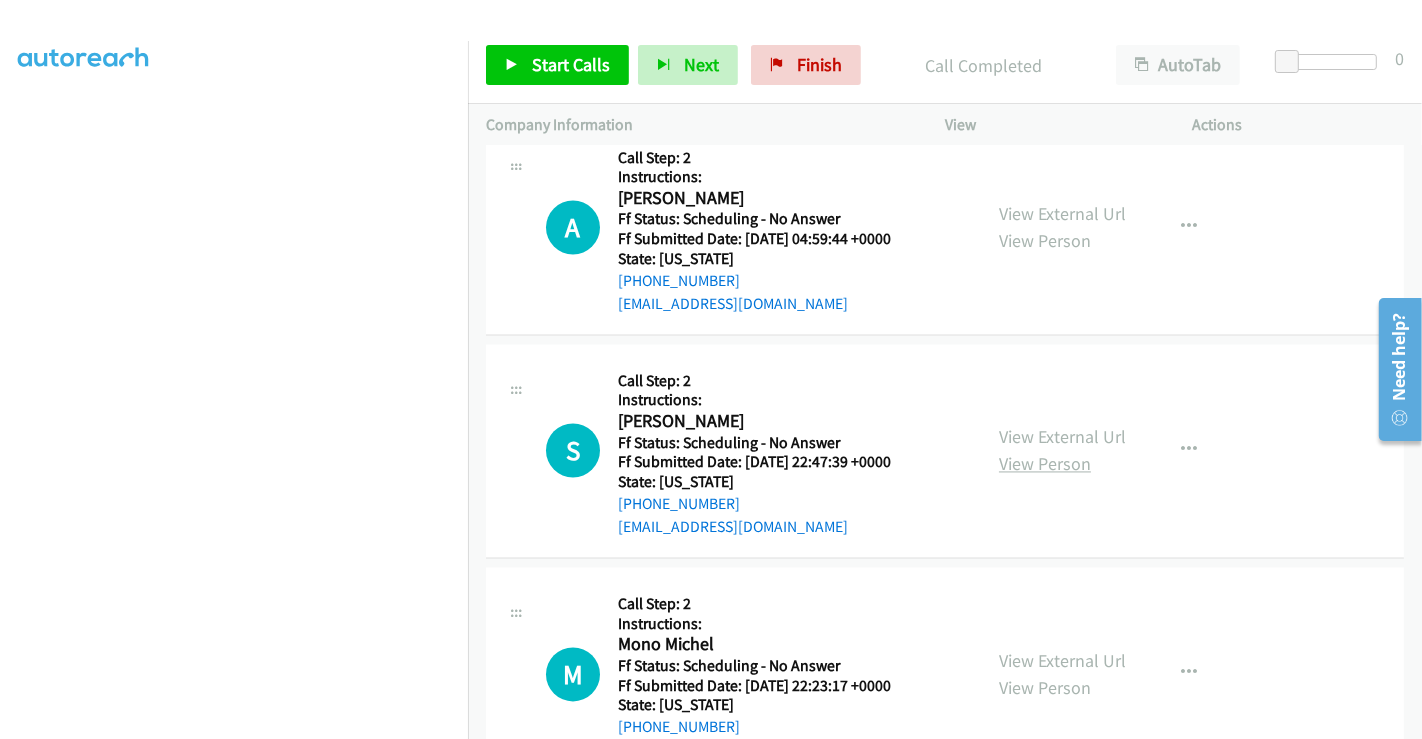 scroll, scrollTop: 3333, scrollLeft: 0, axis: vertical 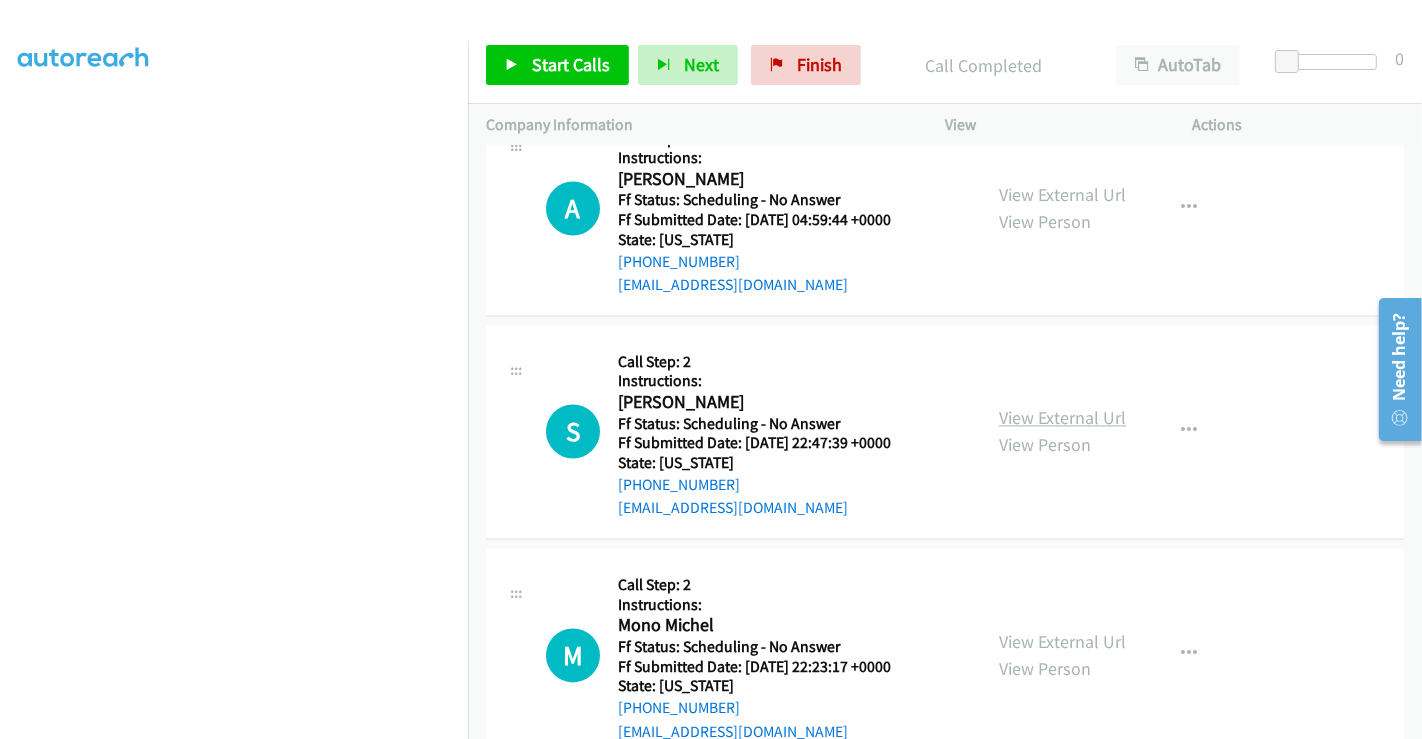 click on "View External Url" at bounding box center (1062, 418) 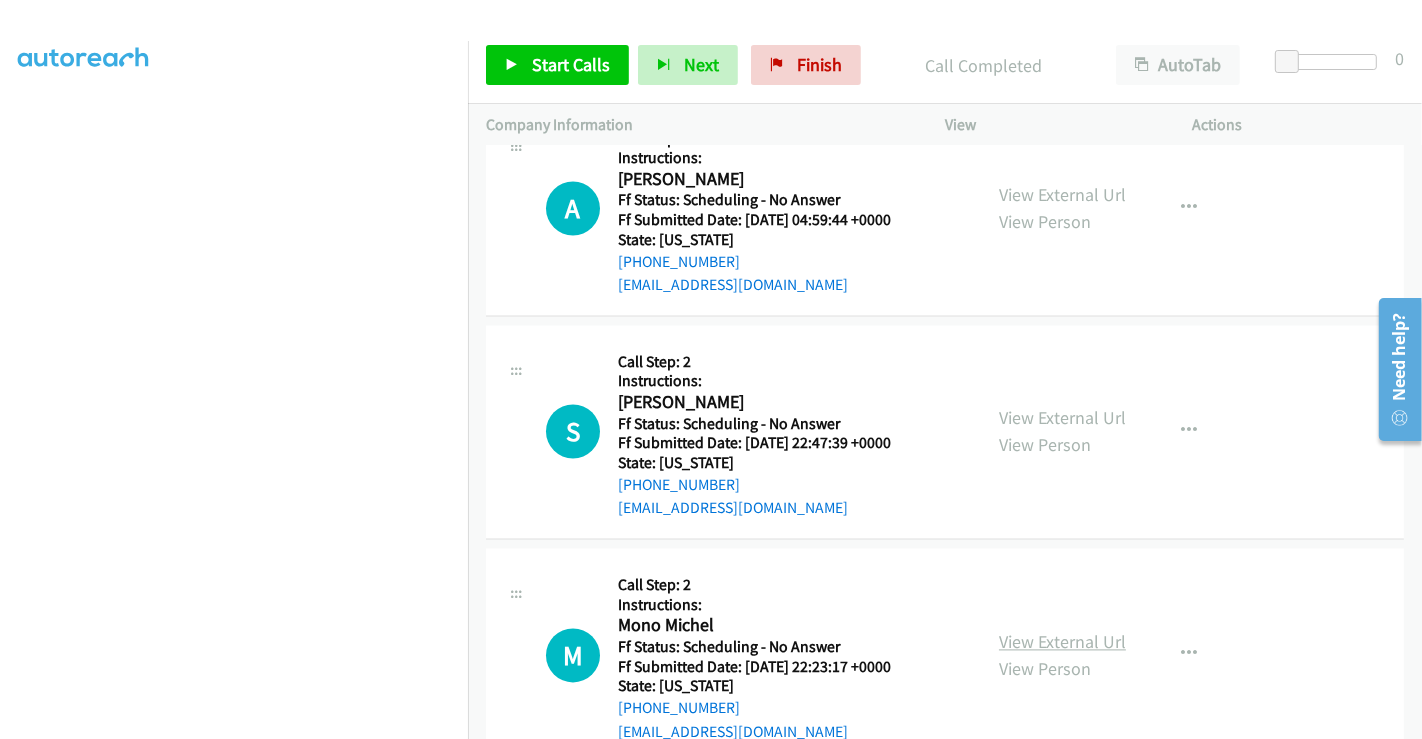 click on "View External Url" at bounding box center (1062, 642) 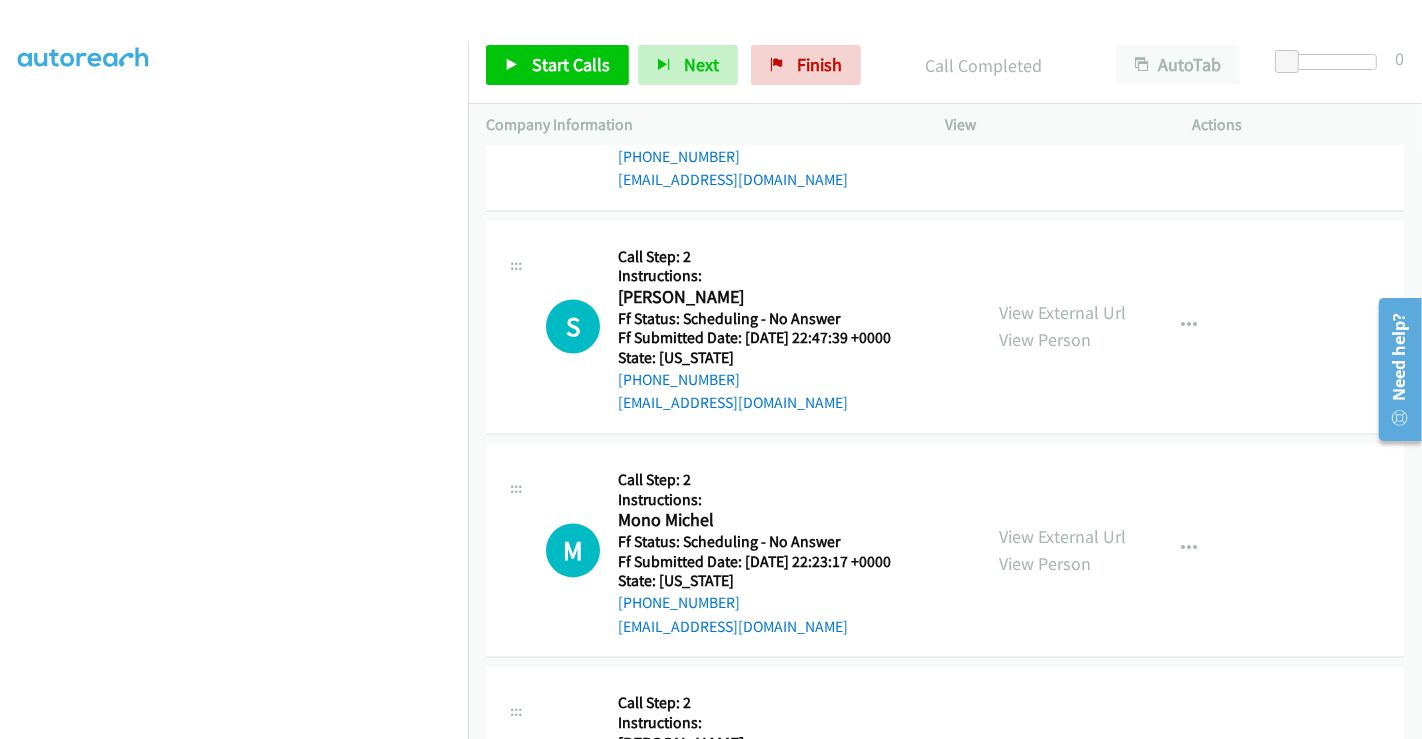scroll, scrollTop: 3555, scrollLeft: 0, axis: vertical 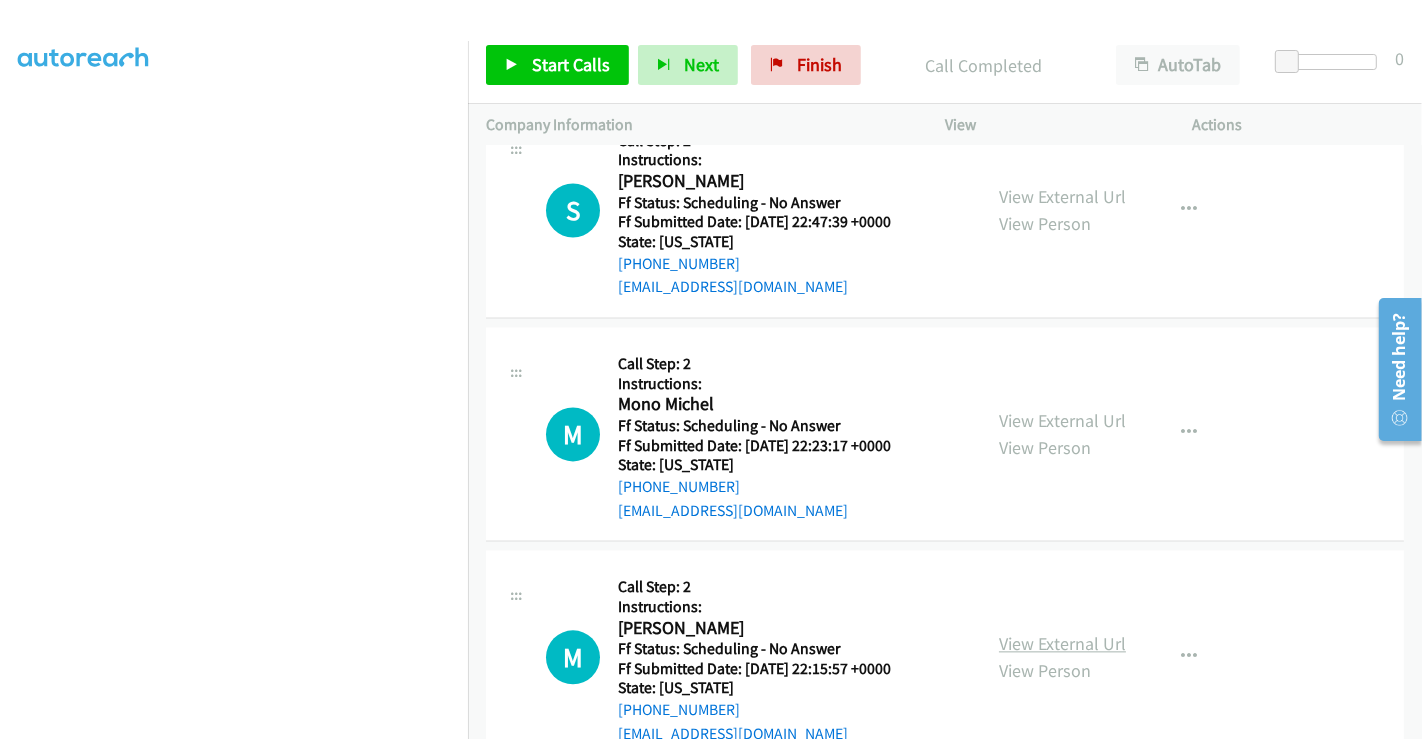 click on "View External Url" at bounding box center (1062, 643) 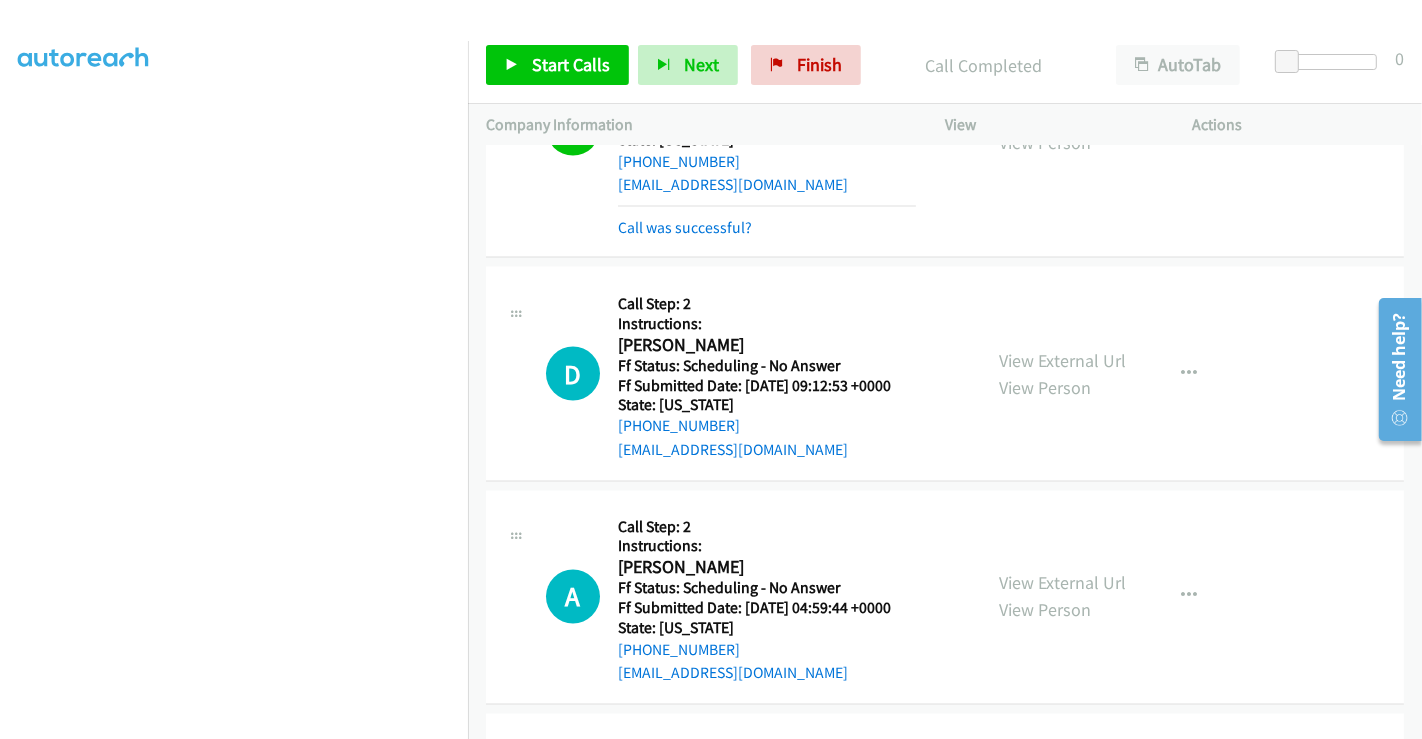 scroll, scrollTop: 3000, scrollLeft: 0, axis: vertical 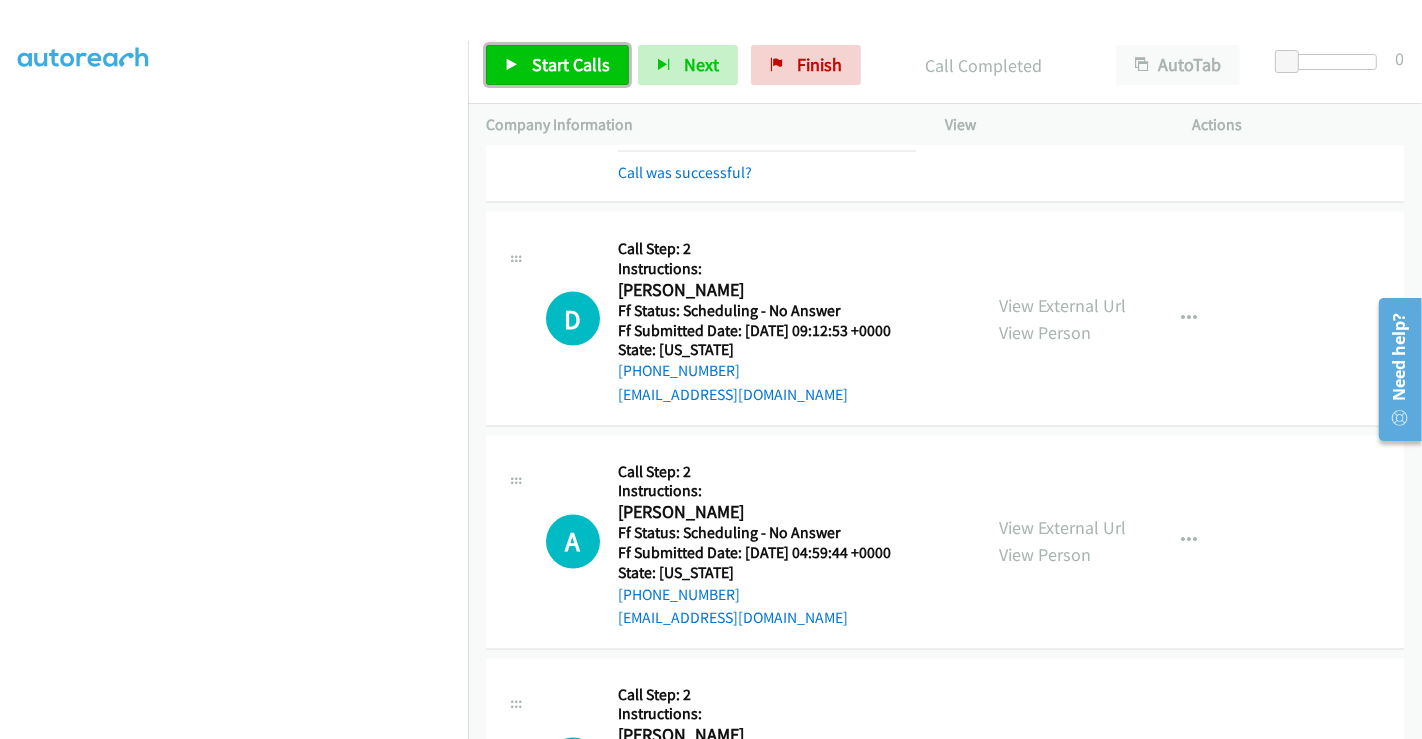 click on "Start Calls" at bounding box center [571, 64] 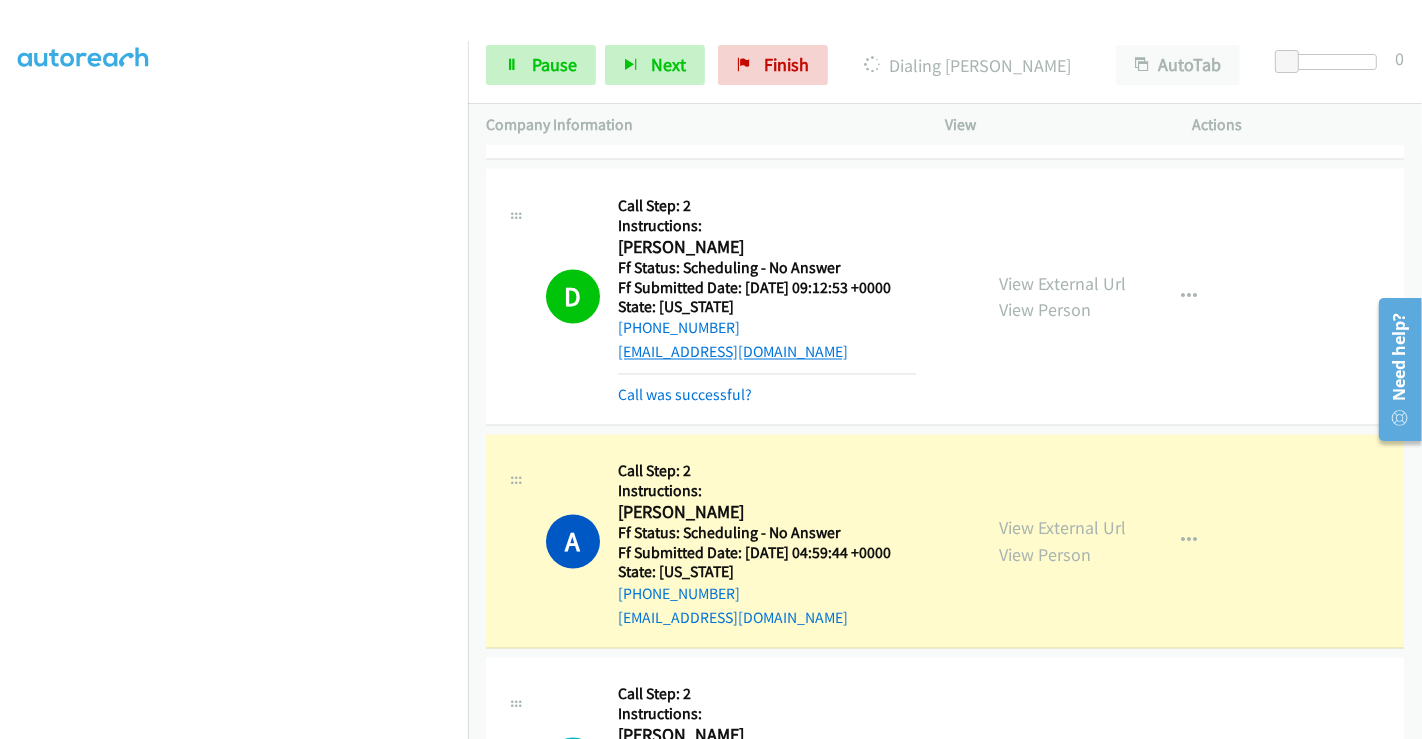 scroll, scrollTop: 3111, scrollLeft: 0, axis: vertical 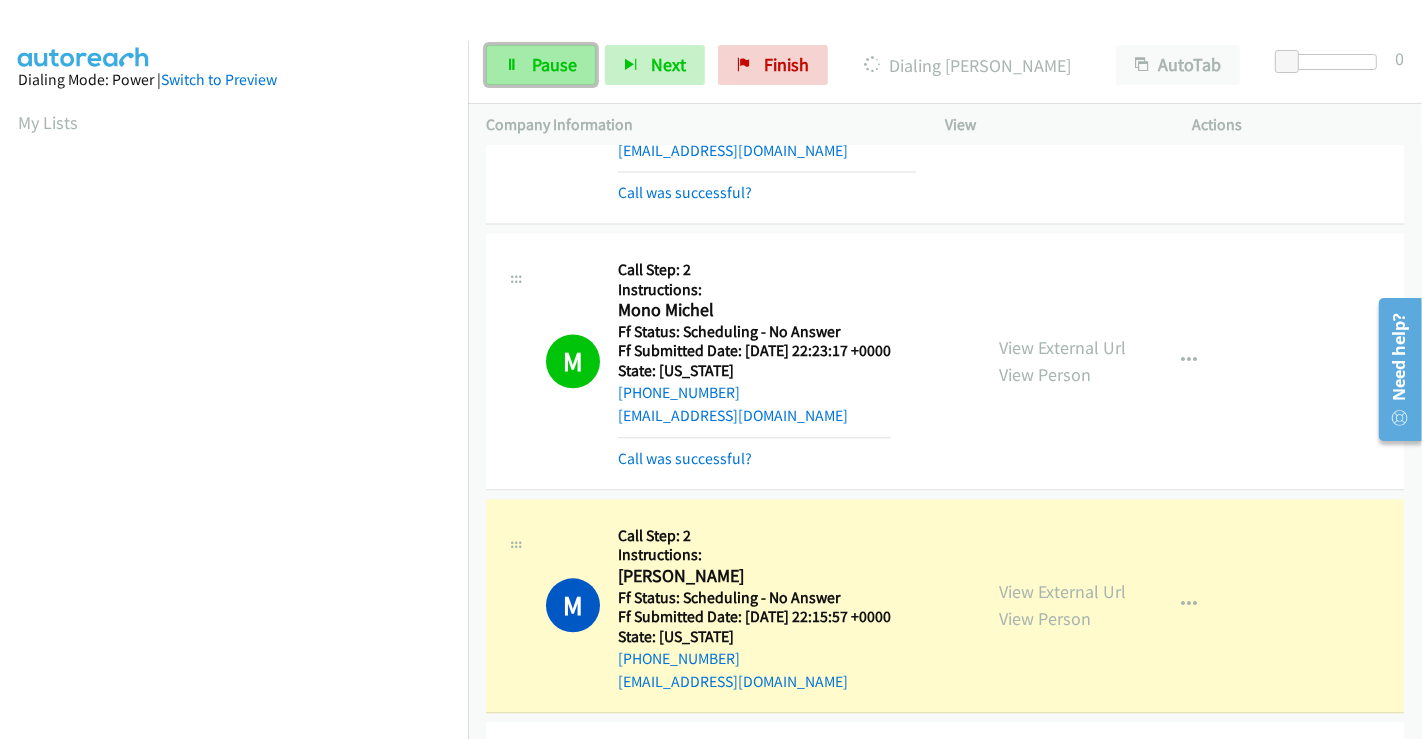 click on "Pause" at bounding box center [554, 64] 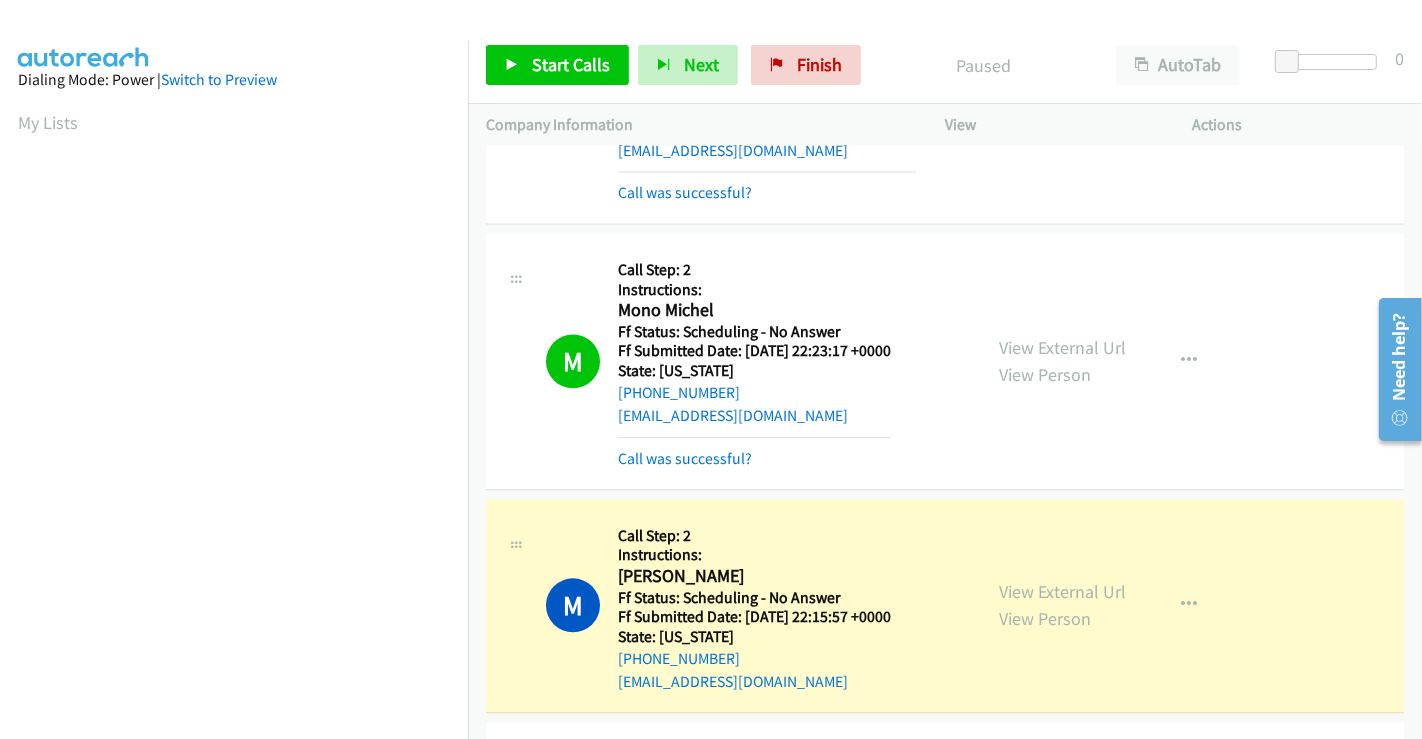 scroll, scrollTop: 385, scrollLeft: 0, axis: vertical 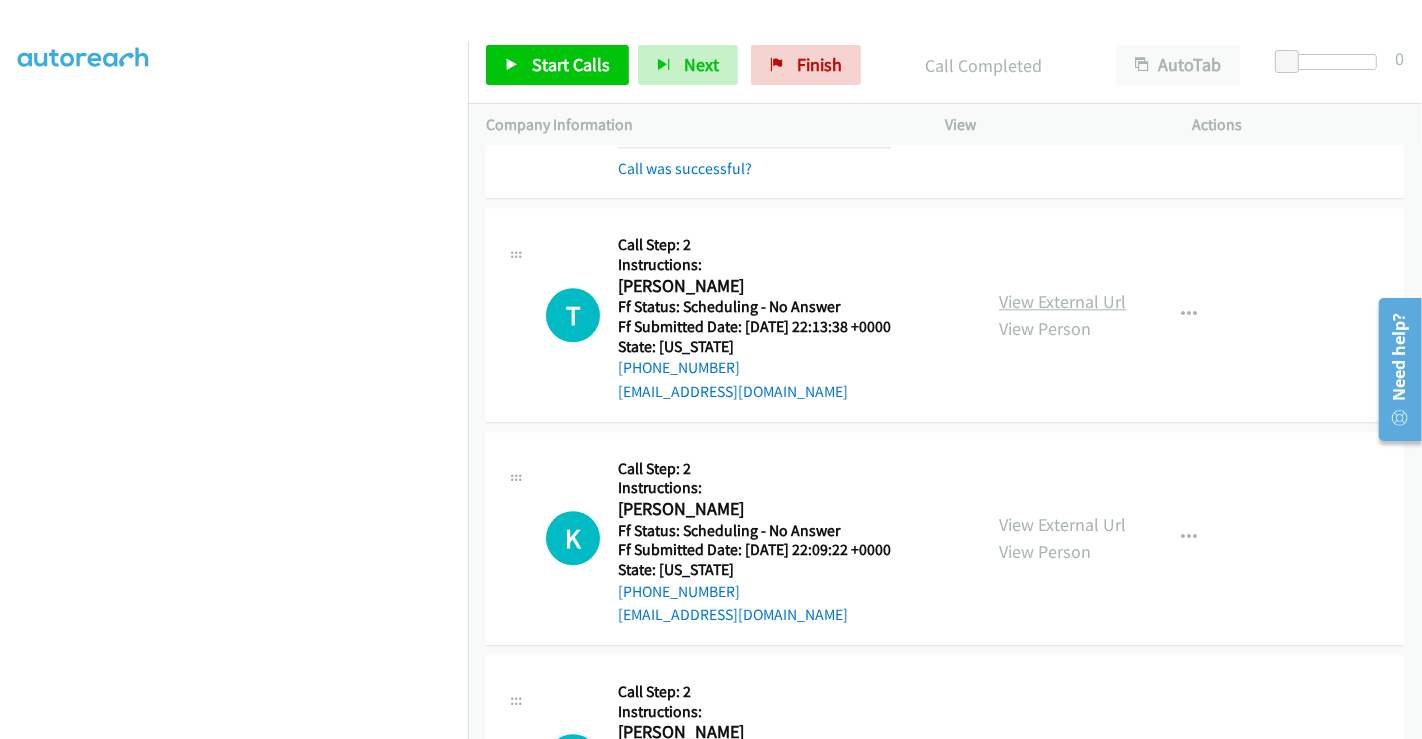 click on "View External Url" at bounding box center (1062, 301) 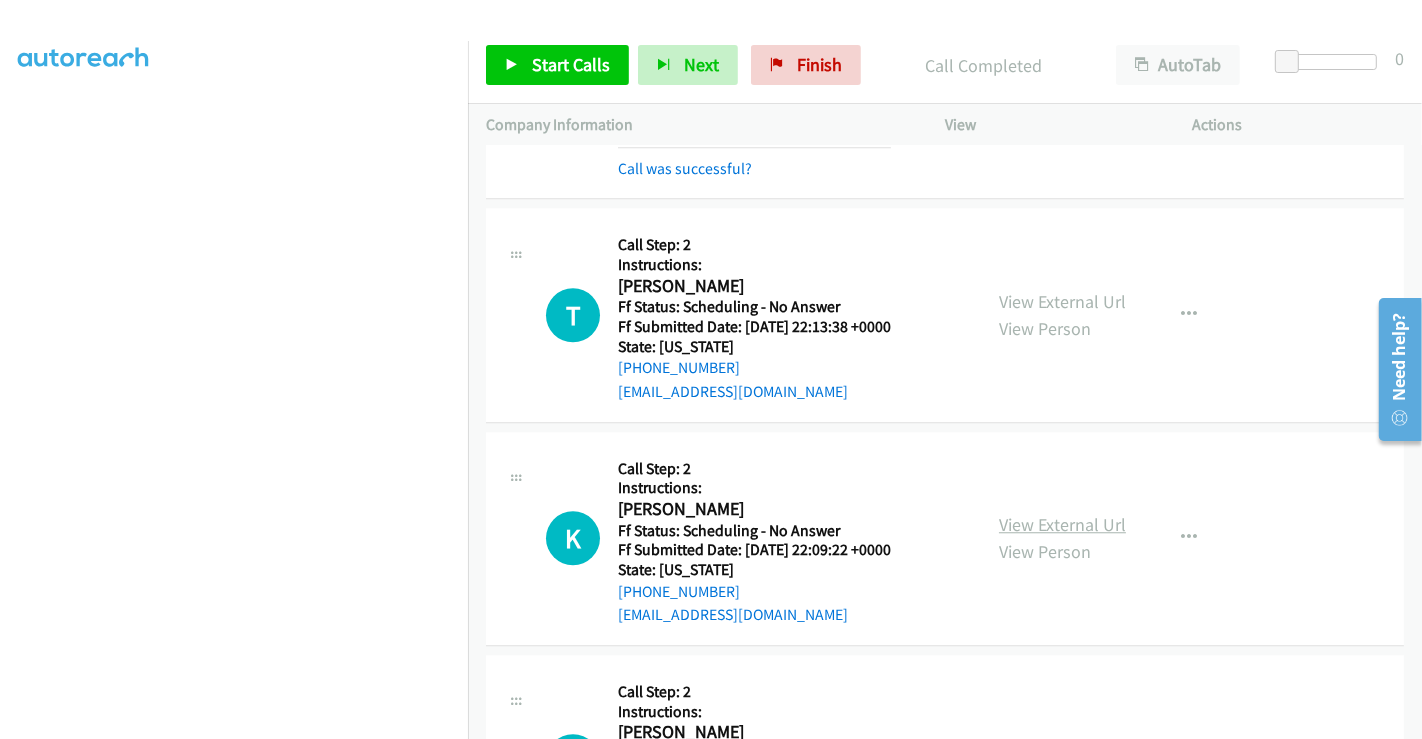 click on "View External Url" at bounding box center [1062, 524] 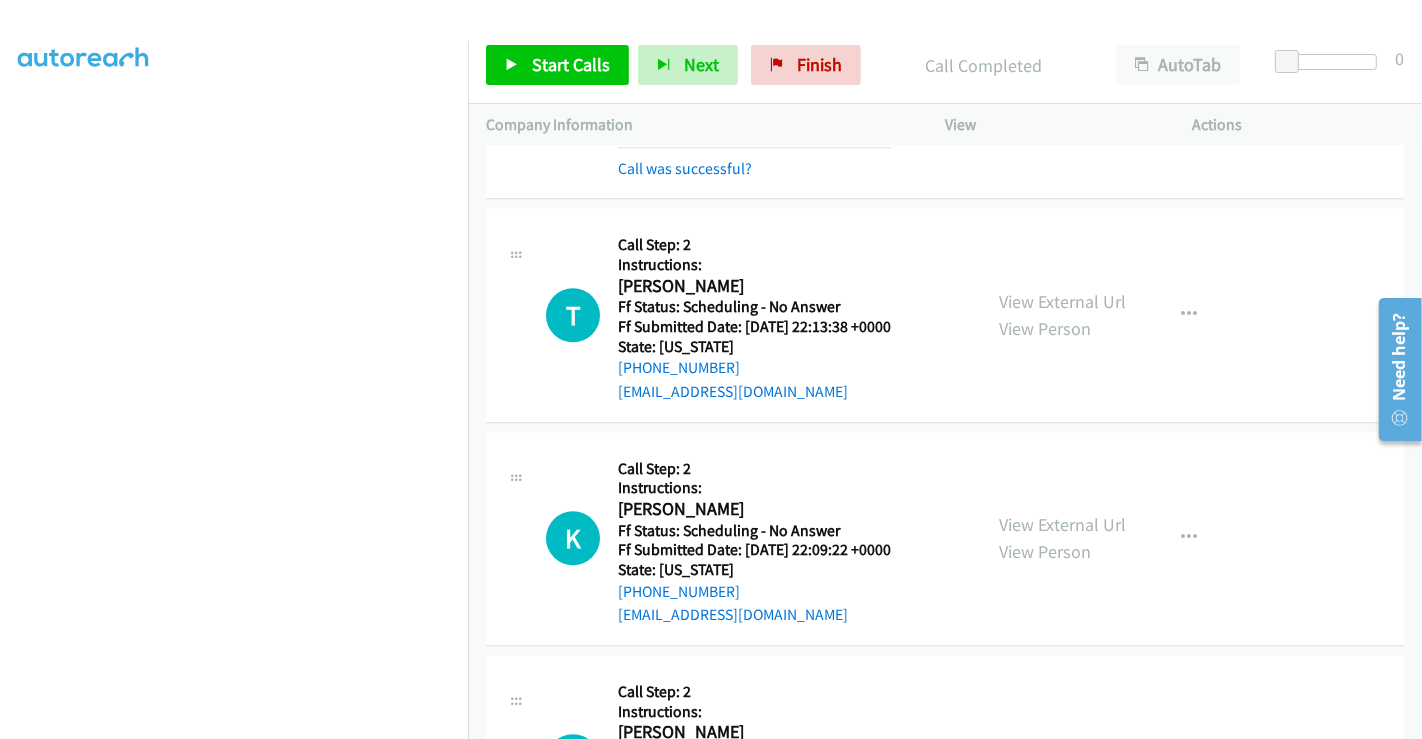 scroll, scrollTop: 4555, scrollLeft: 0, axis: vertical 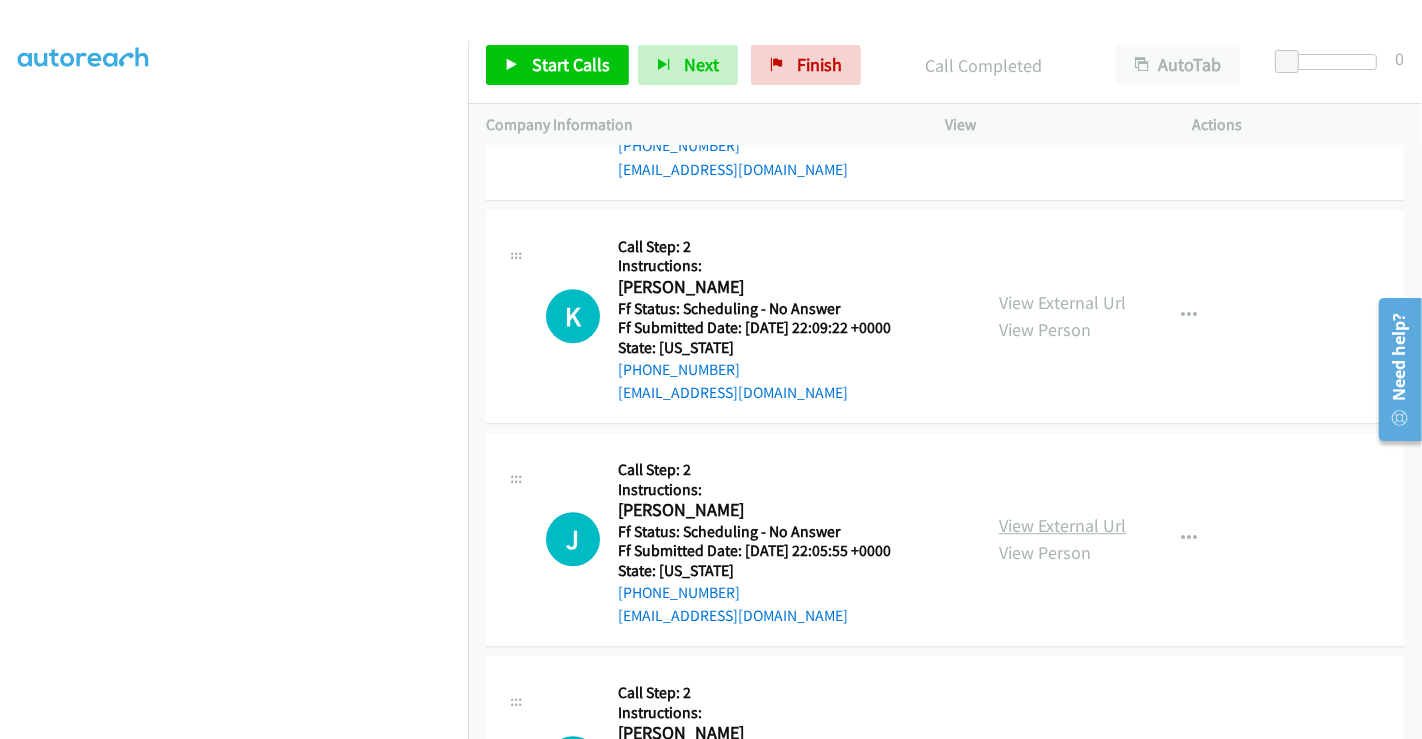 click on "View External Url" at bounding box center (1062, 525) 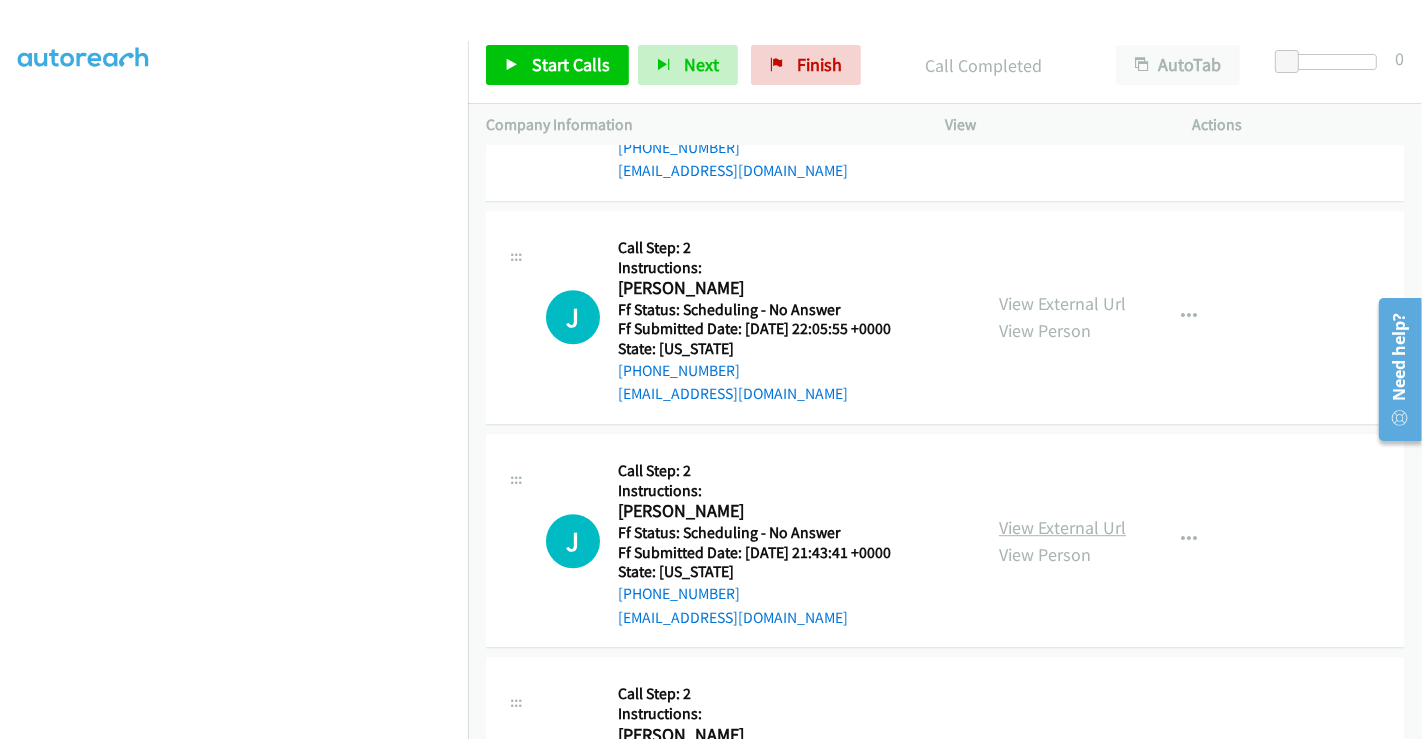 click on "View External Url" at bounding box center [1062, 527] 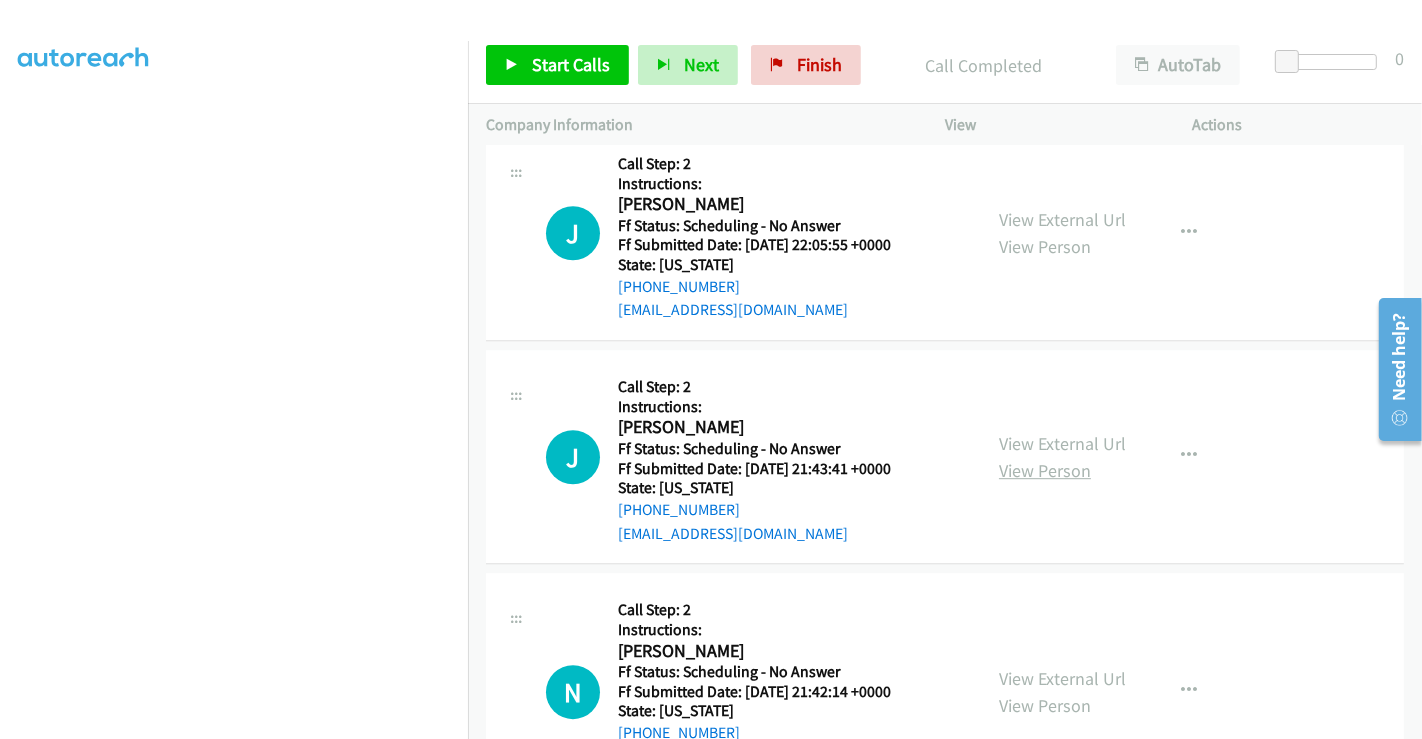scroll, scrollTop: 5000, scrollLeft: 0, axis: vertical 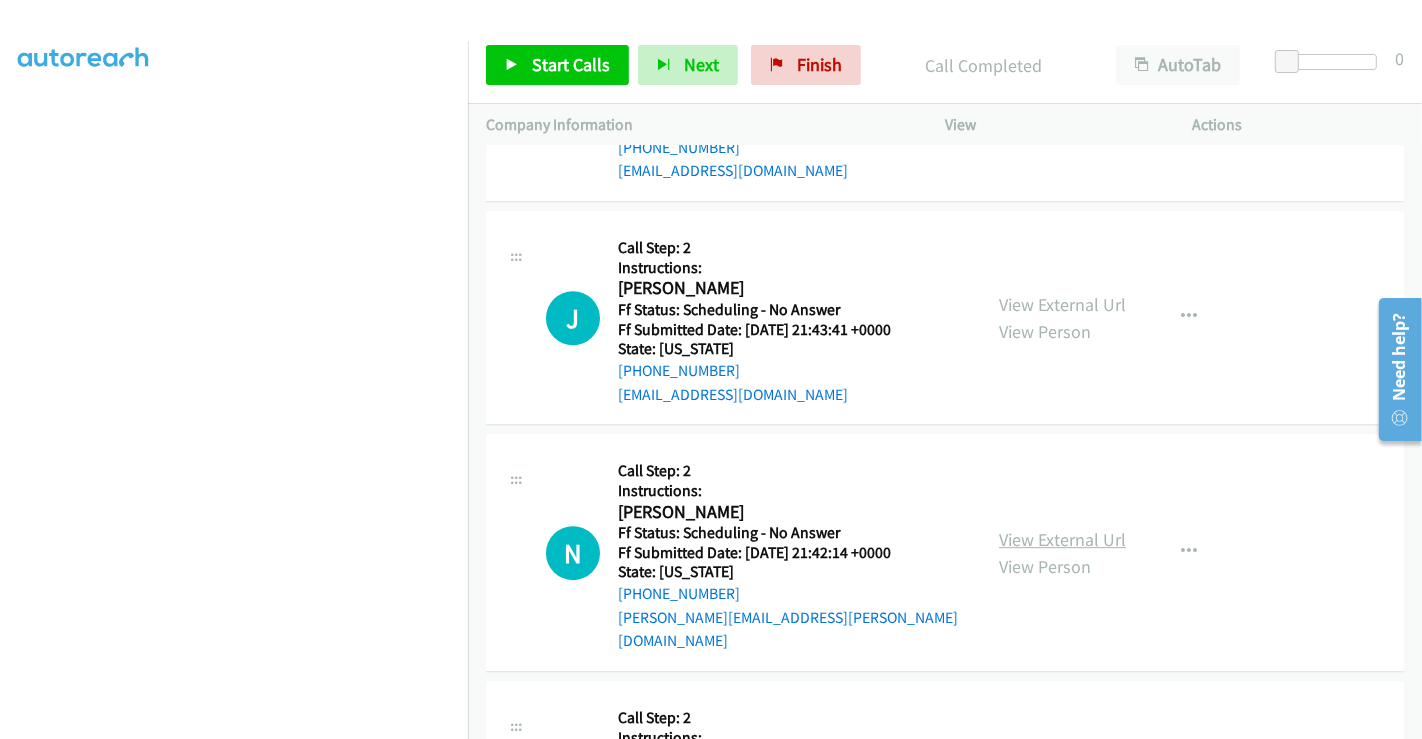 click on "View External Url" at bounding box center [1062, 539] 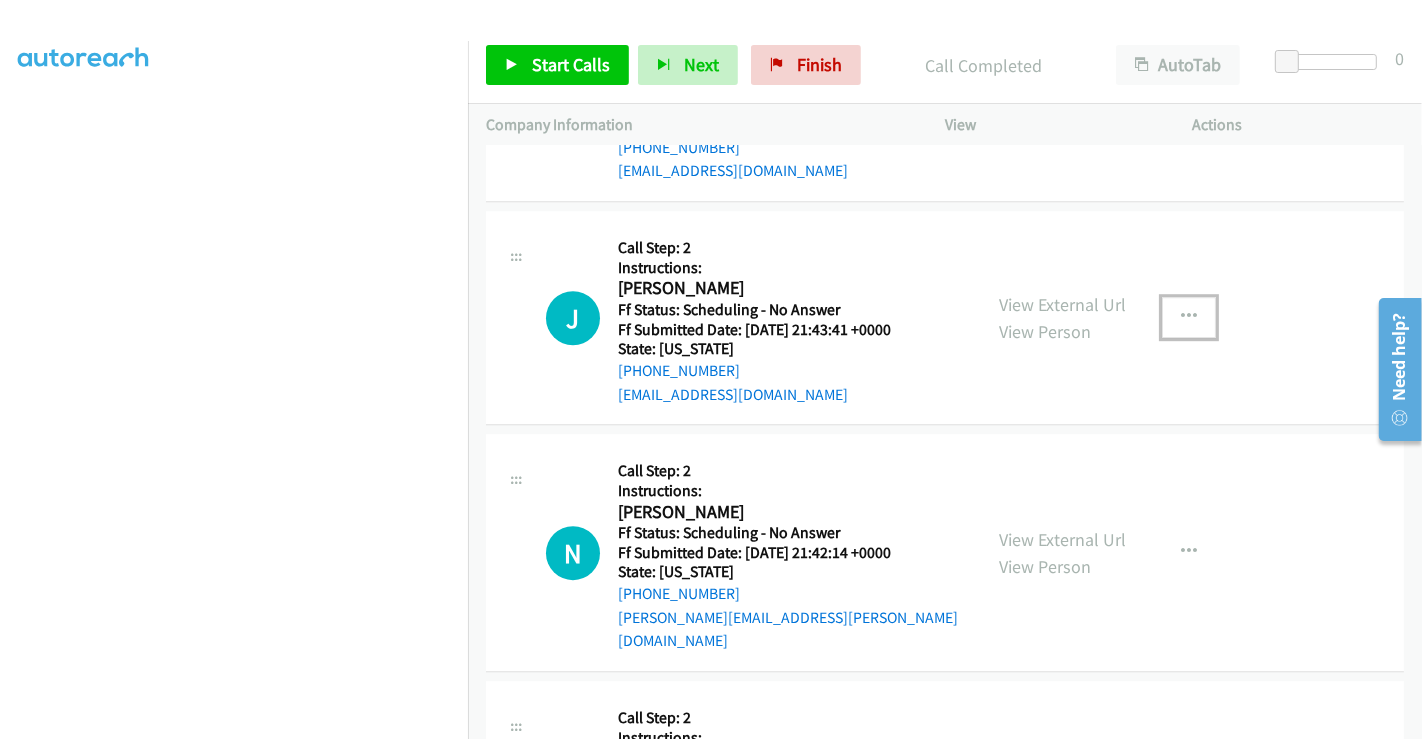 click at bounding box center [1189, 317] 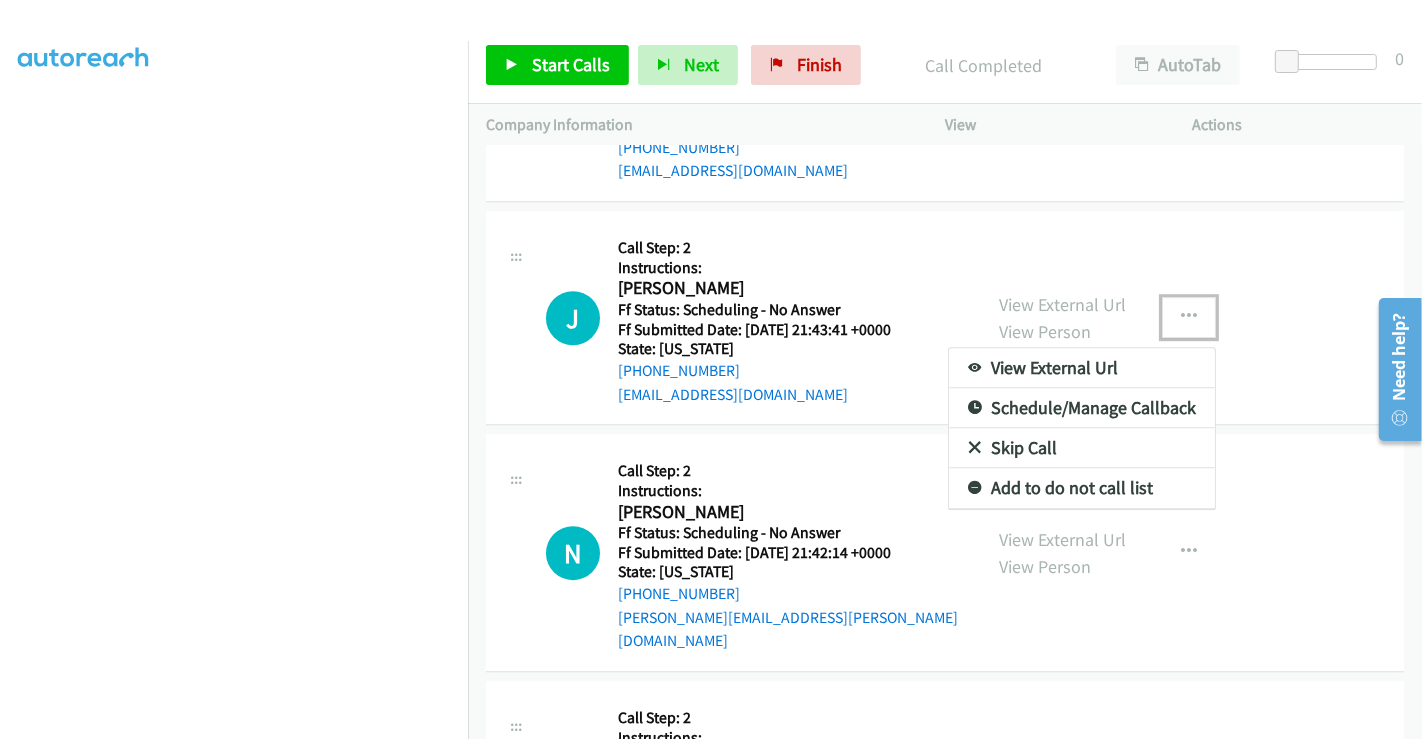click on "Skip Call" at bounding box center [1082, 448] 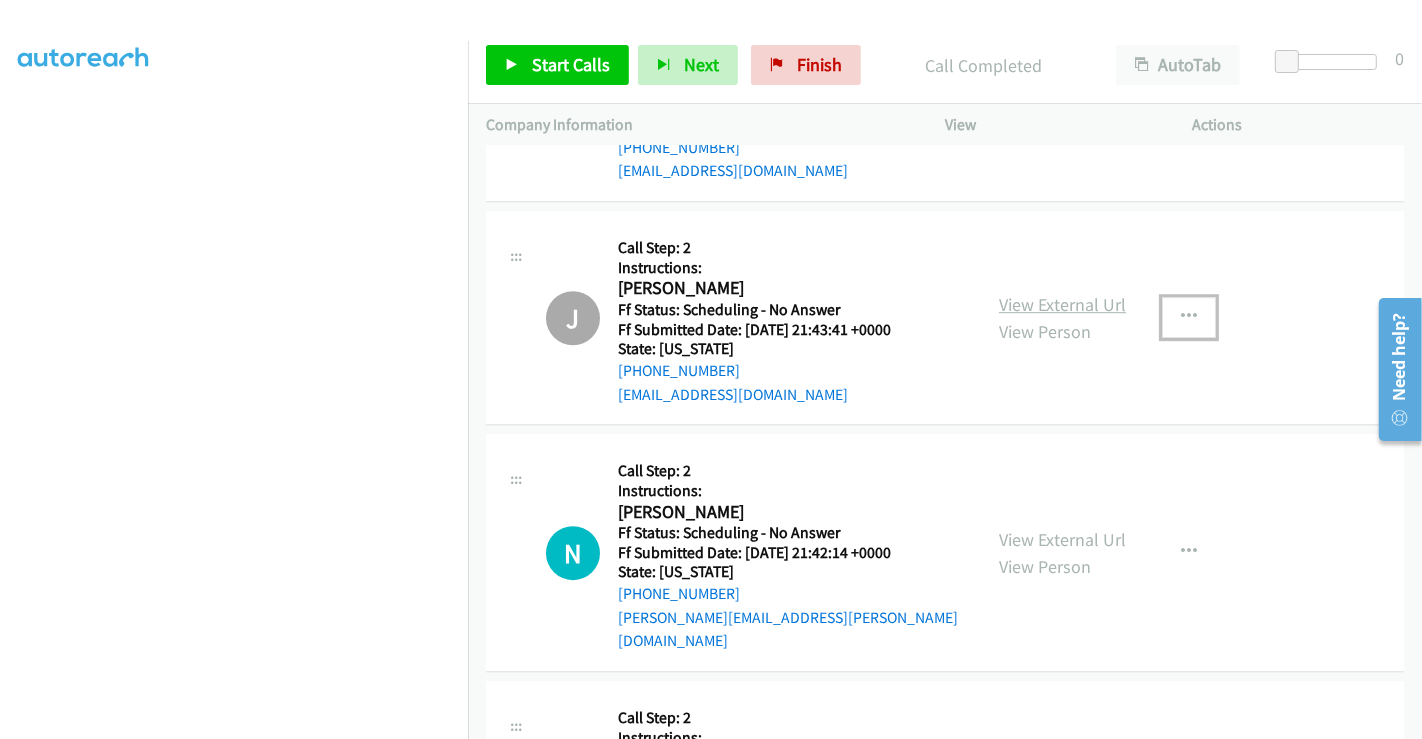 type 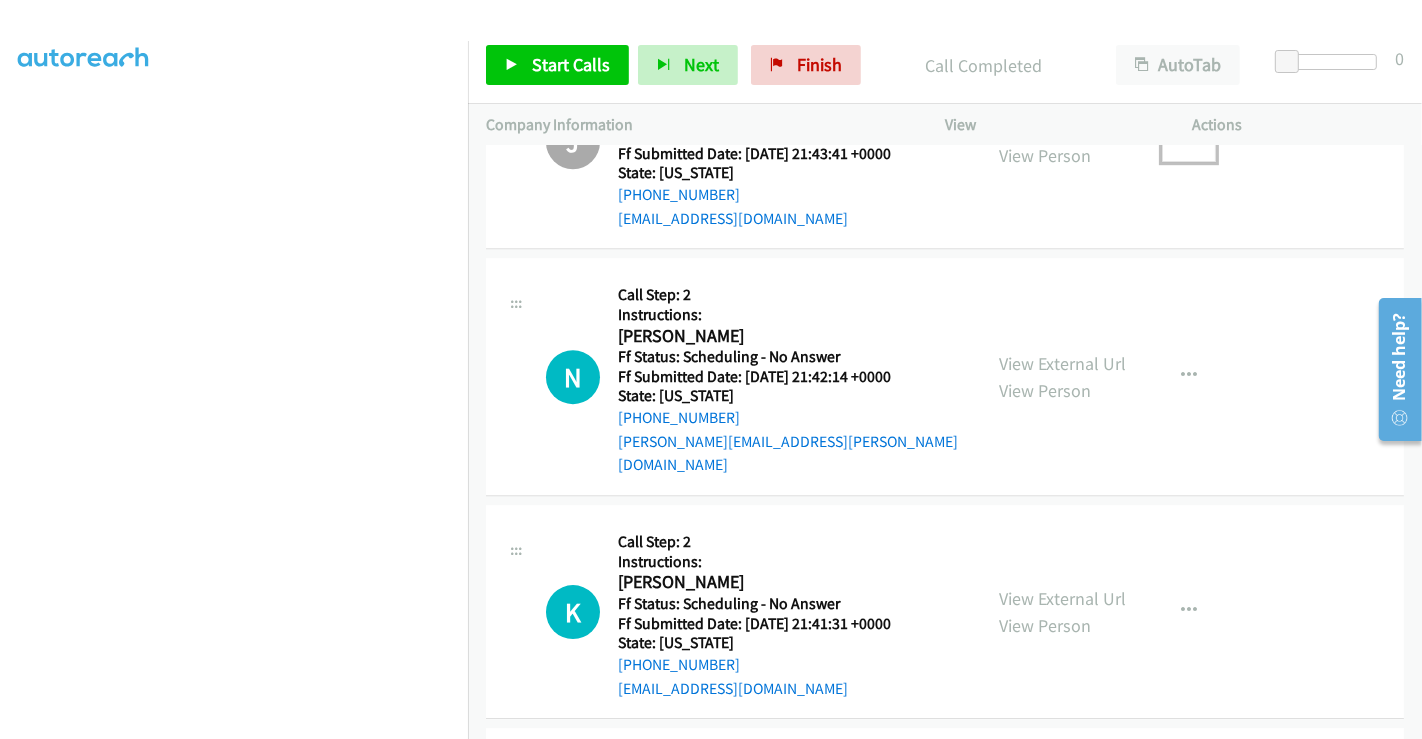 scroll, scrollTop: 5222, scrollLeft: 0, axis: vertical 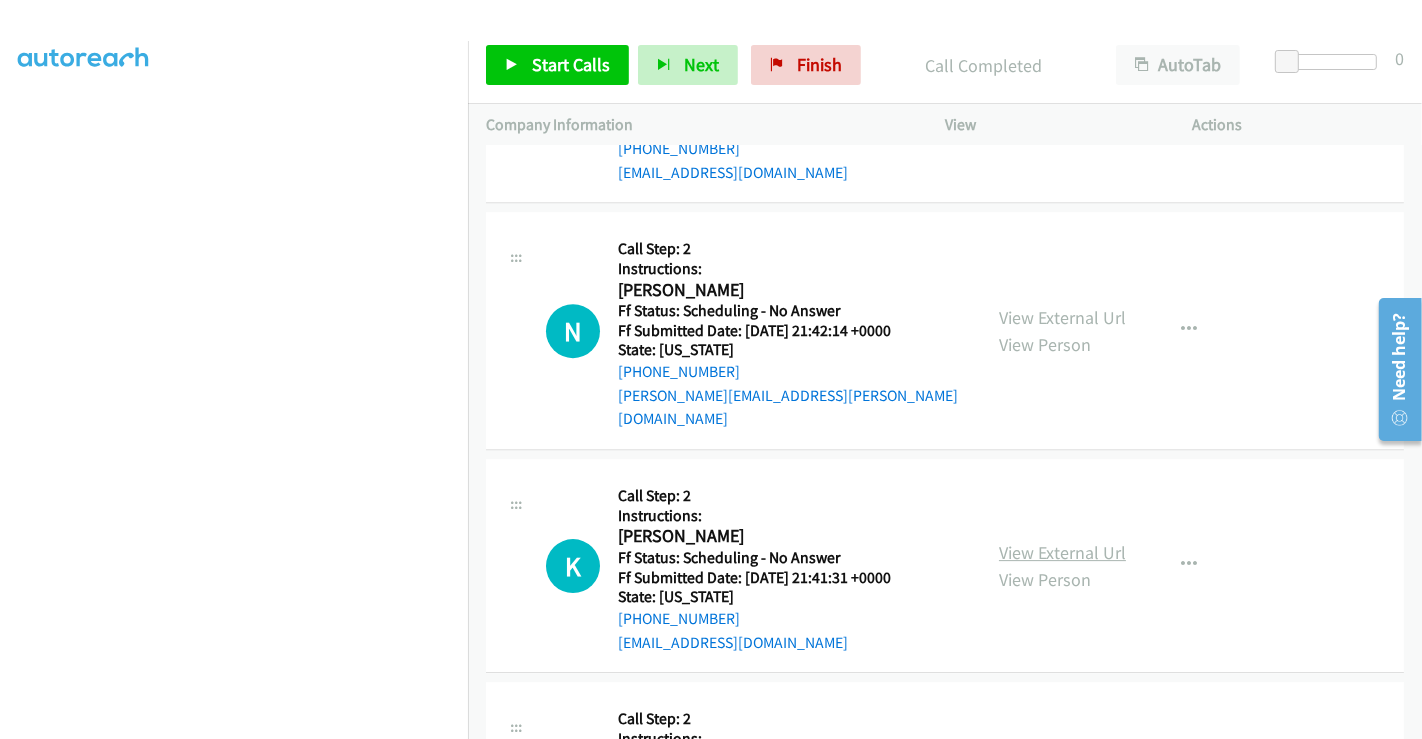 click on "View External Url" at bounding box center [1062, 552] 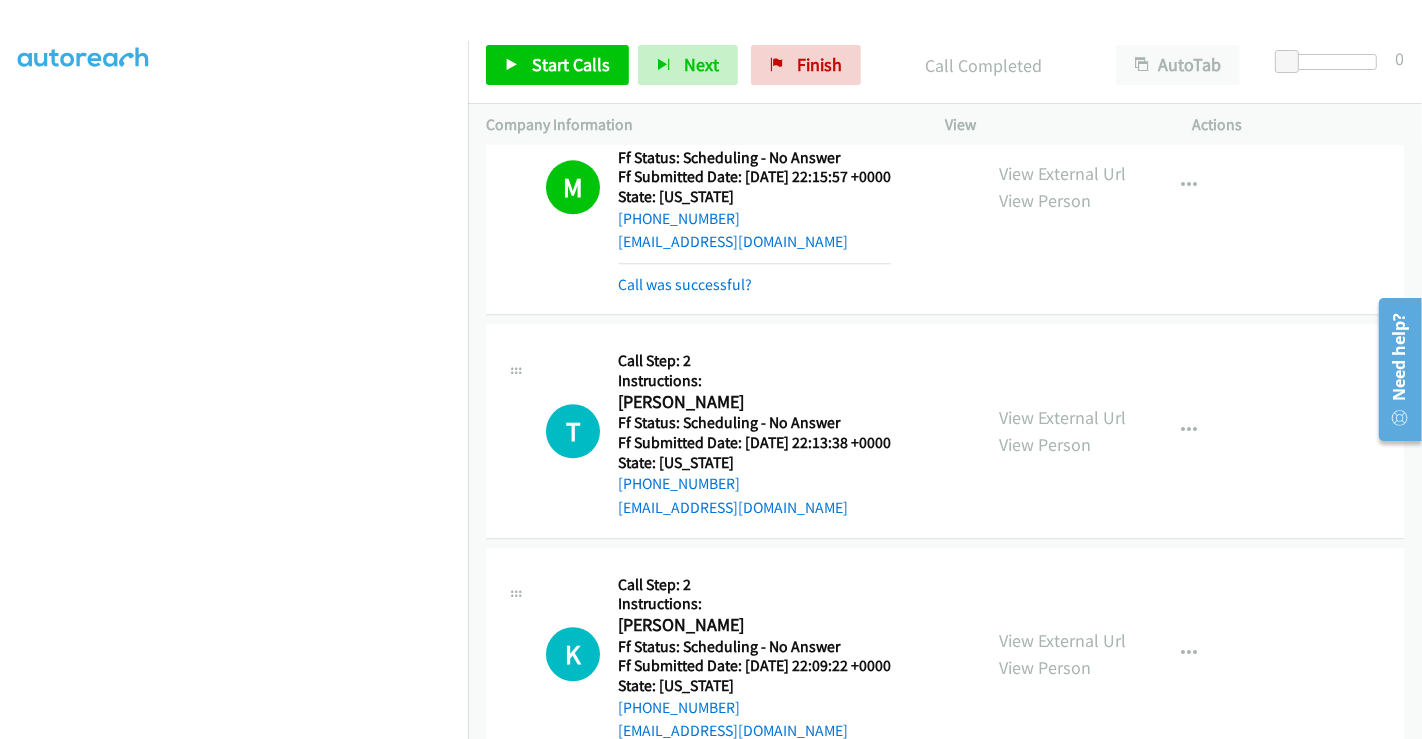 scroll, scrollTop: 4111, scrollLeft: 0, axis: vertical 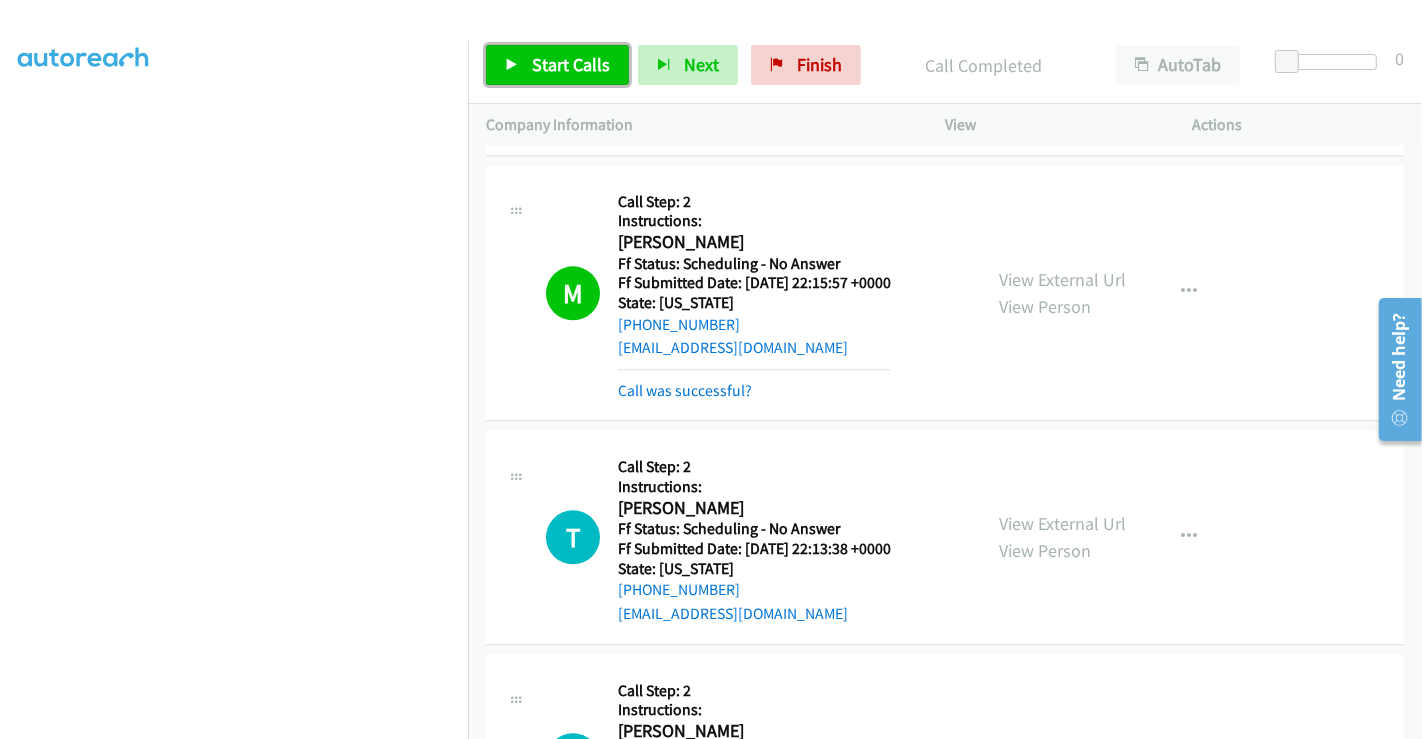 click on "Start Calls" at bounding box center [571, 64] 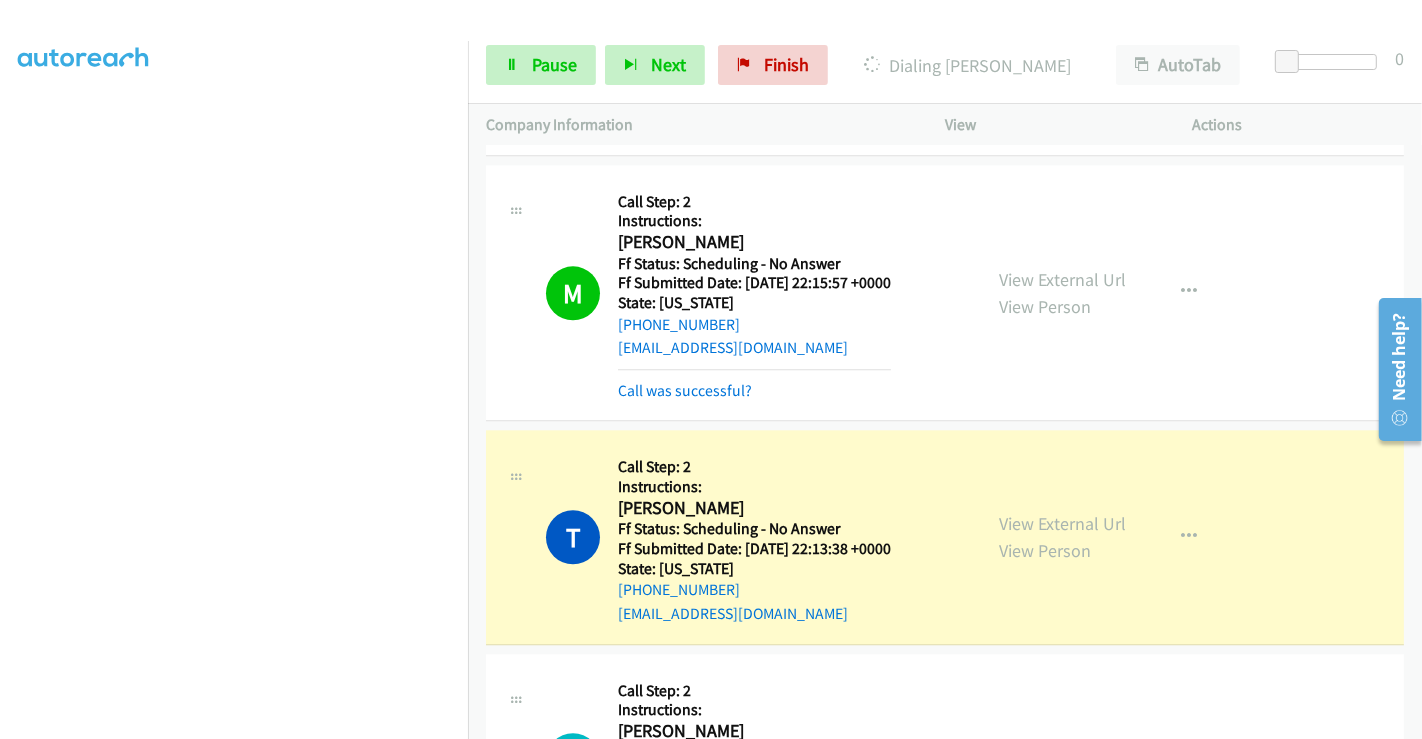 scroll, scrollTop: 385, scrollLeft: 0, axis: vertical 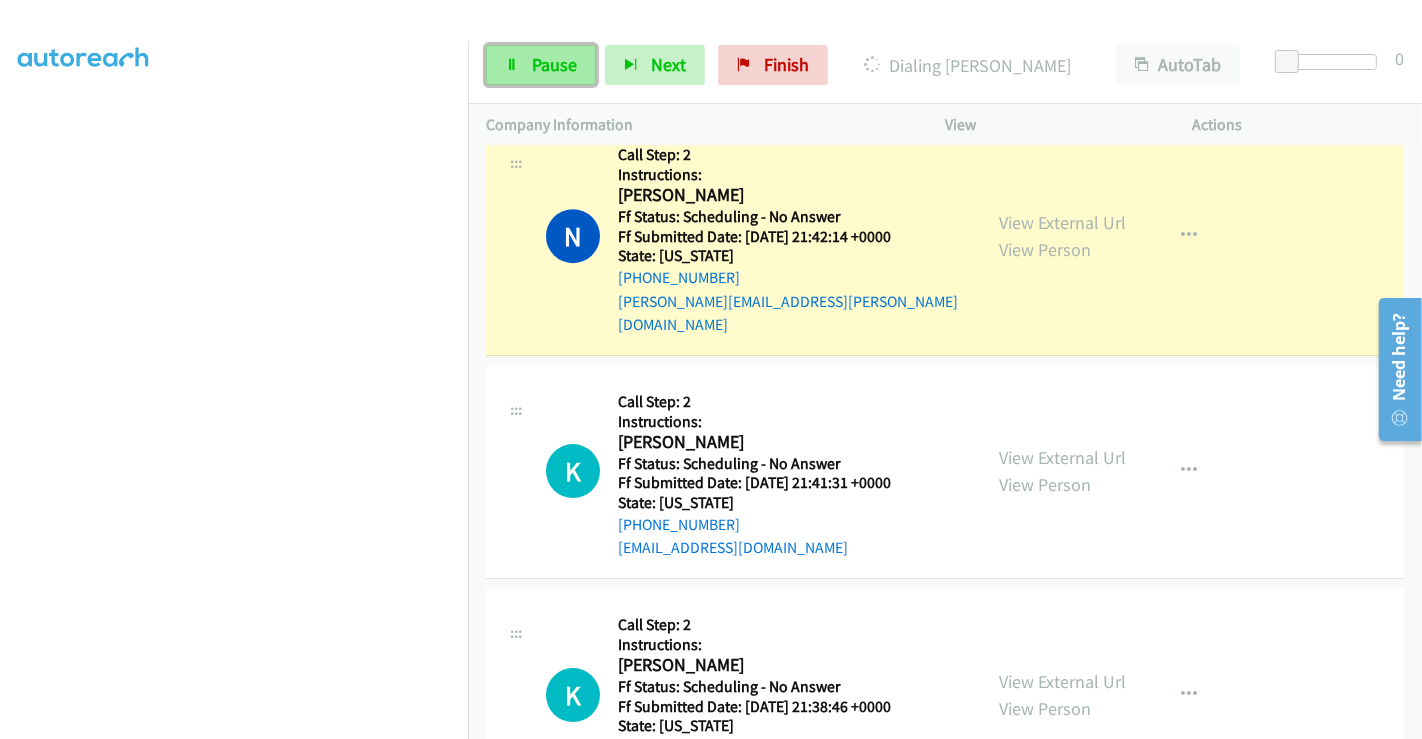 click on "Pause" at bounding box center [554, 64] 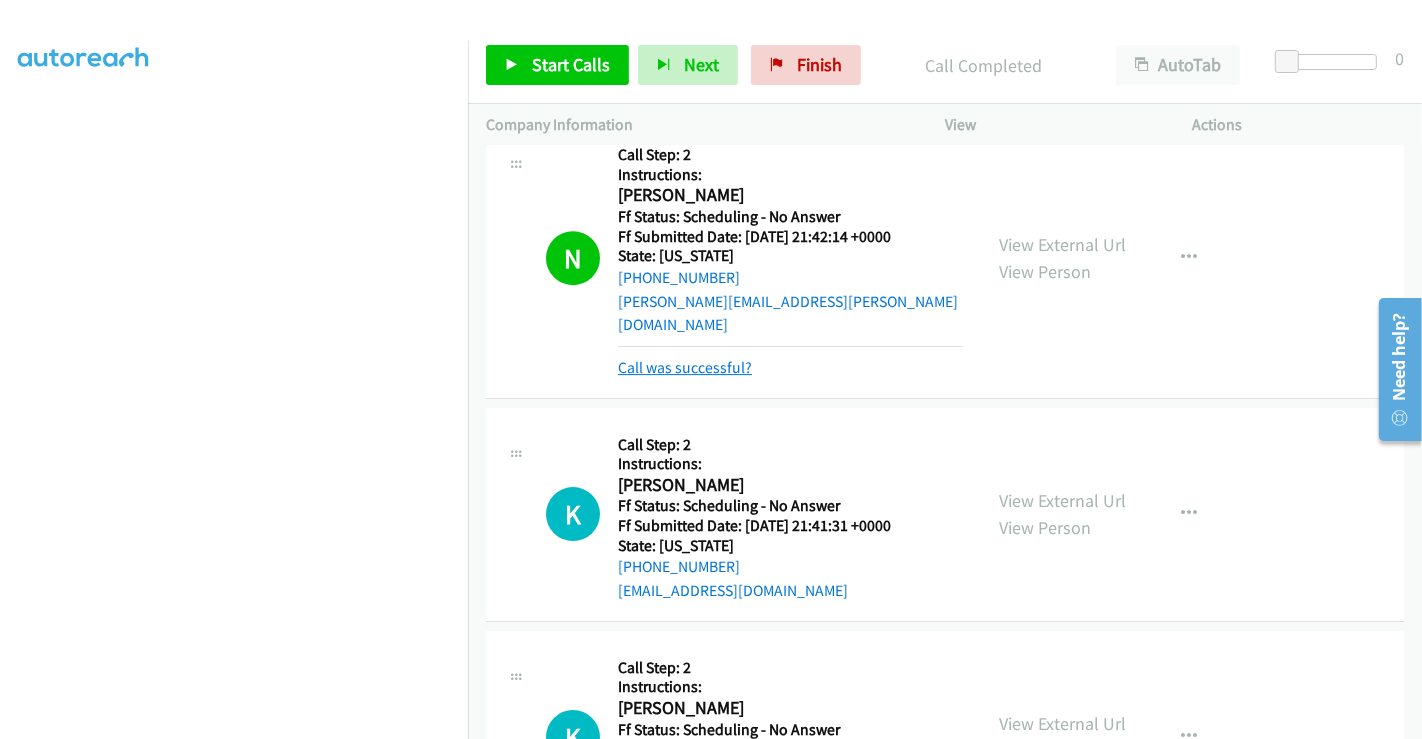 click on "Call was successful?" at bounding box center (685, 367) 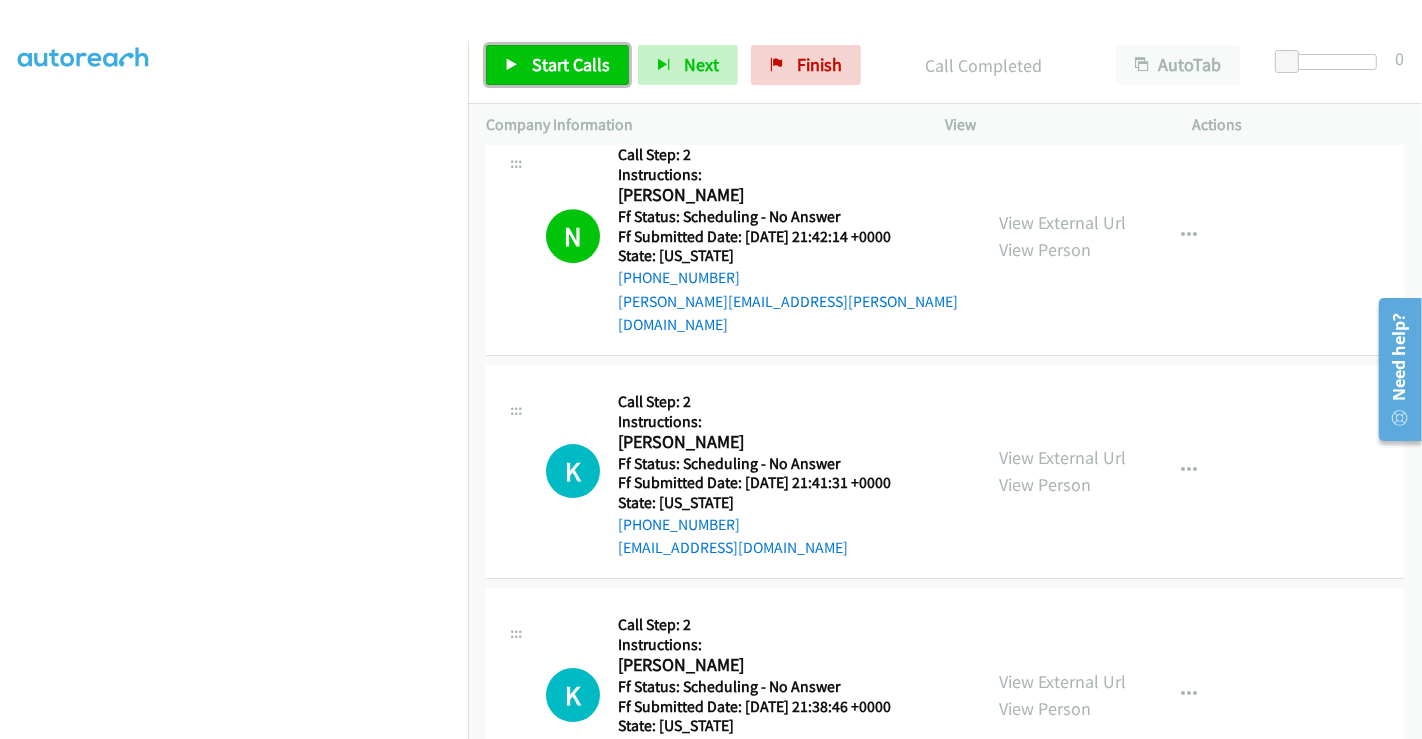 click on "Start Calls" at bounding box center [557, 65] 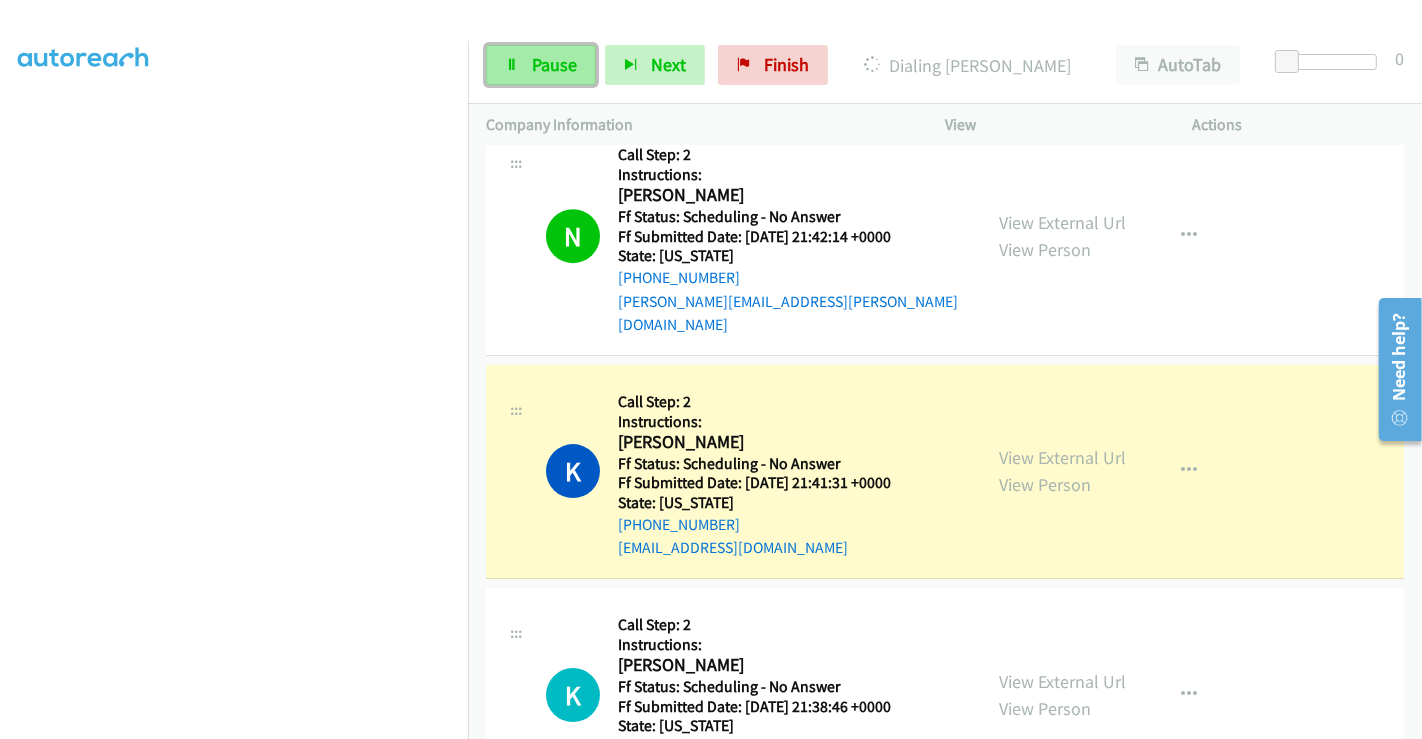 click on "Pause" at bounding box center (541, 65) 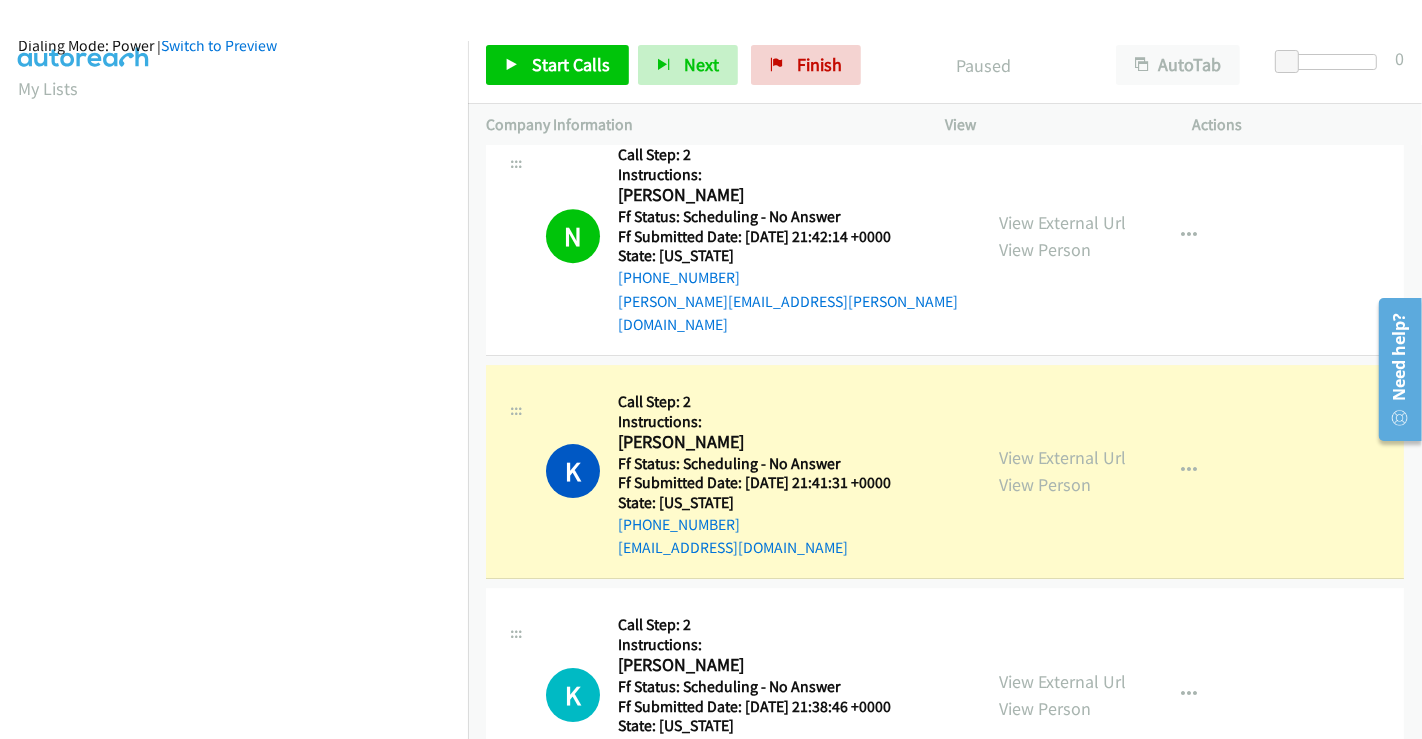 scroll, scrollTop: 0, scrollLeft: 0, axis: both 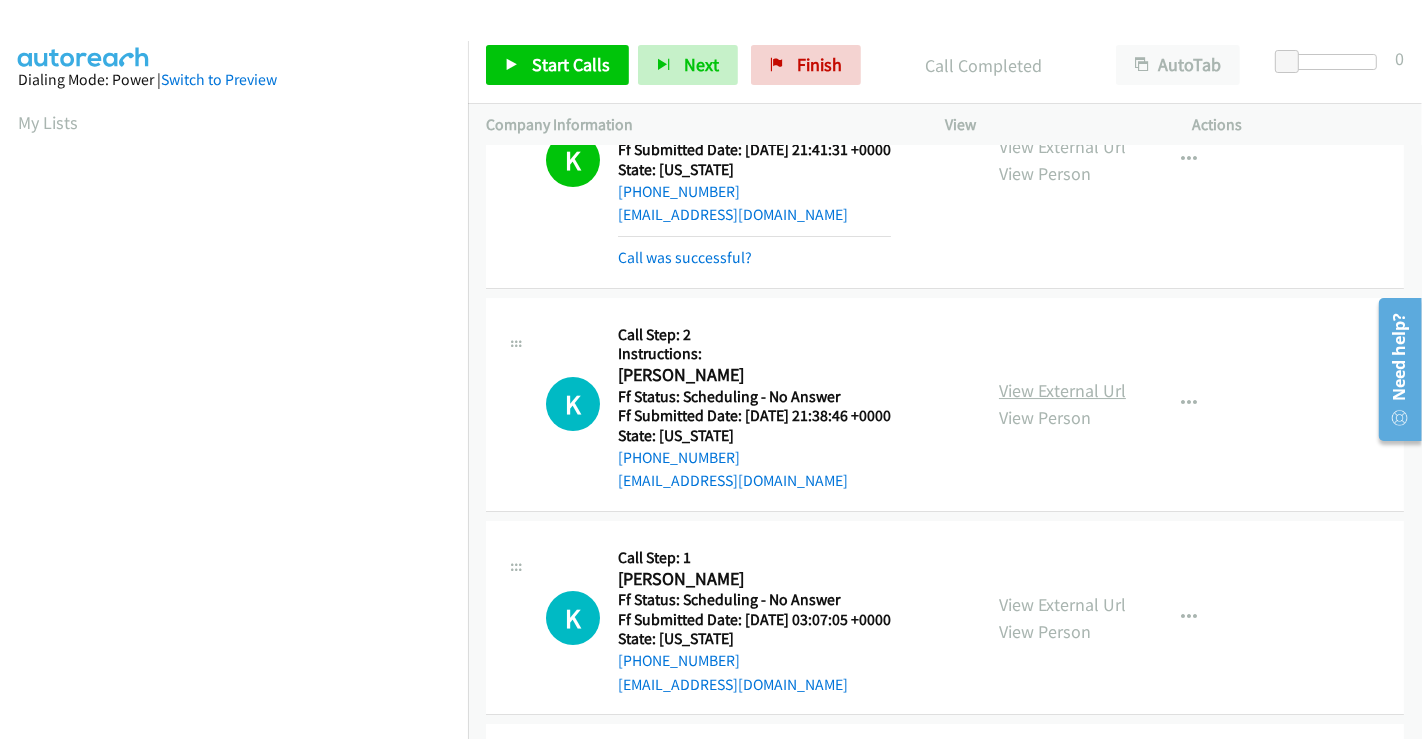 click on "View External Url" at bounding box center (1062, 390) 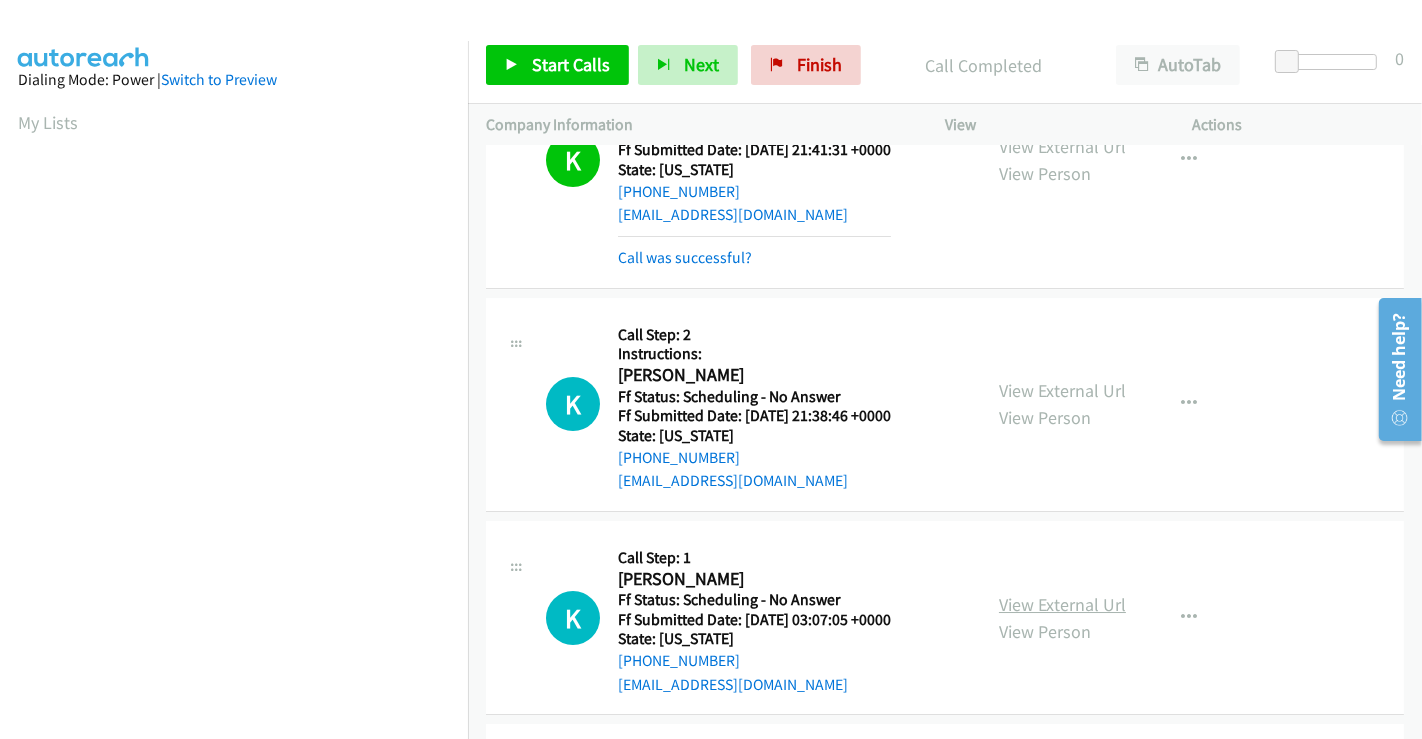 click on "View External Url" at bounding box center (1062, 604) 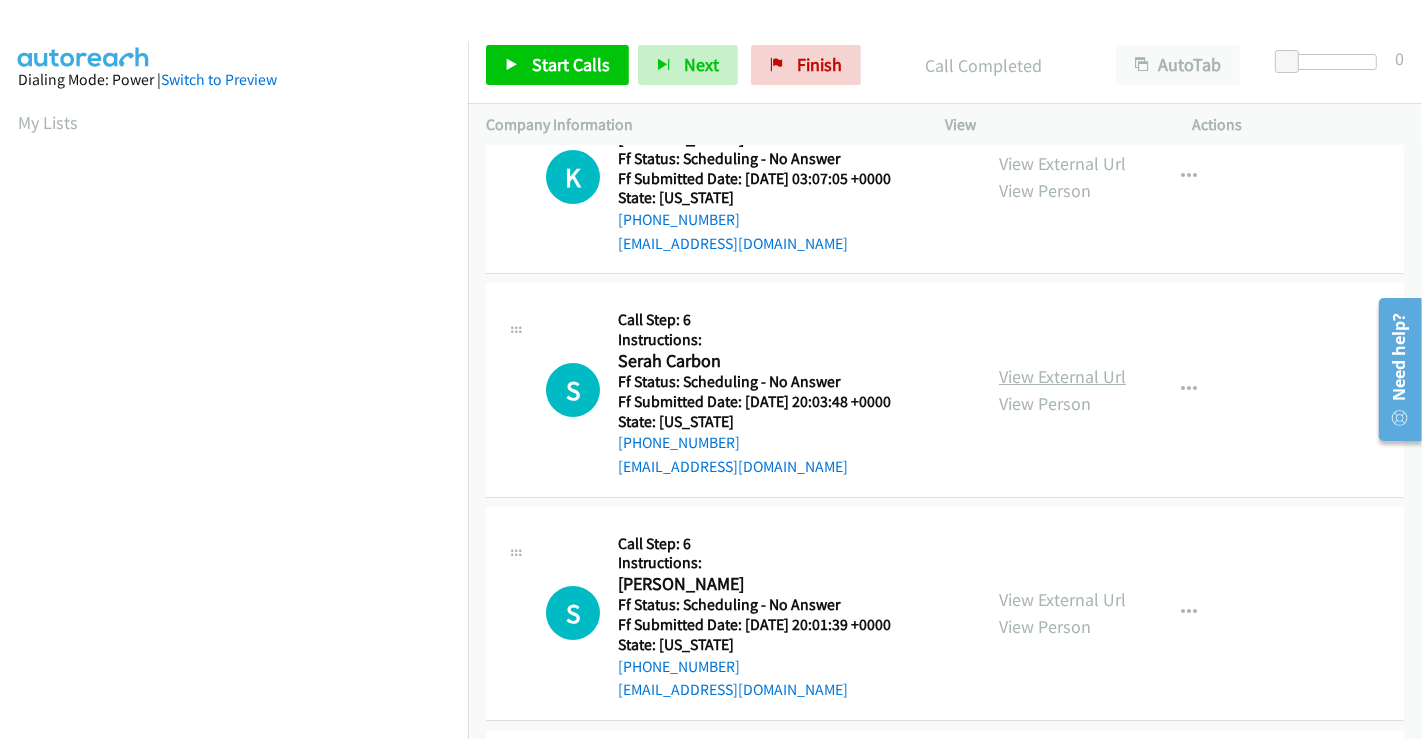 scroll, scrollTop: 6222, scrollLeft: 0, axis: vertical 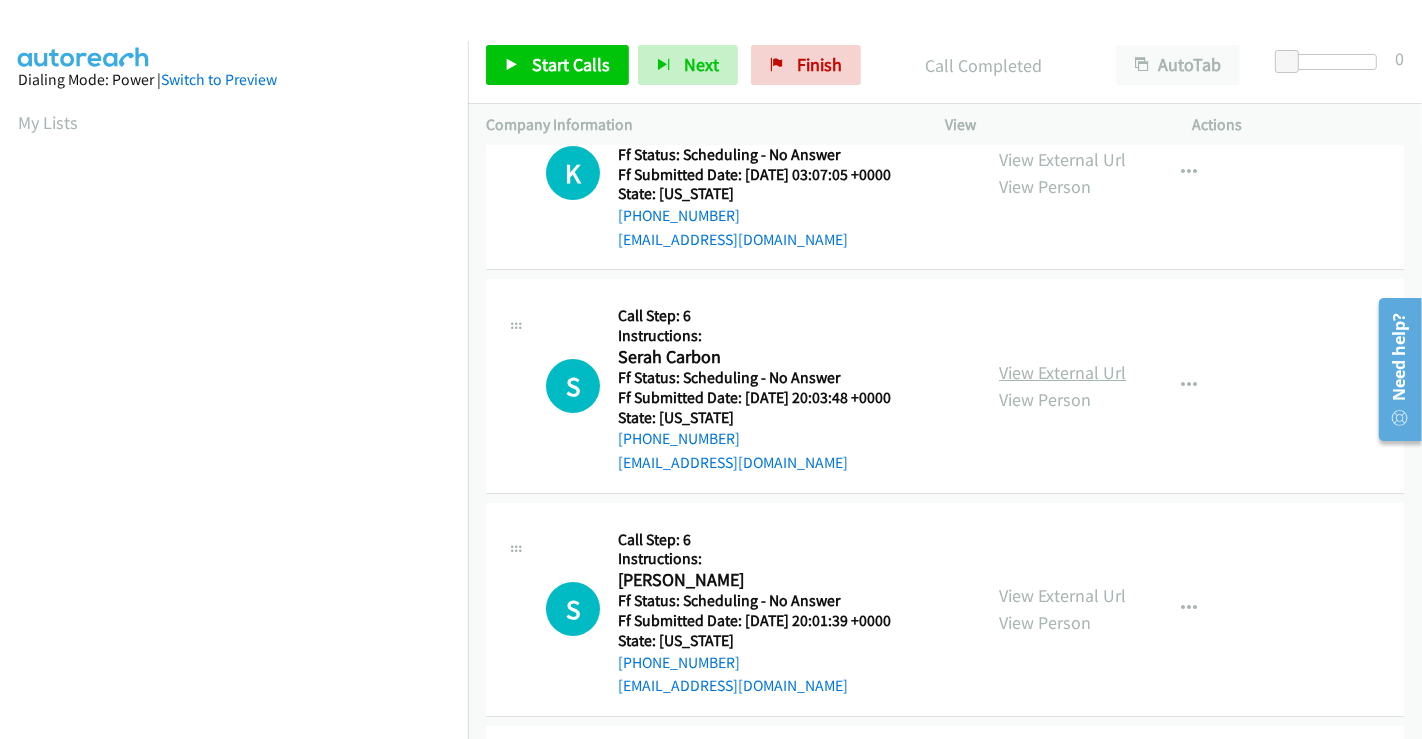 click on "View External Url" at bounding box center [1062, 372] 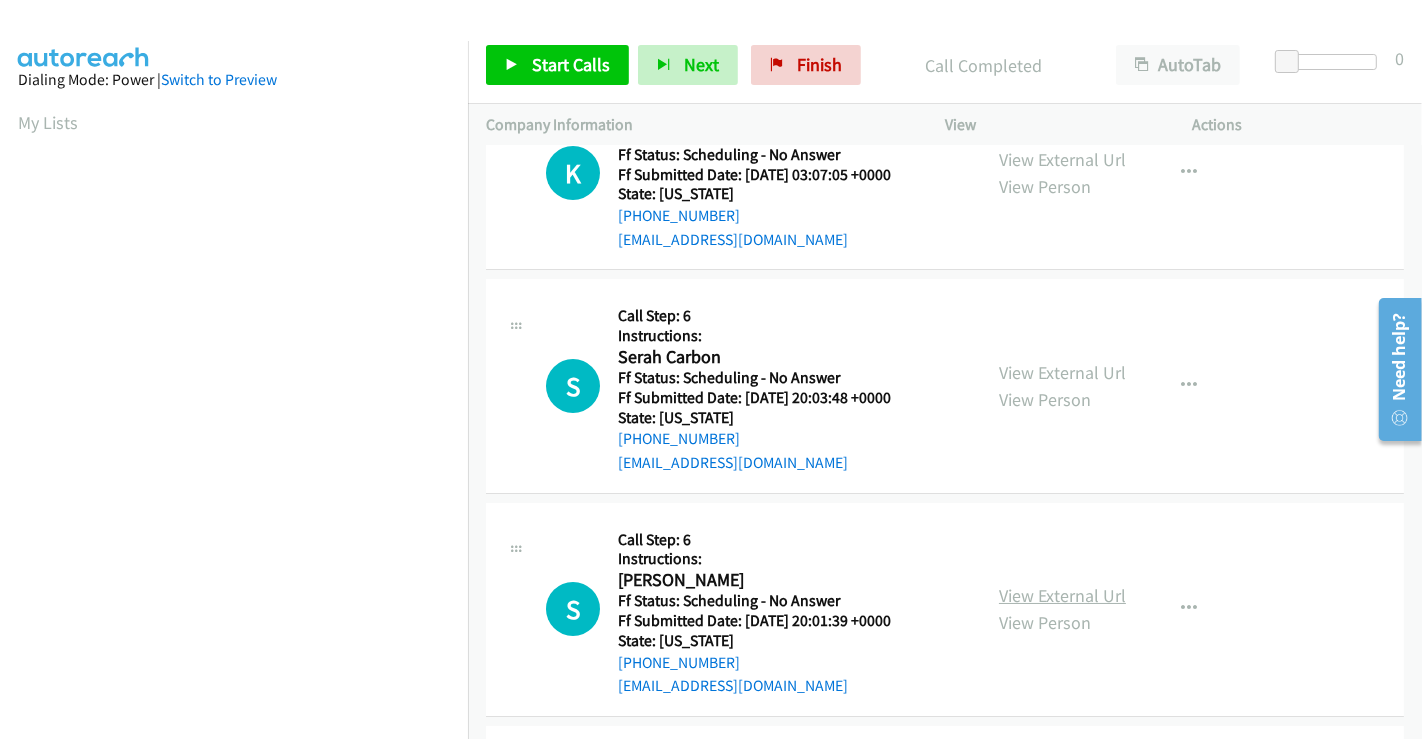 click on "View External Url" at bounding box center (1062, 595) 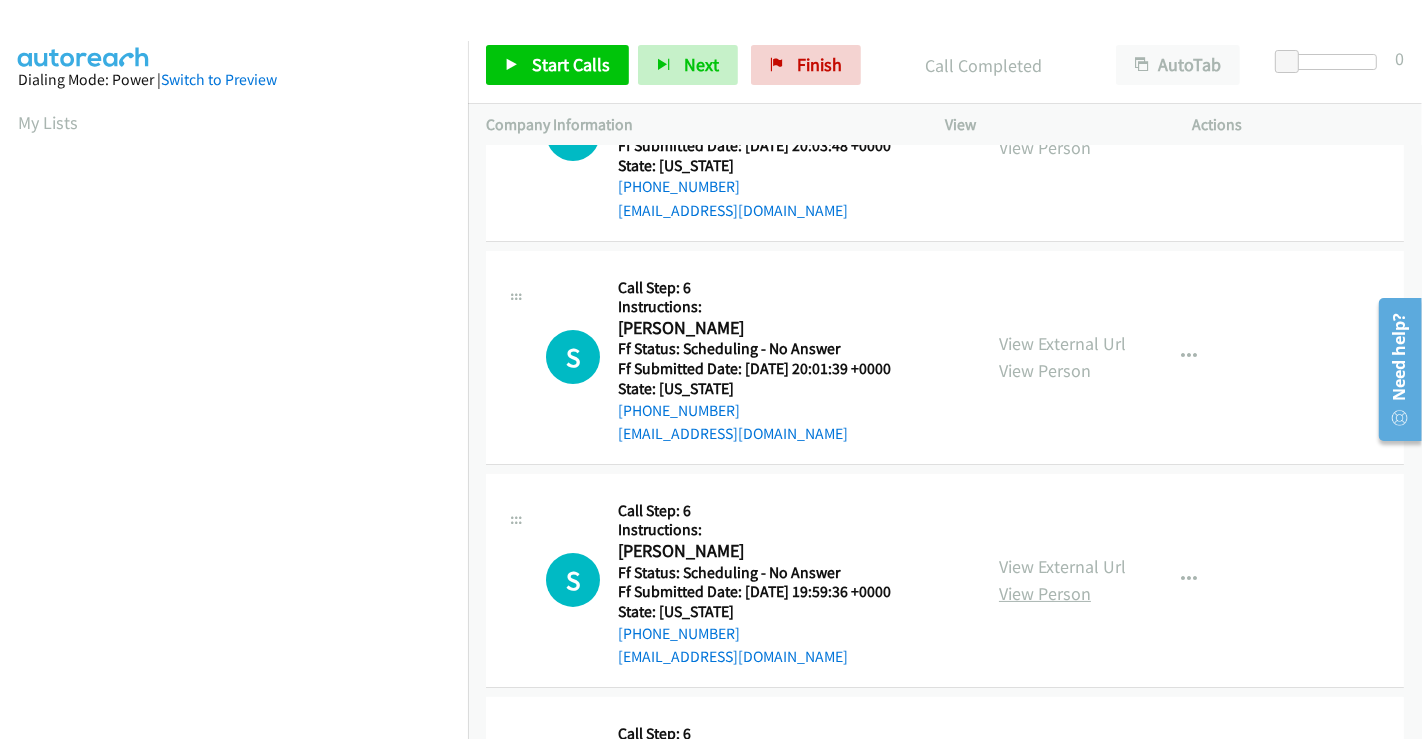 scroll, scrollTop: 6555, scrollLeft: 0, axis: vertical 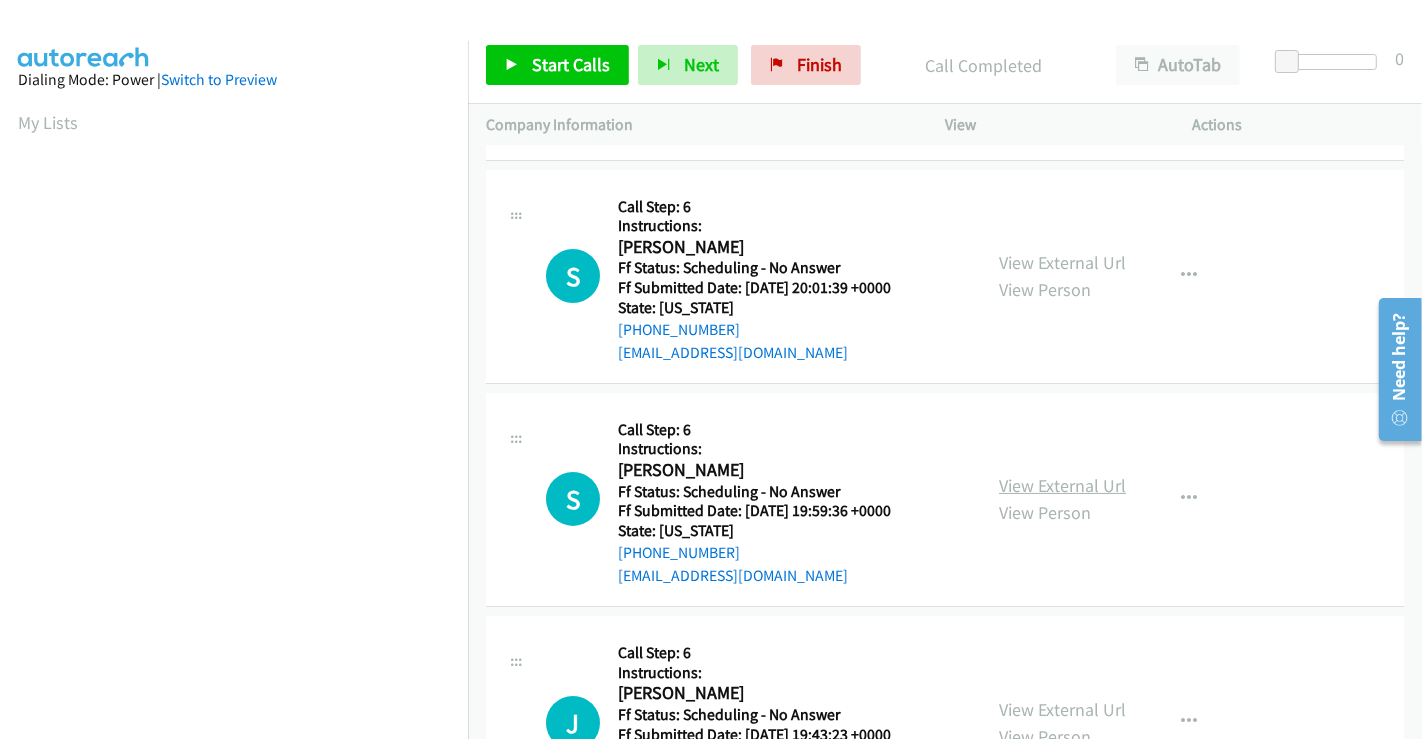 click on "View External Url" at bounding box center [1062, 485] 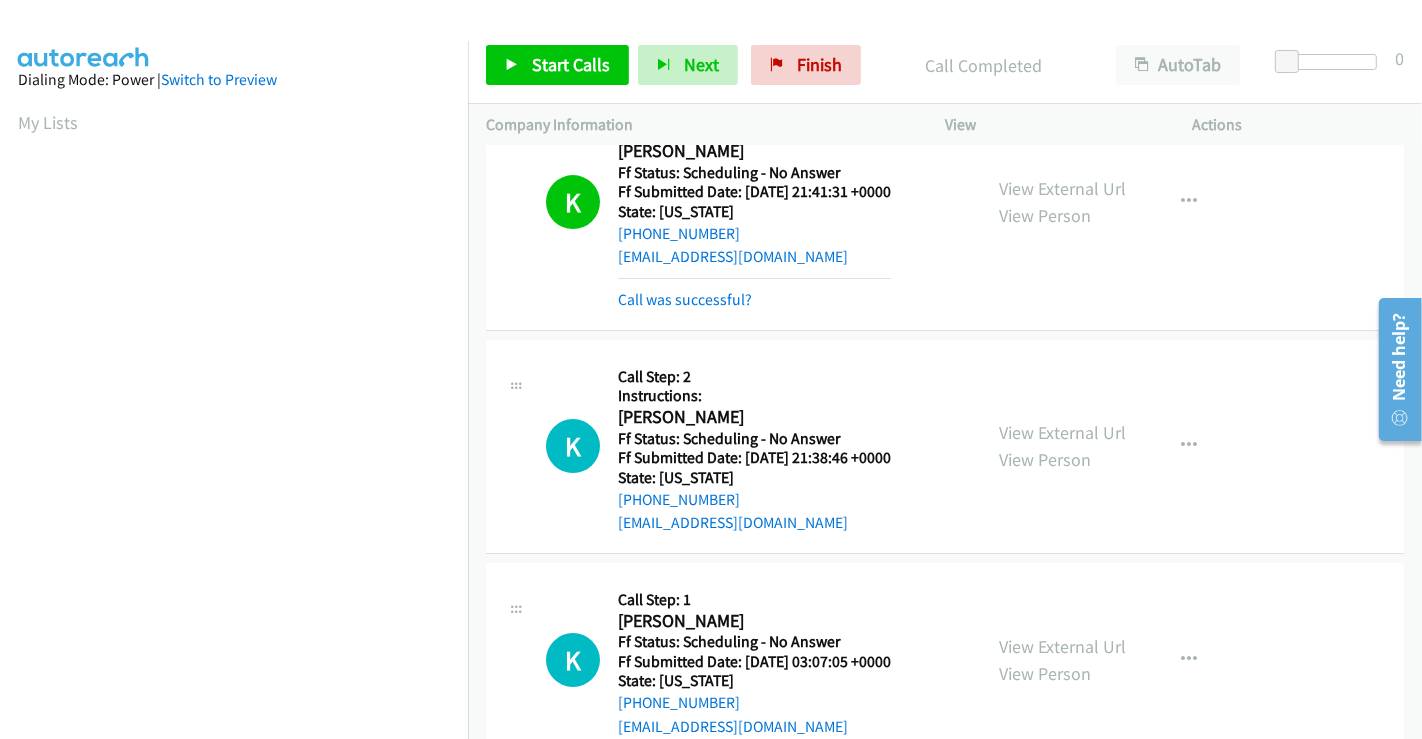 scroll, scrollTop: 5666, scrollLeft: 0, axis: vertical 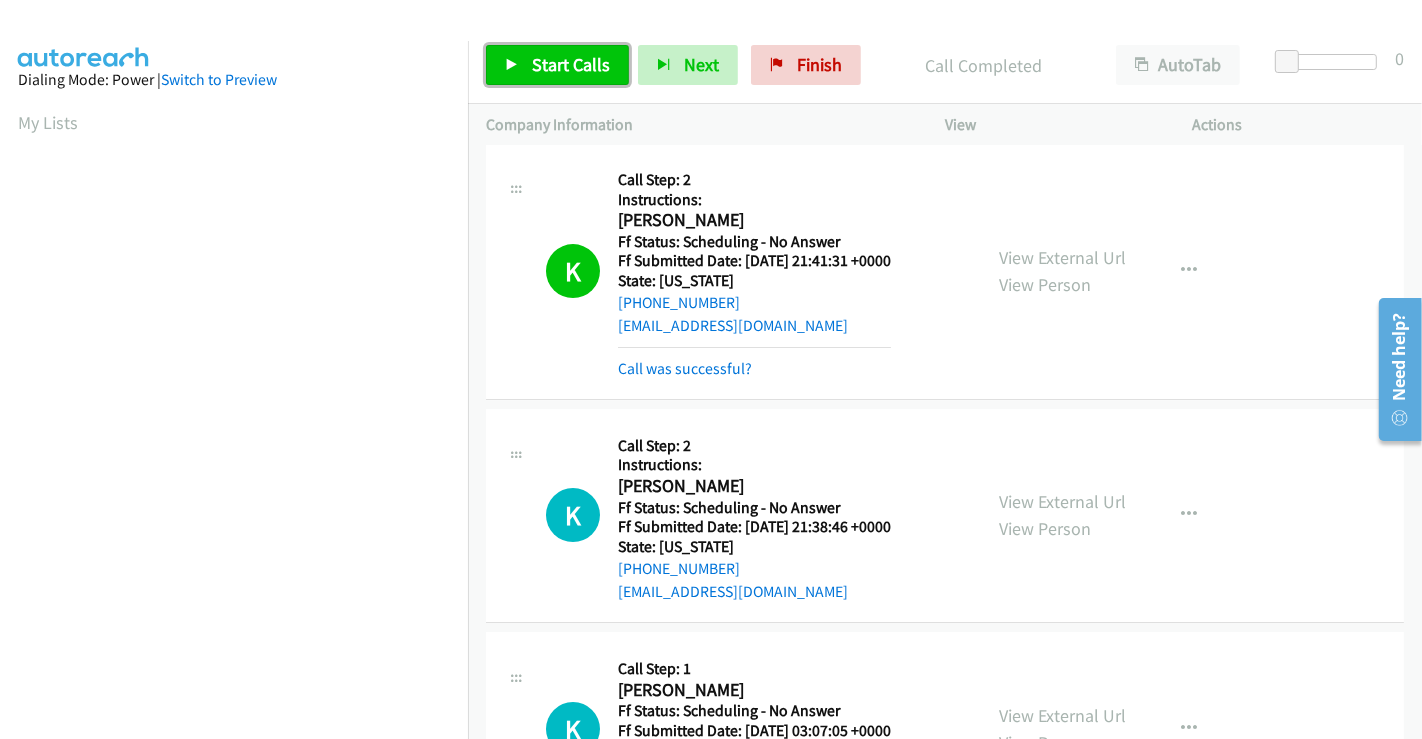 click on "Start Calls" at bounding box center (571, 64) 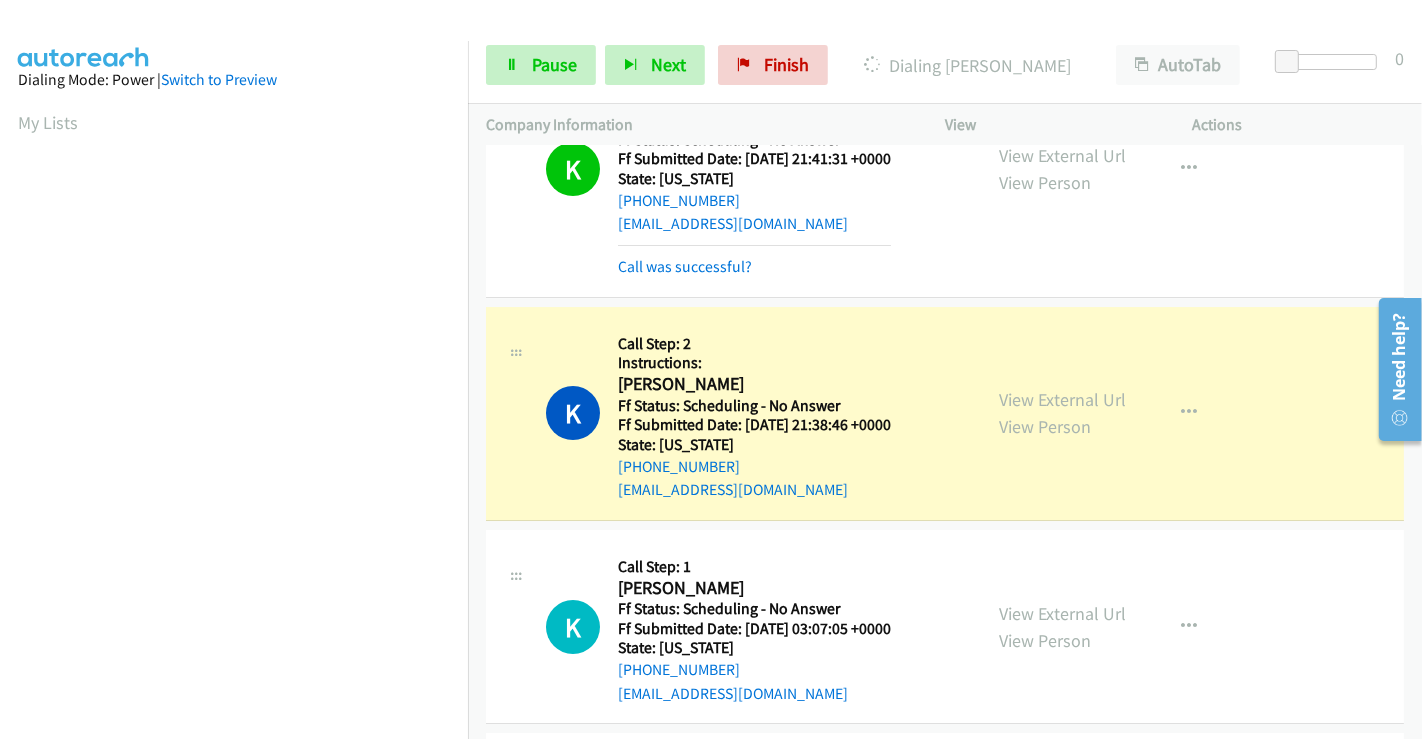 scroll, scrollTop: 5888, scrollLeft: 0, axis: vertical 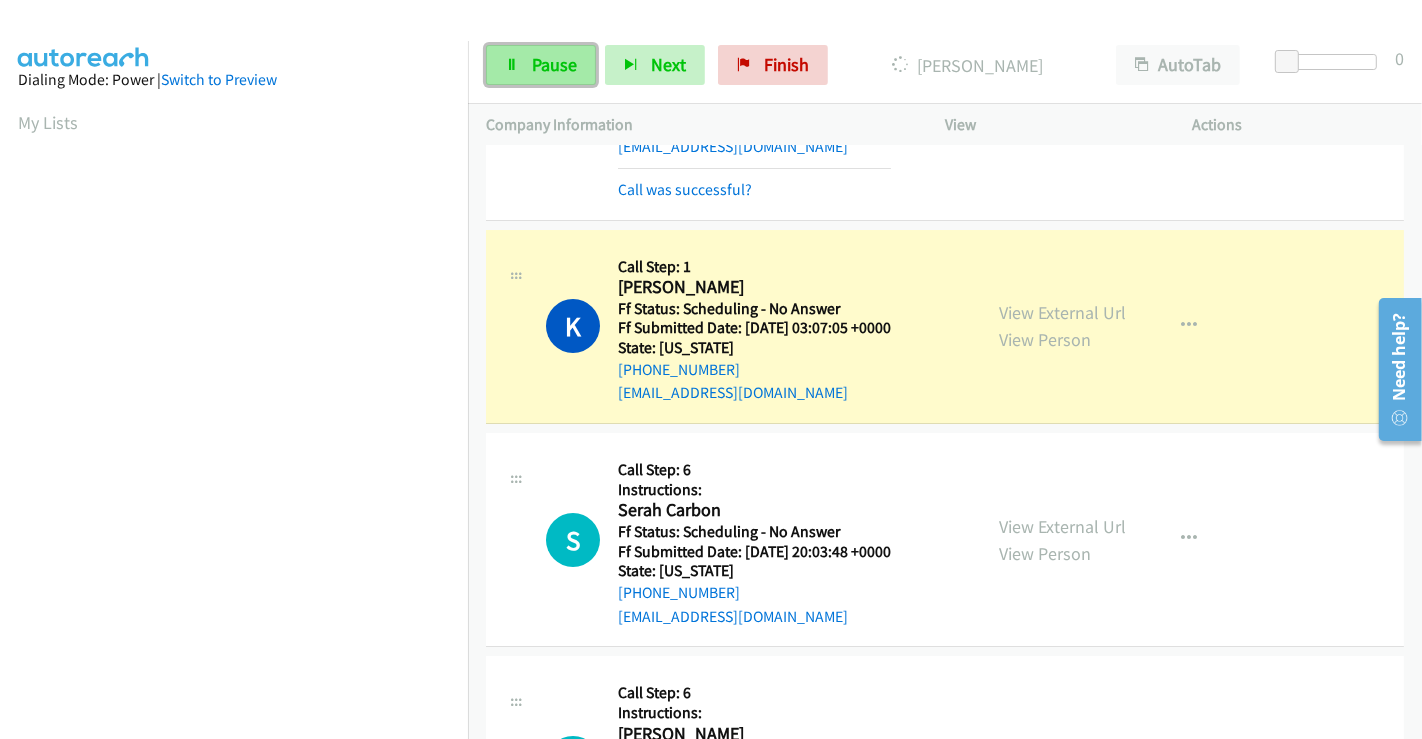 click on "Pause" at bounding box center (554, 64) 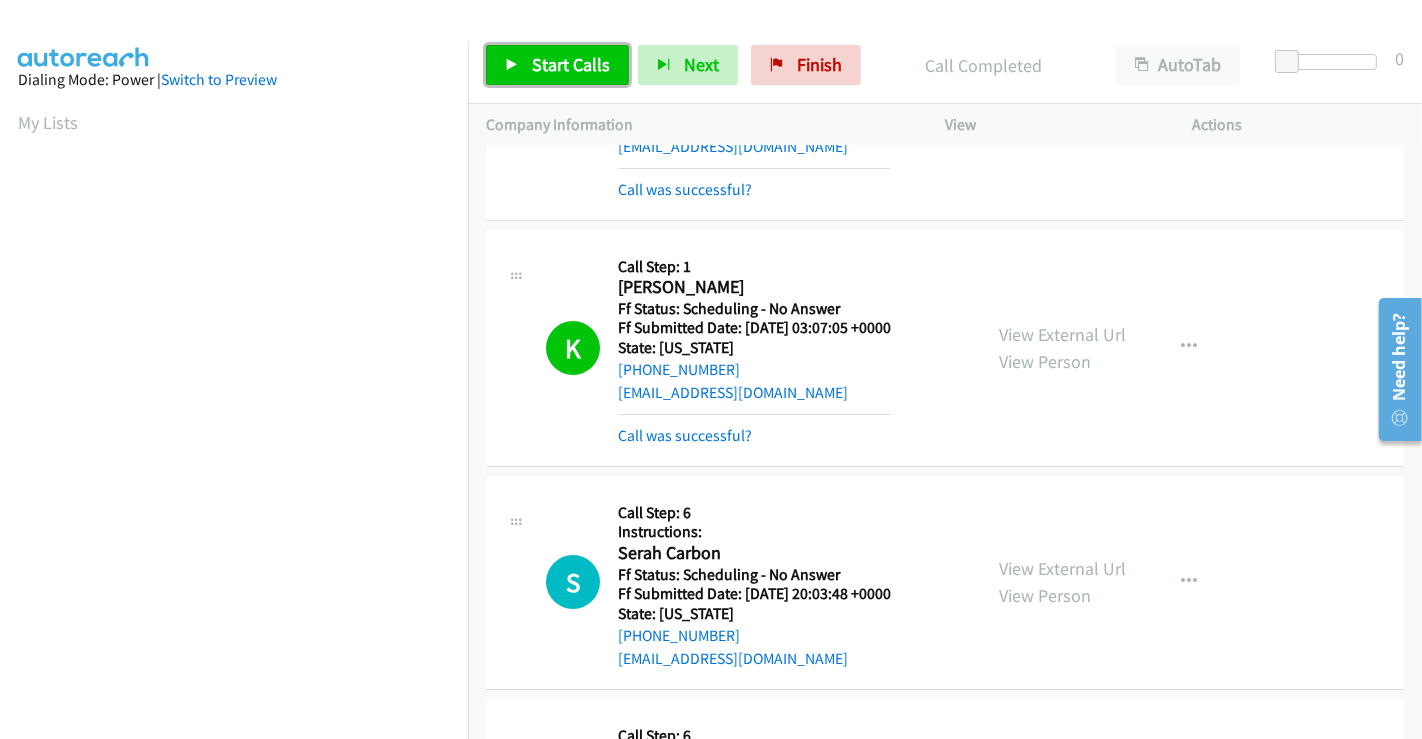 click on "Start Calls" at bounding box center [571, 64] 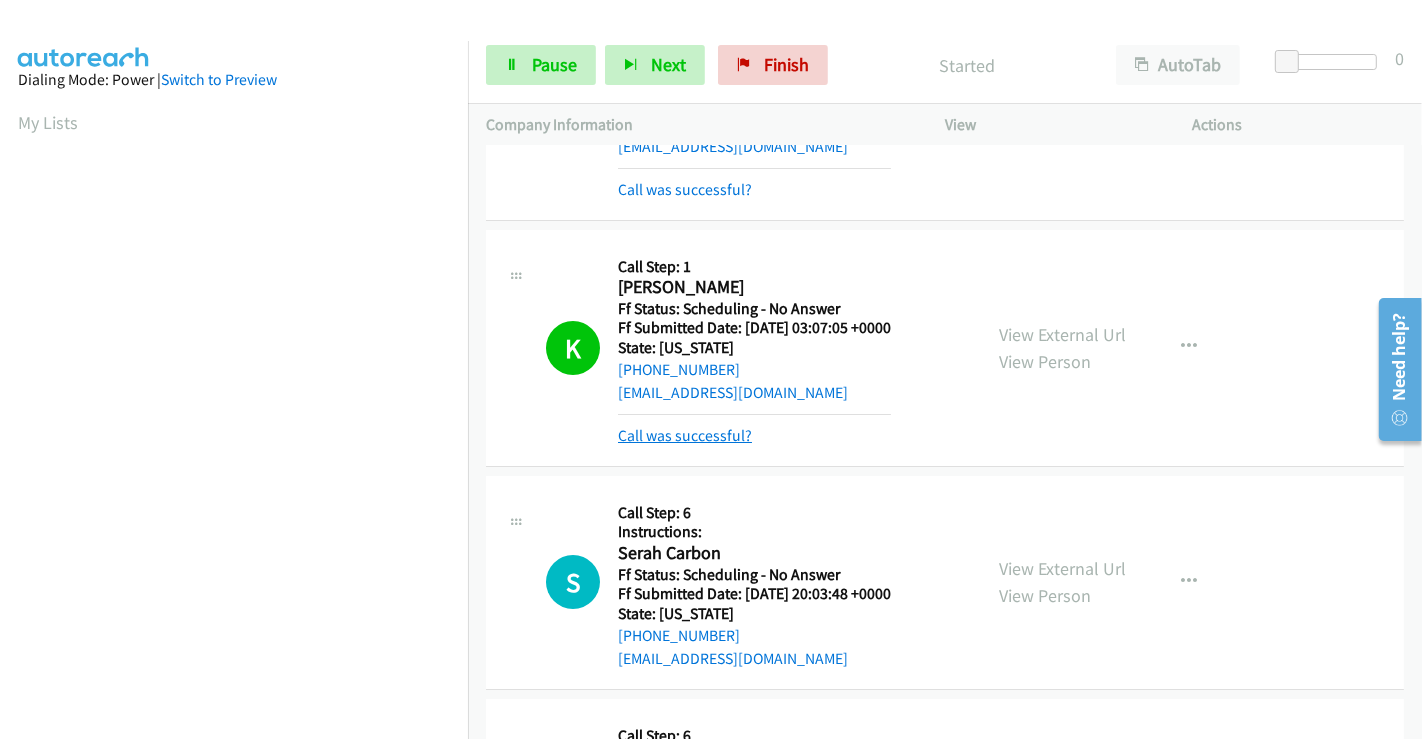 click on "Call was successful?" at bounding box center [685, 435] 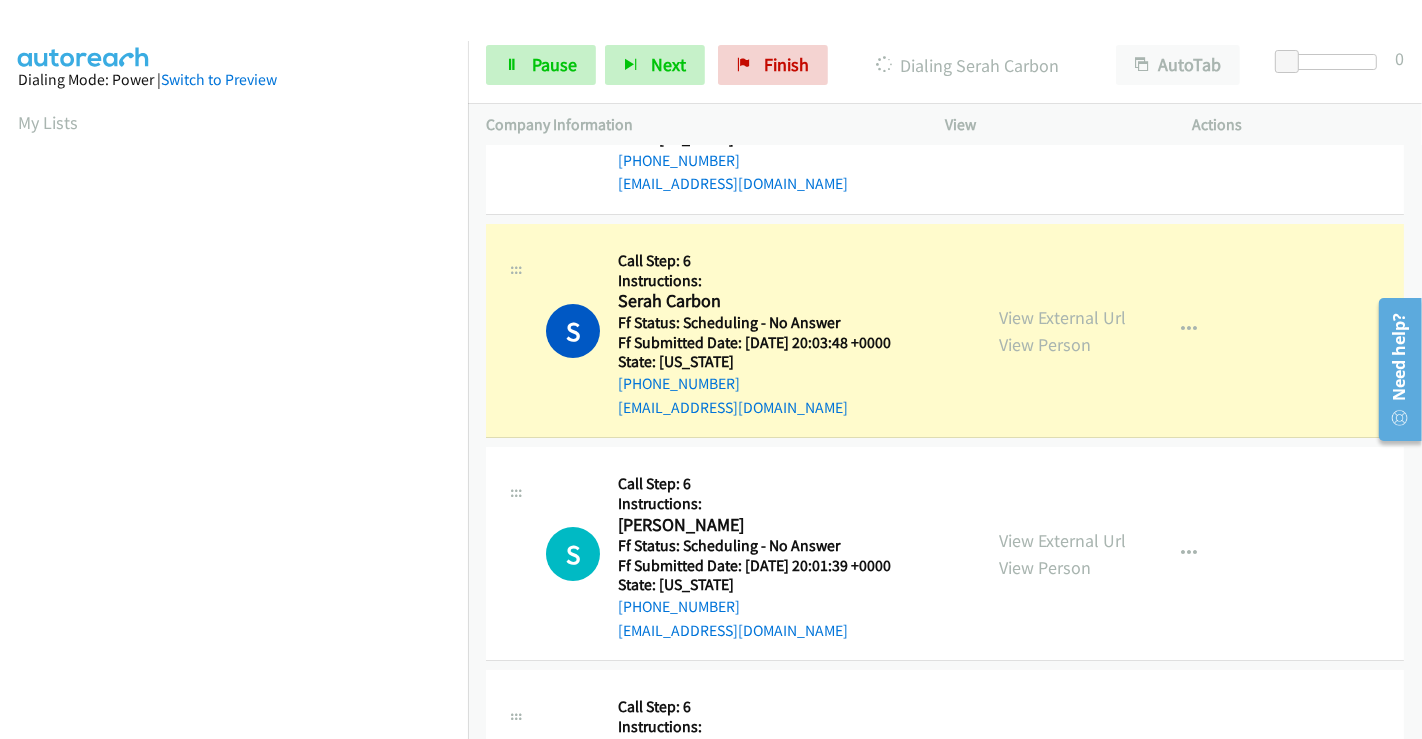 scroll, scrollTop: 6355, scrollLeft: 0, axis: vertical 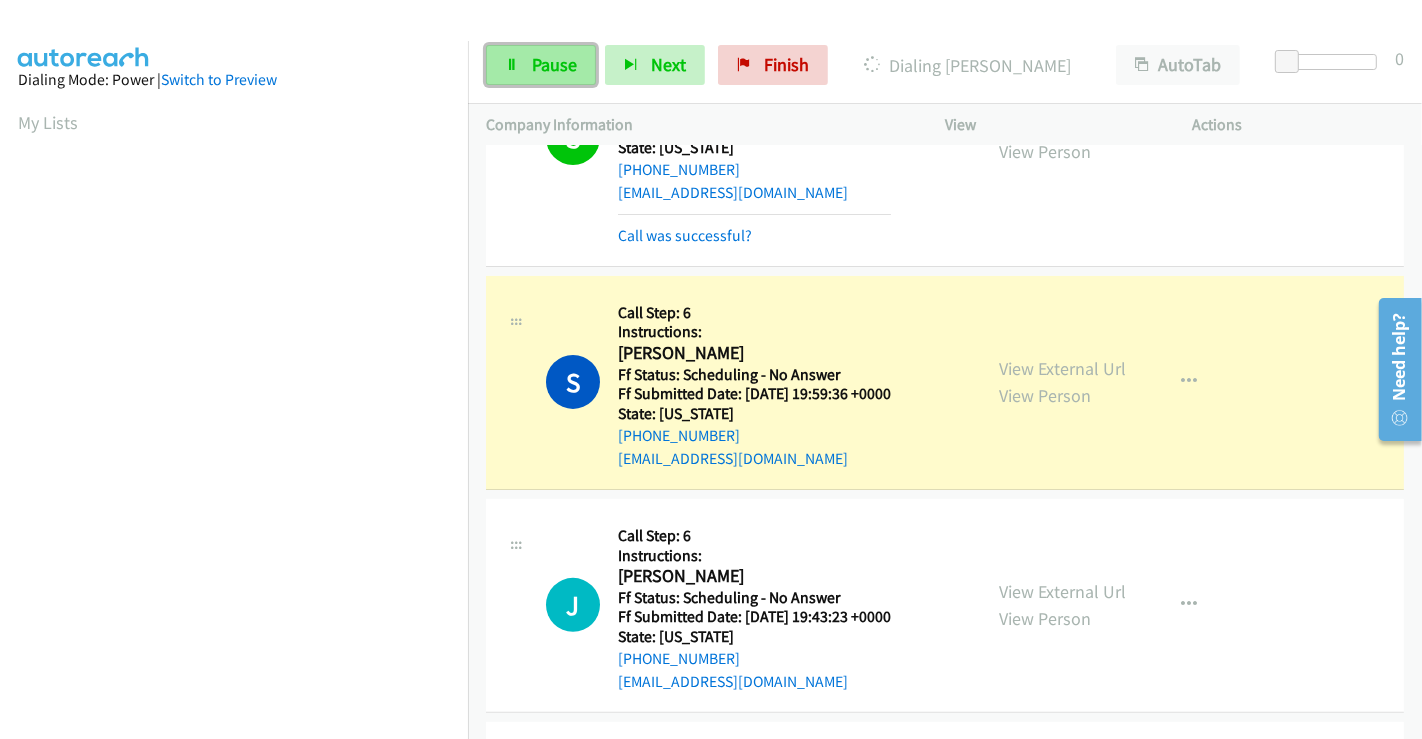 click on "Pause" at bounding box center [554, 64] 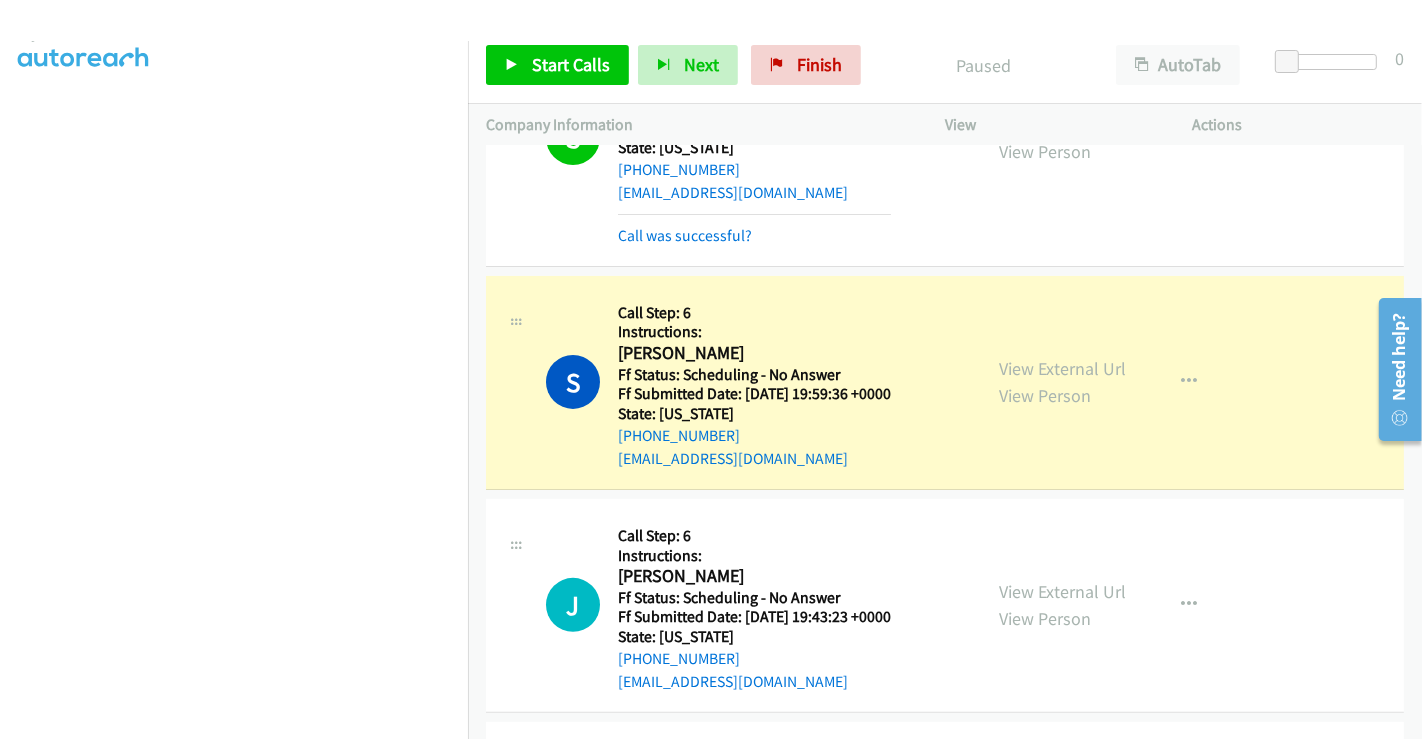 scroll, scrollTop: 385, scrollLeft: 0, axis: vertical 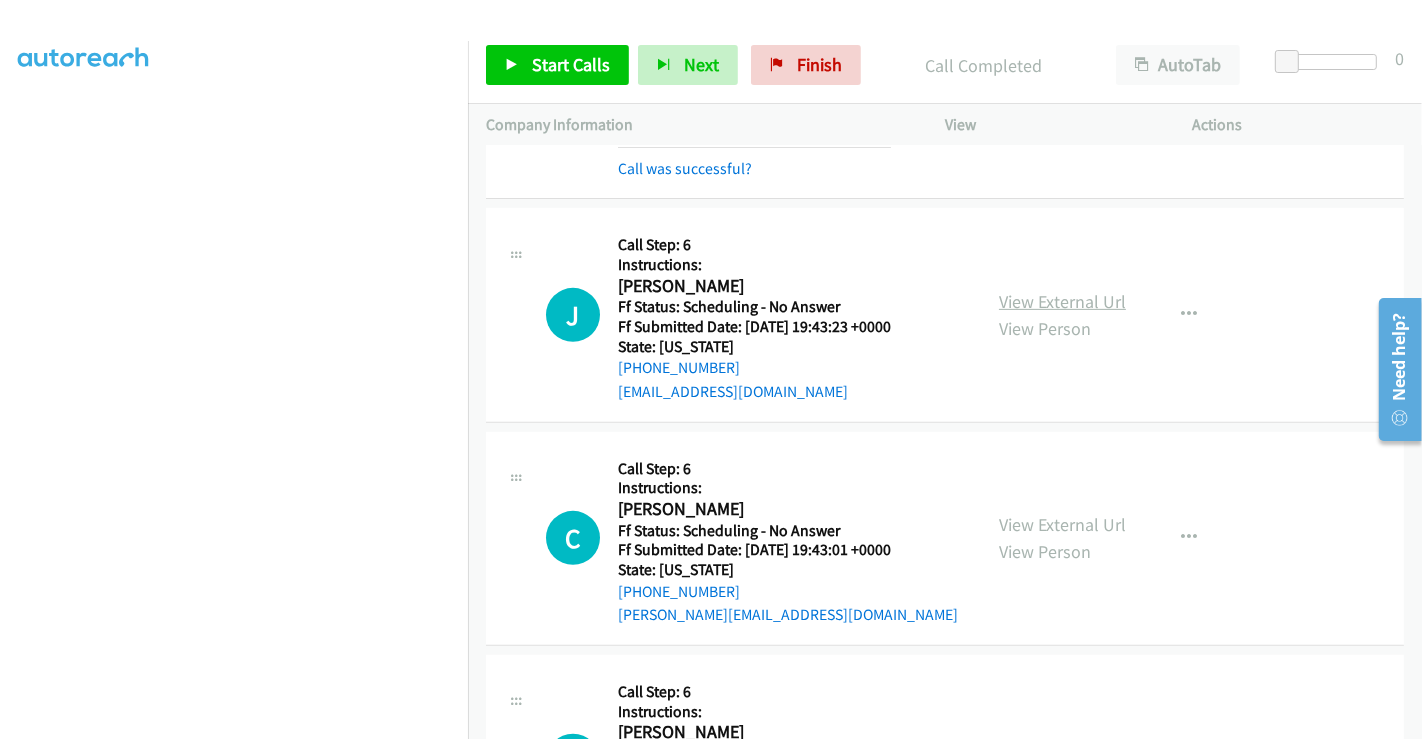 click on "View External Url" at bounding box center (1062, 301) 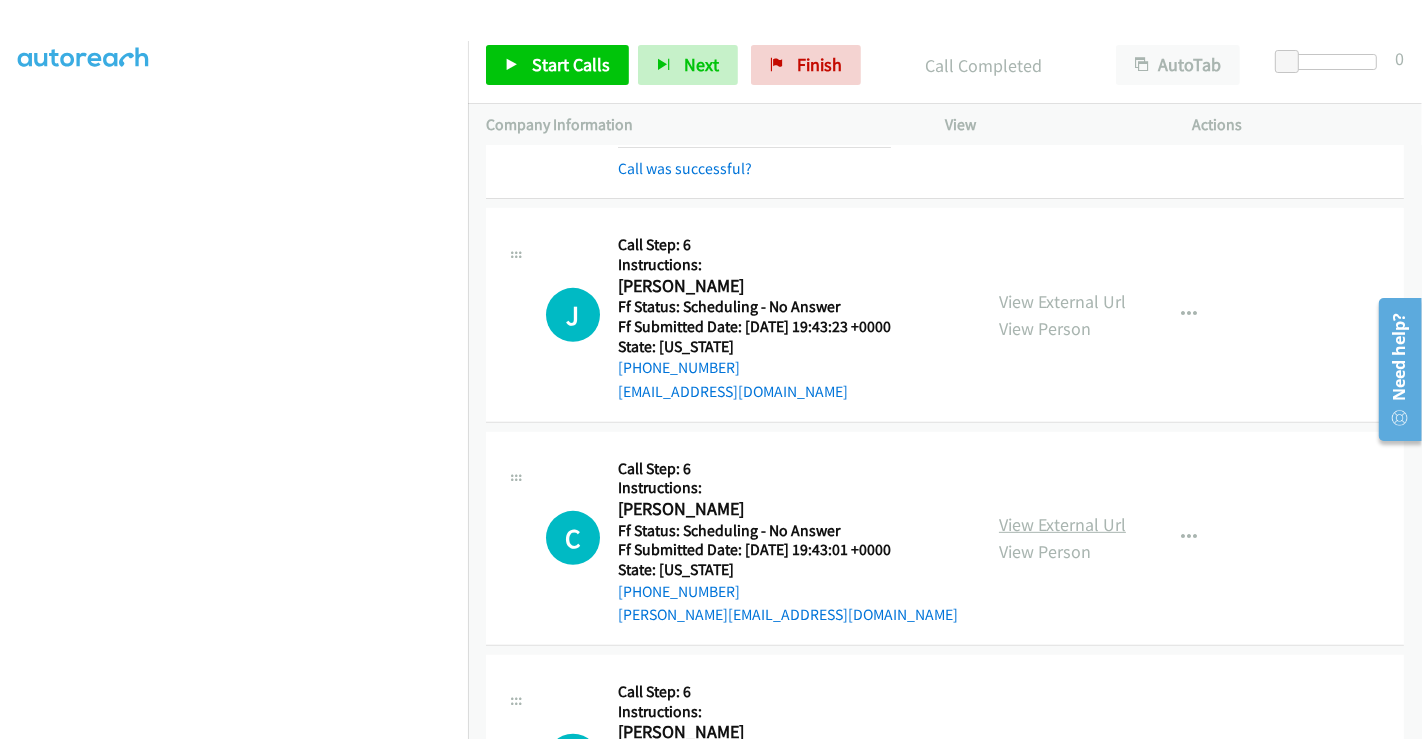 click on "View External Url" at bounding box center (1062, 524) 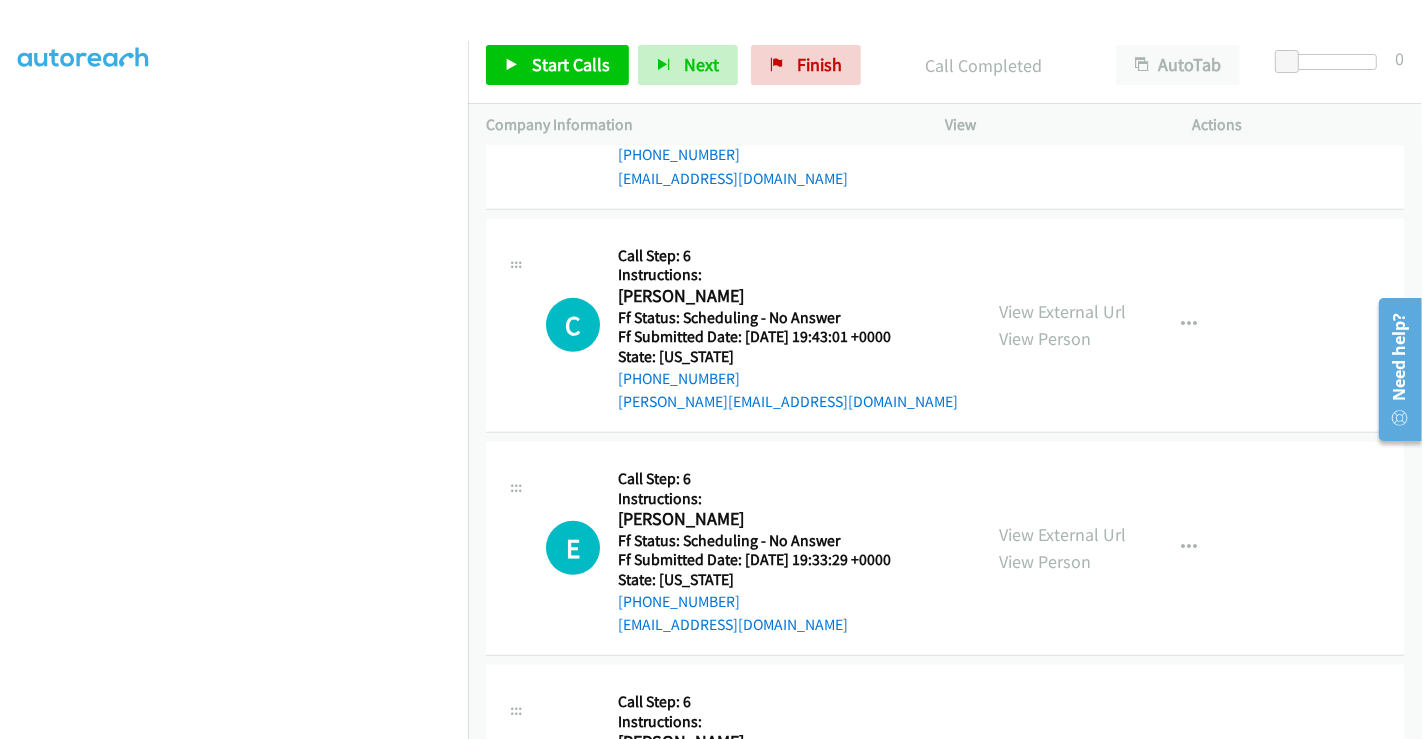 scroll, scrollTop: 7355, scrollLeft: 0, axis: vertical 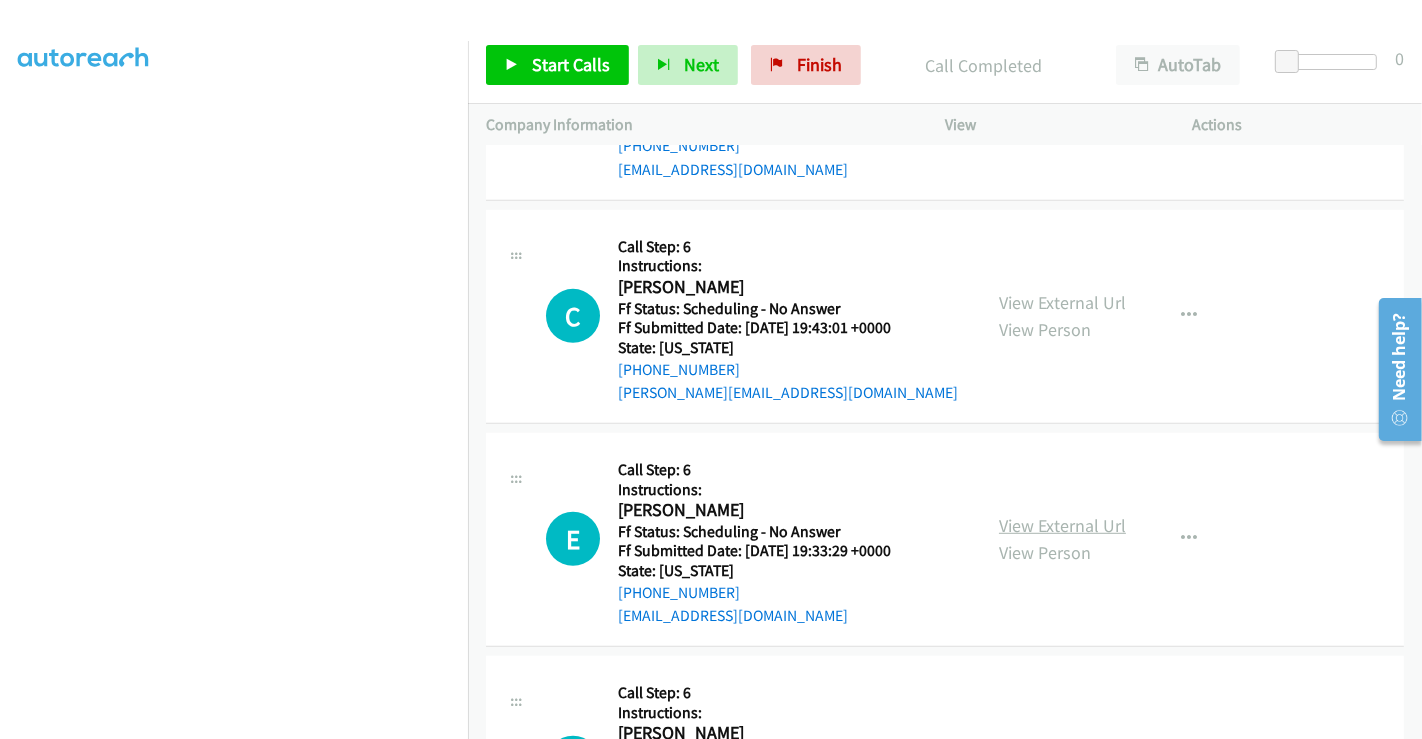 click on "View External Url" at bounding box center [1062, 525] 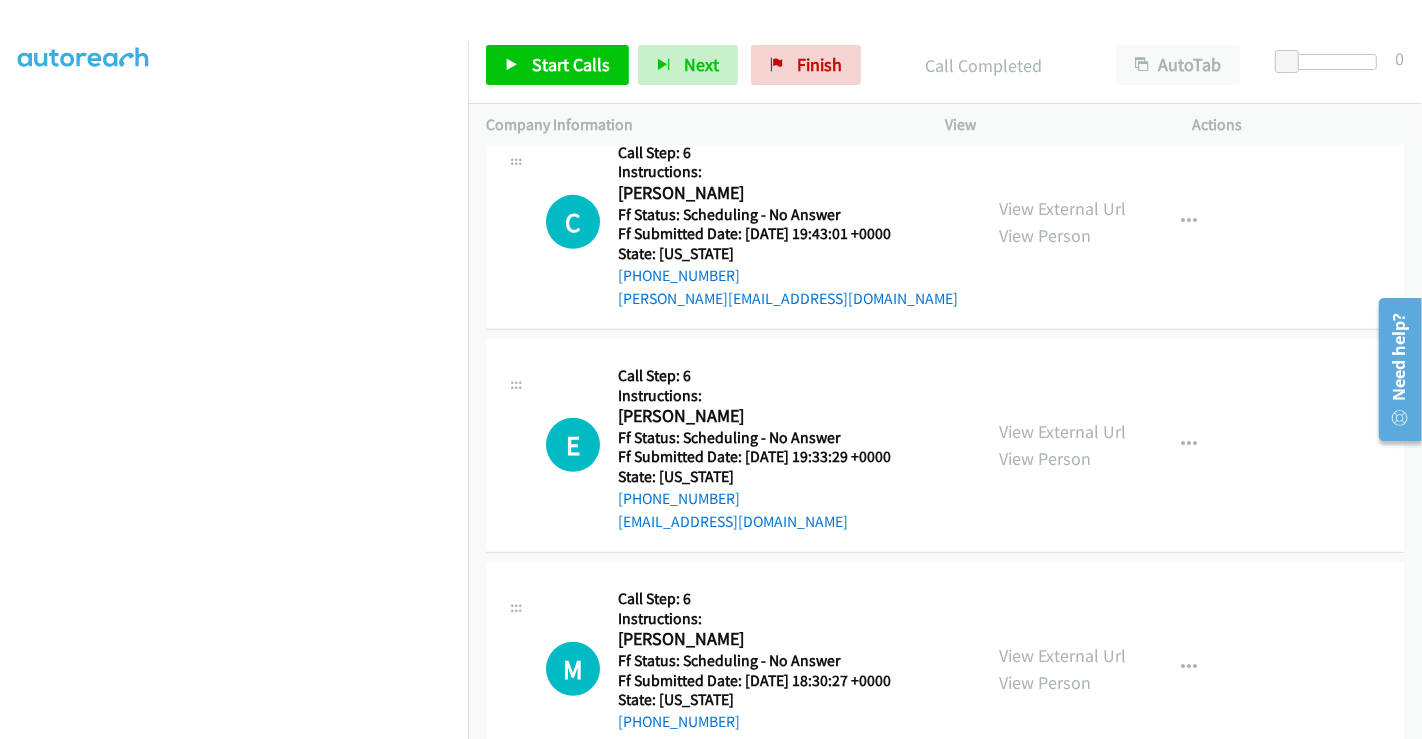 scroll, scrollTop: 7577, scrollLeft: 0, axis: vertical 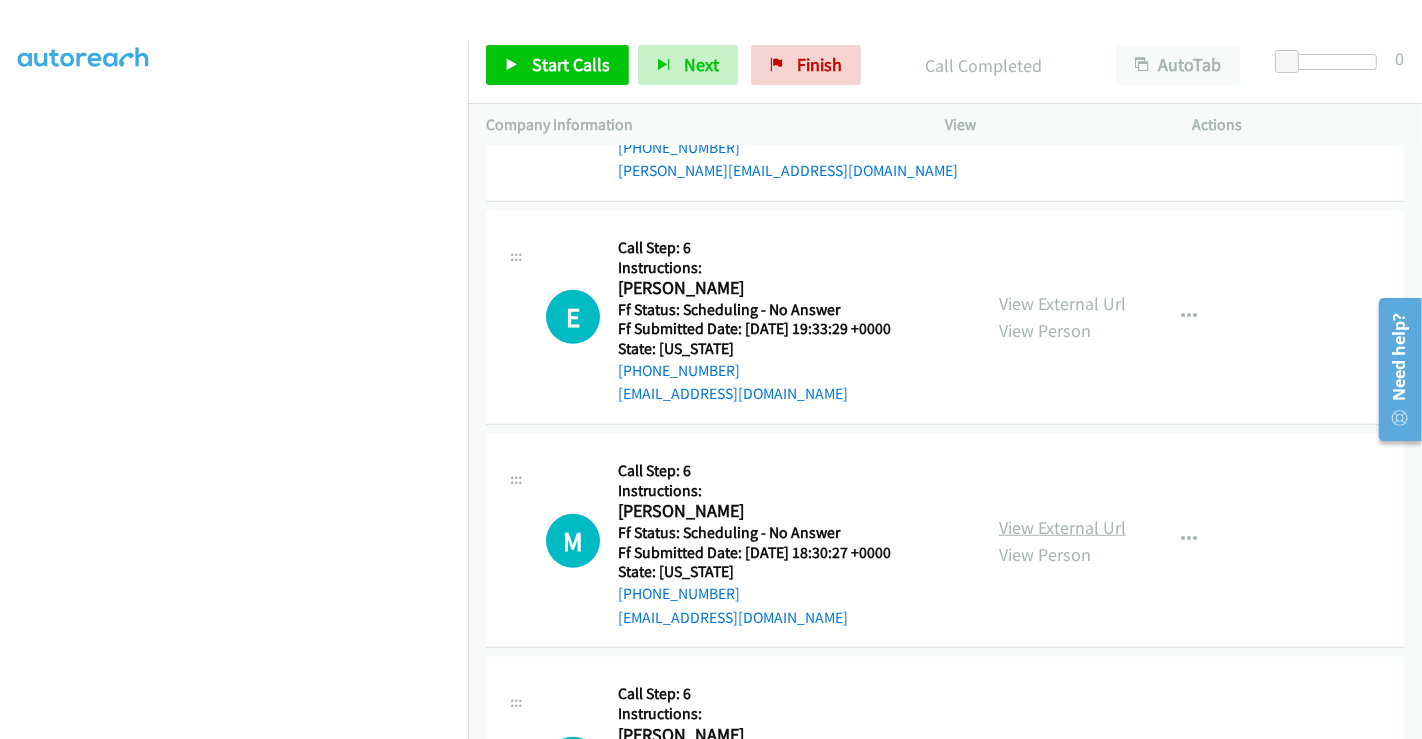 click on "View External Url" at bounding box center (1062, 527) 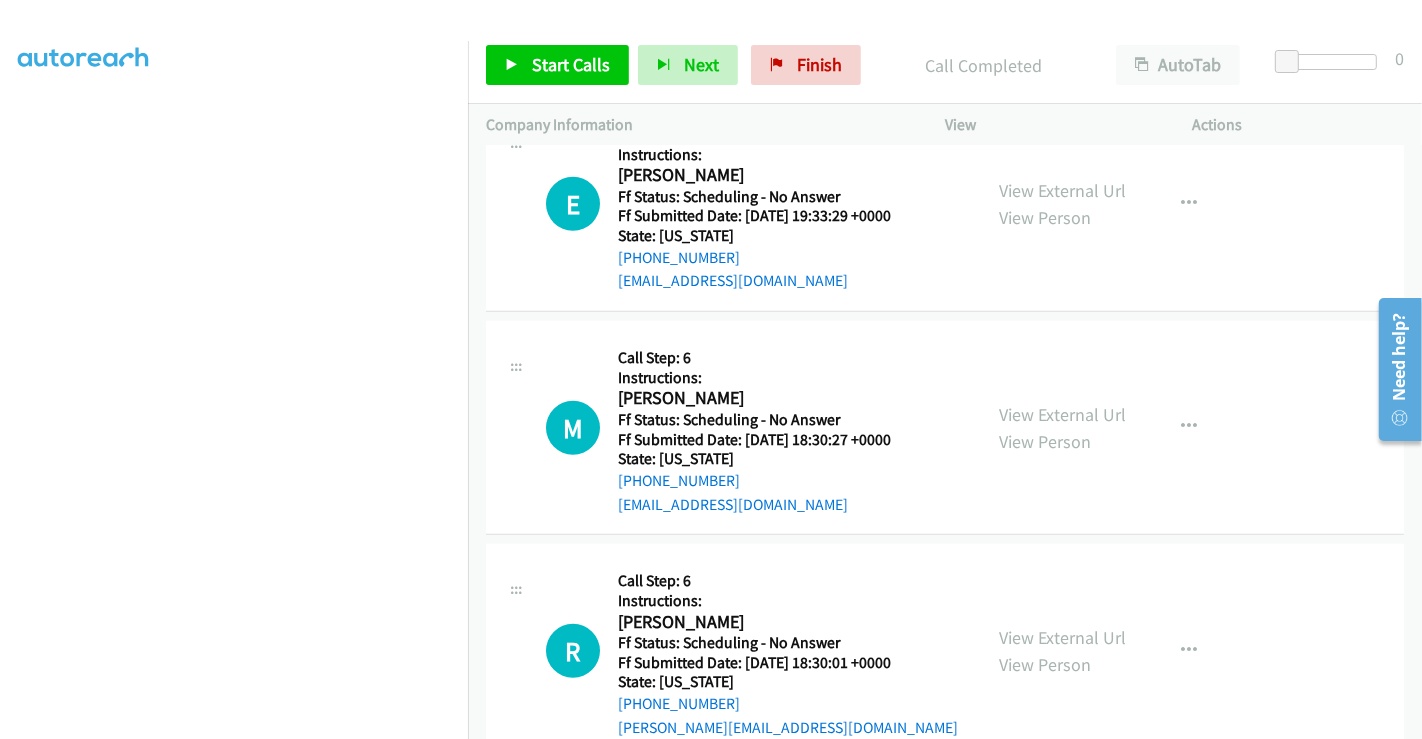 scroll, scrollTop: 7800, scrollLeft: 0, axis: vertical 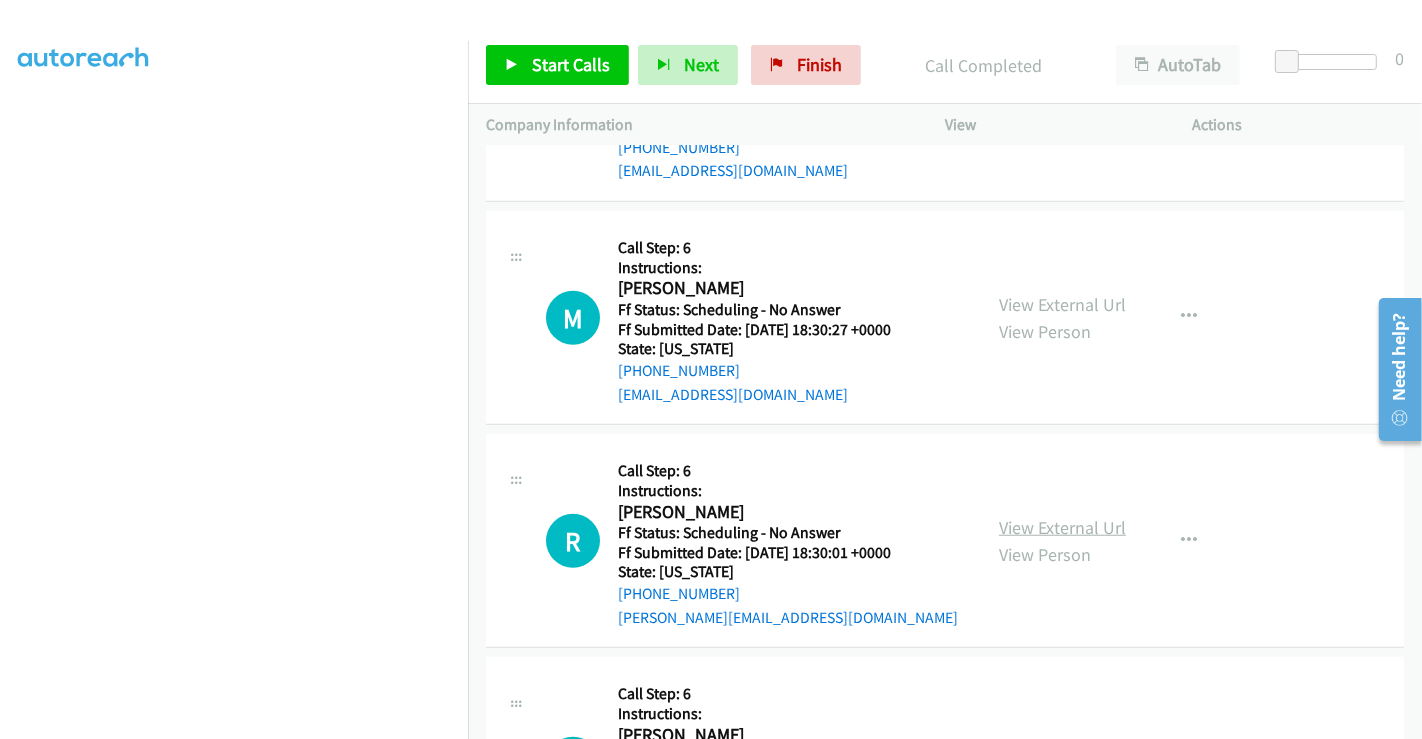 click on "View External Url" at bounding box center (1062, 527) 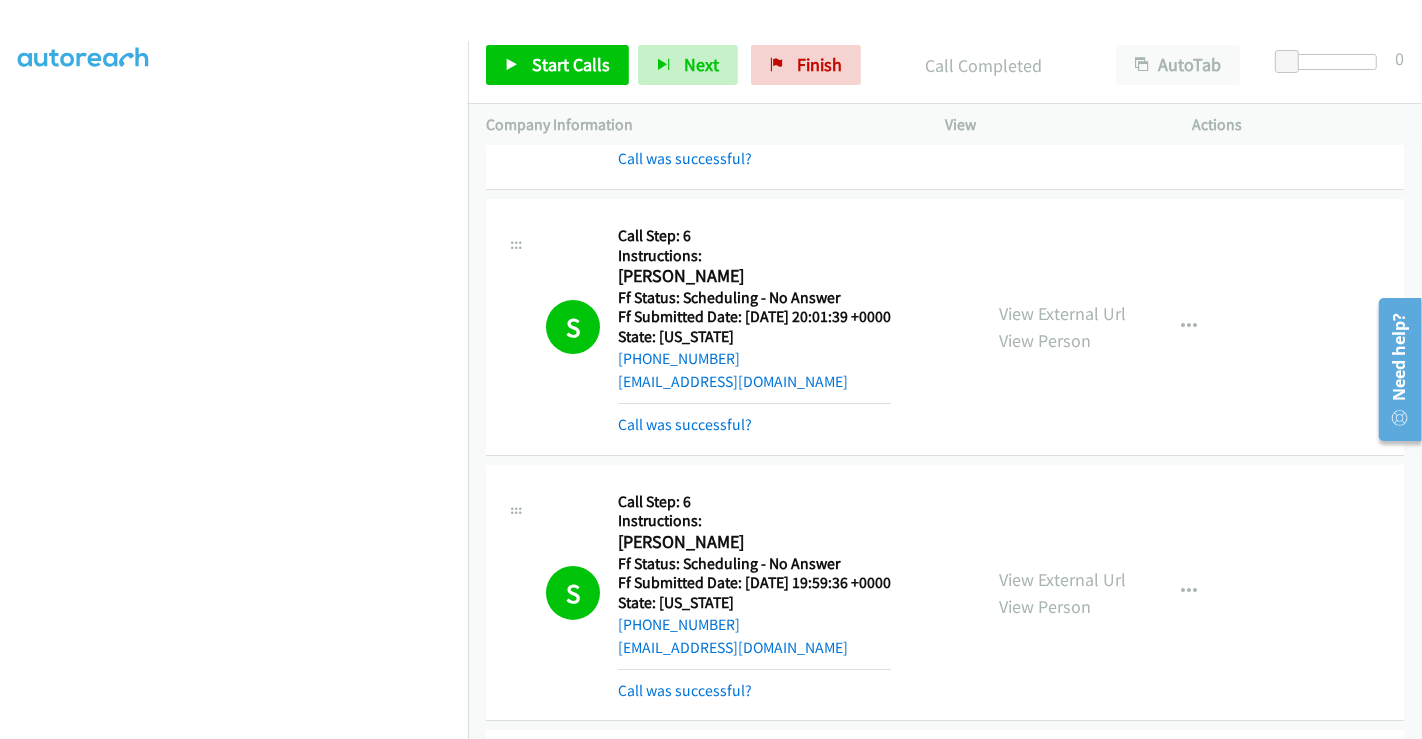 scroll, scrollTop: 6800, scrollLeft: 0, axis: vertical 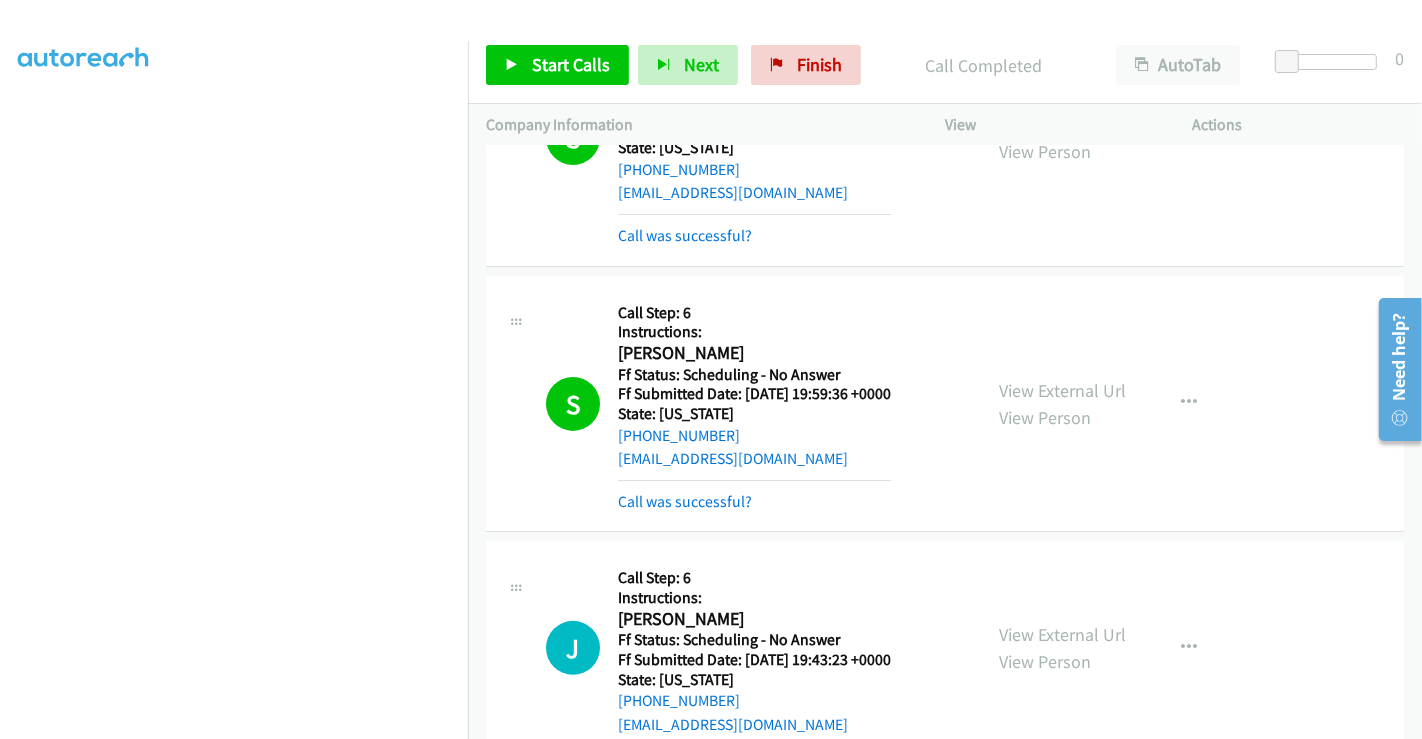 click on "S
Callback Scheduled
Call Step: 6
Instructions:
Scarlett Rami
America/Chicago
Ff Status: Scheduling - No Answer
Ff Submitted Date: 2025-06-29 19:59:36 +0000
State: Texas
+1 859-536-1597
civicluxerentals@gmail.com
Call was successful?
View External Url
View Person
View External Url
Email
Schedule/Manage Callback
Skip Call
Add to do not call list" at bounding box center (945, 404) 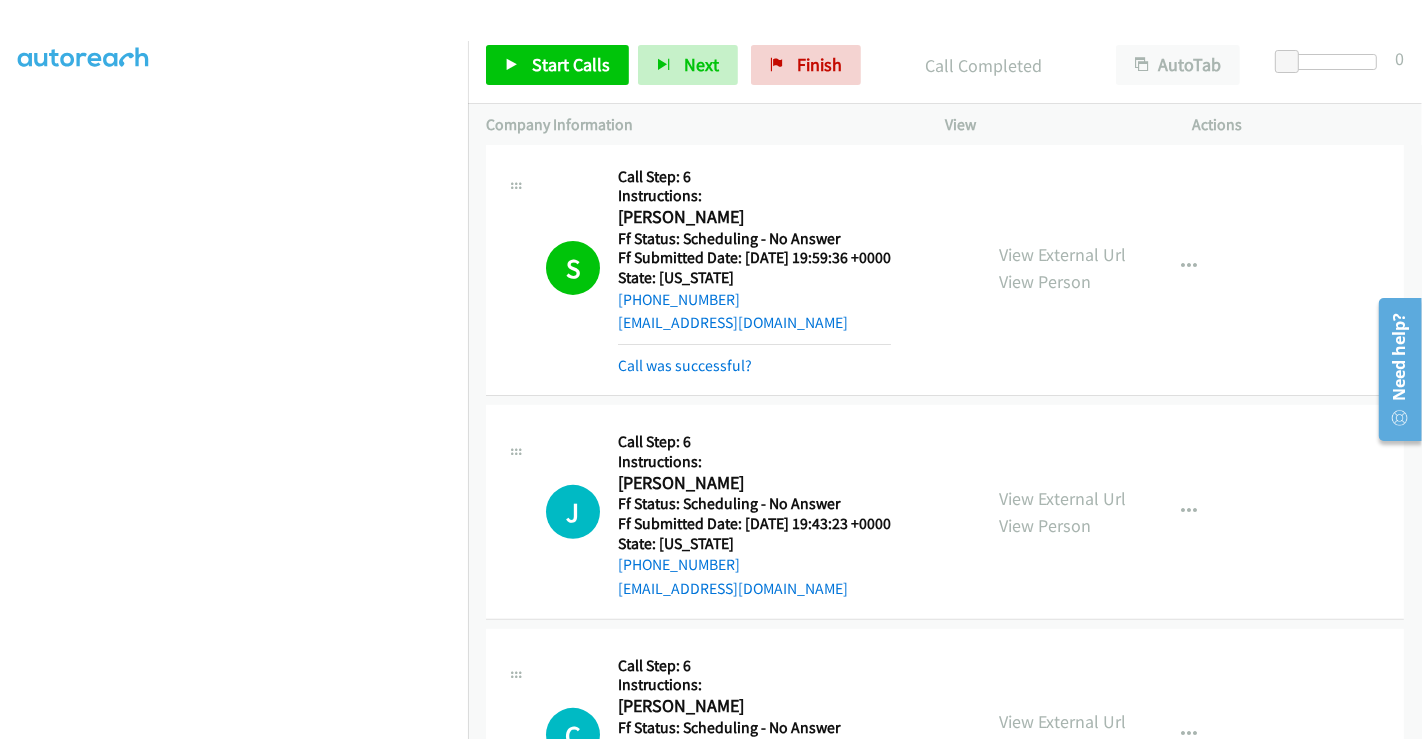 scroll, scrollTop: 7133, scrollLeft: 0, axis: vertical 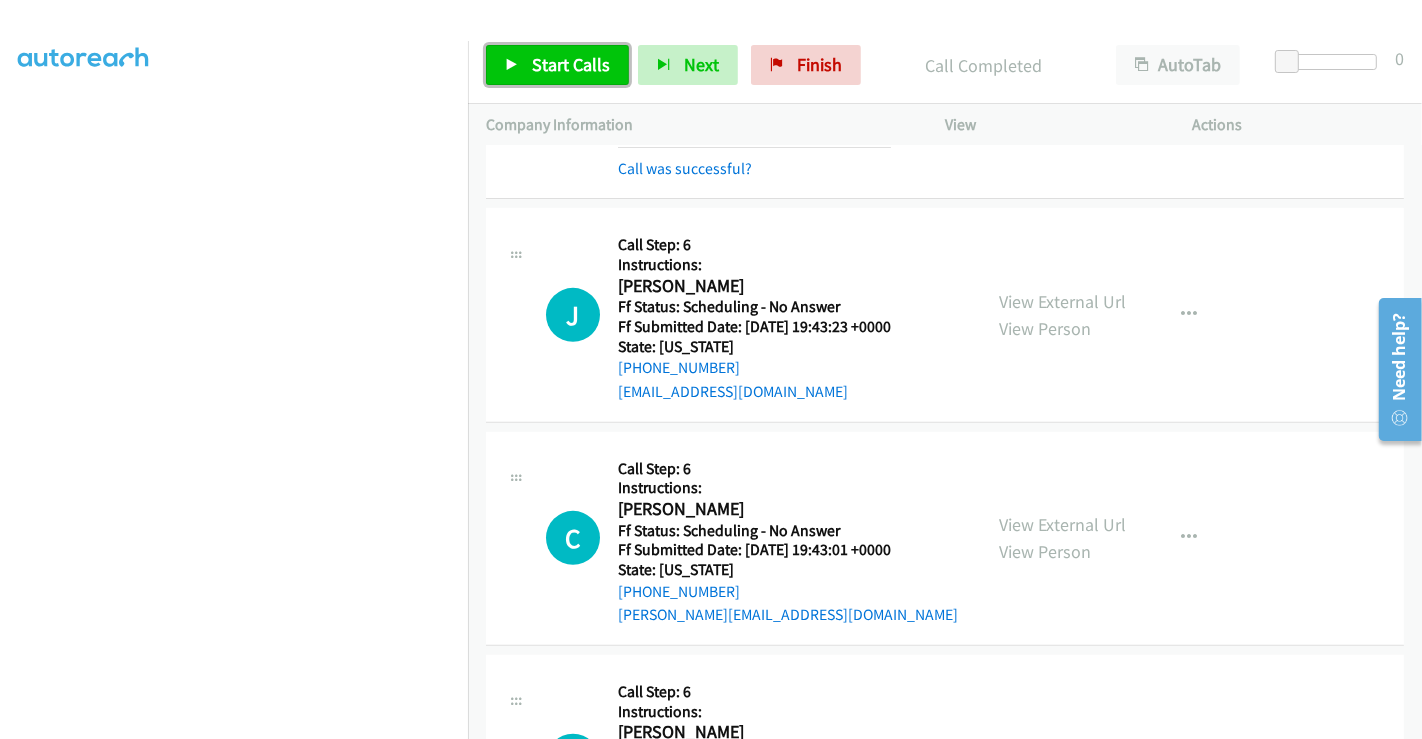 click on "Start Calls" at bounding box center (557, 65) 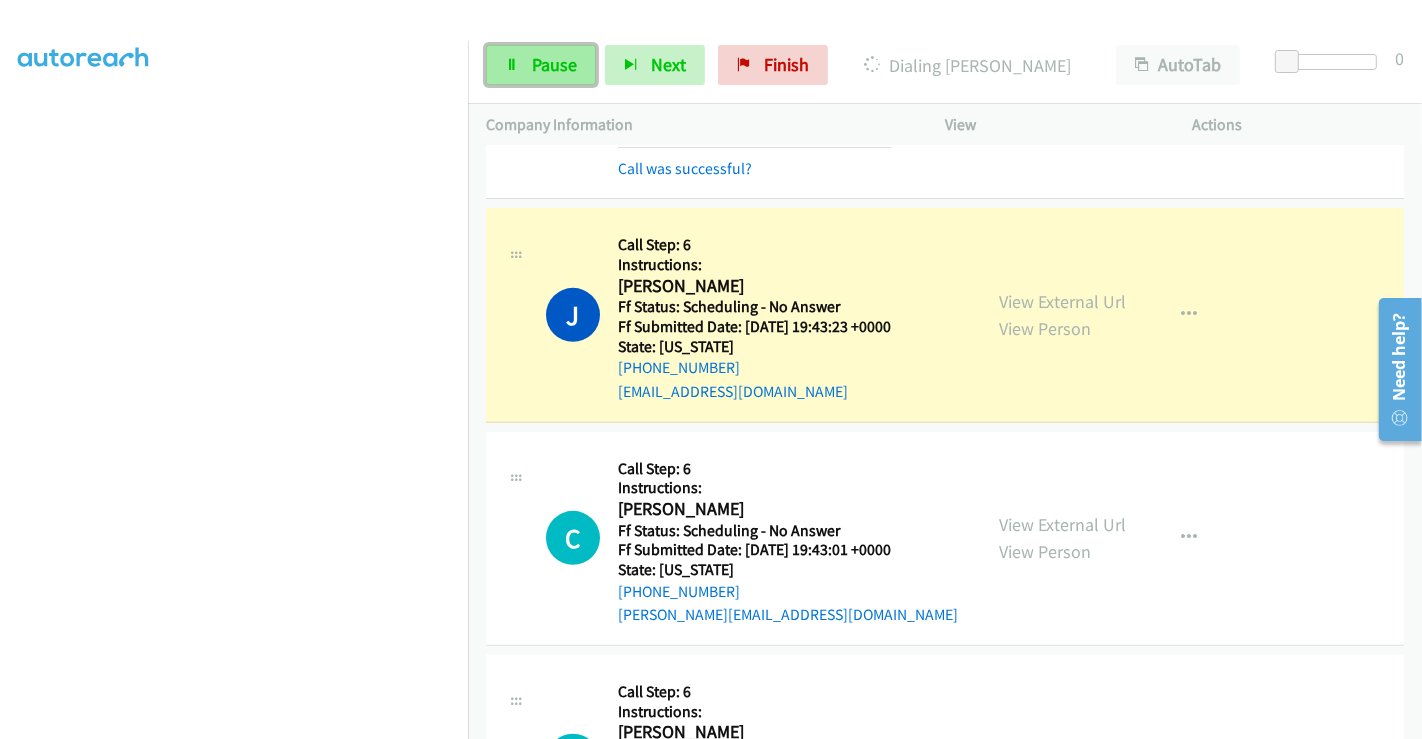 click on "Pause" at bounding box center [554, 64] 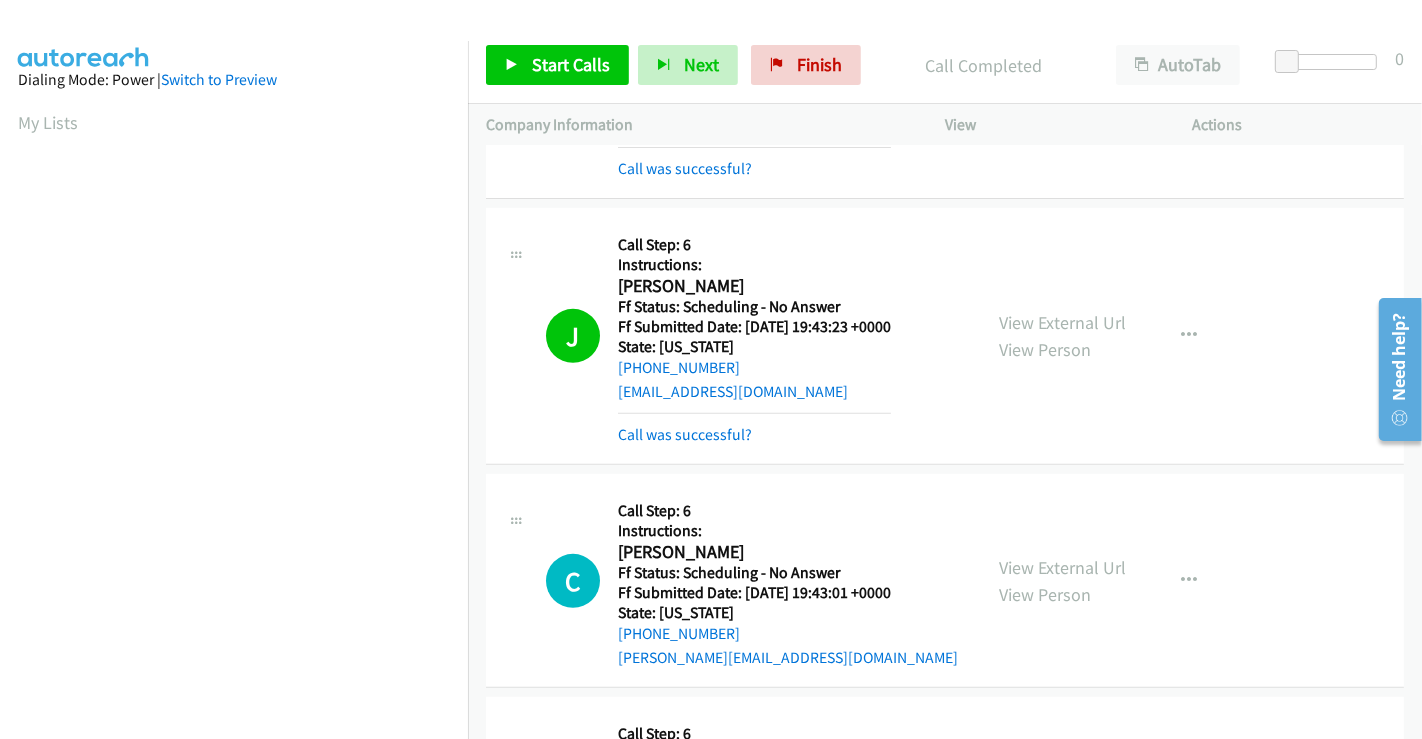 scroll, scrollTop: 385, scrollLeft: 0, axis: vertical 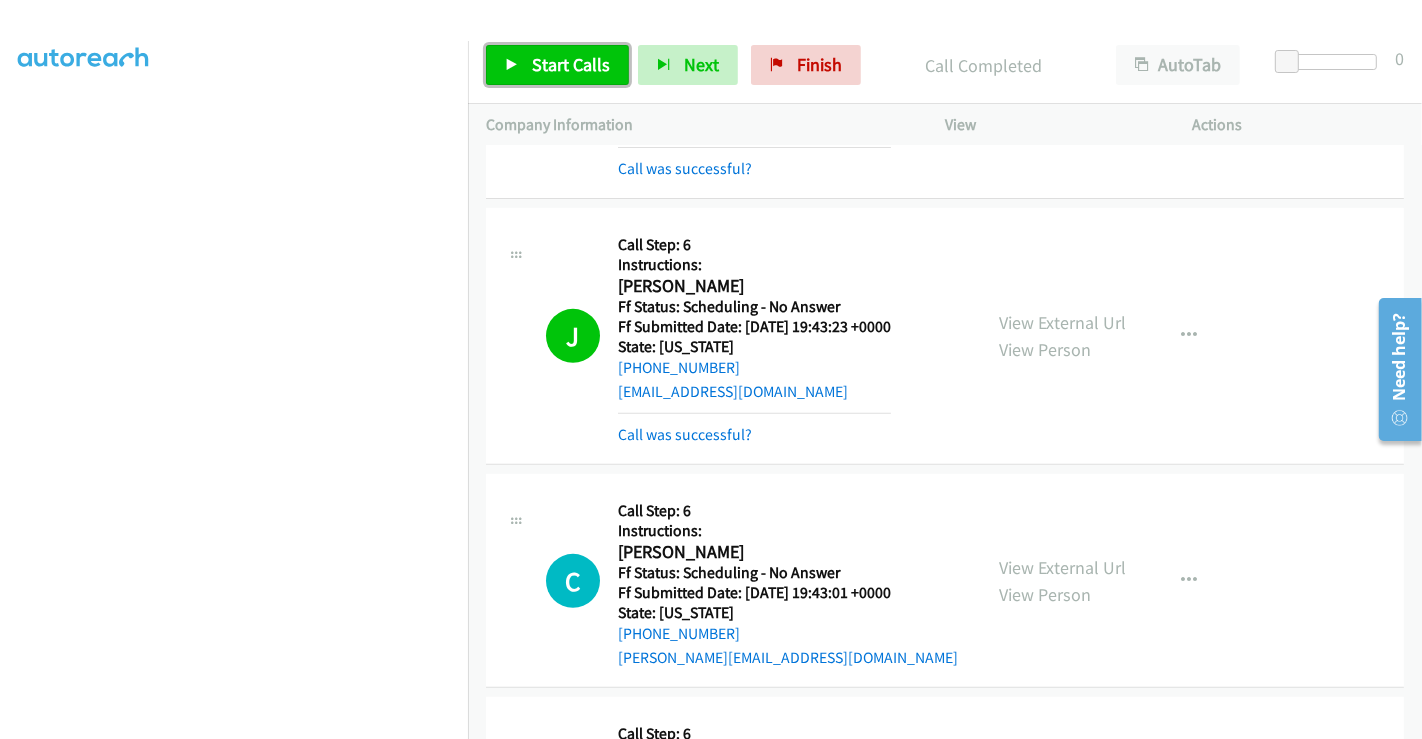 click on "Start Calls" at bounding box center (571, 64) 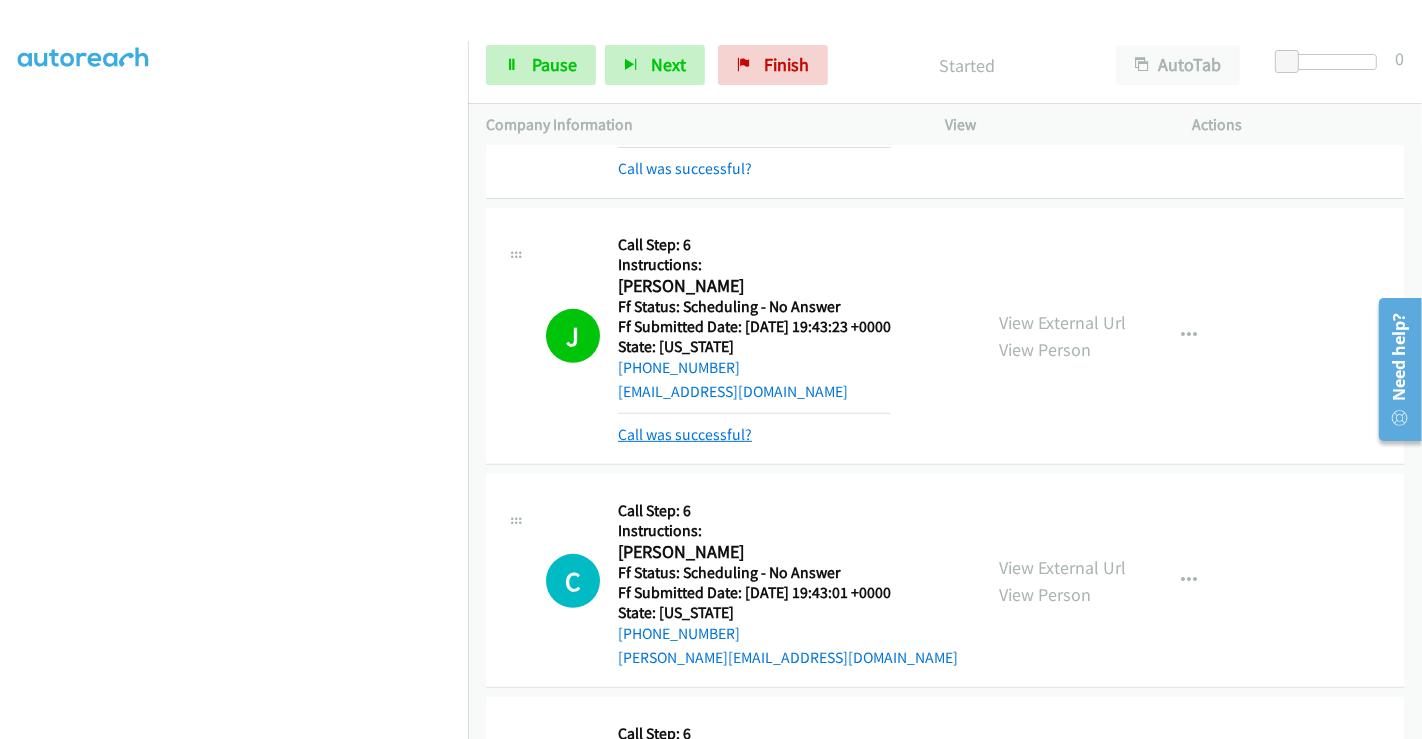 click on "Call was successful?" at bounding box center [685, 434] 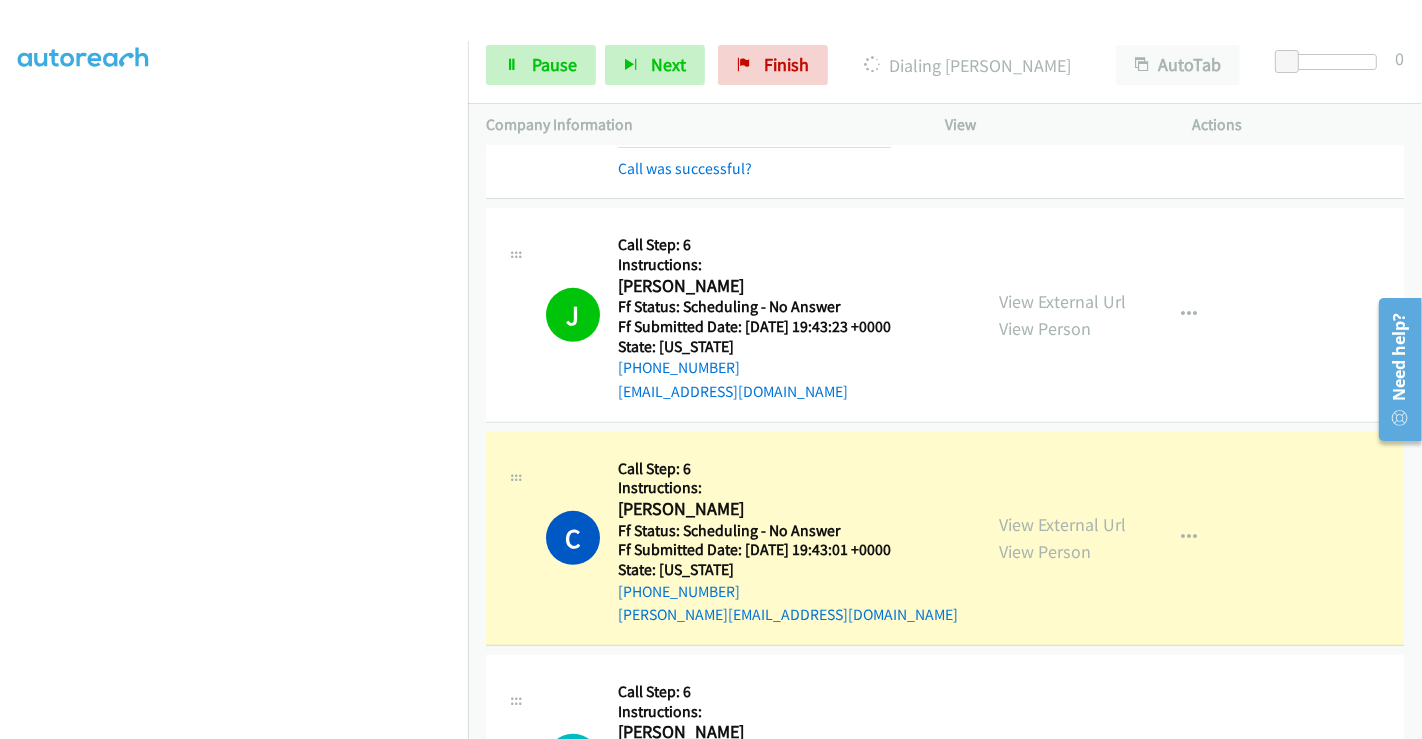 scroll, scrollTop: 0, scrollLeft: 0, axis: both 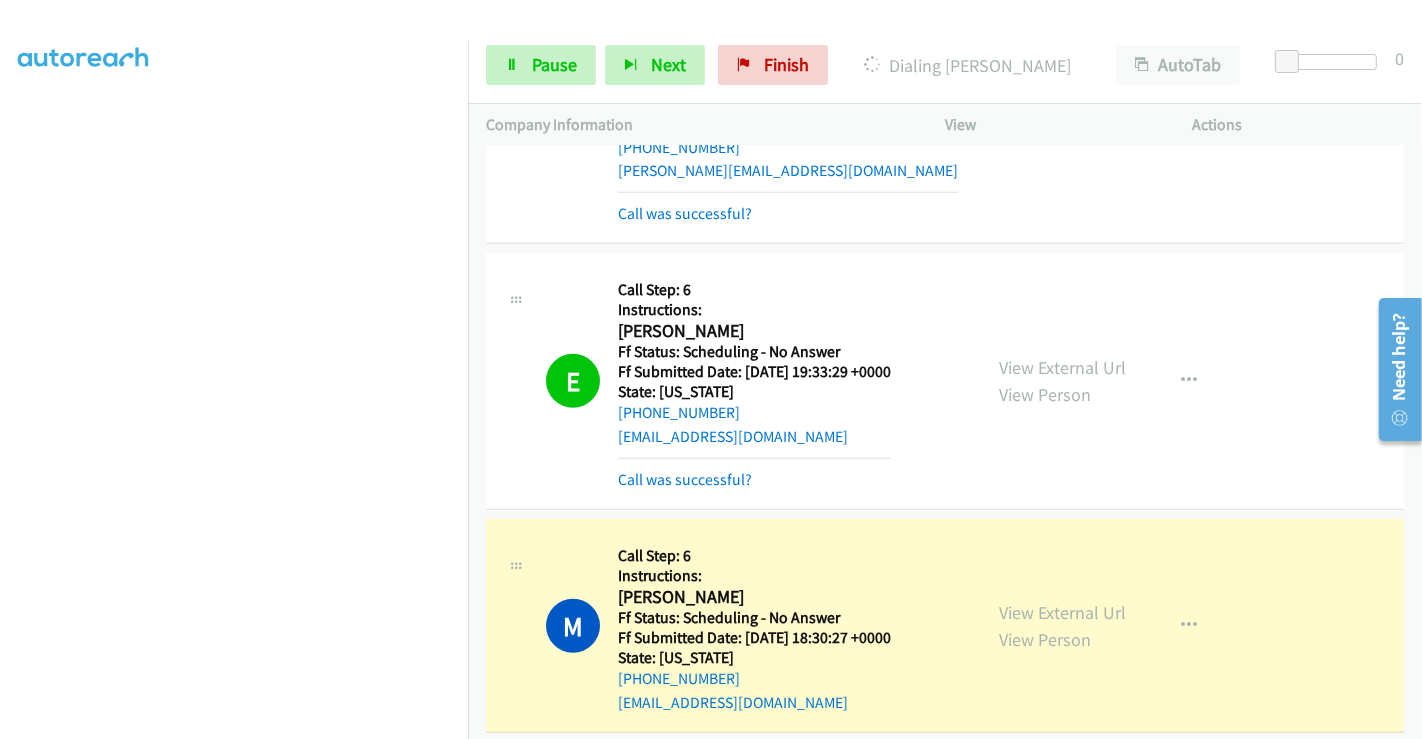 click at bounding box center [243, 261] 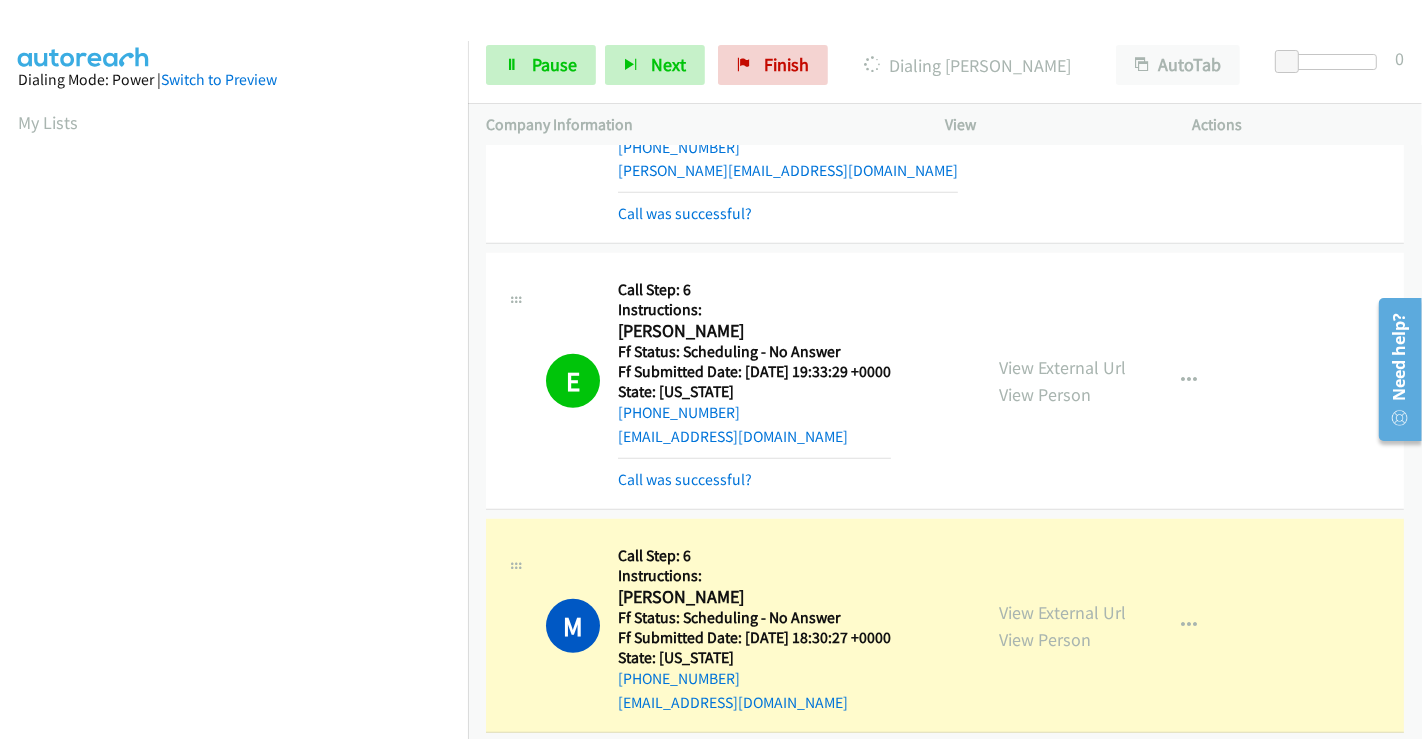 scroll, scrollTop: 385, scrollLeft: 0, axis: vertical 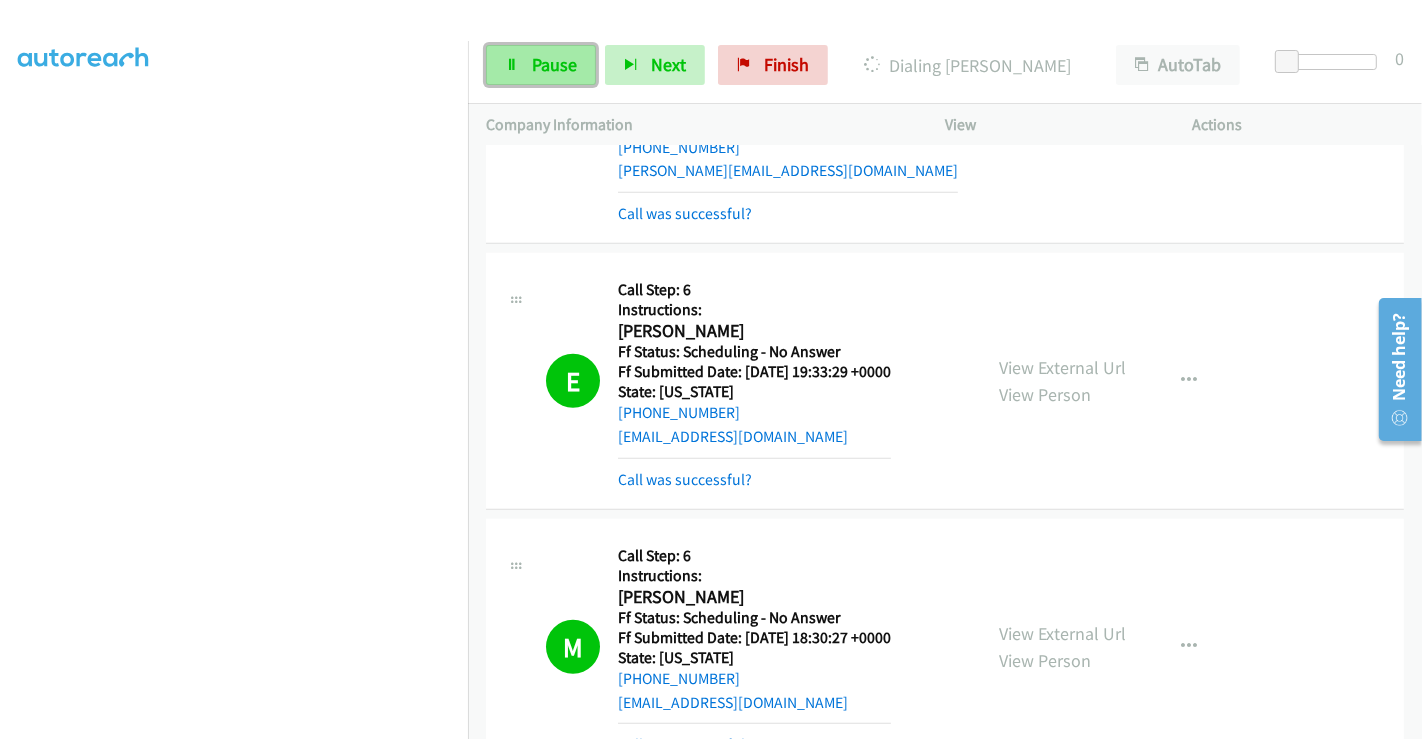 click on "Pause" at bounding box center [554, 64] 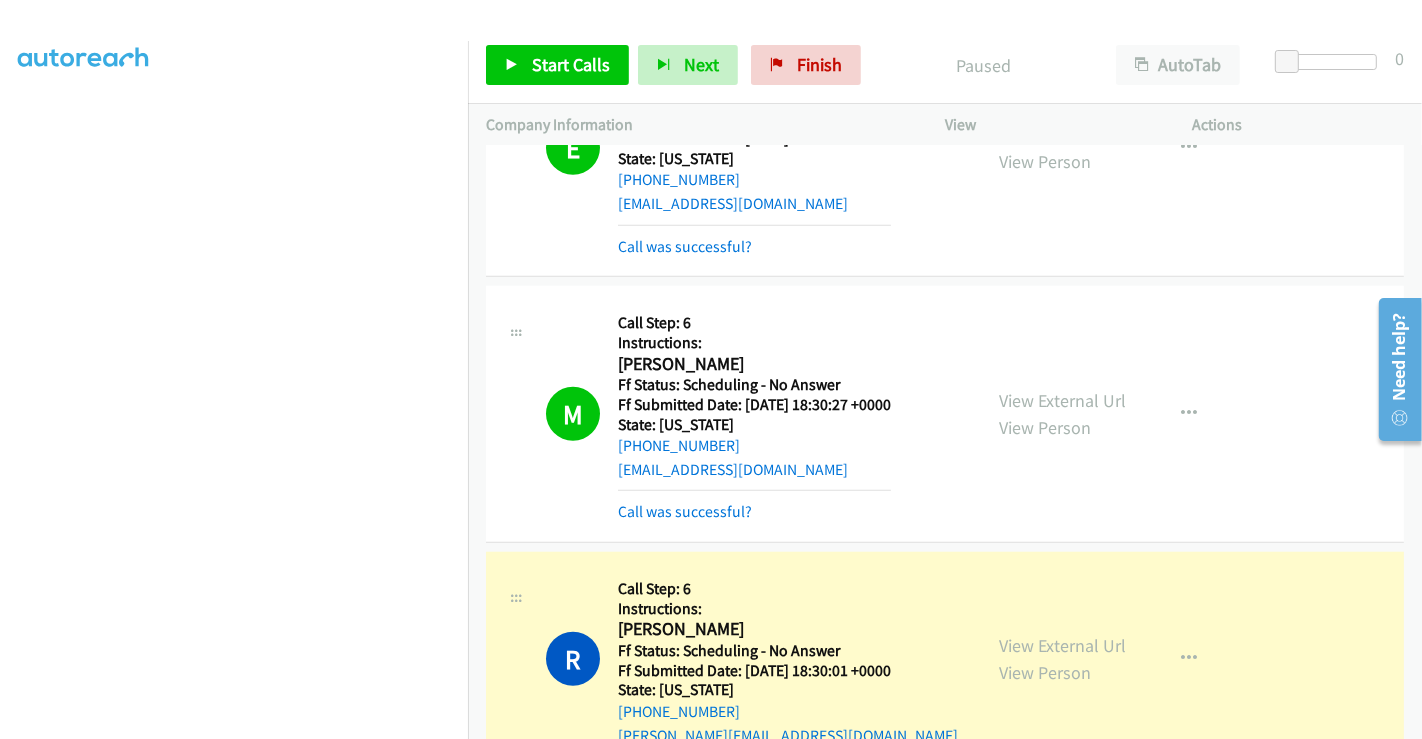 scroll, scrollTop: 8022, scrollLeft: 0, axis: vertical 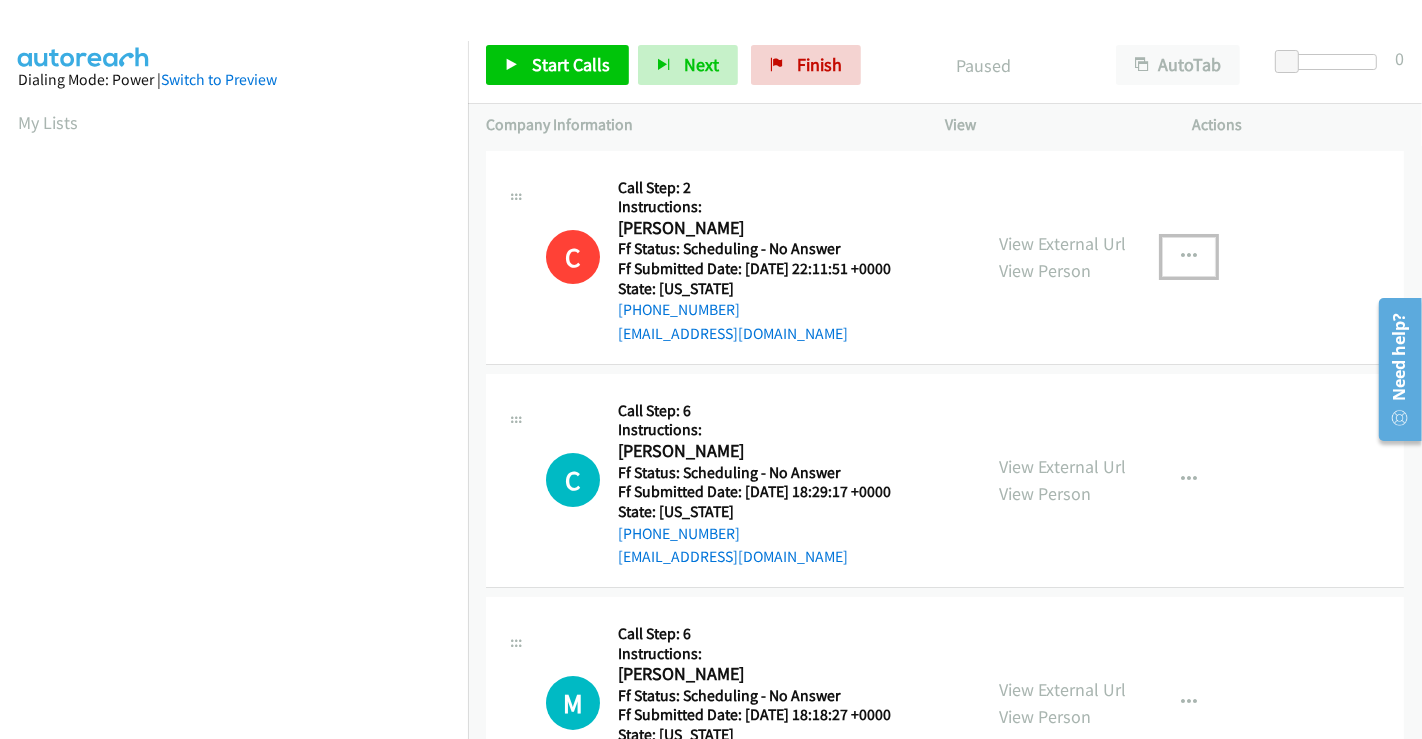 click at bounding box center (1189, 257) 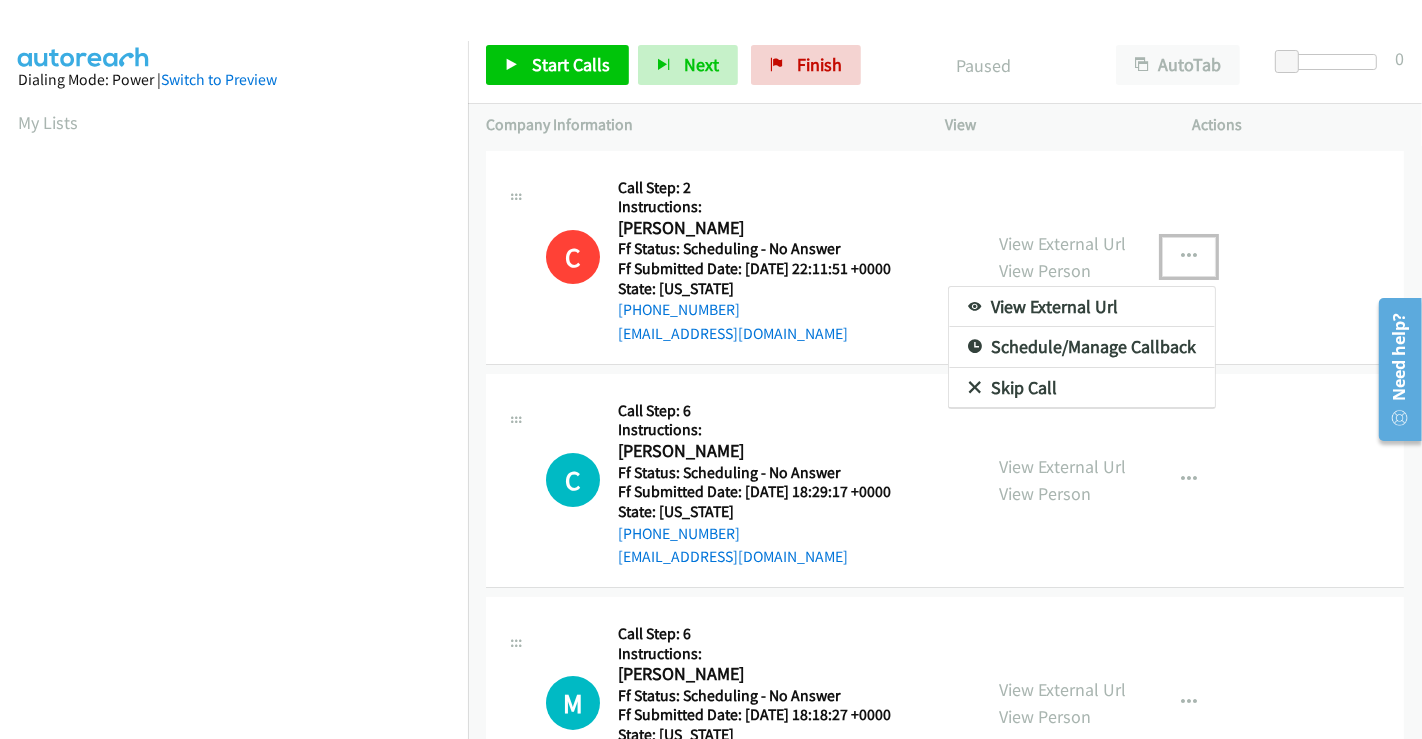 click on "Skip Call" at bounding box center [1082, 388] 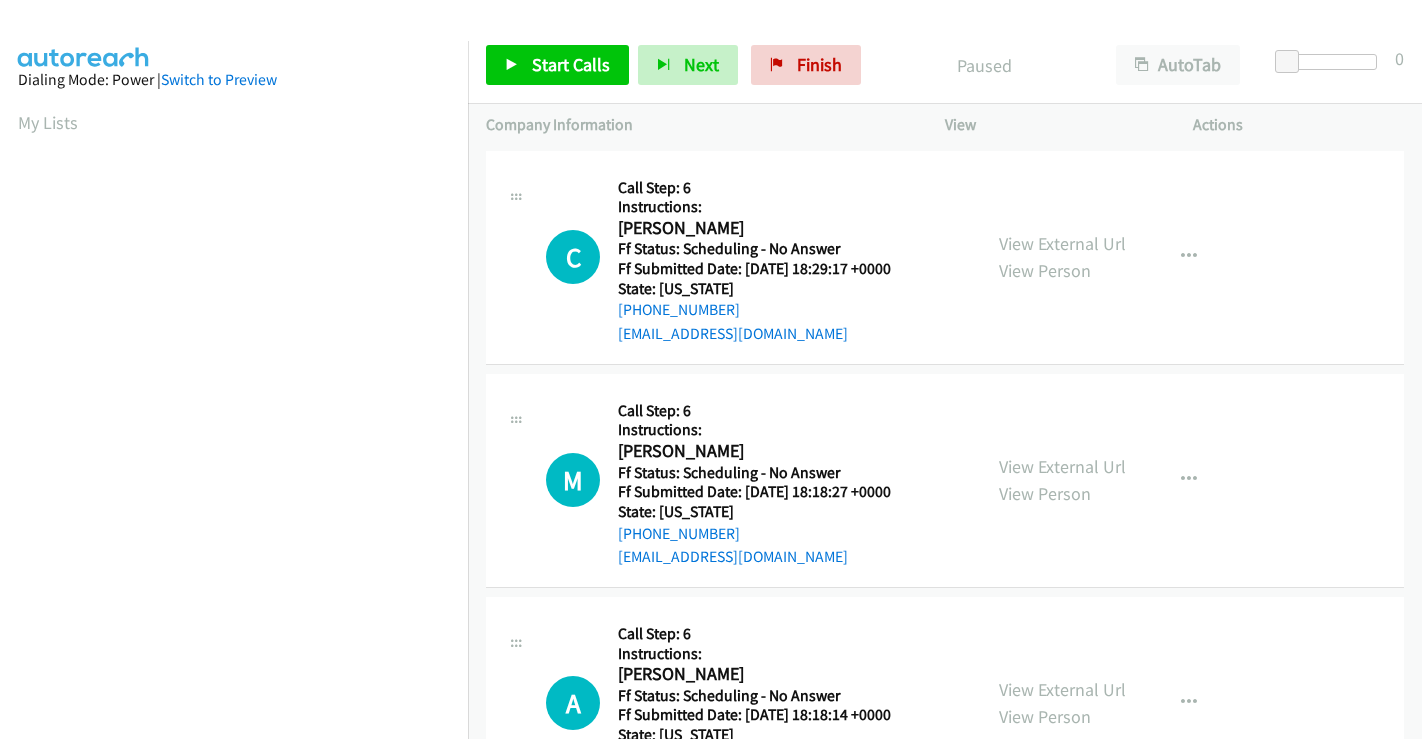 scroll, scrollTop: 0, scrollLeft: 0, axis: both 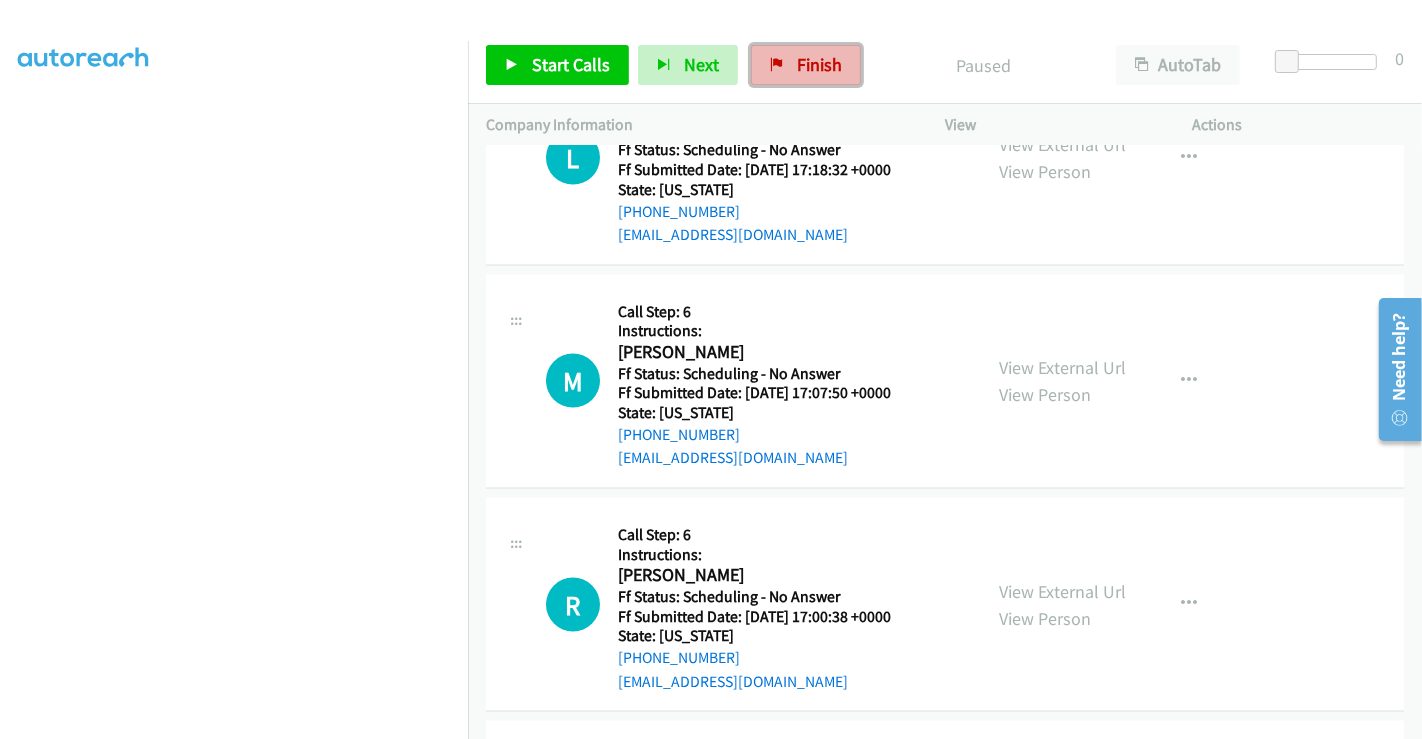 click on "Finish" at bounding box center [806, 65] 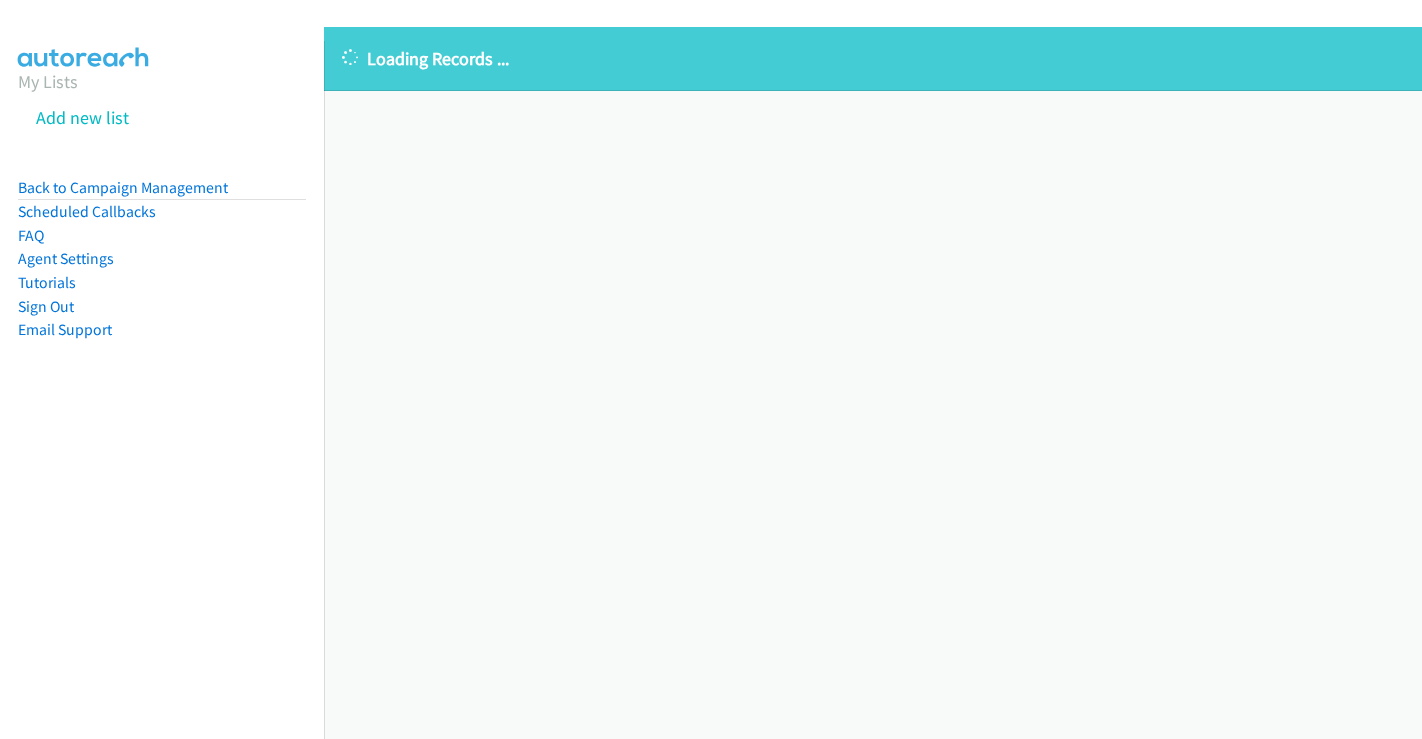 scroll, scrollTop: 0, scrollLeft: 0, axis: both 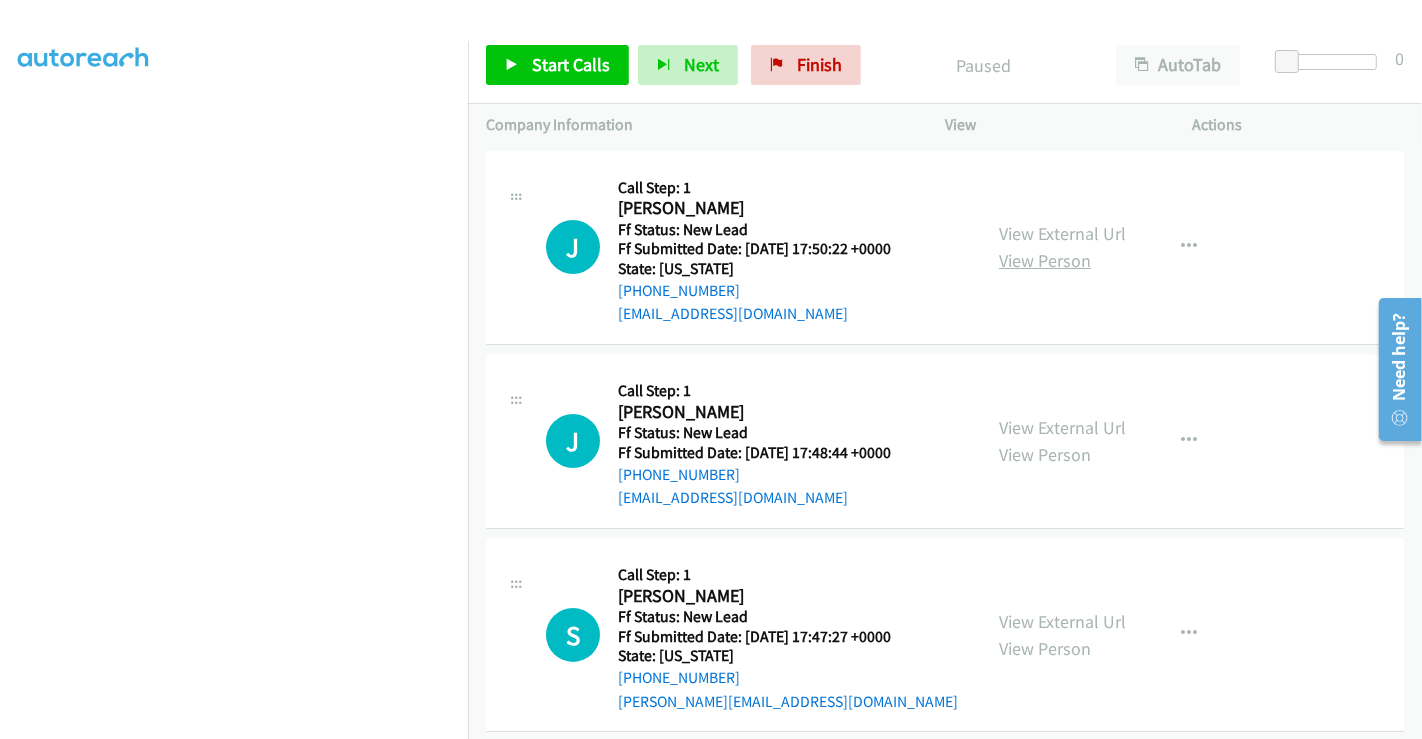drag, startPoint x: 1046, startPoint y: 232, endPoint x: 1046, endPoint y: 268, distance: 36 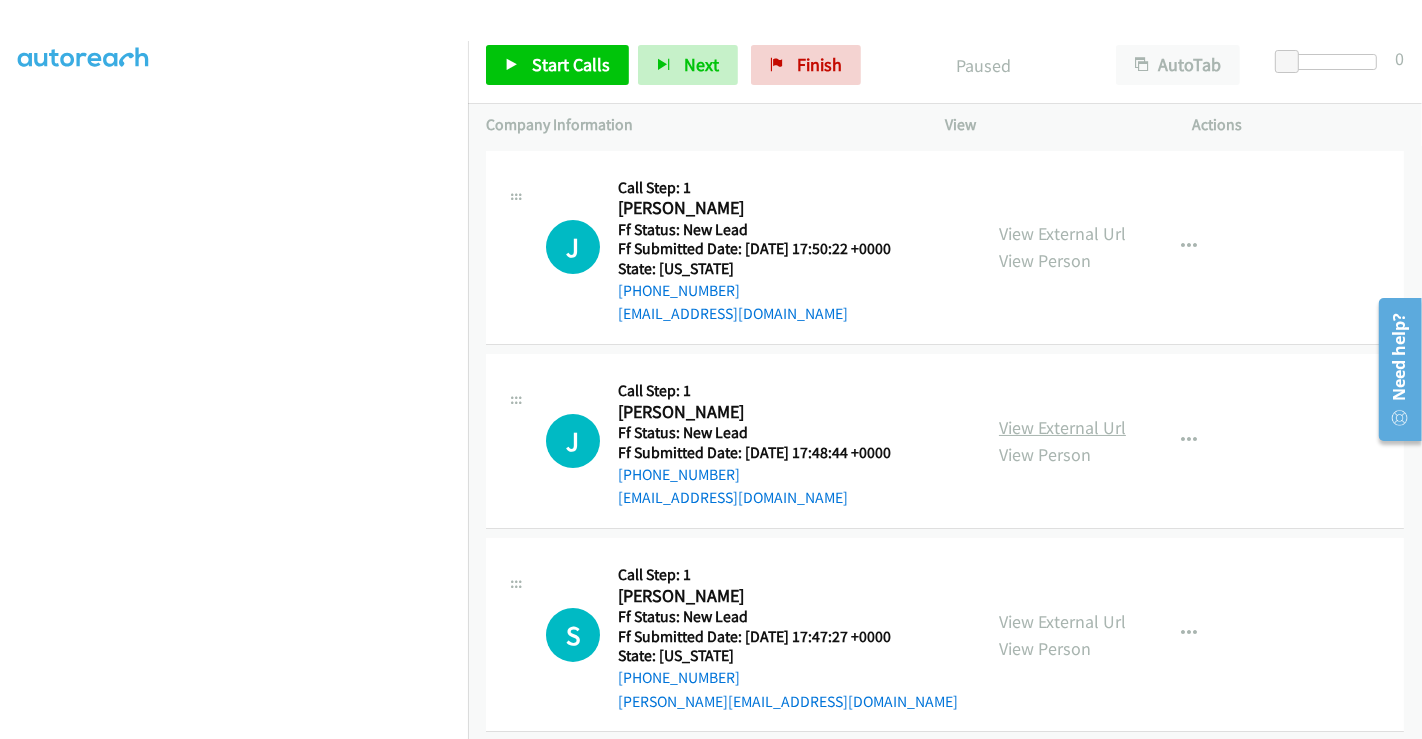 click on "View External Url" at bounding box center (1062, 427) 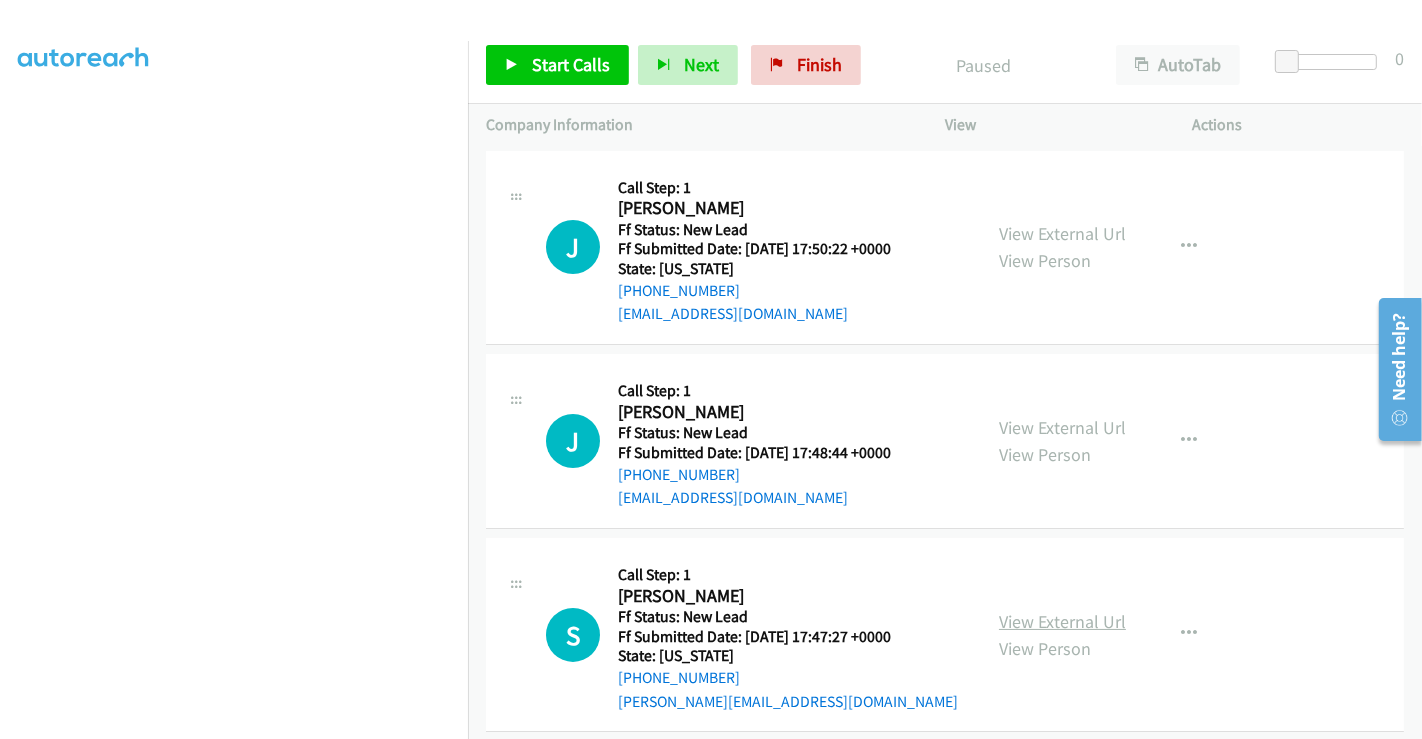 click on "View External Url" at bounding box center [1062, 621] 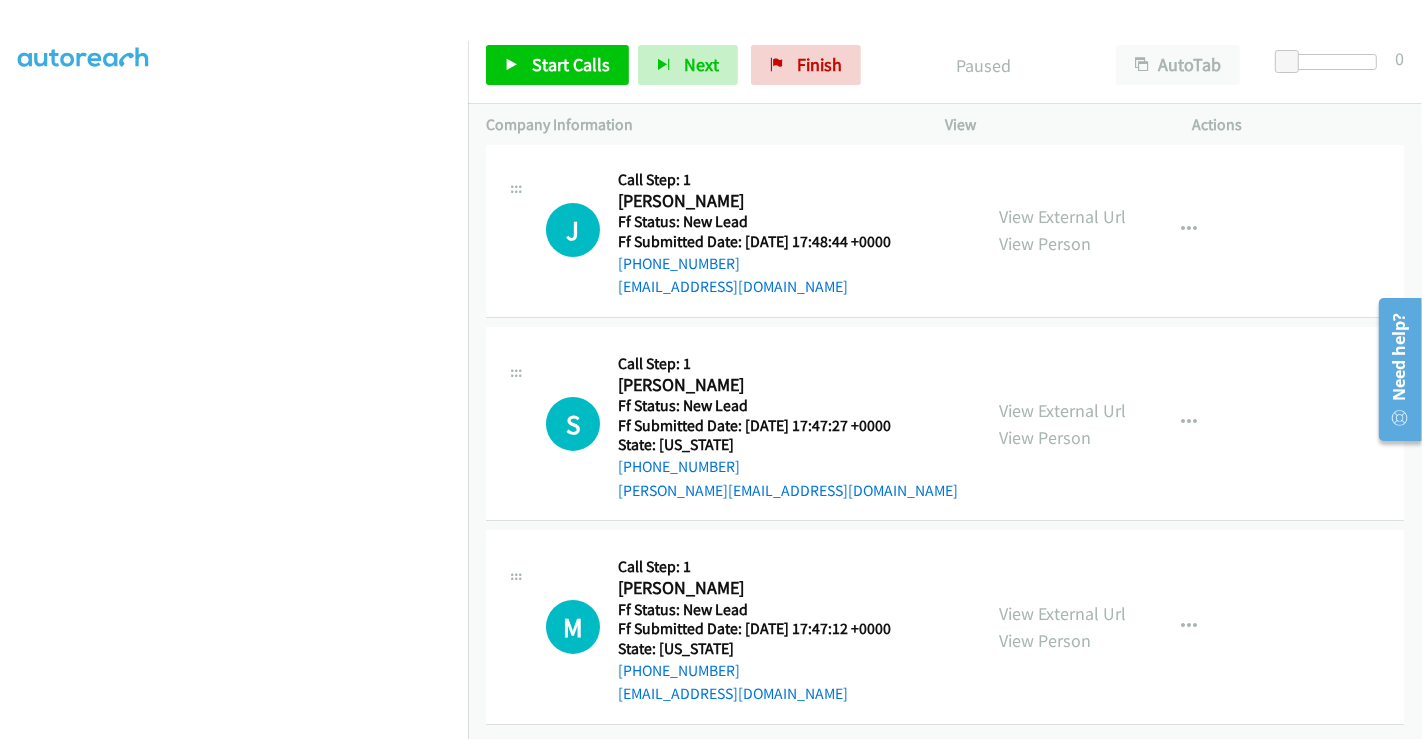 scroll, scrollTop: 226, scrollLeft: 0, axis: vertical 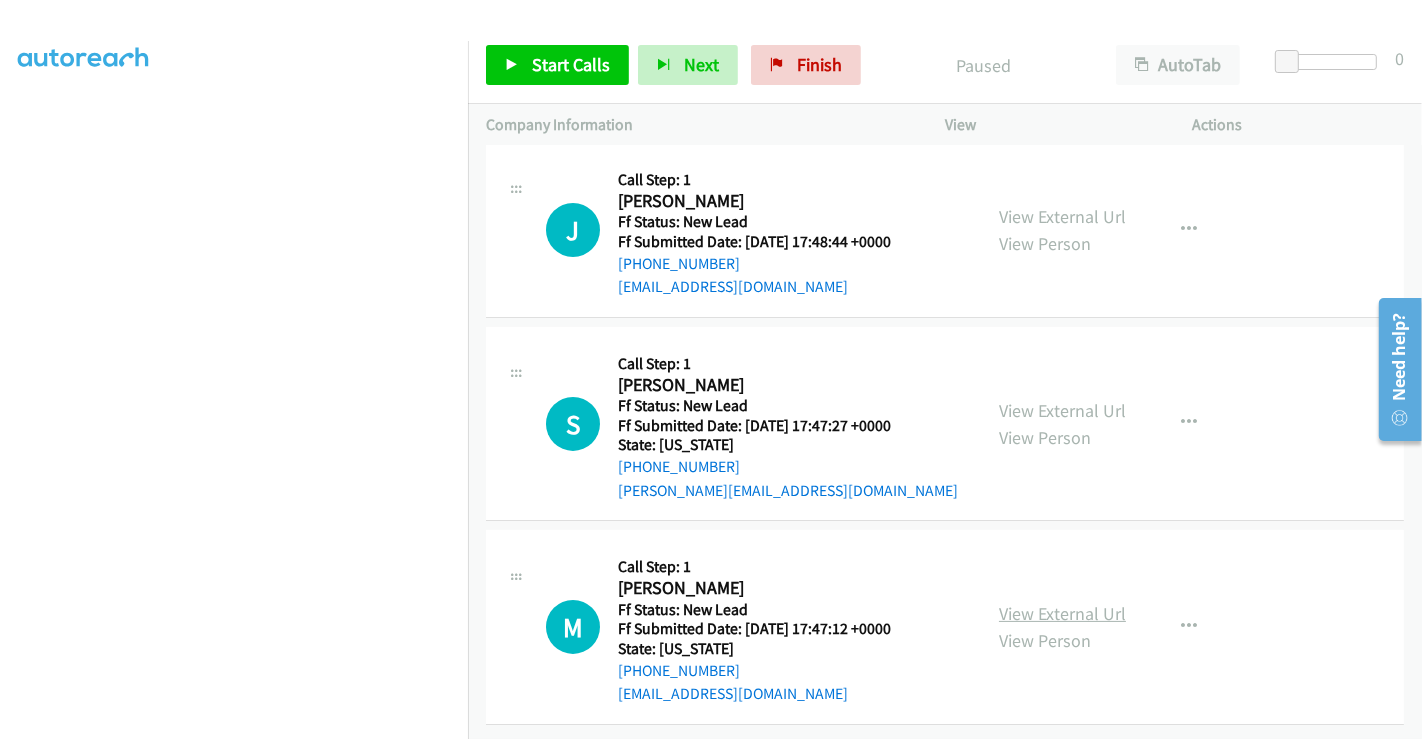 click on "View External Url" at bounding box center [1062, 613] 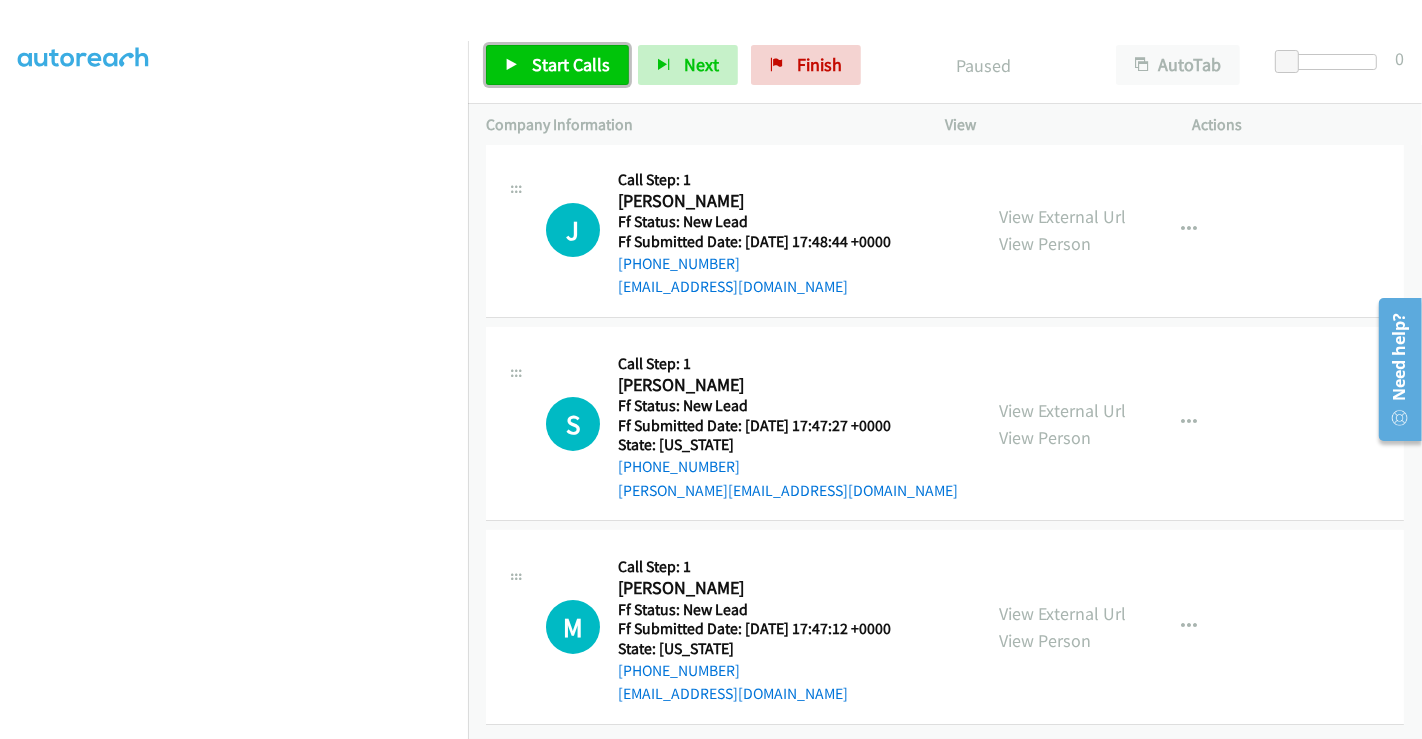 click on "Start Calls" at bounding box center (571, 64) 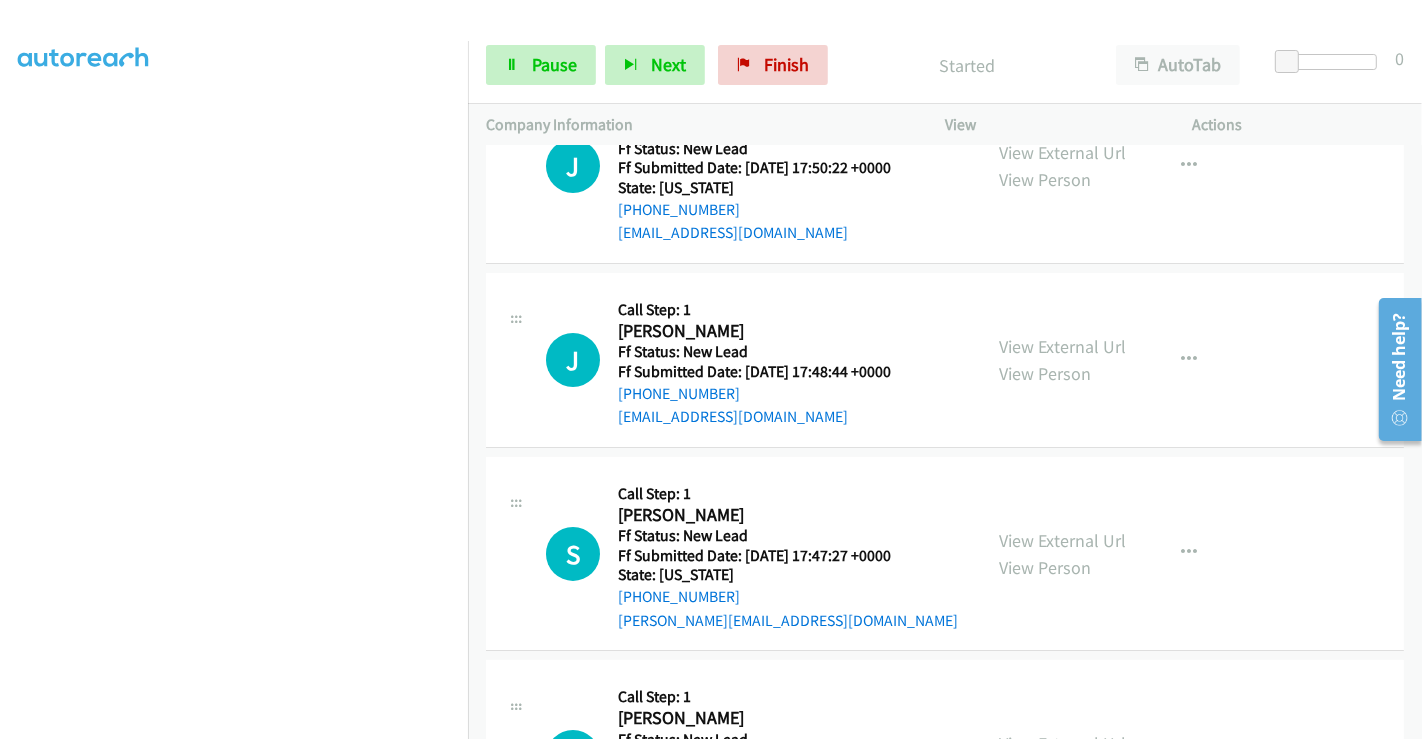 scroll, scrollTop: 0, scrollLeft: 0, axis: both 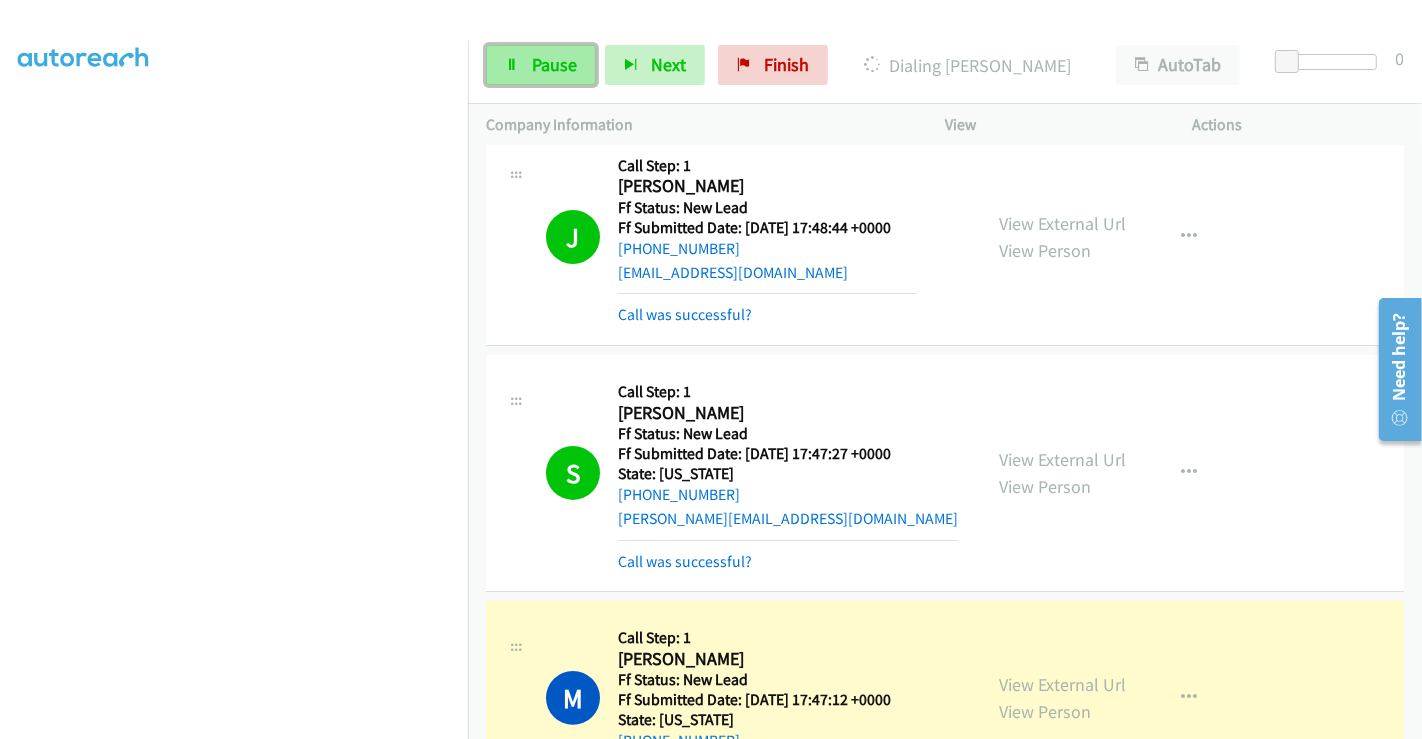 click on "Pause" at bounding box center (541, 65) 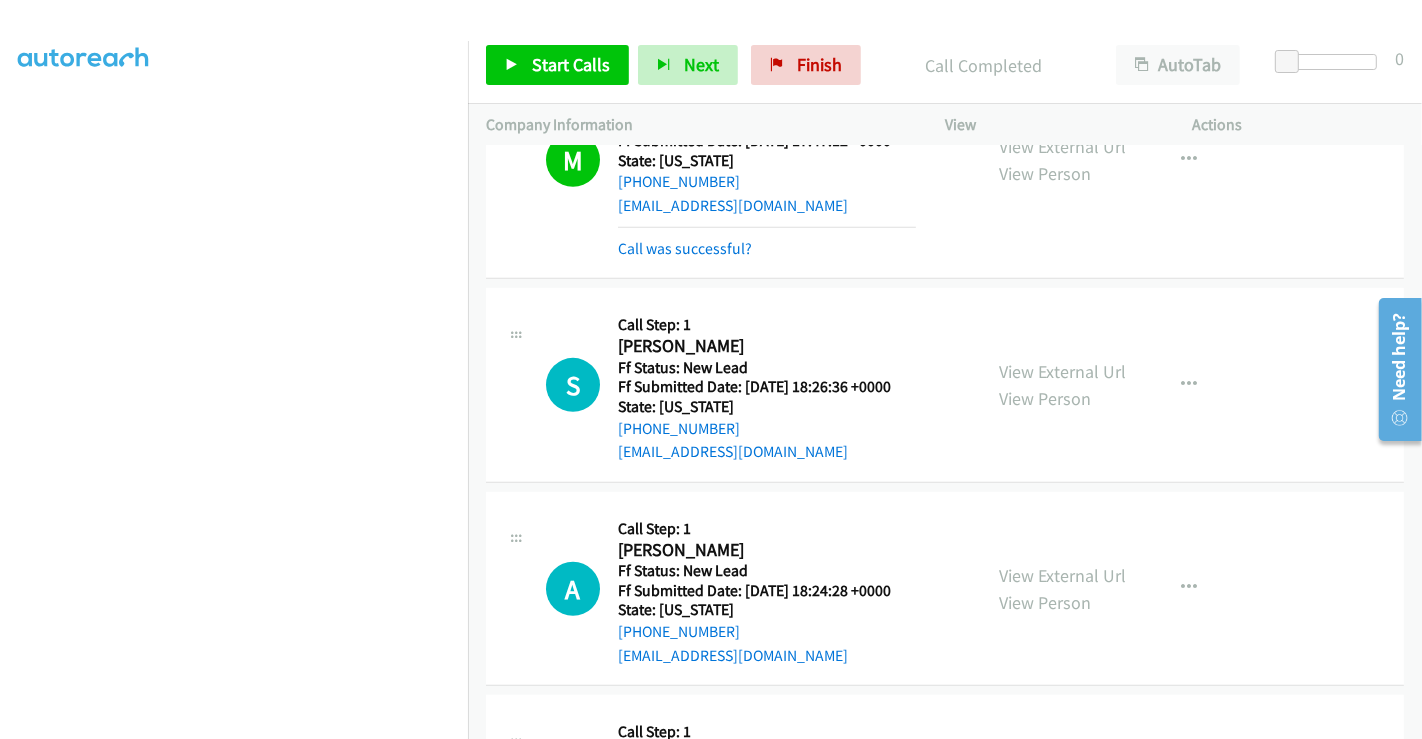 scroll, scrollTop: 1005, scrollLeft: 0, axis: vertical 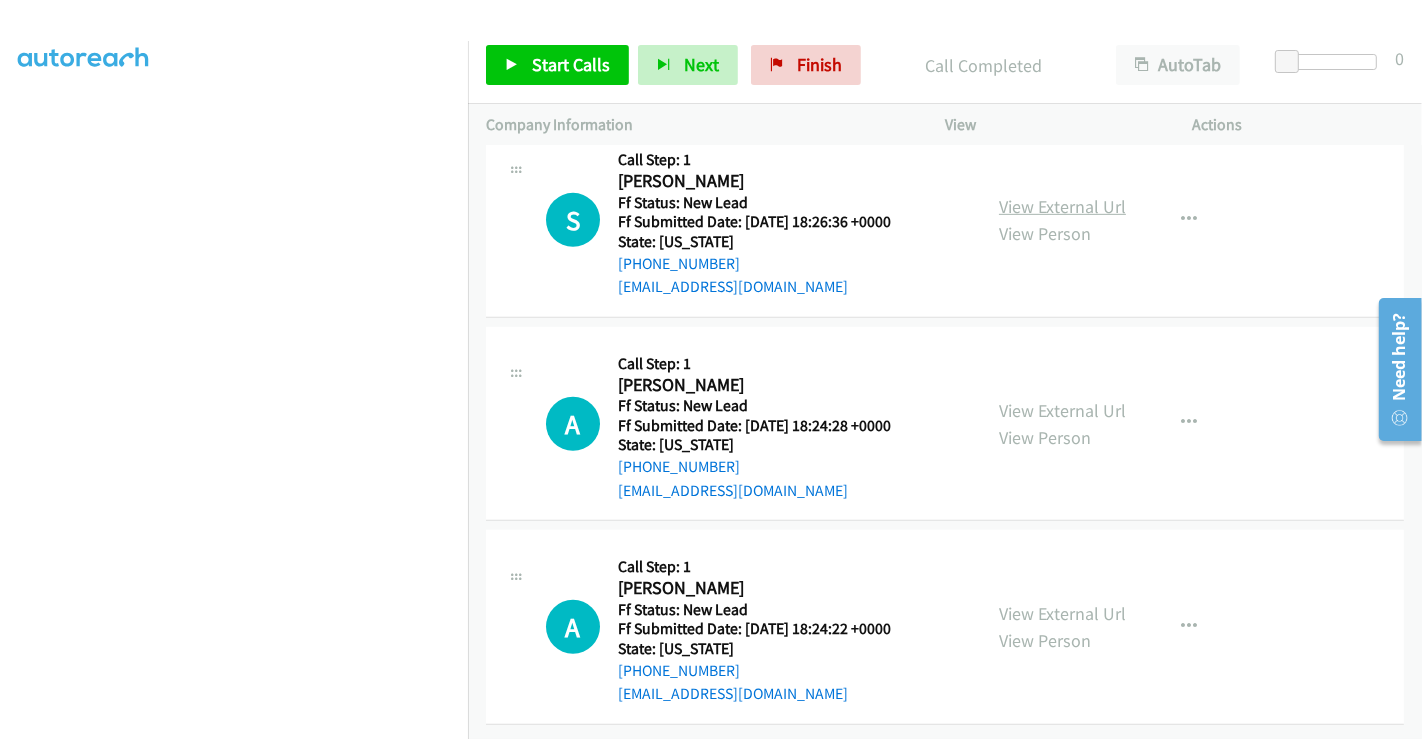 click on "View External Url" at bounding box center [1062, 206] 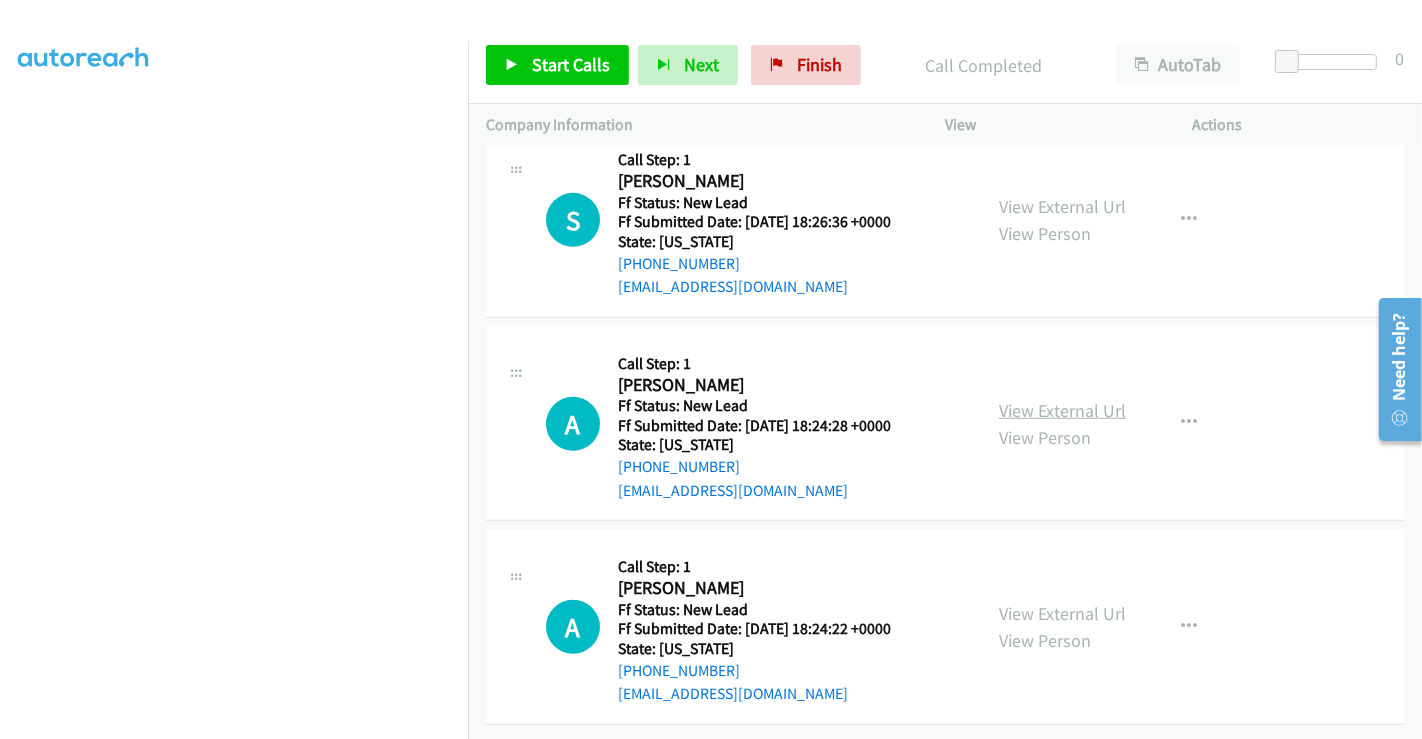 click on "View External Url" at bounding box center [1062, 410] 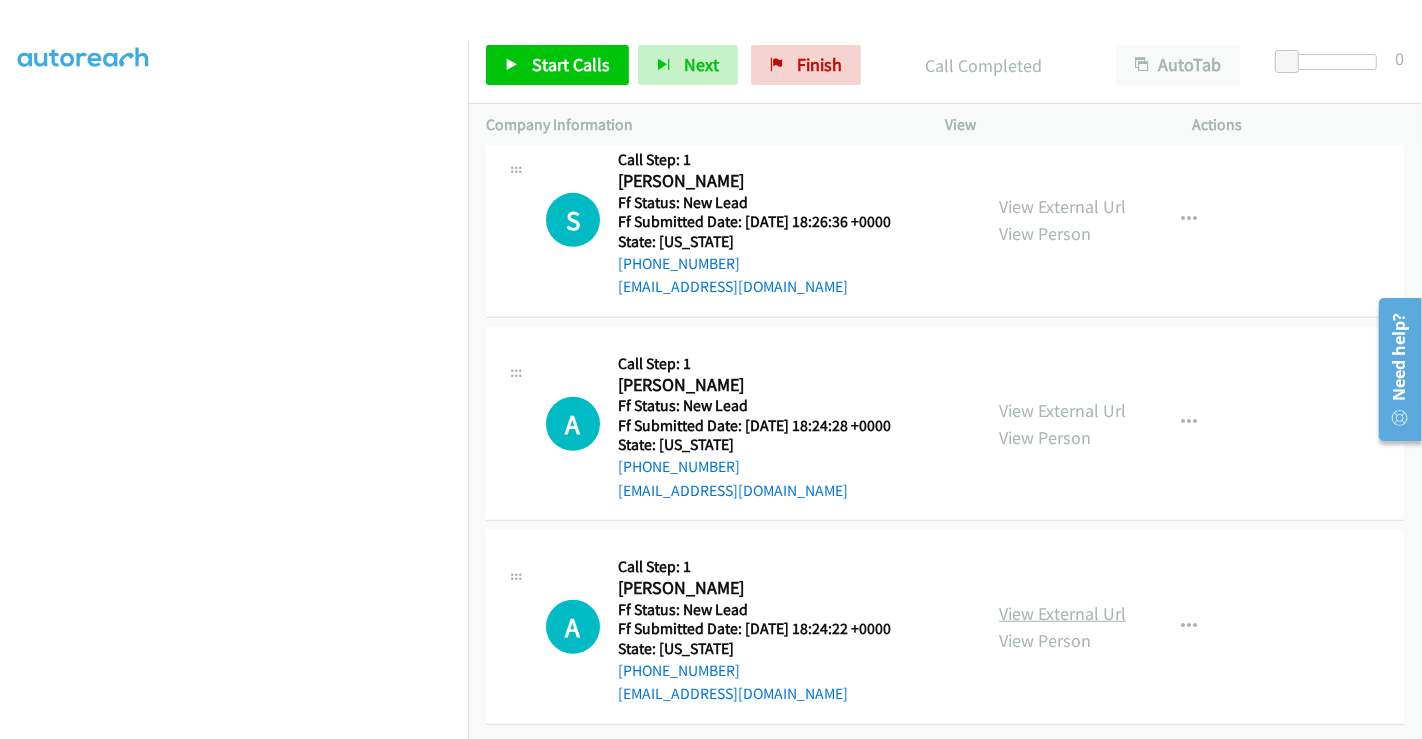 click on "View External Url" at bounding box center [1062, 613] 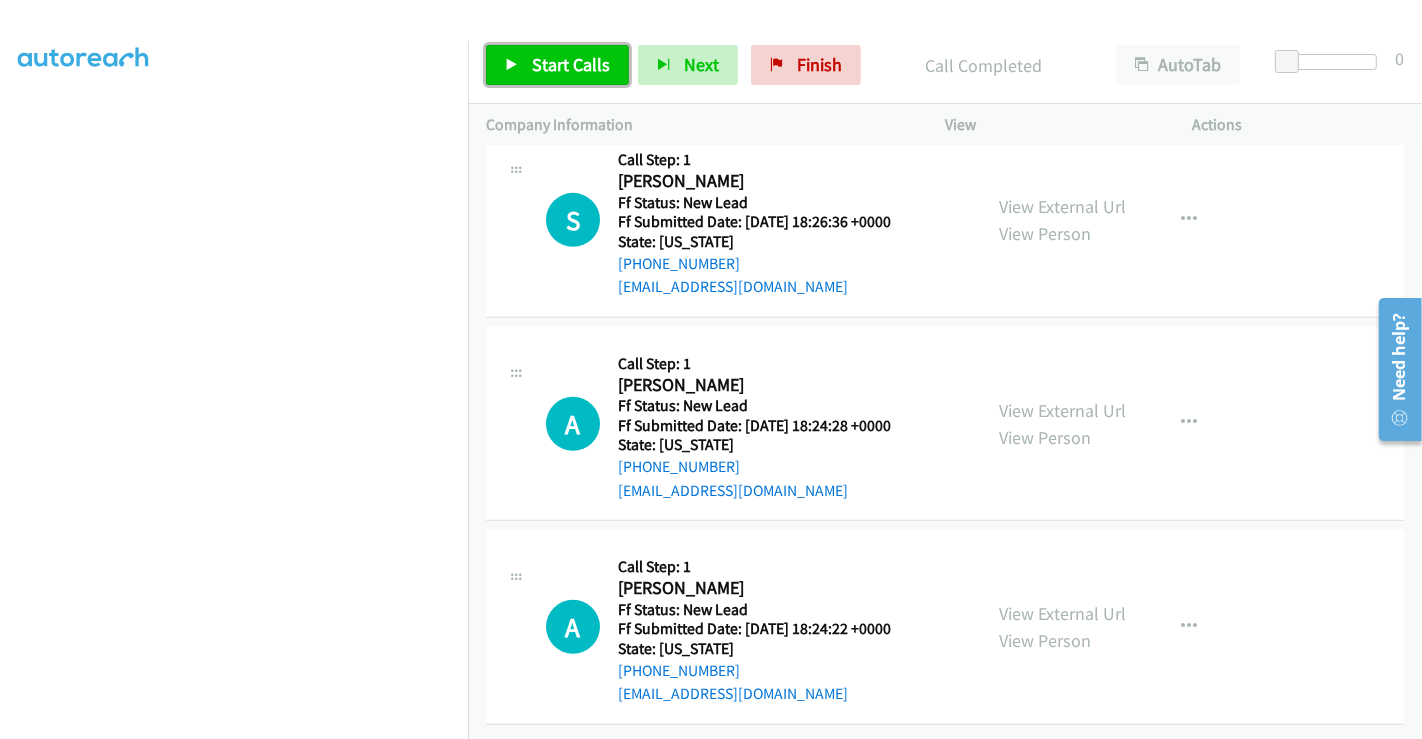 click on "Start Calls" at bounding box center [571, 64] 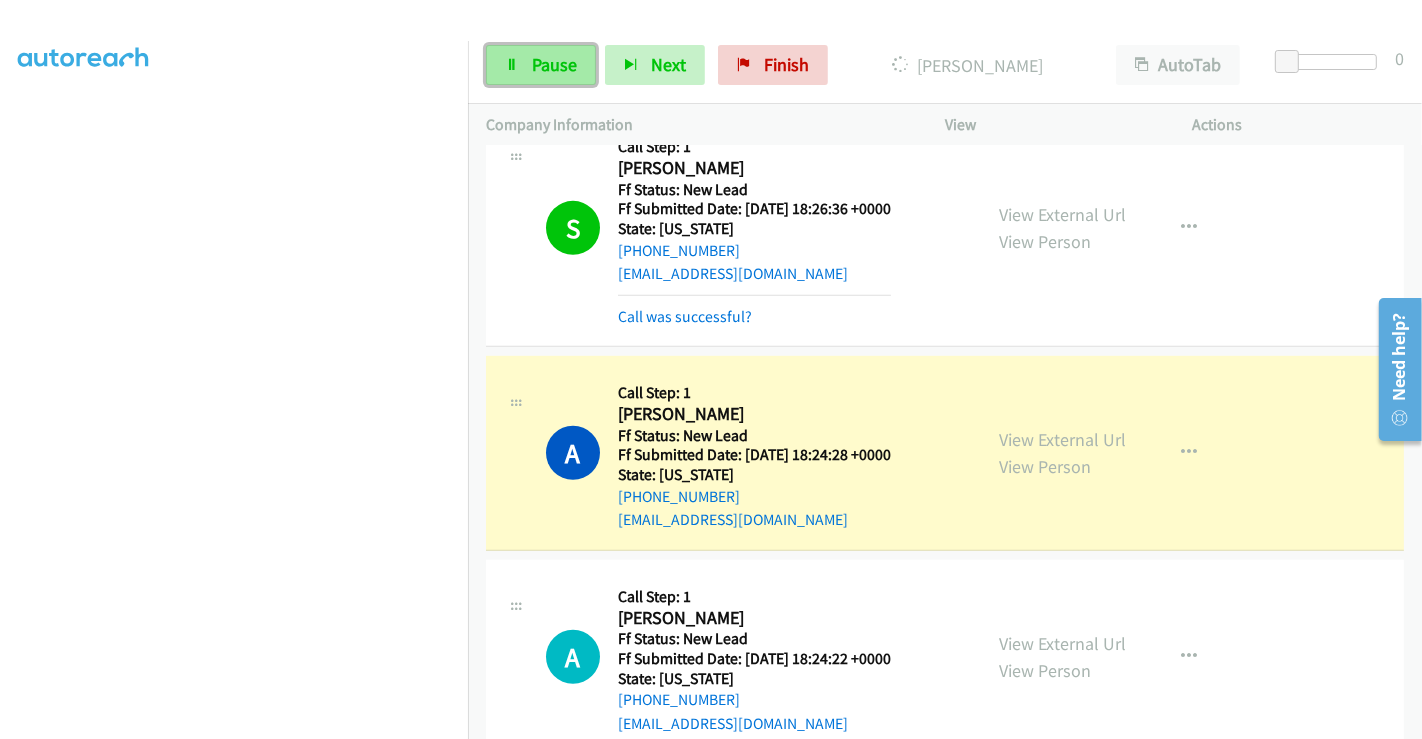 click on "Pause" at bounding box center (554, 64) 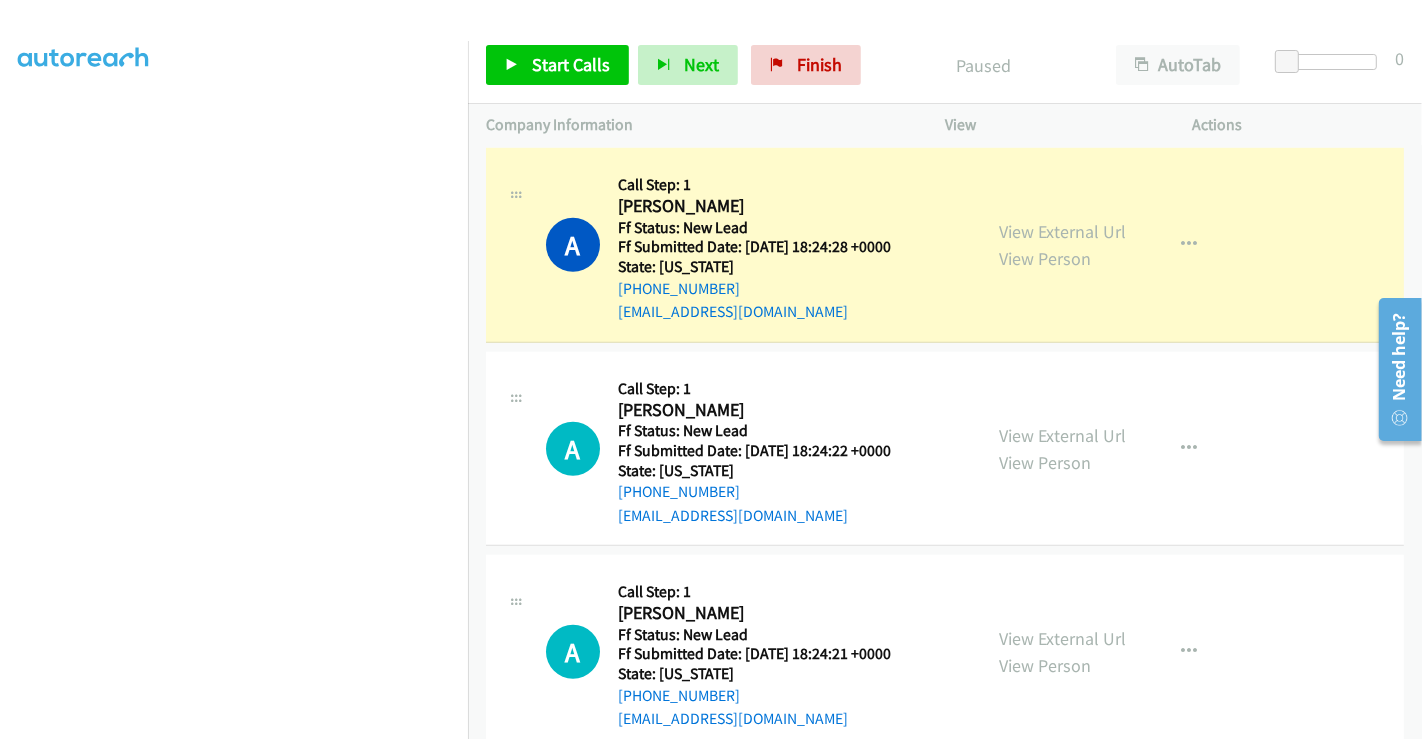 scroll, scrollTop: 1102, scrollLeft: 0, axis: vertical 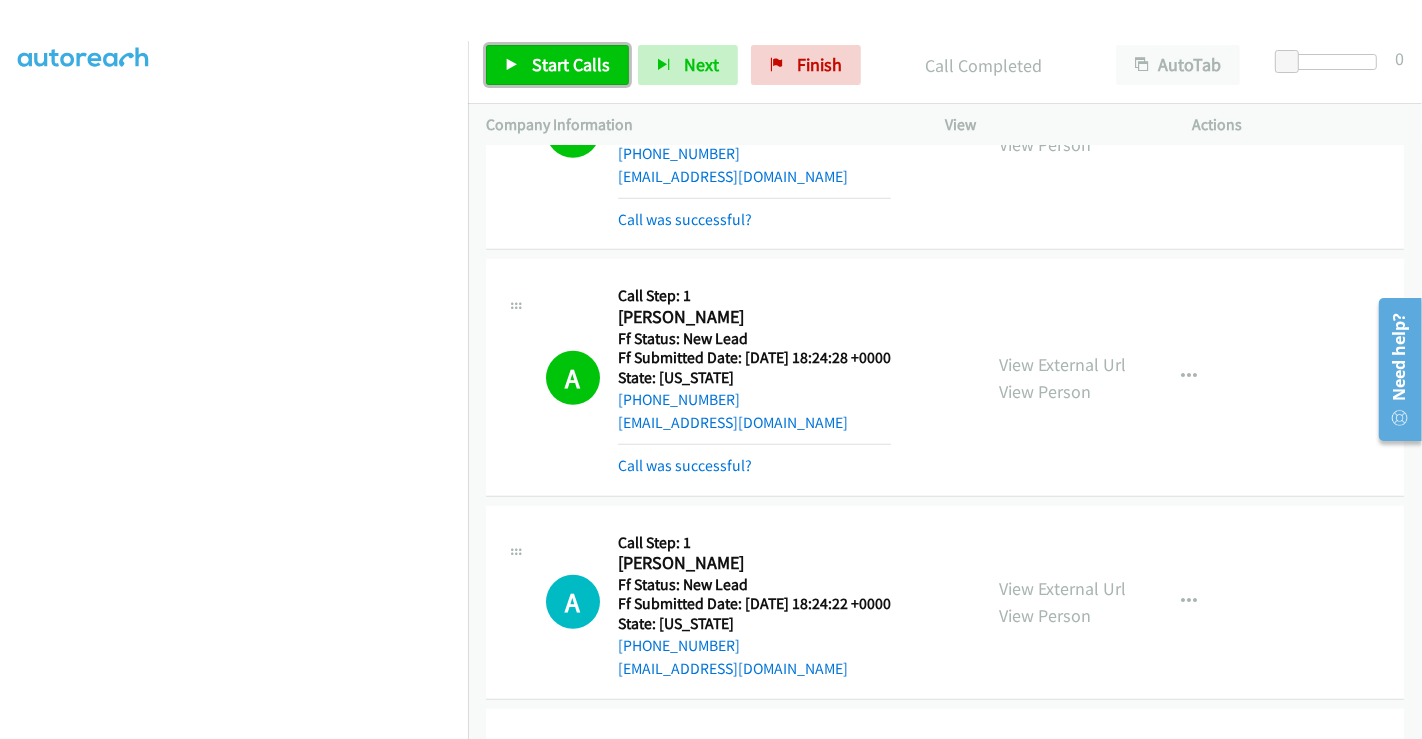click on "Start Calls" at bounding box center (571, 64) 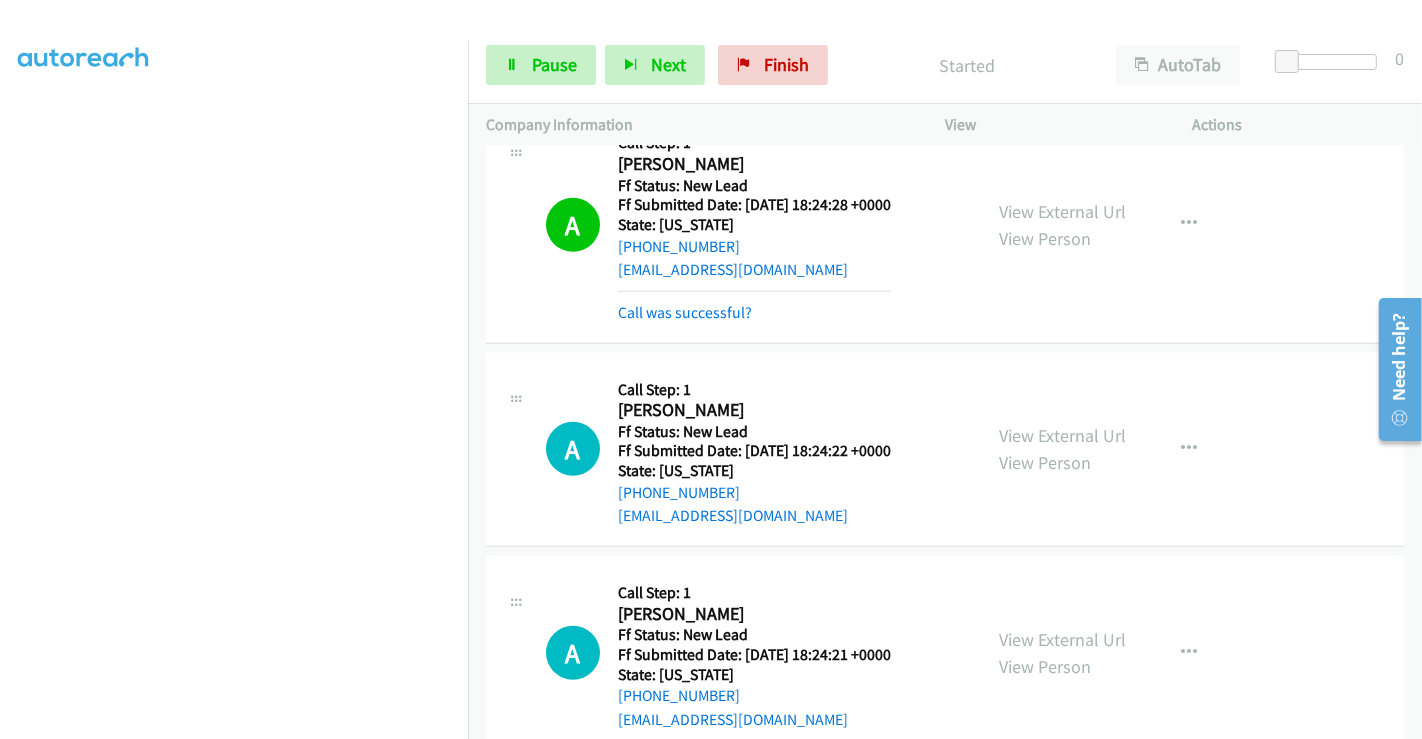 scroll, scrollTop: 1144, scrollLeft: 0, axis: vertical 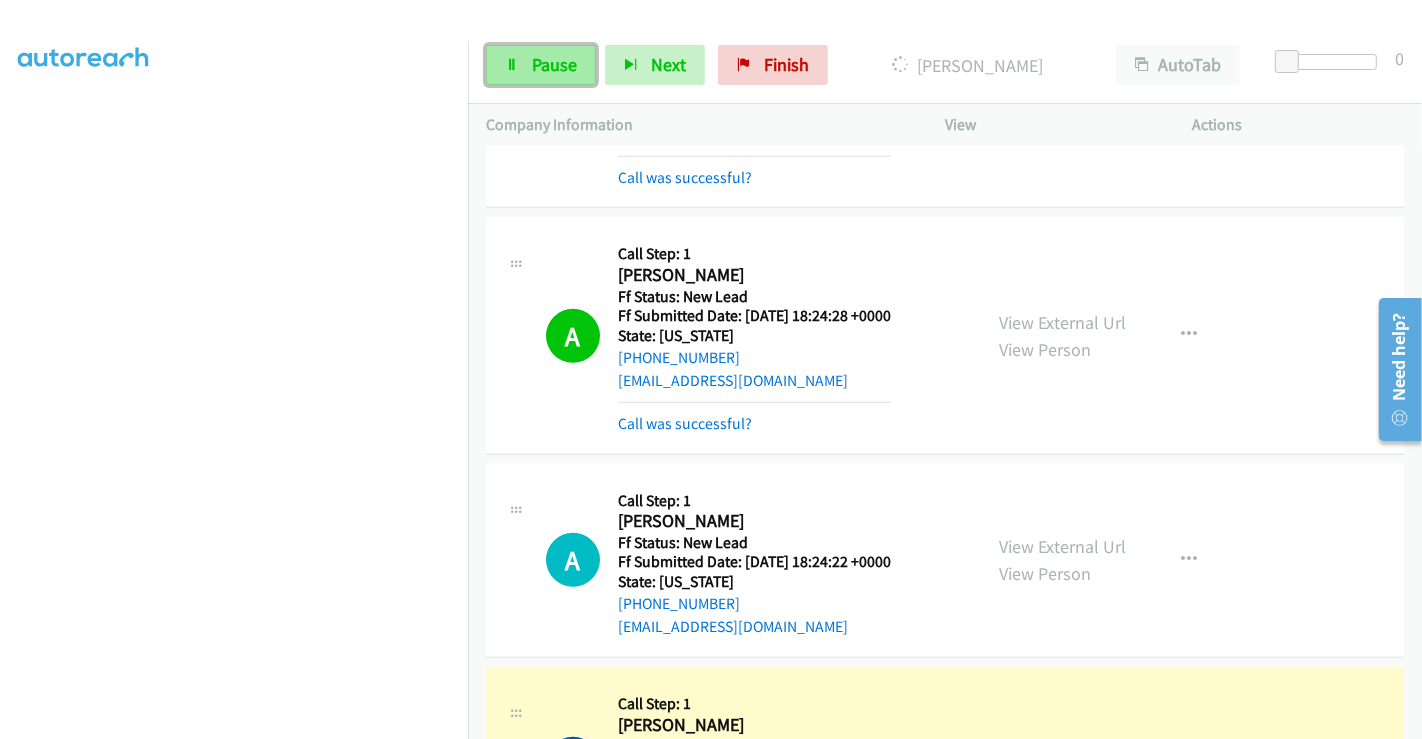 click on "Pause" at bounding box center (554, 64) 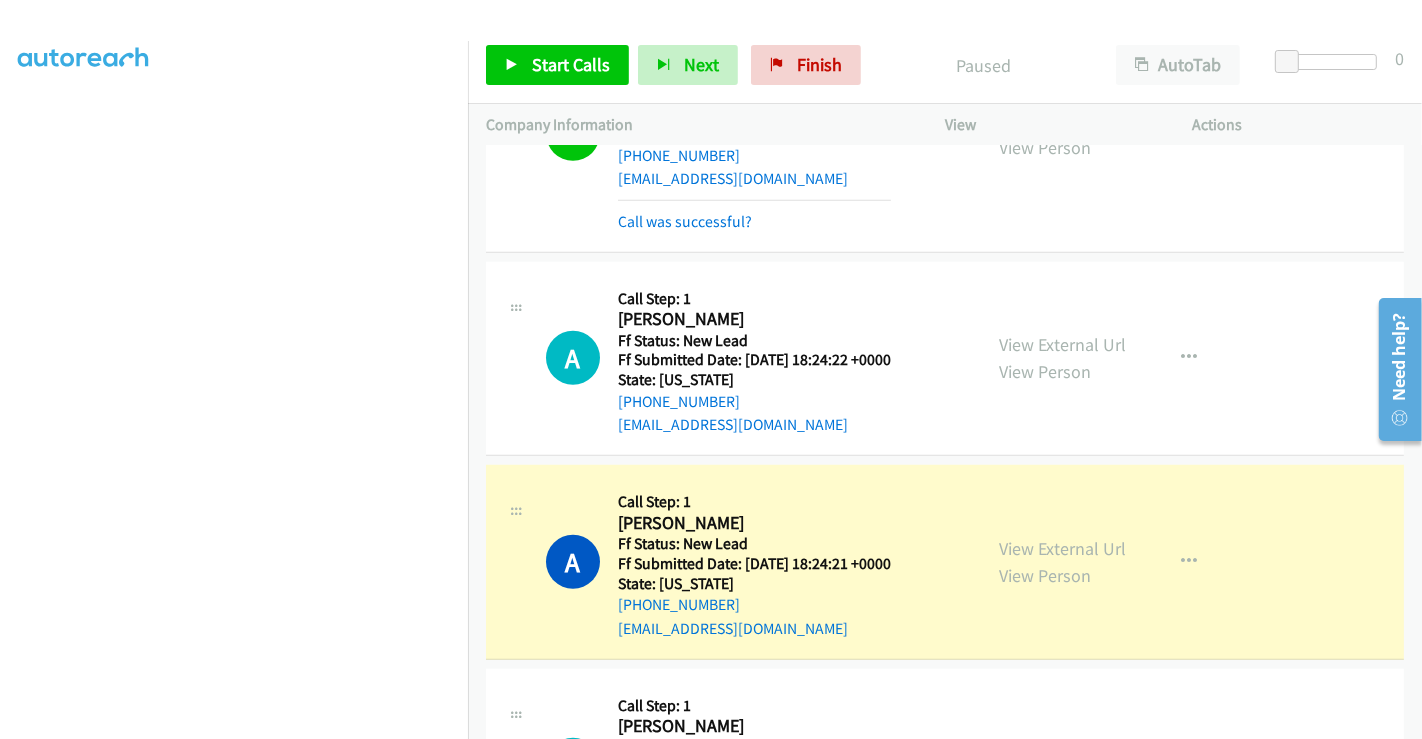 scroll, scrollTop: 1588, scrollLeft: 0, axis: vertical 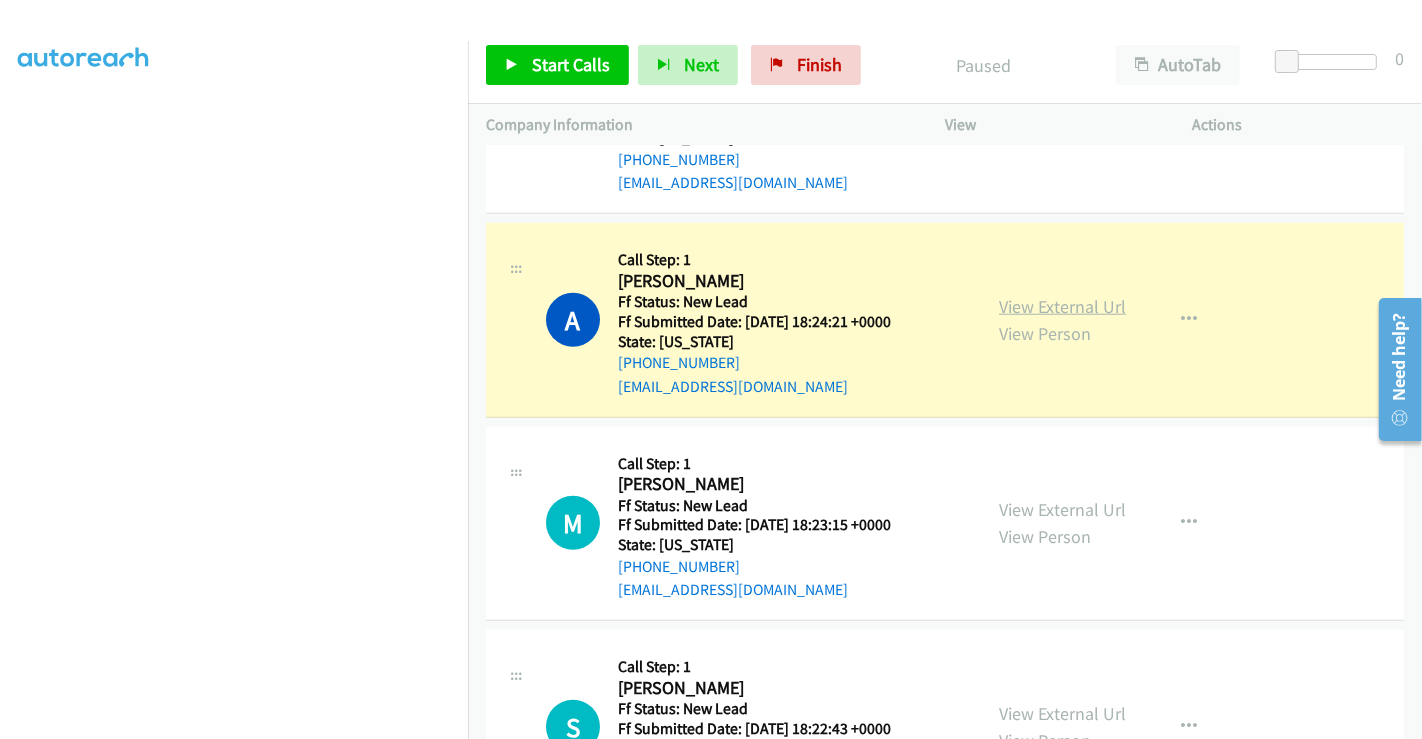 click on "View External Url" at bounding box center [1062, 306] 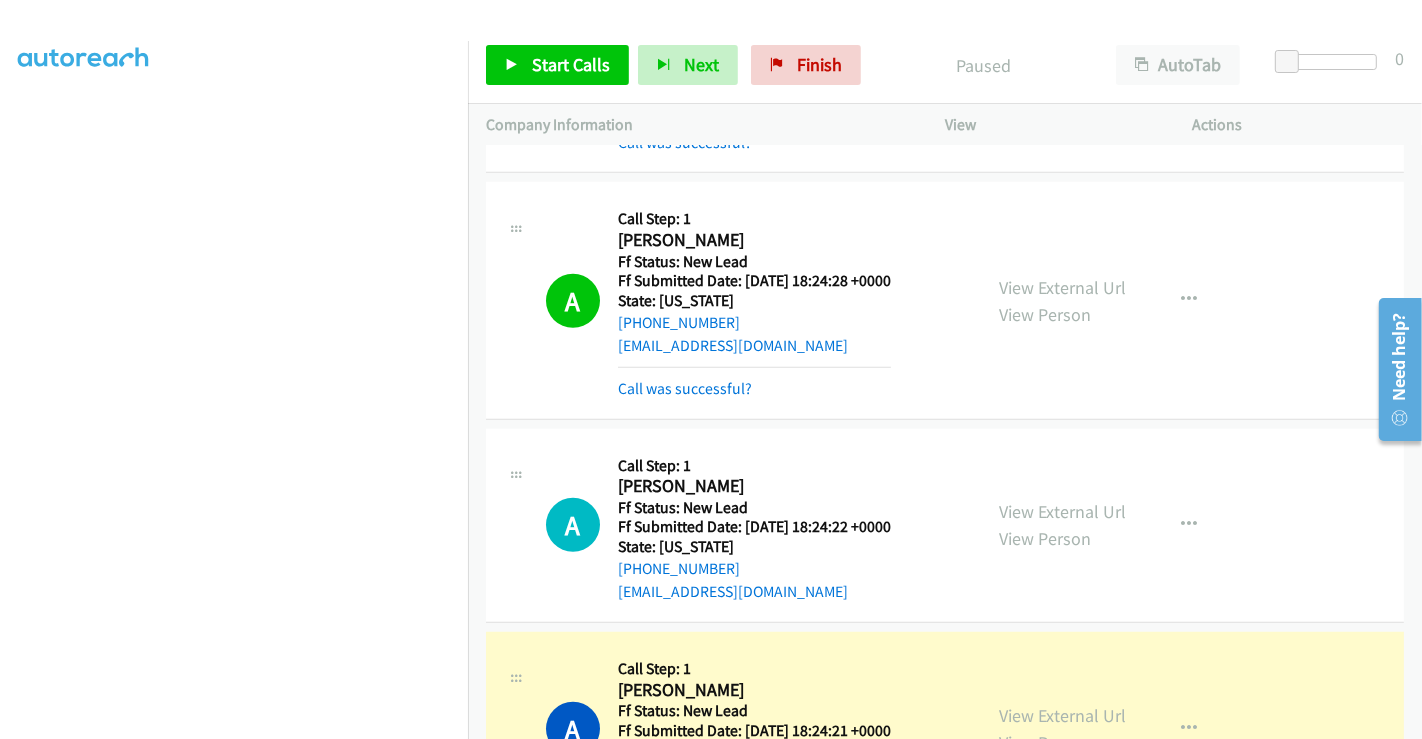 scroll, scrollTop: 1144, scrollLeft: 0, axis: vertical 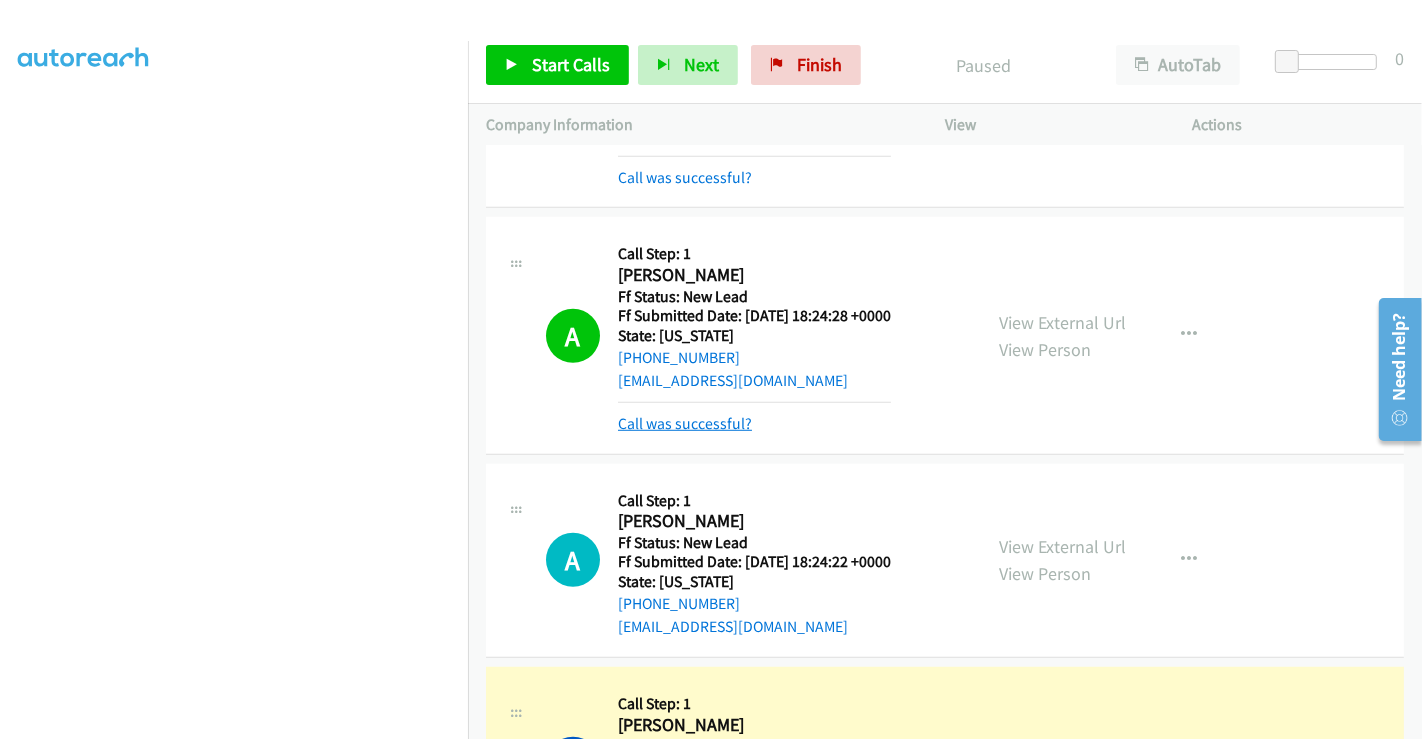 click on "Call was successful?" at bounding box center [685, 423] 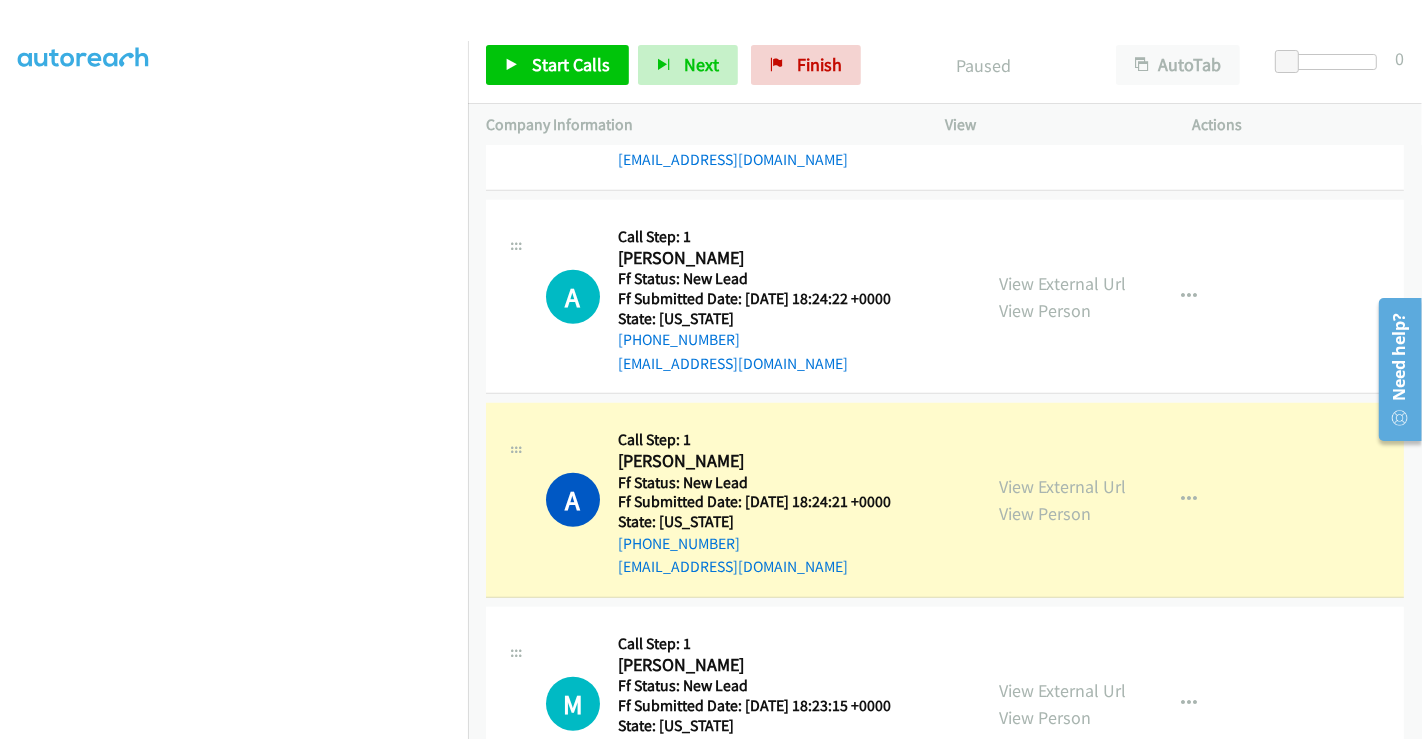 scroll, scrollTop: 1366, scrollLeft: 0, axis: vertical 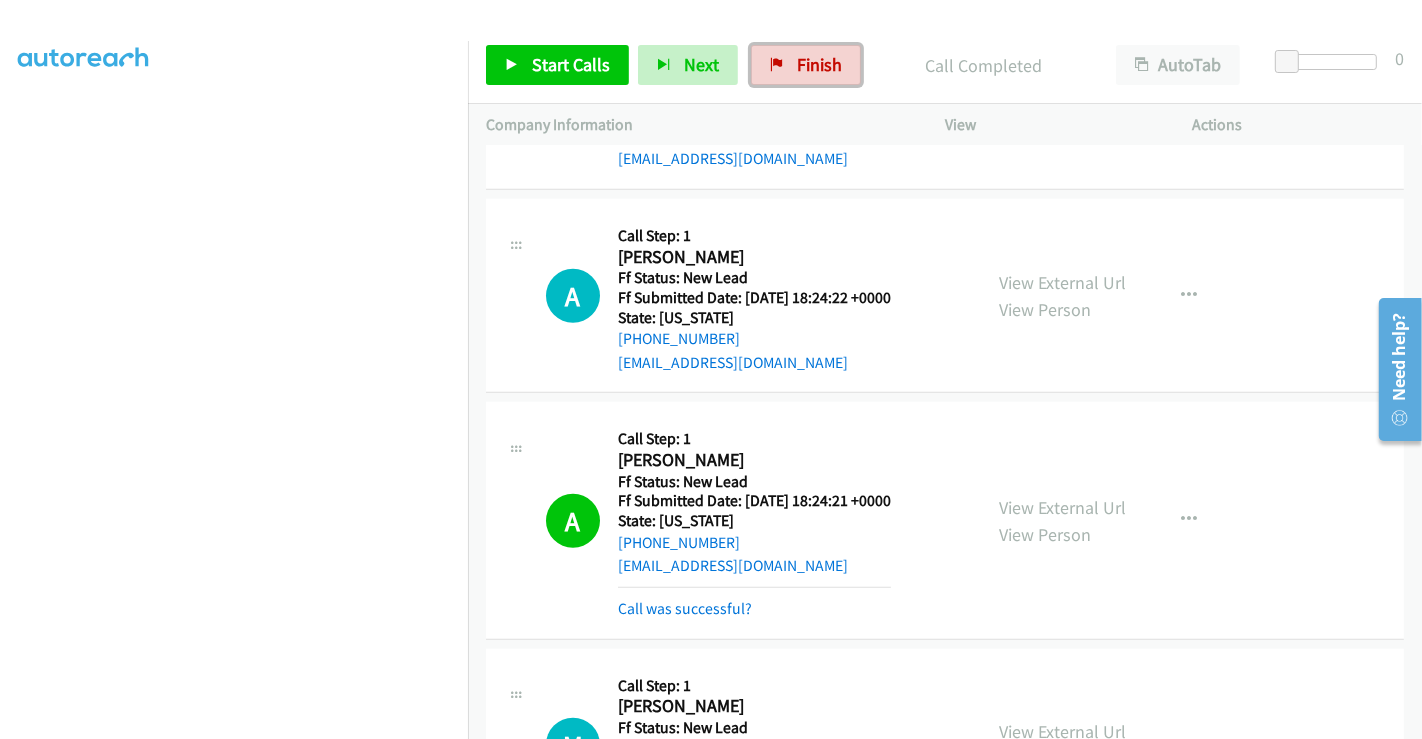 drag, startPoint x: 793, startPoint y: 64, endPoint x: 902, endPoint y: 112, distance: 119.1008 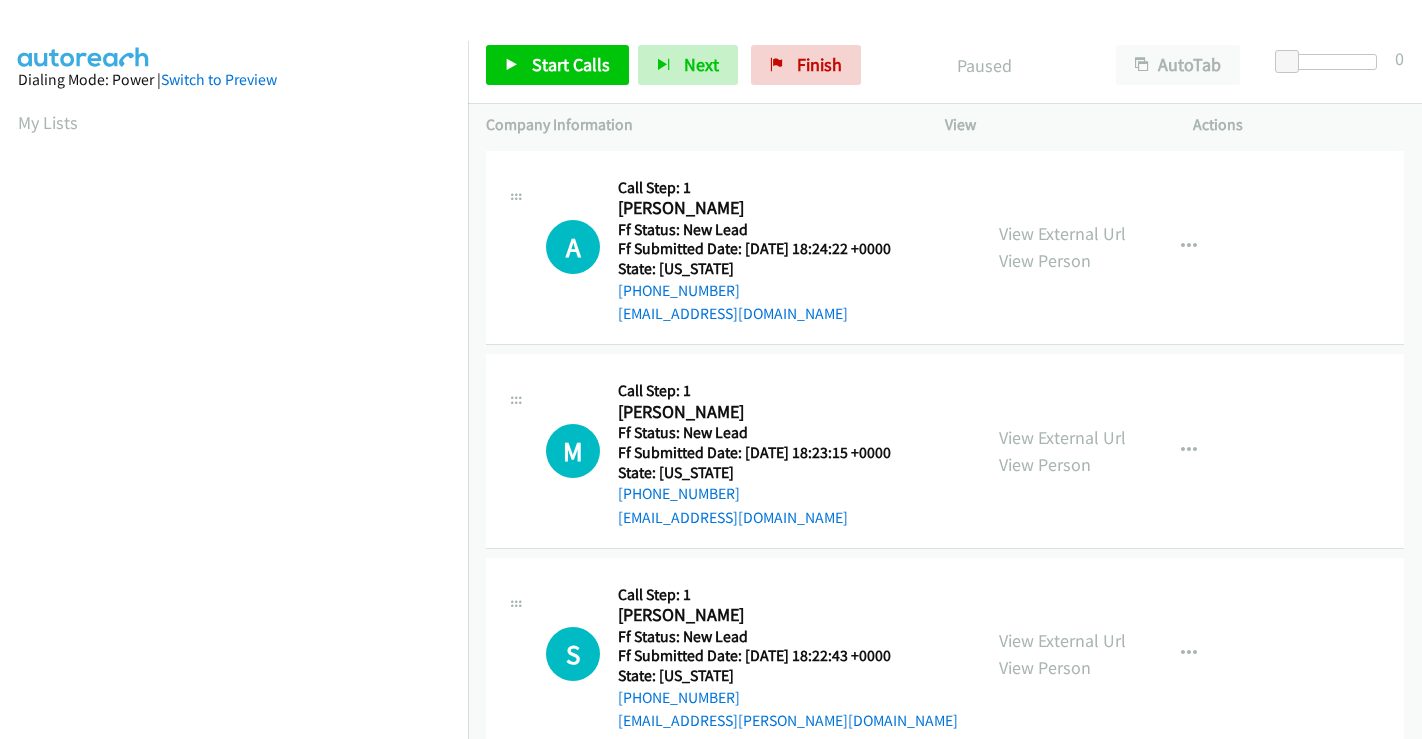 scroll, scrollTop: 0, scrollLeft: 0, axis: both 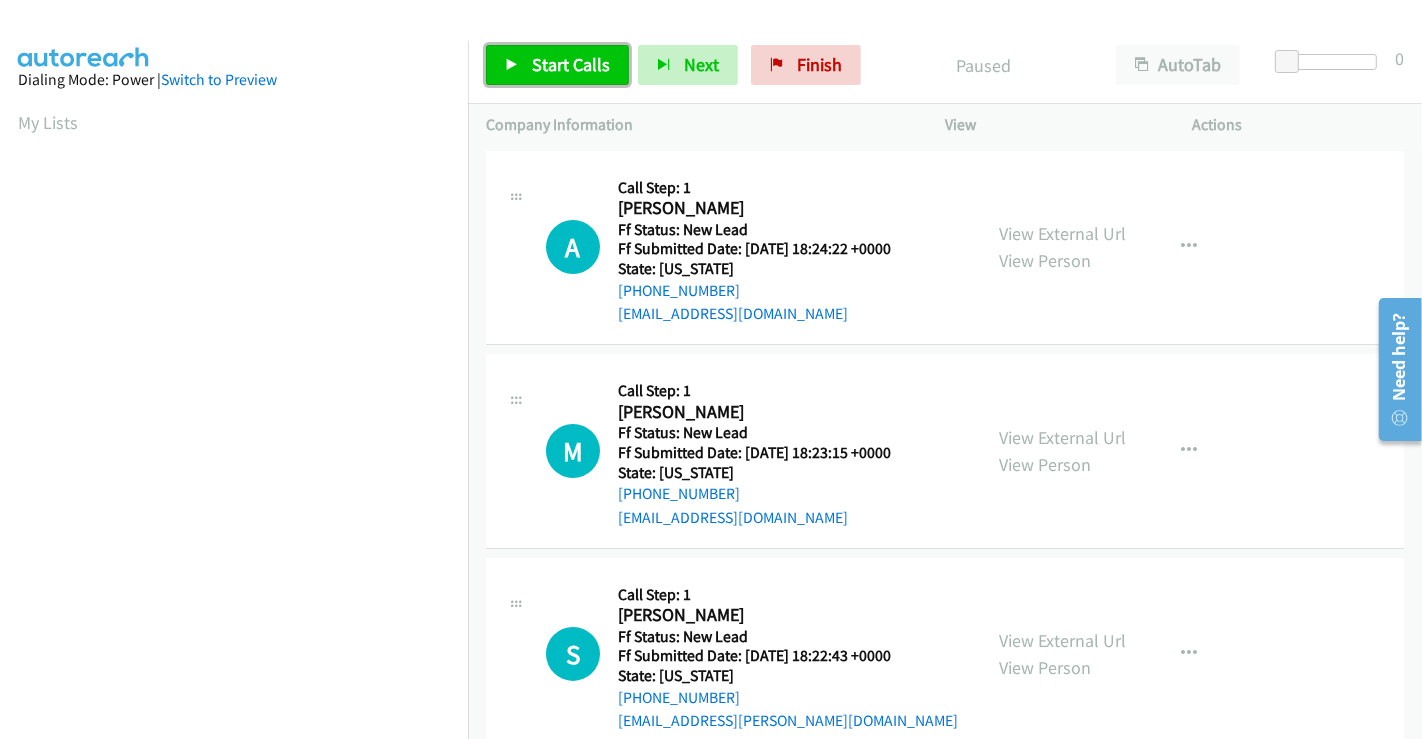 click on "Start Calls" at bounding box center [571, 64] 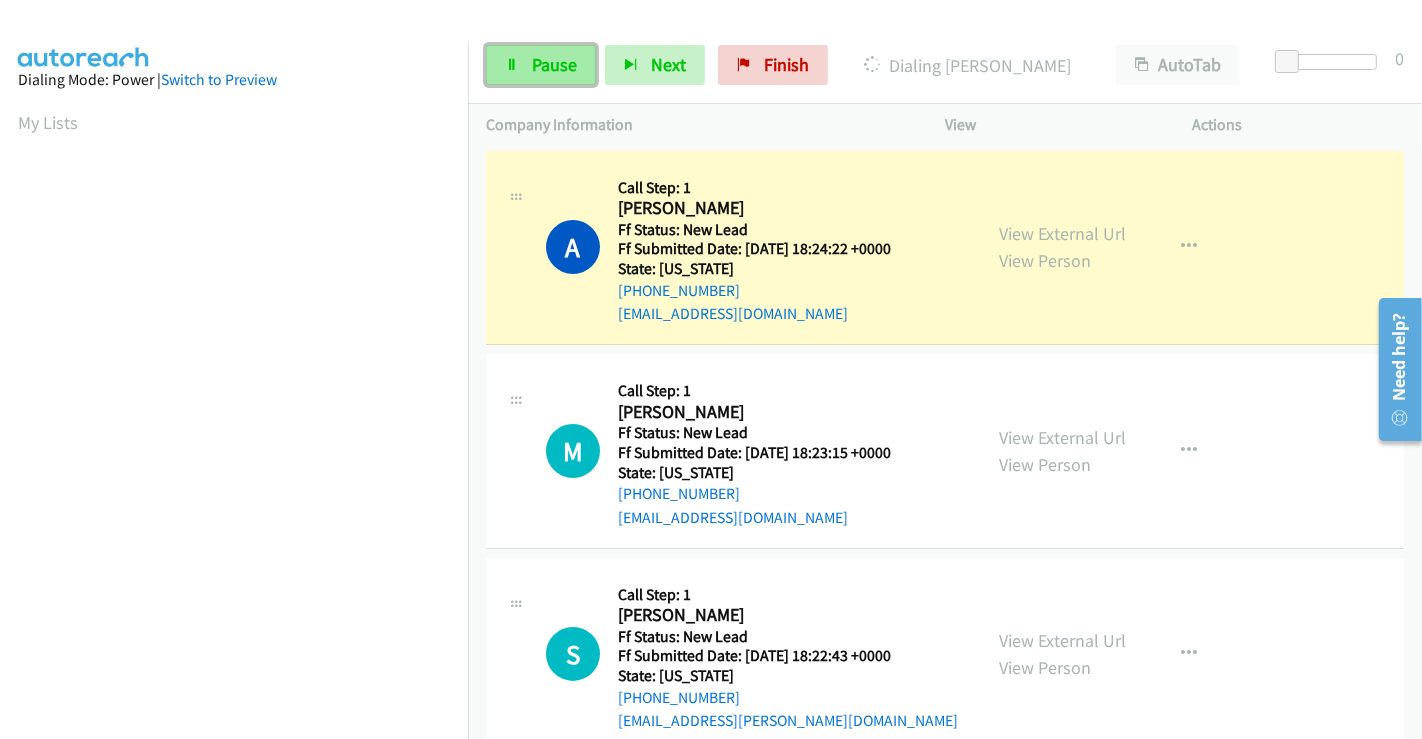 click on "Pause" at bounding box center (554, 64) 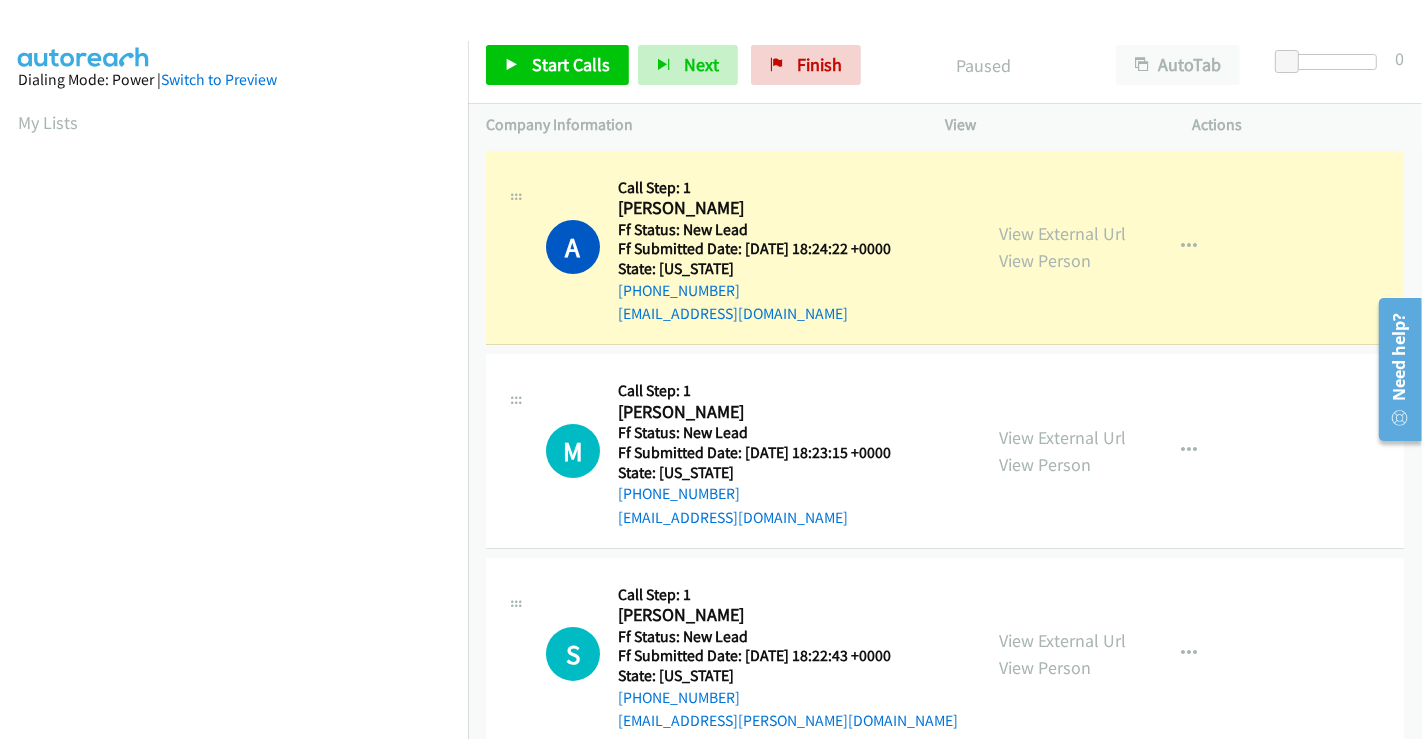 scroll, scrollTop: 385, scrollLeft: 0, axis: vertical 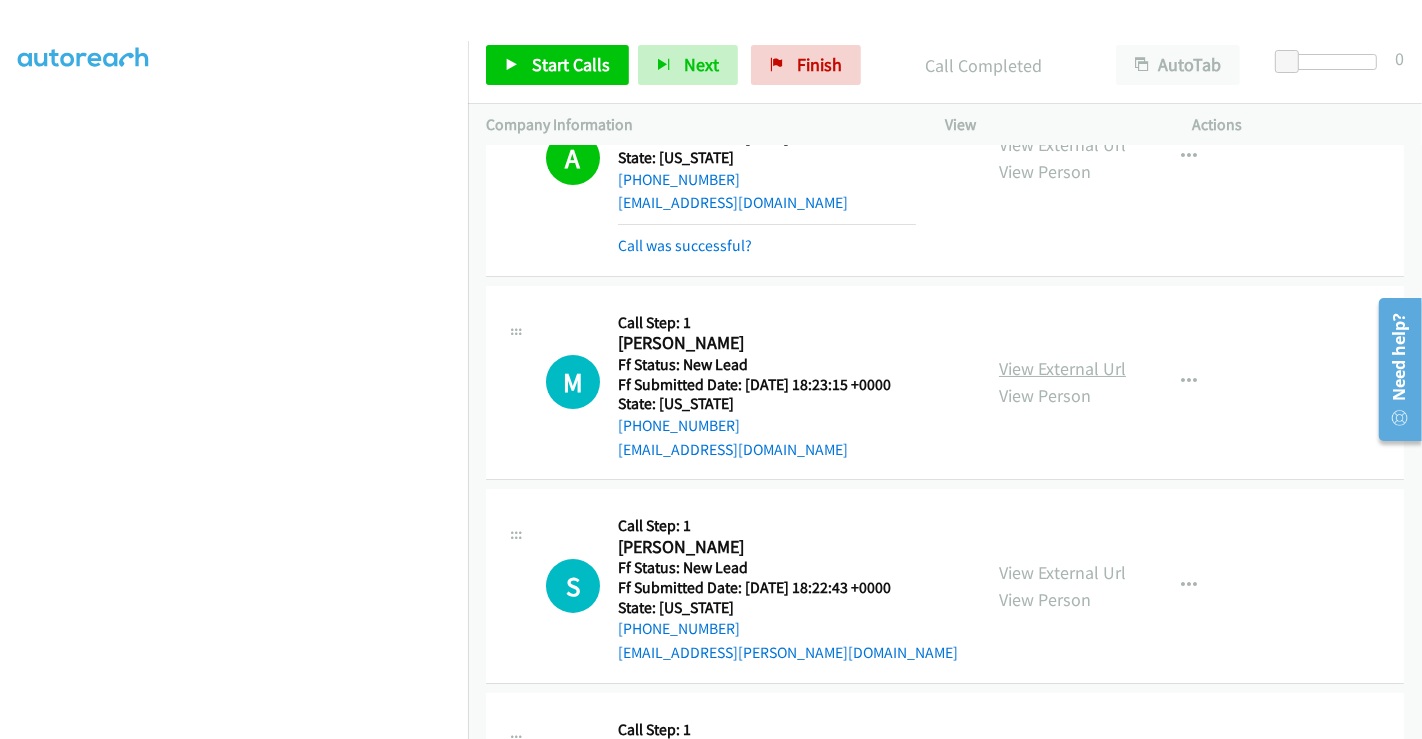 click on "View External Url" at bounding box center [1062, 368] 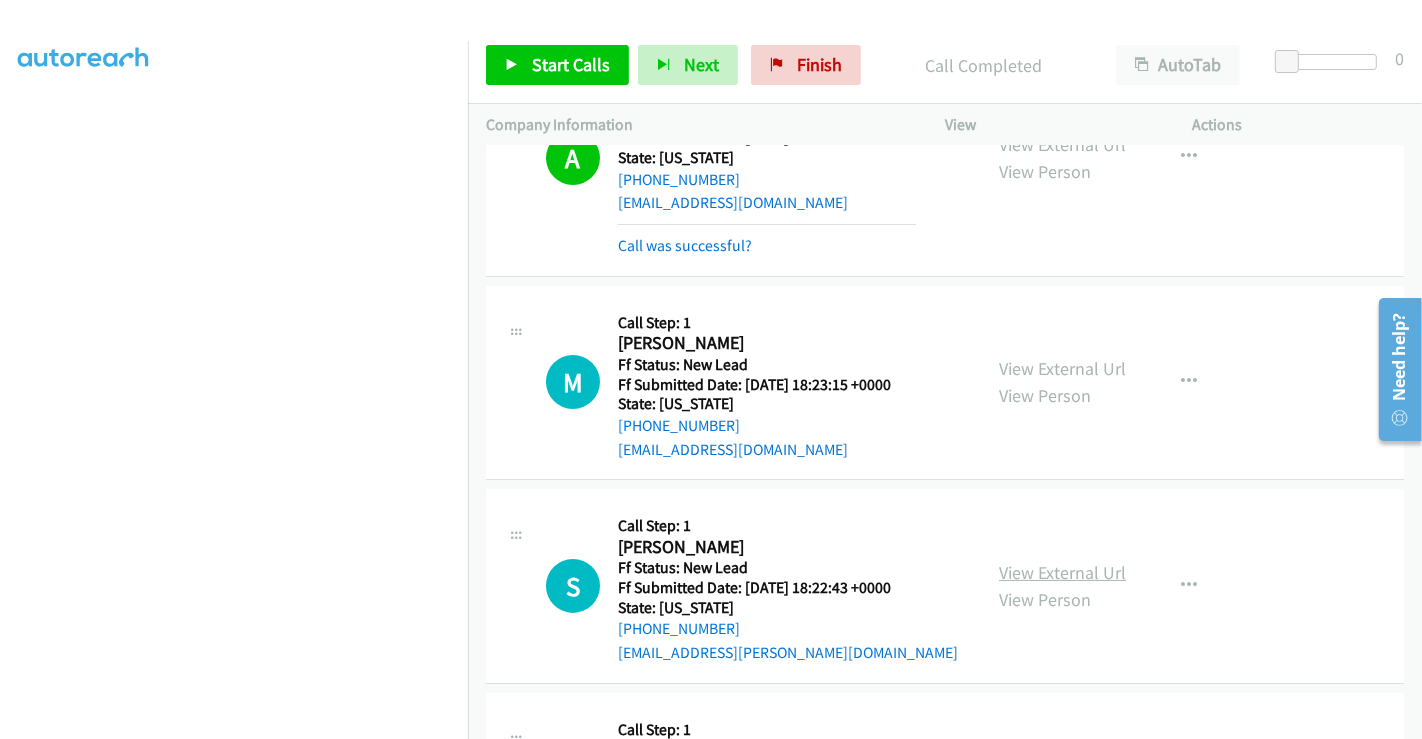 click on "View External Url" at bounding box center (1062, 572) 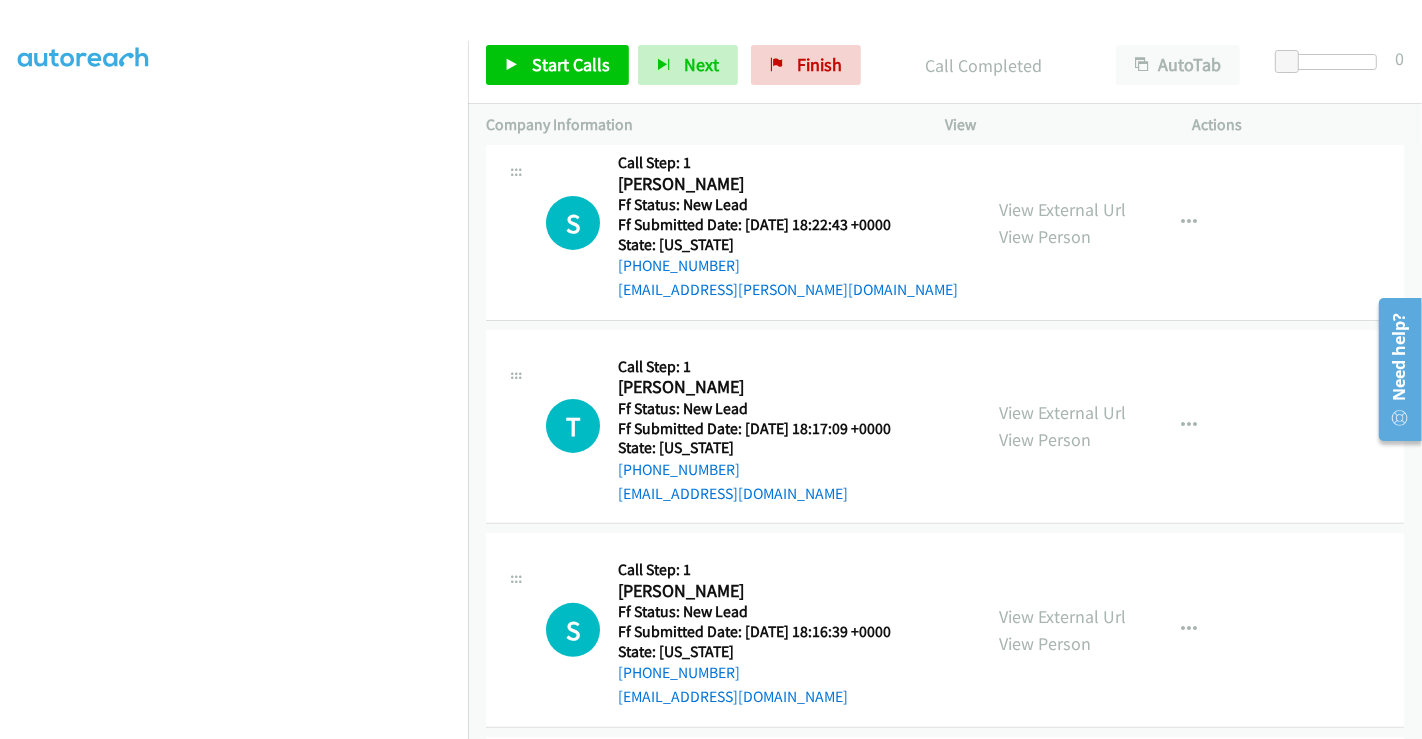 scroll, scrollTop: 333, scrollLeft: 0, axis: vertical 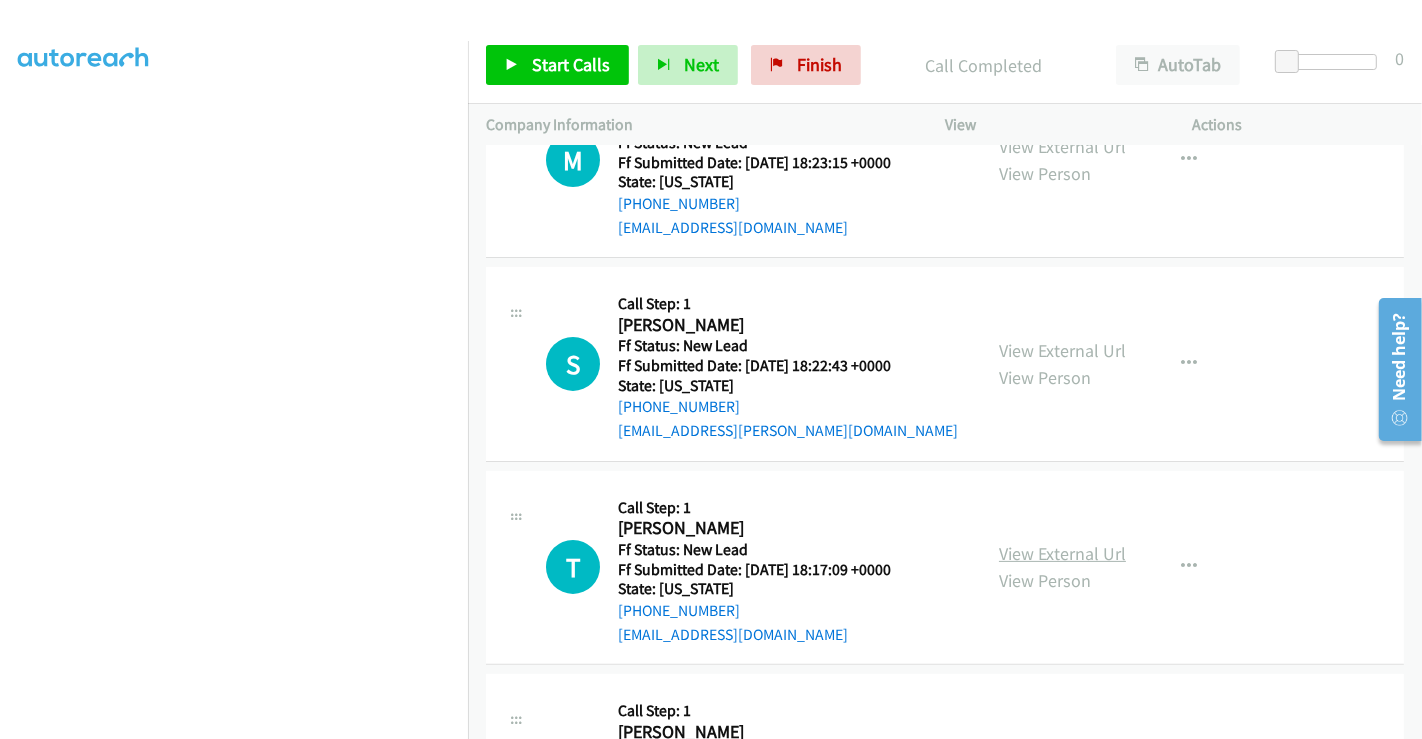 click on "View External Url" at bounding box center (1062, 553) 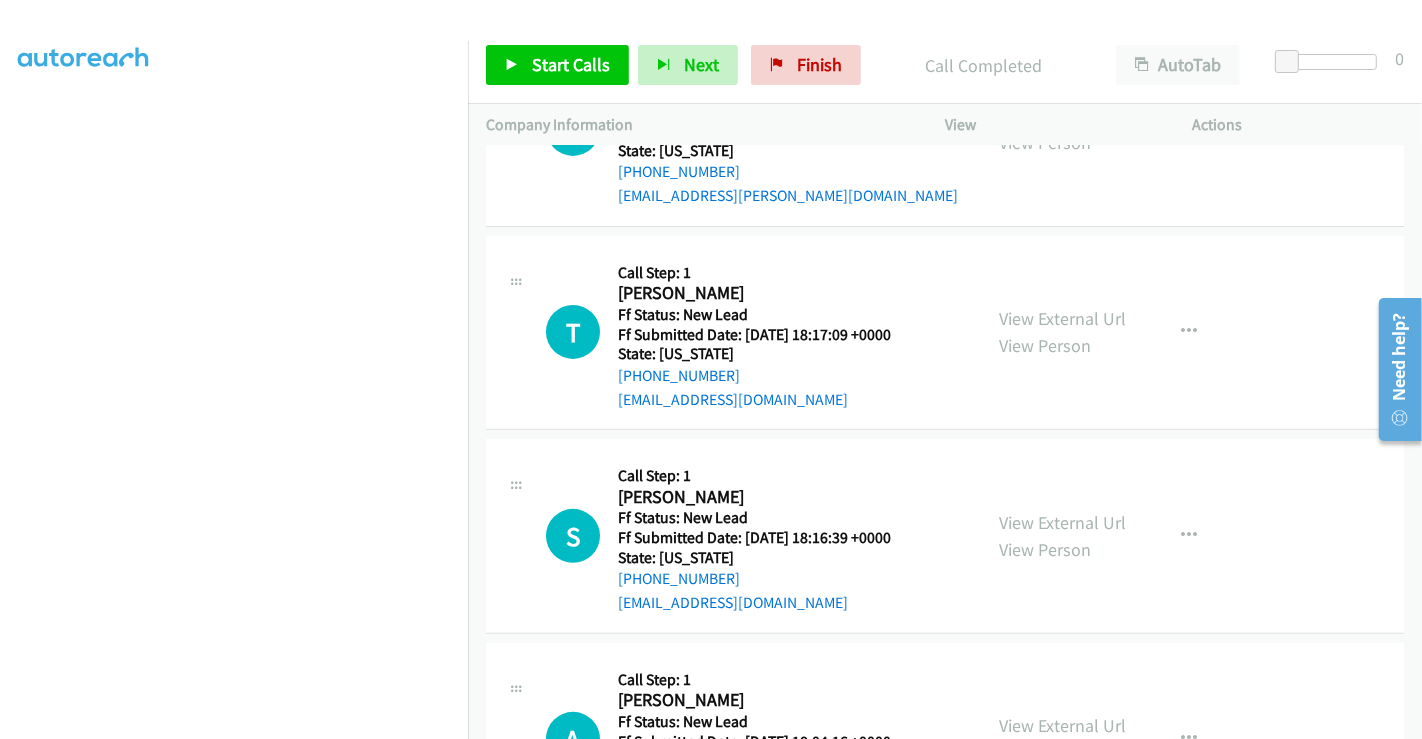scroll, scrollTop: 666, scrollLeft: 0, axis: vertical 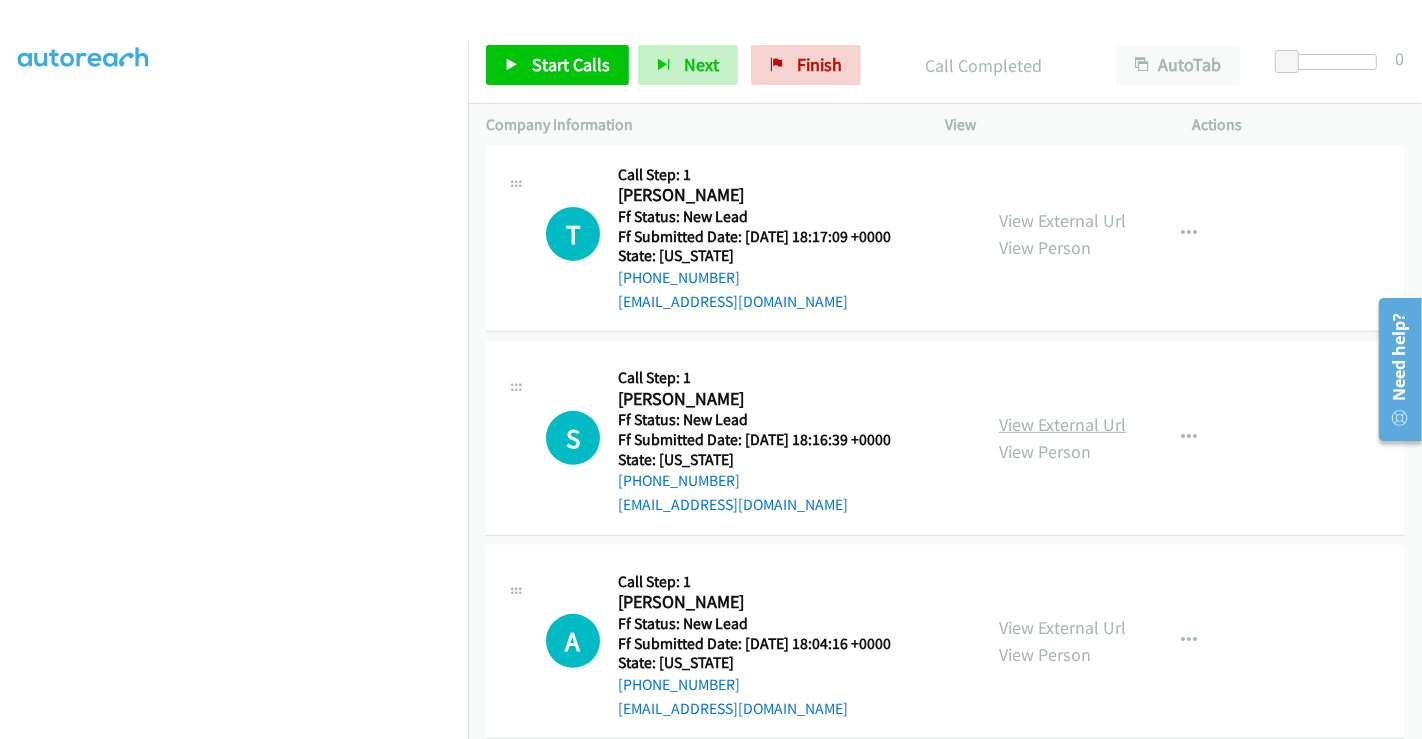 click on "View External Url" at bounding box center [1062, 424] 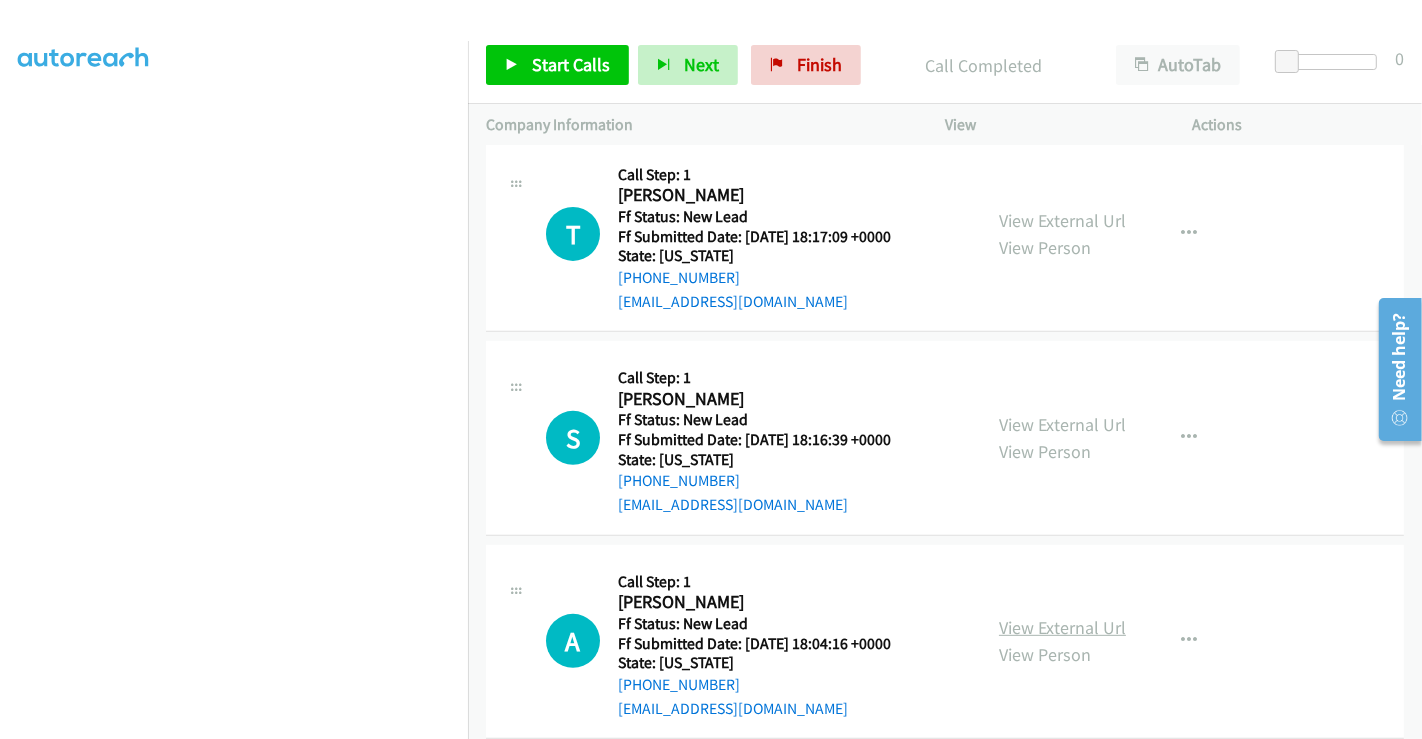 click on "View External Url" at bounding box center [1062, 627] 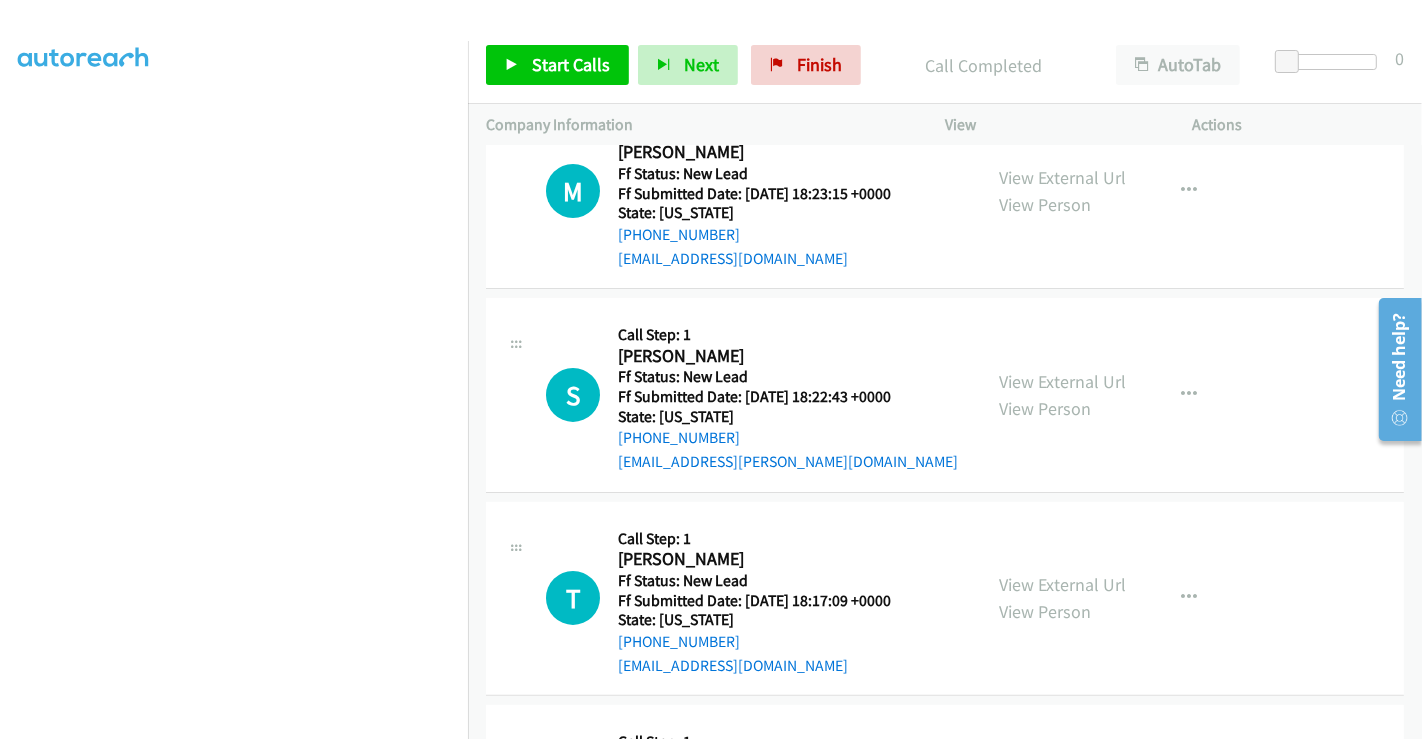 scroll, scrollTop: 0, scrollLeft: 0, axis: both 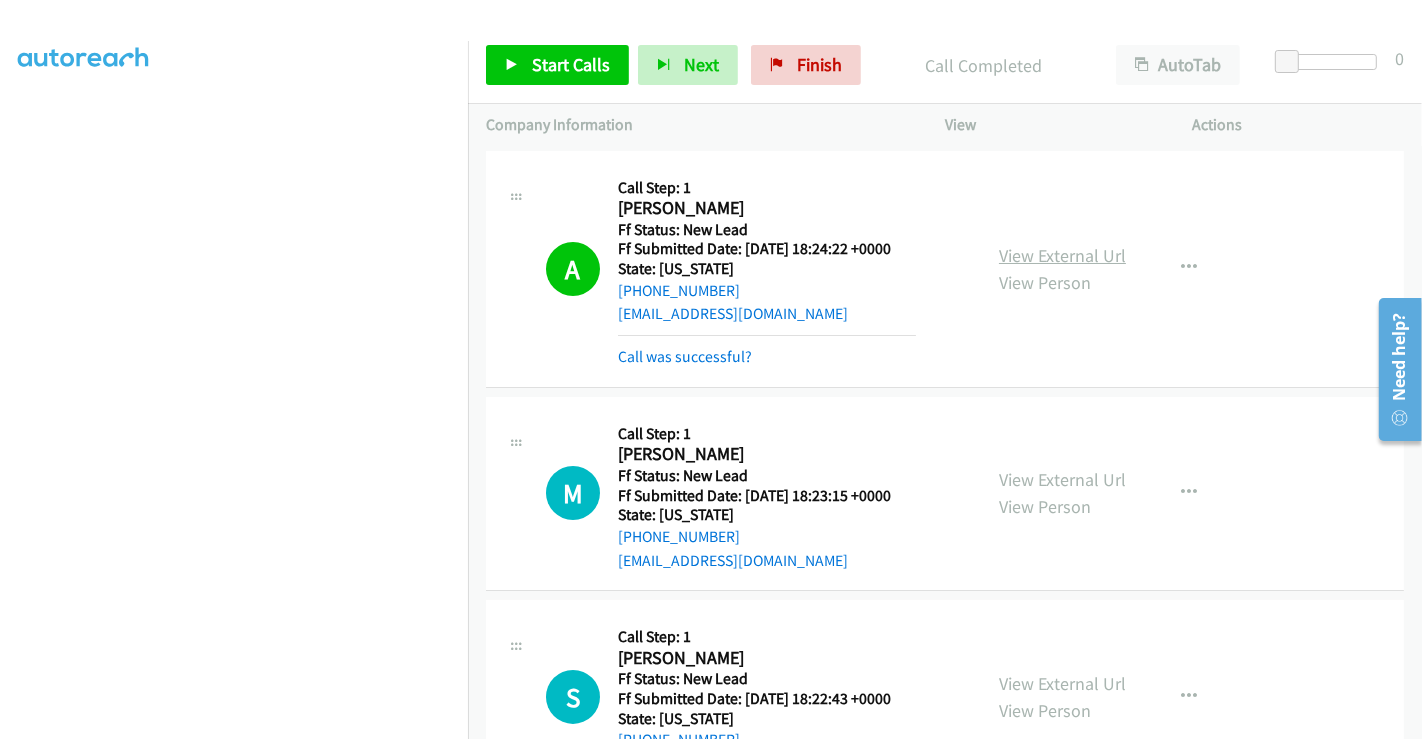 click on "View External Url" at bounding box center [1062, 255] 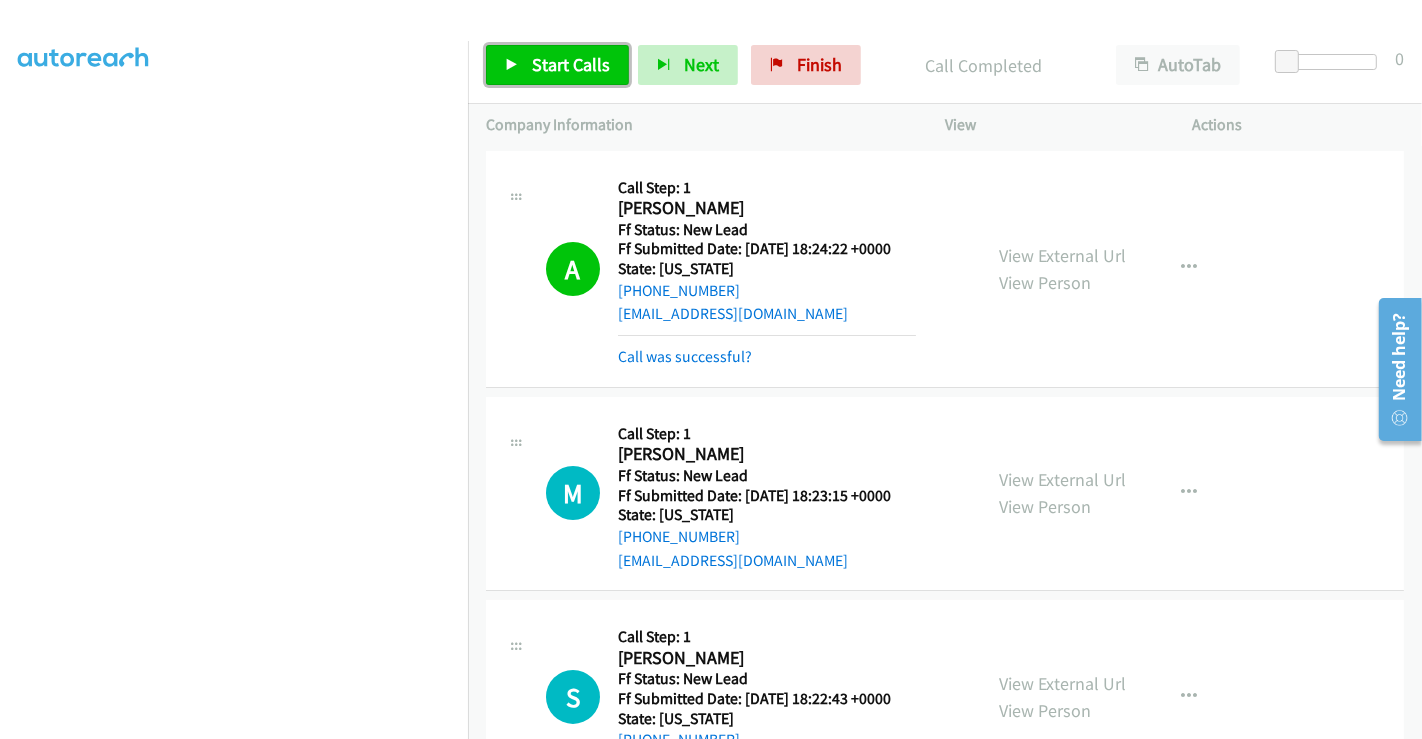 click on "Start Calls" at bounding box center (571, 64) 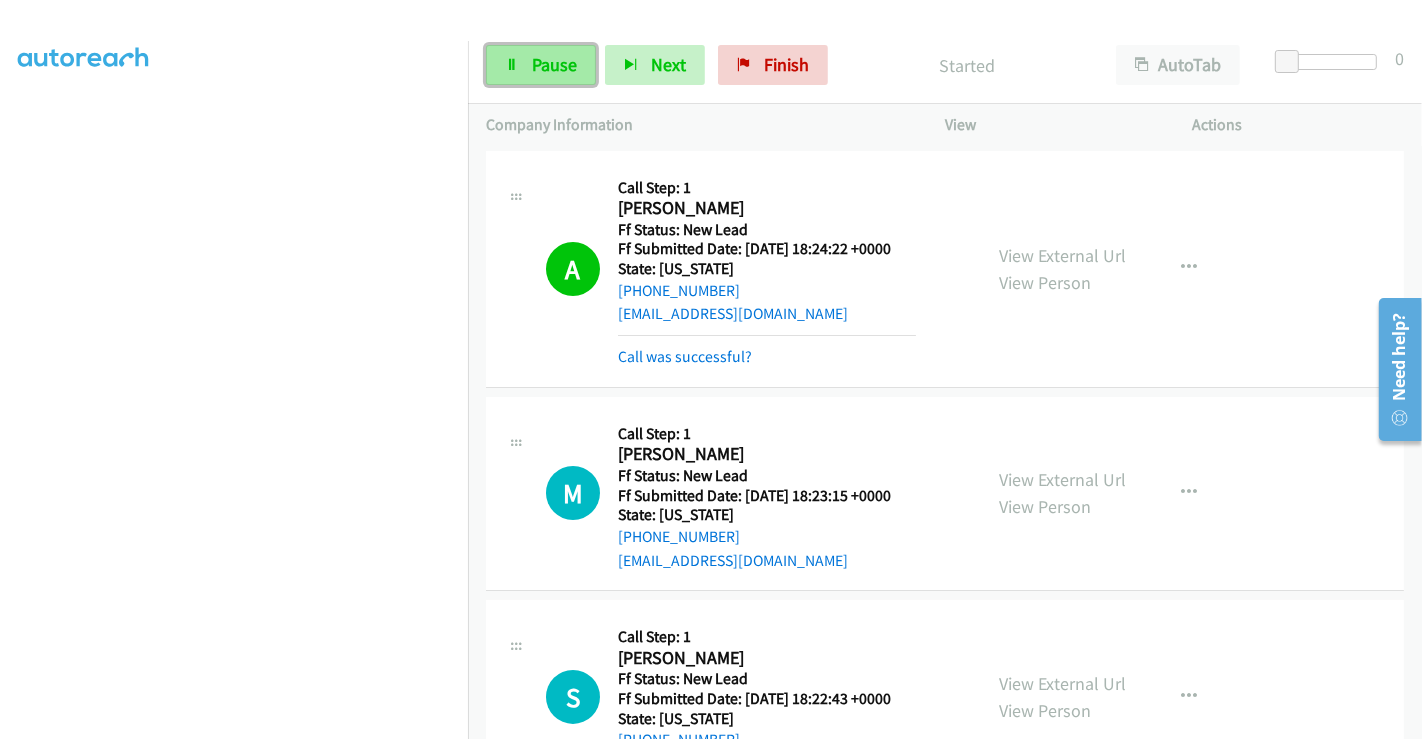 click on "Pause" at bounding box center (554, 64) 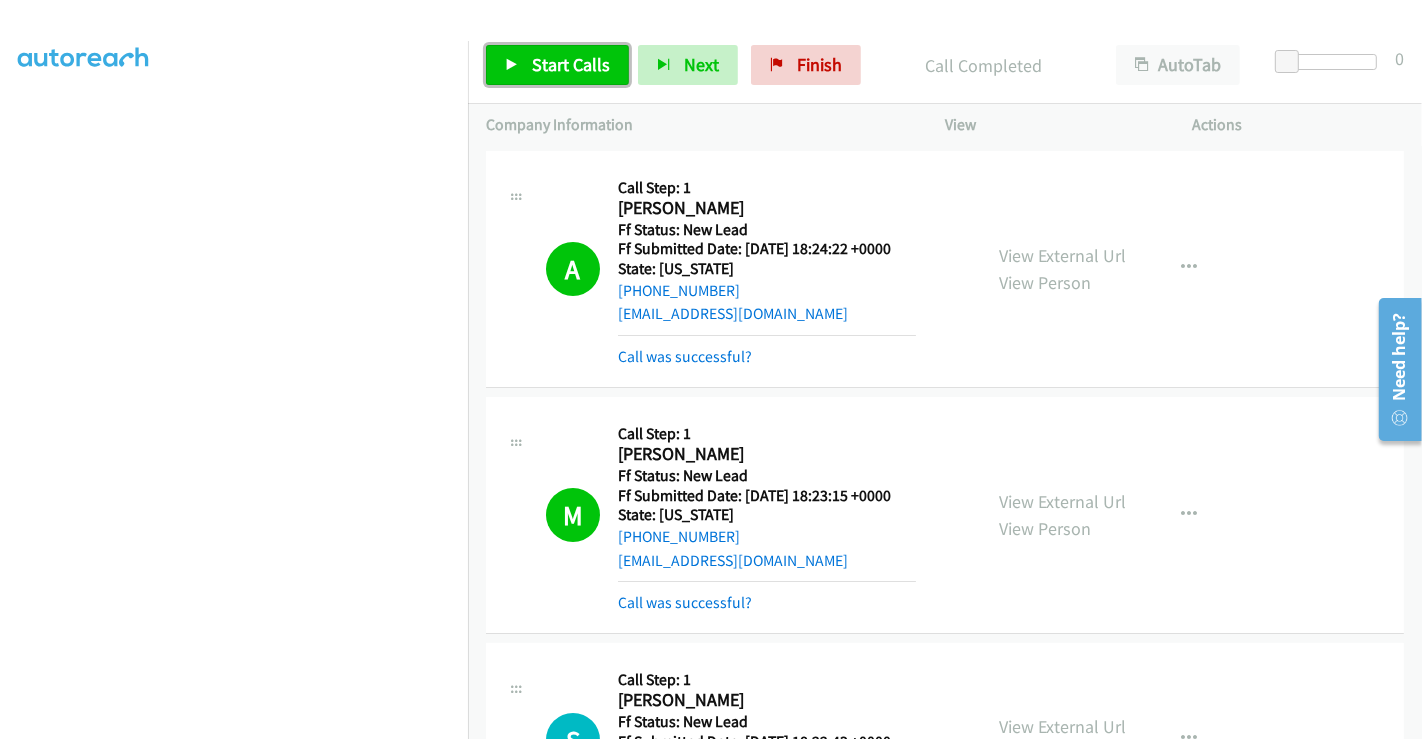 click on "Start Calls" at bounding box center (571, 64) 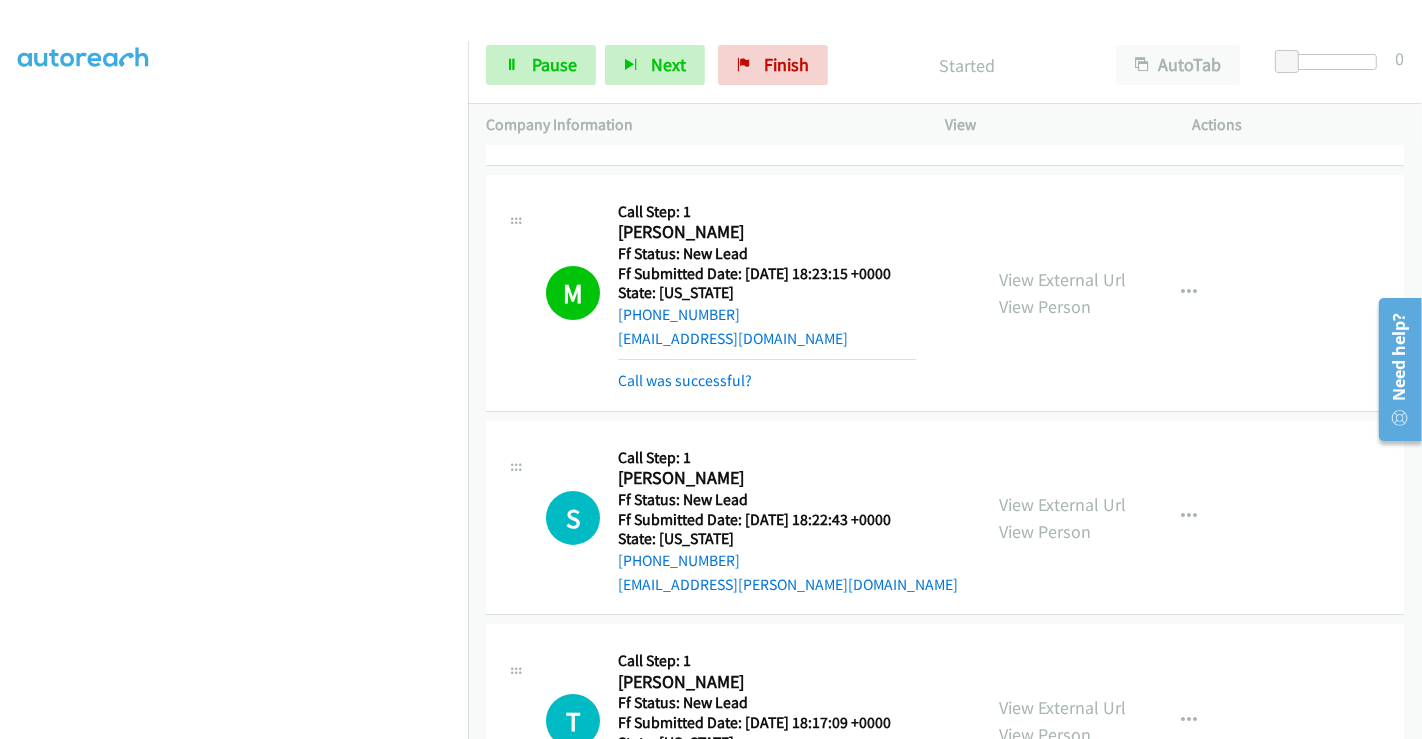scroll, scrollTop: 333, scrollLeft: 0, axis: vertical 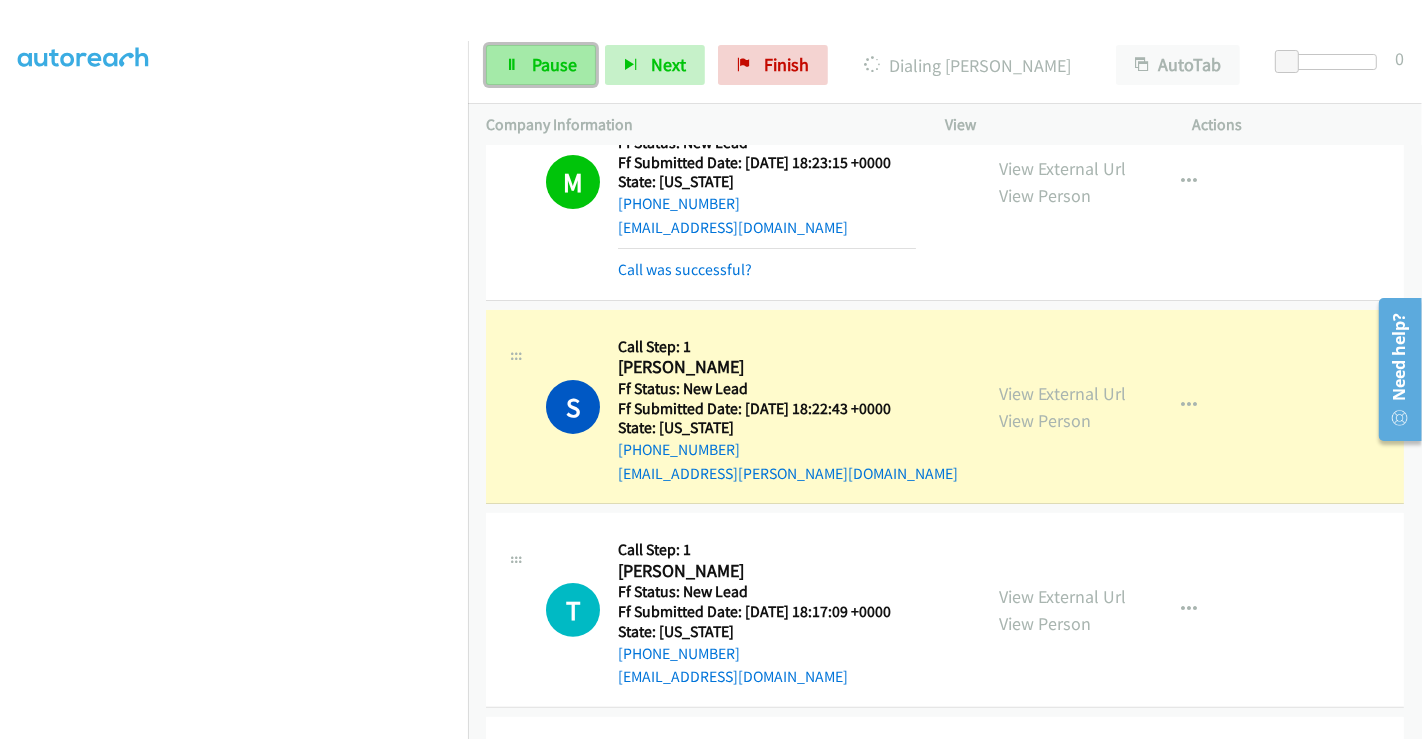 click on "Pause" at bounding box center (554, 64) 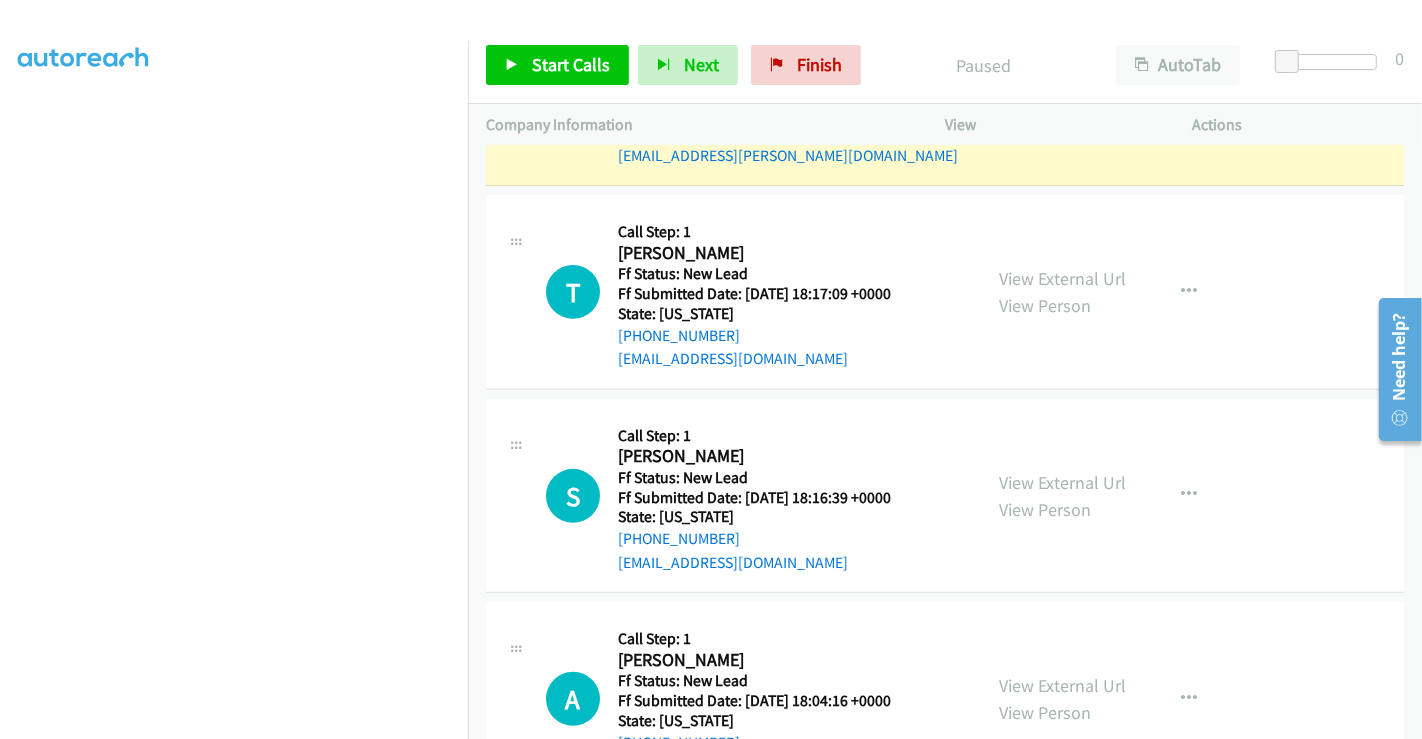 scroll, scrollTop: 444, scrollLeft: 0, axis: vertical 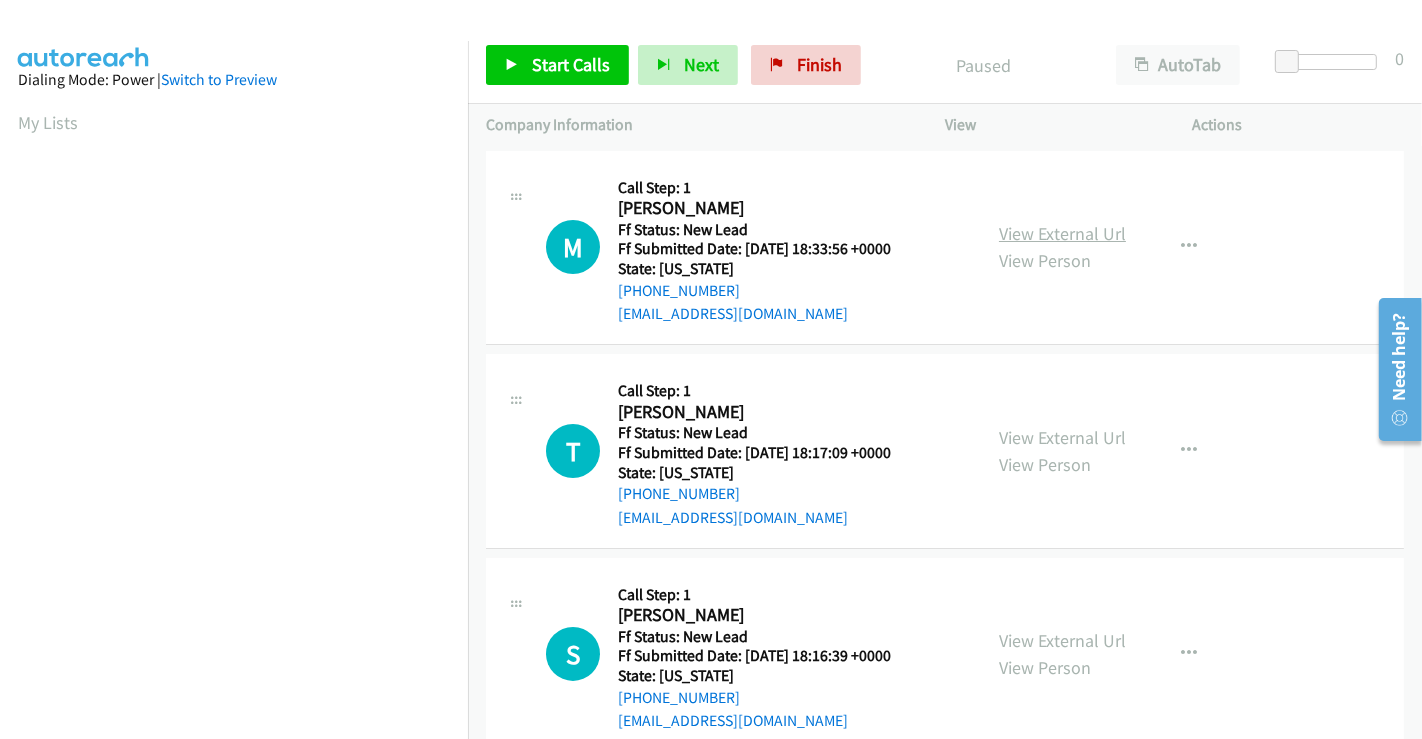 click on "View External Url" at bounding box center (1062, 233) 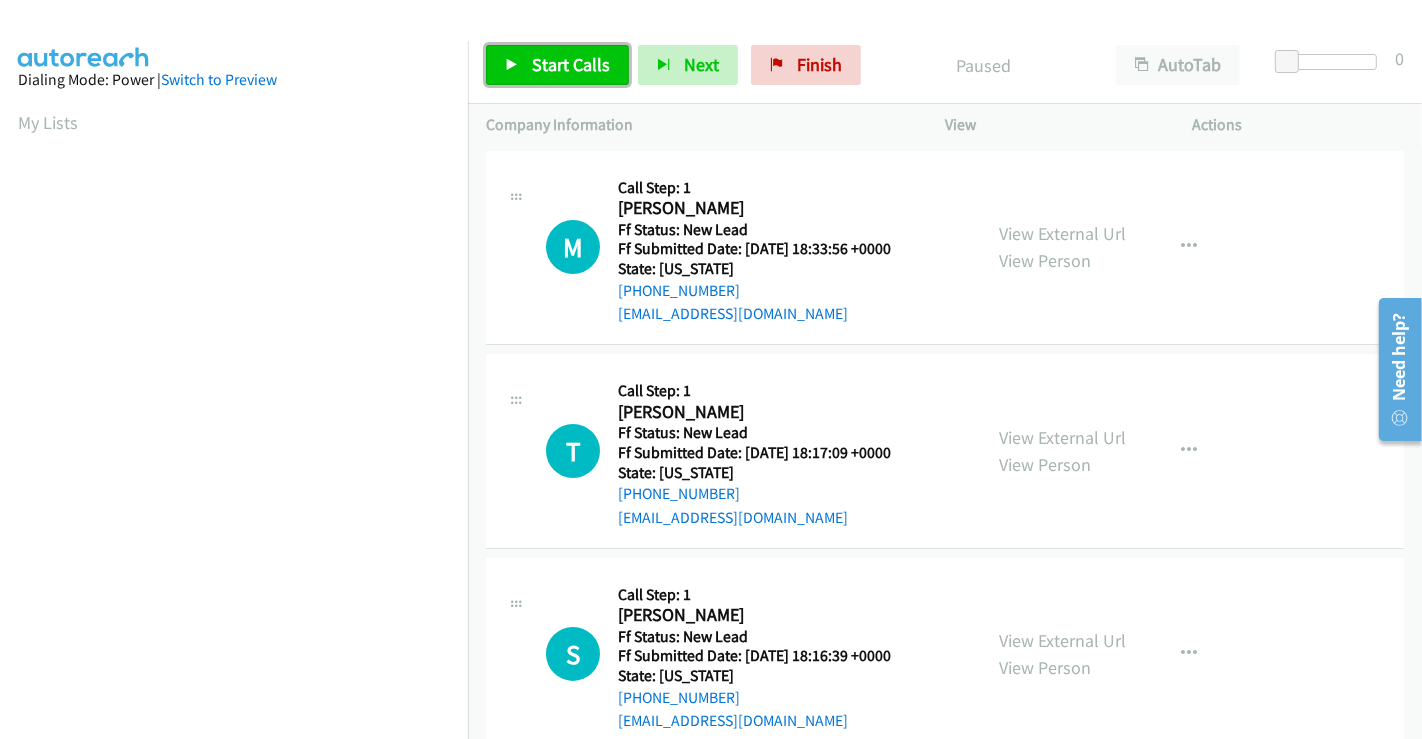 click on "Start Calls" at bounding box center (571, 64) 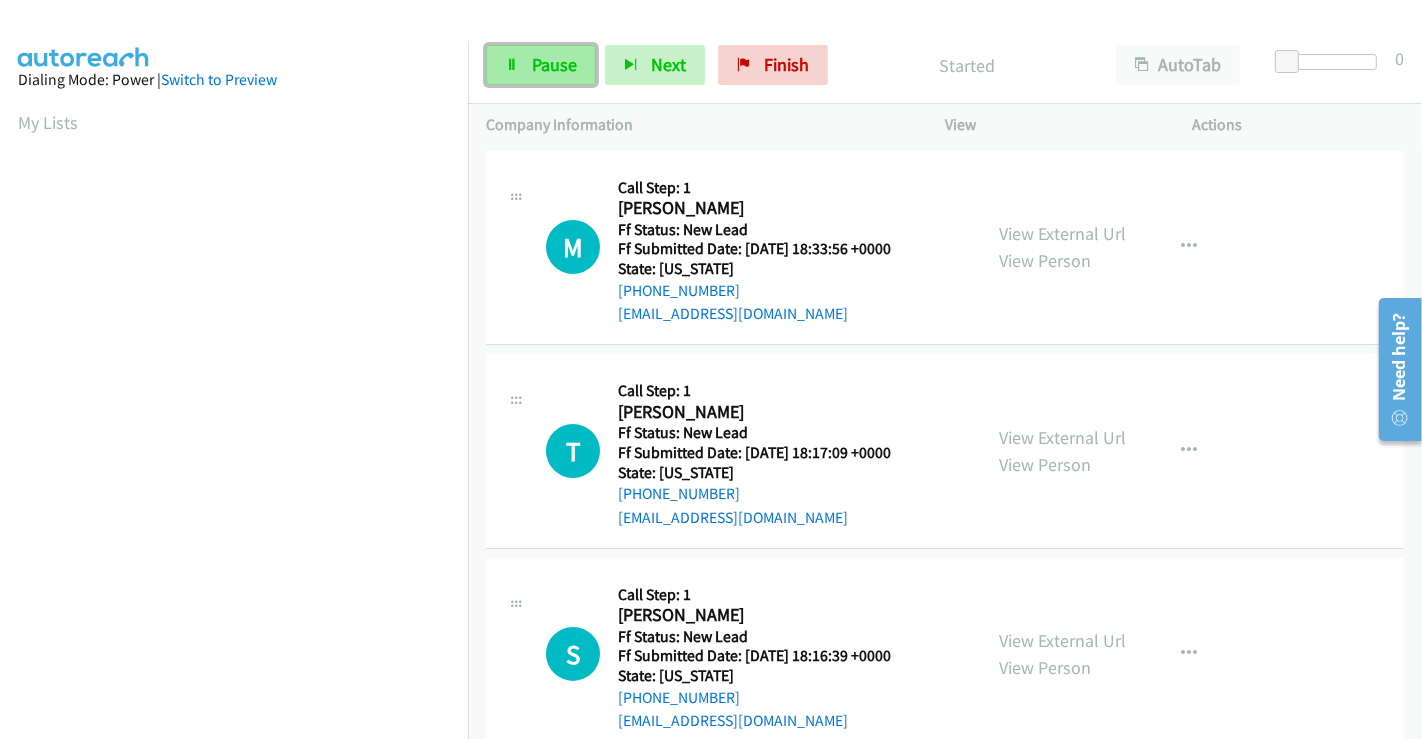click on "Pause" at bounding box center [554, 64] 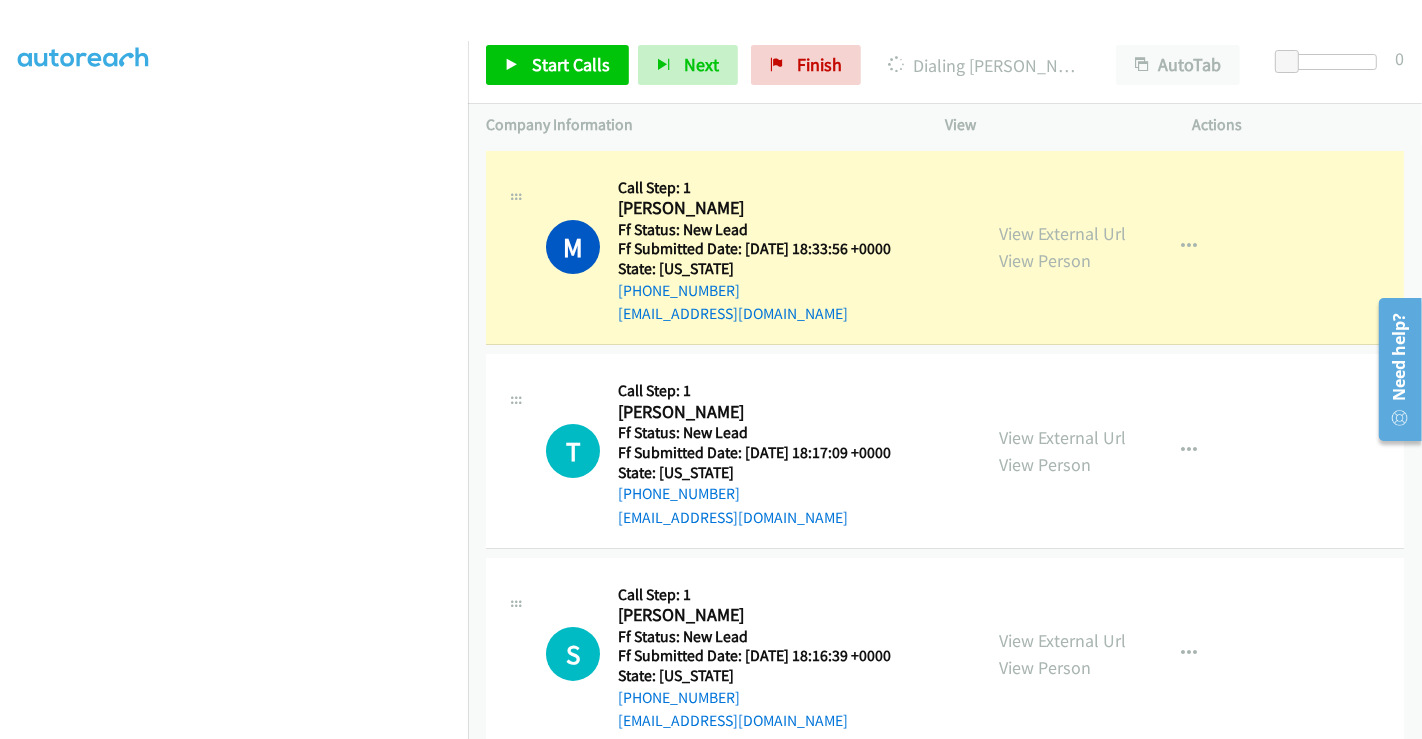 scroll, scrollTop: 0, scrollLeft: 0, axis: both 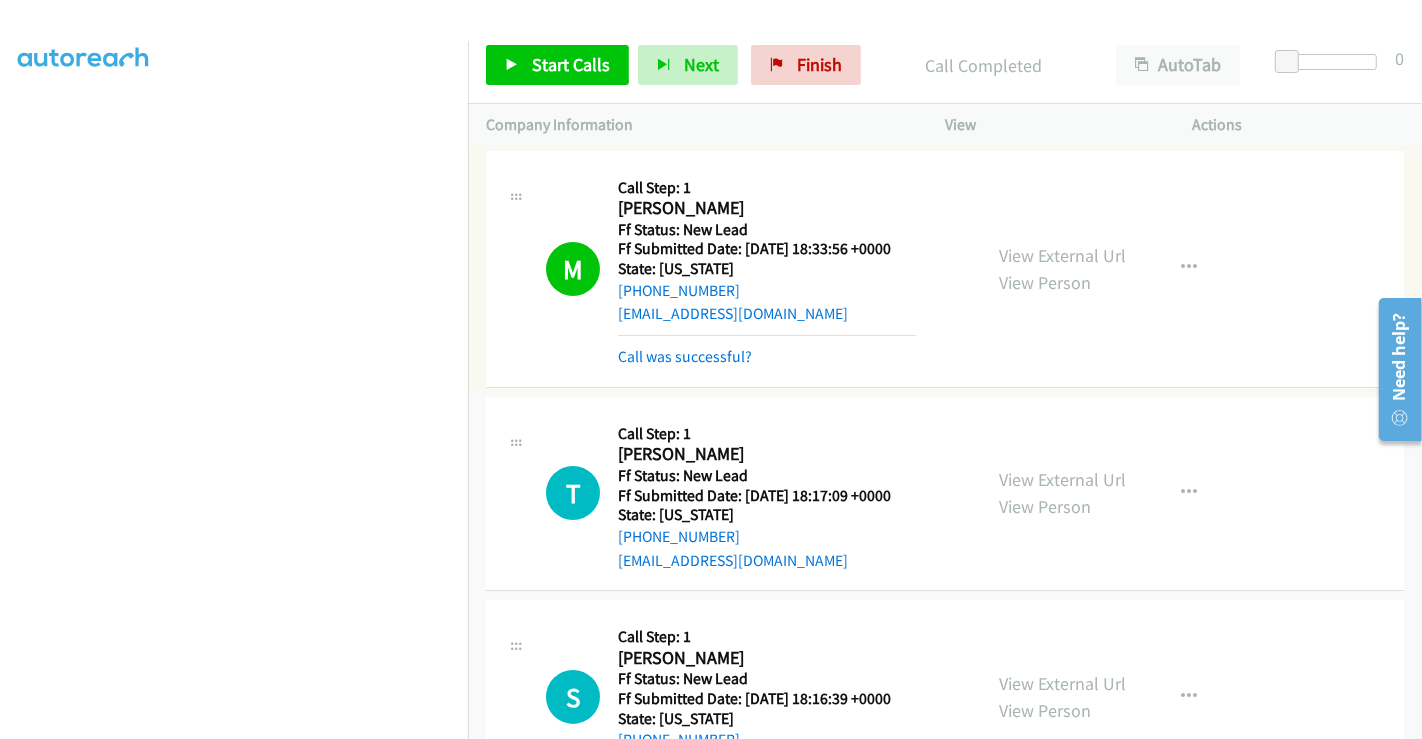 click on "Call was successful?" at bounding box center [685, 356] 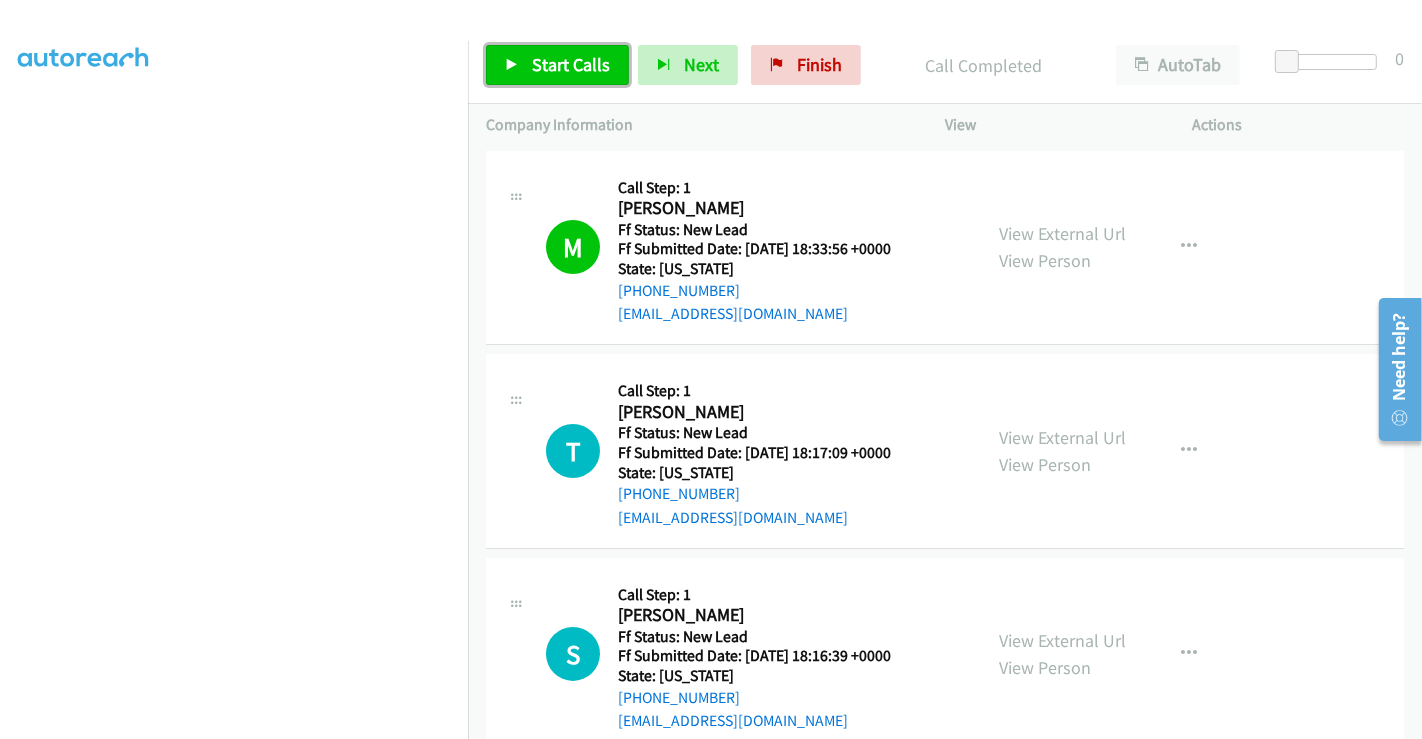 click on "Start Calls" at bounding box center [571, 64] 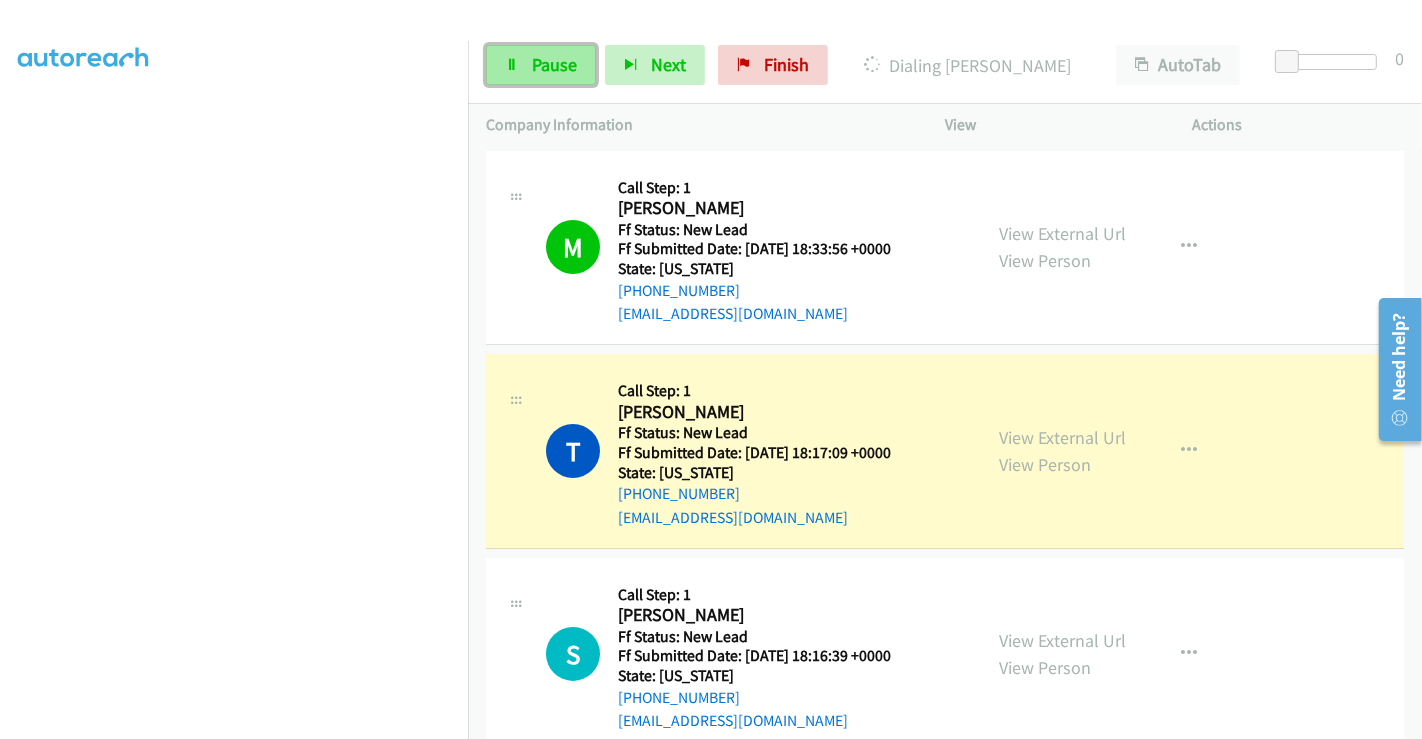 click on "Pause" at bounding box center (554, 64) 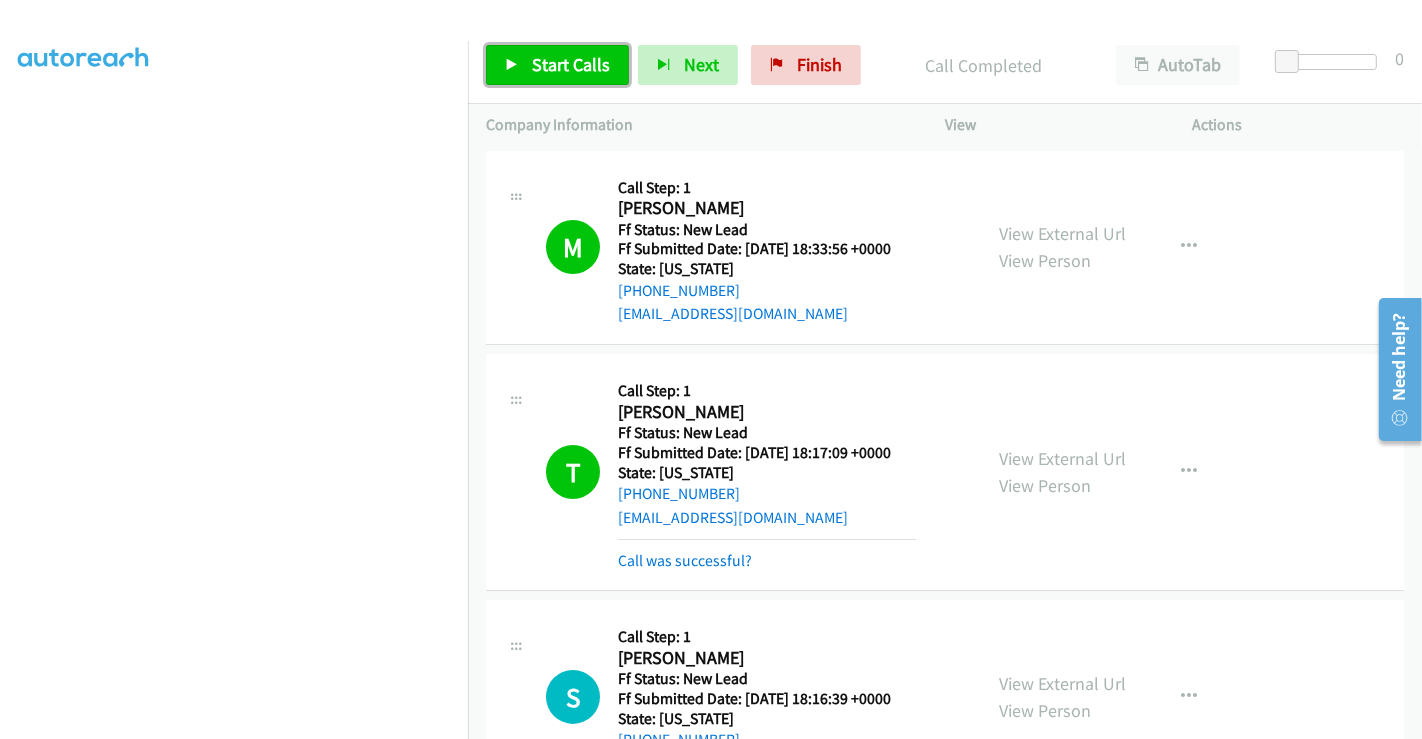 click on "Start Calls" at bounding box center [557, 65] 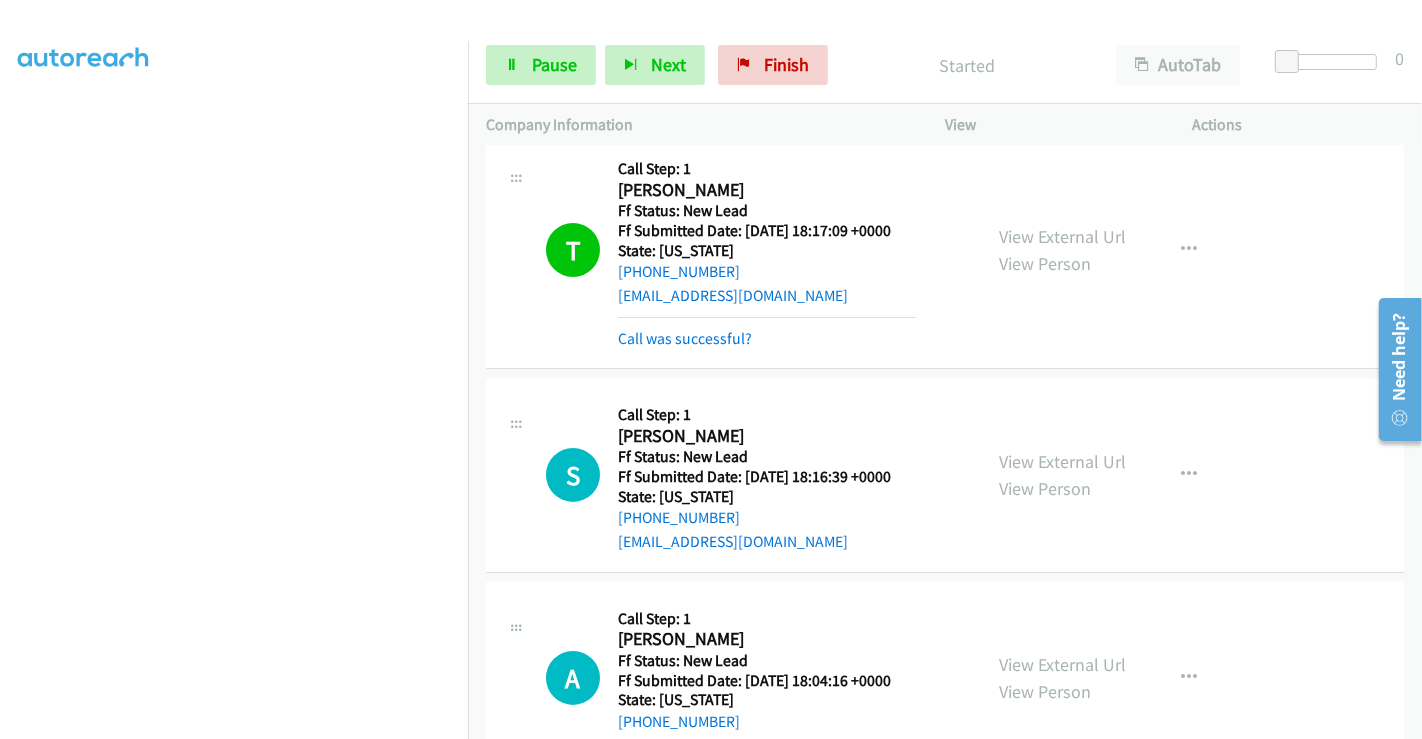 scroll, scrollTop: 288, scrollLeft: 0, axis: vertical 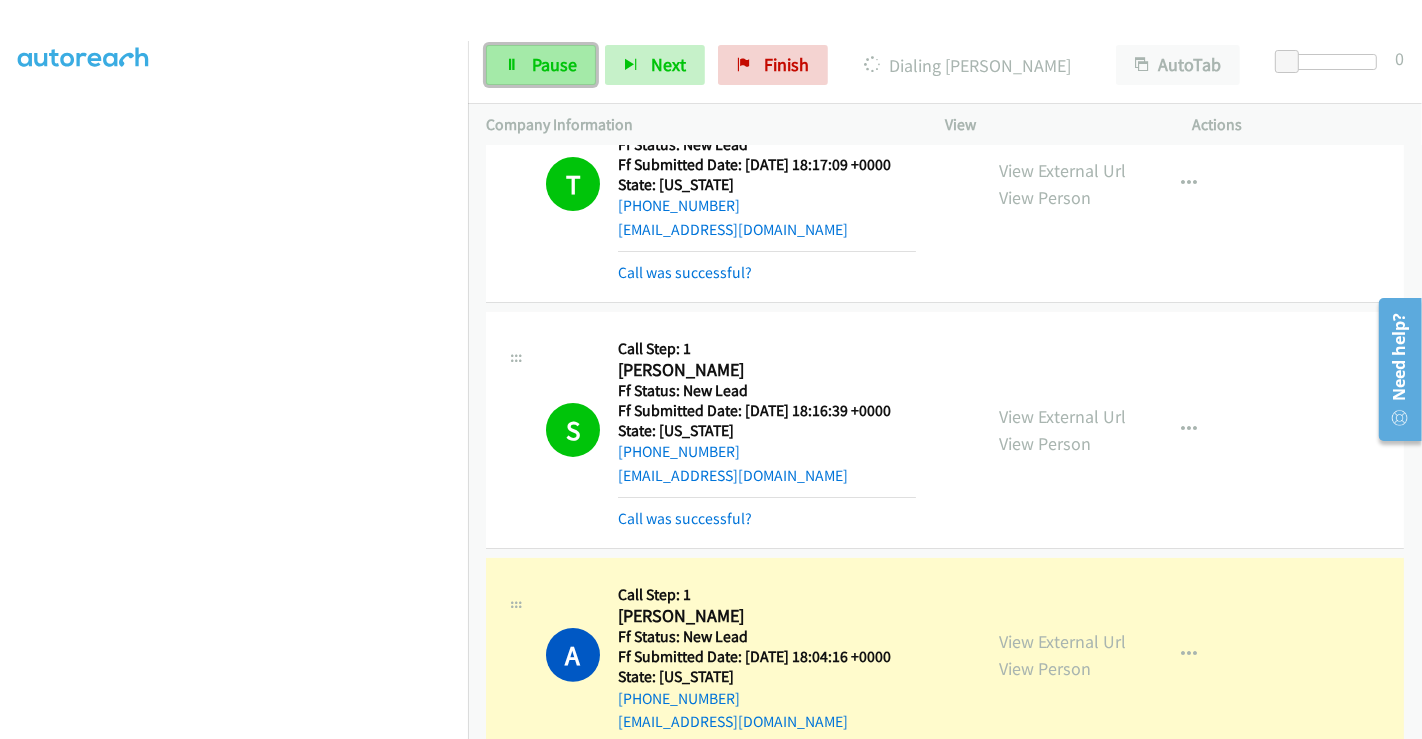 click on "Pause" at bounding box center [554, 64] 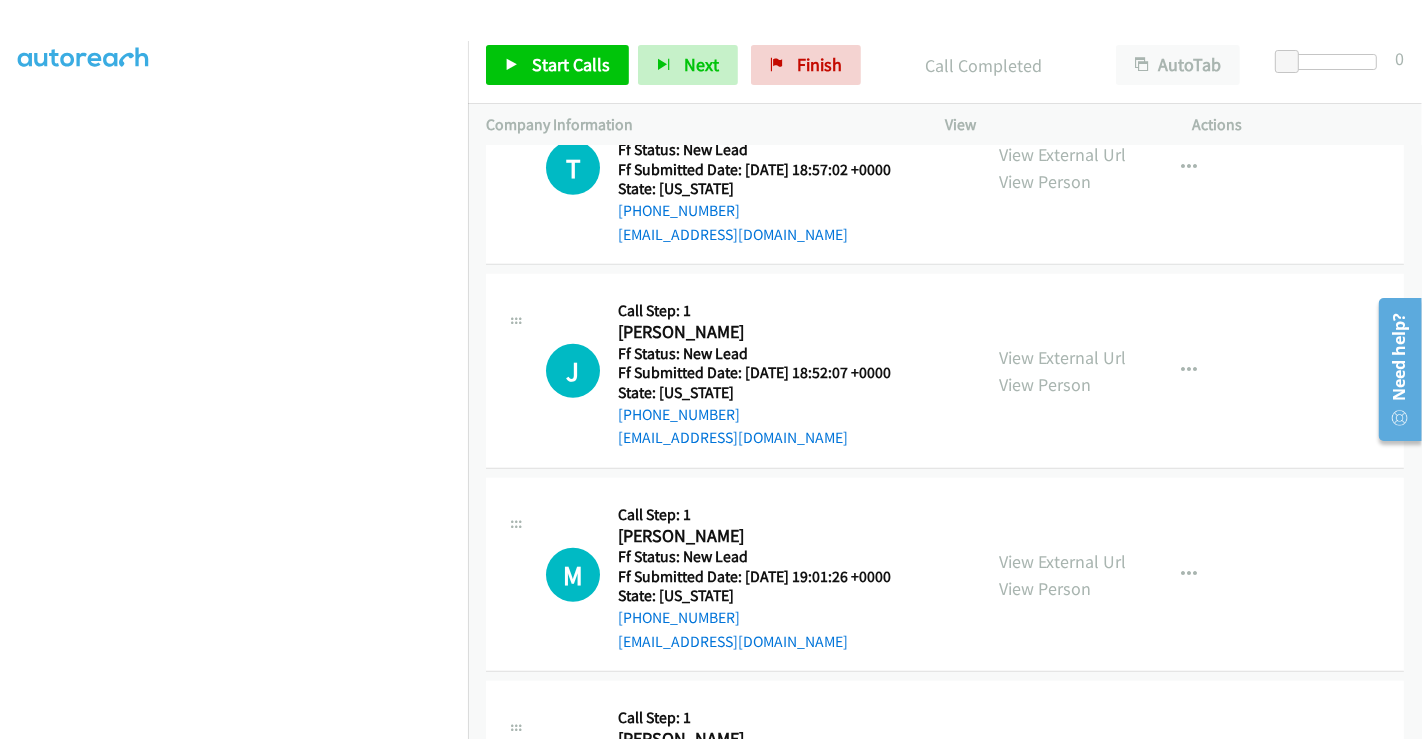scroll, scrollTop: 1389, scrollLeft: 0, axis: vertical 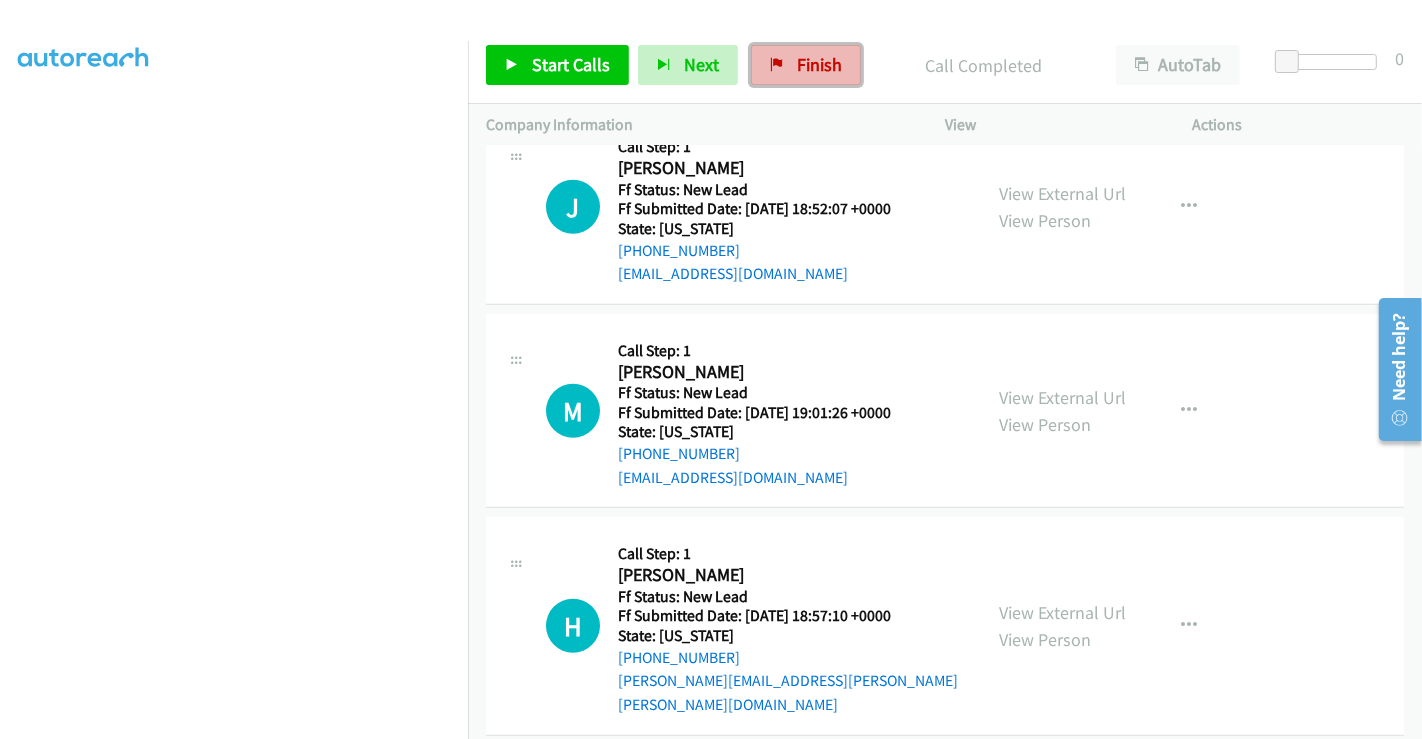 click on "Finish" at bounding box center (819, 64) 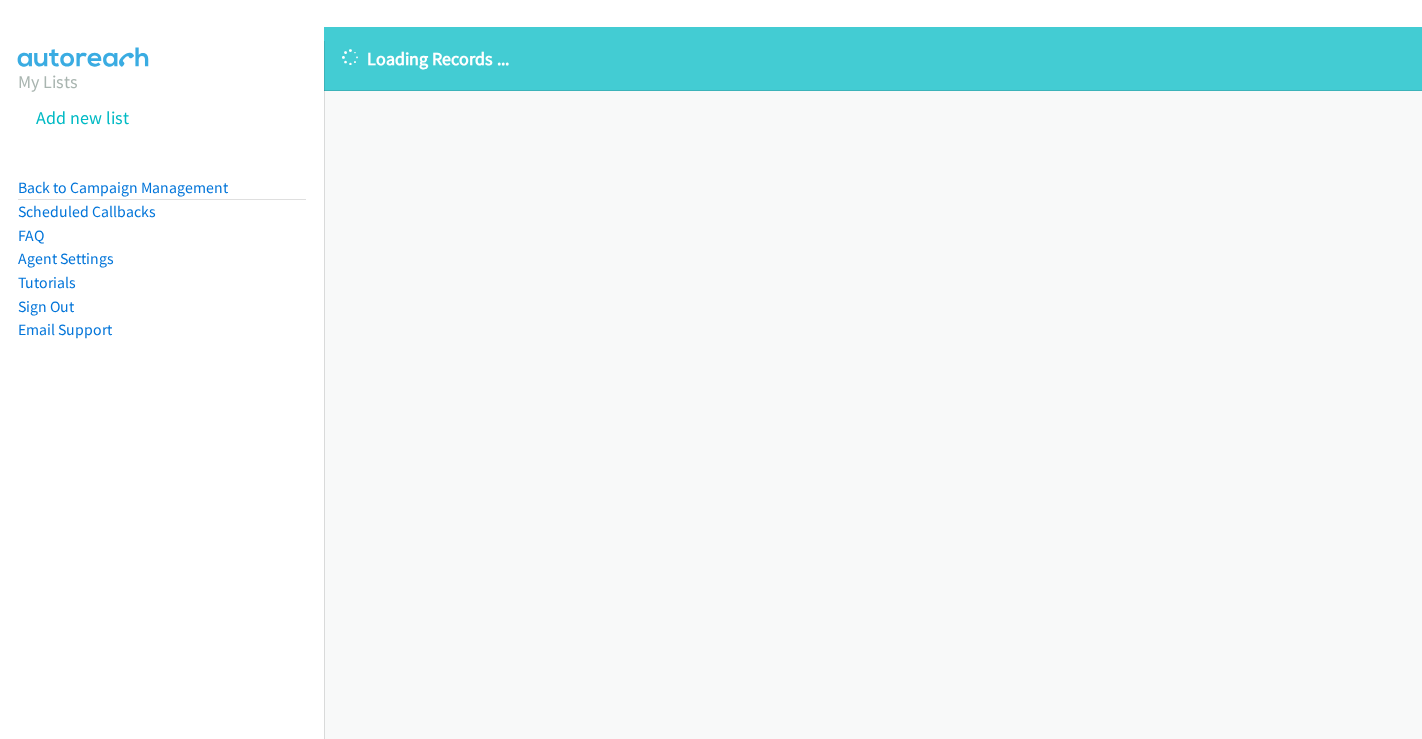 scroll, scrollTop: 0, scrollLeft: 0, axis: both 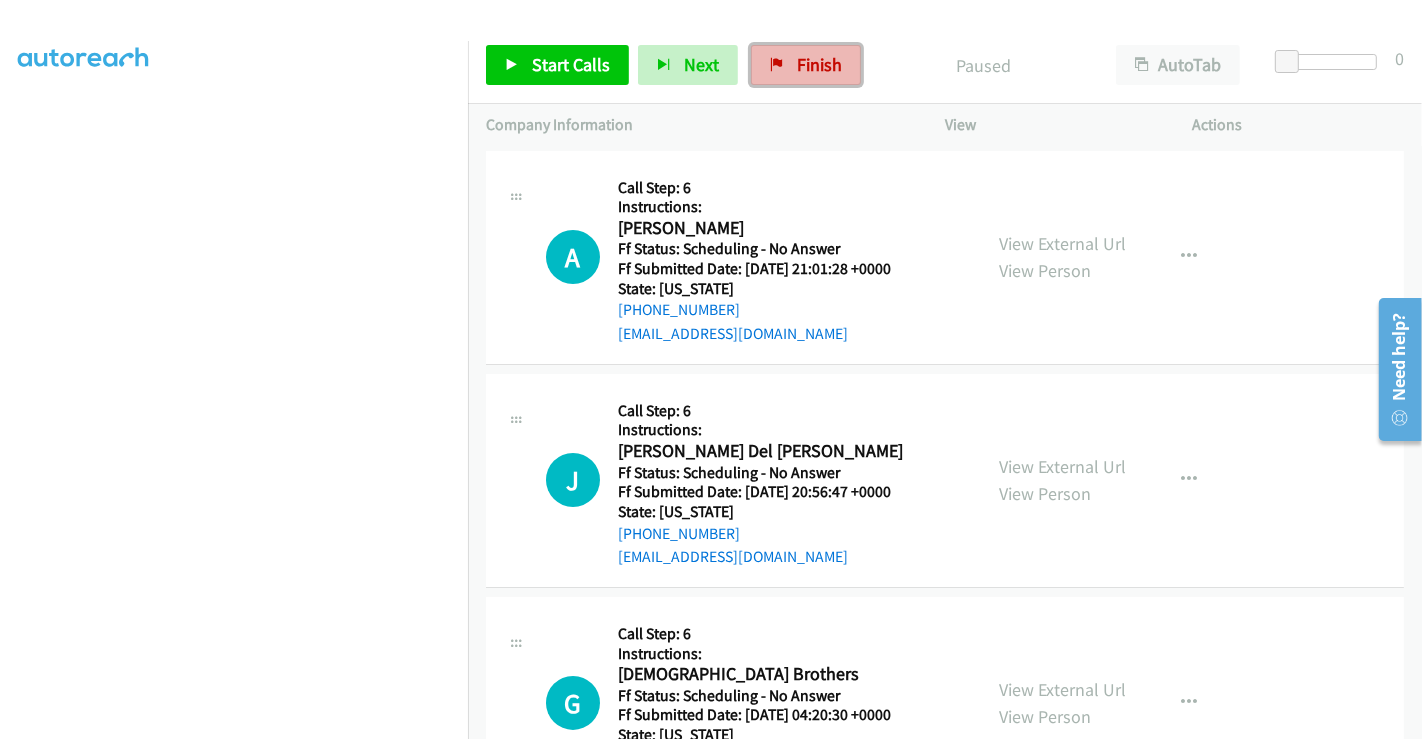 click on "Finish" at bounding box center [806, 65] 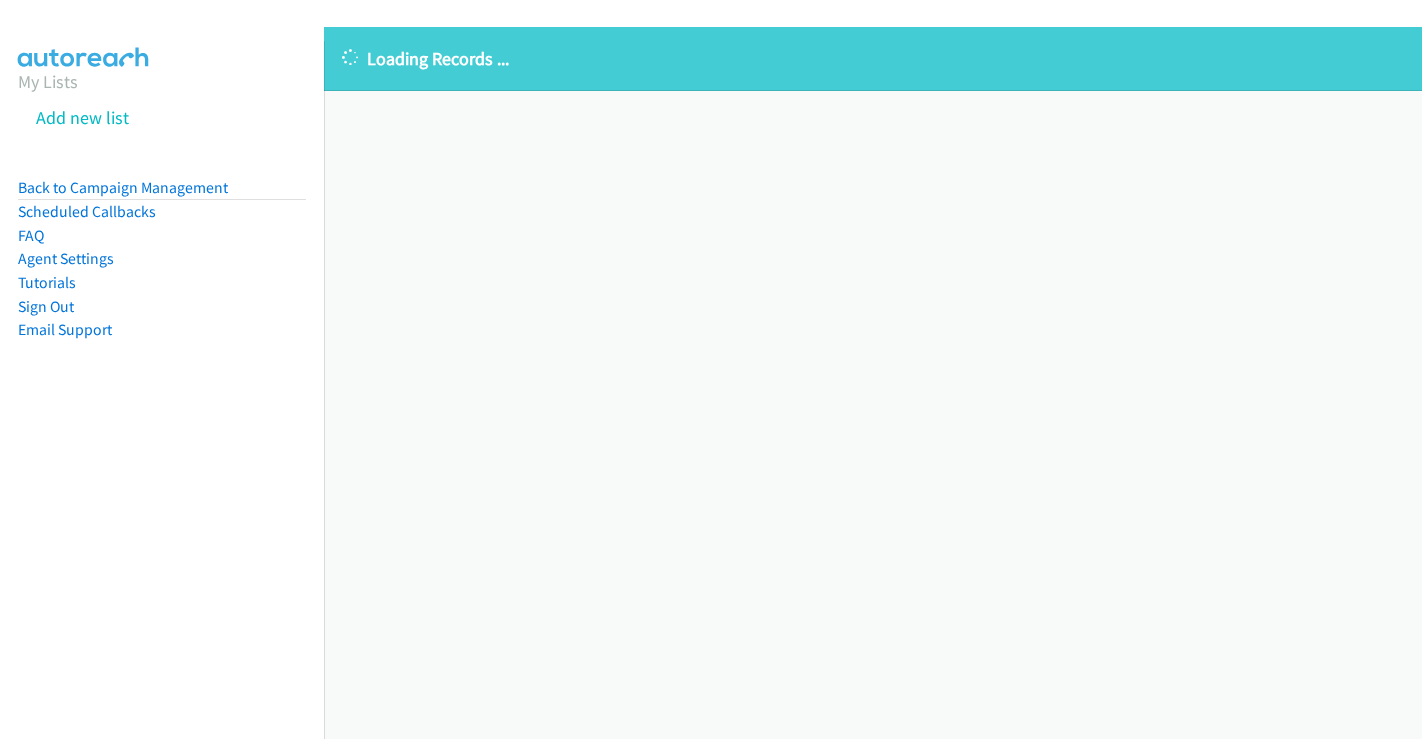 scroll, scrollTop: 0, scrollLeft: 0, axis: both 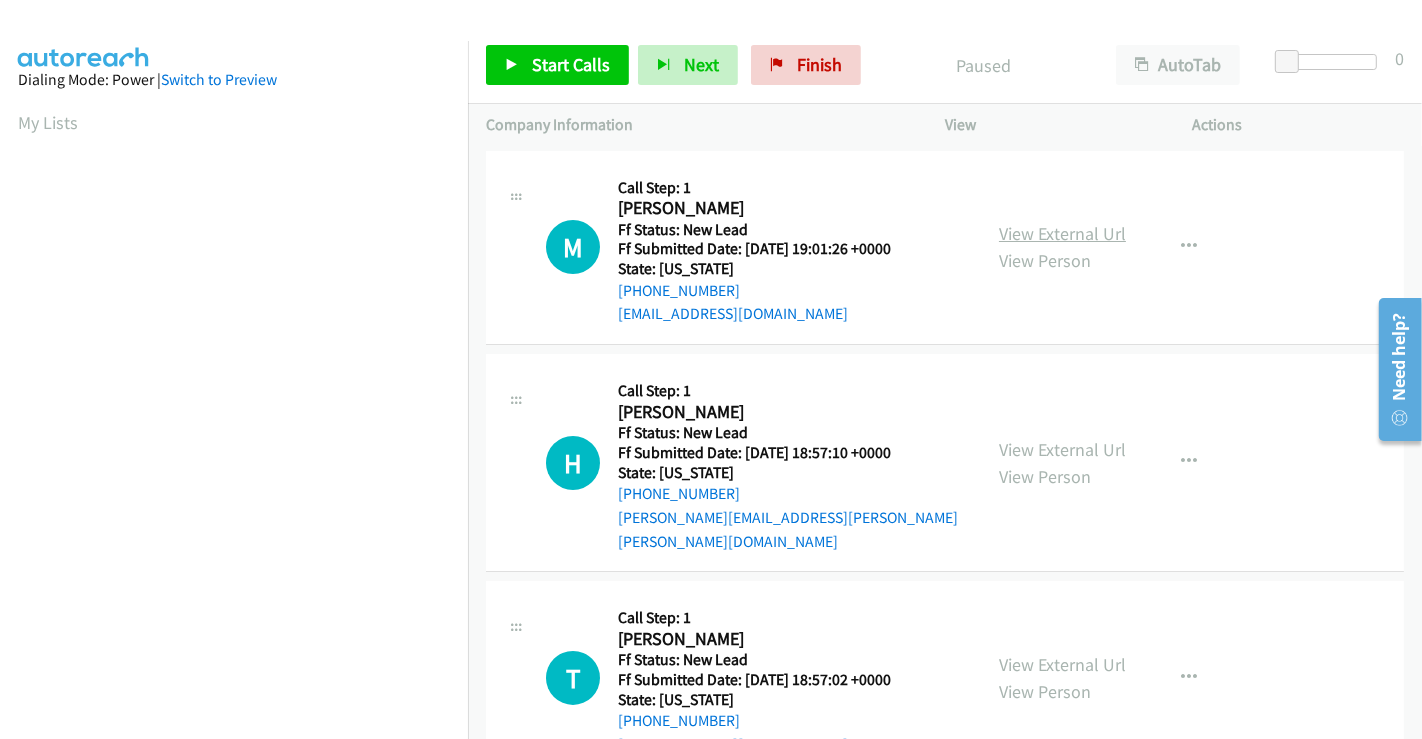 click on "View External Url" at bounding box center [1062, 233] 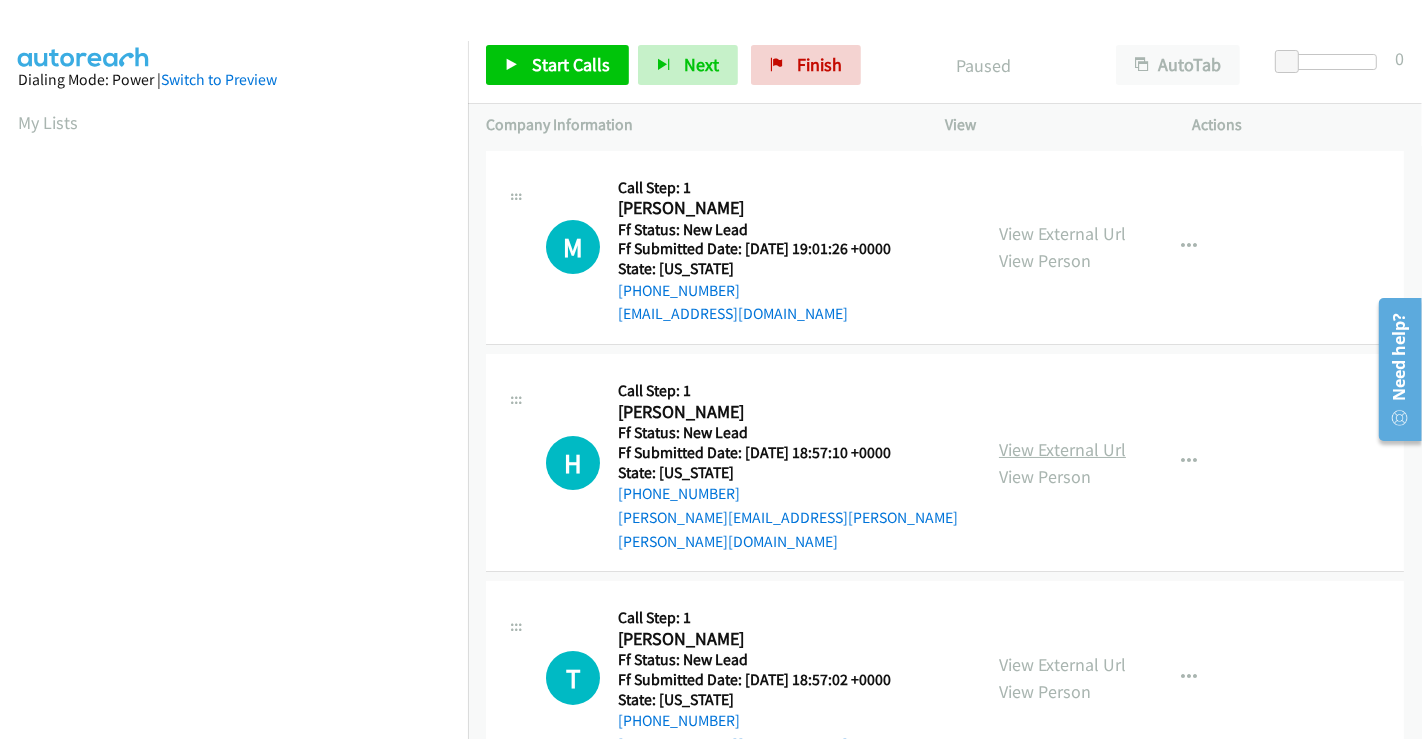 click on "View External Url" at bounding box center (1062, 449) 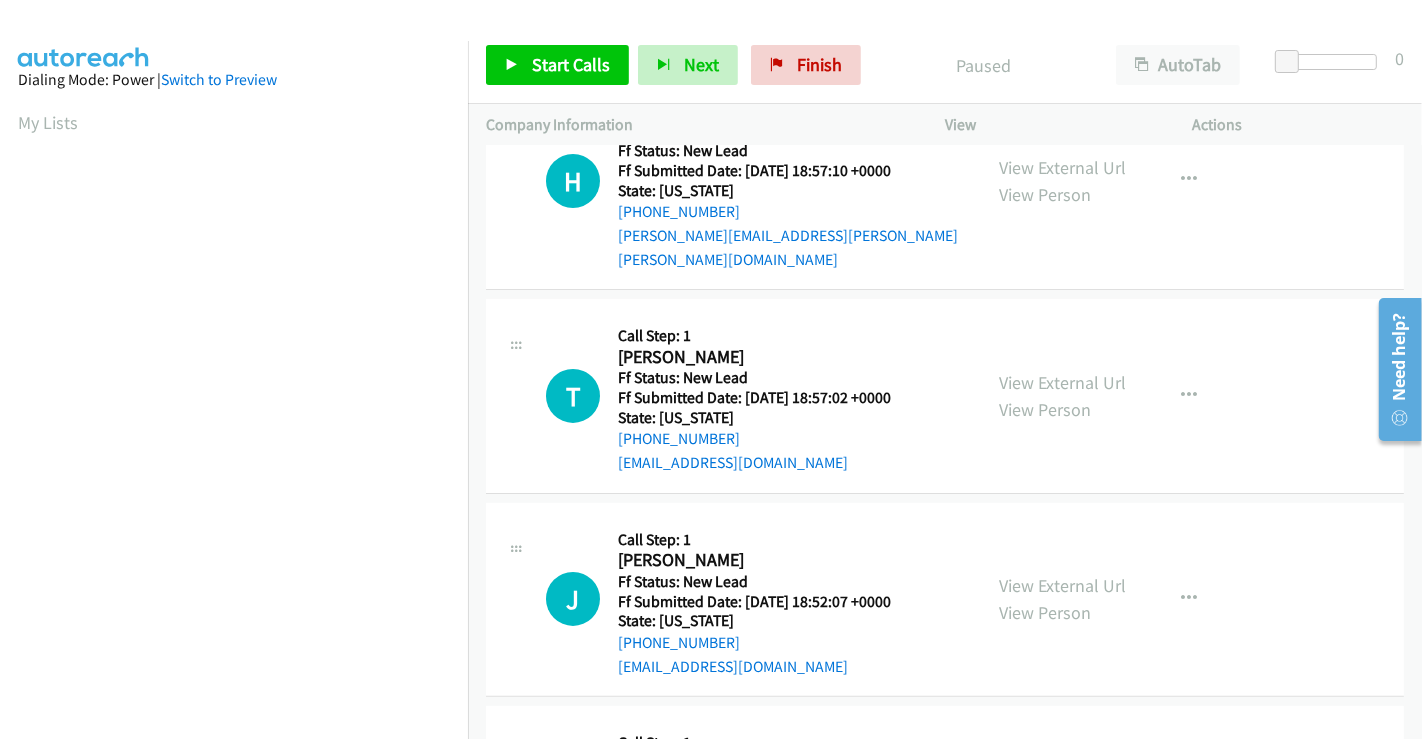 scroll, scrollTop: 333, scrollLeft: 0, axis: vertical 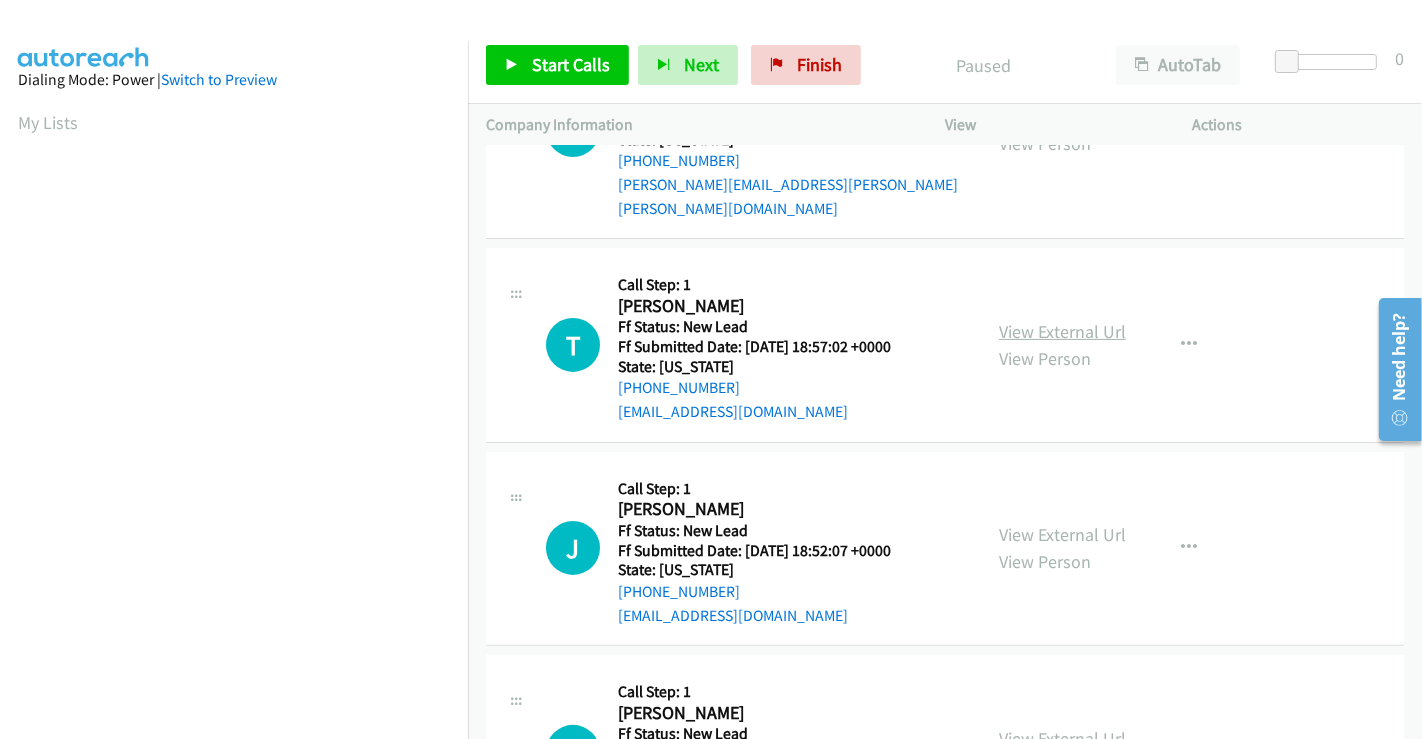 click on "View External Url" at bounding box center [1062, 331] 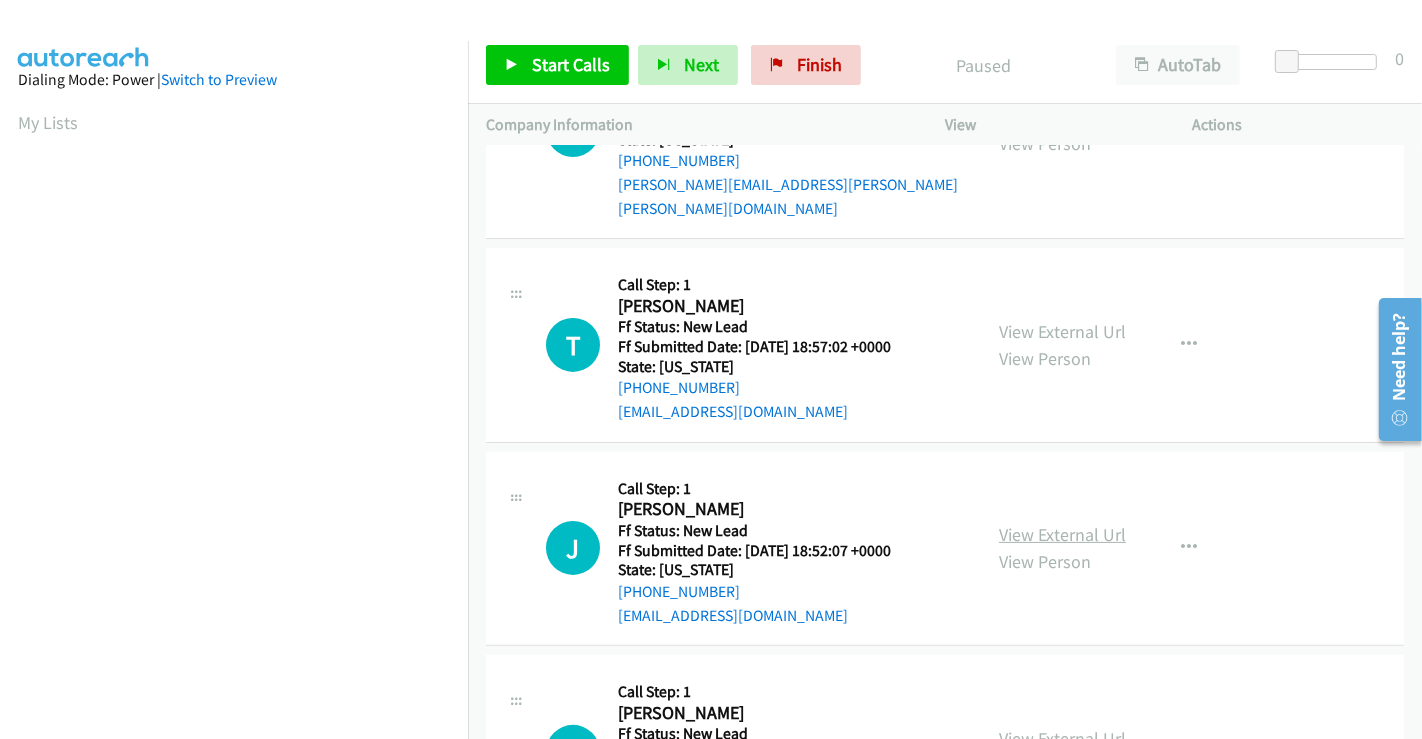 click on "View External Url" at bounding box center [1062, 534] 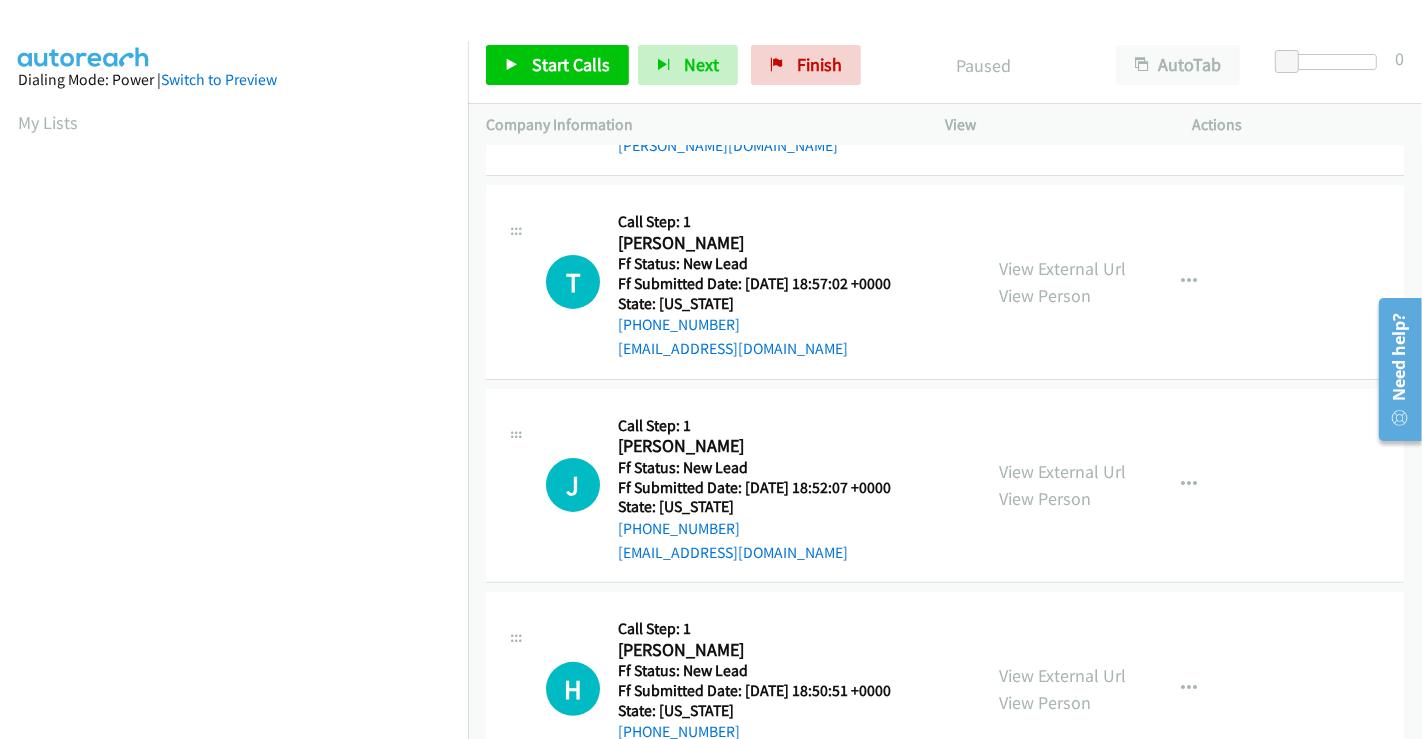 scroll, scrollTop: 449, scrollLeft: 0, axis: vertical 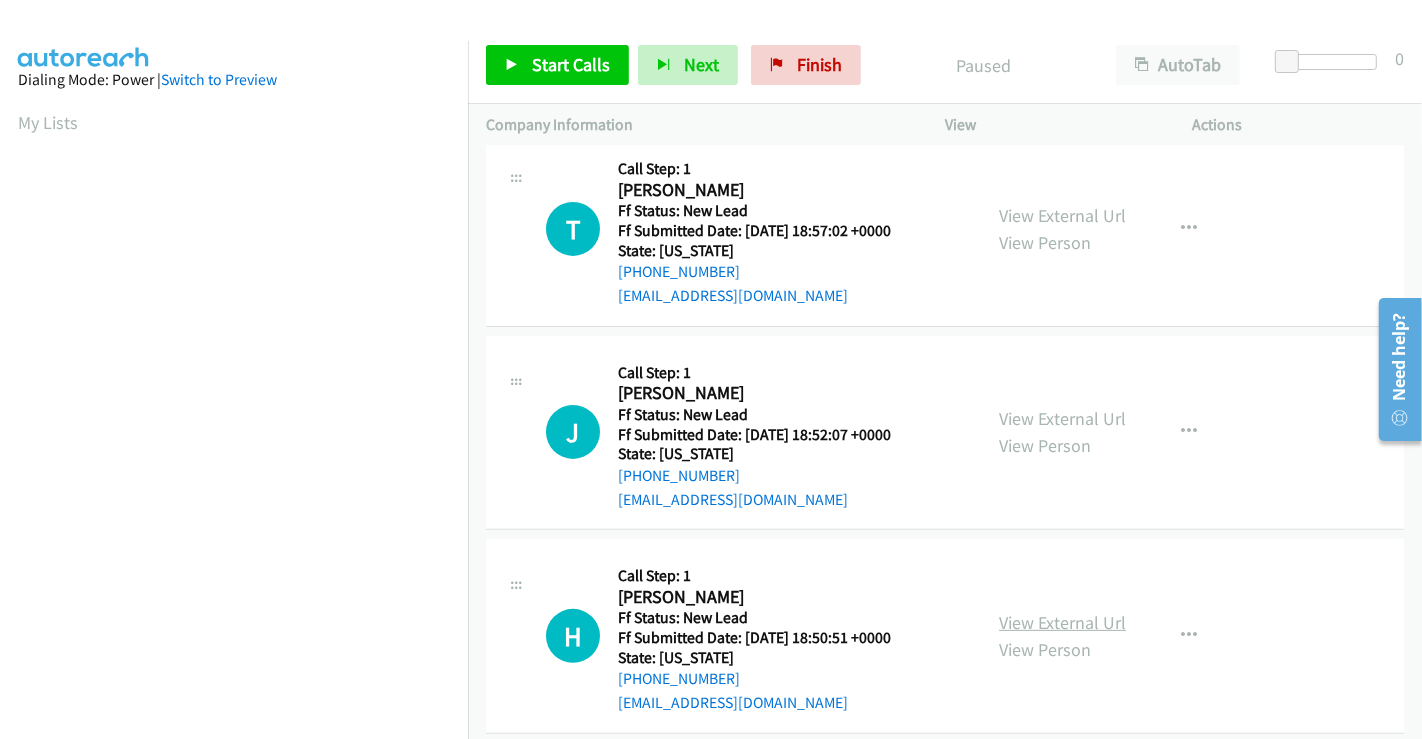 click on "View External Url" at bounding box center [1062, 622] 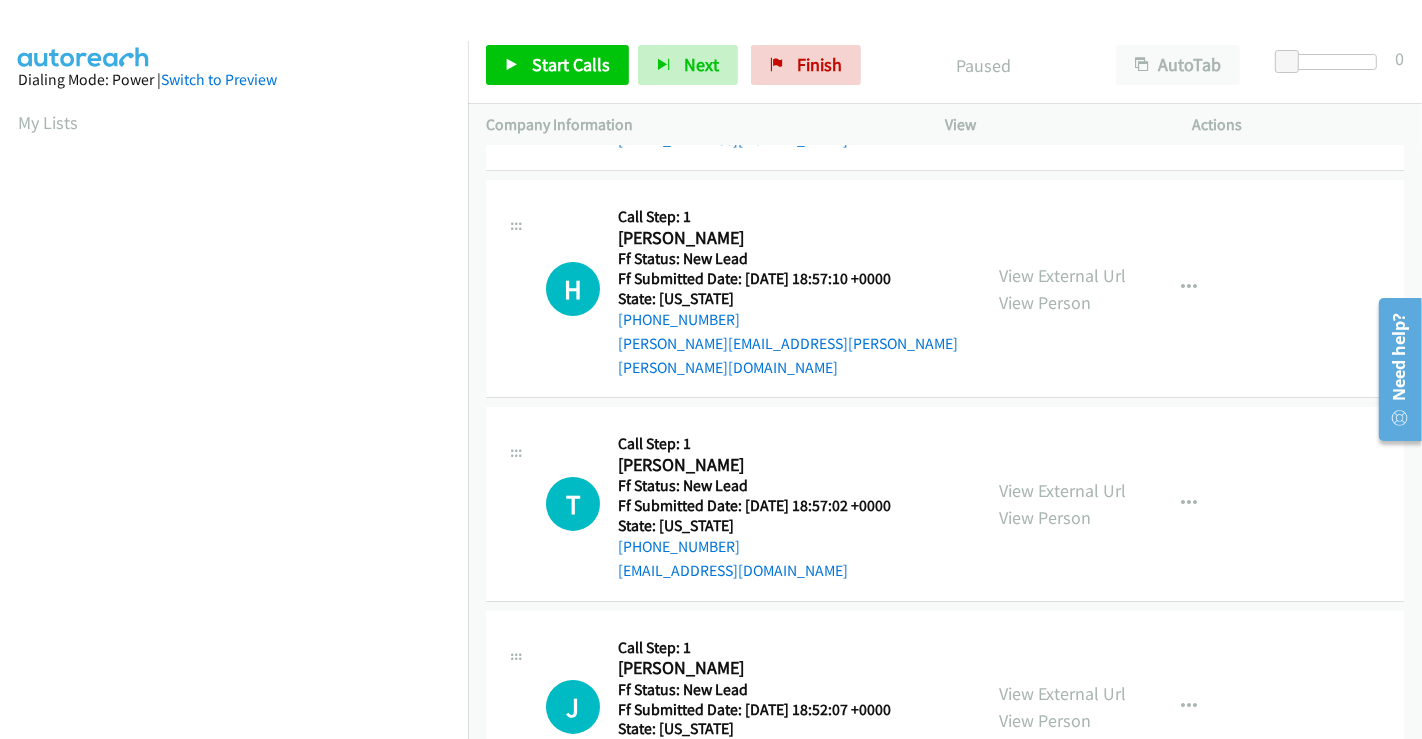 scroll, scrollTop: 0, scrollLeft: 0, axis: both 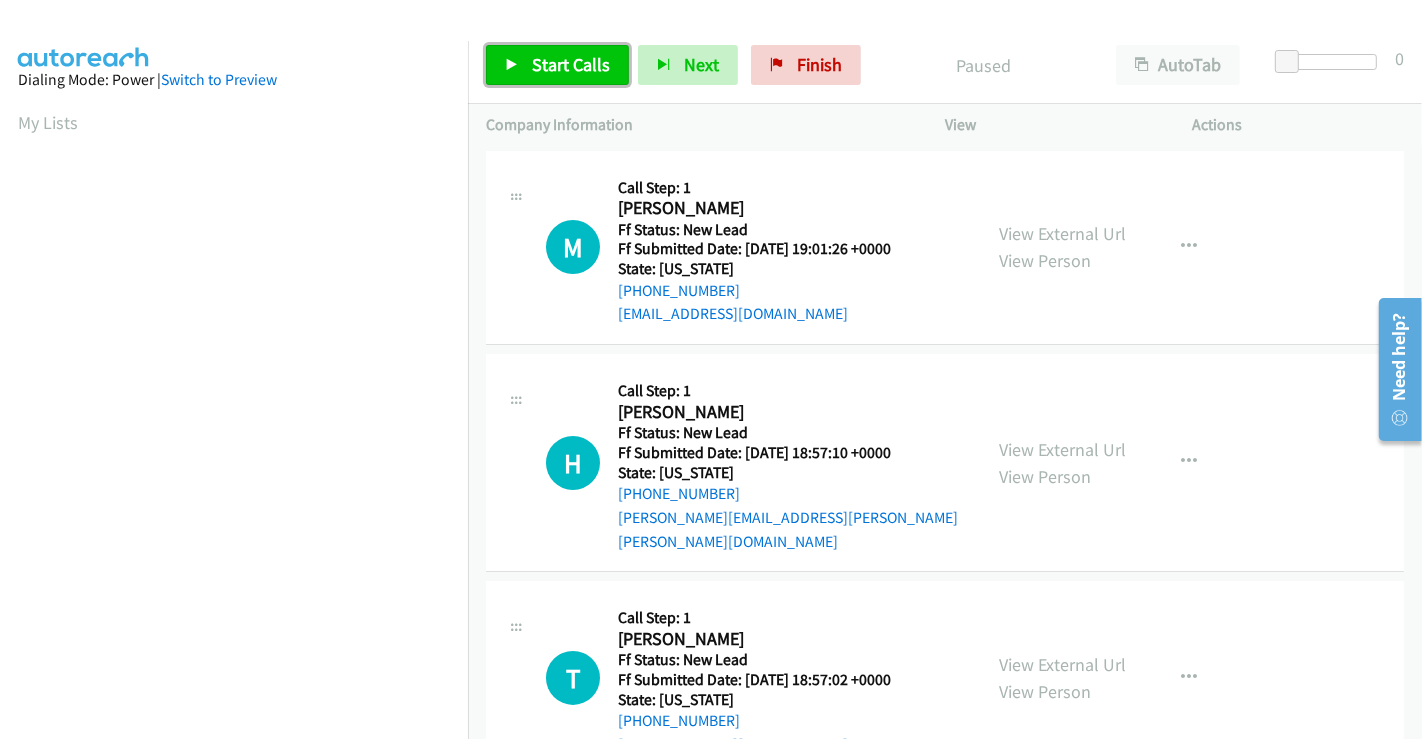 click on "Start Calls" at bounding box center [571, 64] 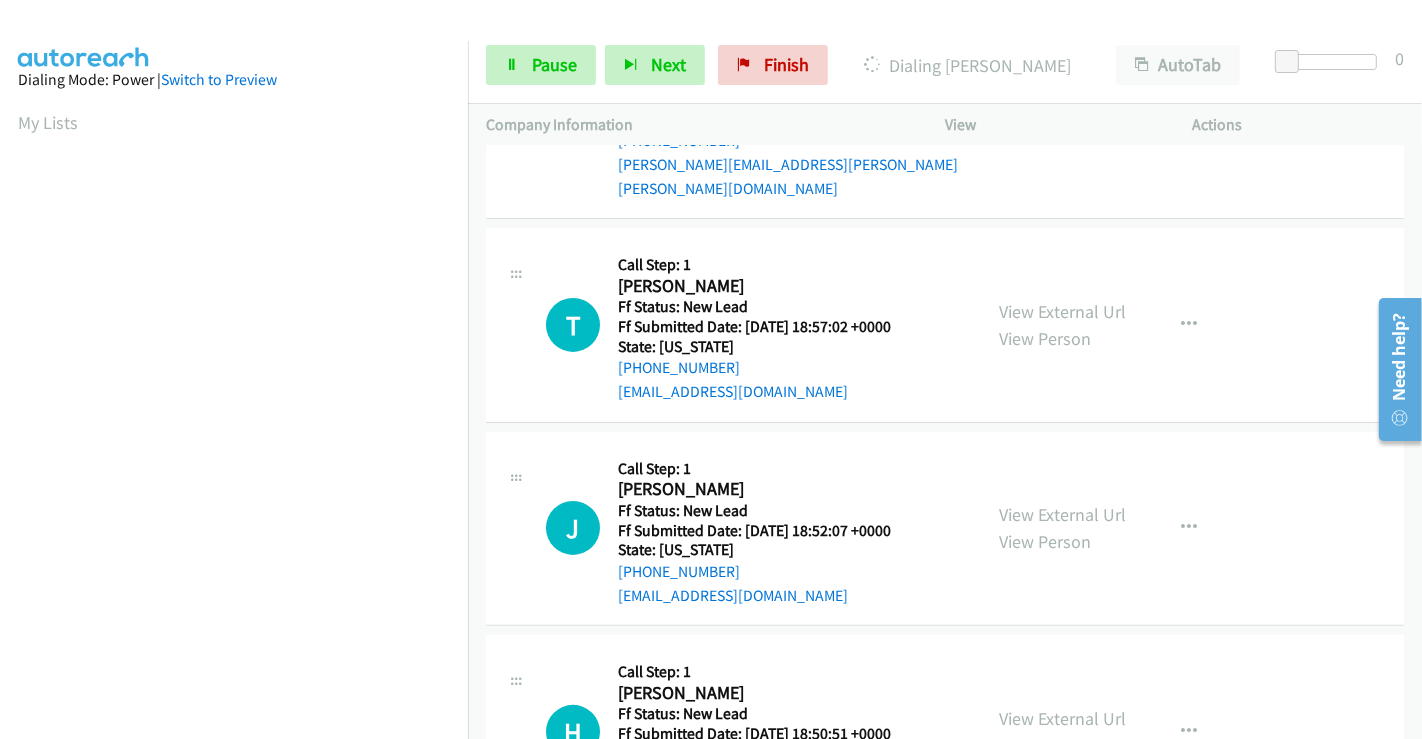 scroll, scrollTop: 116, scrollLeft: 0, axis: vertical 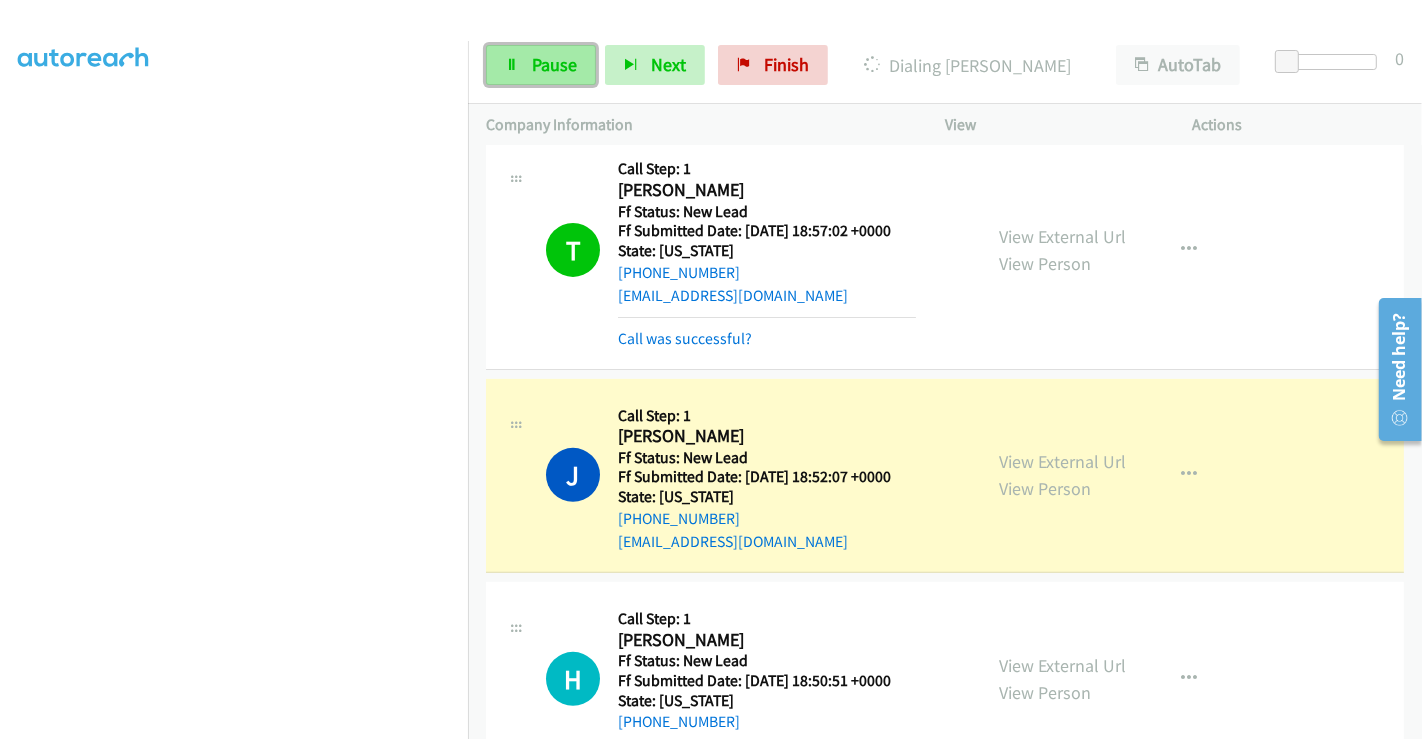 click on "Pause" at bounding box center [554, 64] 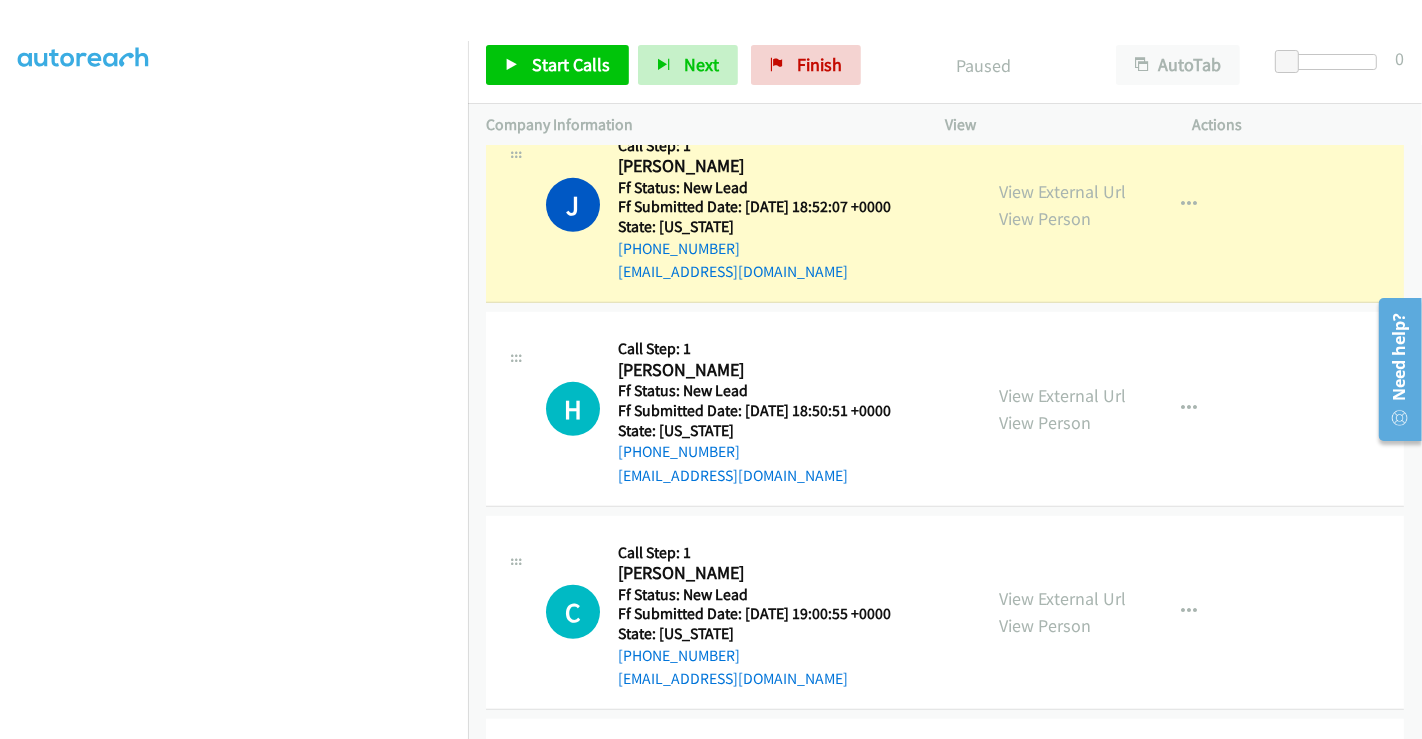scroll, scrollTop: 645, scrollLeft: 0, axis: vertical 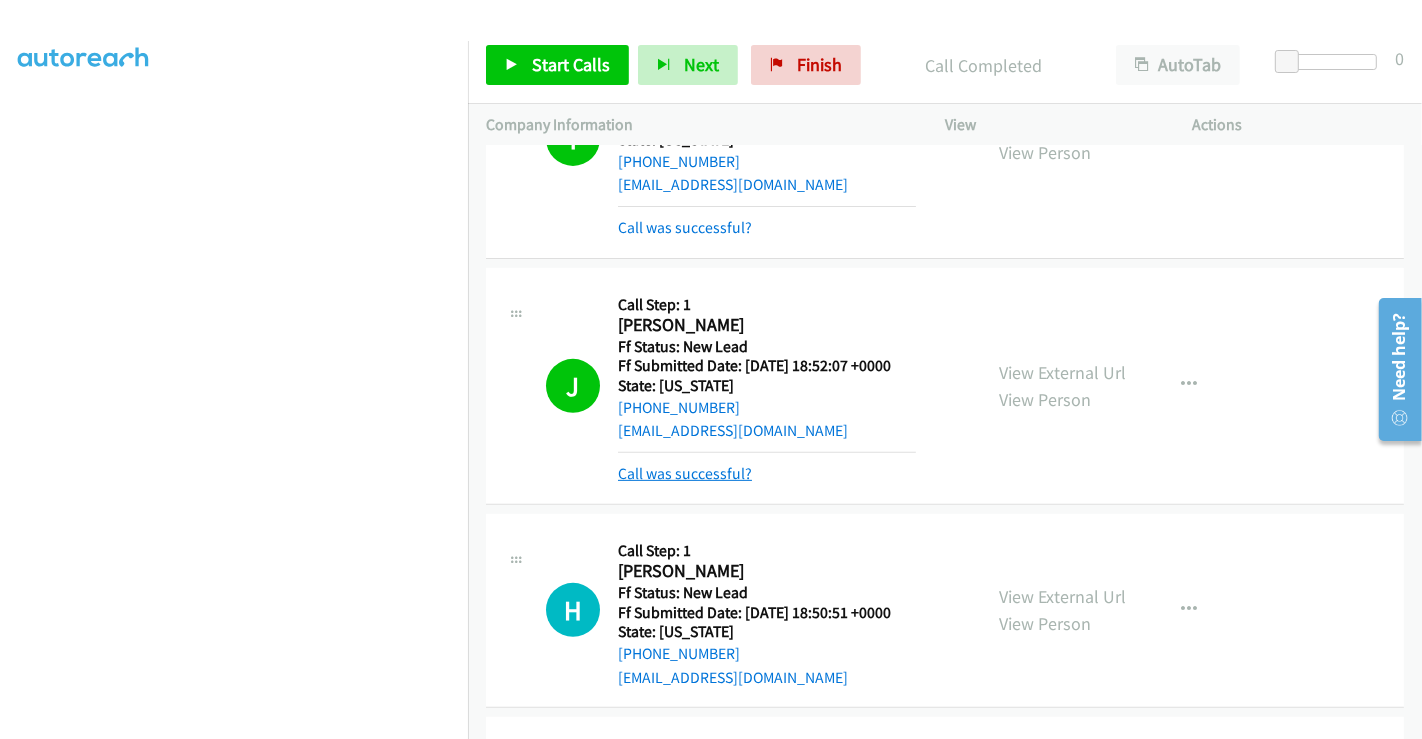 click on "Call was successful?" at bounding box center (685, 473) 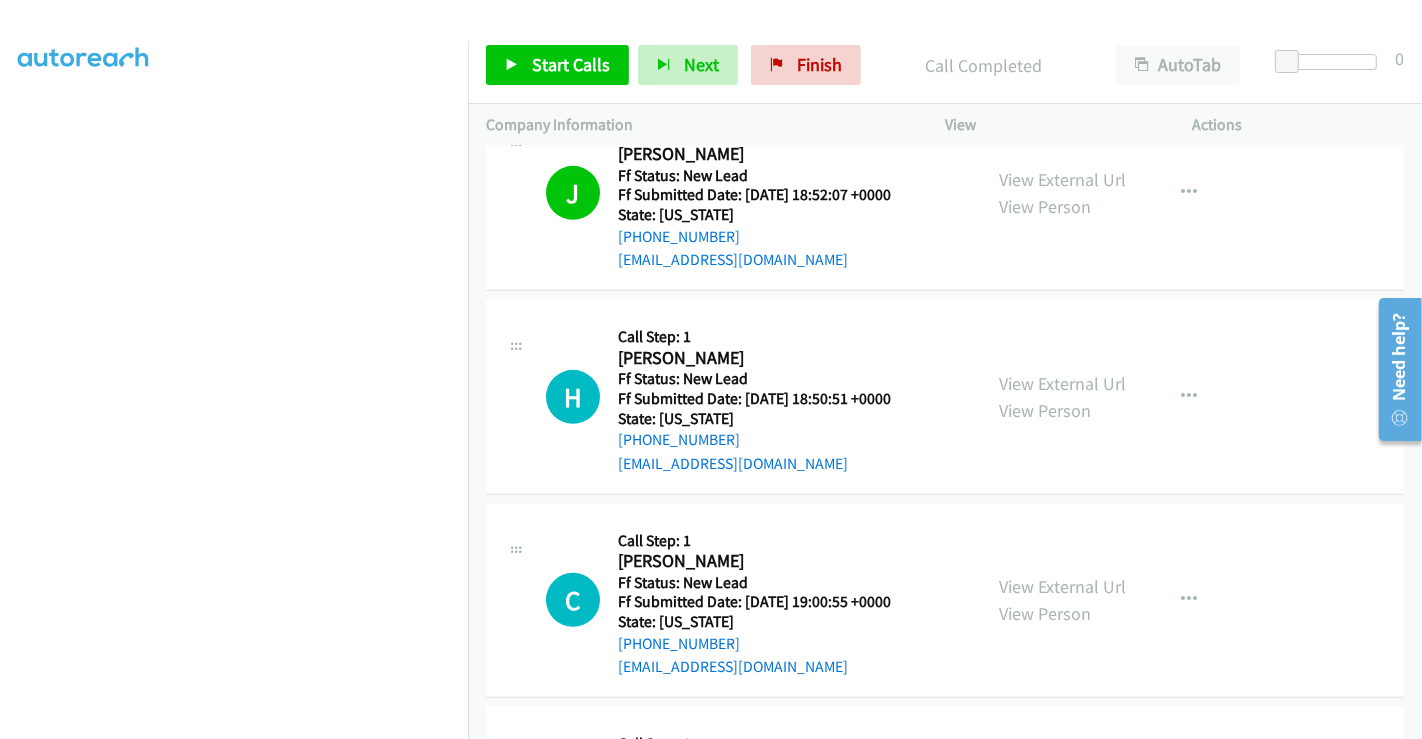 scroll, scrollTop: 867, scrollLeft: 0, axis: vertical 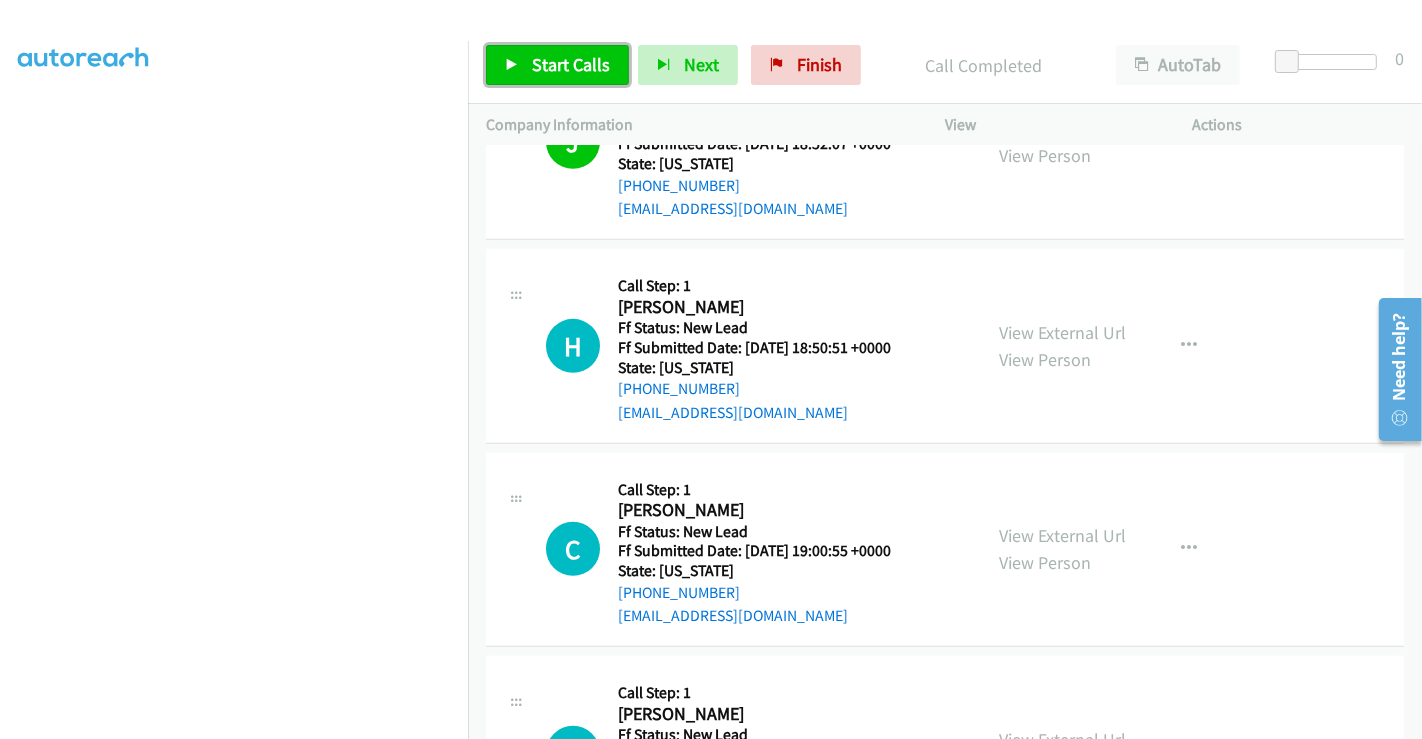click on "Start Calls" at bounding box center (571, 64) 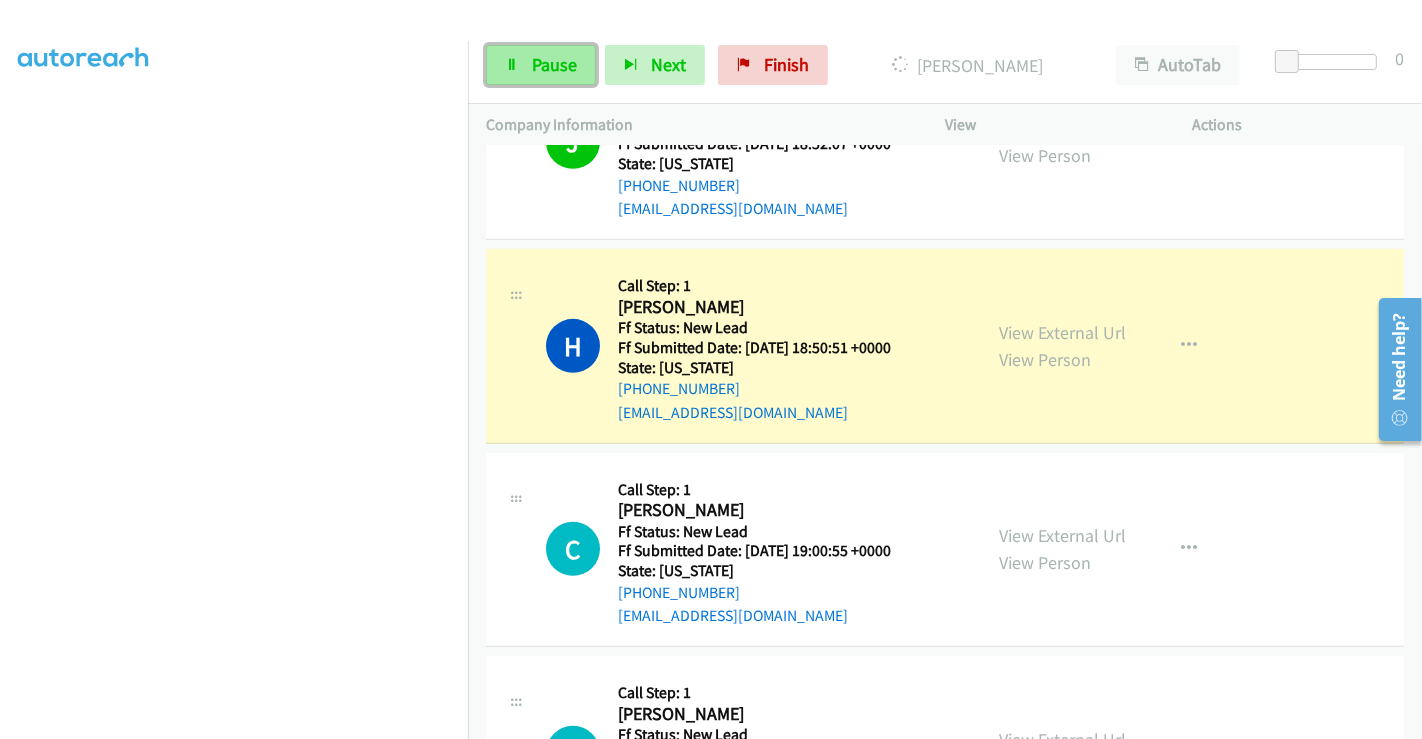 click on "Pause" at bounding box center (554, 64) 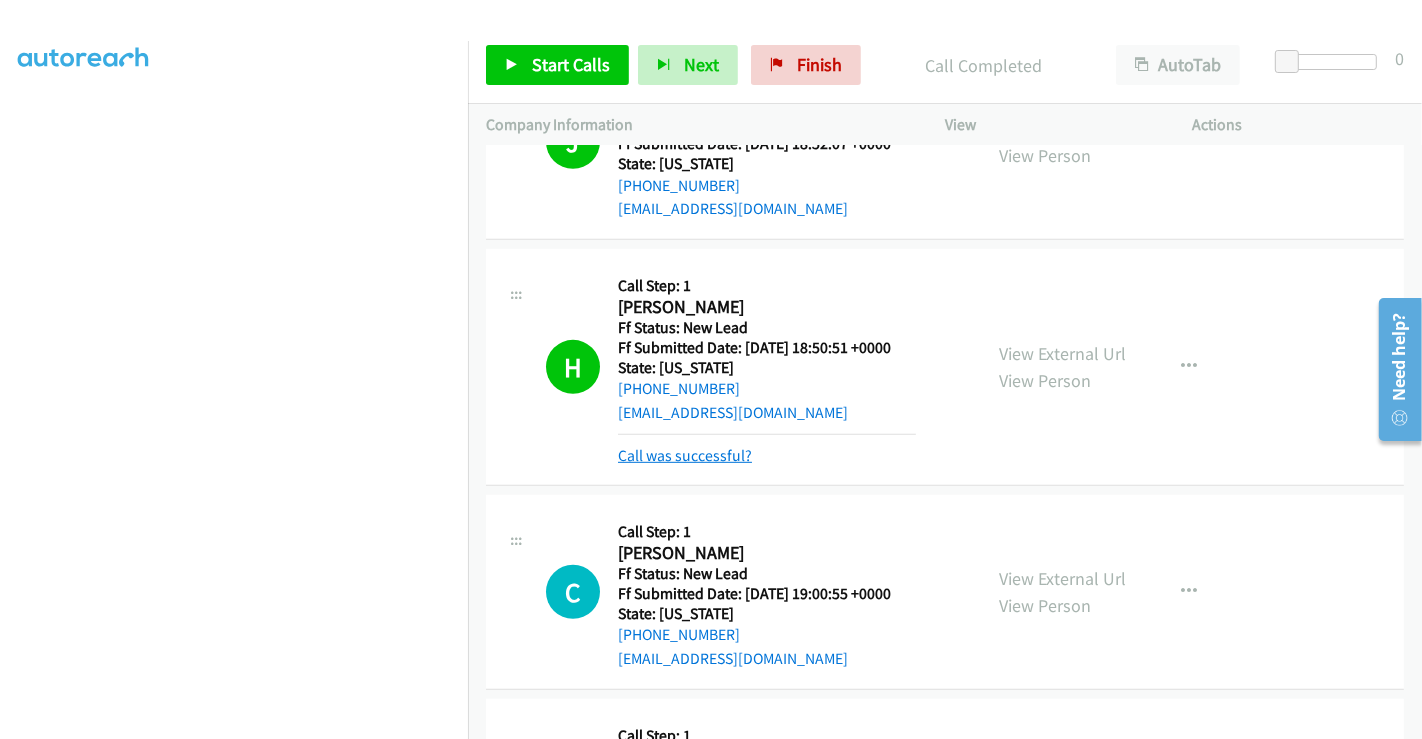 click on "Call was successful?" at bounding box center [685, 455] 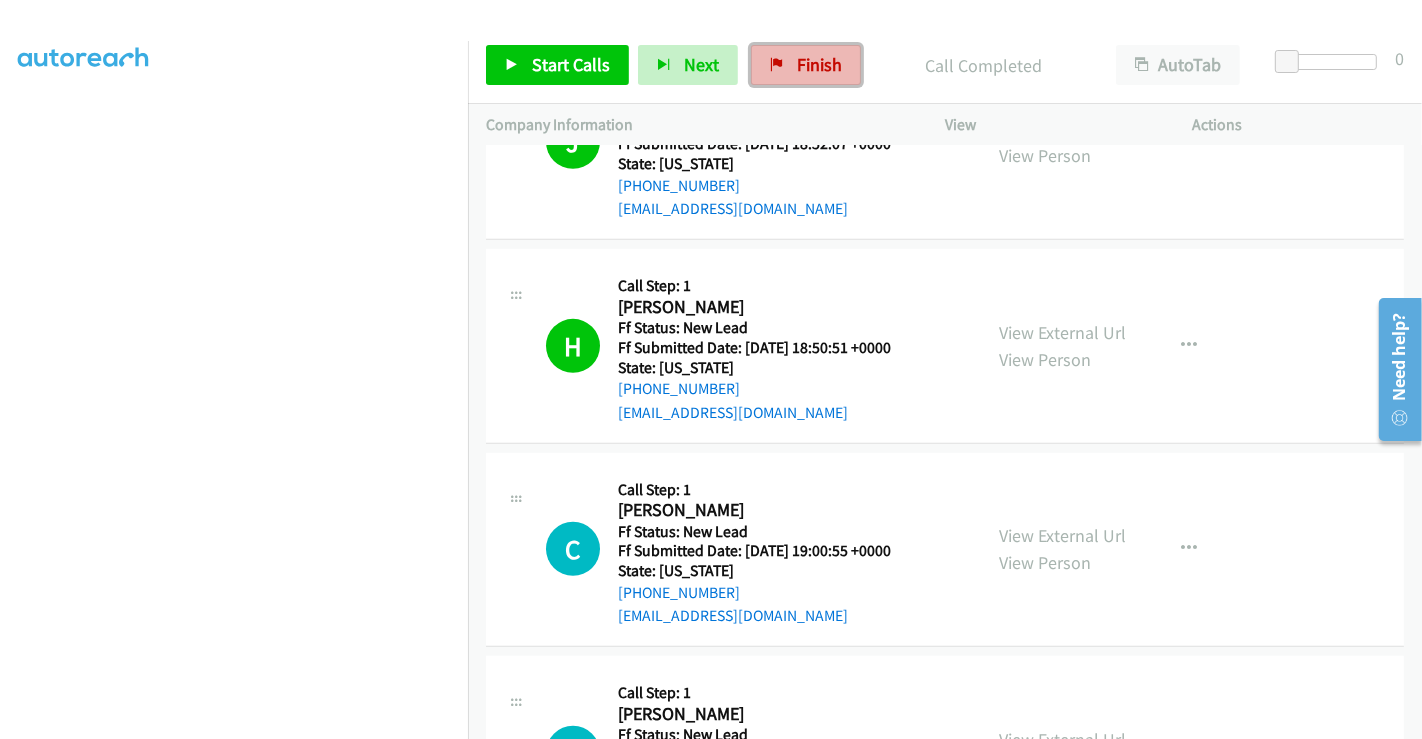 click on "Finish" at bounding box center (819, 64) 